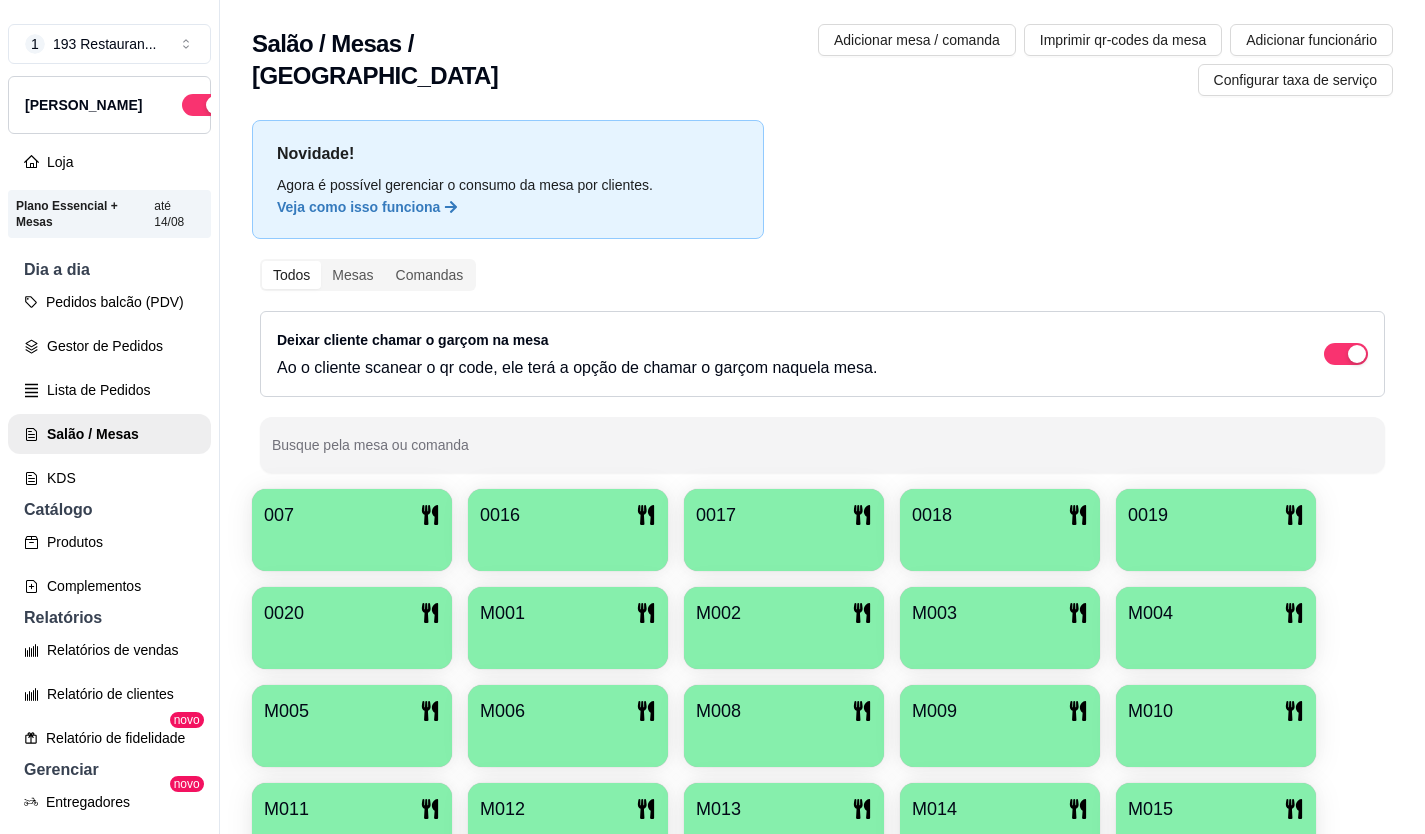 scroll, scrollTop: 0, scrollLeft: 0, axis: both 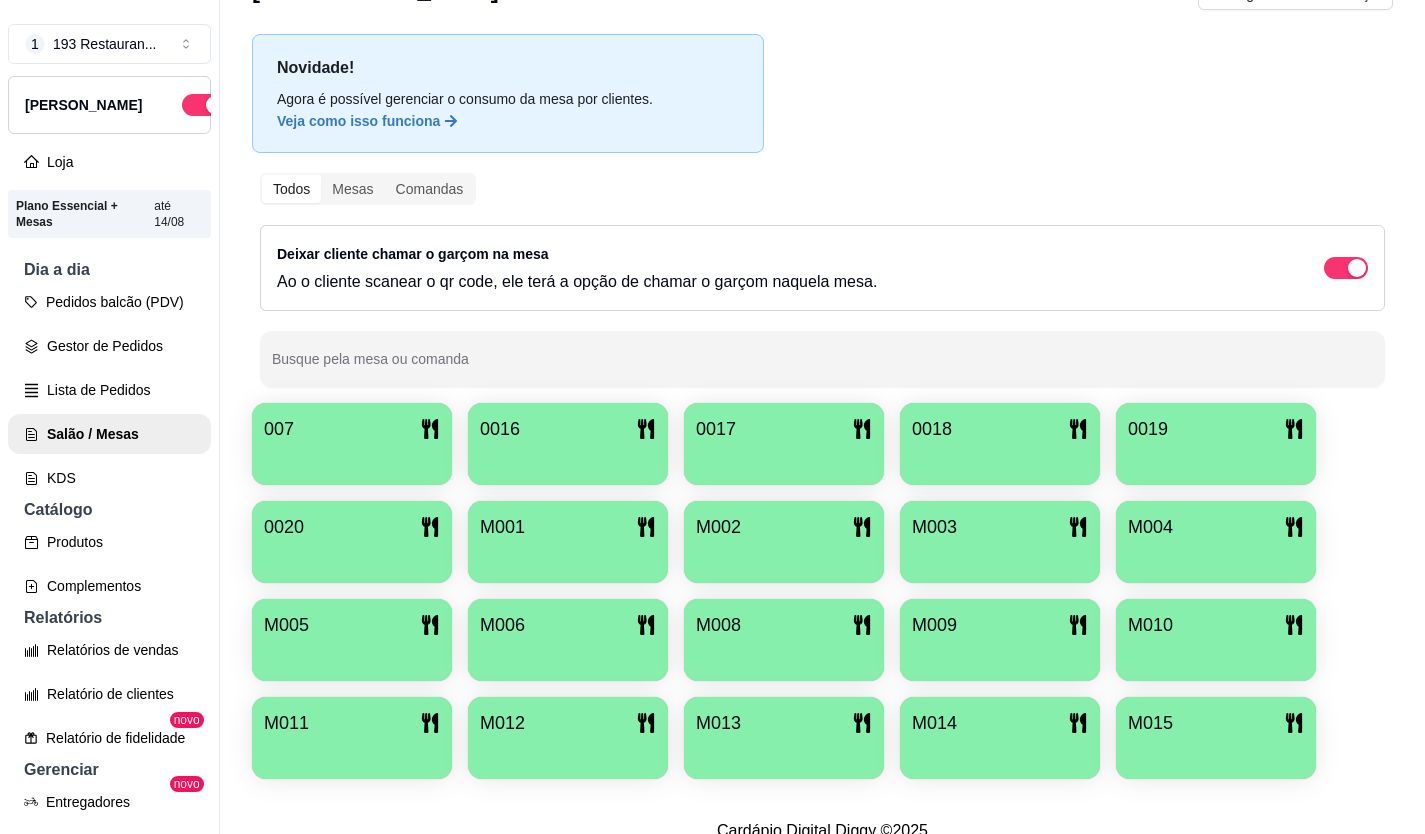 click at bounding box center (568, 752) 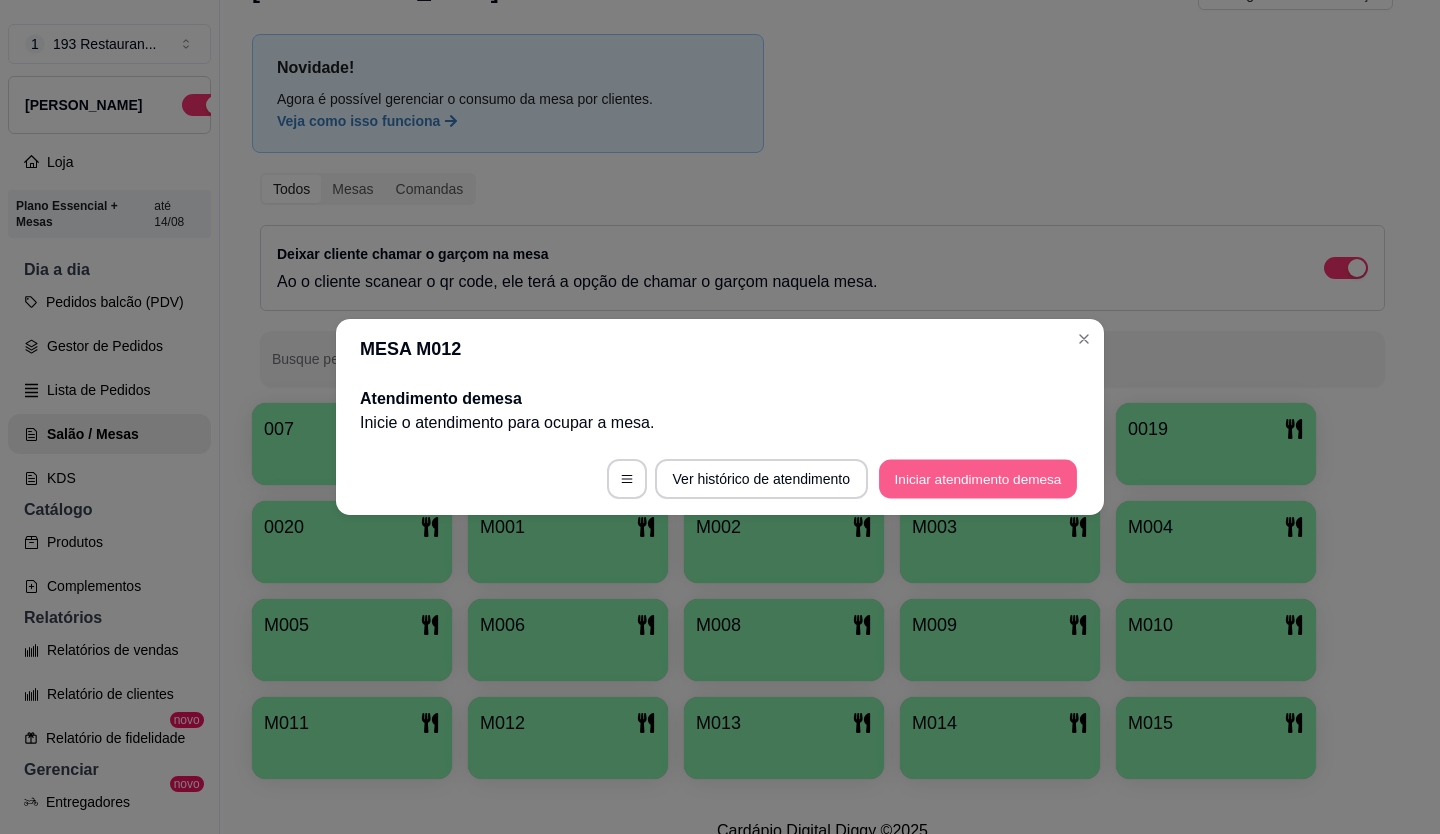 click on "Iniciar atendimento de  mesa" at bounding box center (978, 479) 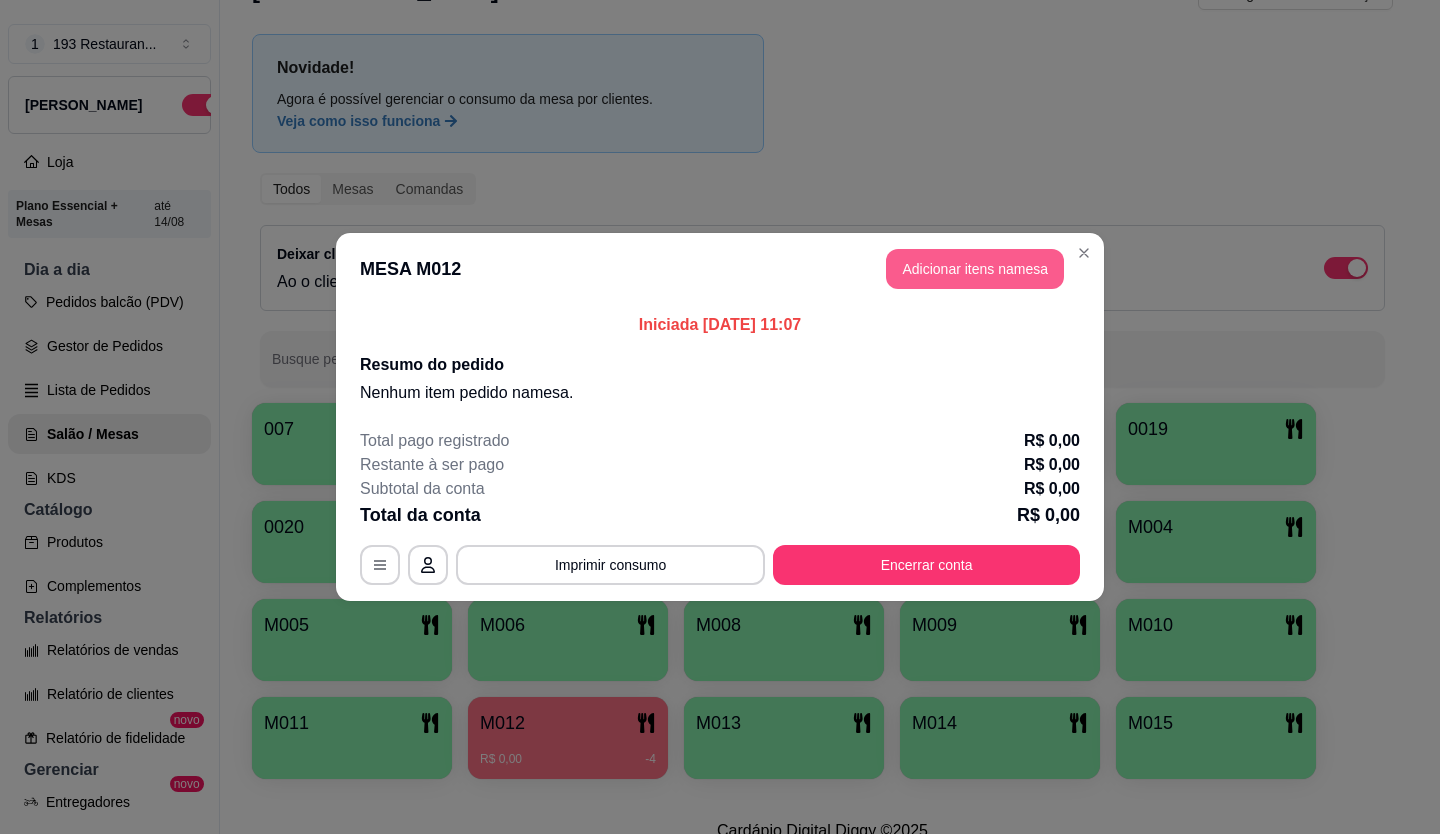 click on "Adicionar itens na  mesa" at bounding box center [975, 269] 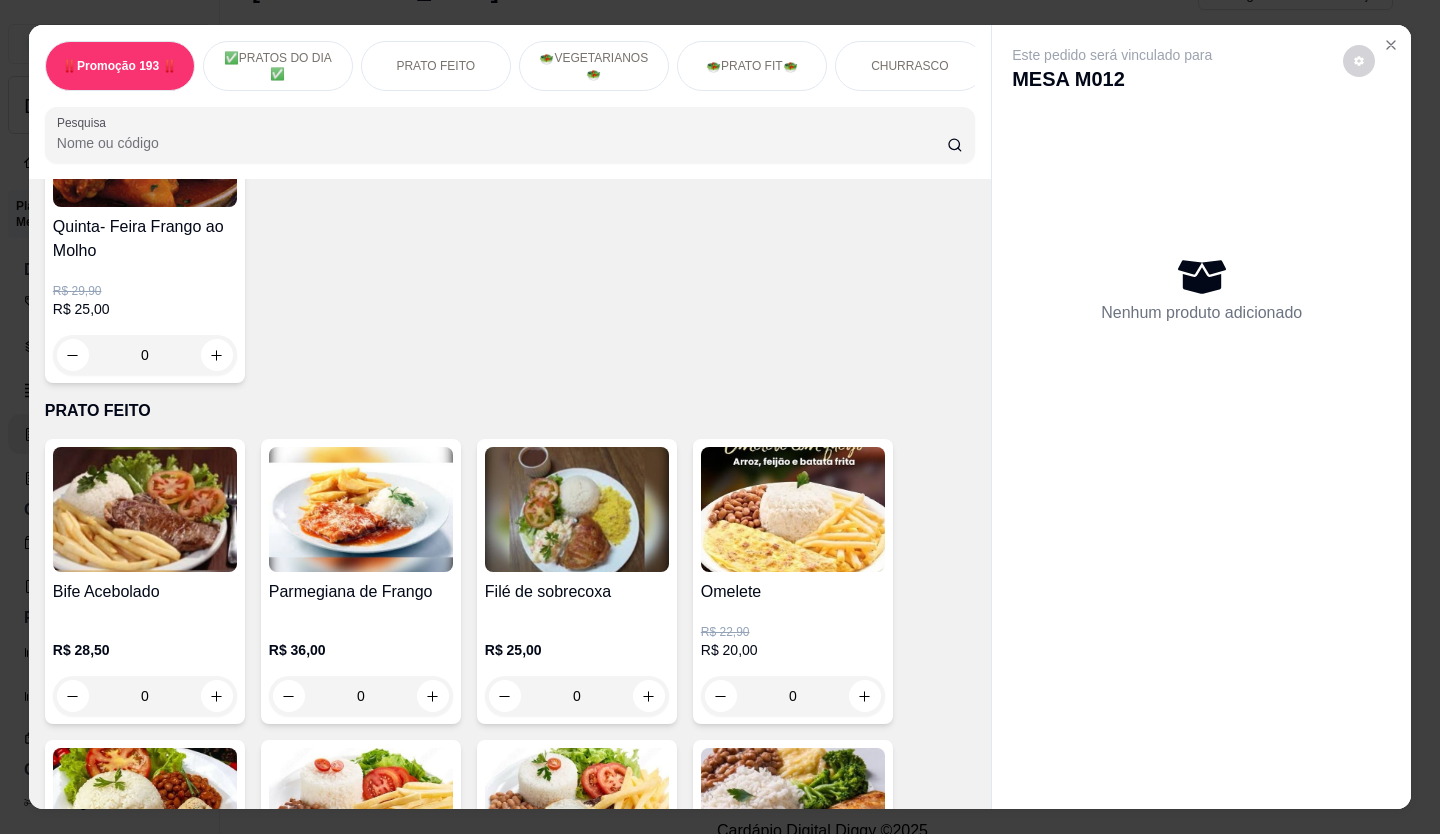 scroll, scrollTop: 900, scrollLeft: 0, axis: vertical 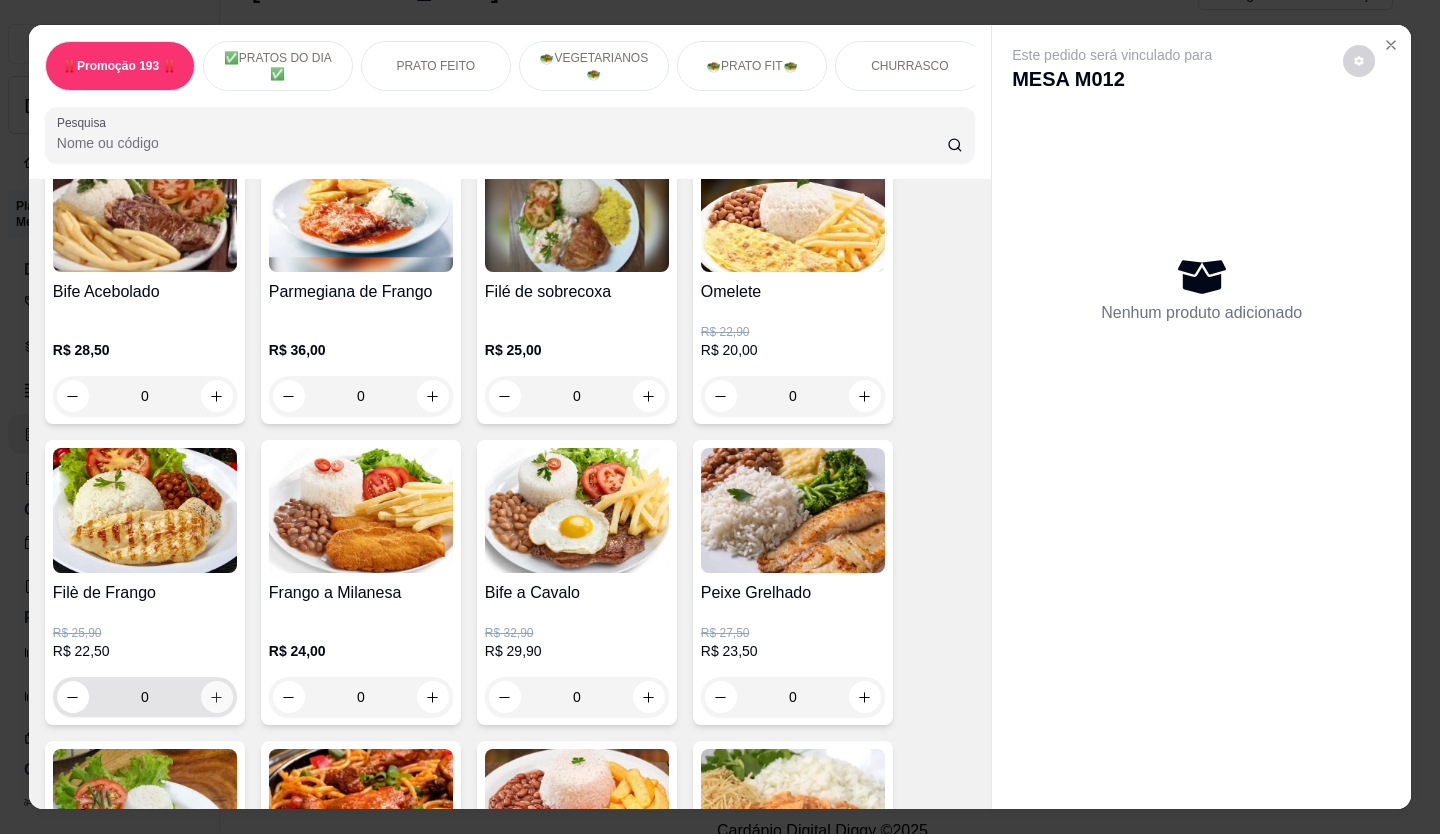 click 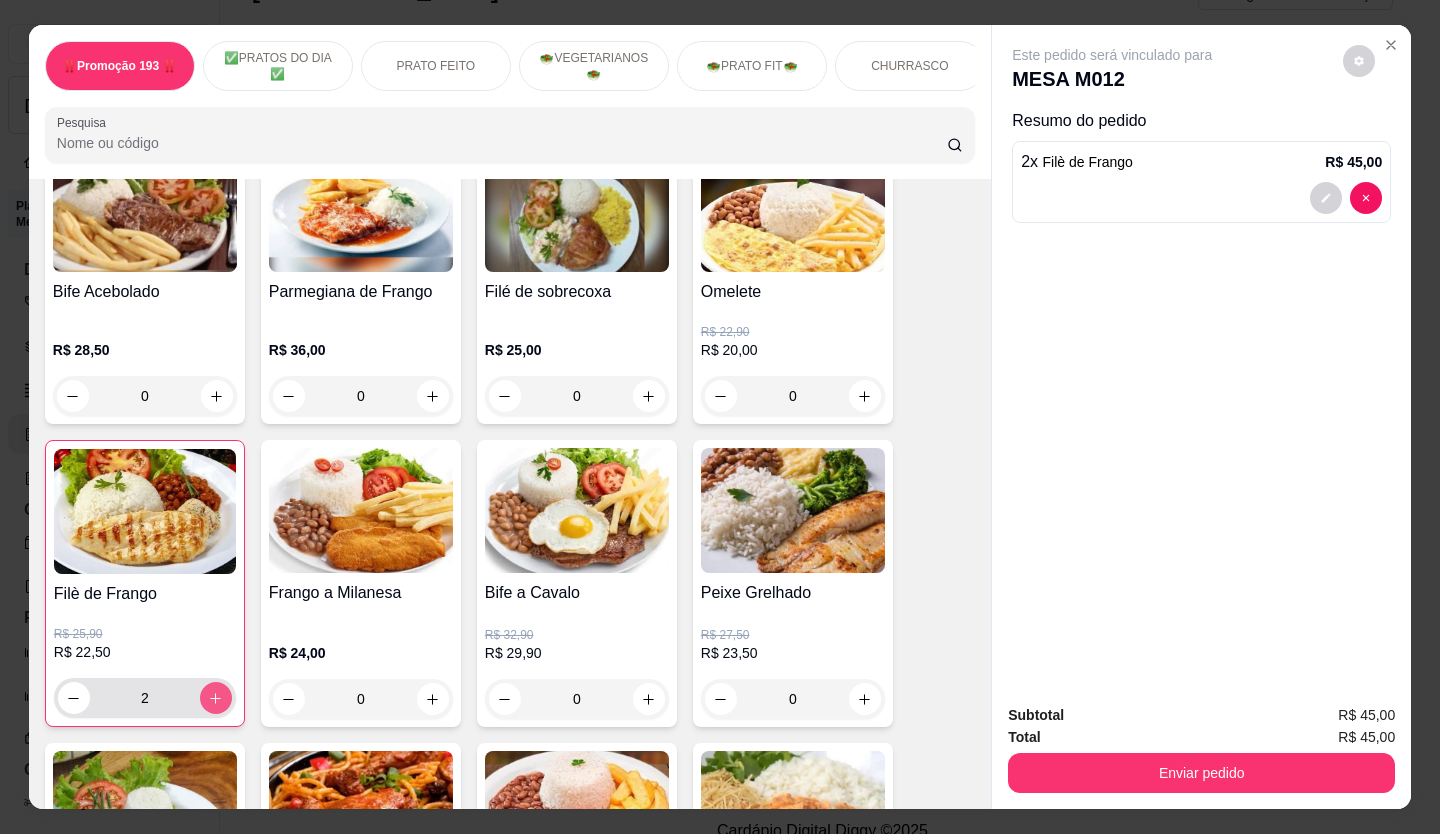 type on "2" 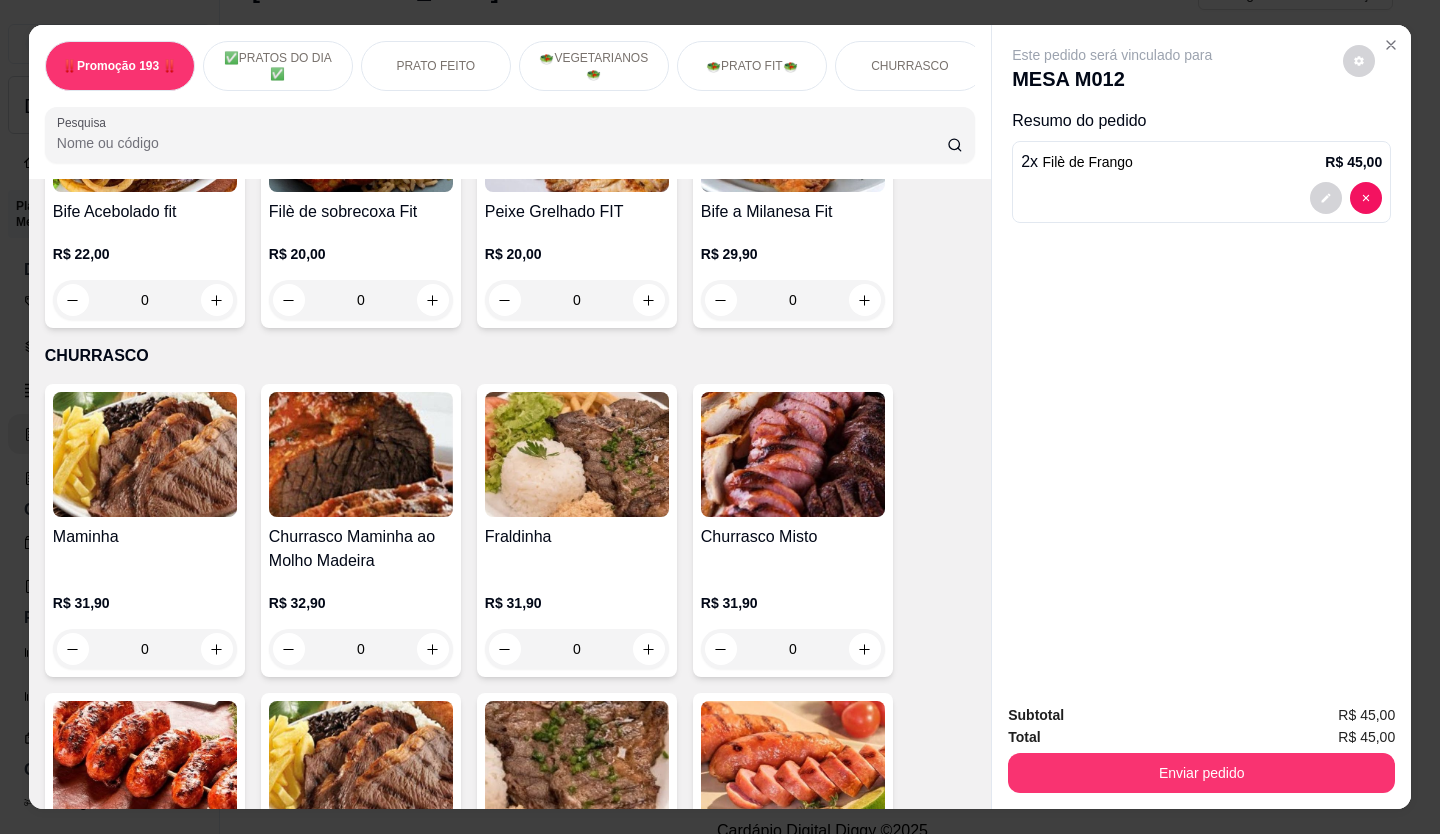 scroll, scrollTop: 3200, scrollLeft: 0, axis: vertical 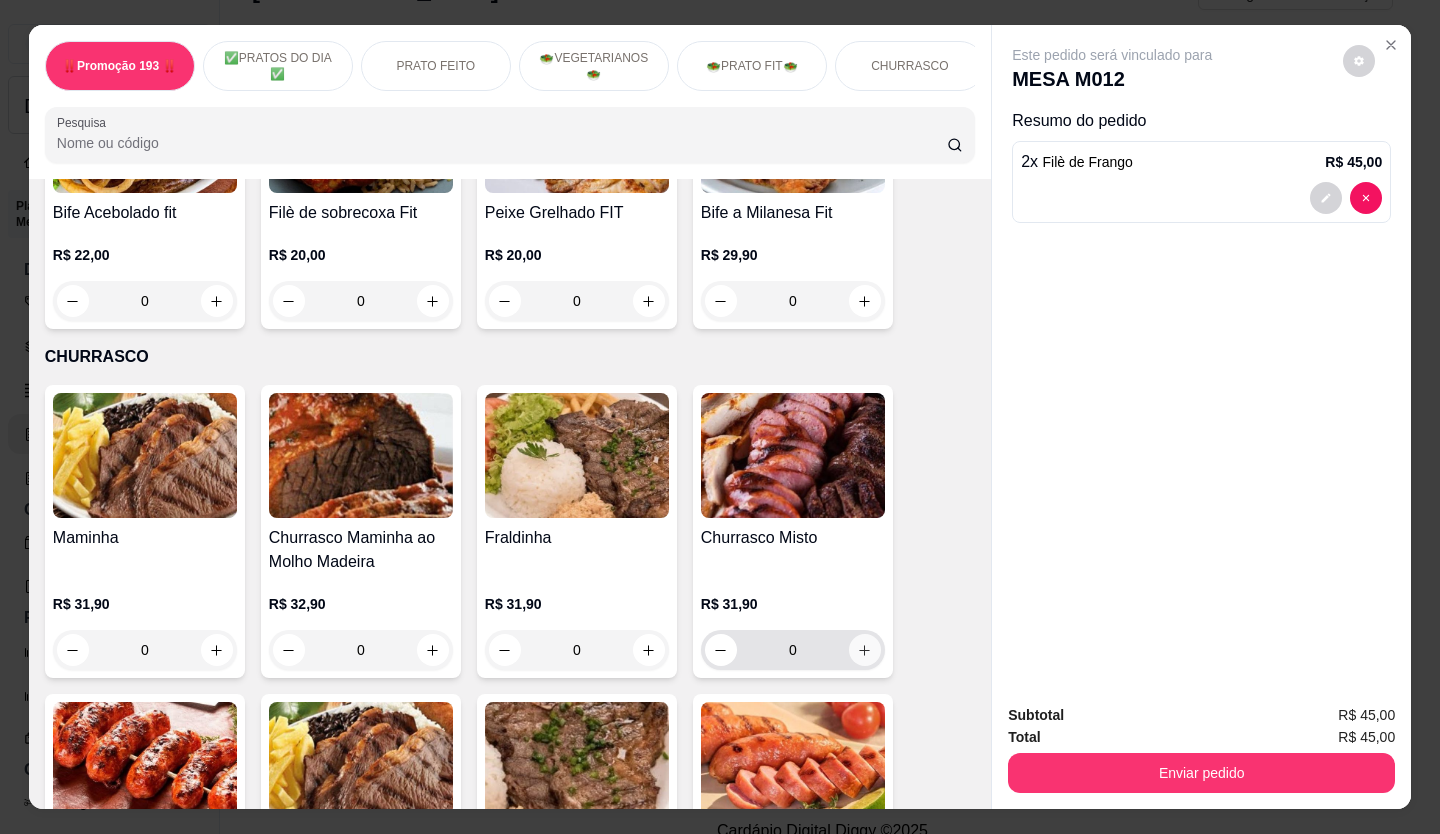 click 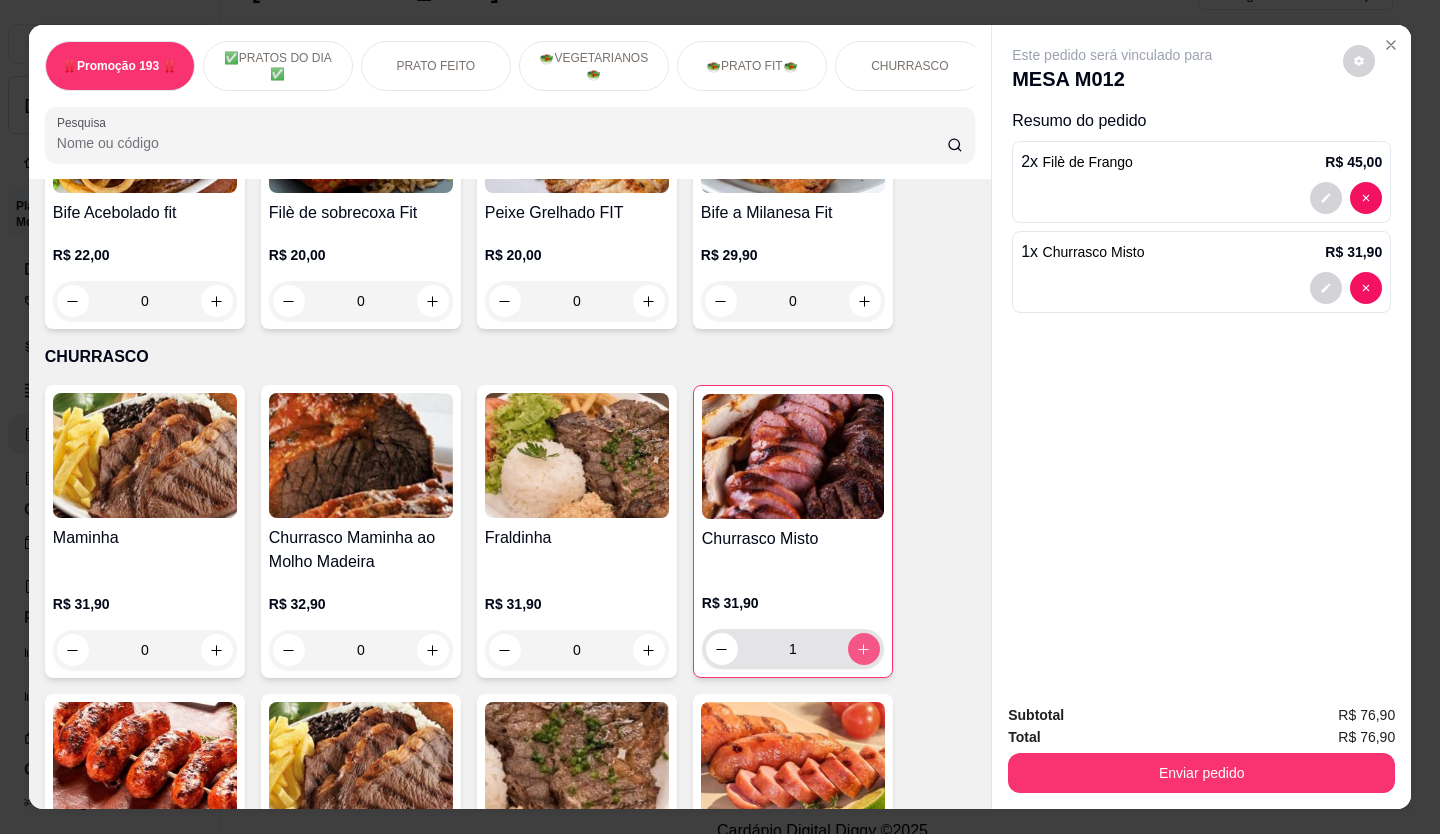 type on "1" 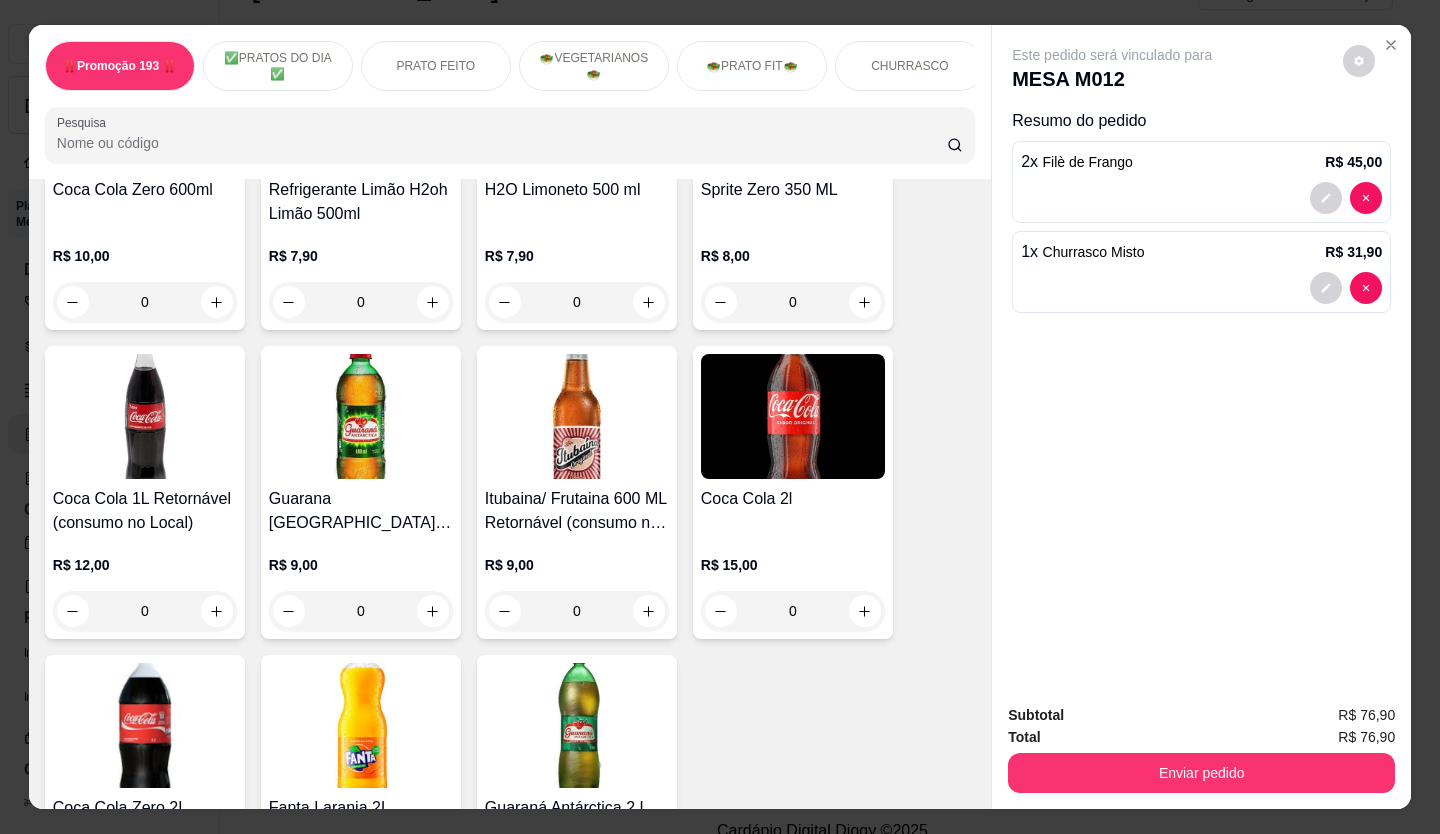 scroll, scrollTop: 6700, scrollLeft: 0, axis: vertical 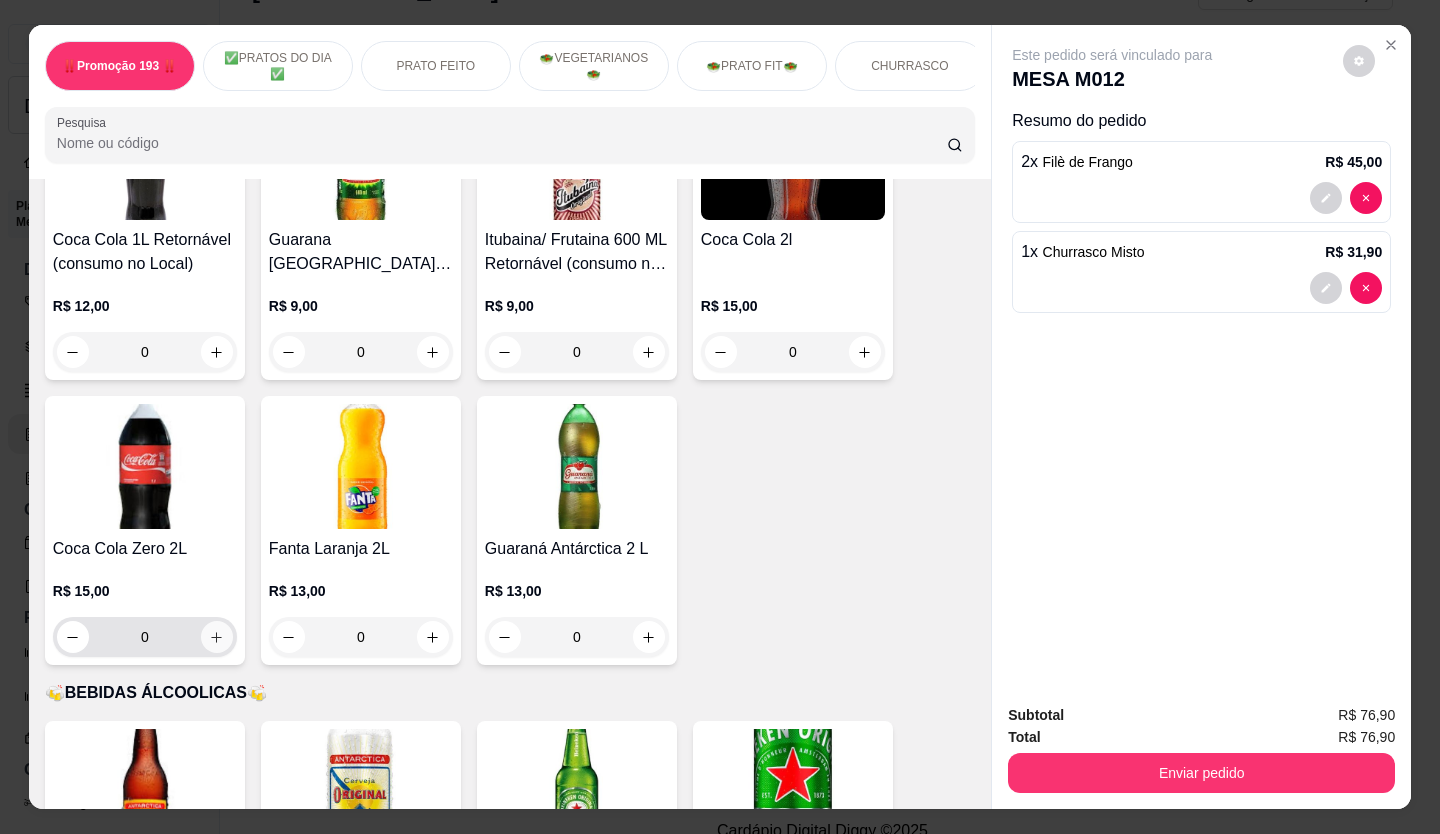 click 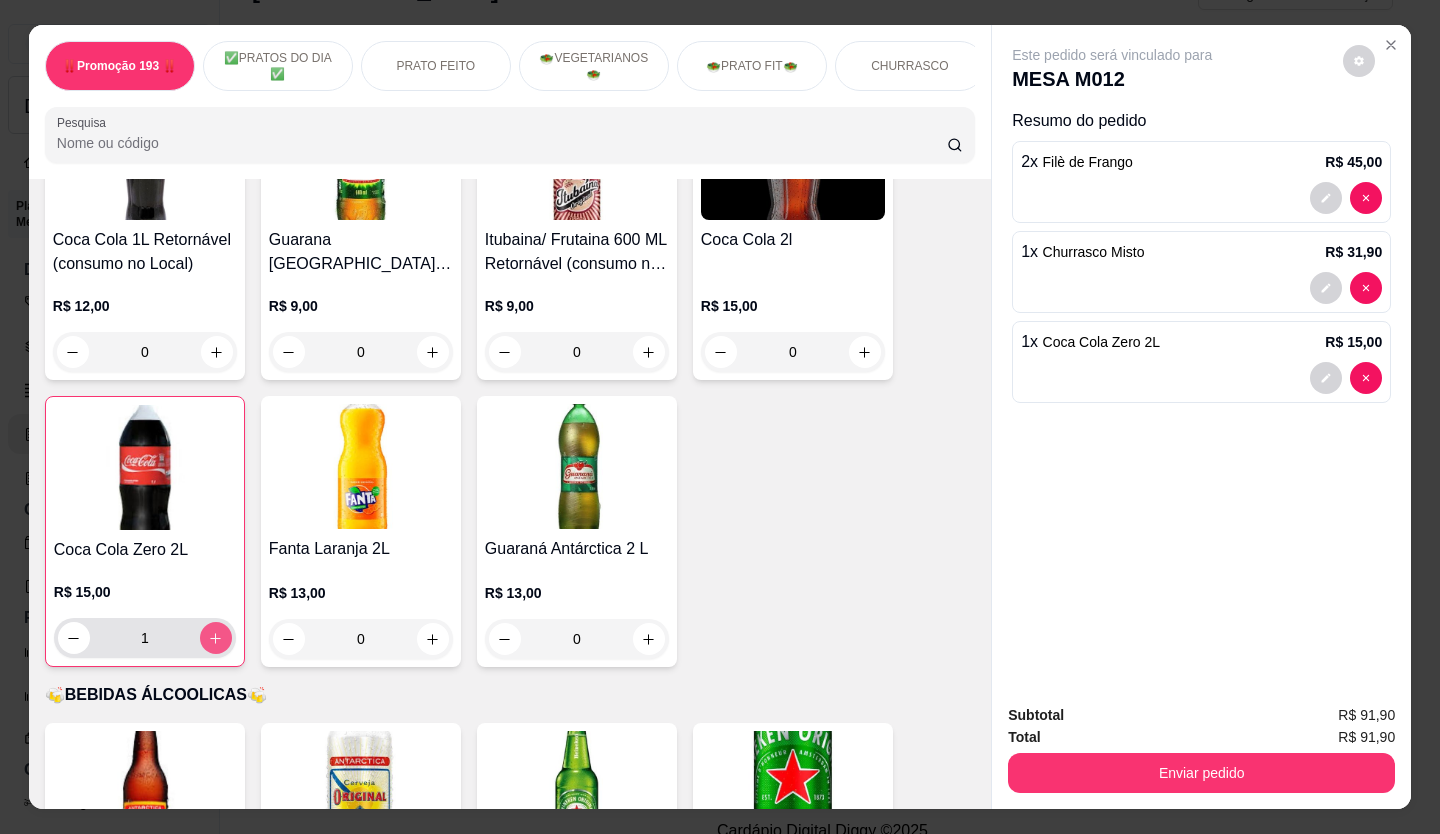 type on "1" 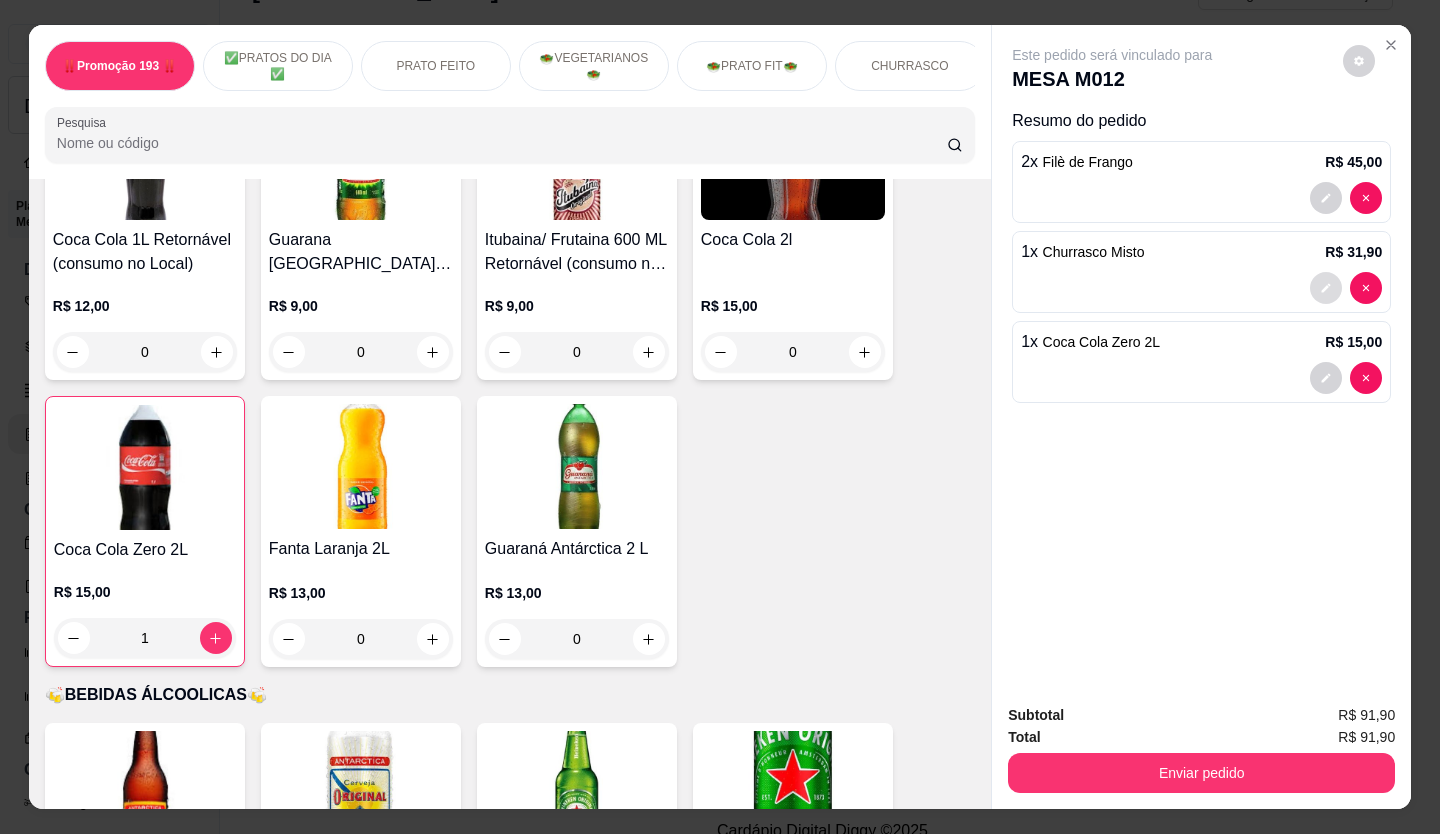 click at bounding box center (1326, 288) 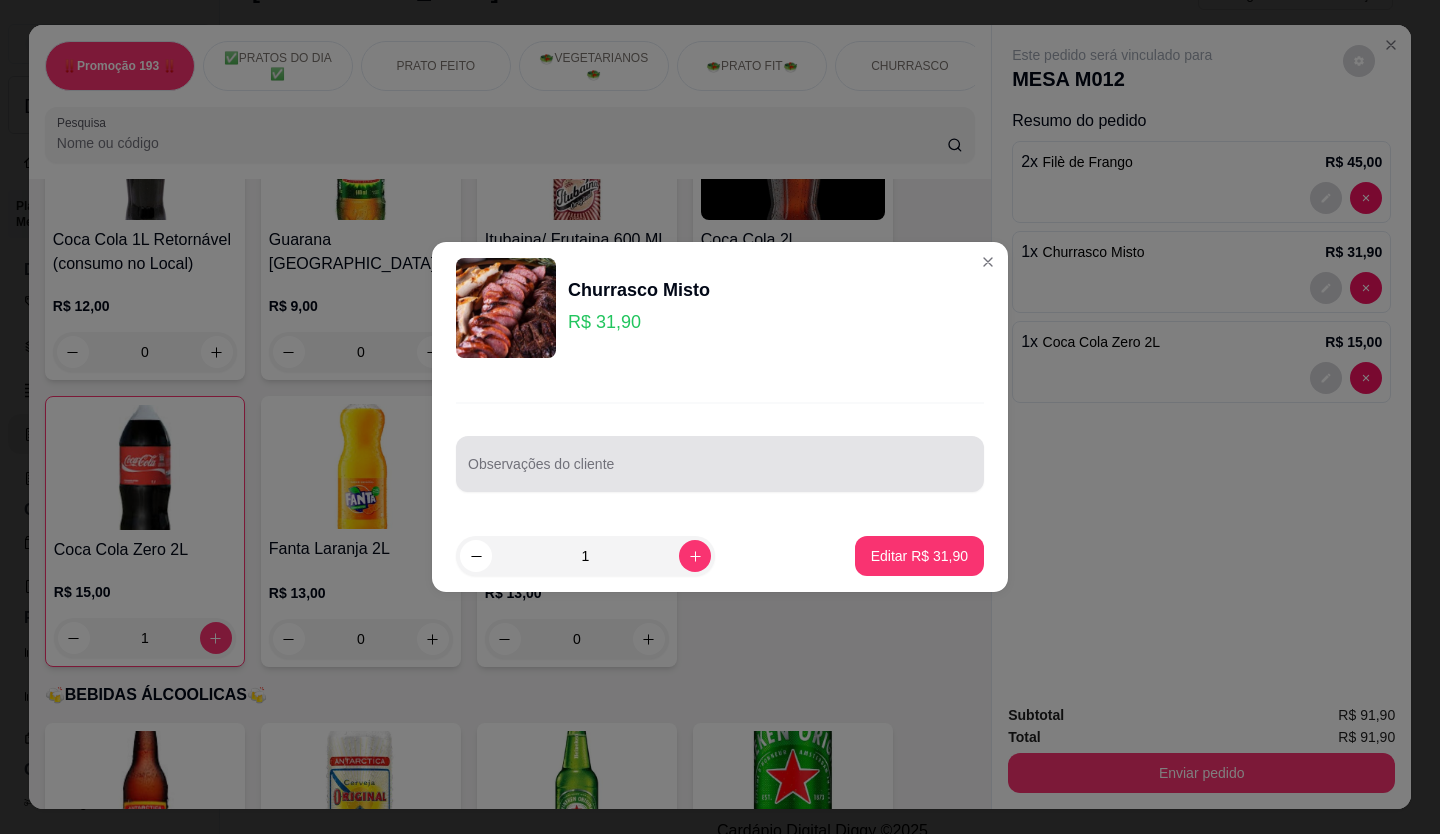 click on "Observações do cliente" at bounding box center (720, 472) 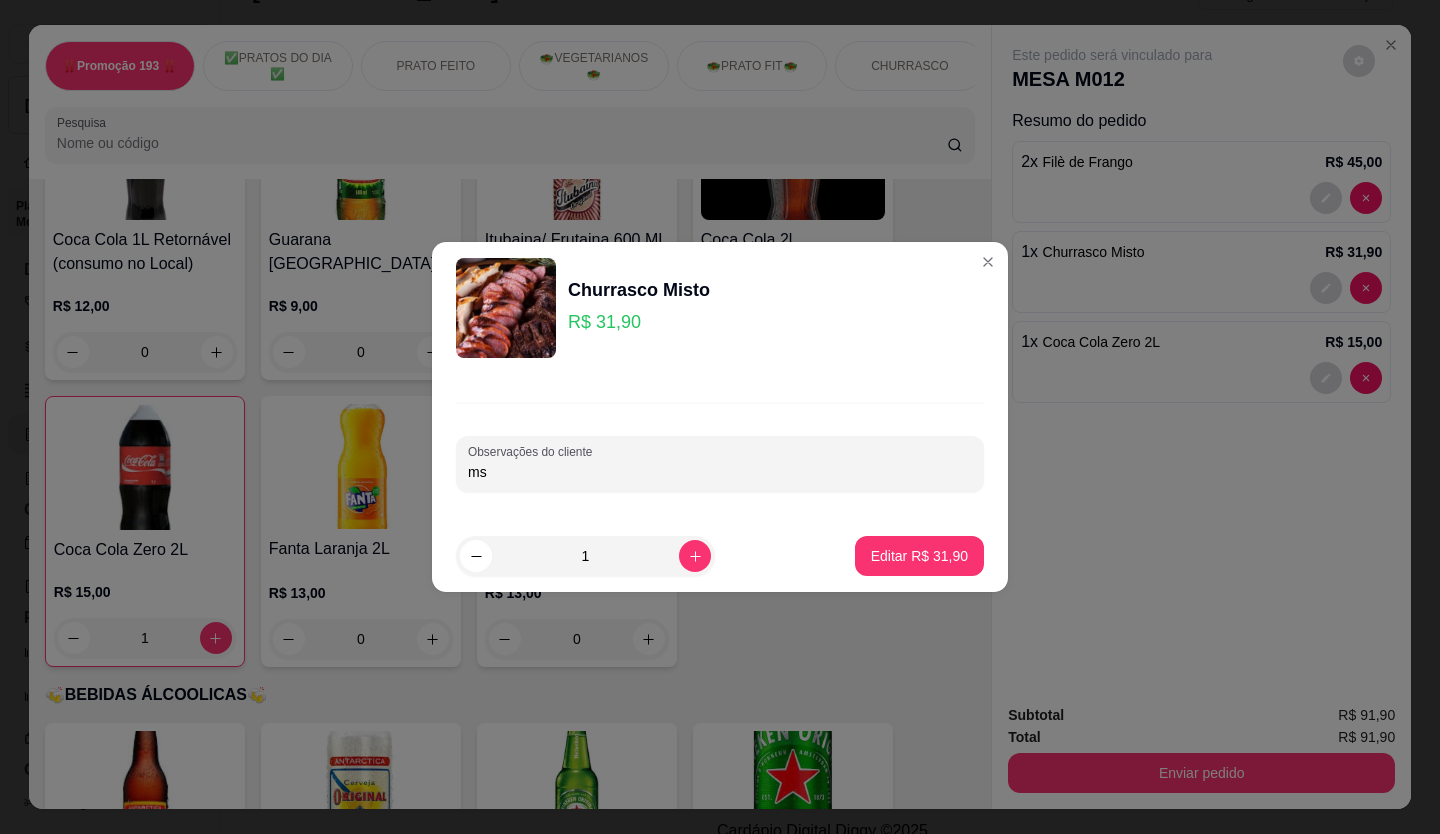 type on "m" 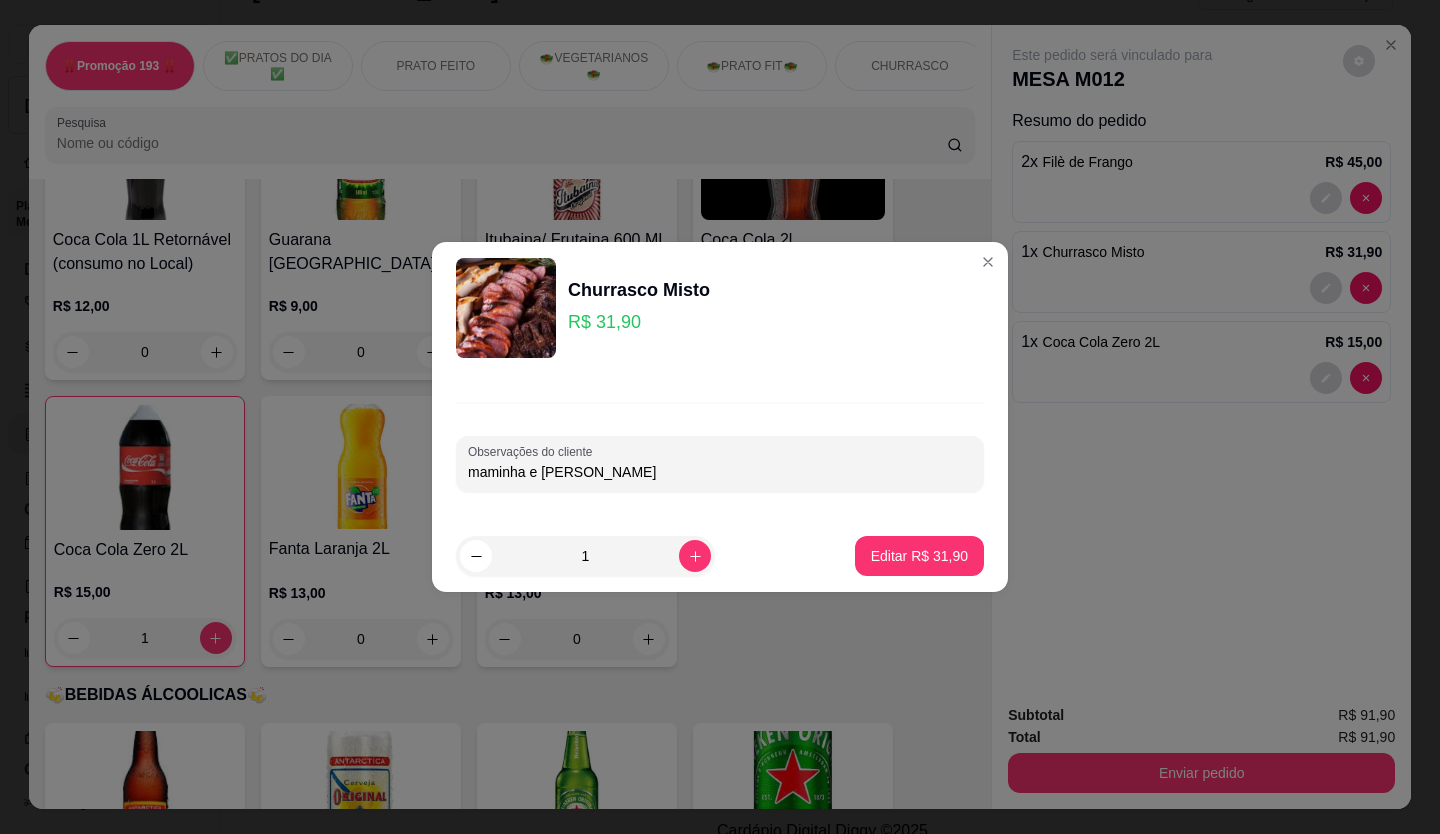 type on "maminha e [PERSON_NAME]" 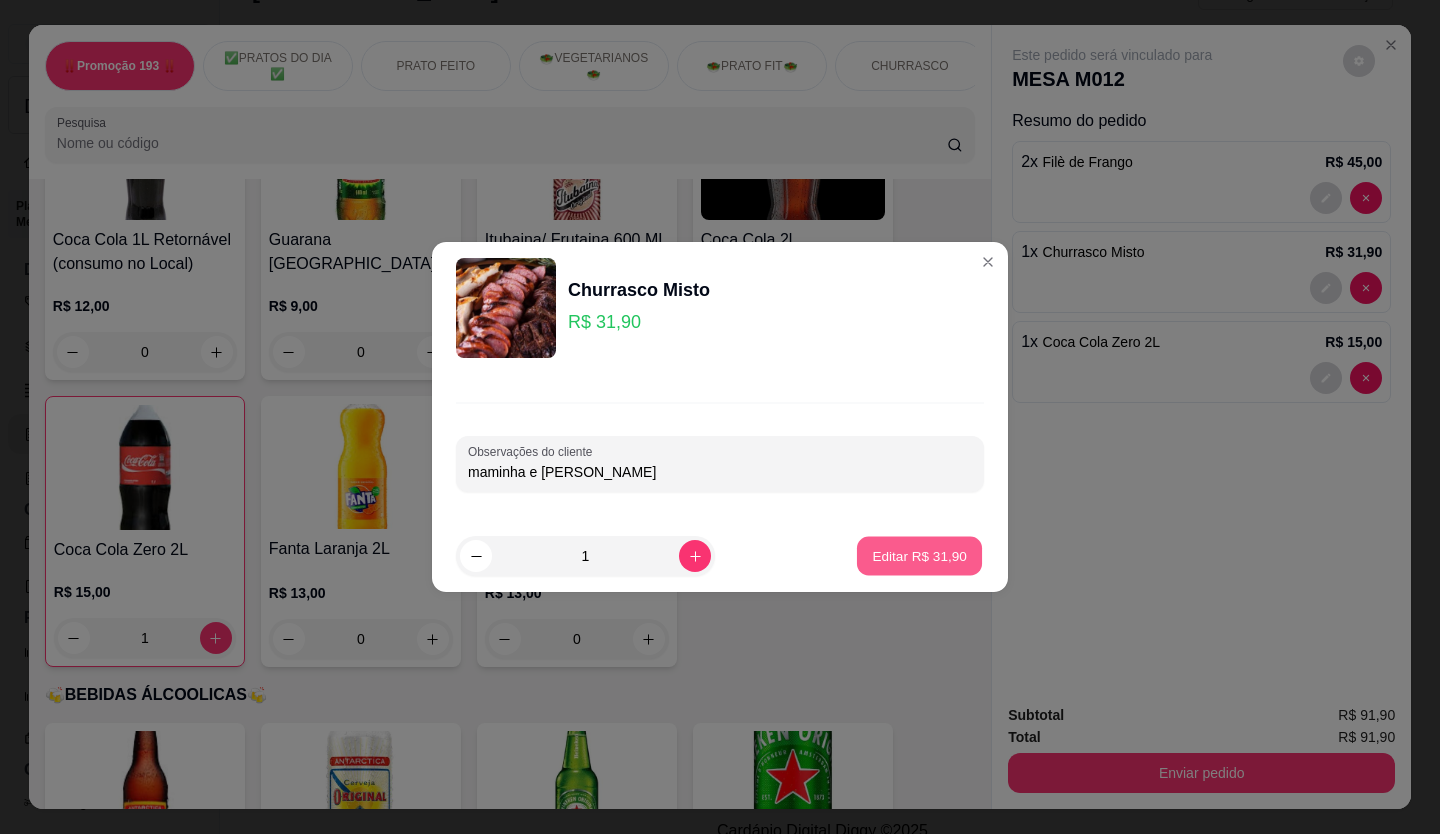 click on "Editar   R$ 31,90" at bounding box center (919, 555) 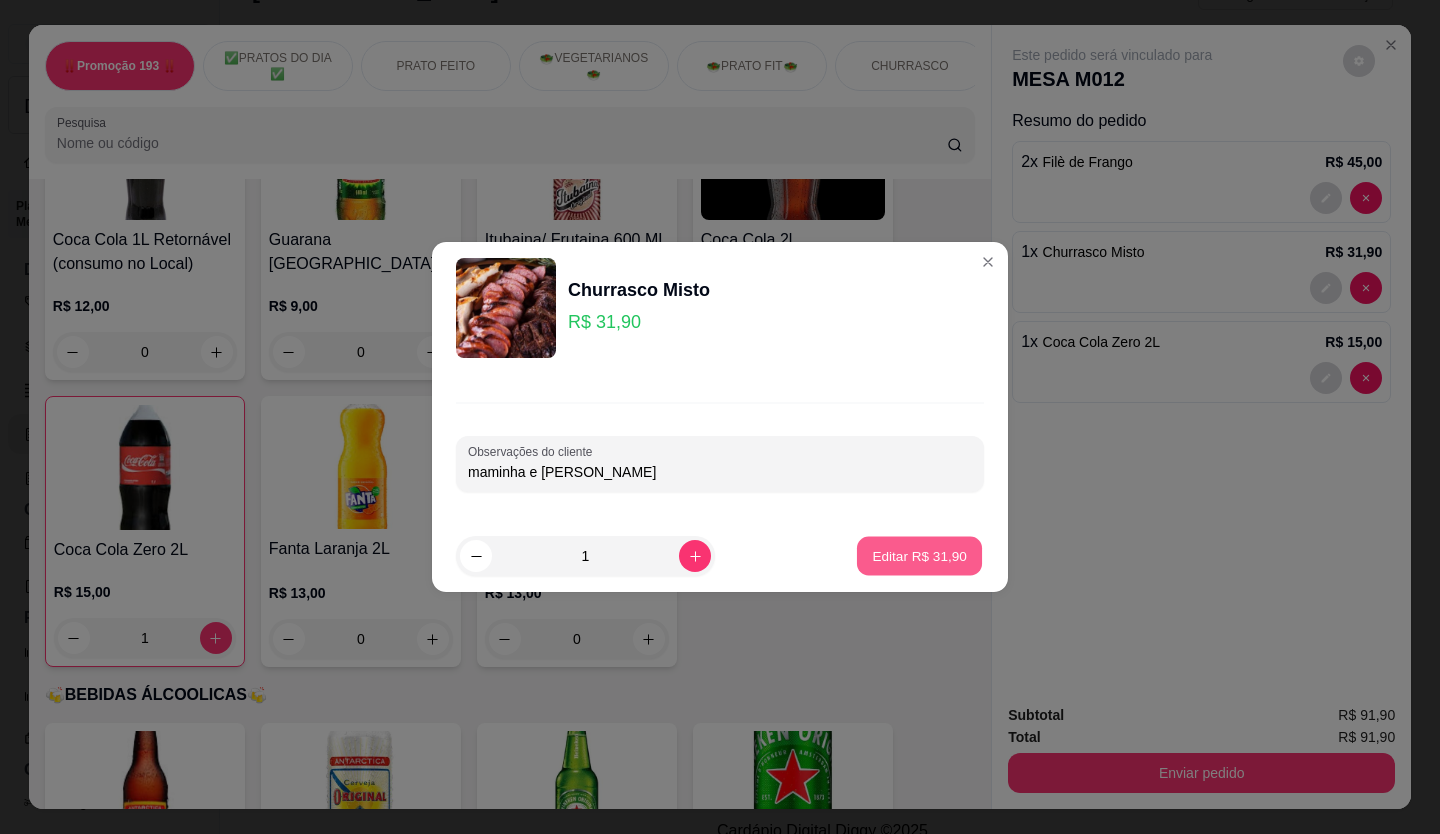 type on "0" 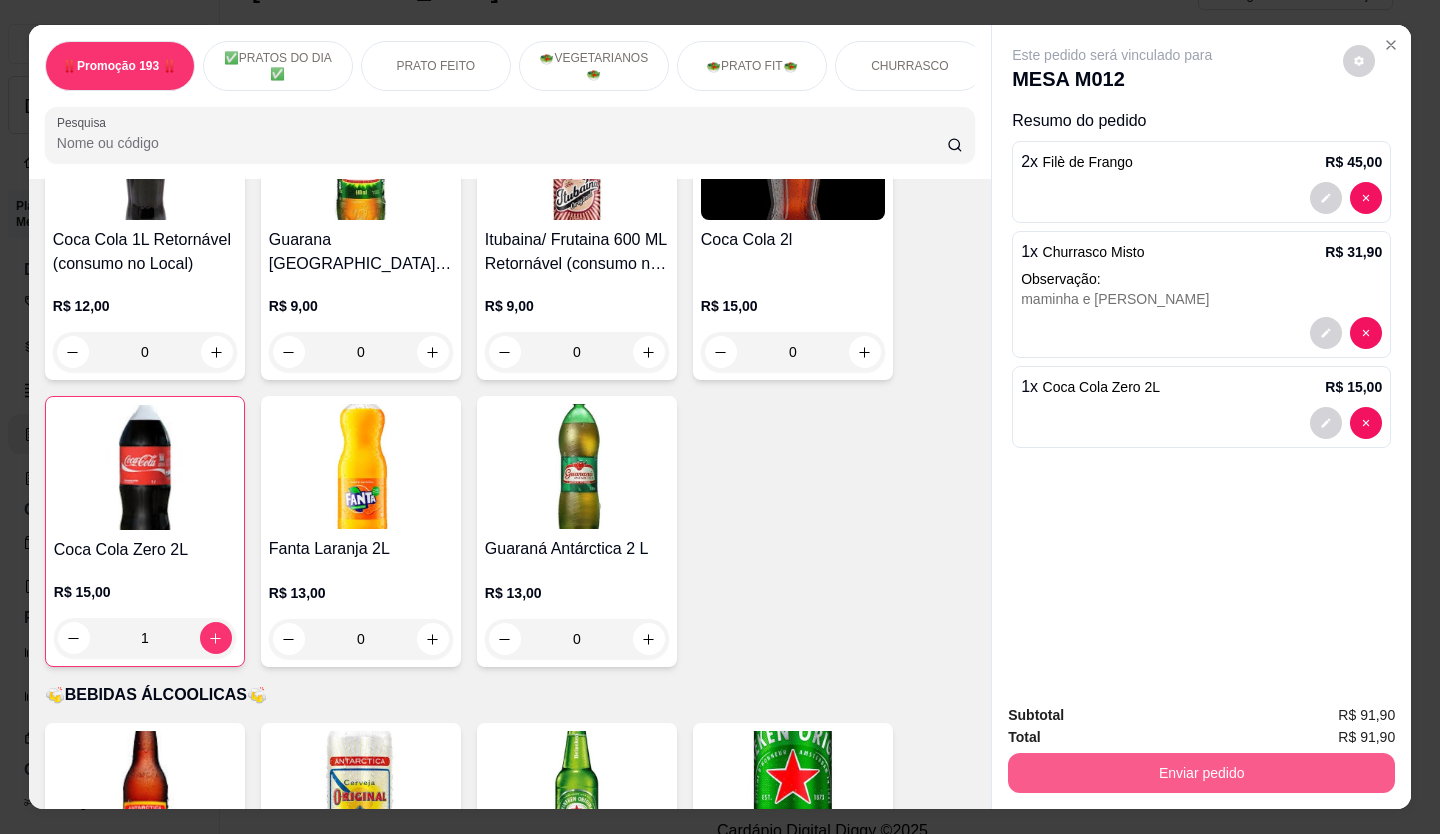 click on "Enviar pedido" at bounding box center (1201, 773) 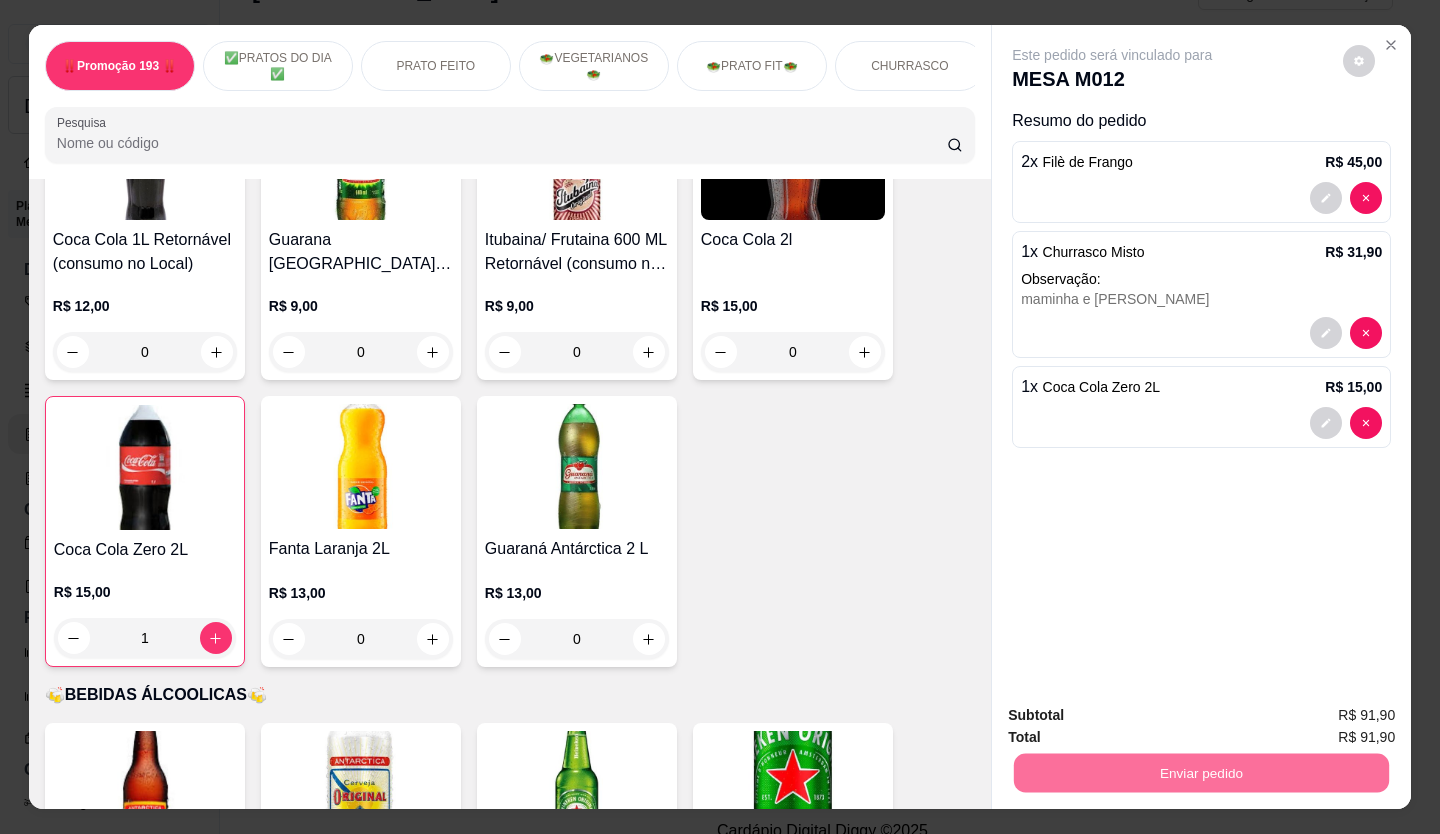 click on "Não registrar e enviar pedido" at bounding box center (1136, 715) 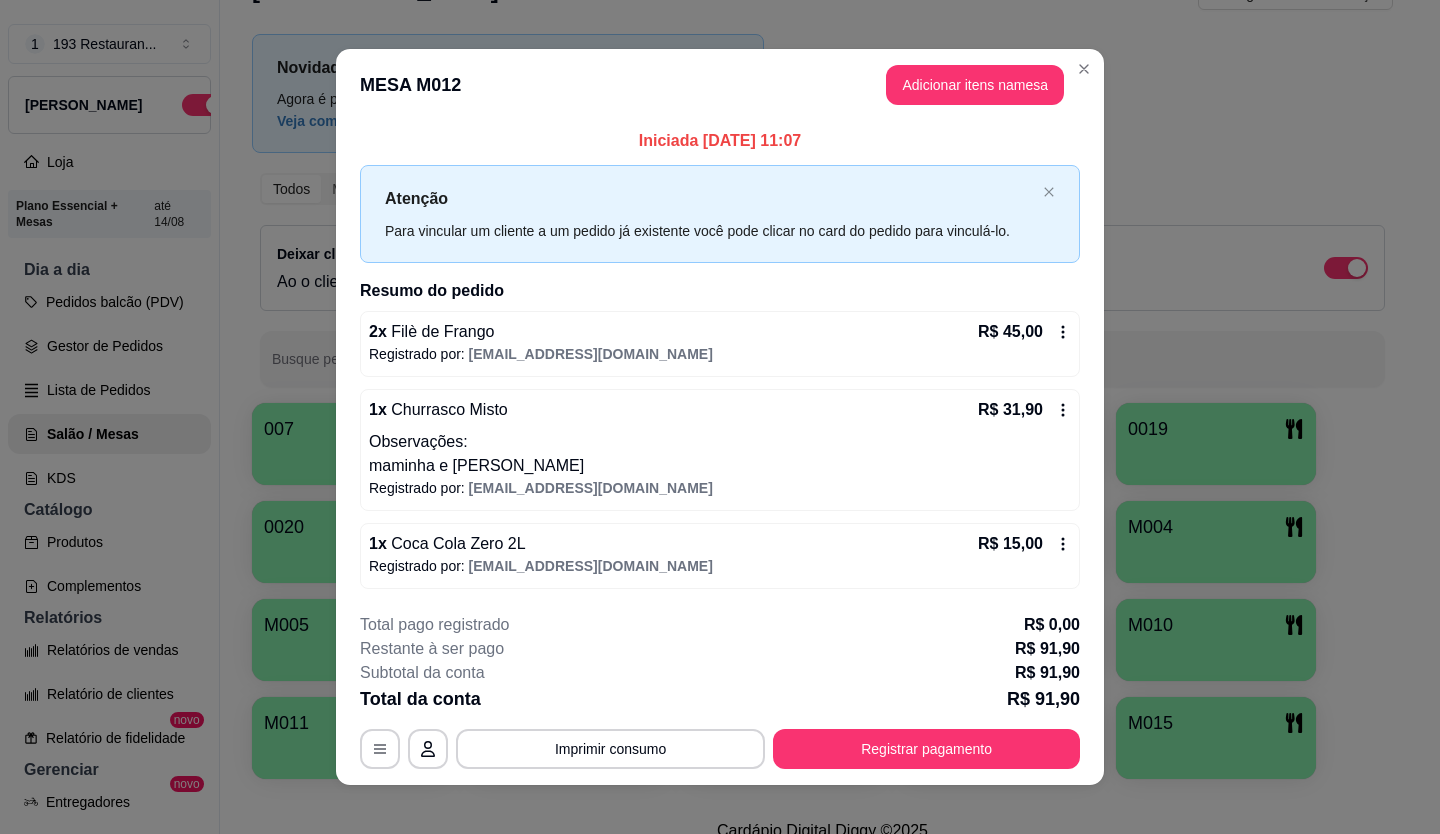 click on "**********" at bounding box center [720, 691] 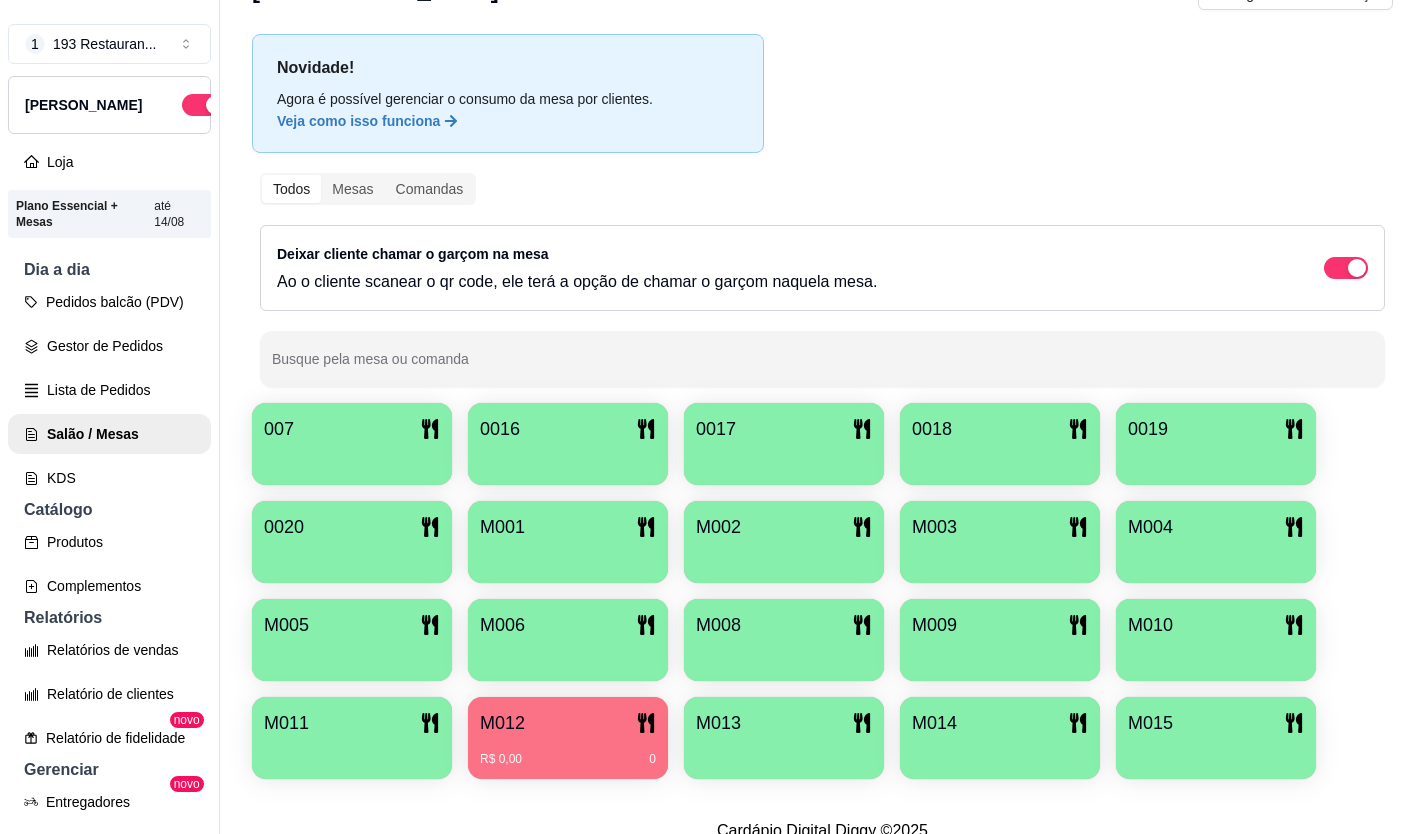 click on "M003" at bounding box center [1000, 527] 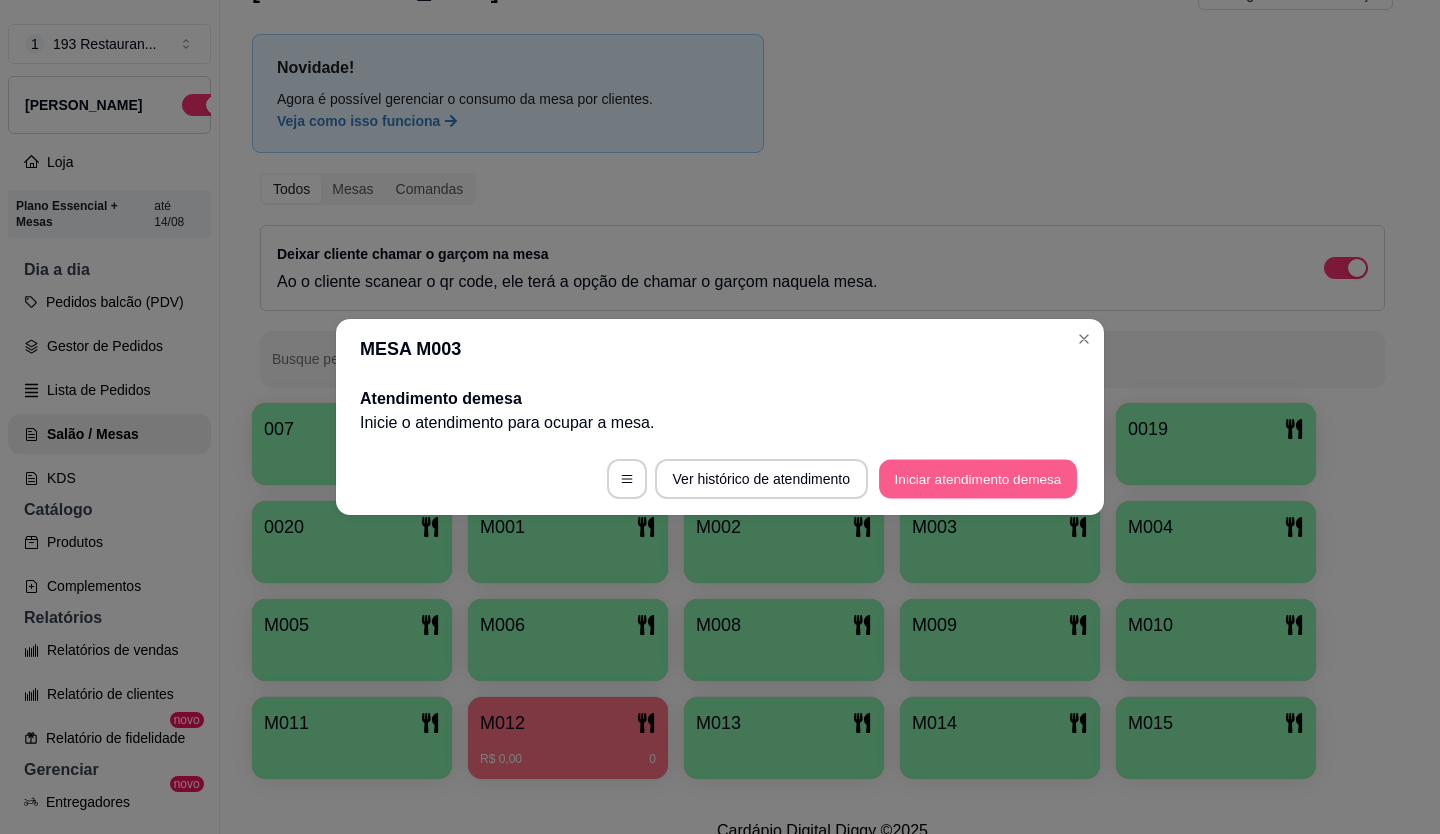 click on "Iniciar atendimento de  mesa" at bounding box center (978, 479) 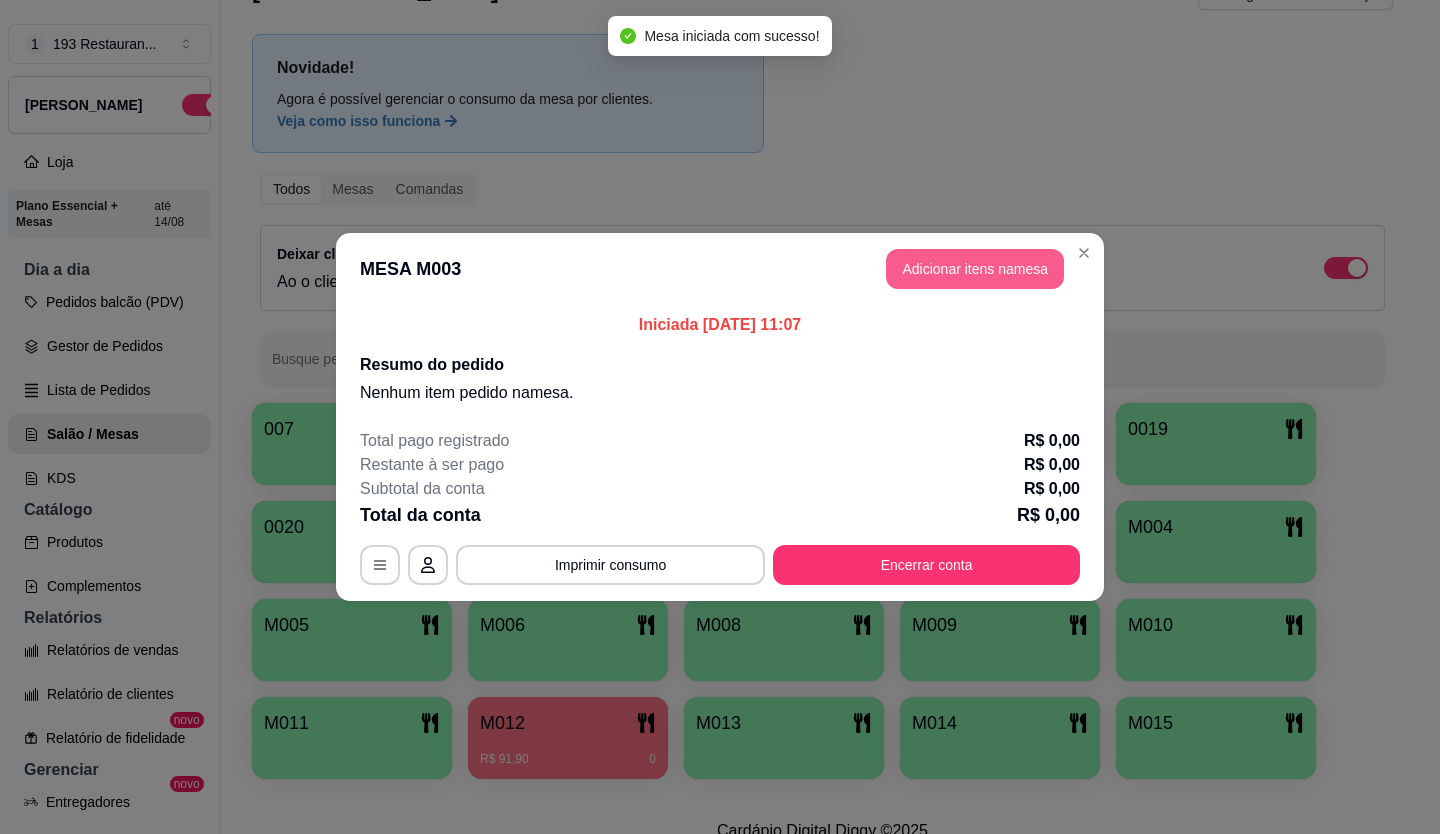 click on "Adicionar itens na  mesa" at bounding box center [975, 269] 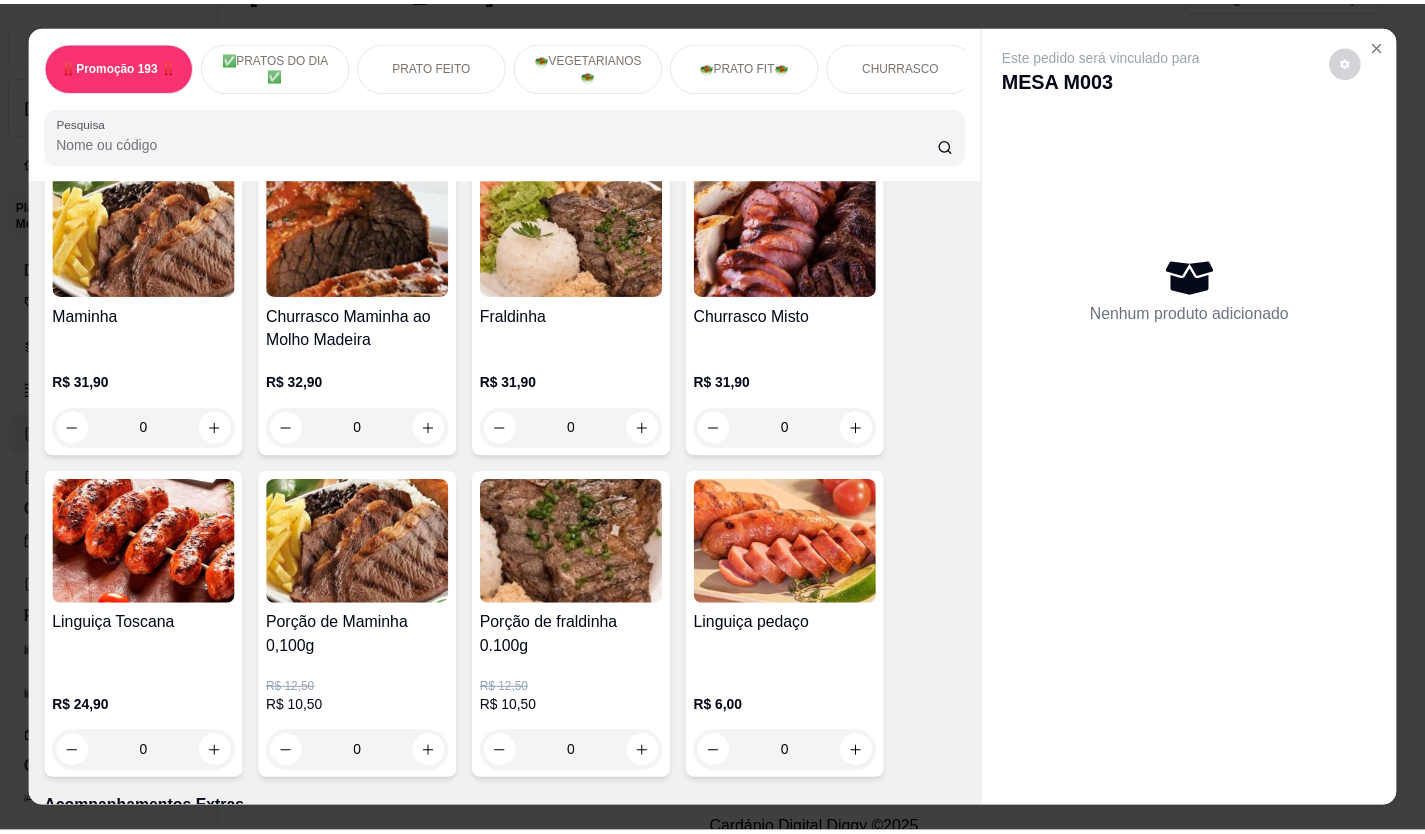 scroll, scrollTop: 3400, scrollLeft: 0, axis: vertical 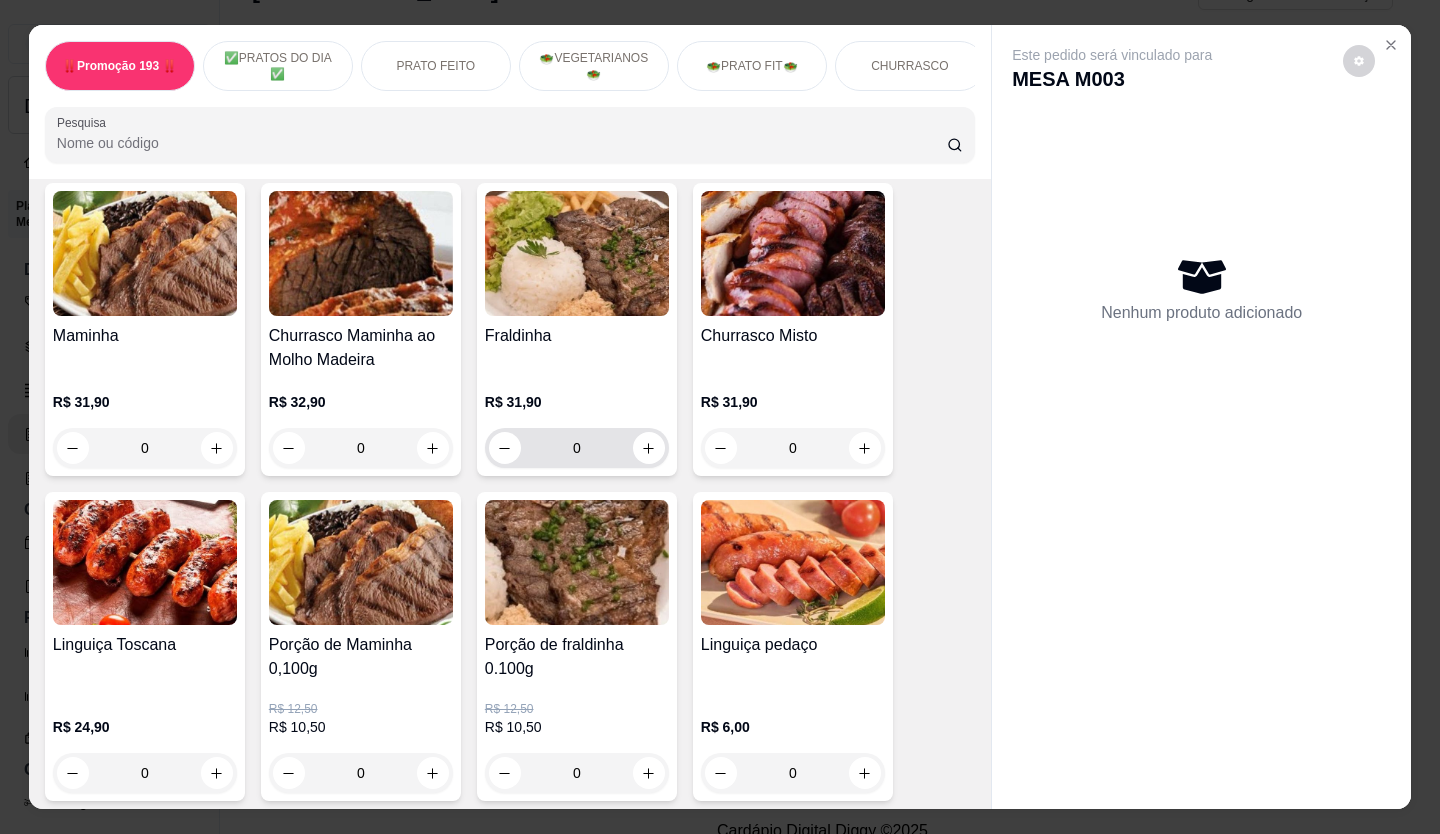 click at bounding box center [649, 448] 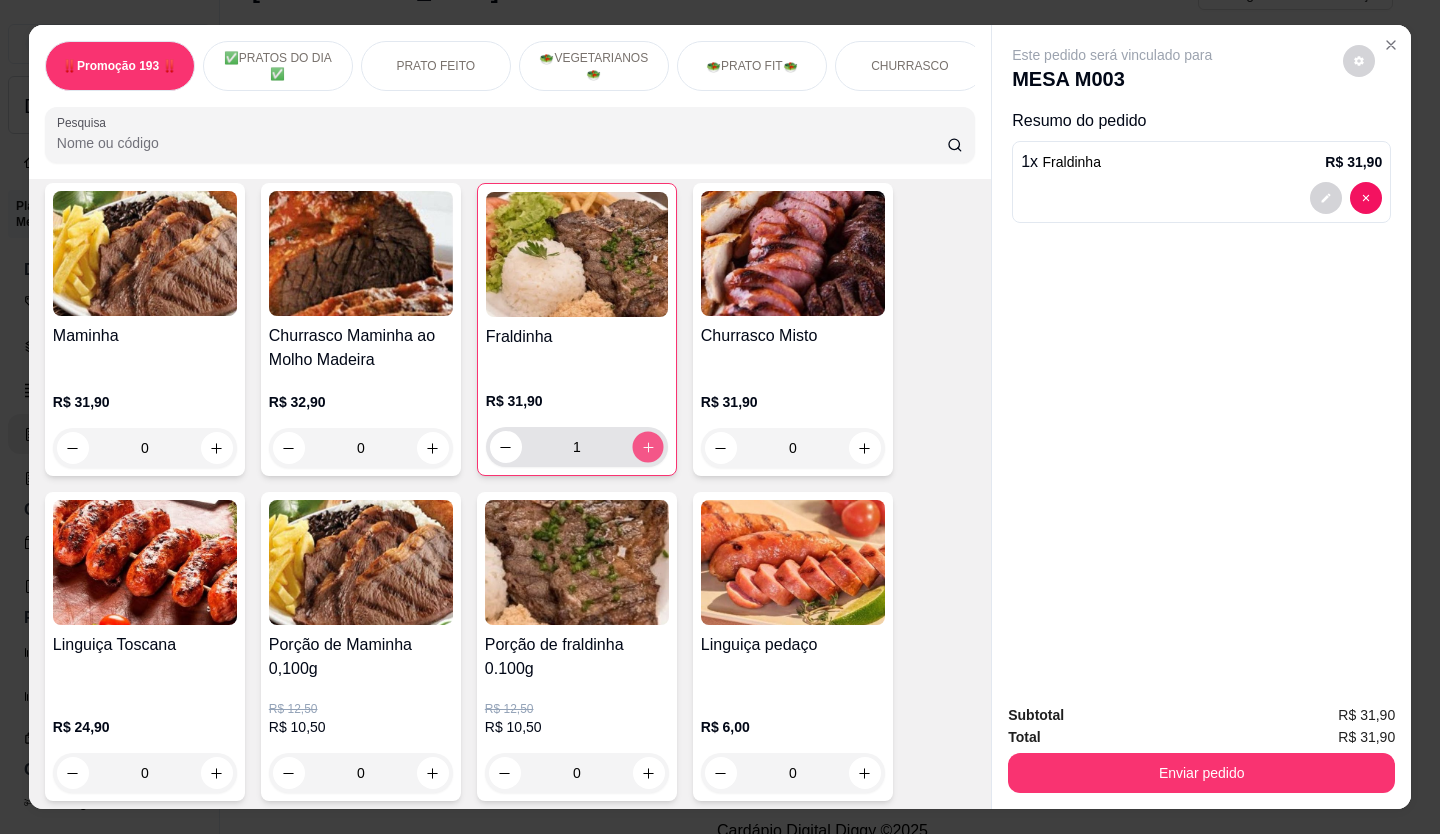 click at bounding box center (647, 447) 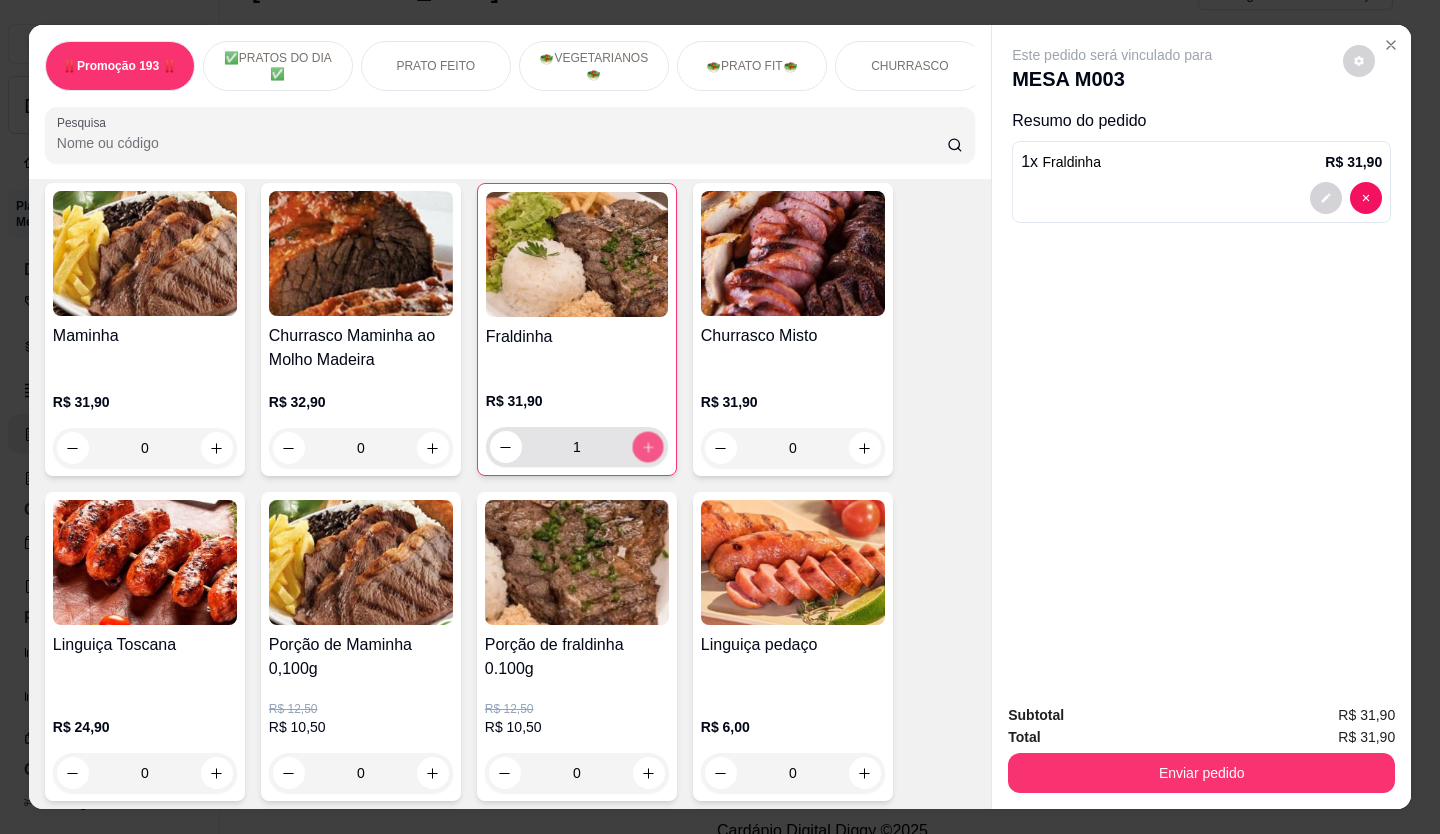 type on "2" 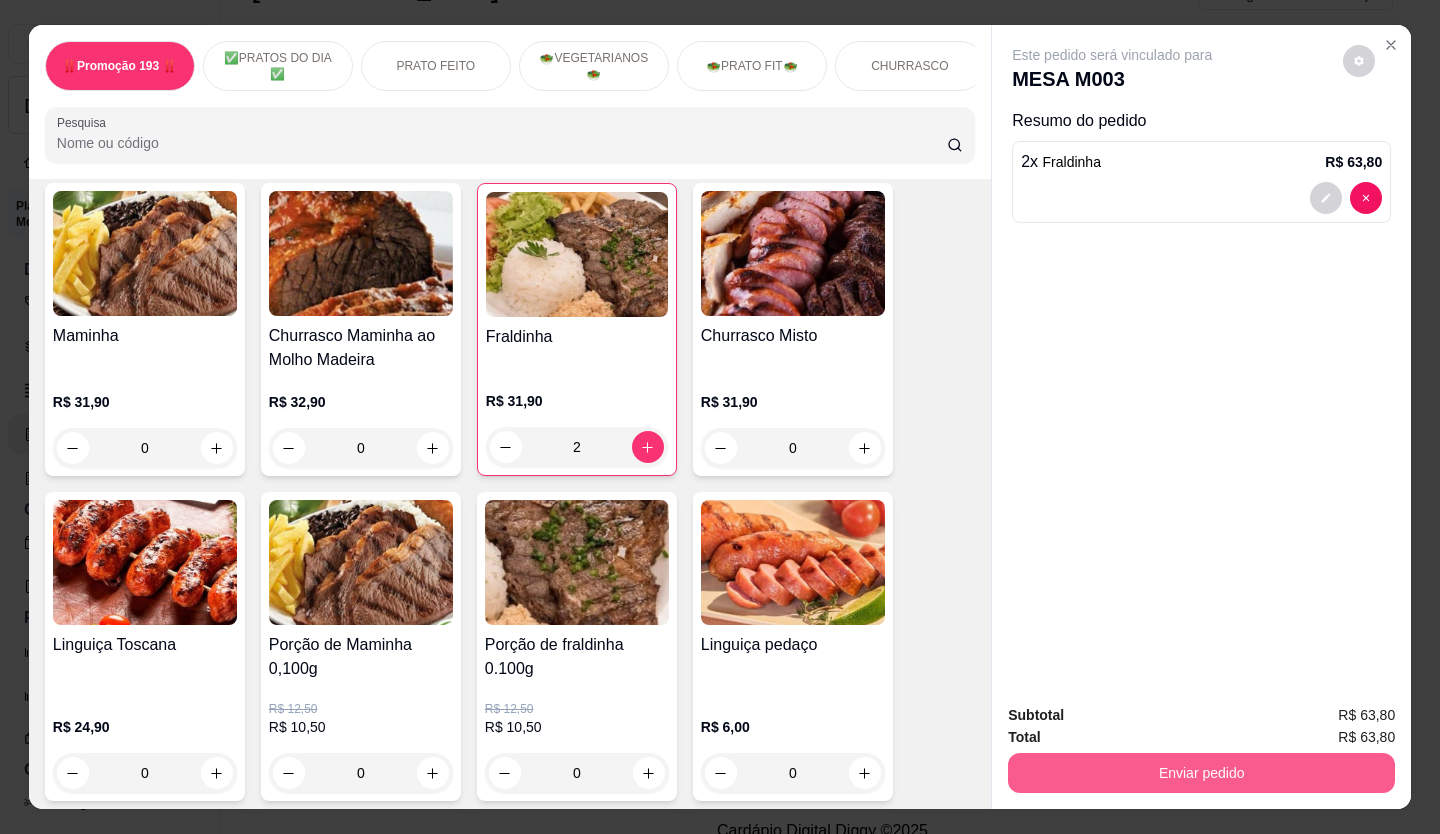 click on "Enviar pedido" at bounding box center [1201, 773] 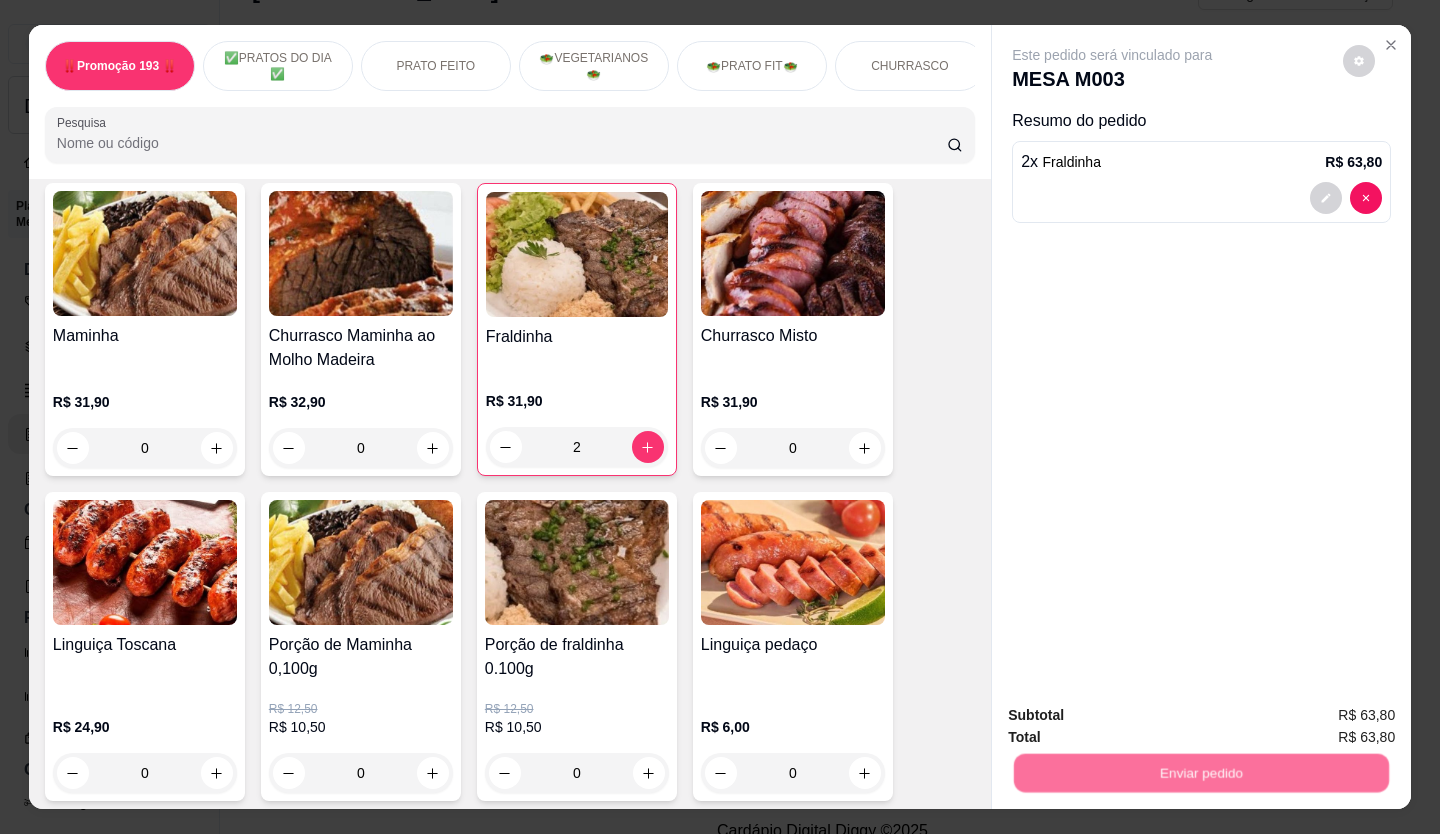click on "Não registrar e enviar pedido" at bounding box center (1135, 716) 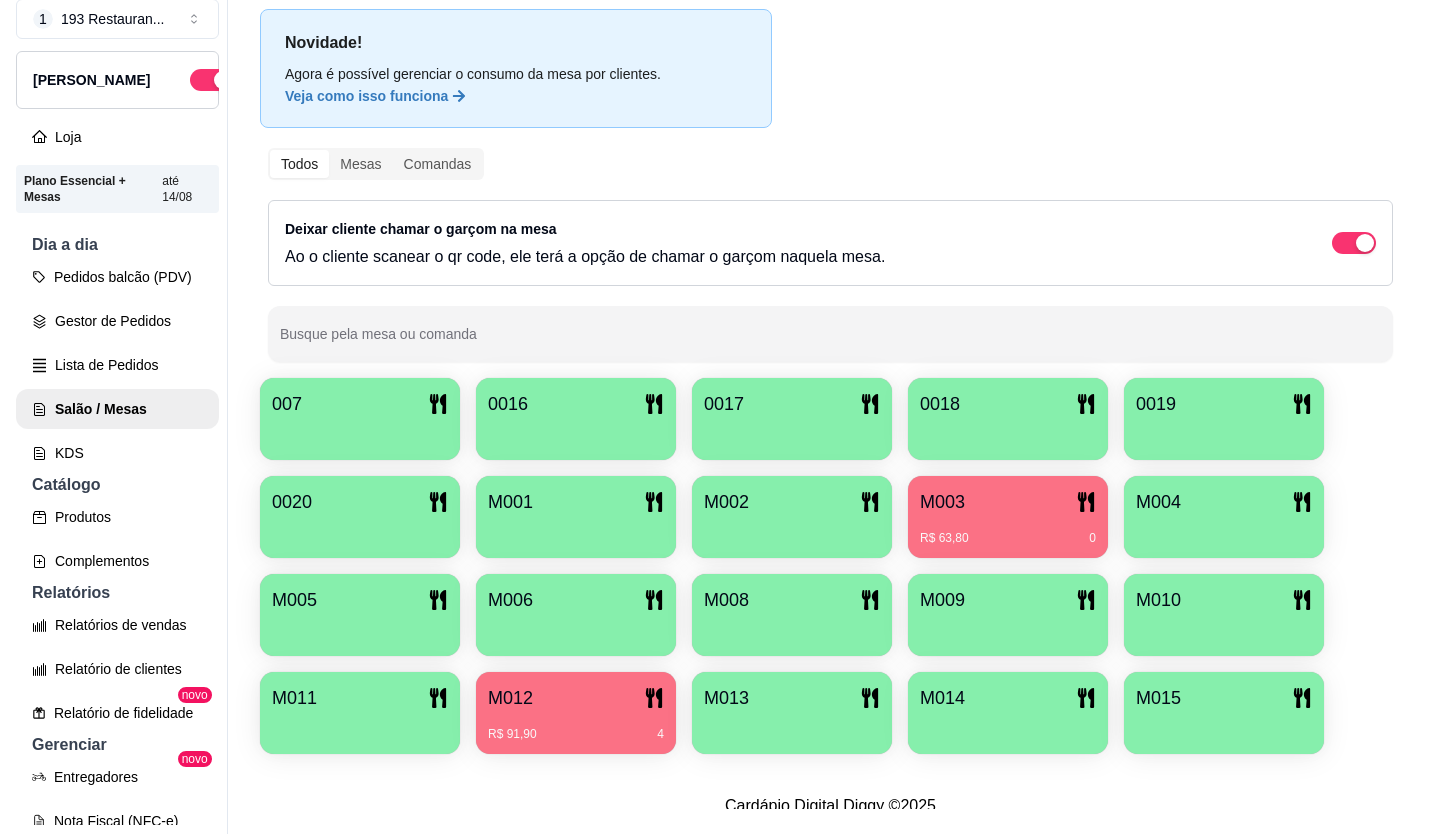 scroll, scrollTop: 32, scrollLeft: 0, axis: vertical 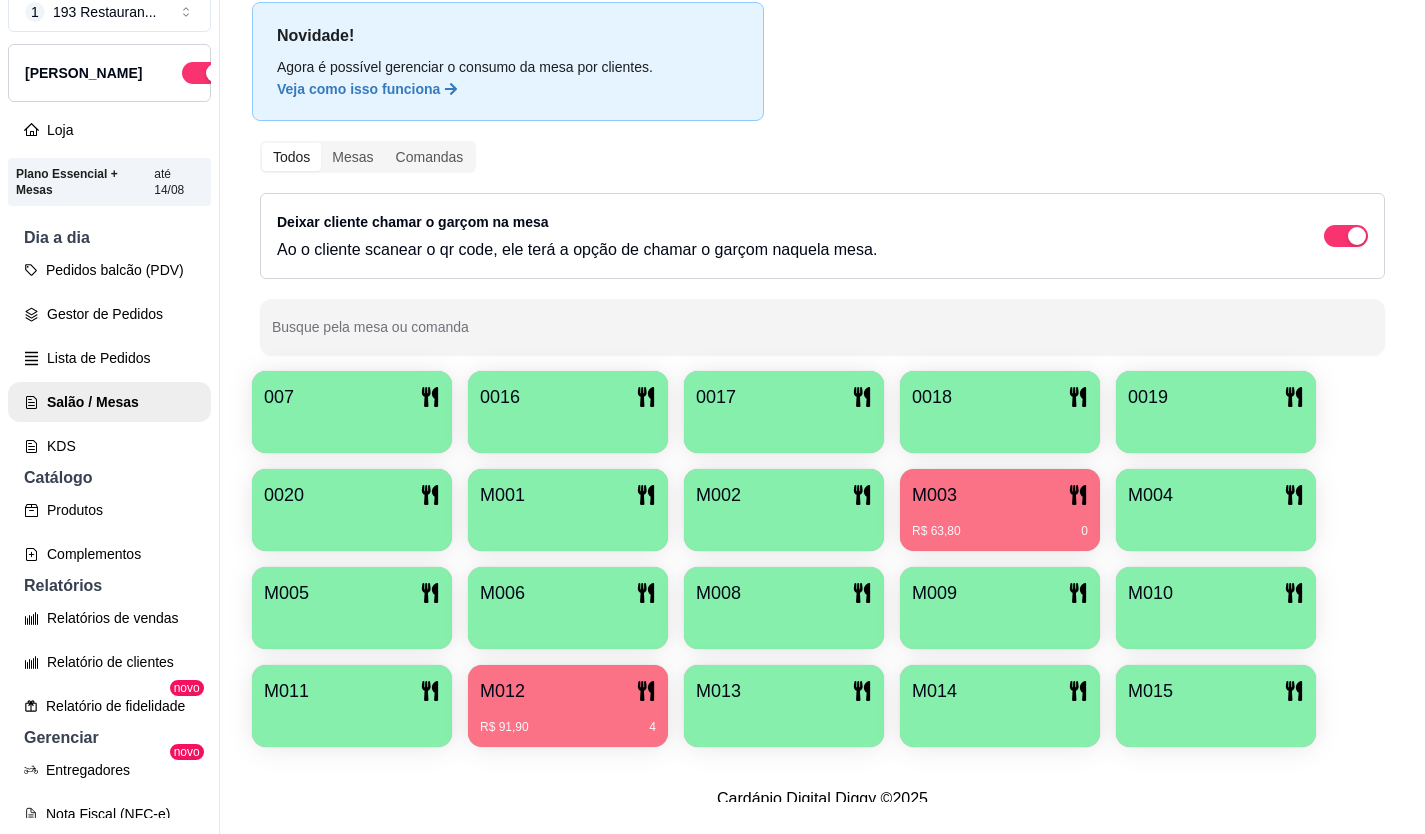 click on "M004" at bounding box center [1216, 495] 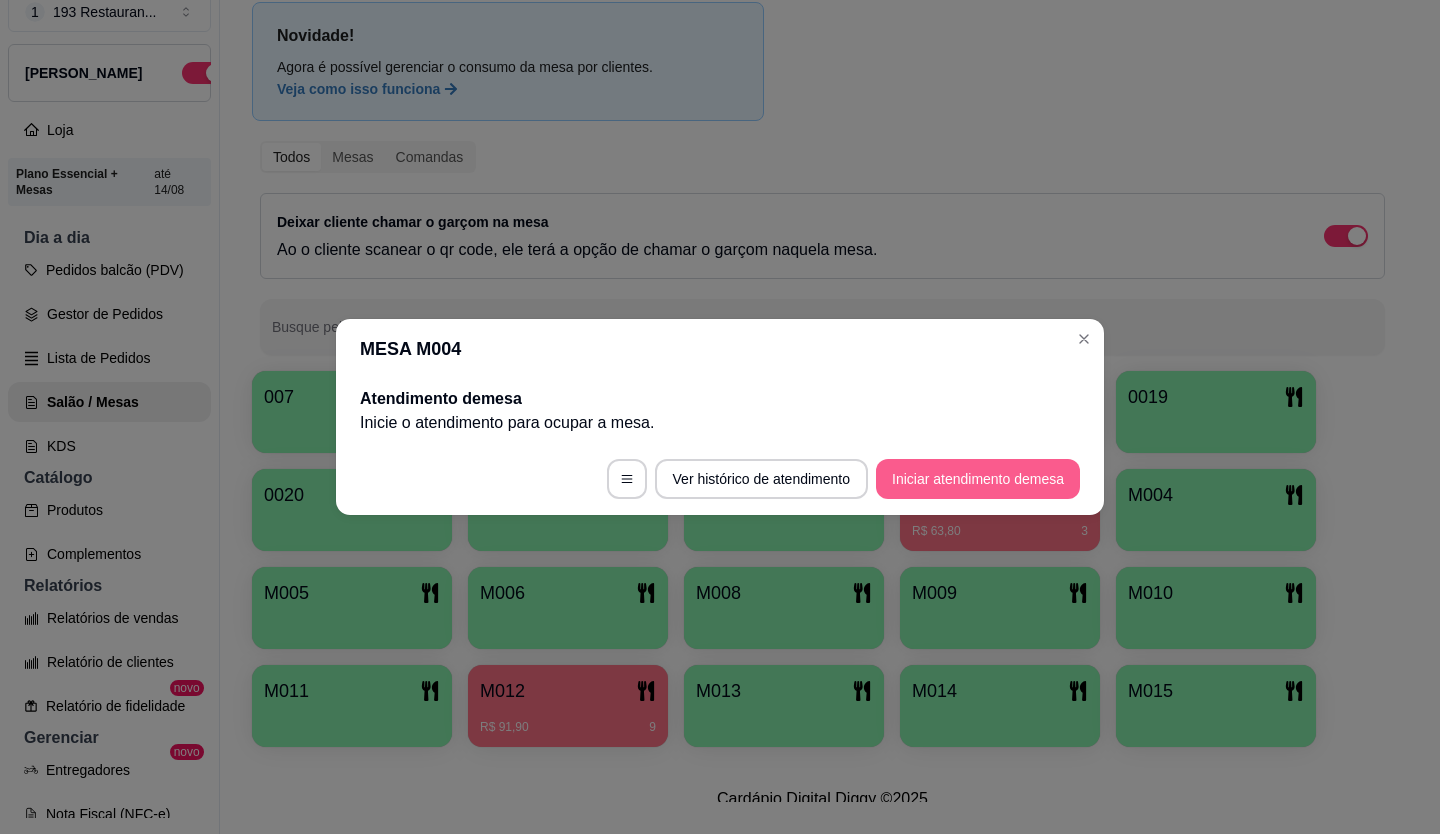 click on "Iniciar atendimento de  mesa" at bounding box center (978, 479) 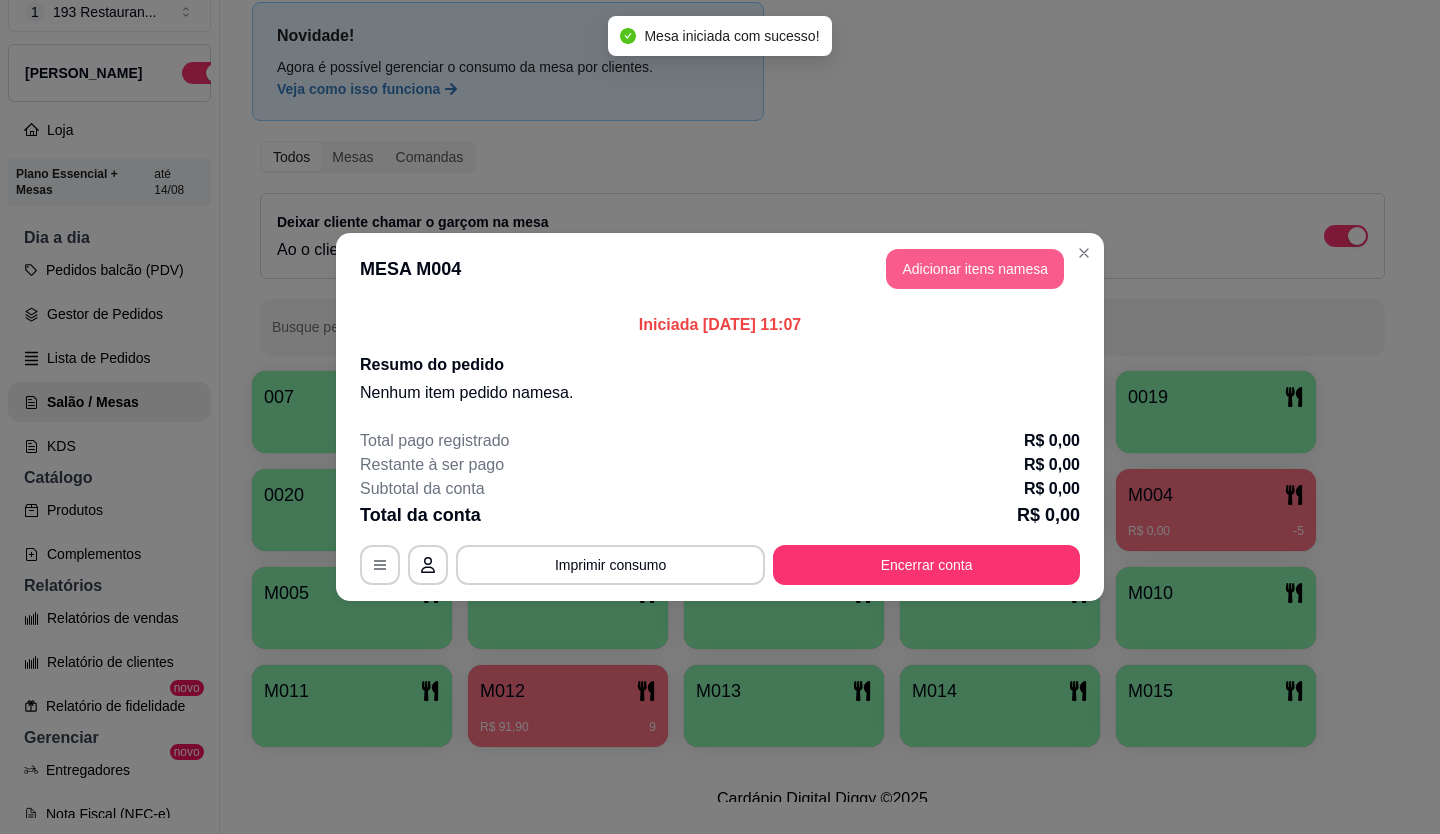 click on "Adicionar itens na  mesa" at bounding box center [975, 269] 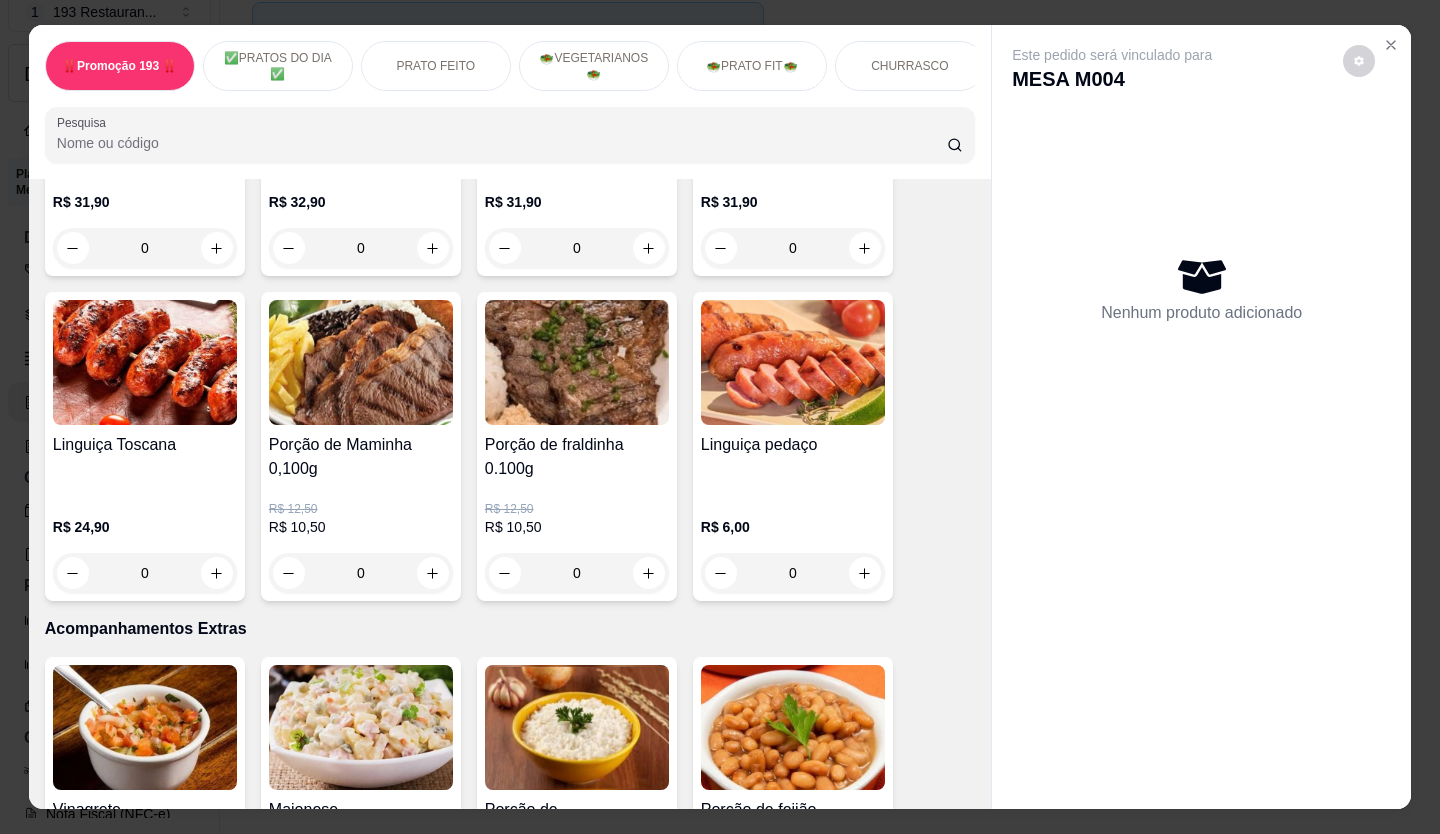scroll, scrollTop: 3300, scrollLeft: 0, axis: vertical 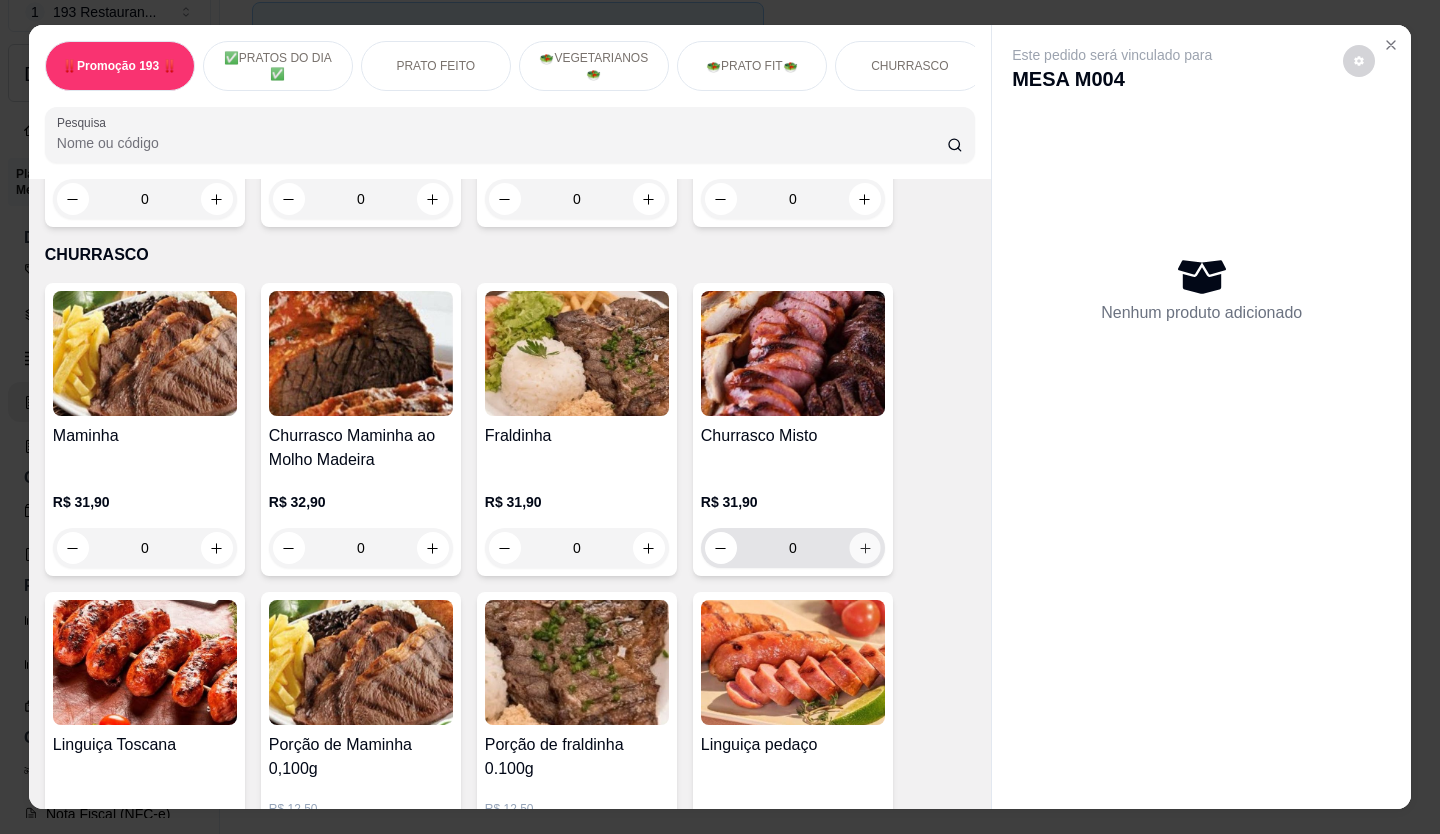 click at bounding box center (864, 548) 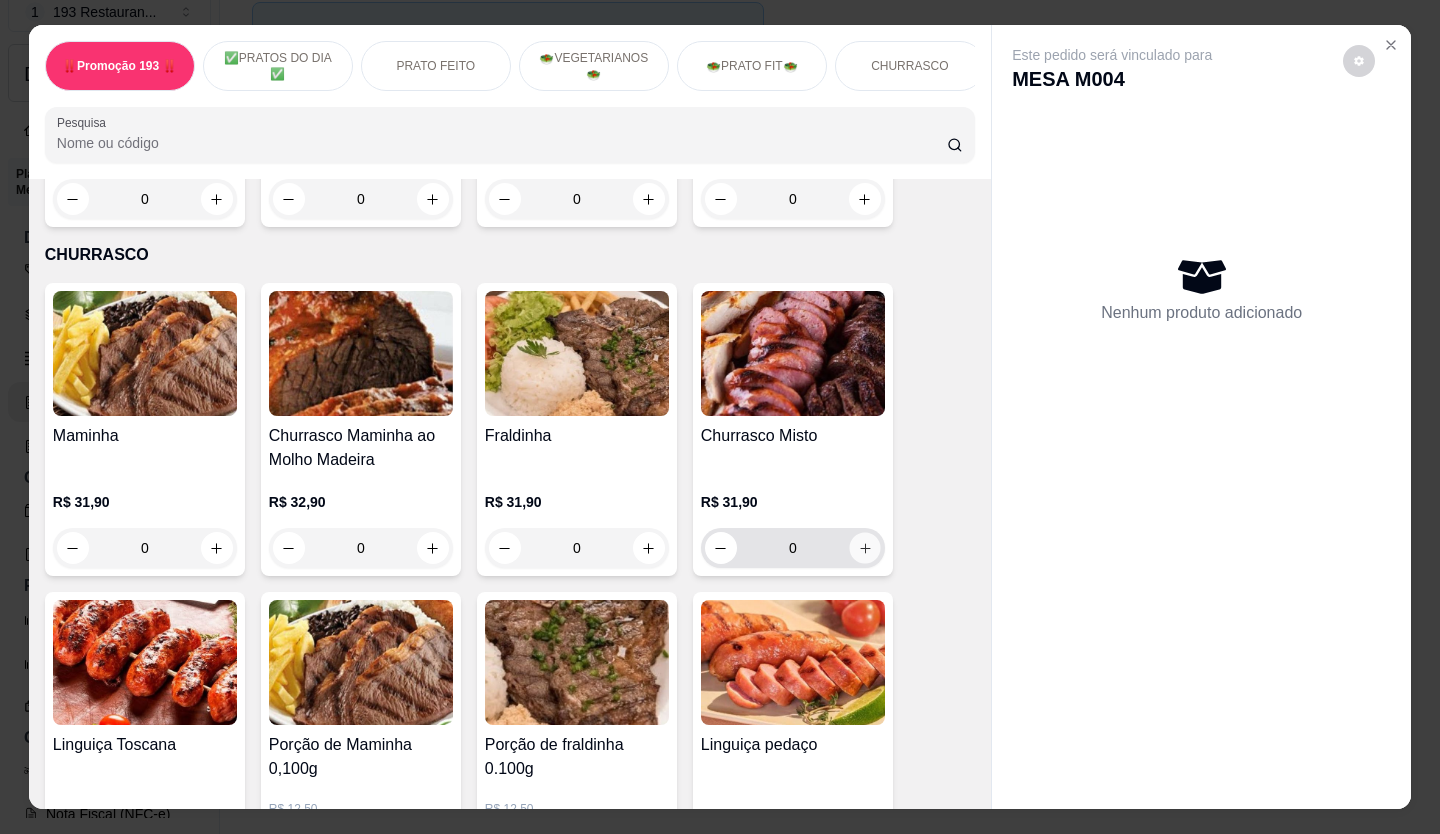 type on "1" 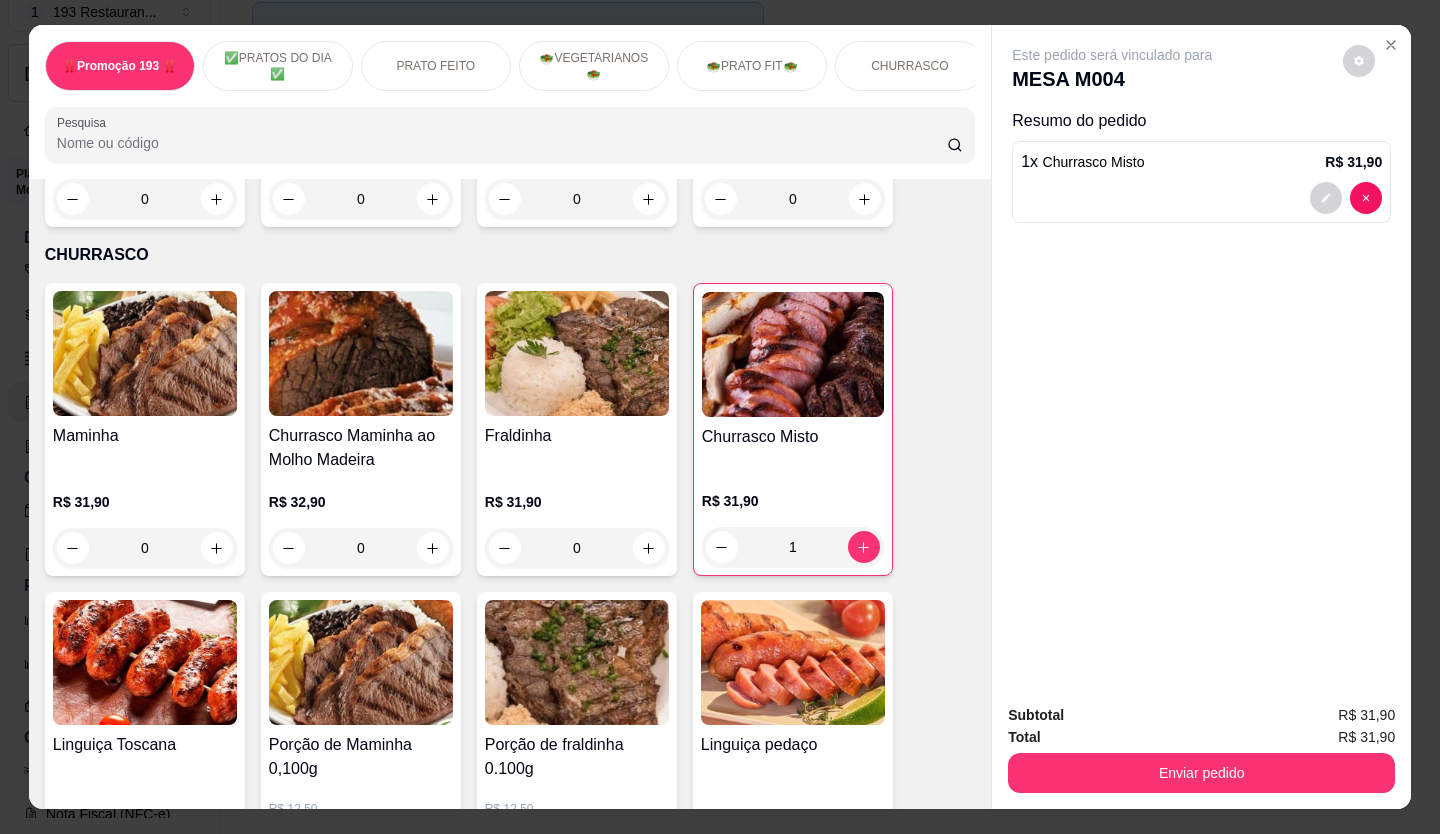scroll, scrollTop: 3500, scrollLeft: 0, axis: vertical 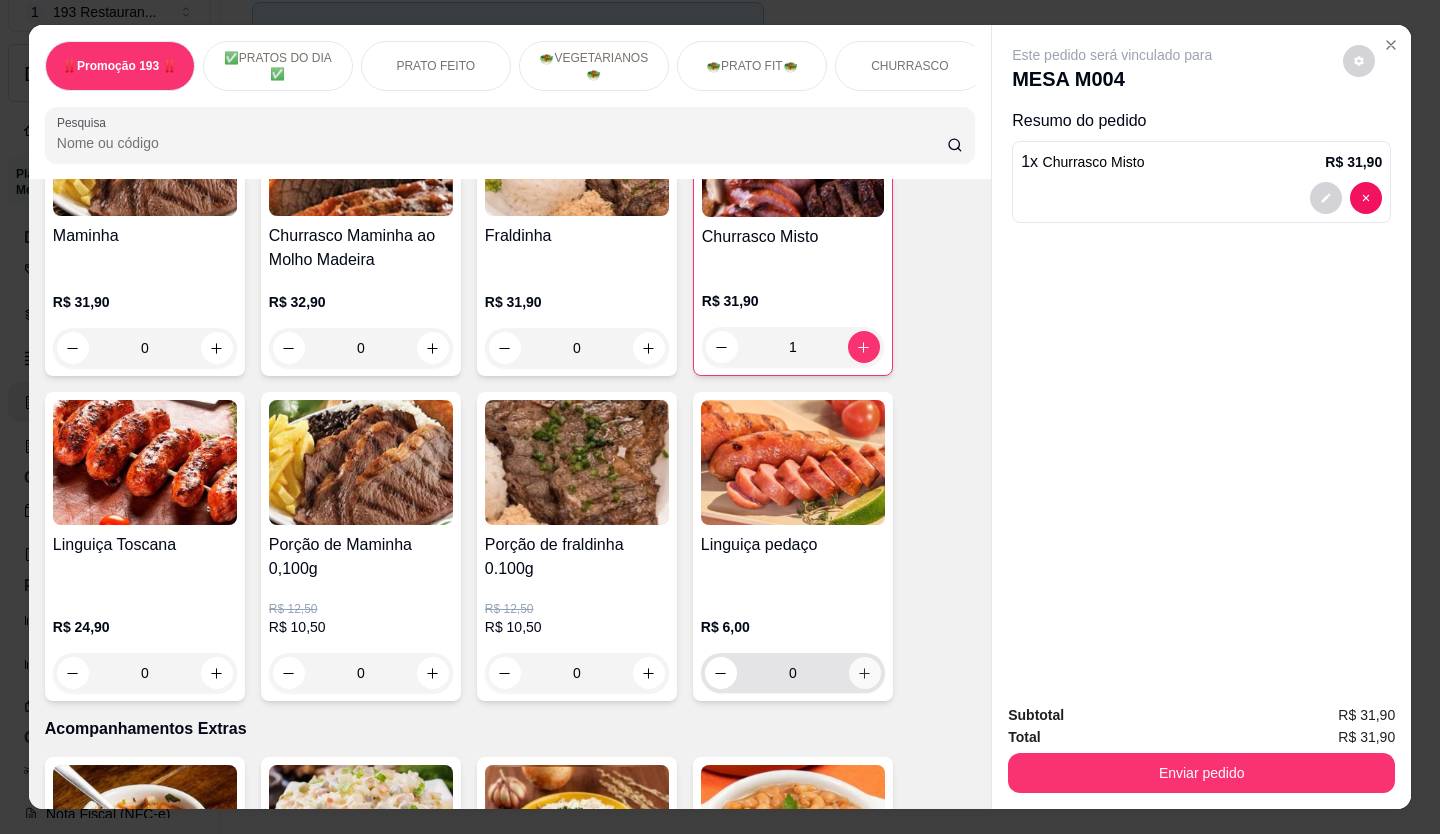 click 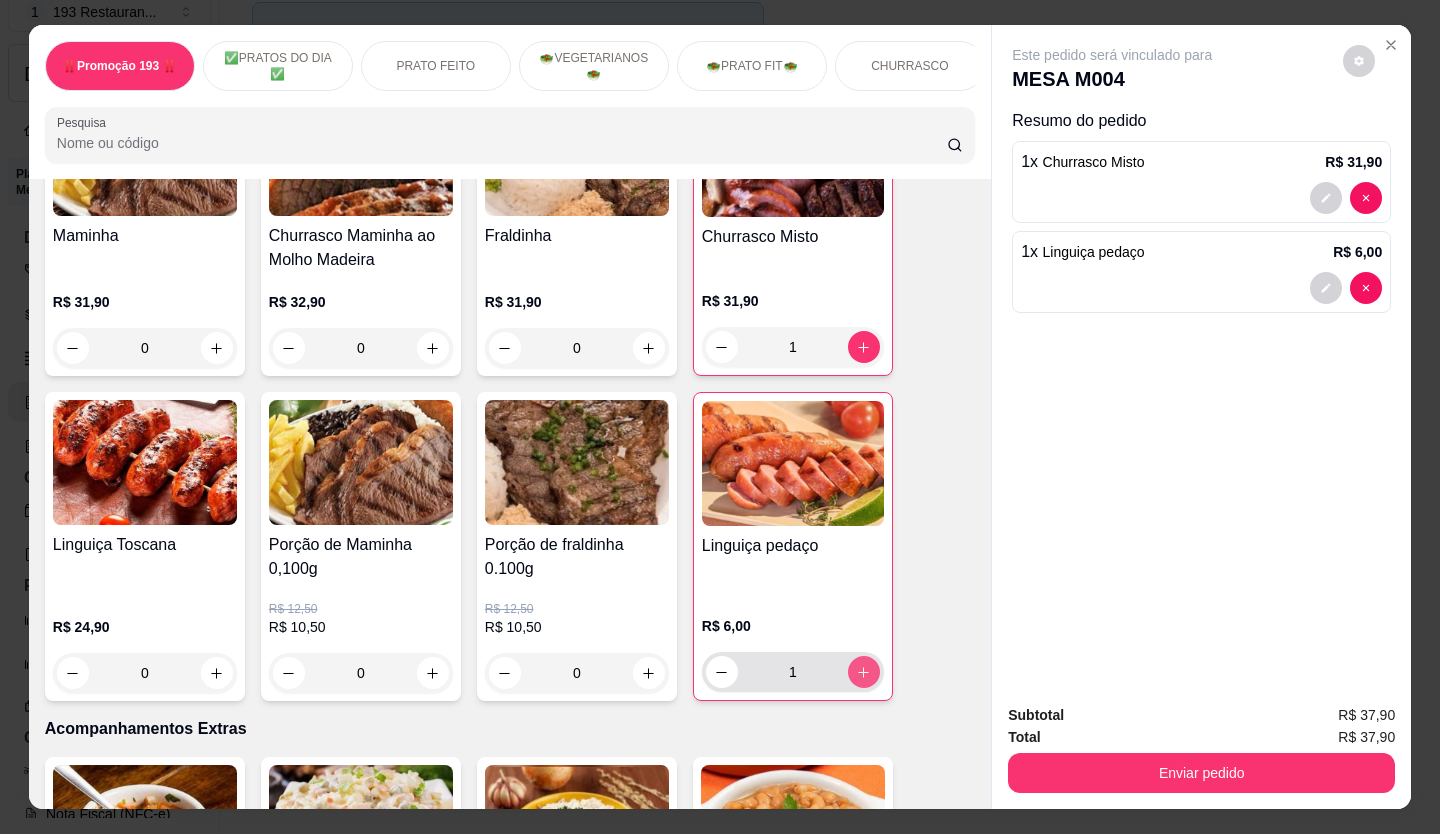 type on "1" 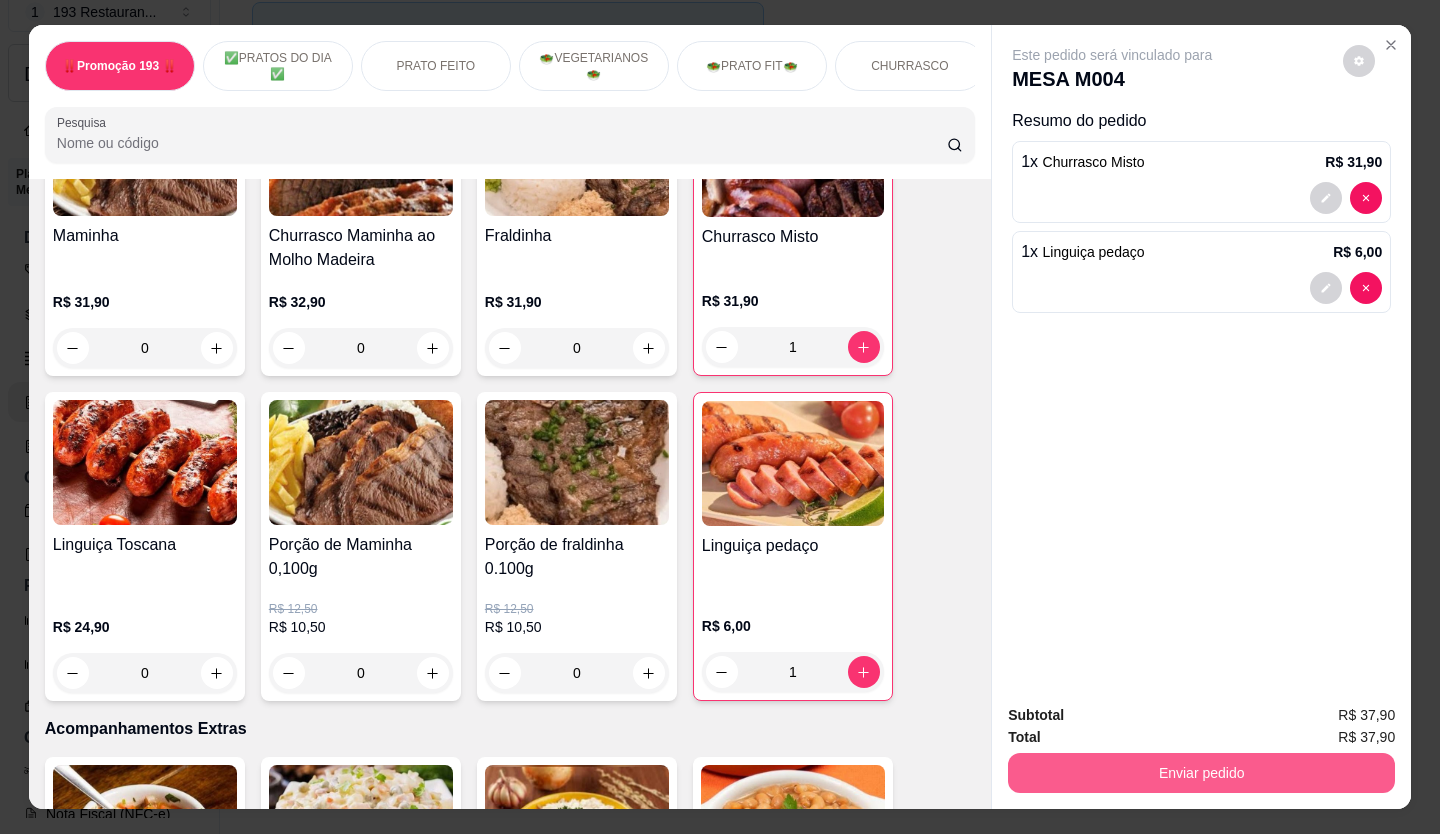 click on "Enviar pedido" at bounding box center [1201, 773] 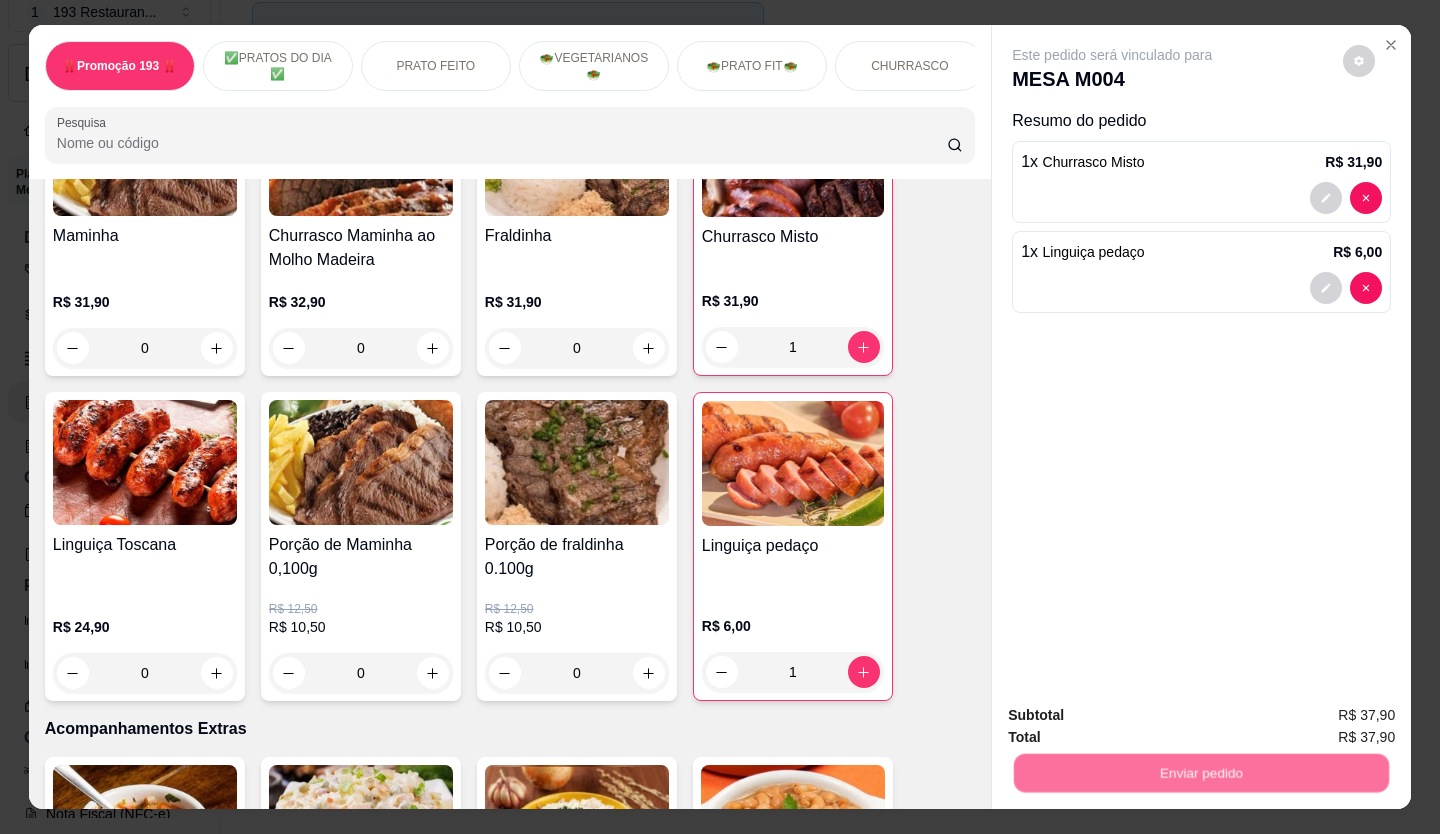 click on "Não registrar e enviar pedido" at bounding box center (1136, 715) 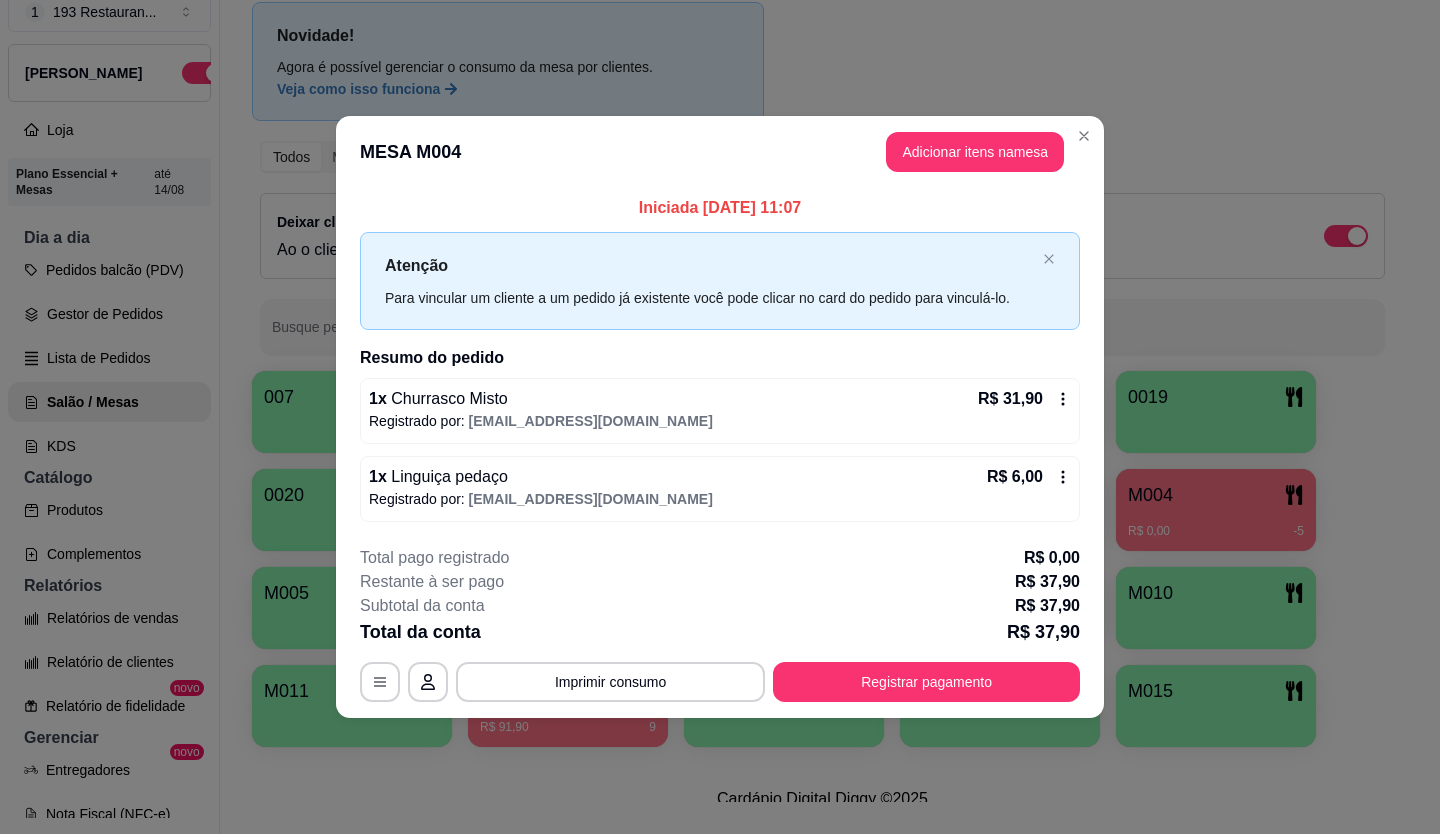 click on "MESA M004 Adicionar itens na  mesa" at bounding box center (720, 152) 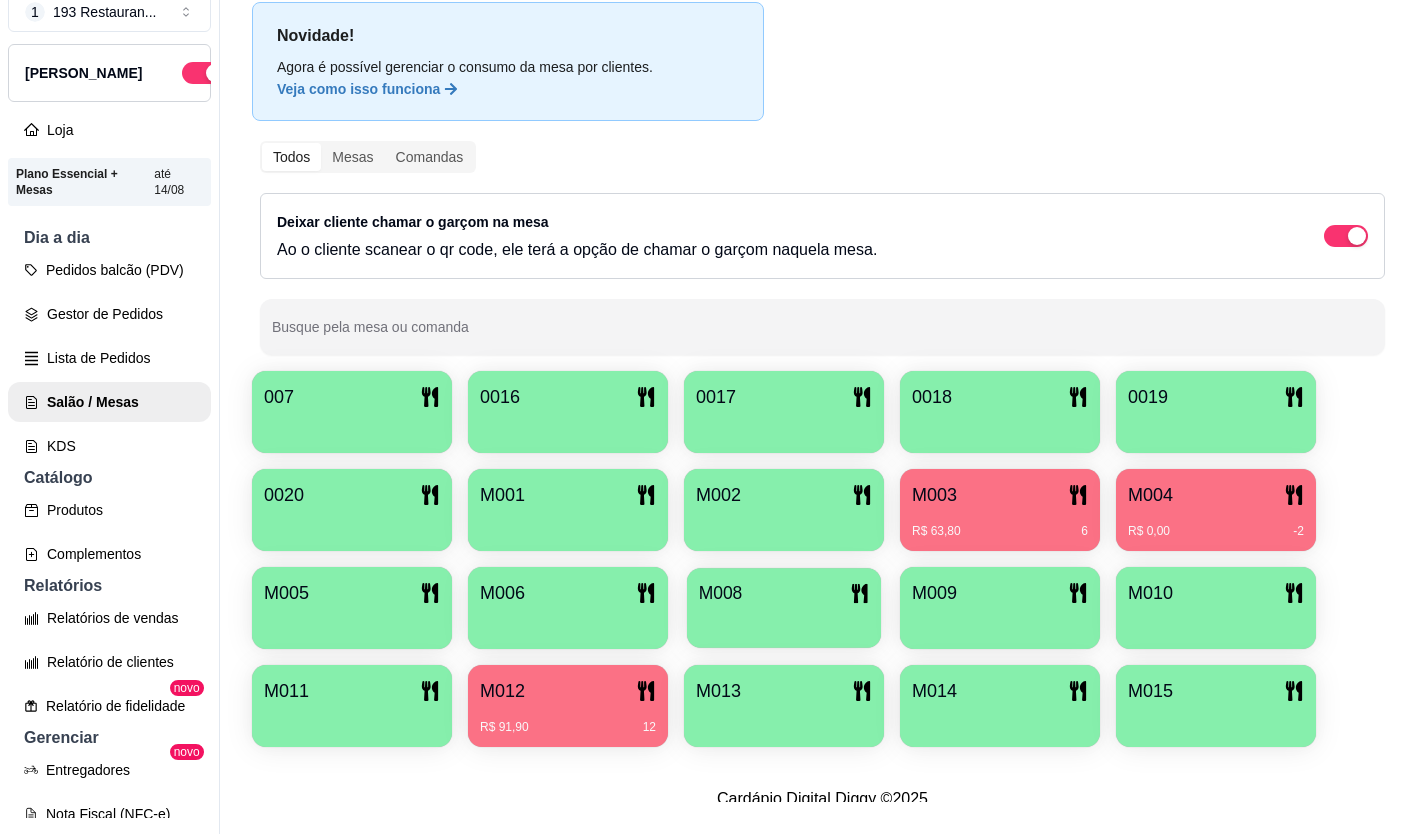 click at bounding box center [784, 621] 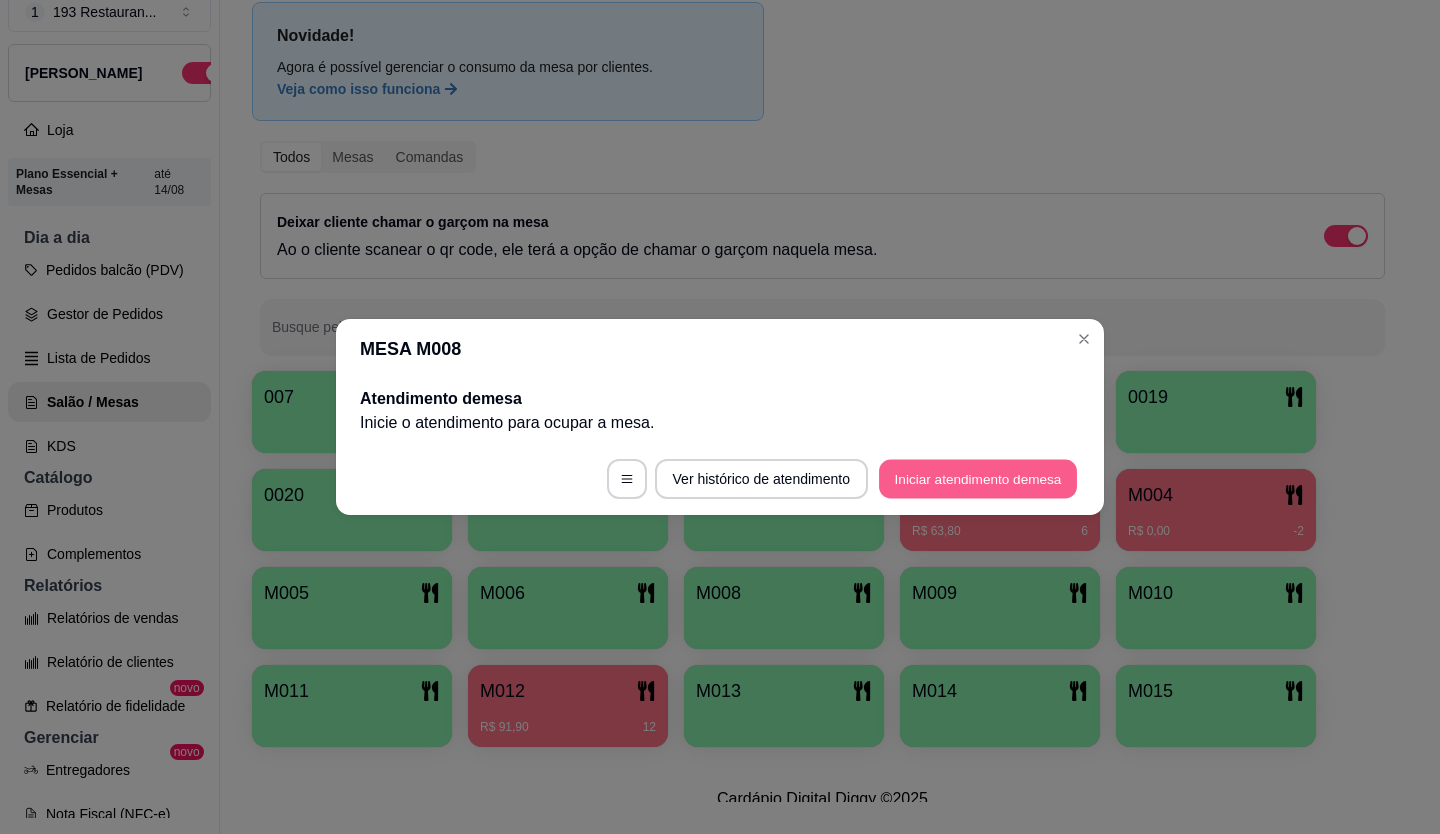 click on "Iniciar atendimento de  mesa" at bounding box center [978, 479] 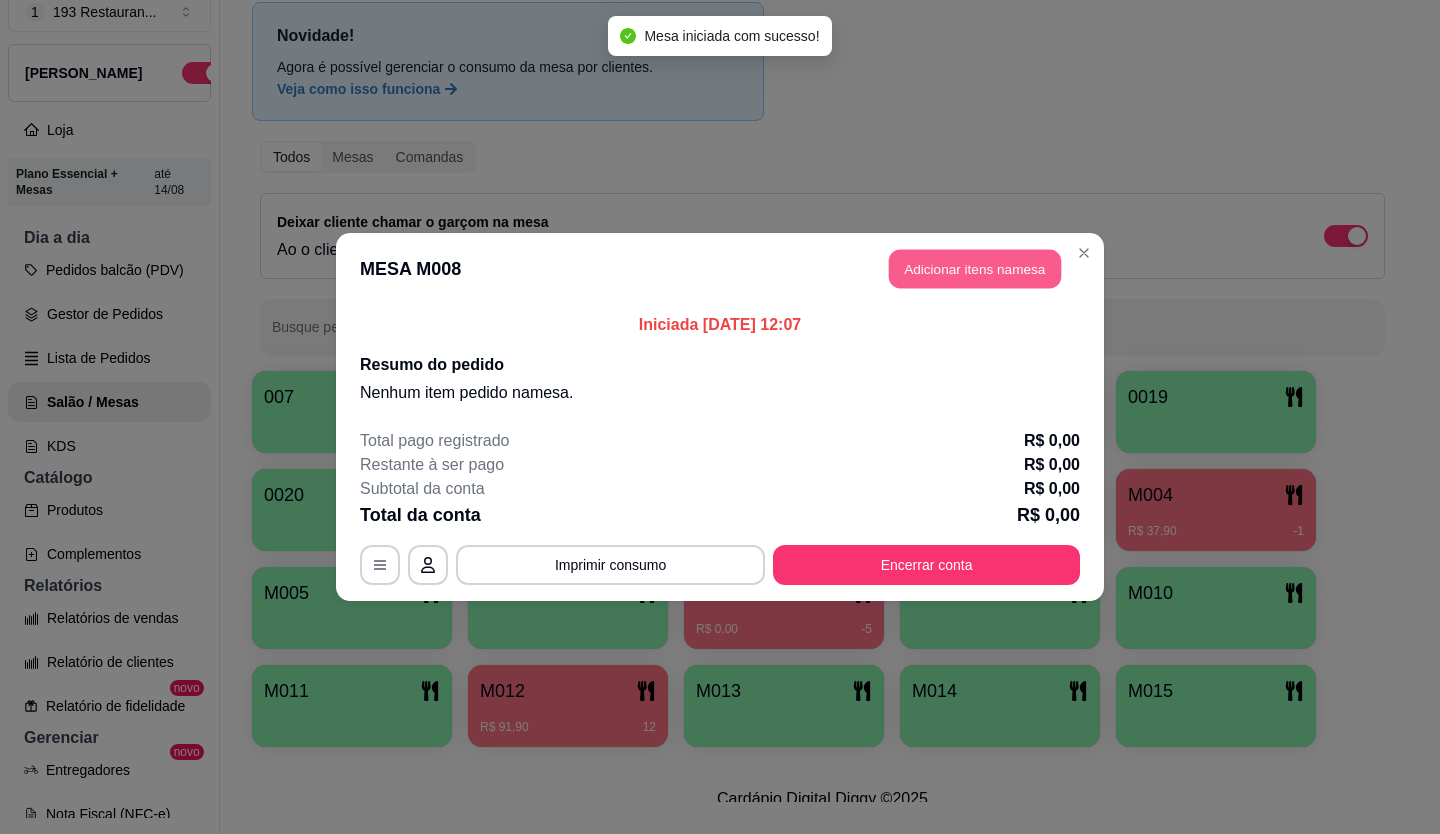 click on "Adicionar itens na  mesa" at bounding box center (975, 269) 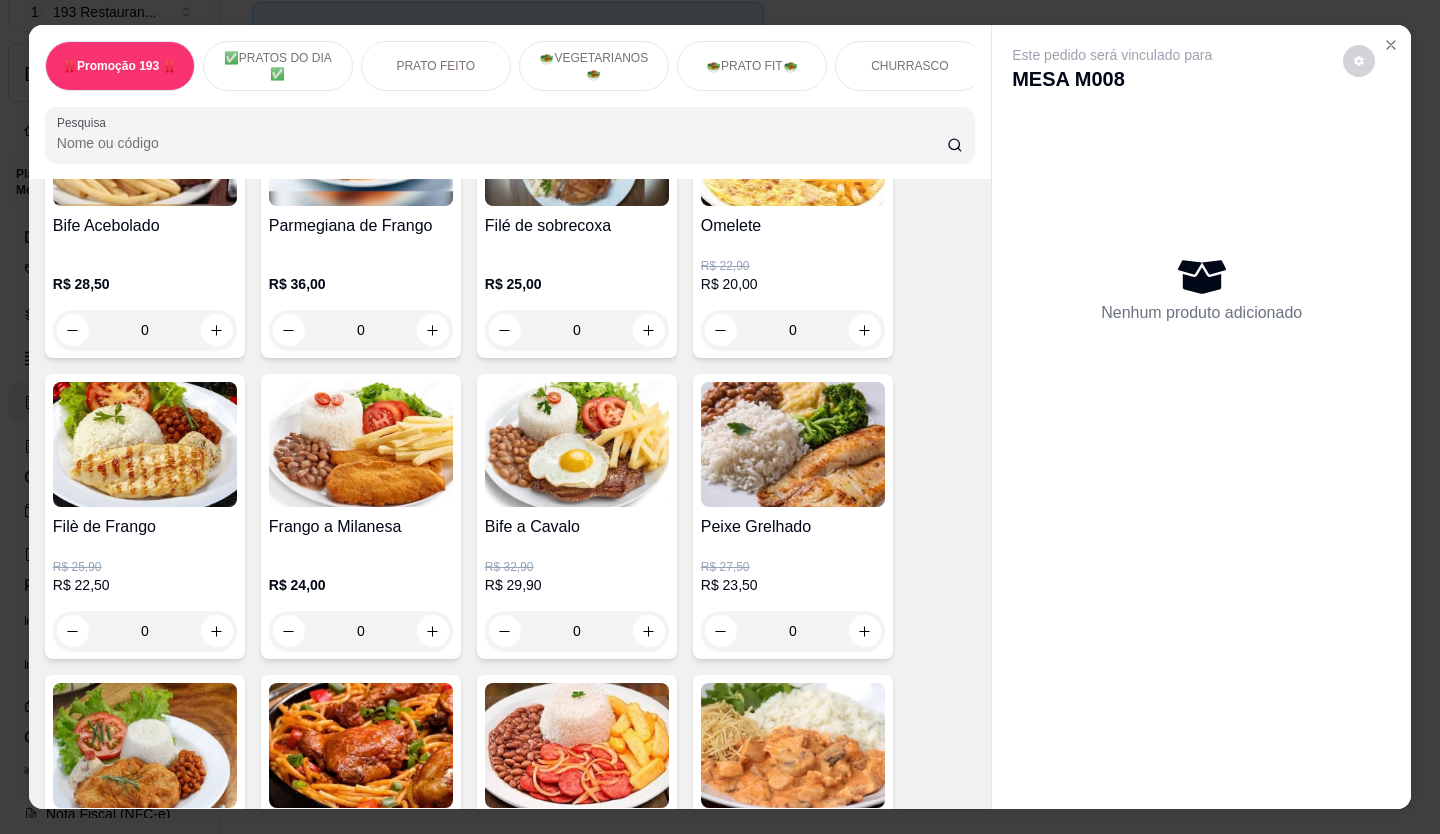 scroll, scrollTop: 1000, scrollLeft: 0, axis: vertical 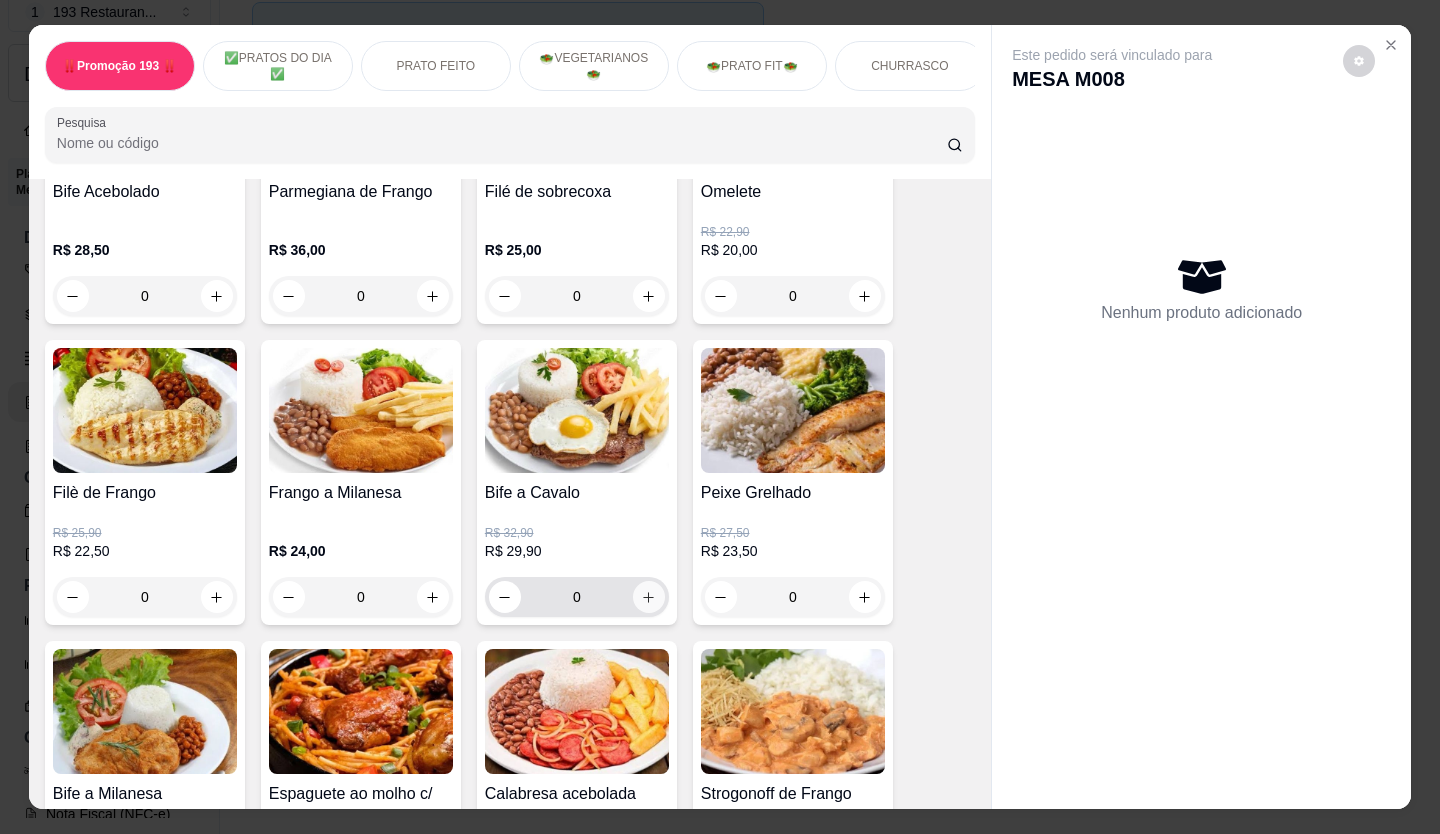 click 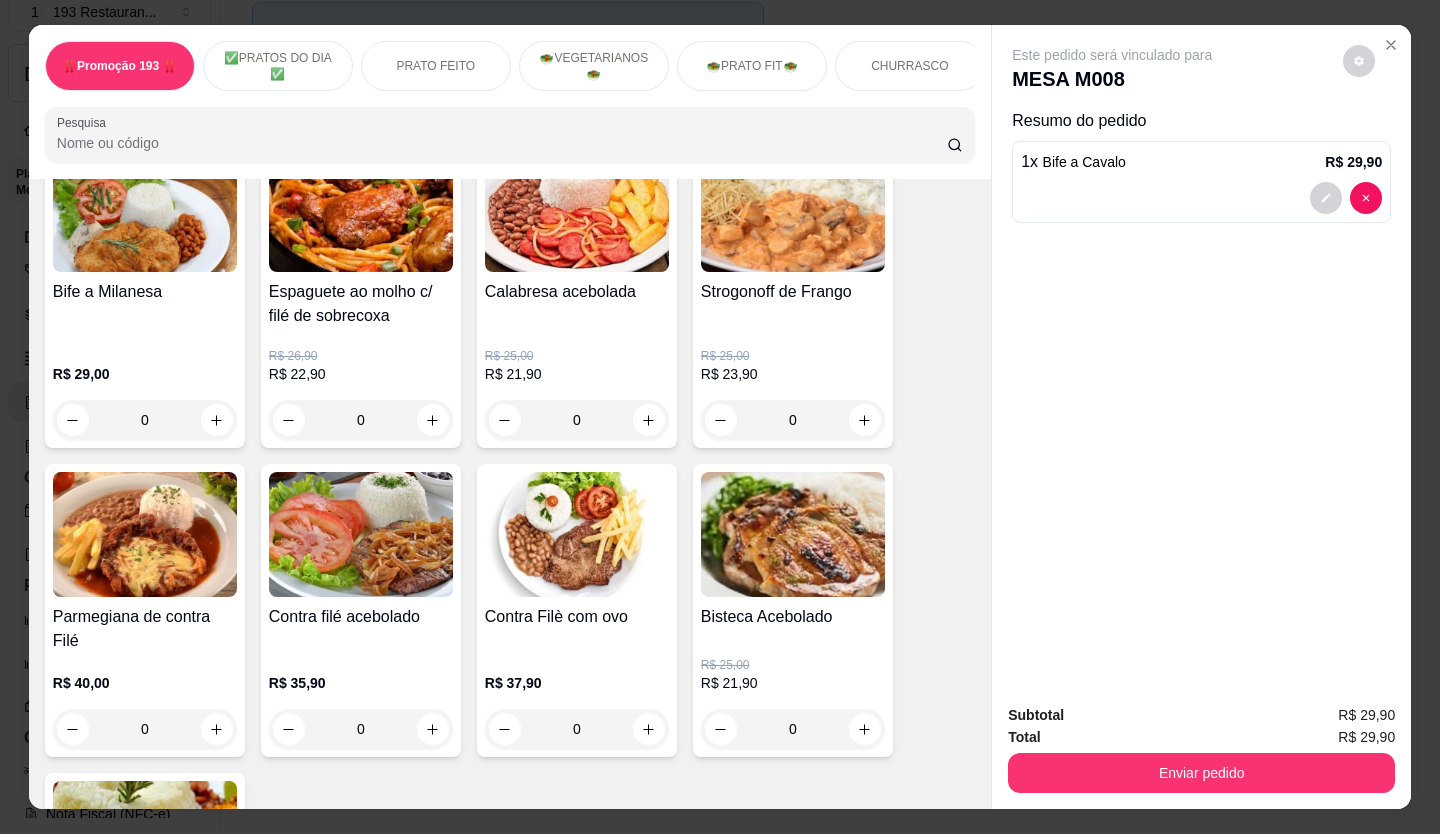 scroll, scrollTop: 1500, scrollLeft: 0, axis: vertical 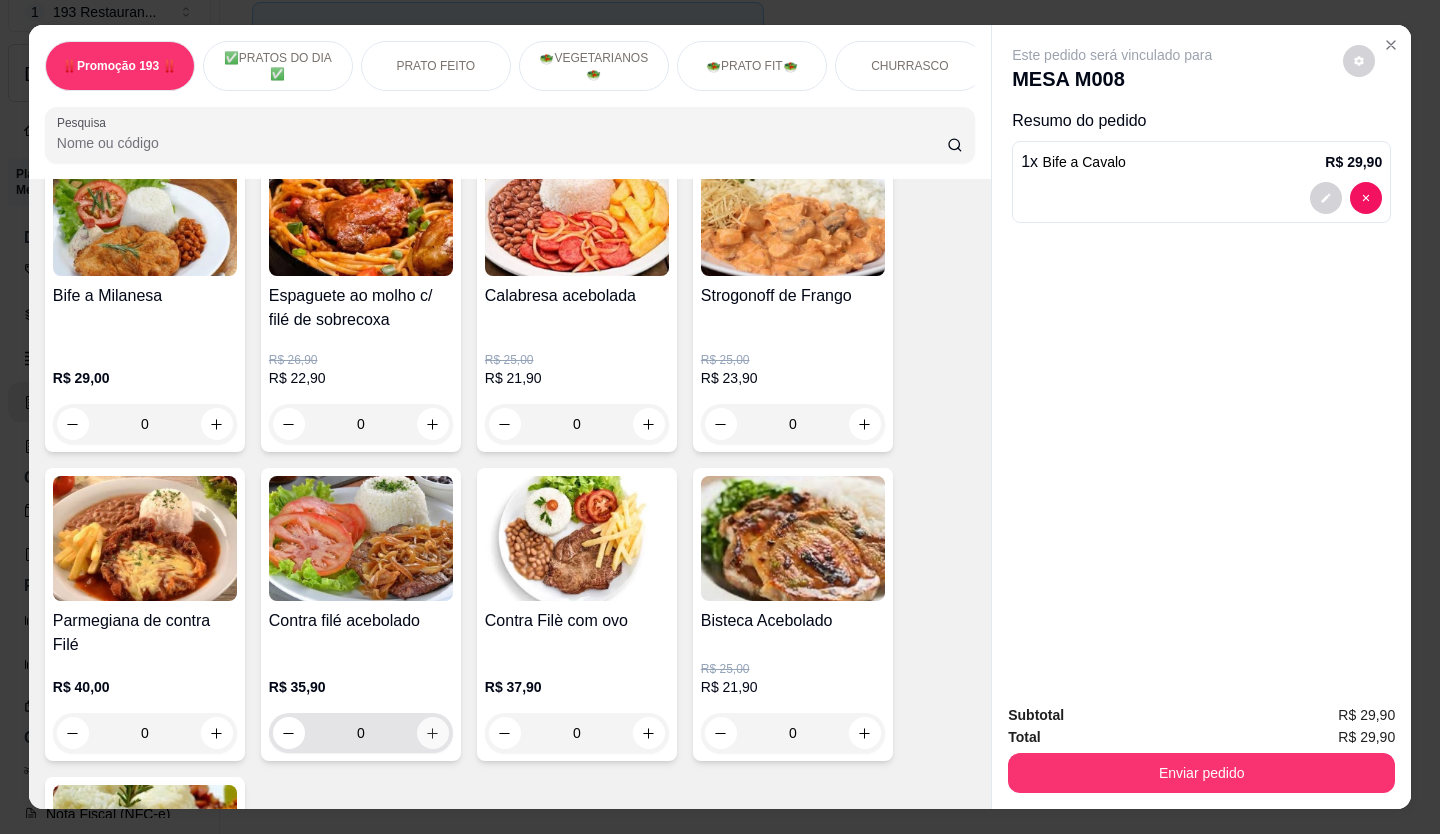 click 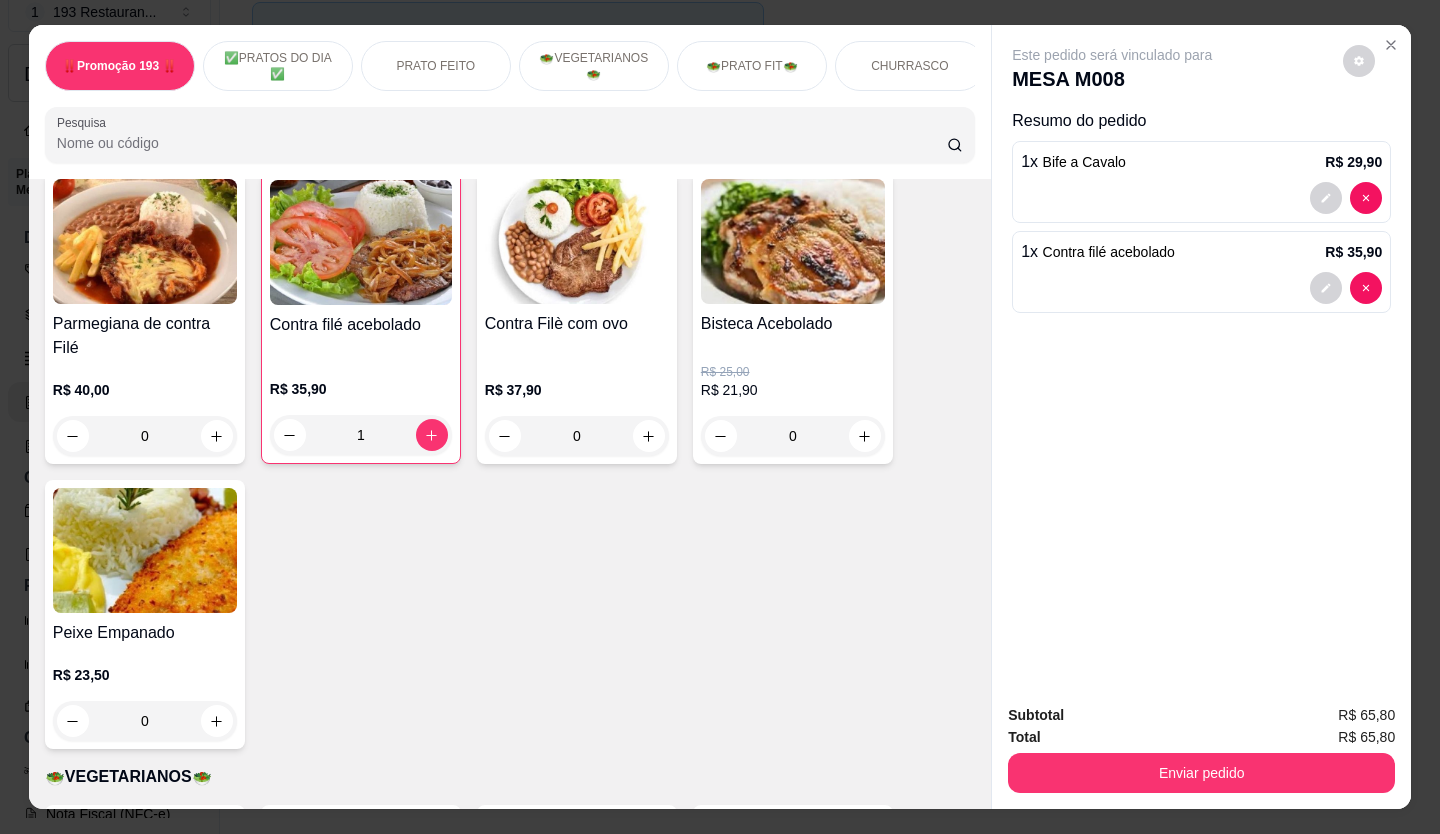 scroll, scrollTop: 1700, scrollLeft: 0, axis: vertical 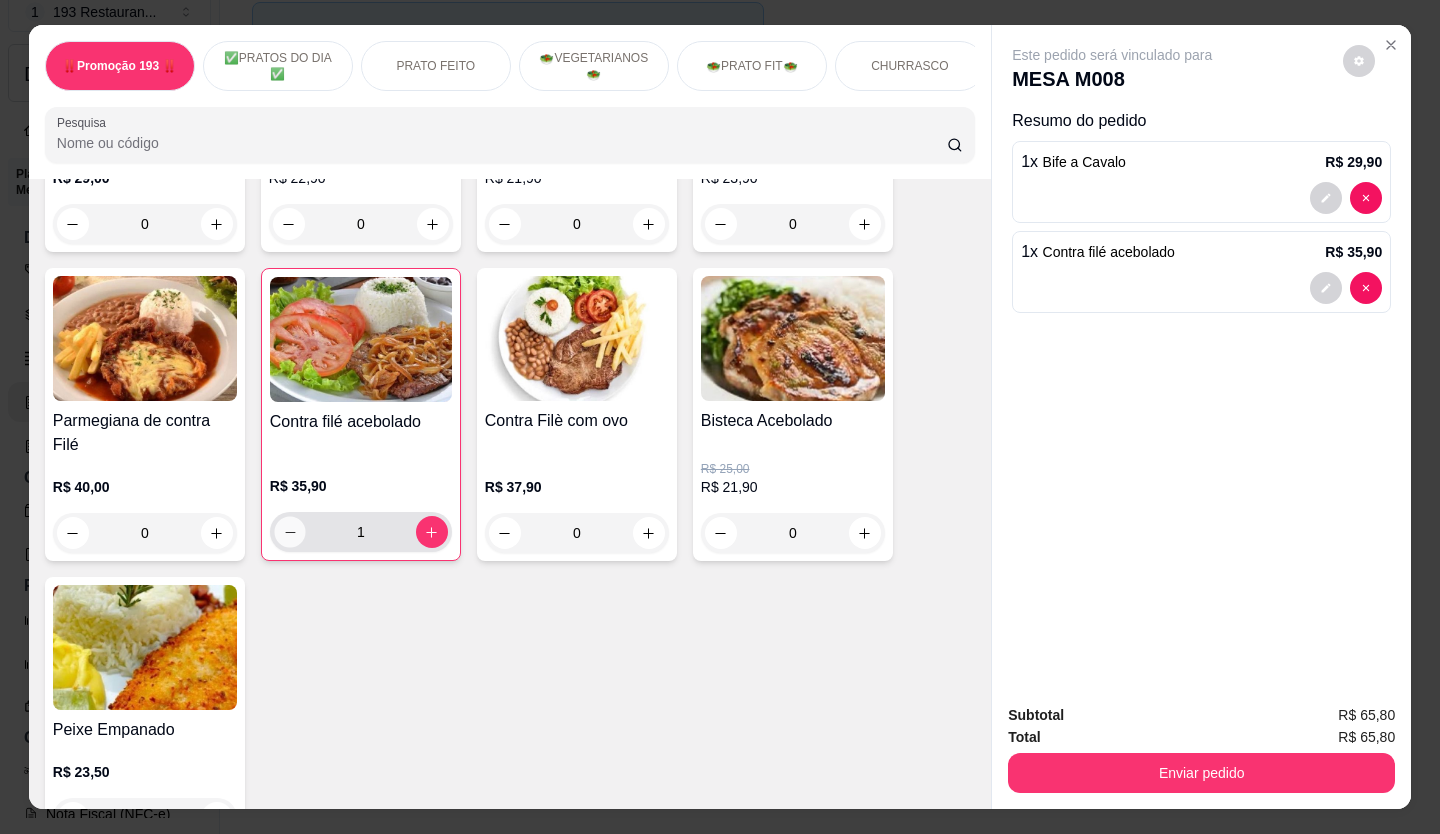 click 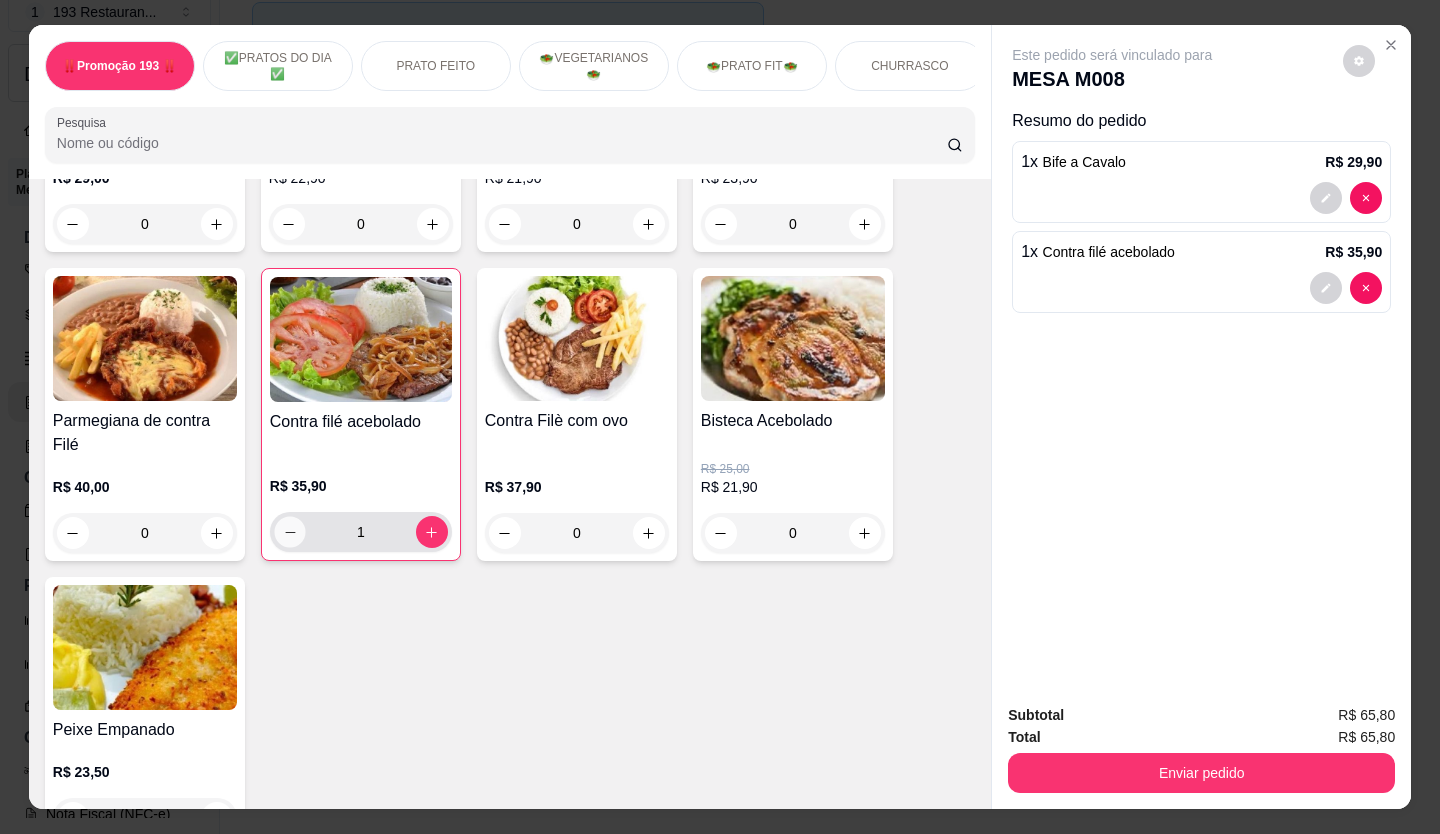type on "0" 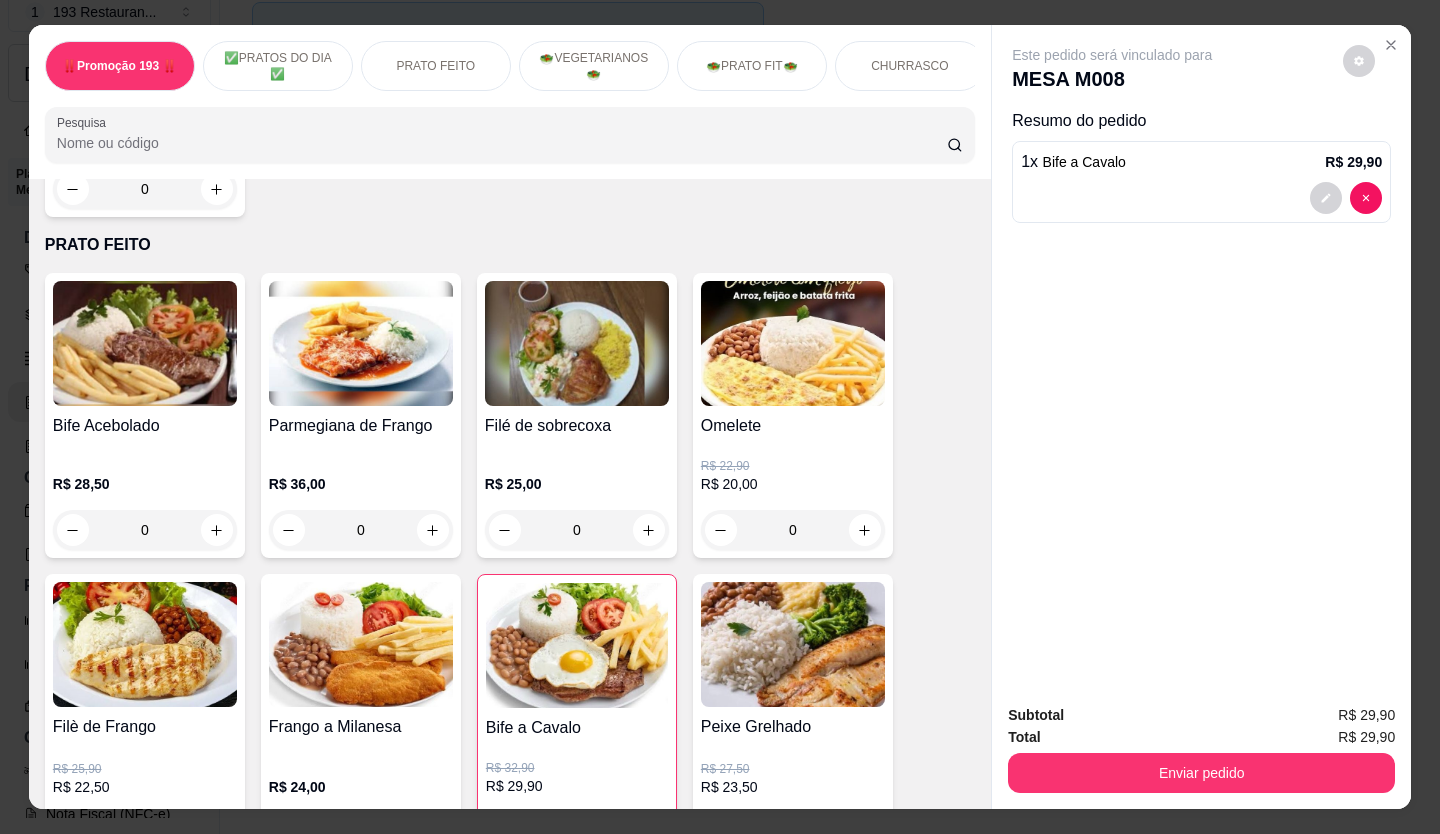scroll, scrollTop: 700, scrollLeft: 0, axis: vertical 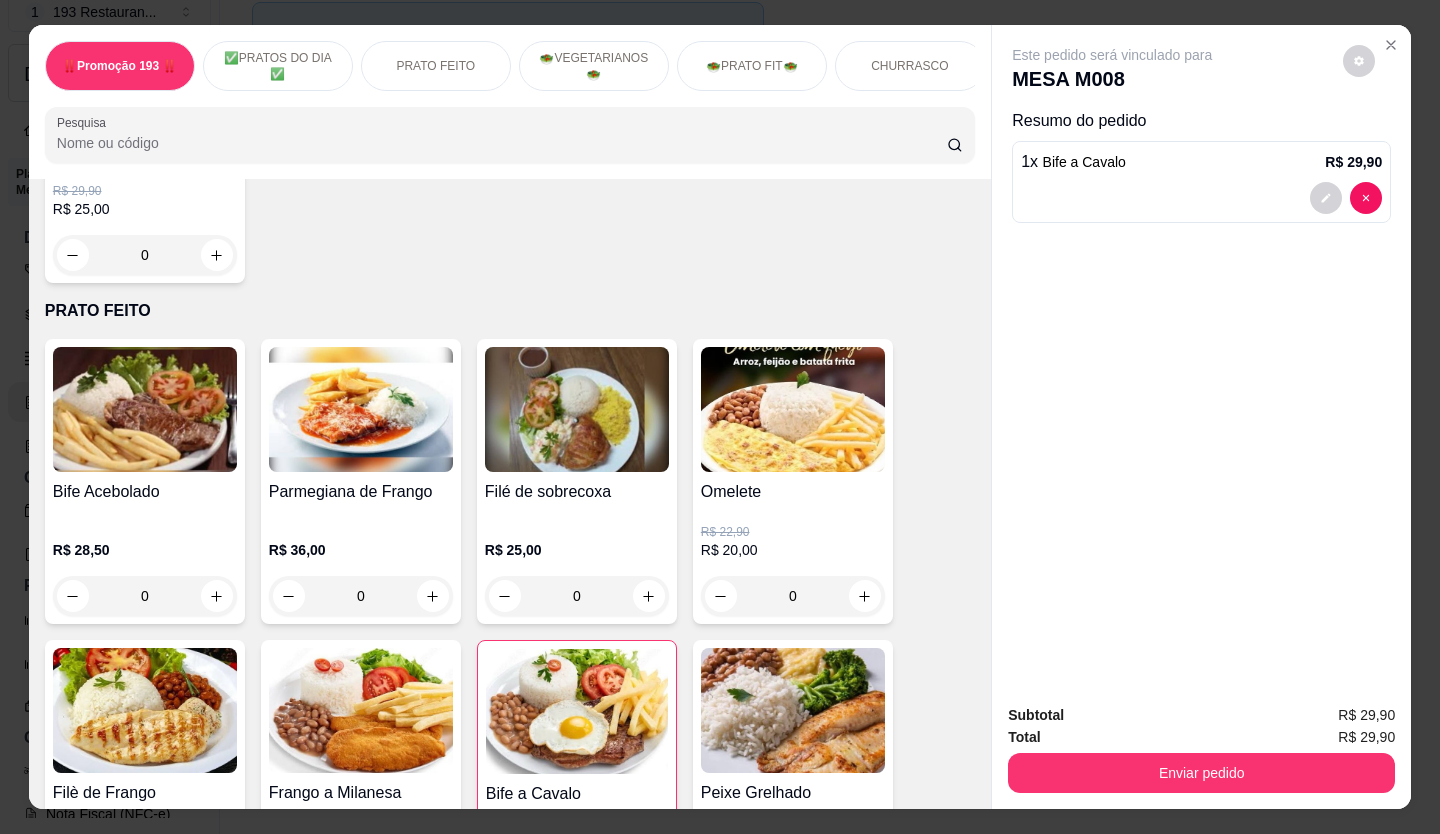 click on "0" at bounding box center [145, 596] 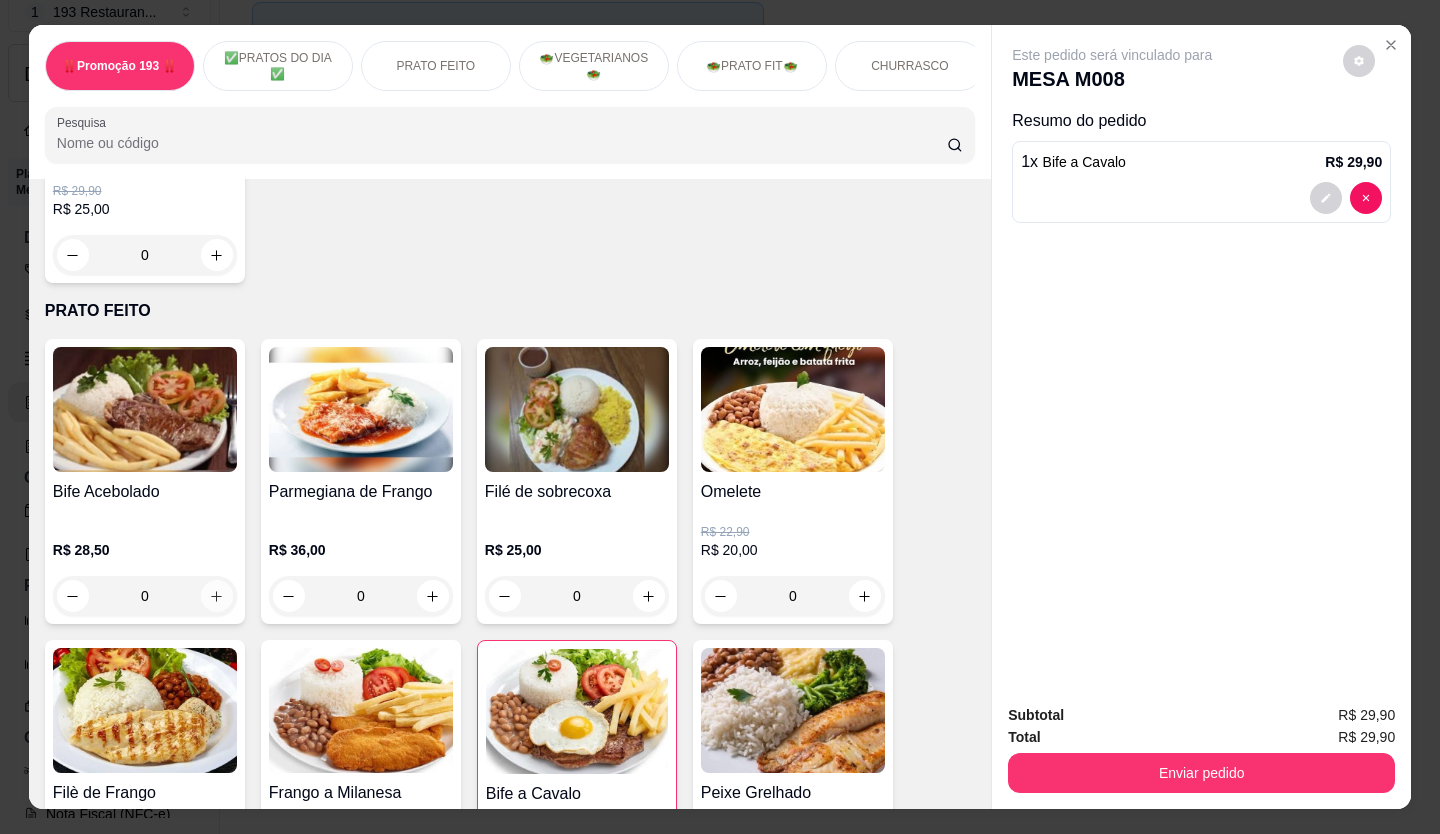 click 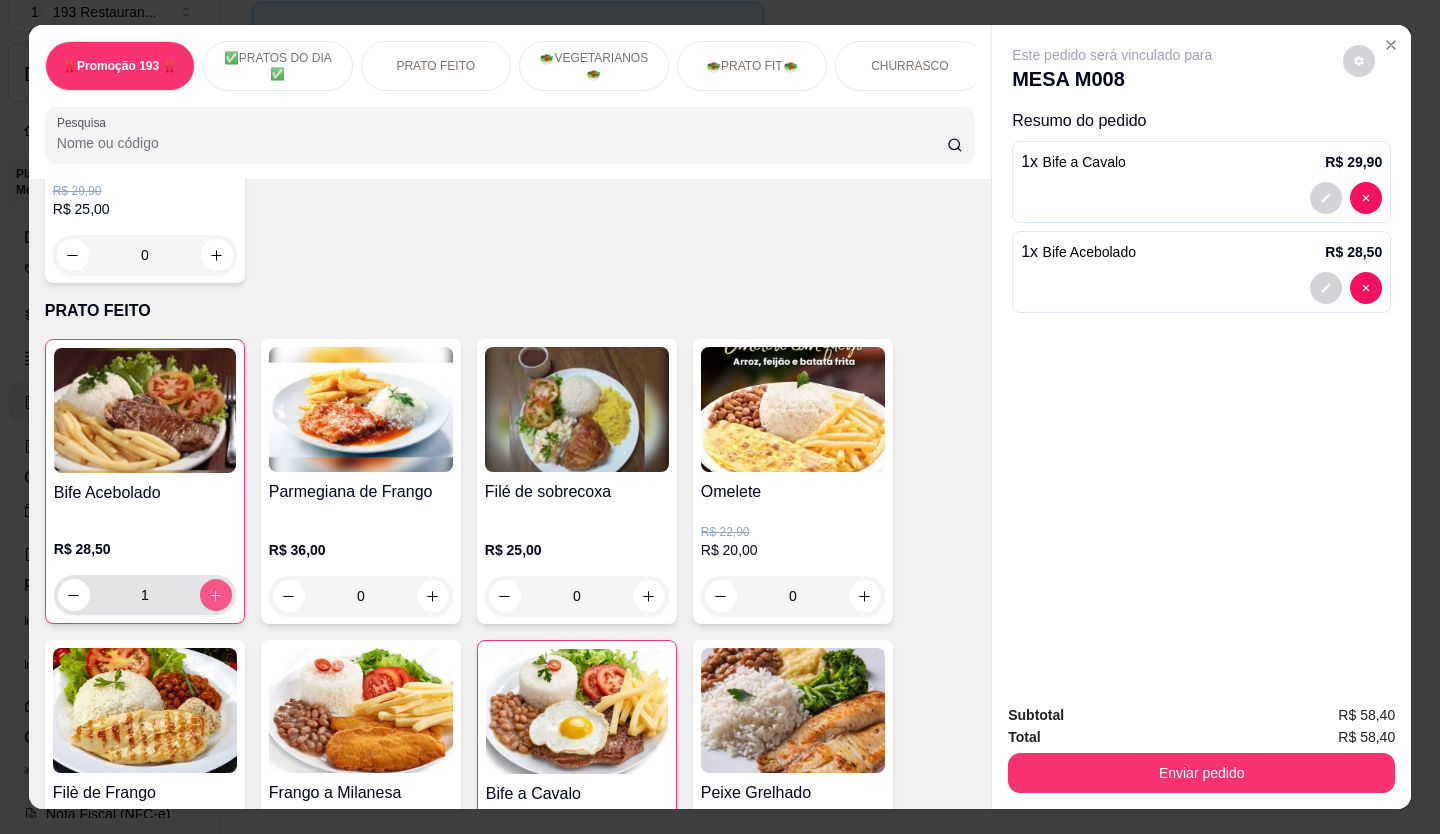 type on "1" 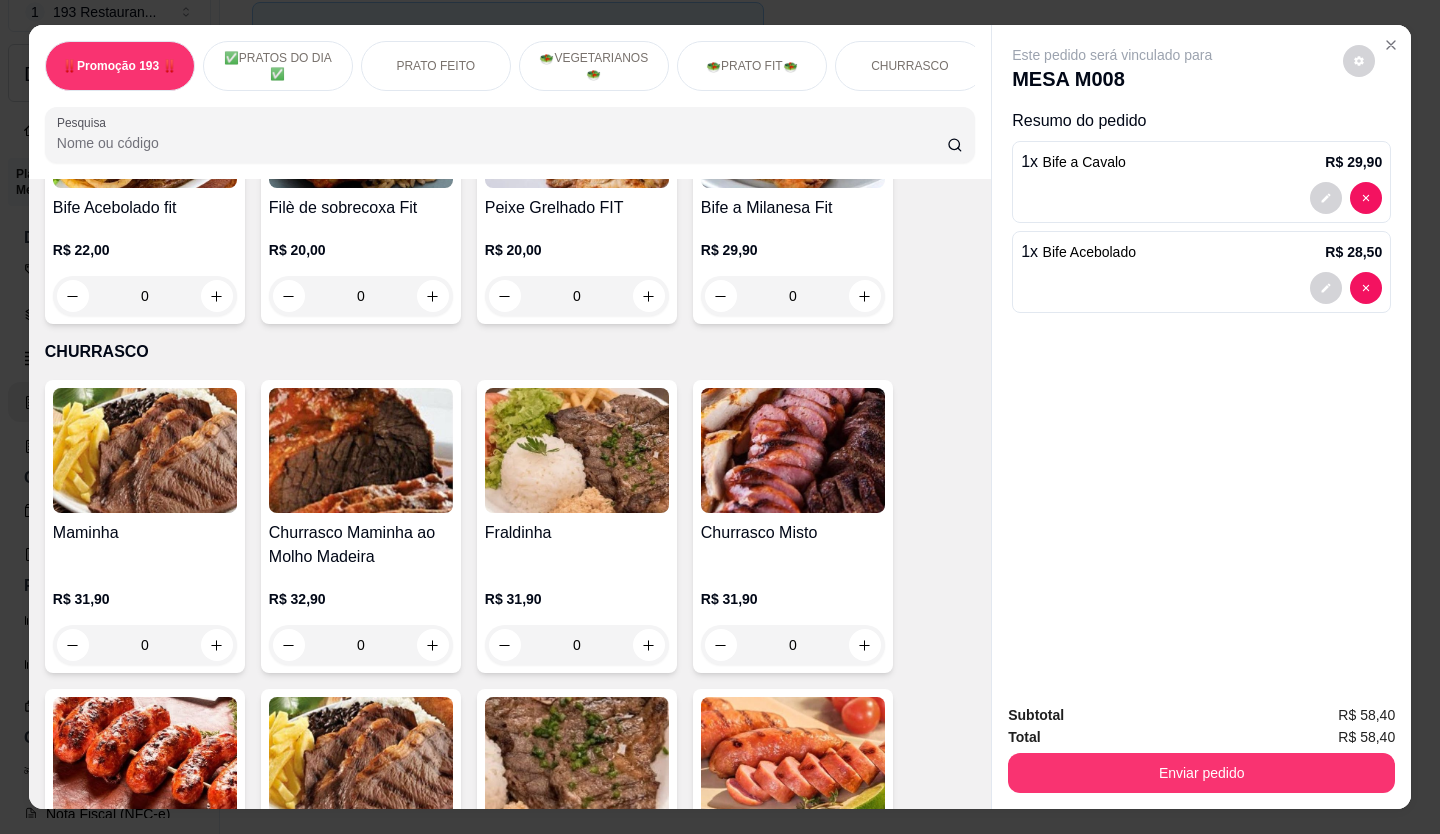 scroll, scrollTop: 3200, scrollLeft: 0, axis: vertical 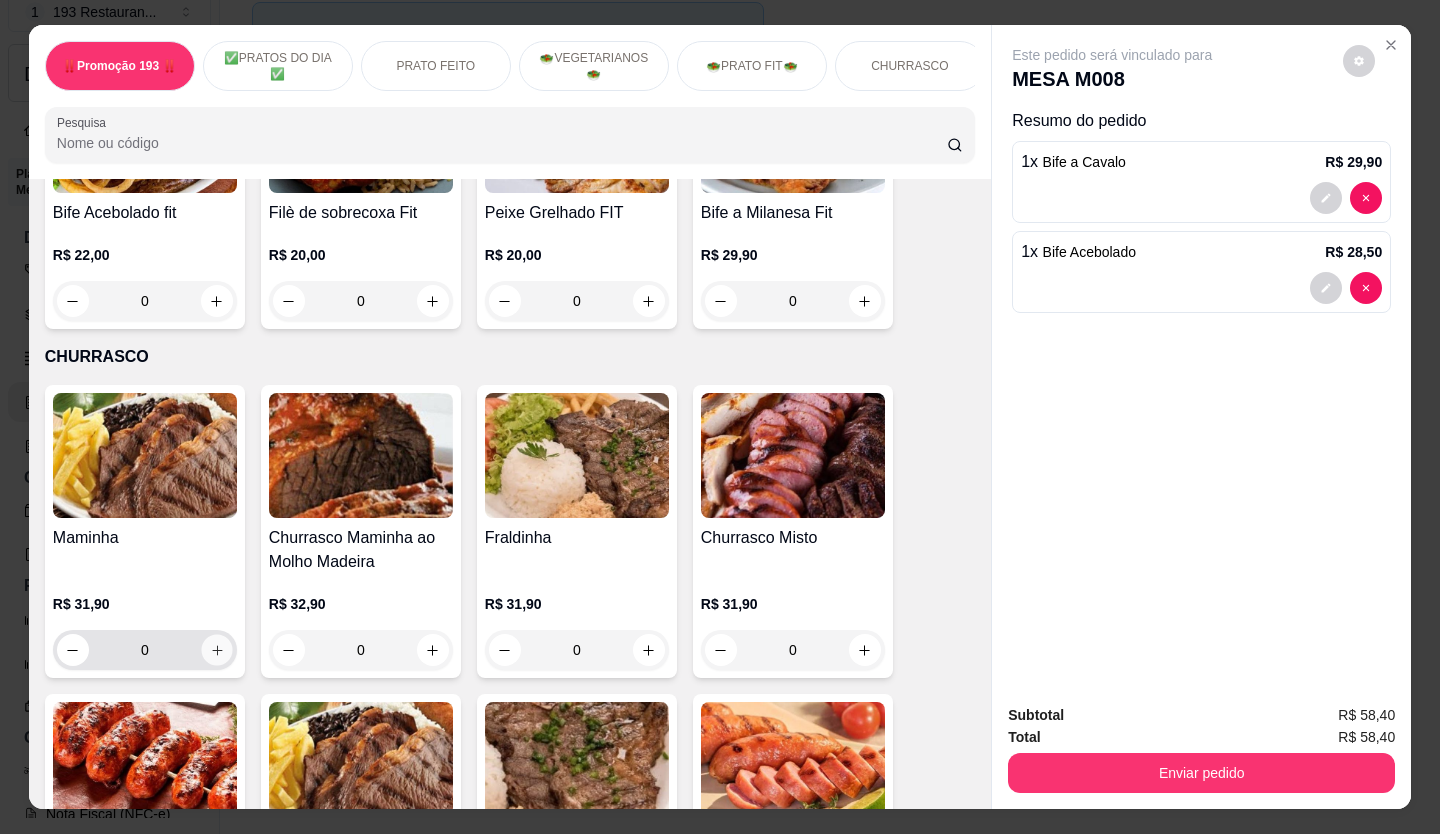 click 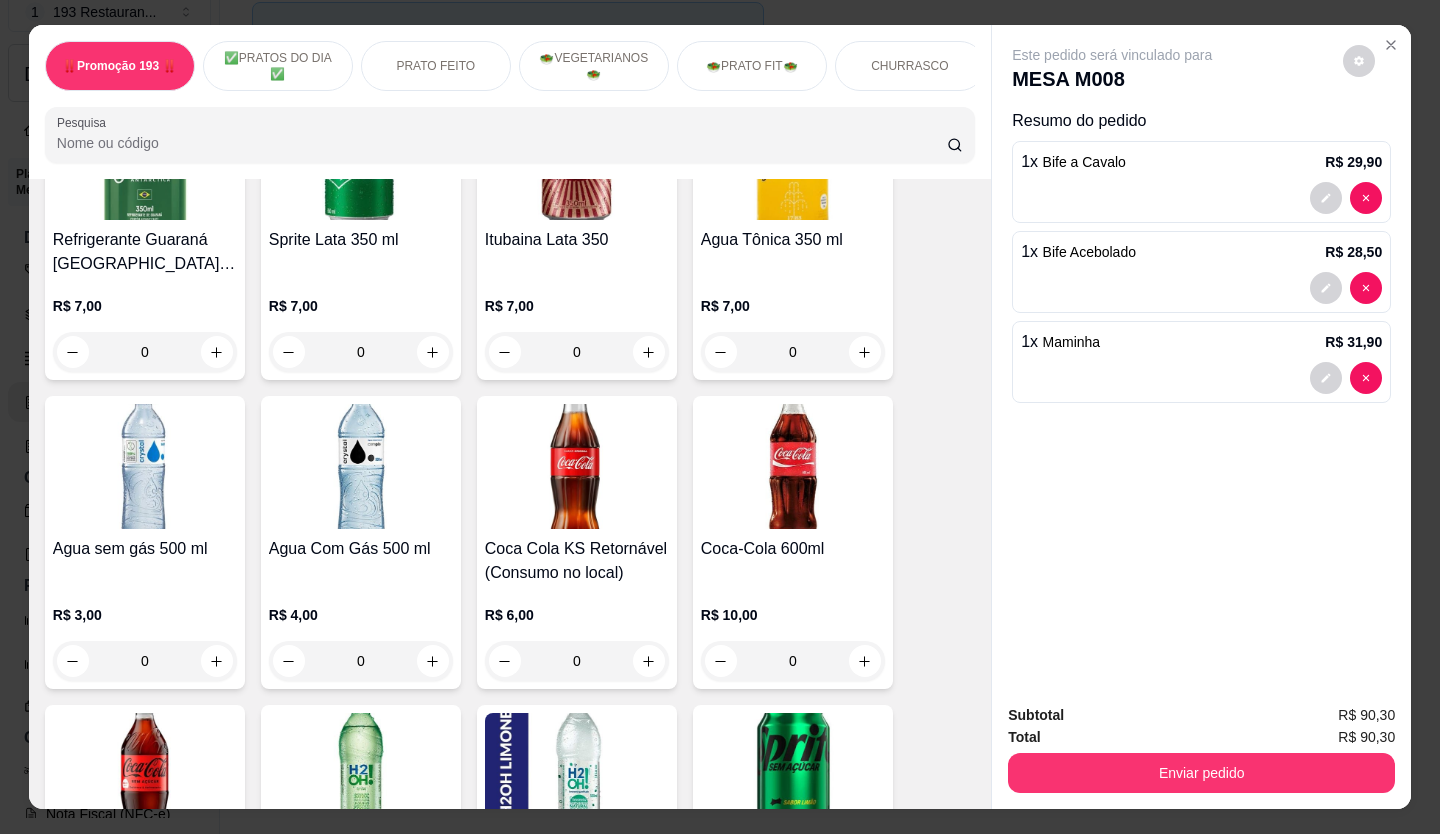 scroll, scrollTop: 5800, scrollLeft: 0, axis: vertical 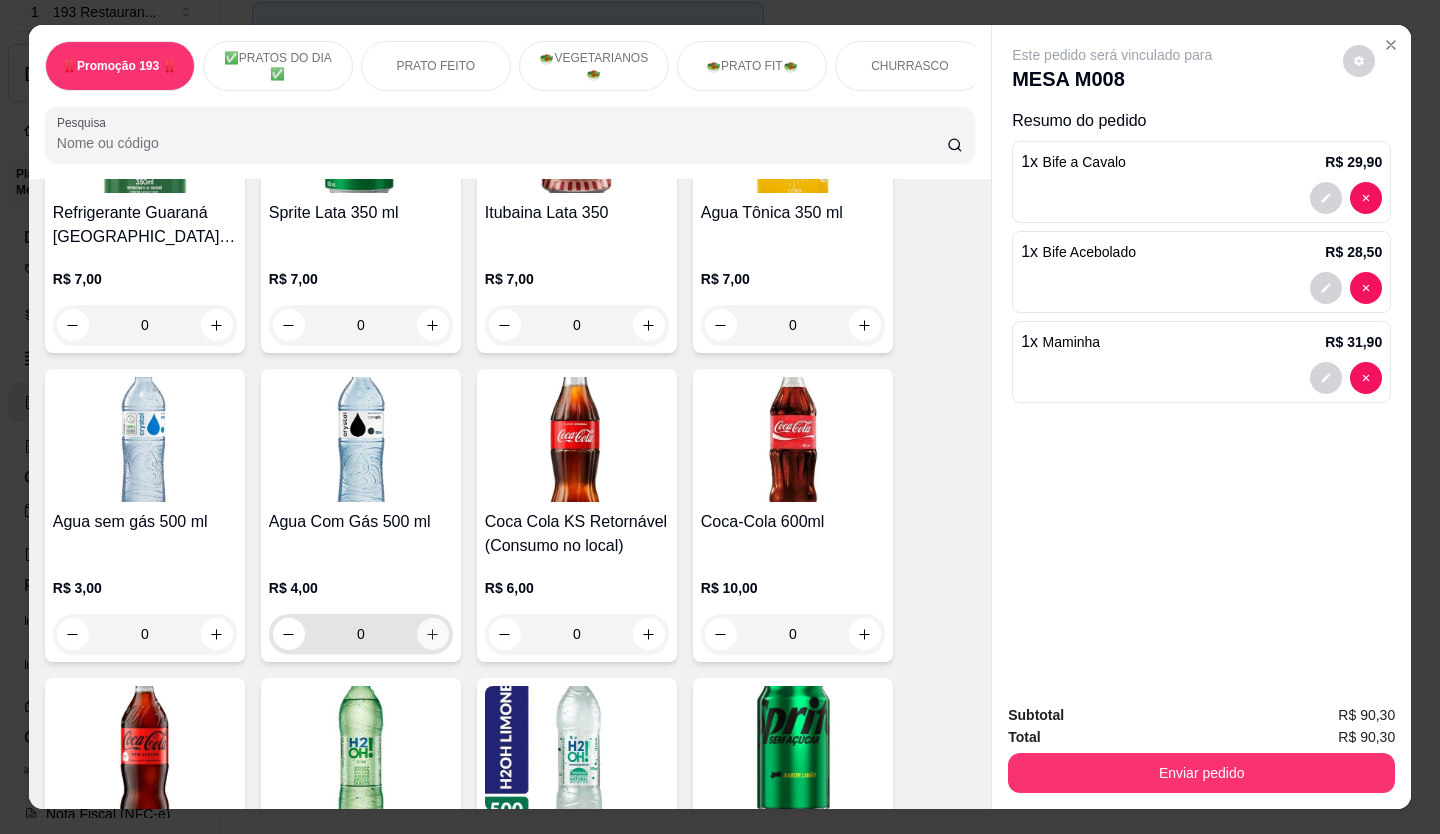 click at bounding box center (433, 634) 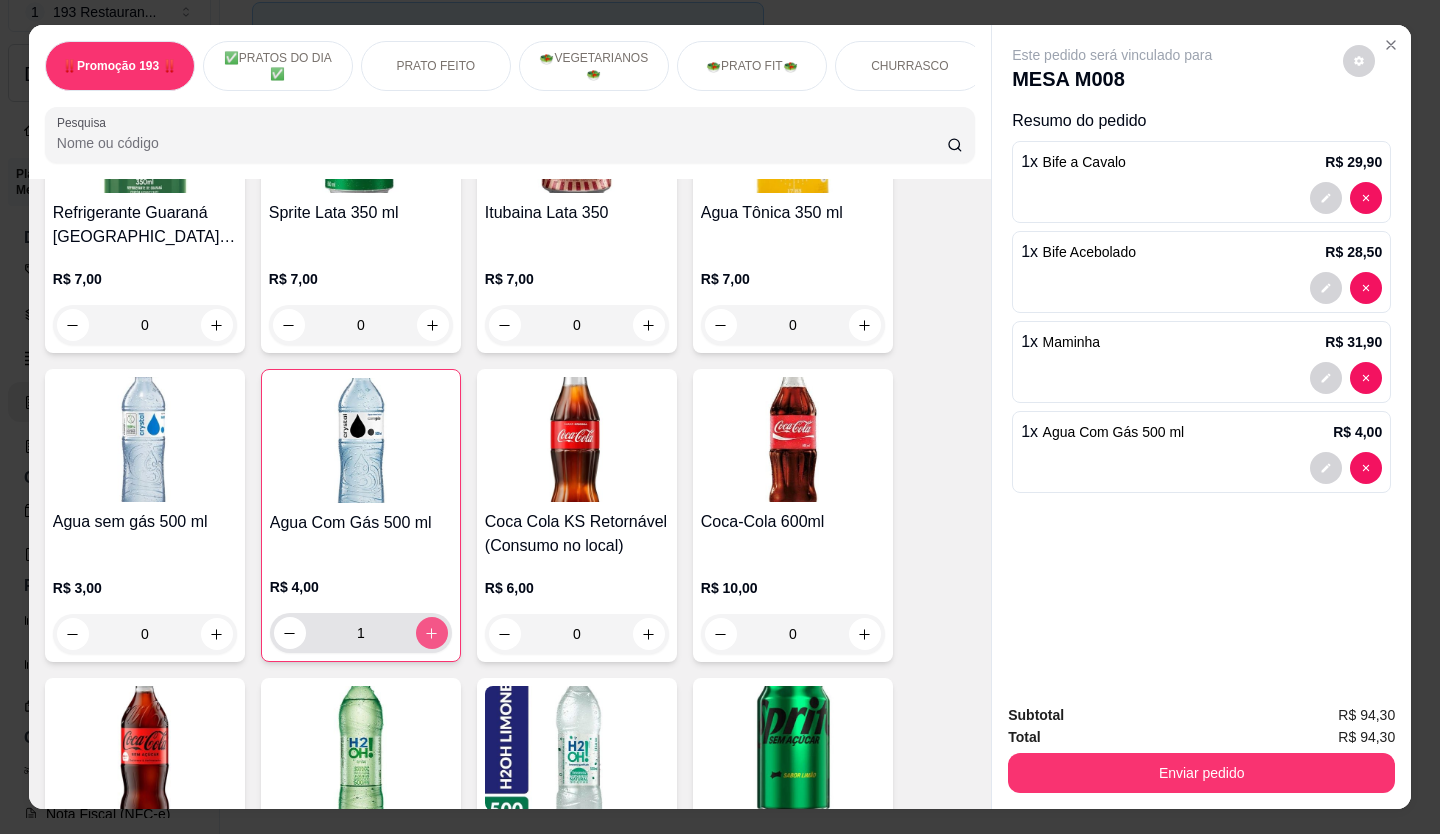 type on "1" 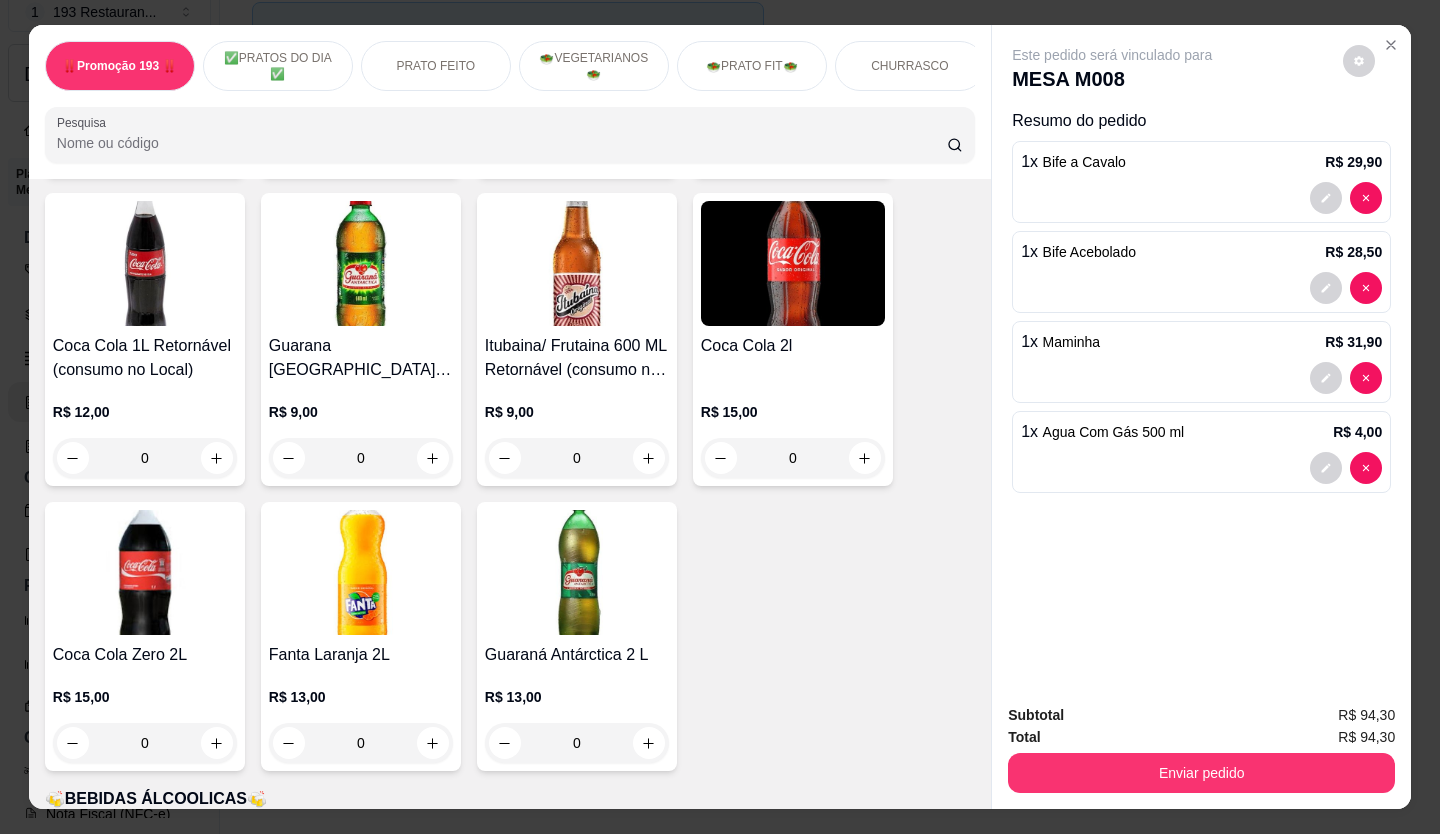 scroll, scrollTop: 6600, scrollLeft: 0, axis: vertical 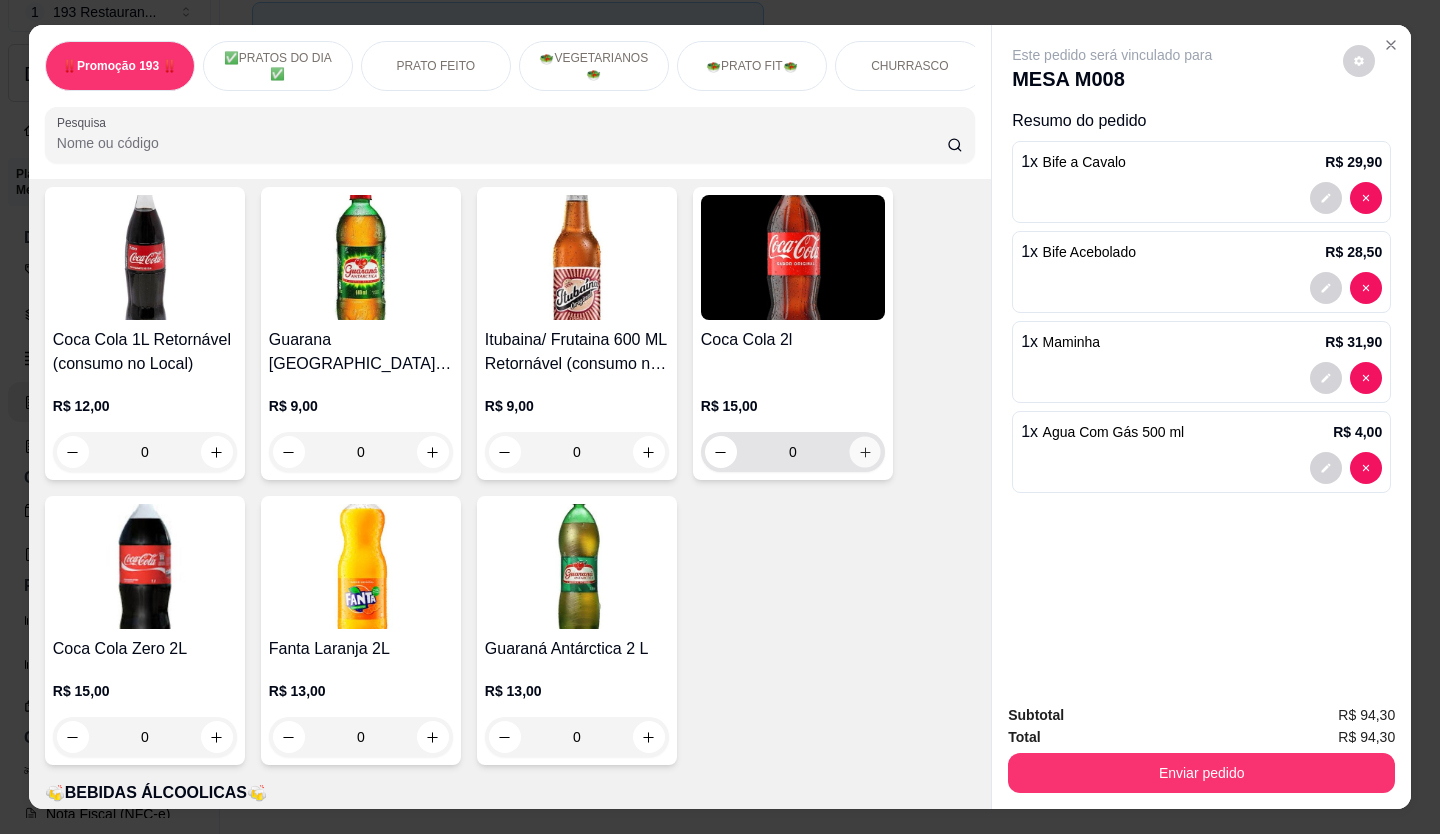 click at bounding box center [864, 452] 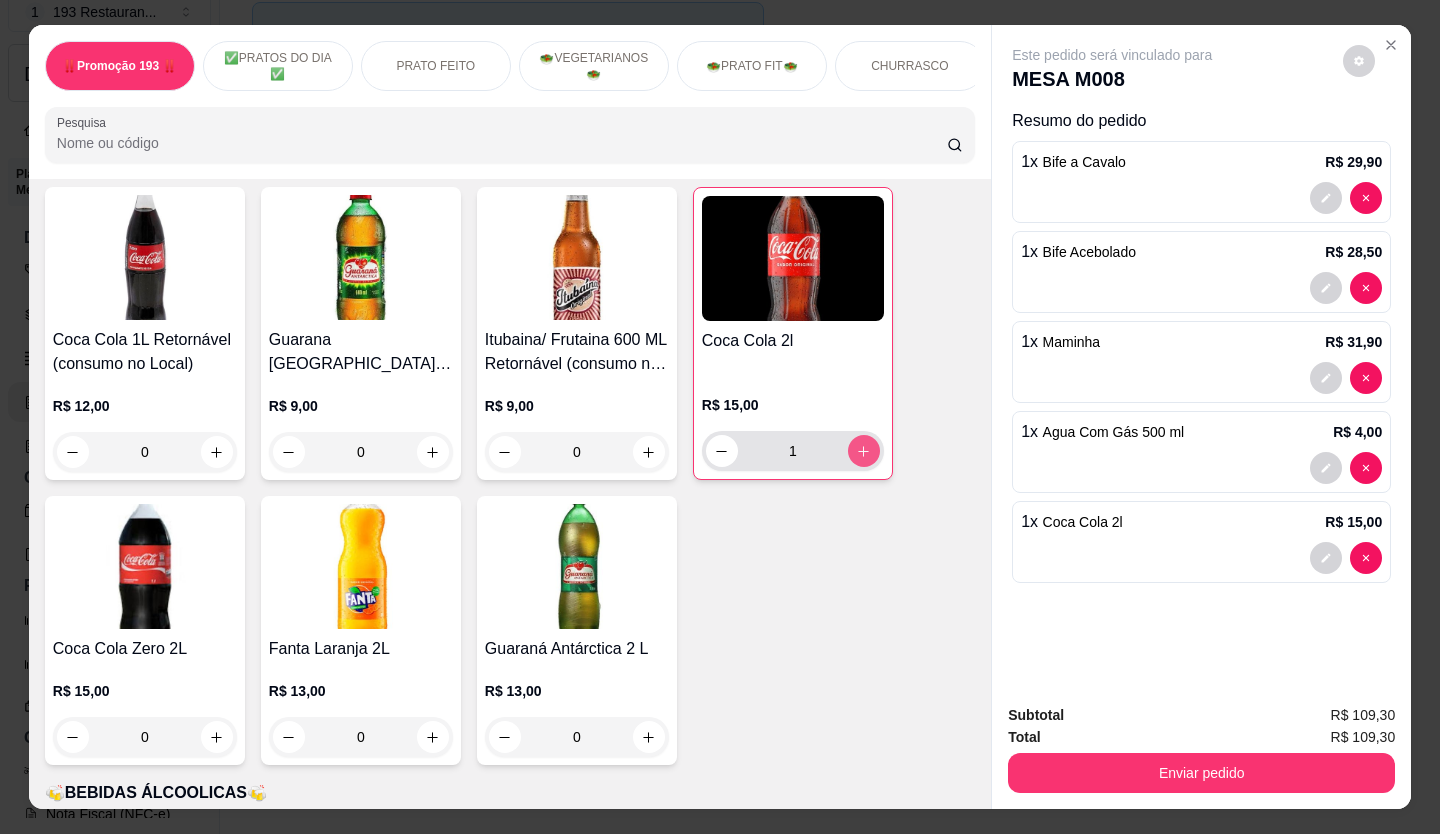type on "1" 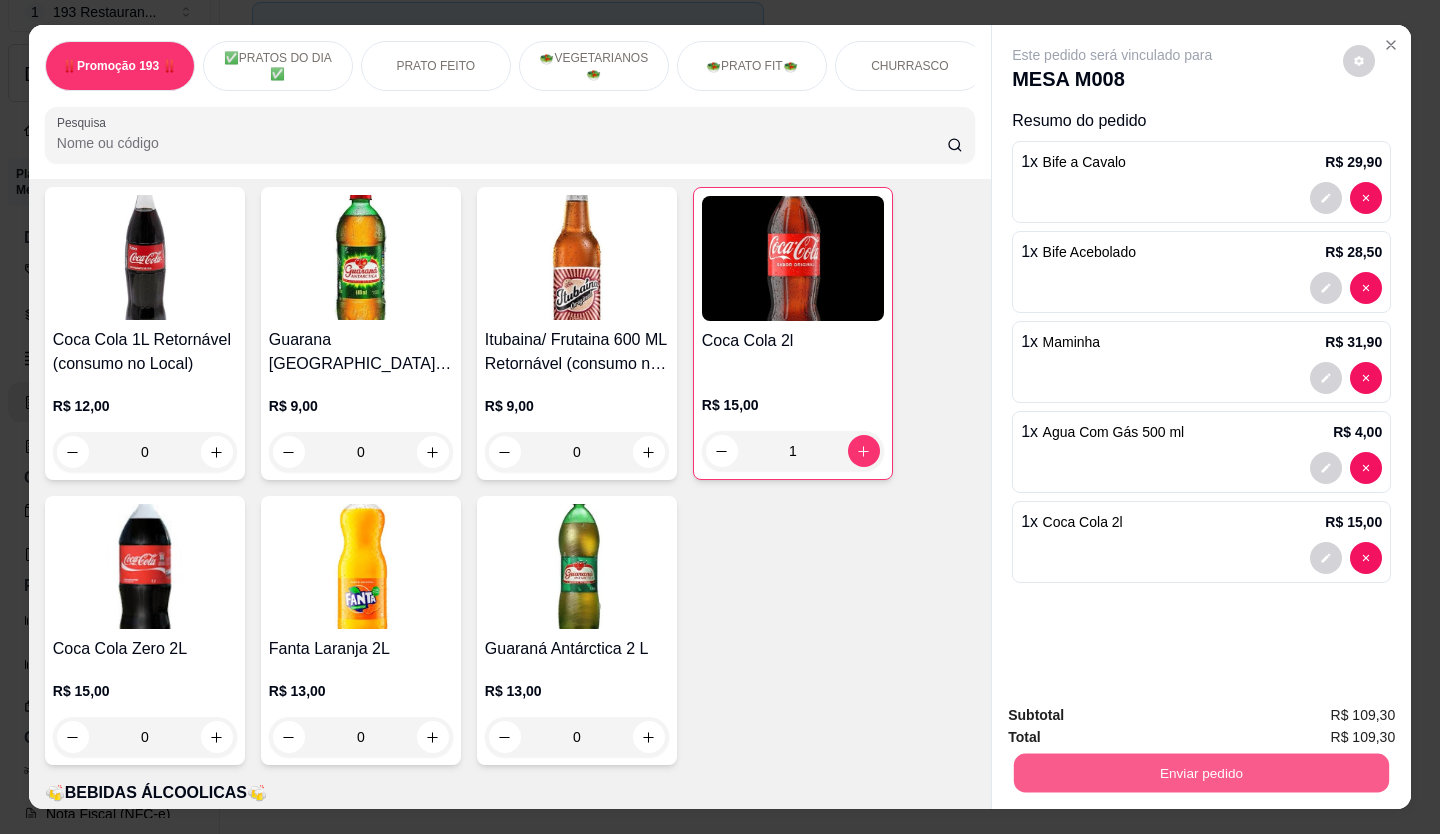 click on "Enviar pedido" at bounding box center [1201, 773] 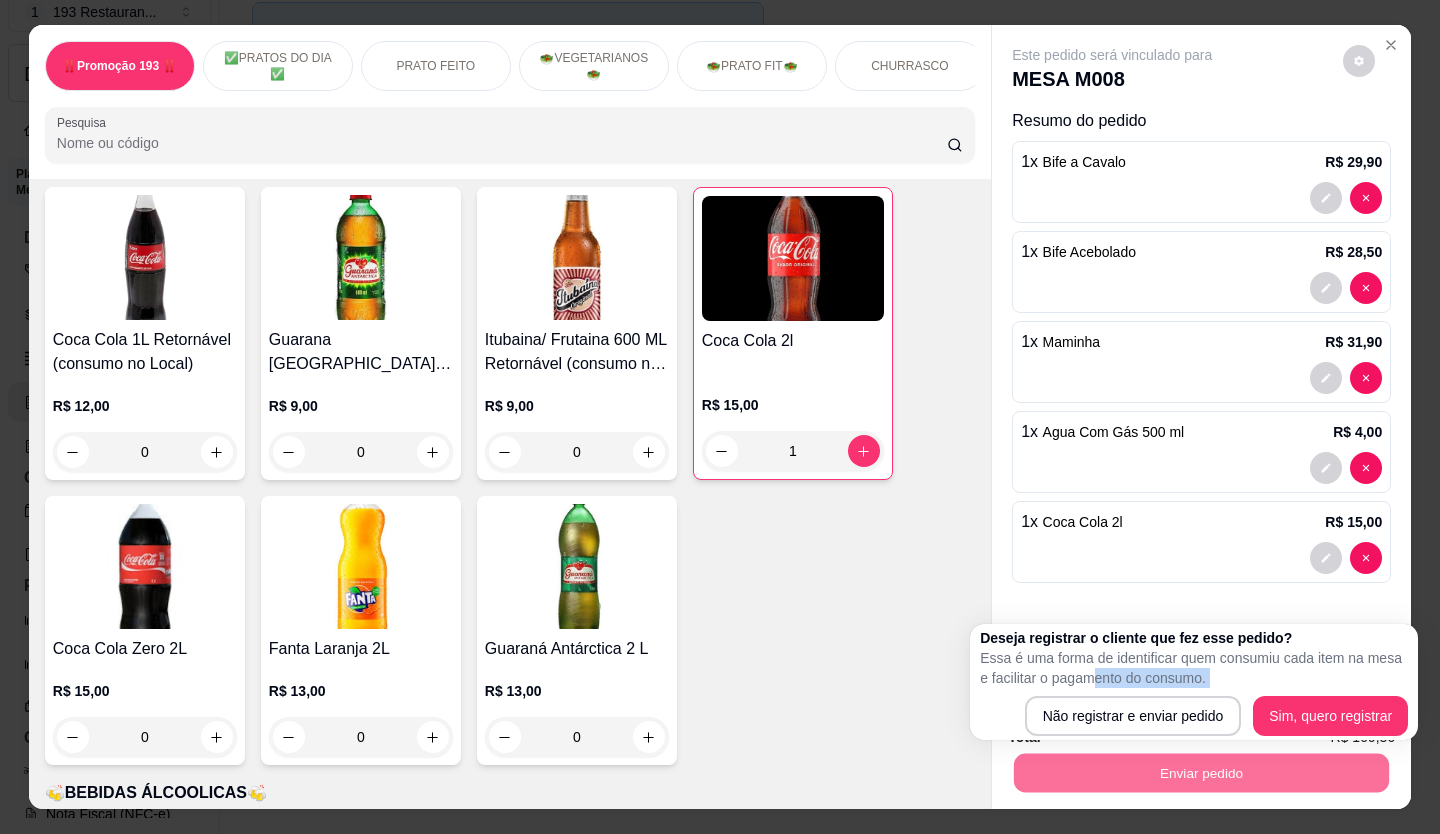 click on "Deseja registrar o cliente que fez esse pedido? Essa é uma forma de identificar quem consumiu cada item na mesa e facilitar o pagamento do consumo. Não registrar e enviar pedido Sim, quero registrar" at bounding box center (1194, 682) 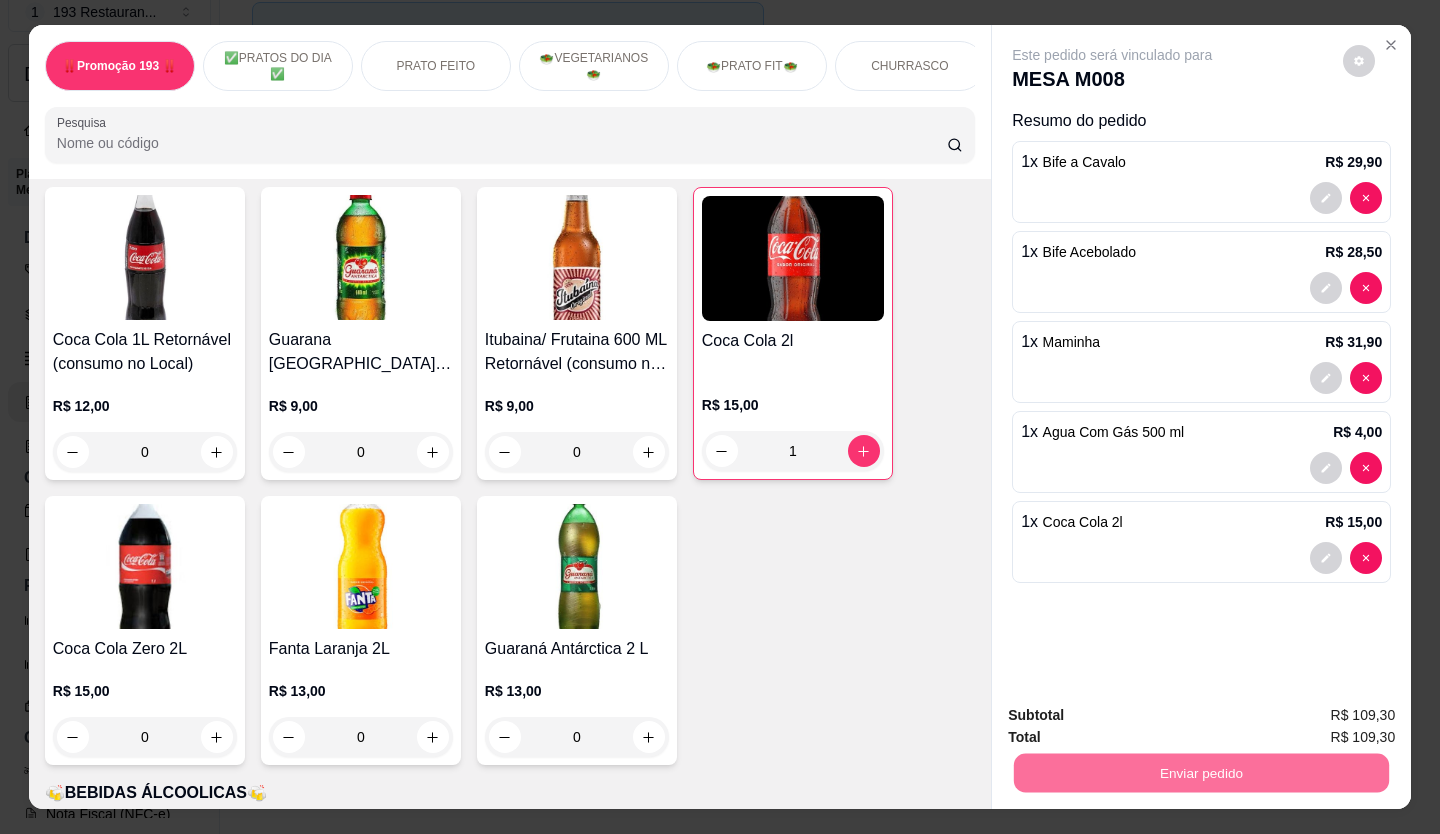 click on "Não registrar e enviar pedido" at bounding box center [1136, 716] 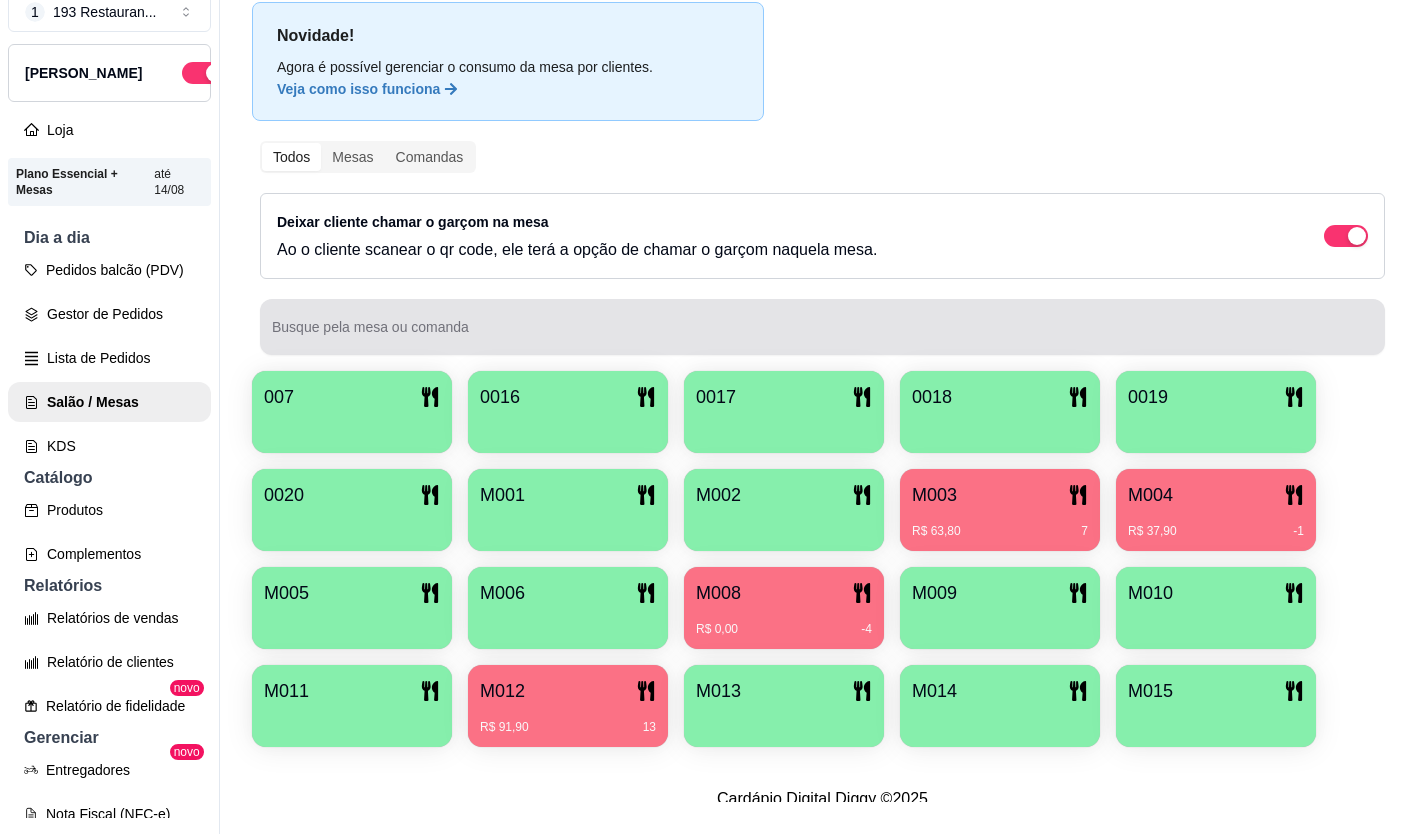 click on "Todos Mesas Comandas Deixar cliente chamar o garçom na mesa Ao o cliente scanear o qr code, ele terá a opção de chamar o garçom naquela mesa. Busque pela mesa ou comanda" at bounding box center [822, 248] 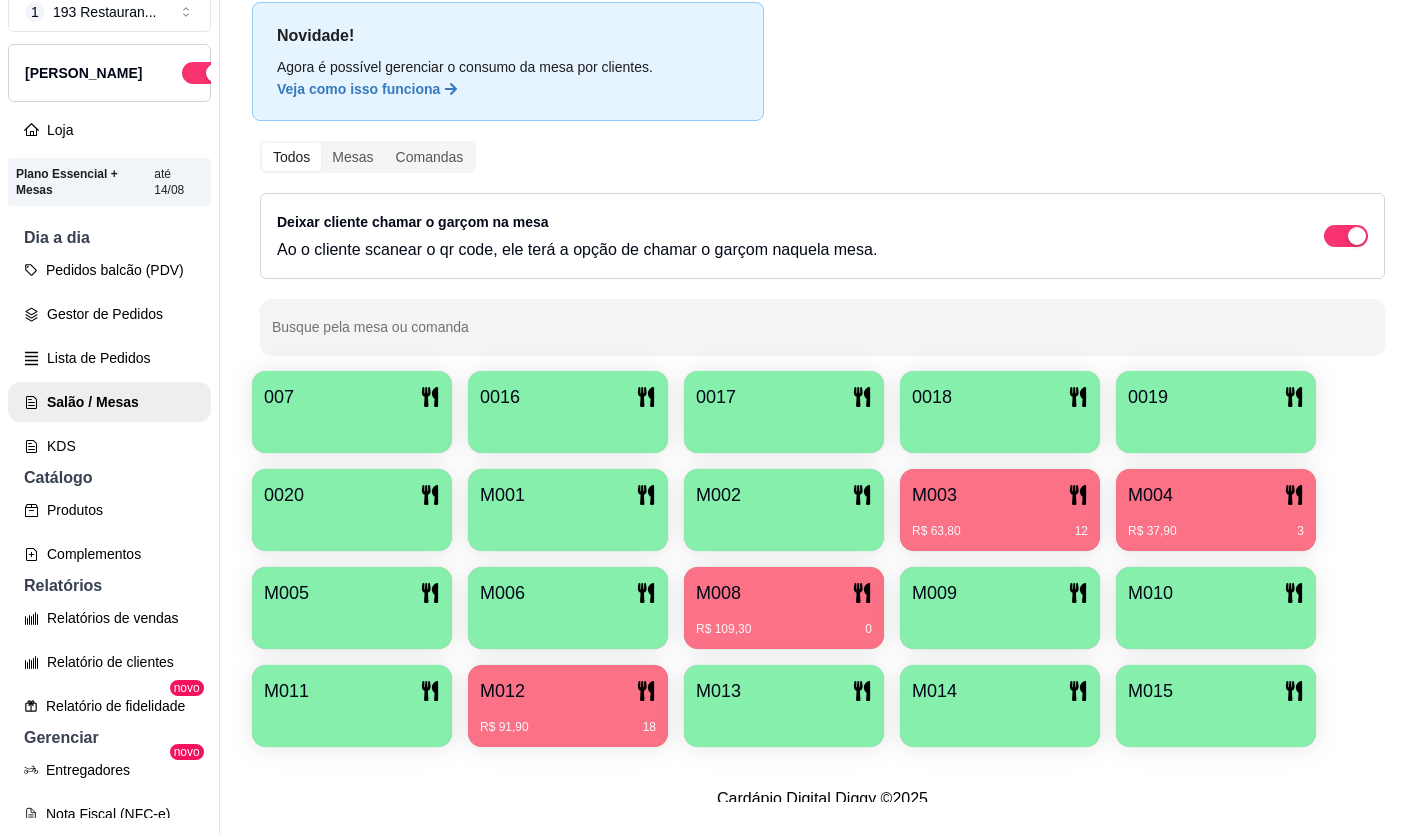 click on "R$ 37,90 3" at bounding box center [1216, 524] 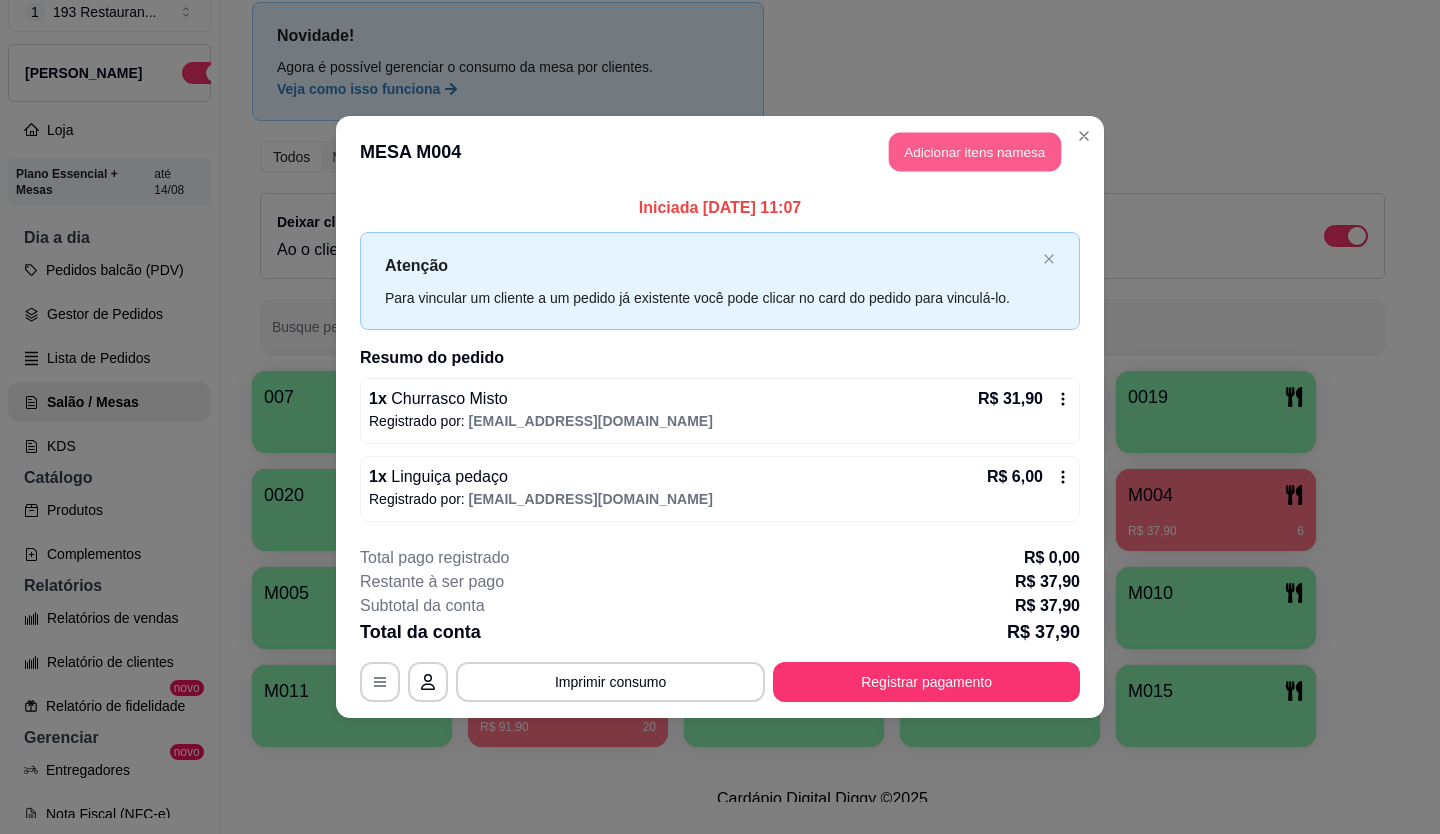 click on "Adicionar itens na  mesa" at bounding box center [975, 152] 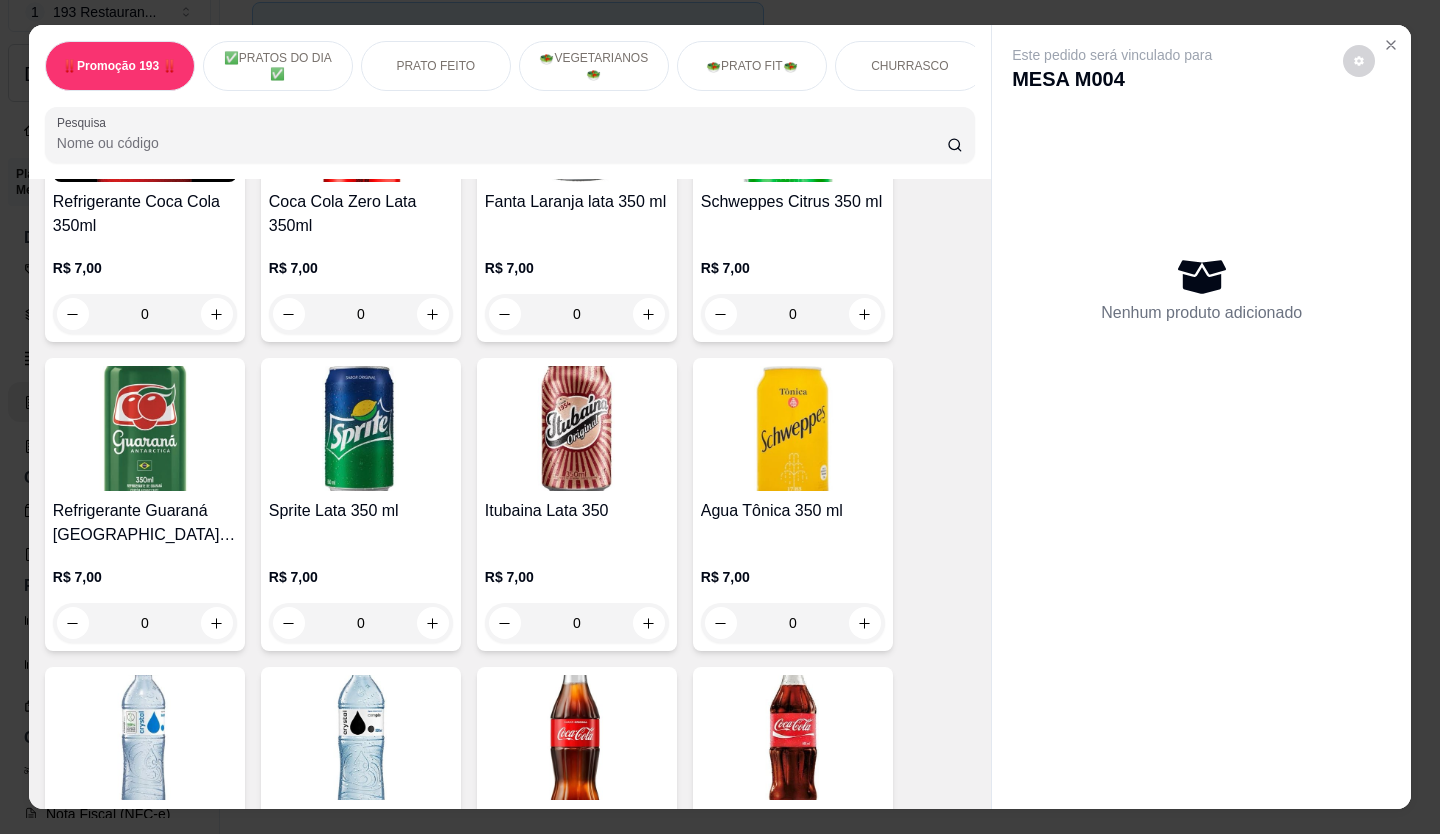 scroll, scrollTop: 5100, scrollLeft: 0, axis: vertical 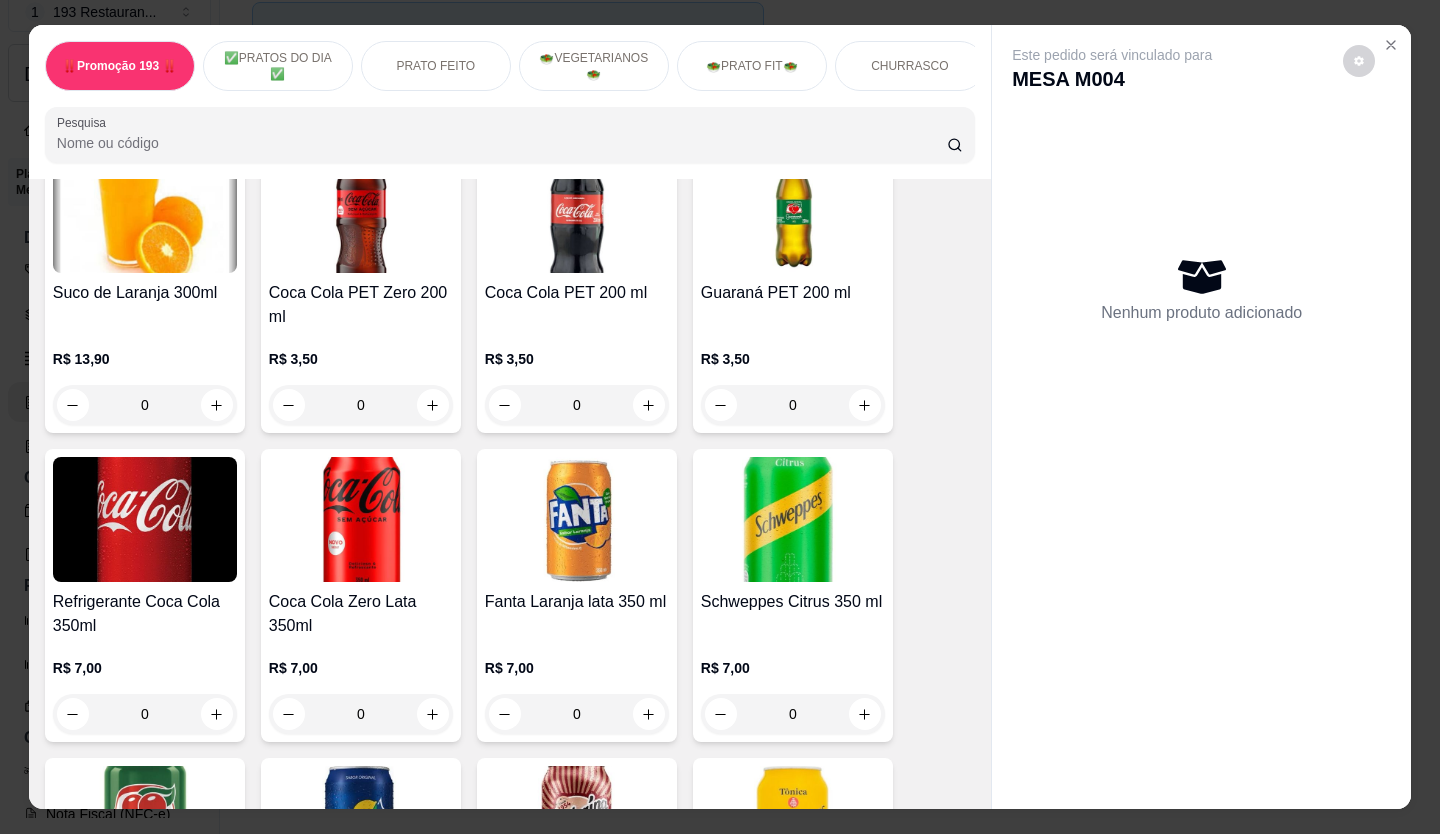 click at bounding box center (433, 714) 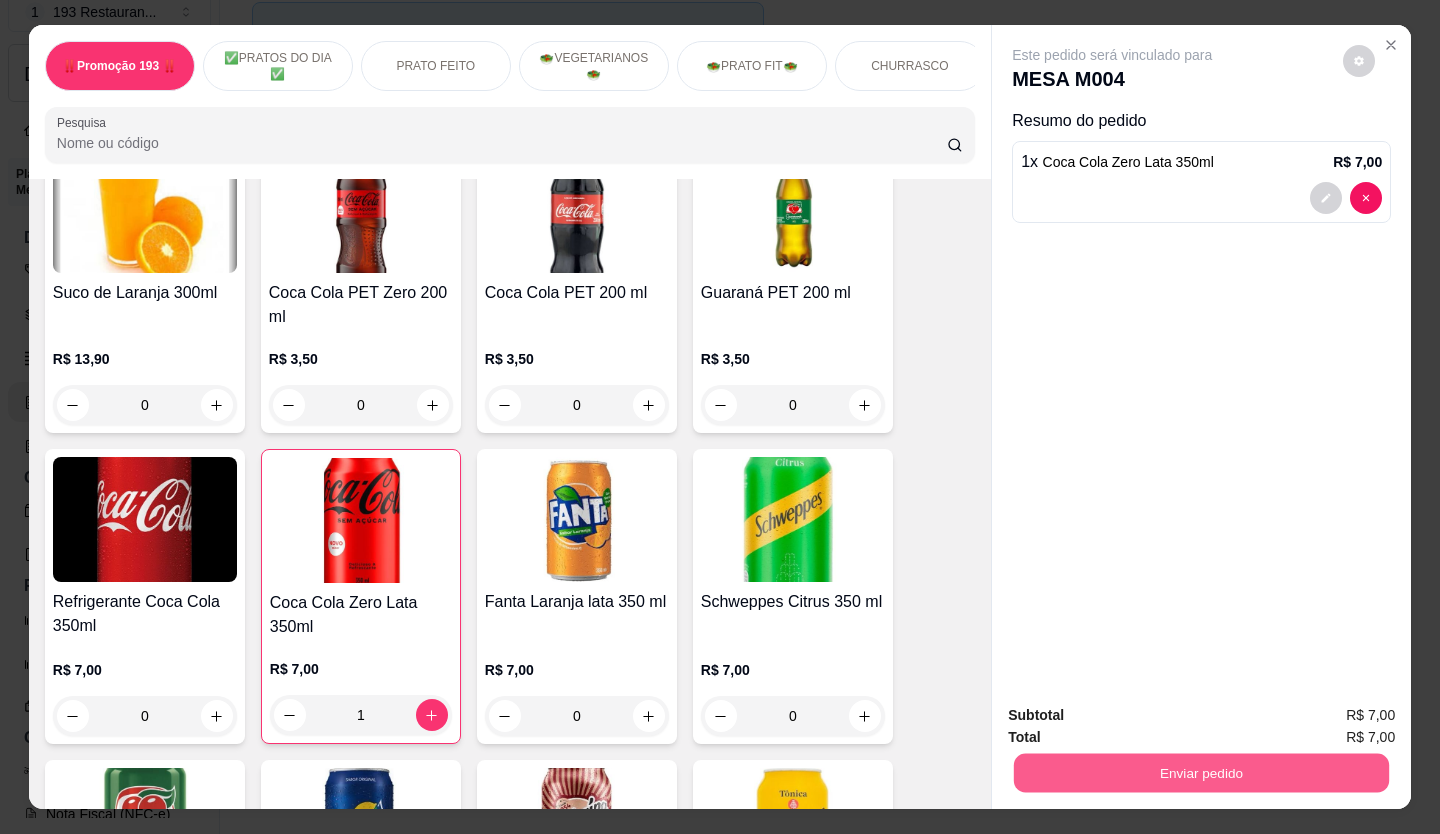 click on "Enviar pedido" at bounding box center (1201, 773) 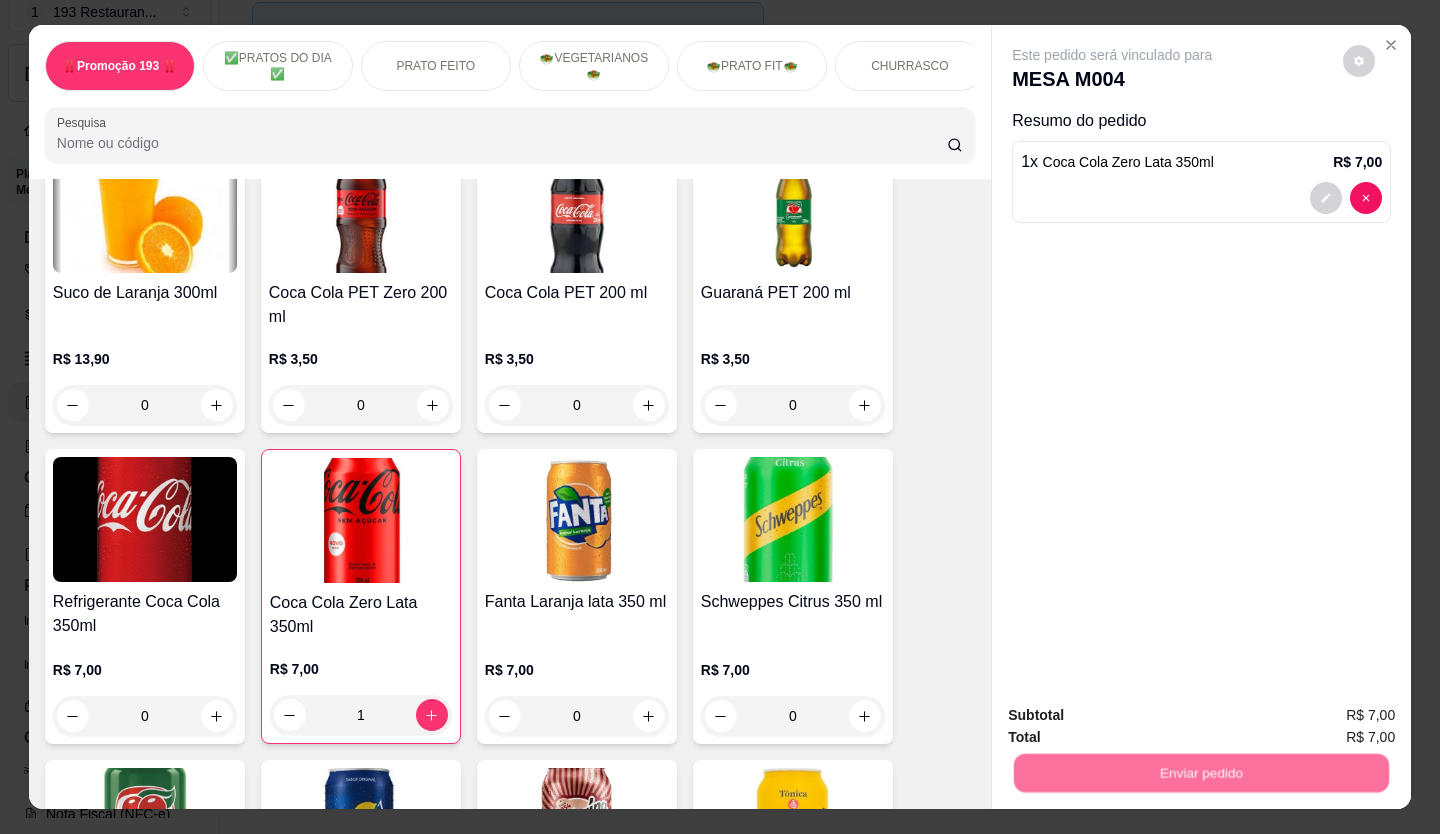 click on "Não registrar e enviar pedido" at bounding box center [1135, 717] 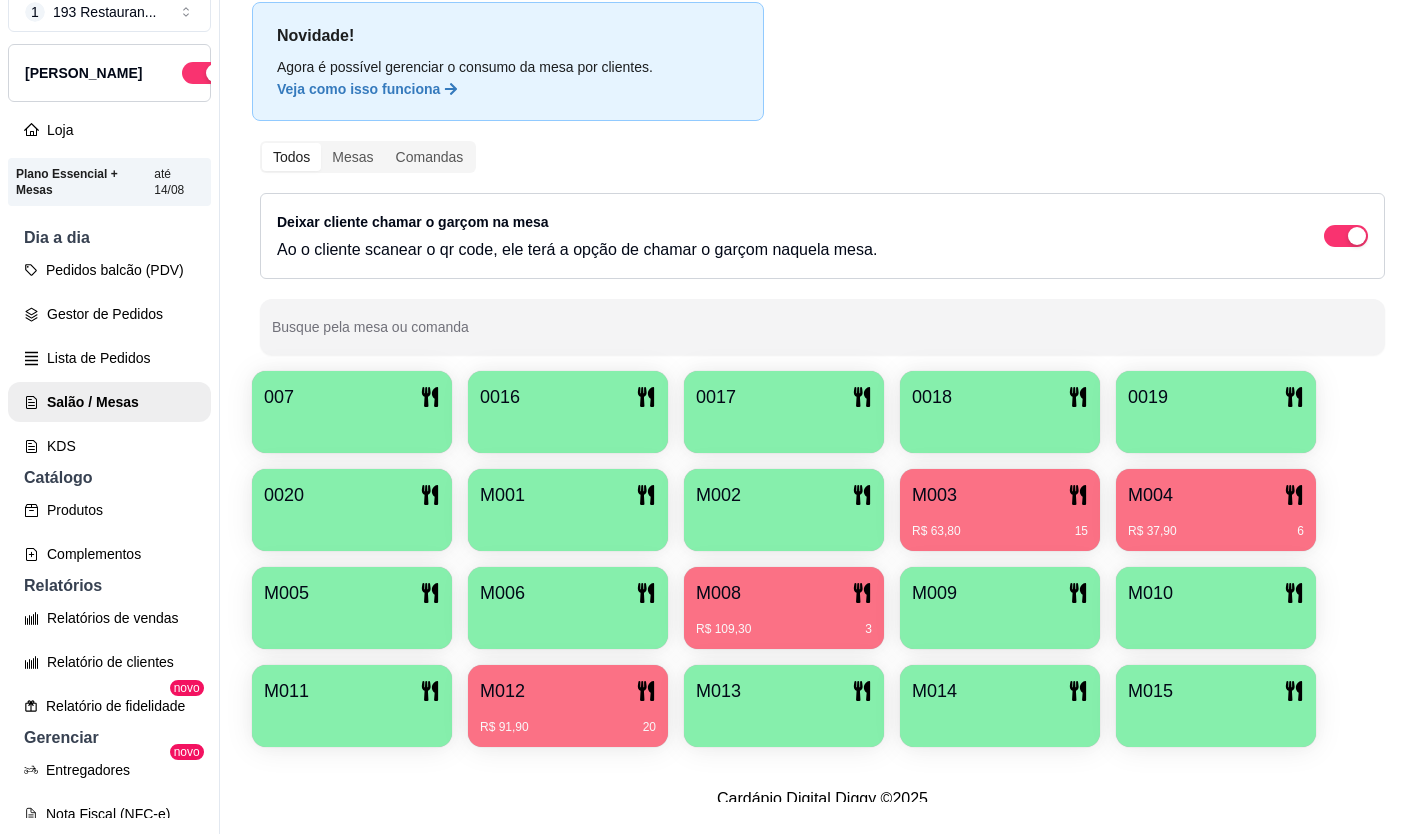 click at bounding box center (784, 524) 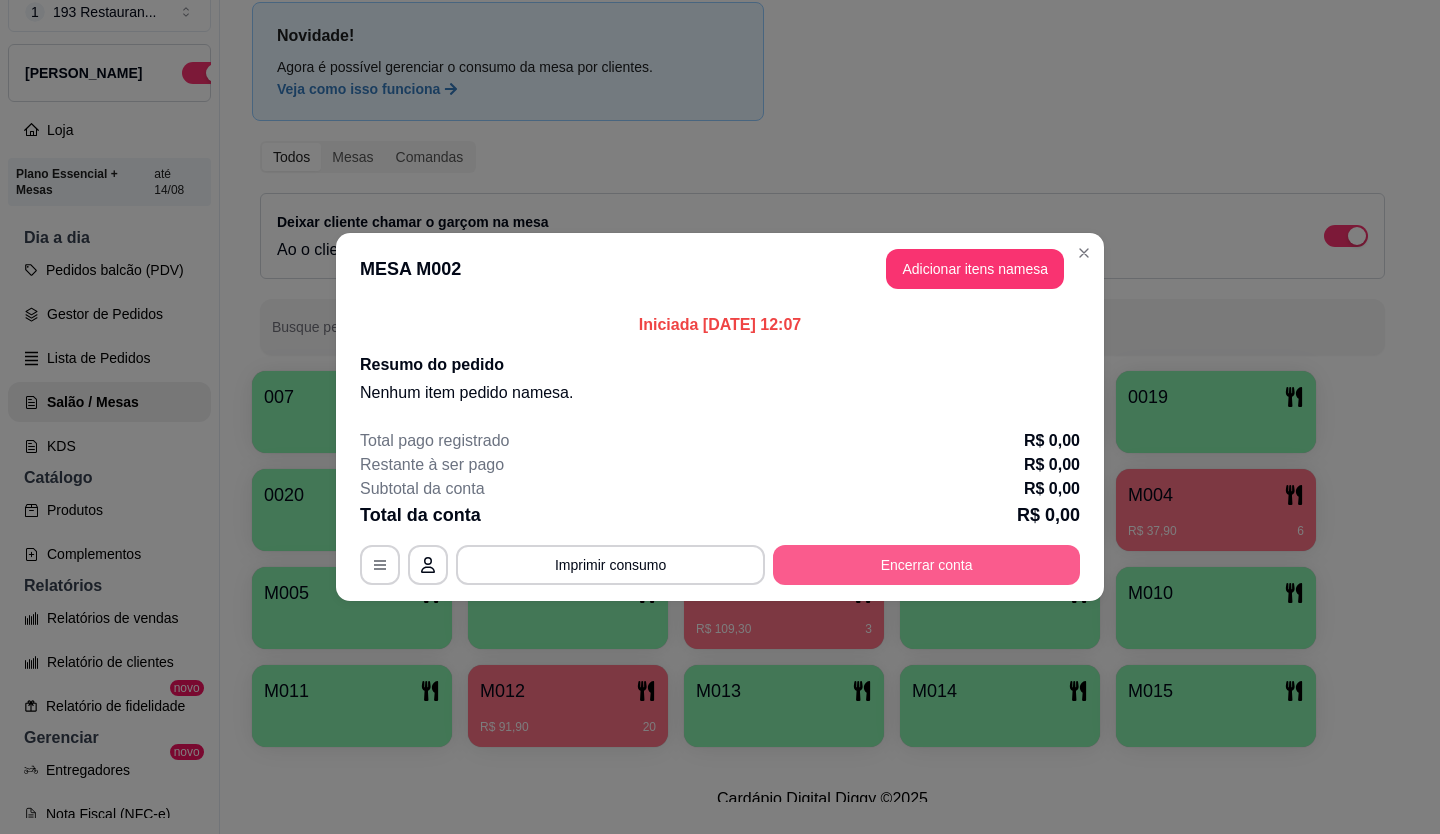 click on "Encerrar conta" at bounding box center (926, 565) 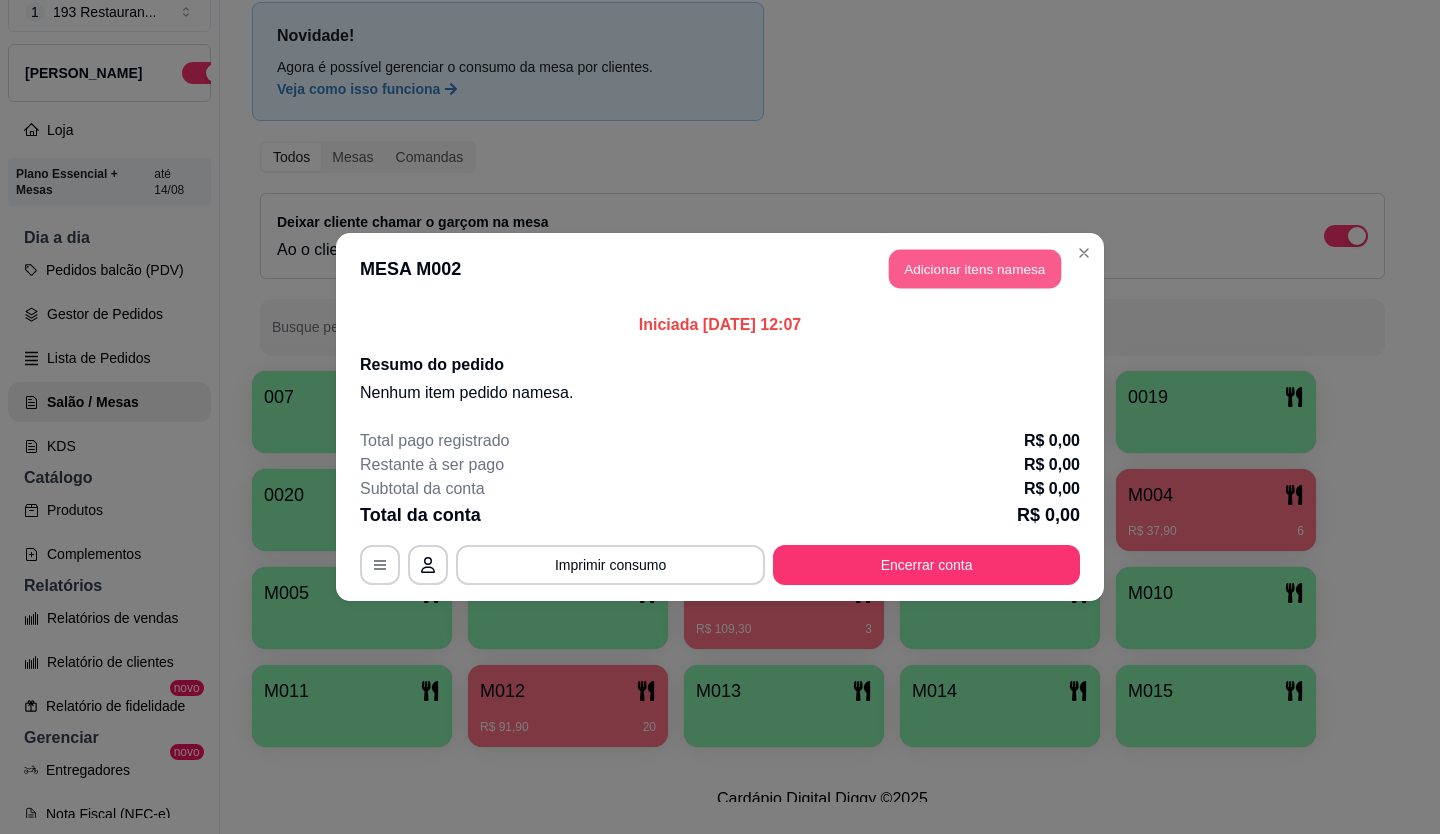 click on "Adicionar itens na  mesa" at bounding box center [975, 269] 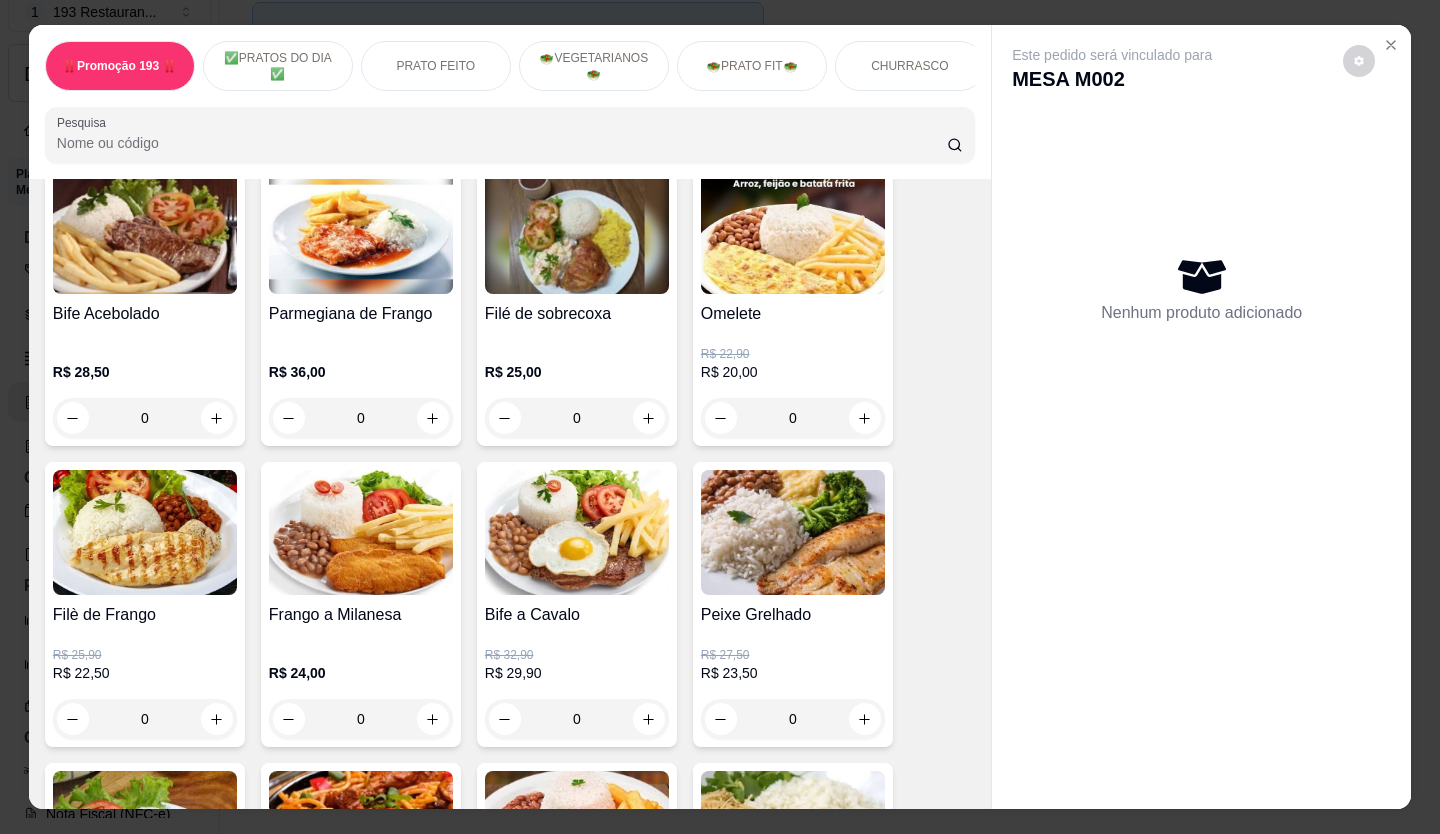 scroll, scrollTop: 900, scrollLeft: 0, axis: vertical 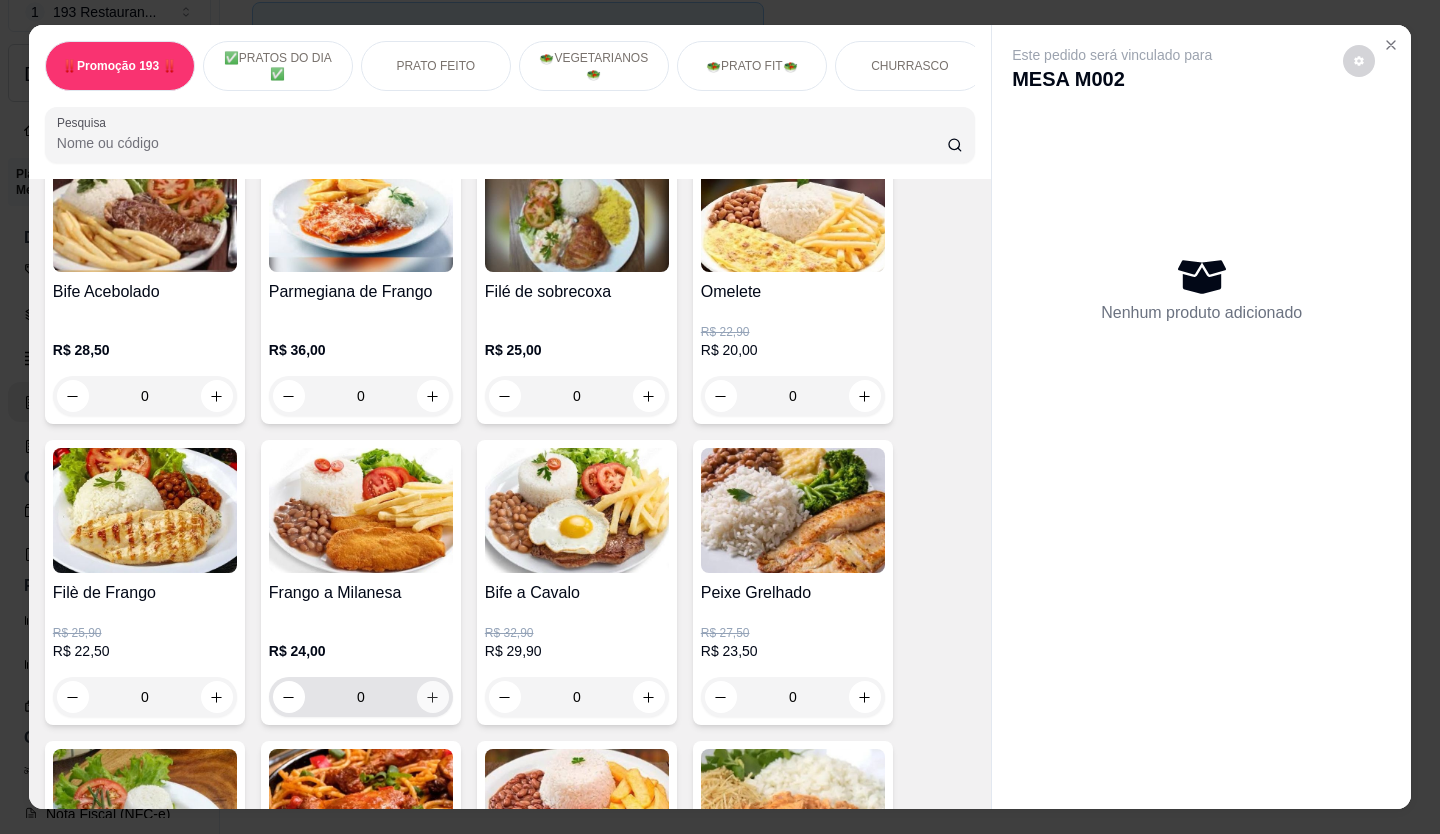 click 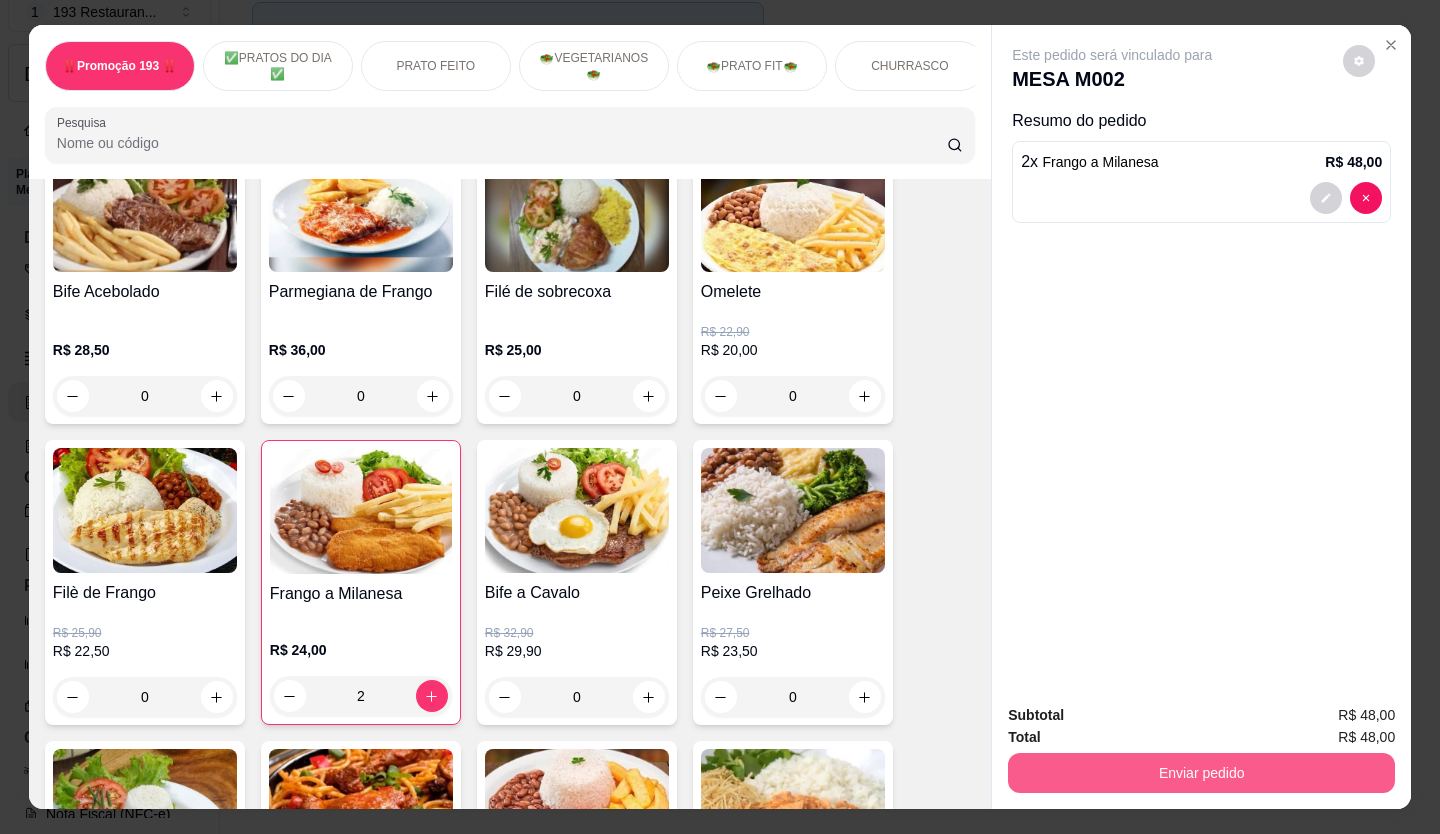click on "Enviar pedido" at bounding box center (1201, 773) 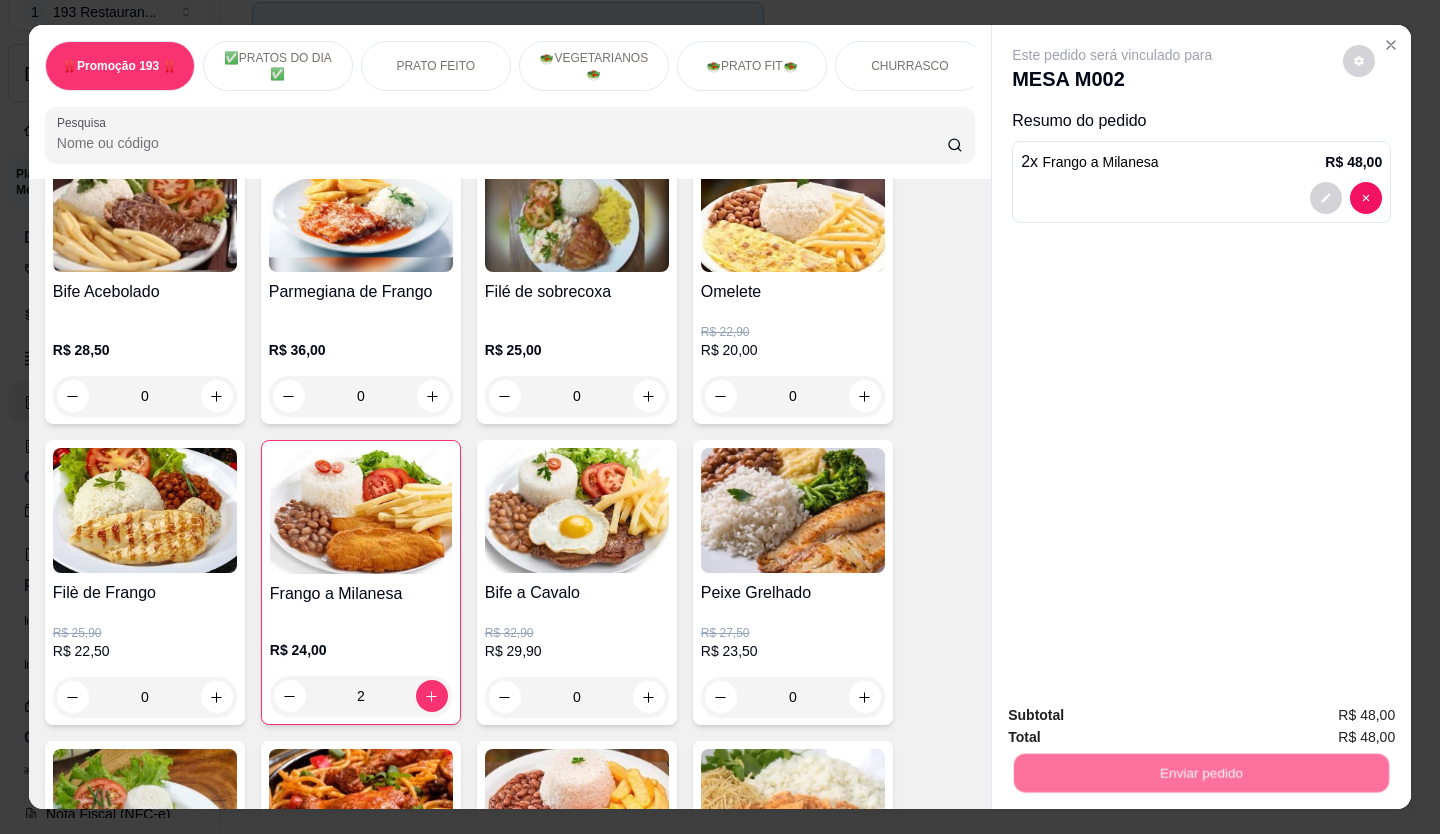 click on "Não registrar e enviar pedido" at bounding box center (1135, 716) 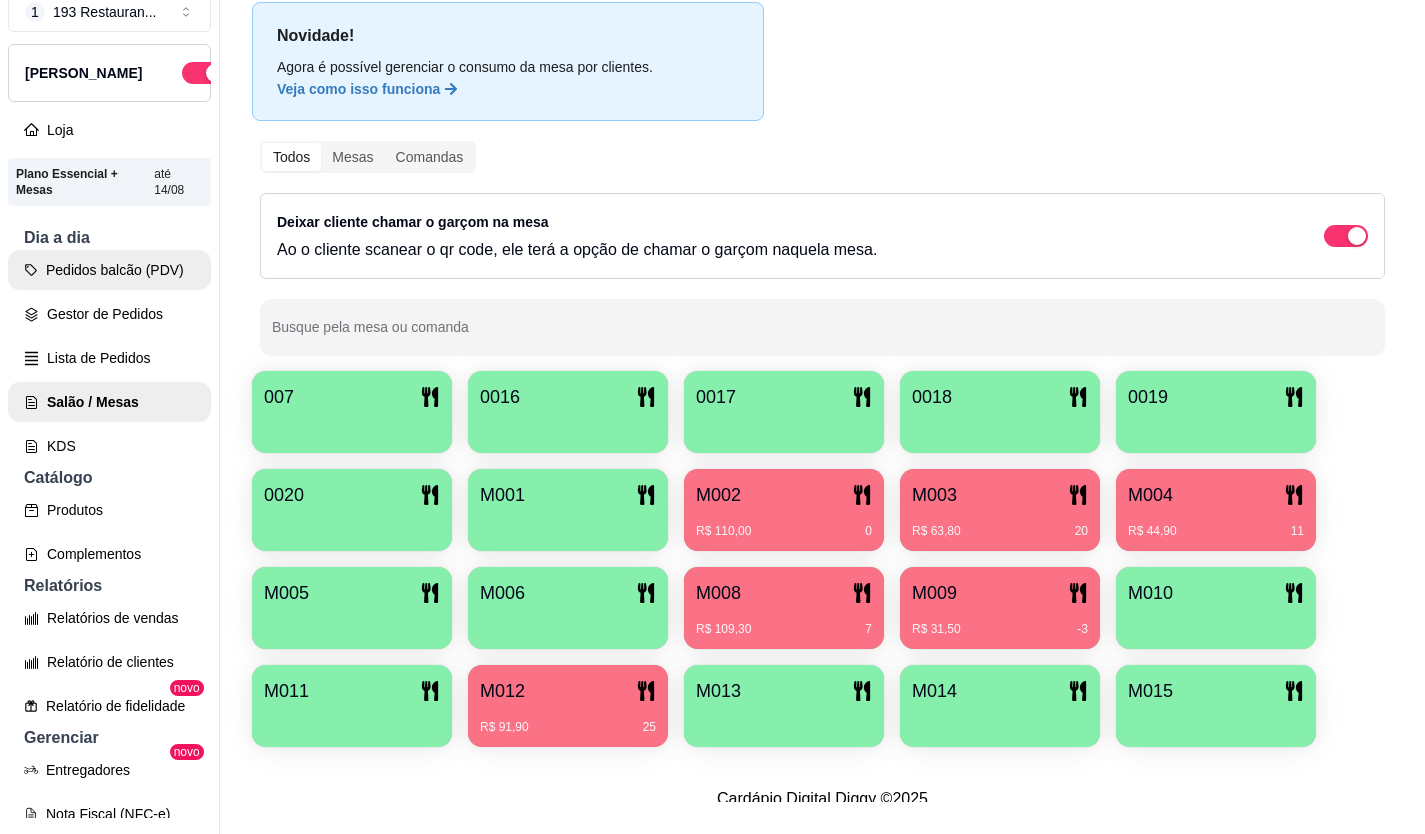 click on "Pedidos balcão (PDV)" at bounding box center [109, 270] 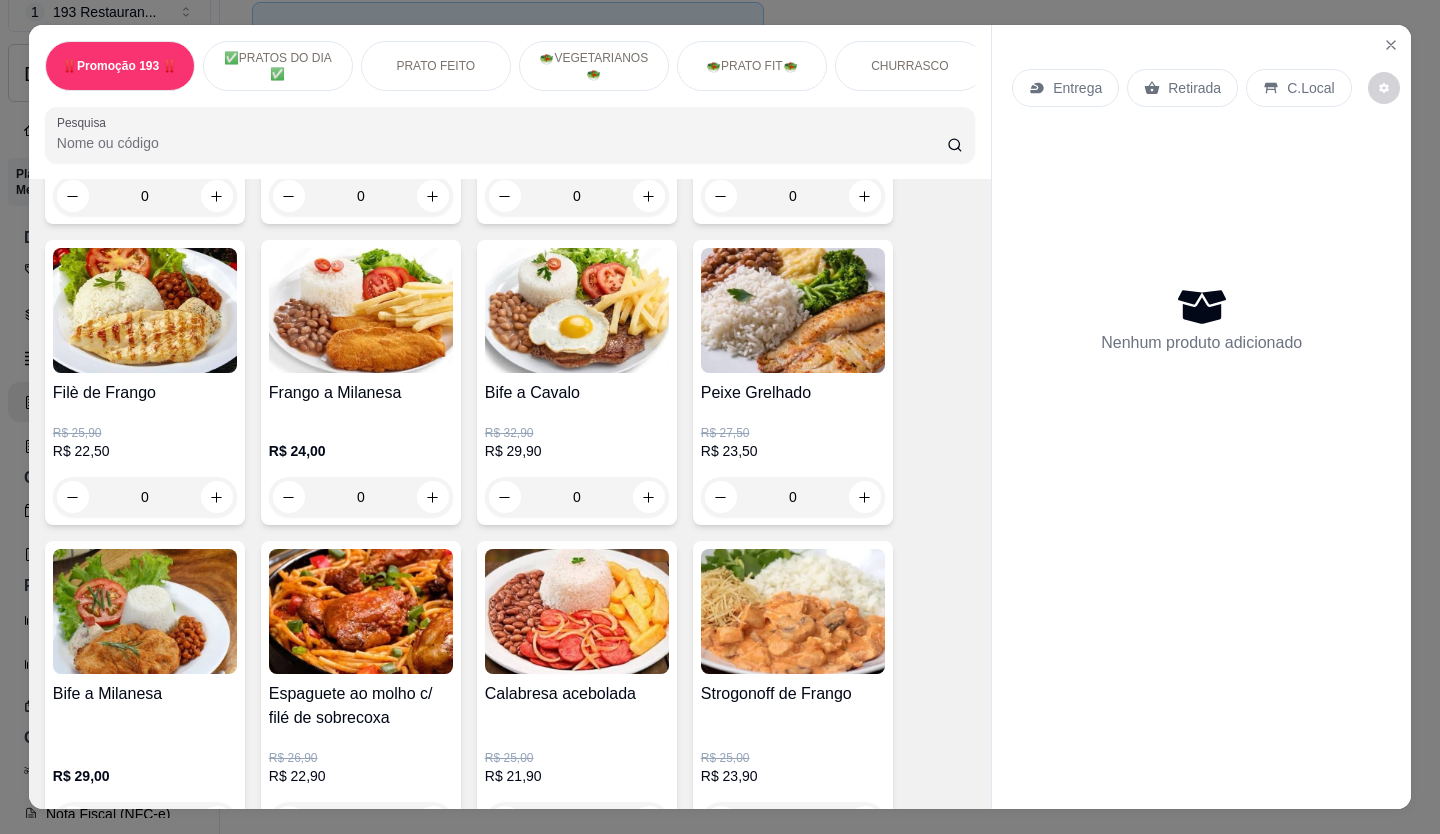 scroll, scrollTop: 1200, scrollLeft: 0, axis: vertical 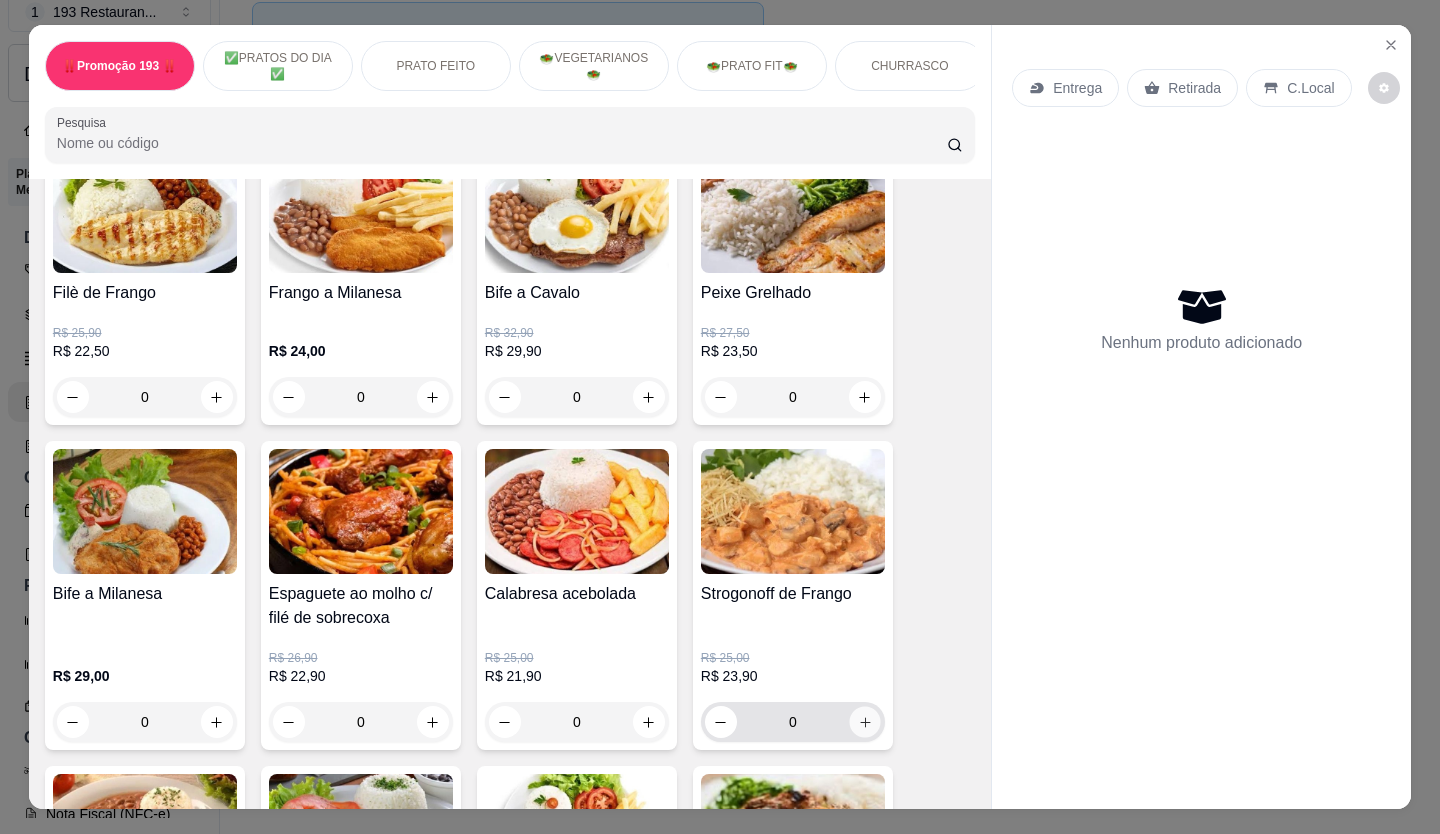 click 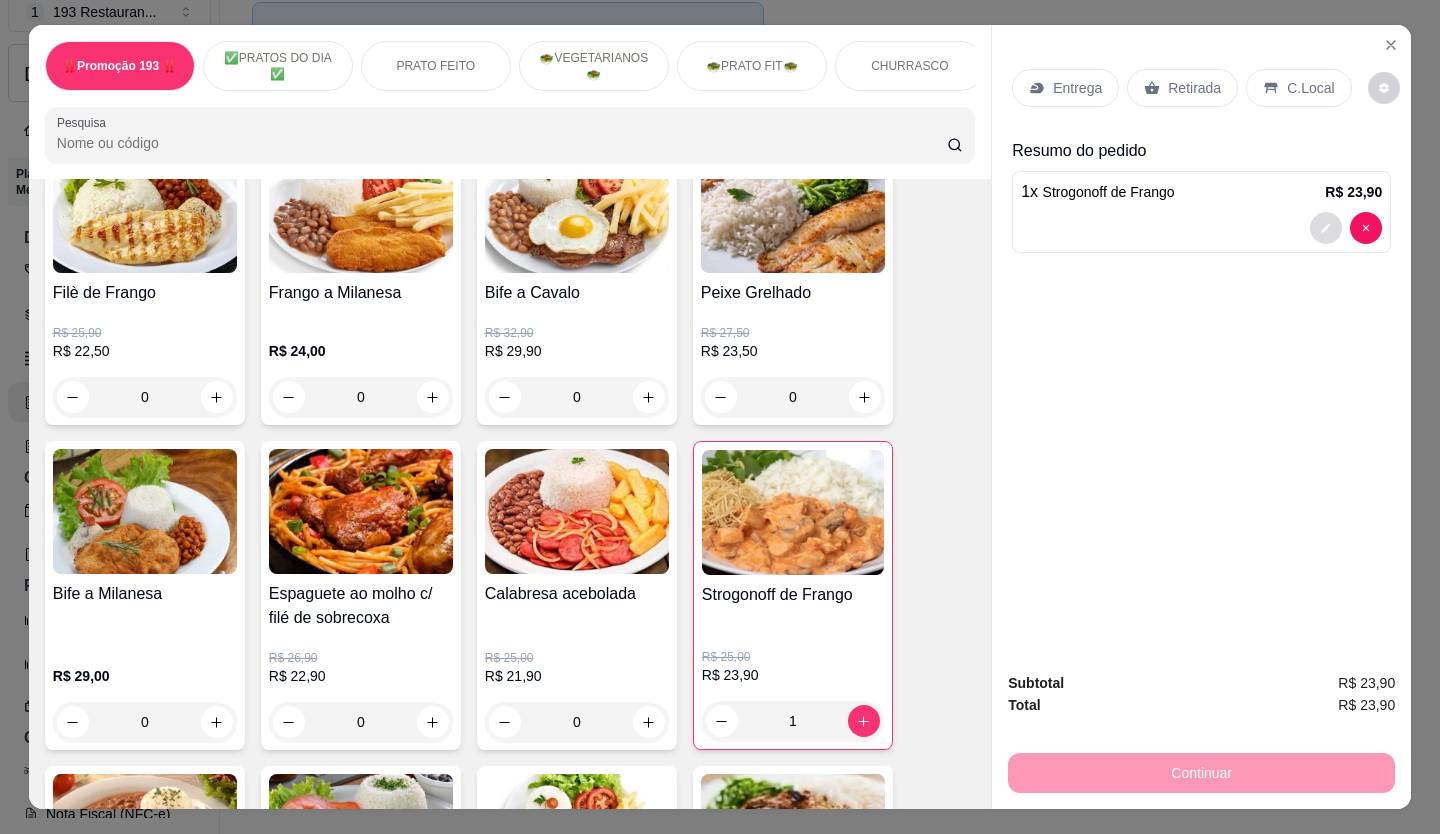 click at bounding box center [1326, 228] 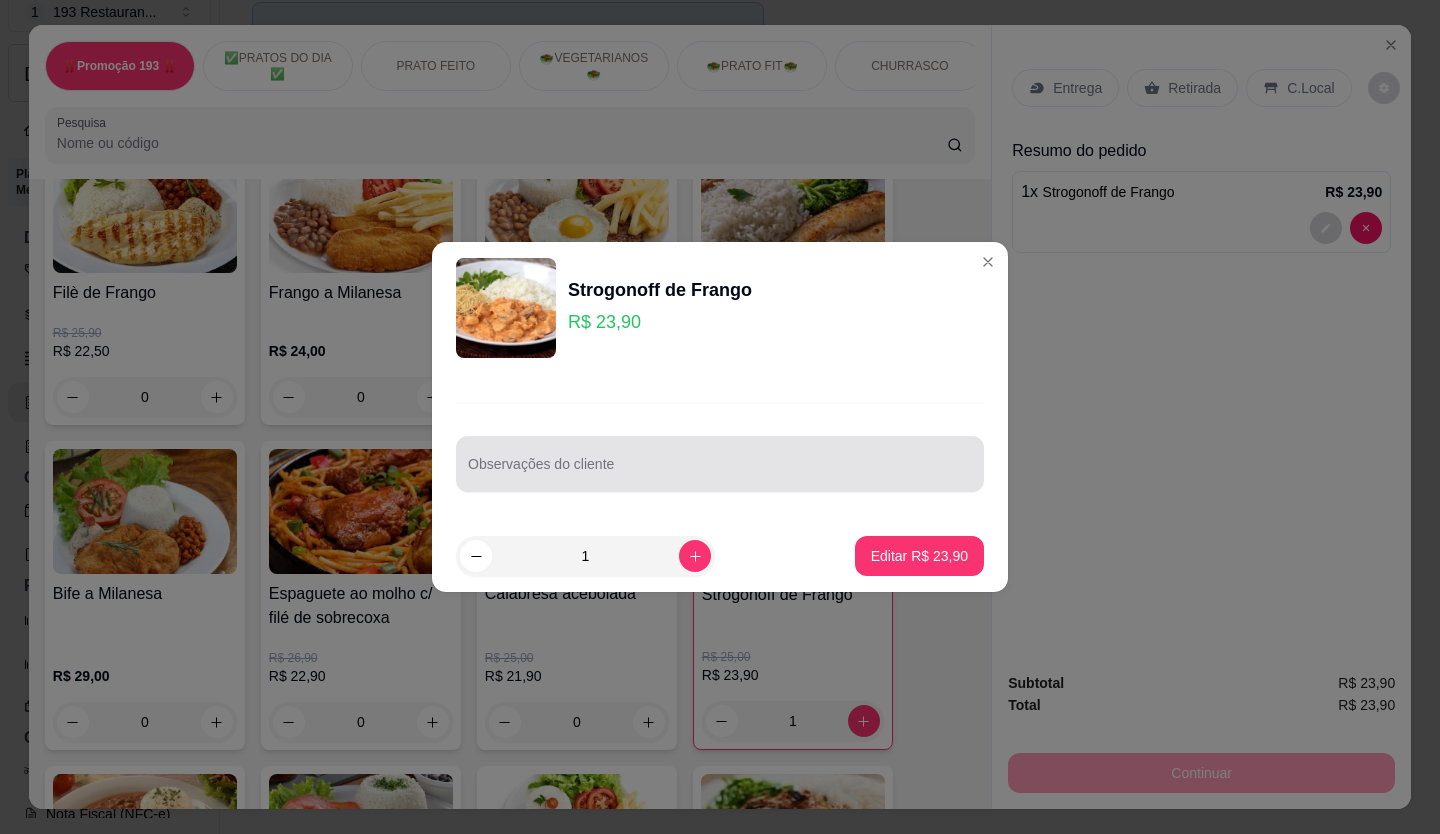 click at bounding box center [720, 464] 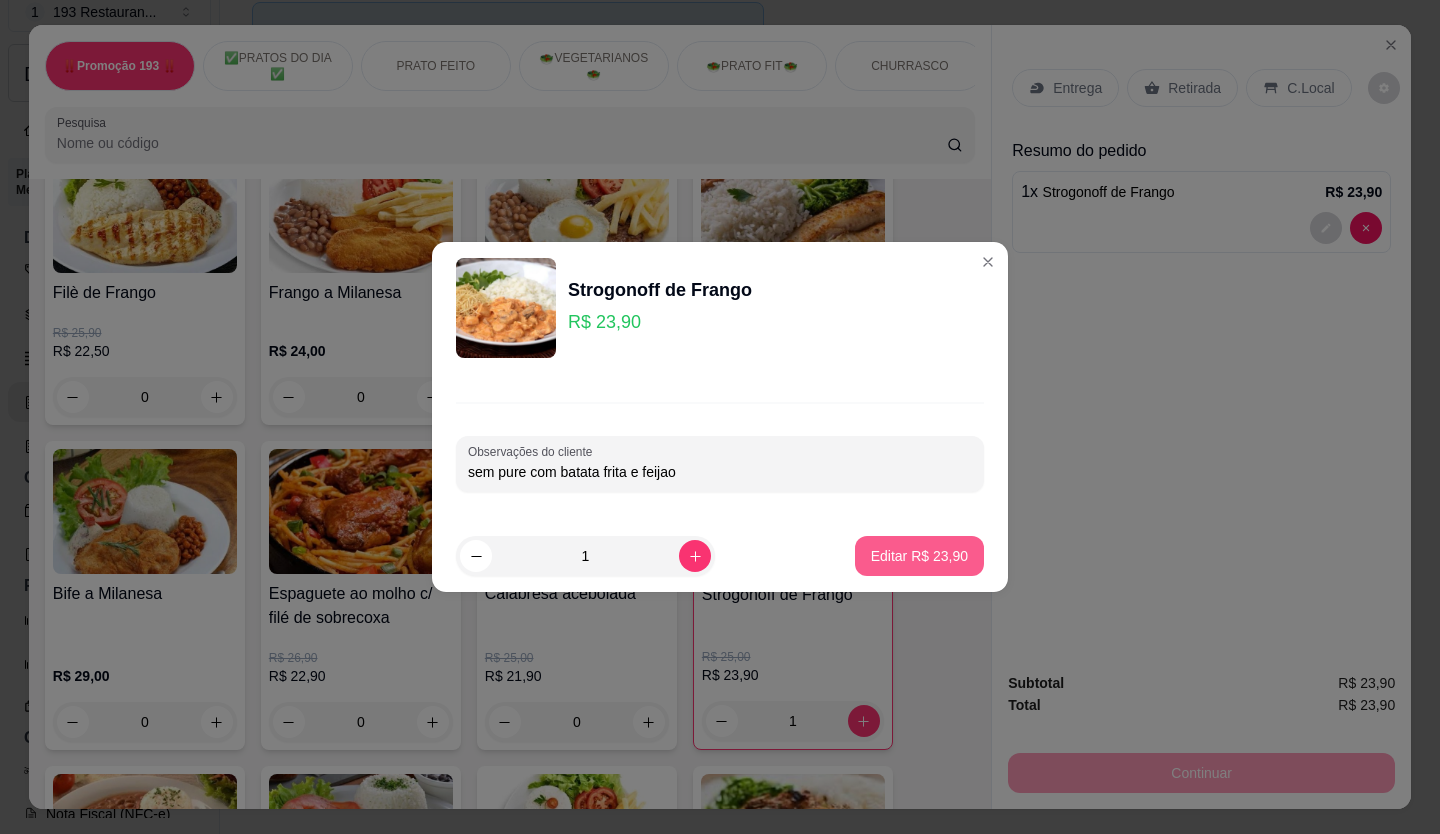 type on "sem pure com batata frita e feijao" 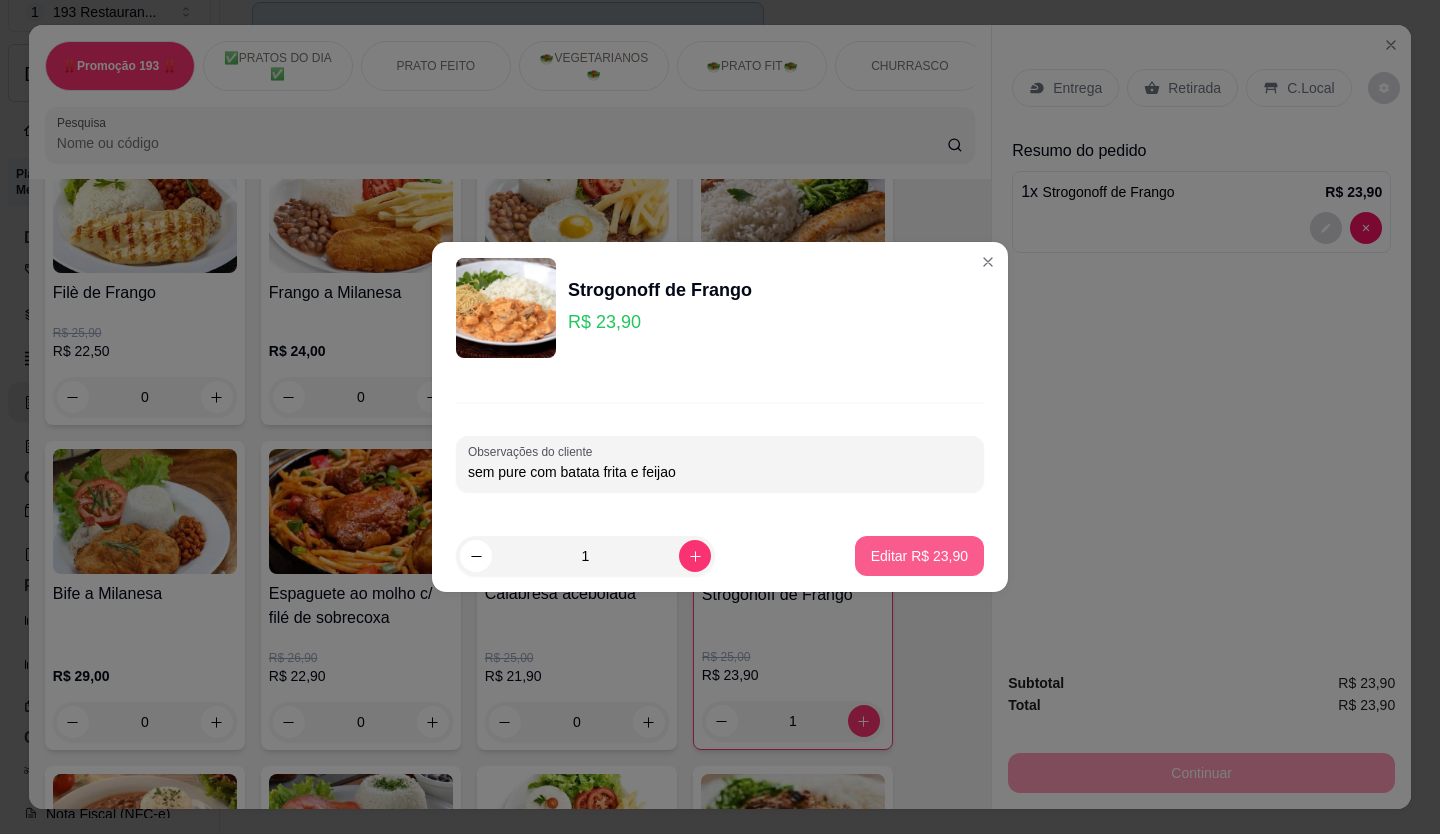 click on "Editar   R$ 23,90" at bounding box center [919, 556] 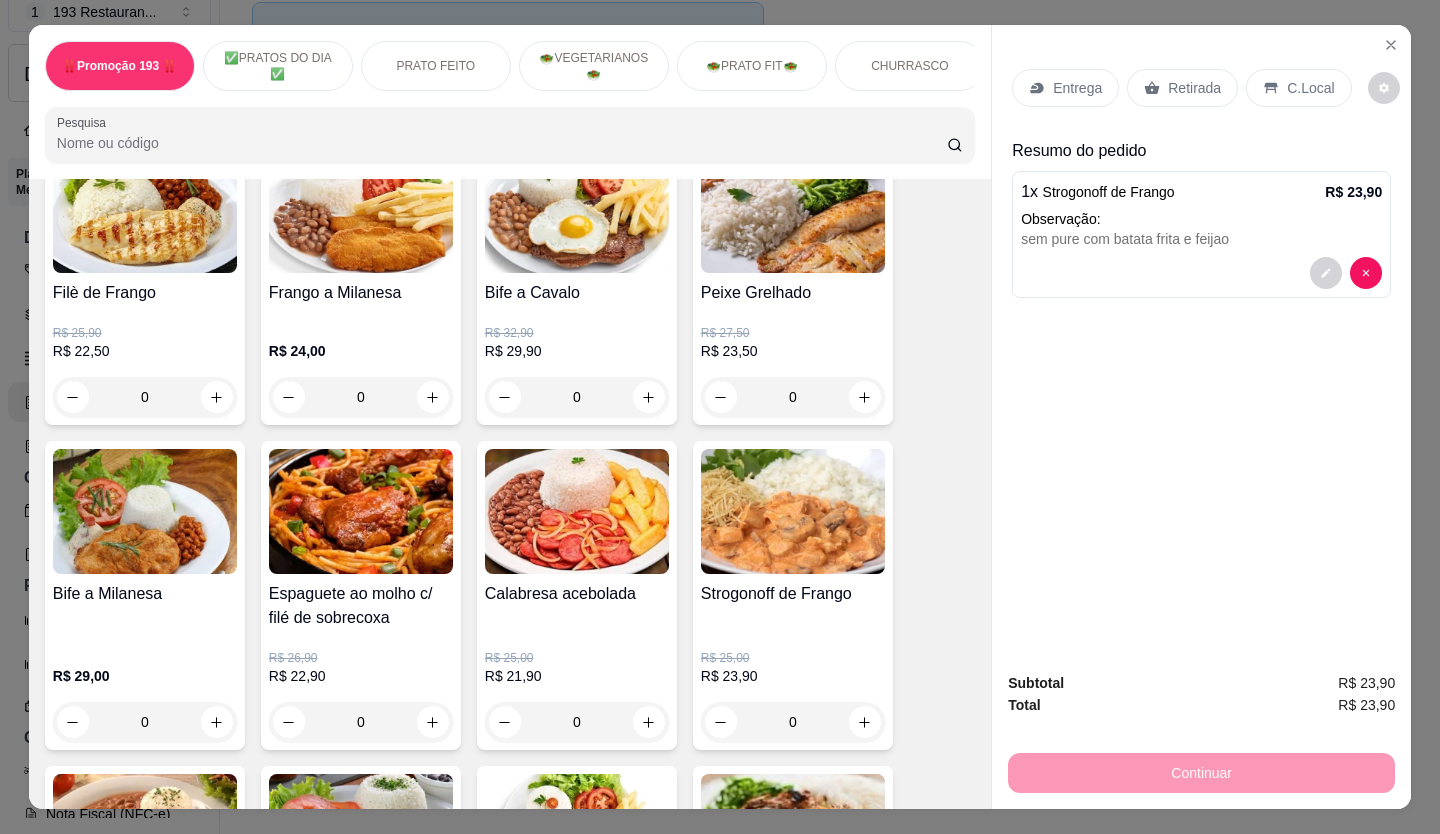 click on "Retirada" at bounding box center (1194, 88) 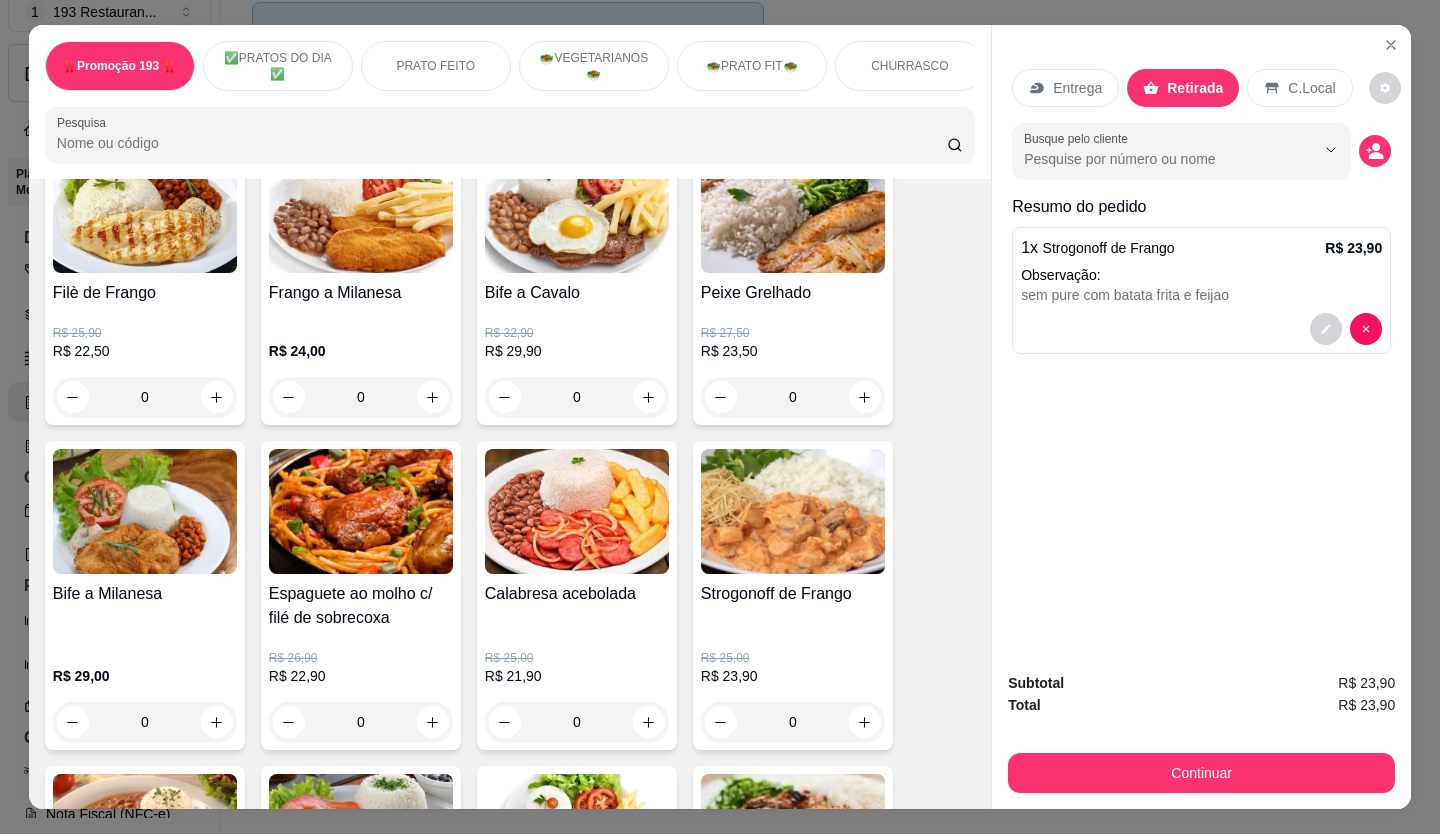 click on "Subtotal R$ 23,90 Total R$ 23,90 Continuar" at bounding box center [1201, 732] 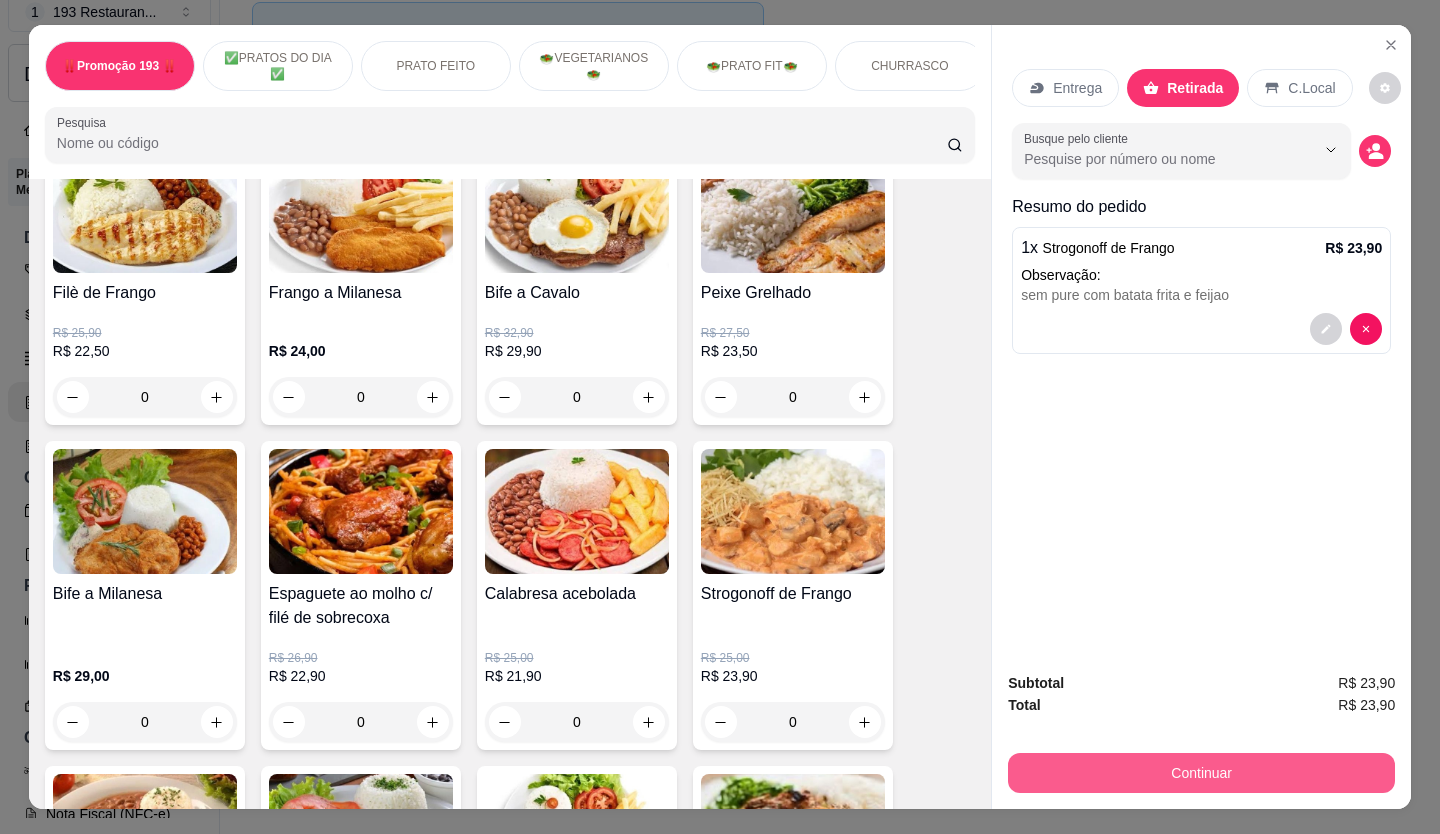 click on "Continuar" at bounding box center [1201, 773] 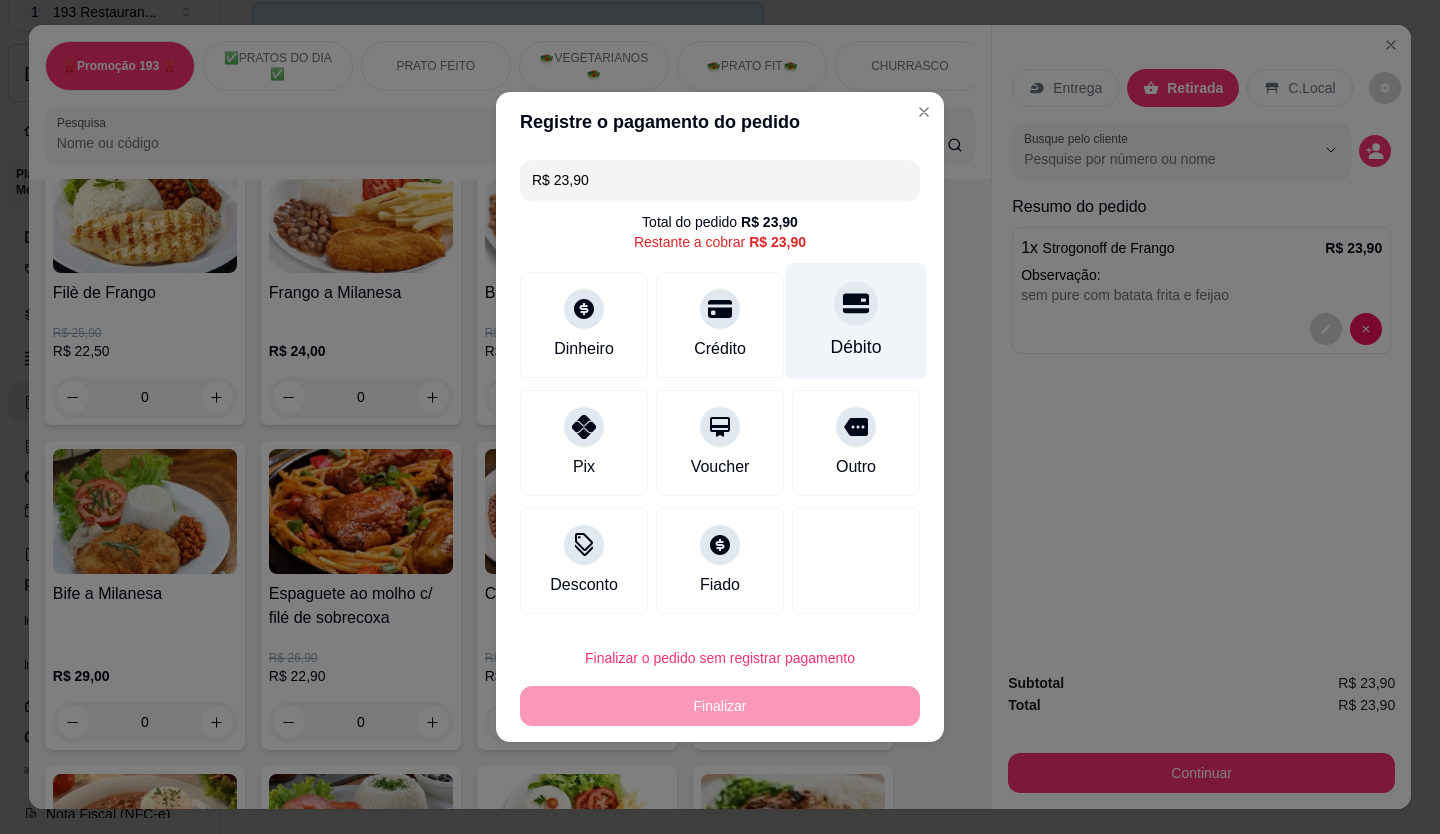click 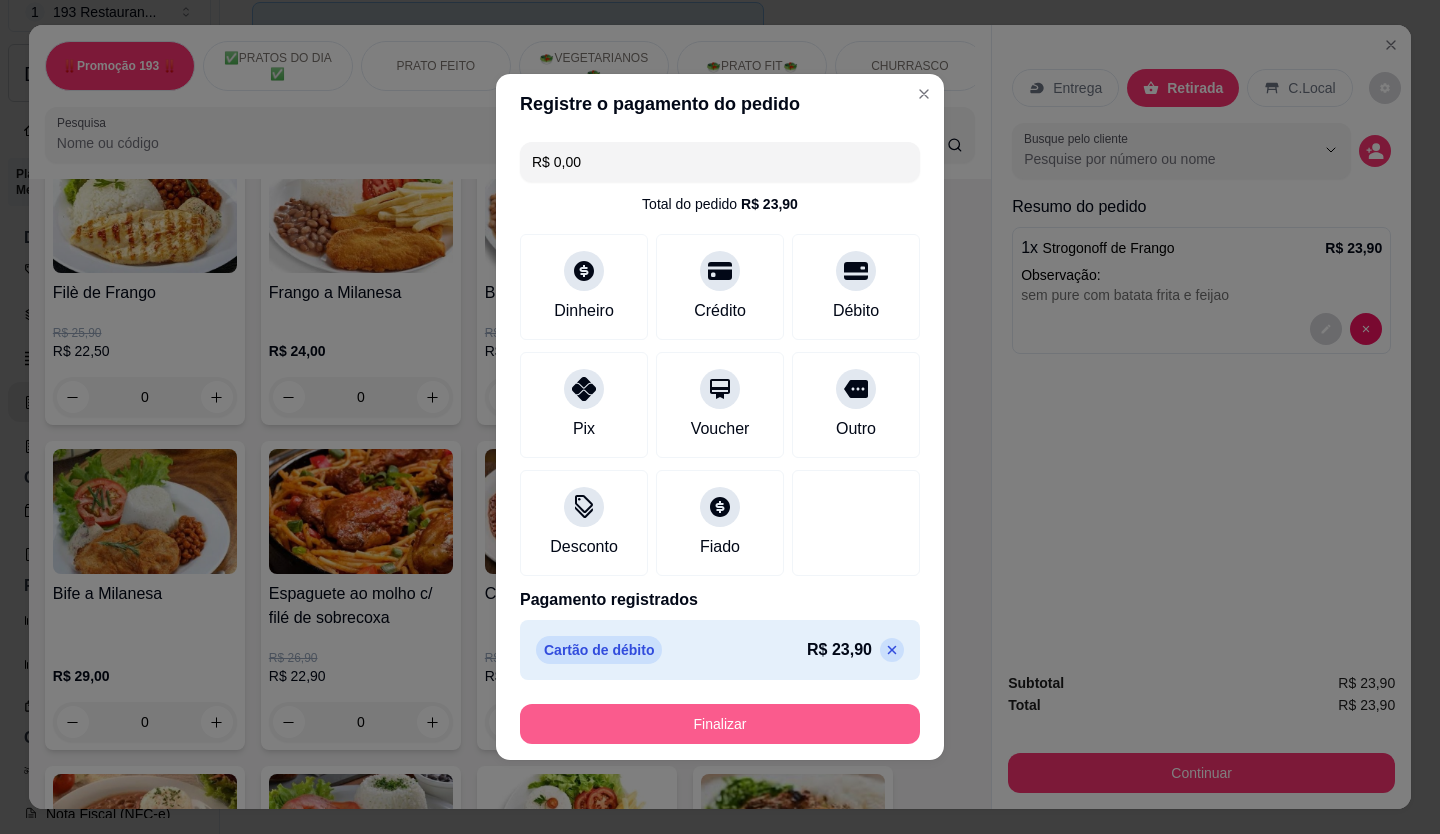 click on "Finalizar" at bounding box center (720, 724) 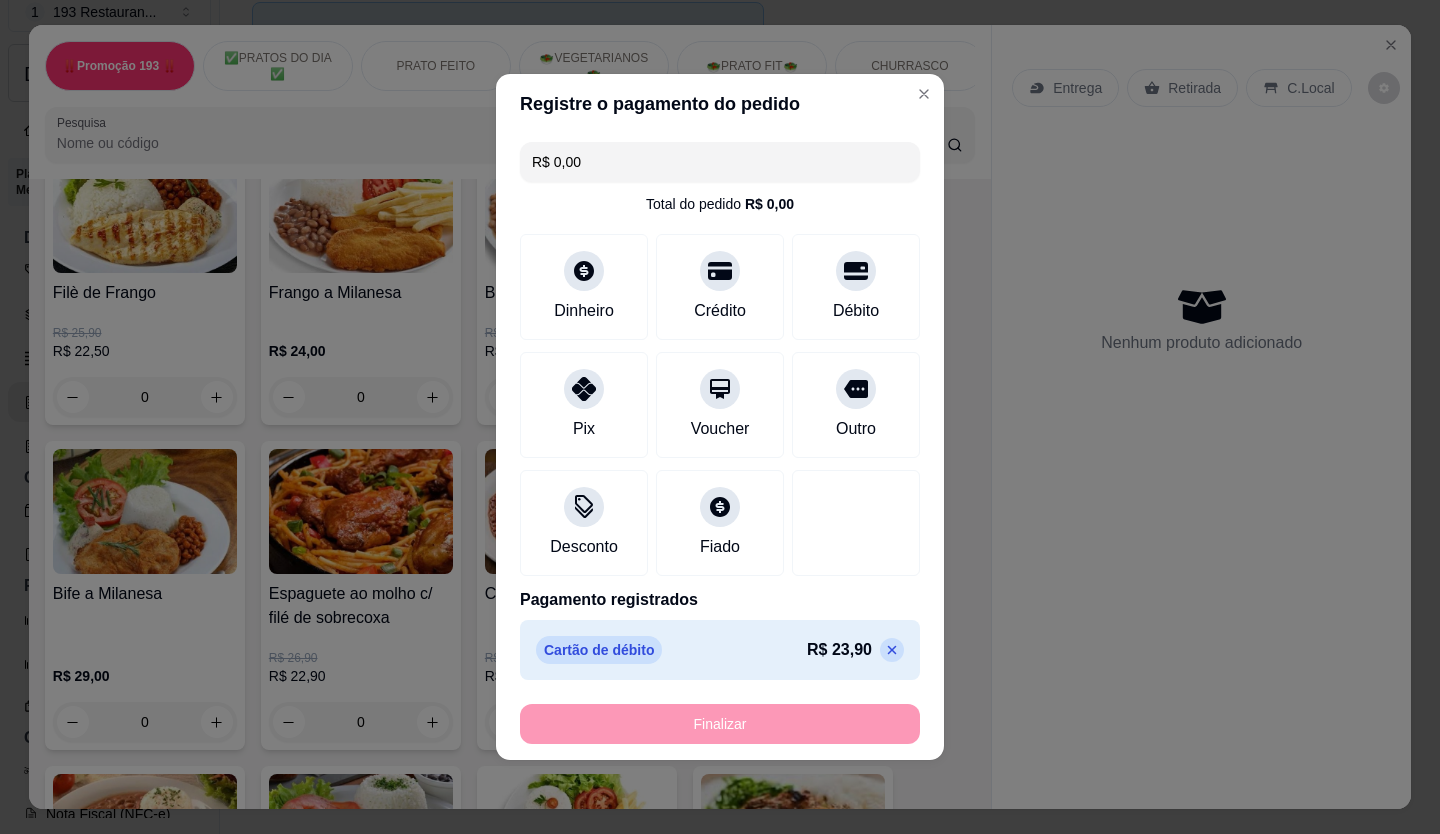 type on "-R$ 23,90" 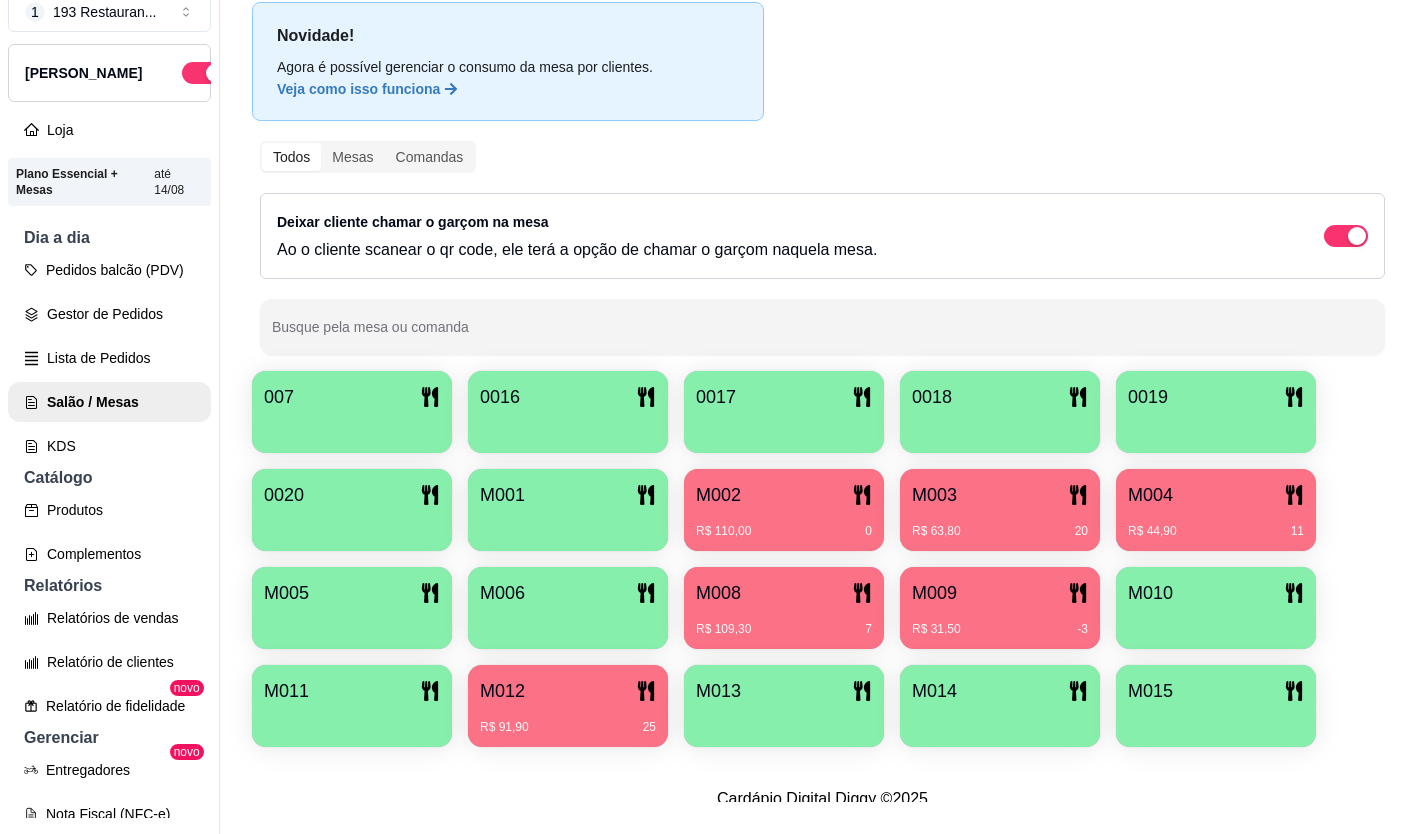 click at bounding box center (568, 622) 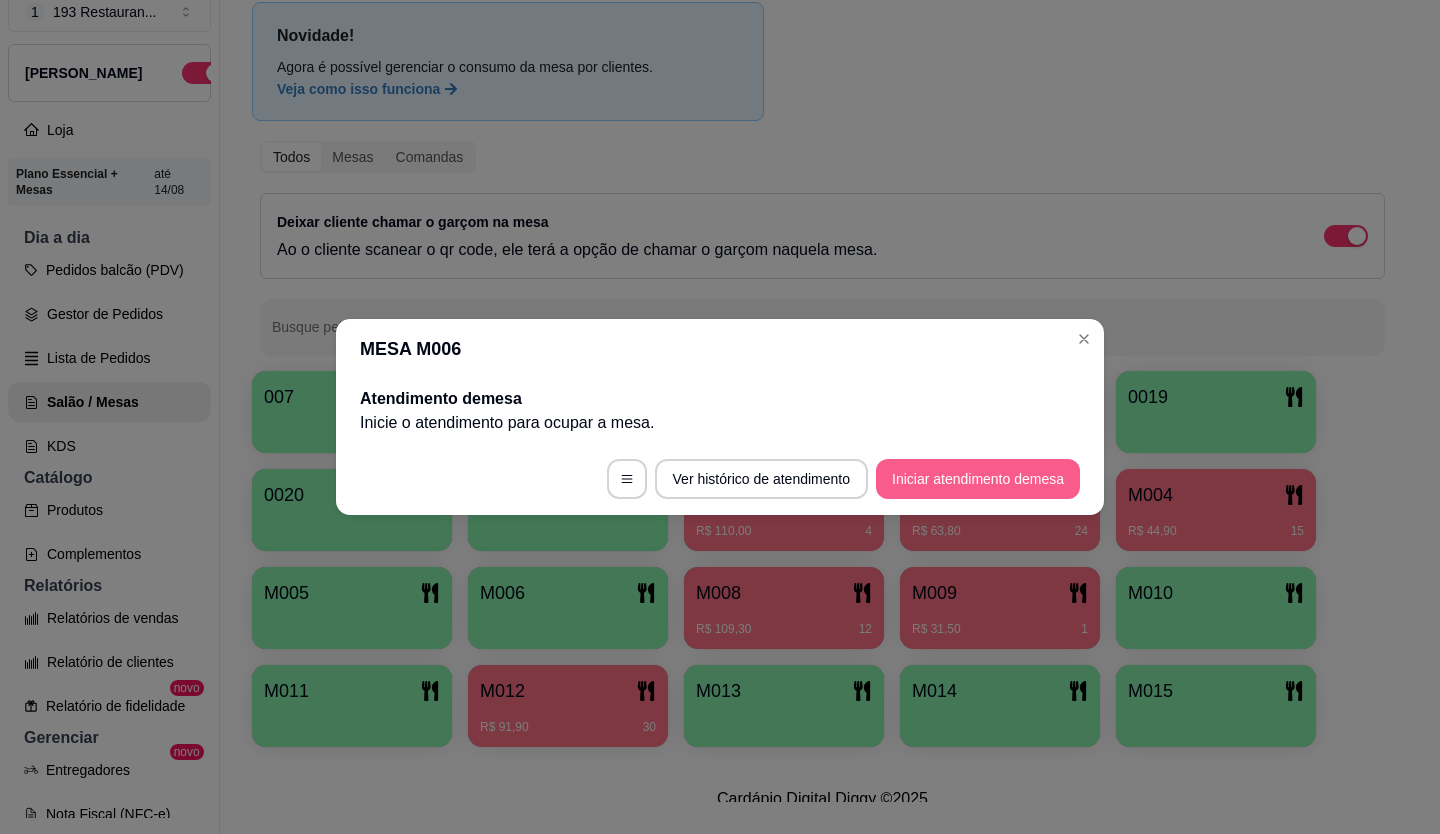 click on "Iniciar atendimento de  mesa" at bounding box center (978, 479) 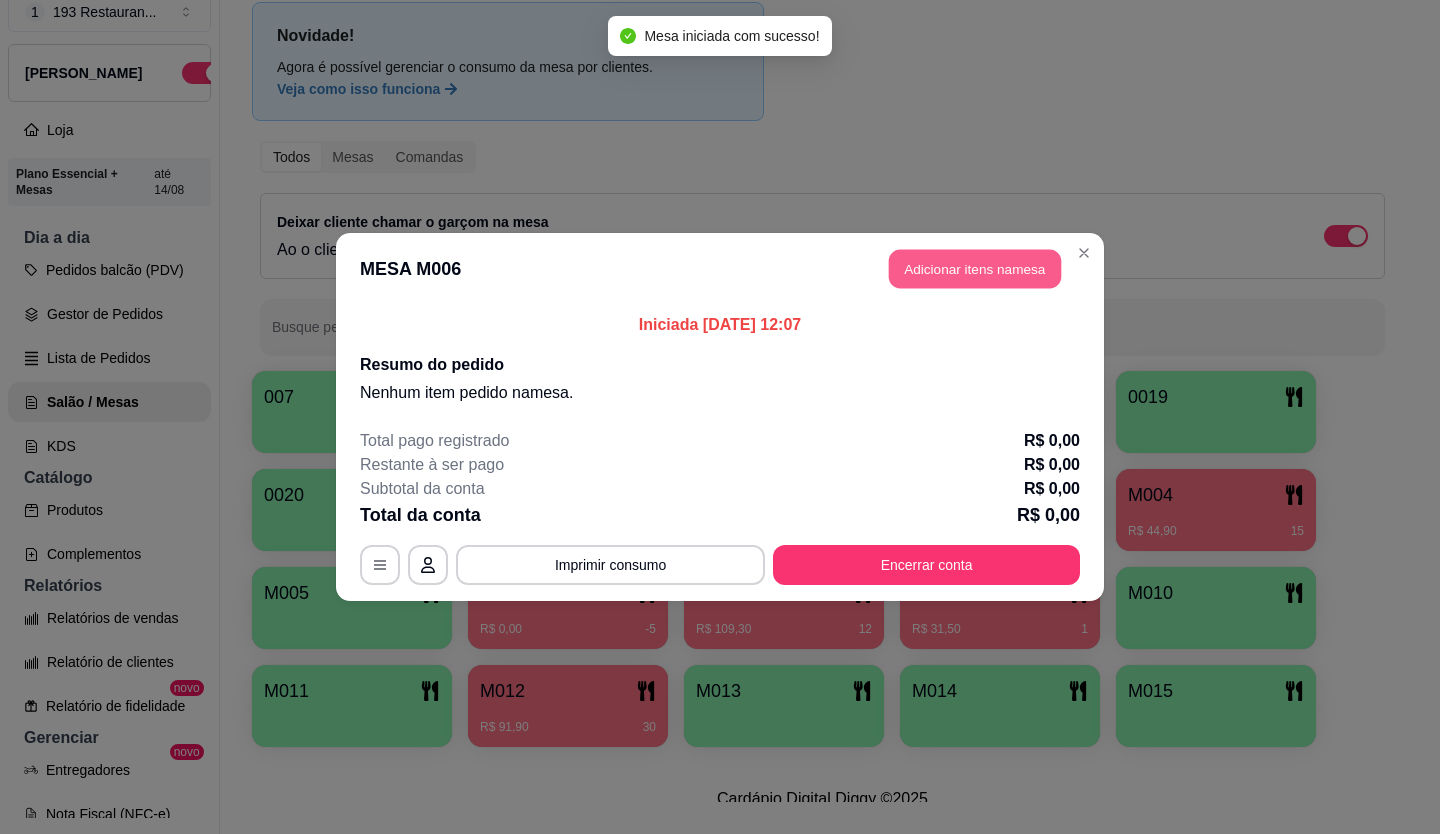click on "Adicionar itens na  mesa" at bounding box center [975, 269] 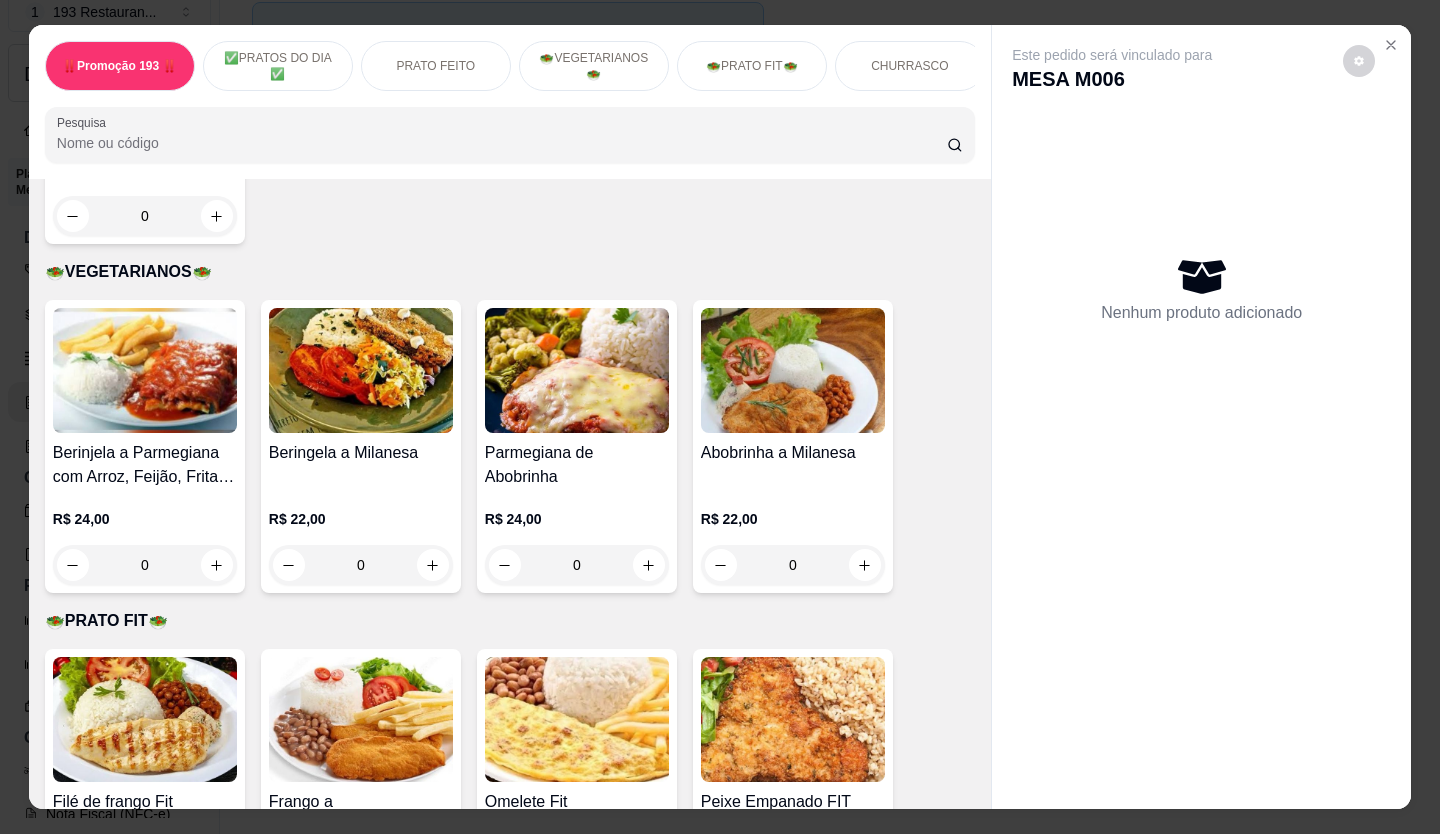 scroll, scrollTop: 2600, scrollLeft: 0, axis: vertical 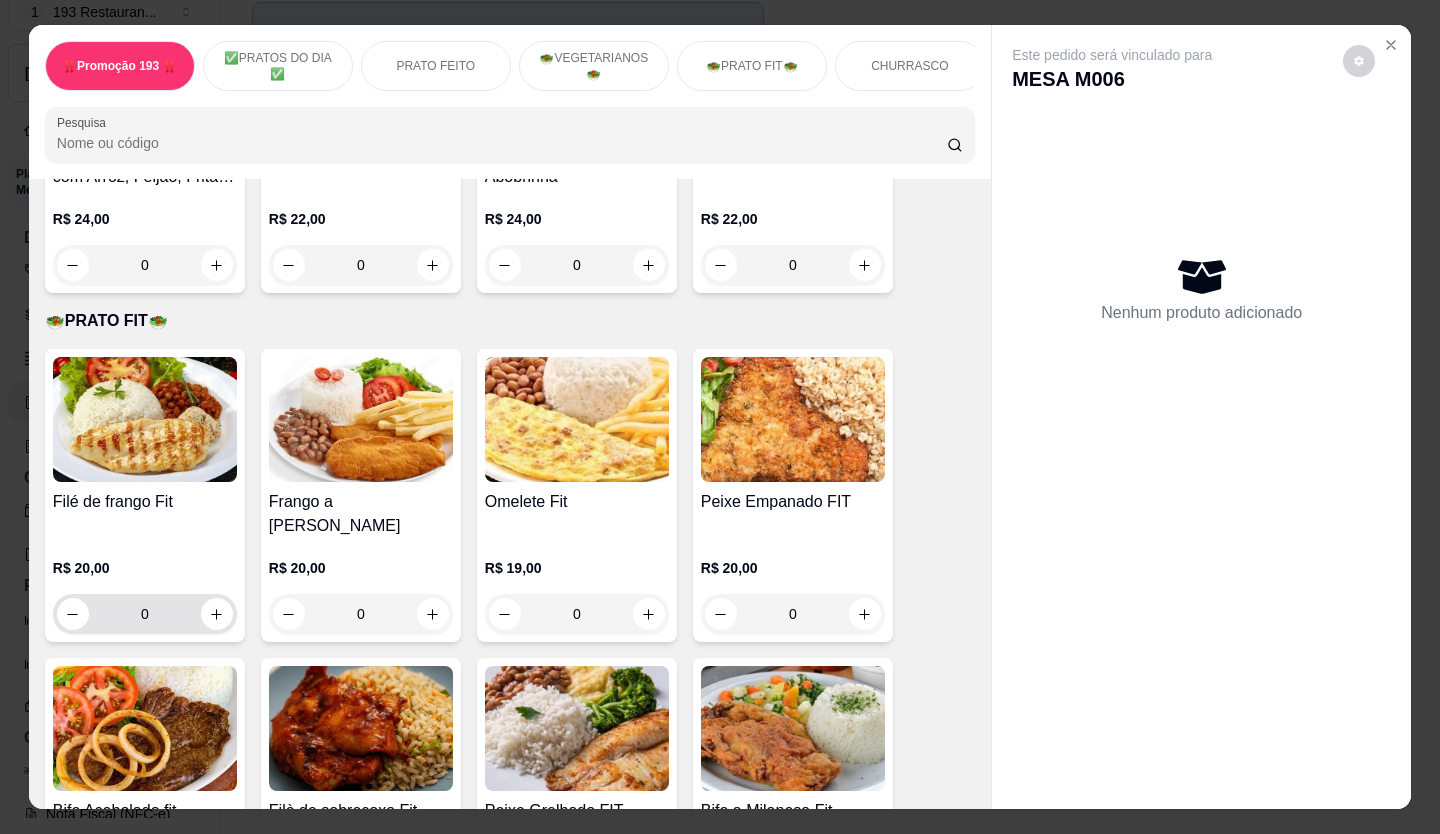 click at bounding box center [217, 614] 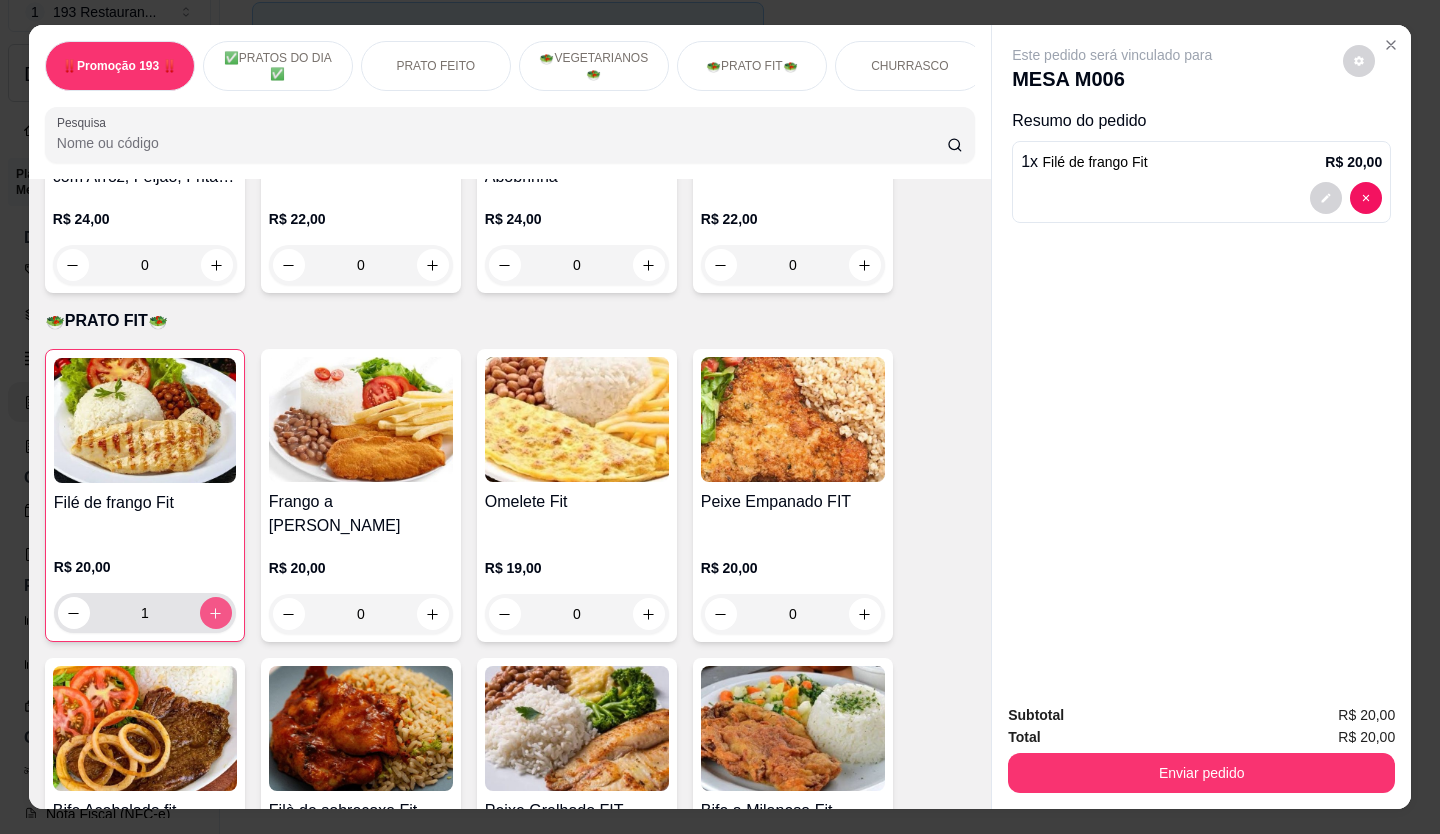 type on "1" 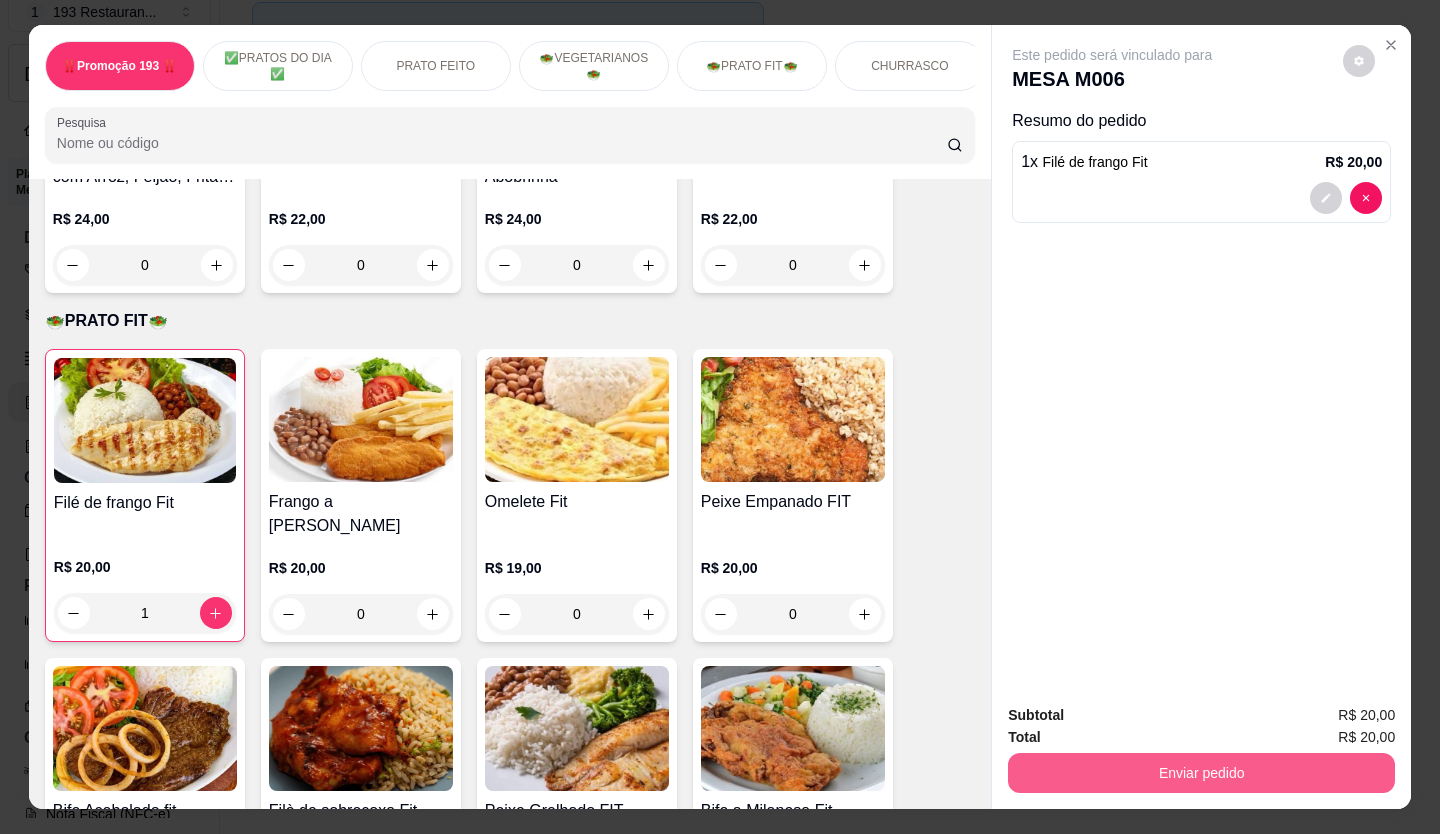 click on "Enviar pedido" at bounding box center (1201, 773) 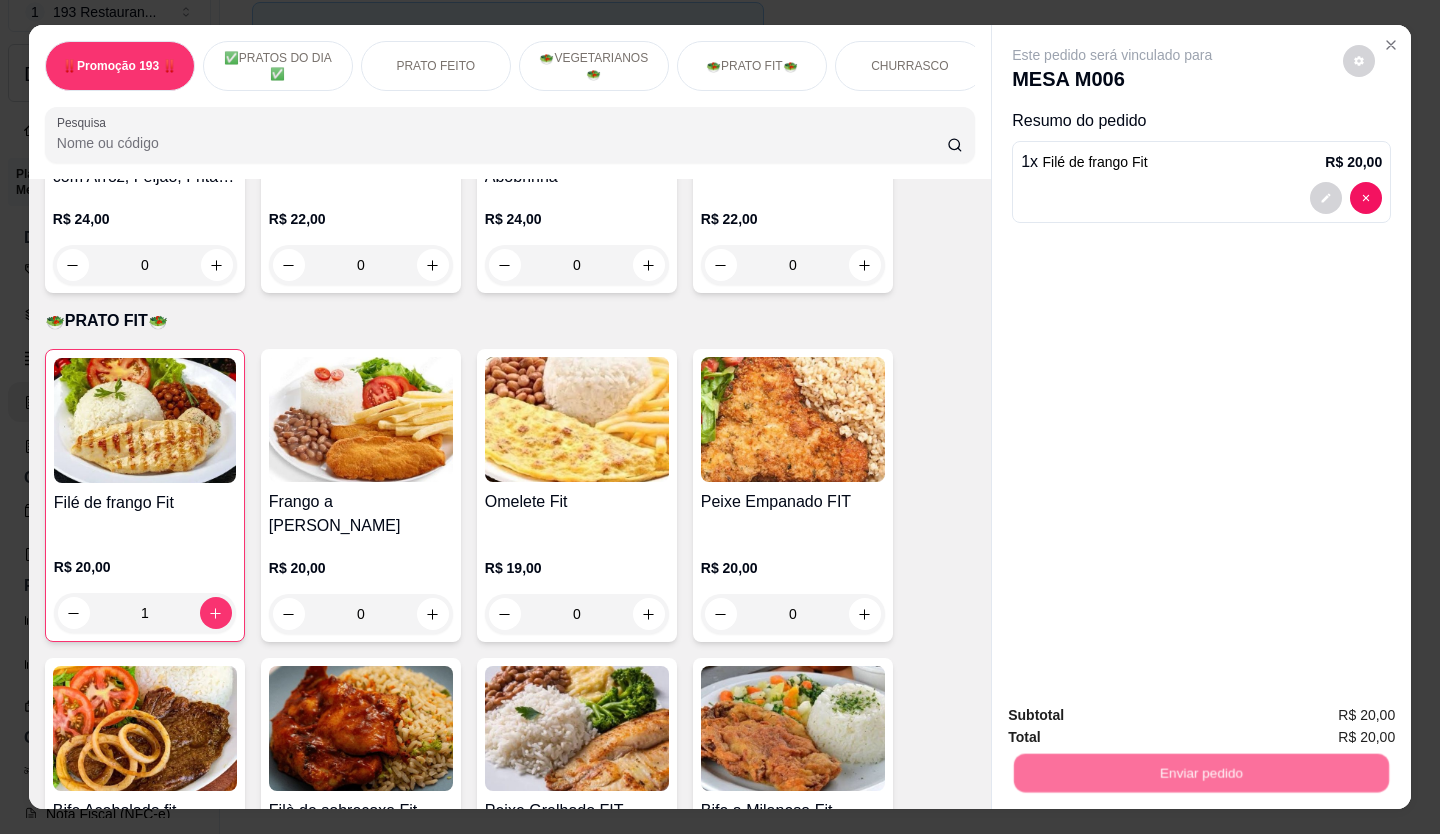 click on "Não registrar e enviar pedido" at bounding box center (1136, 715) 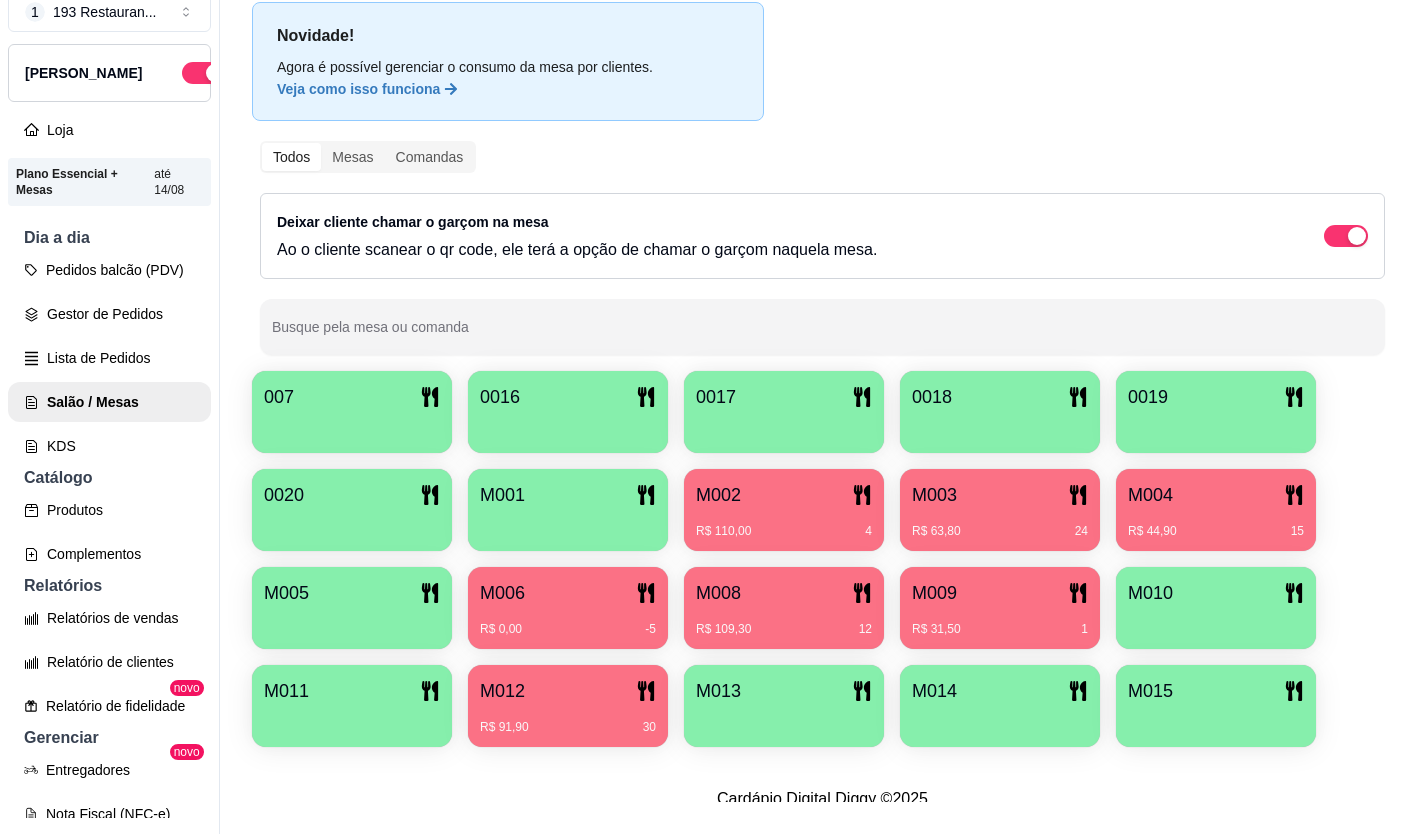 click on "R$ 44,90 15" at bounding box center (1216, 531) 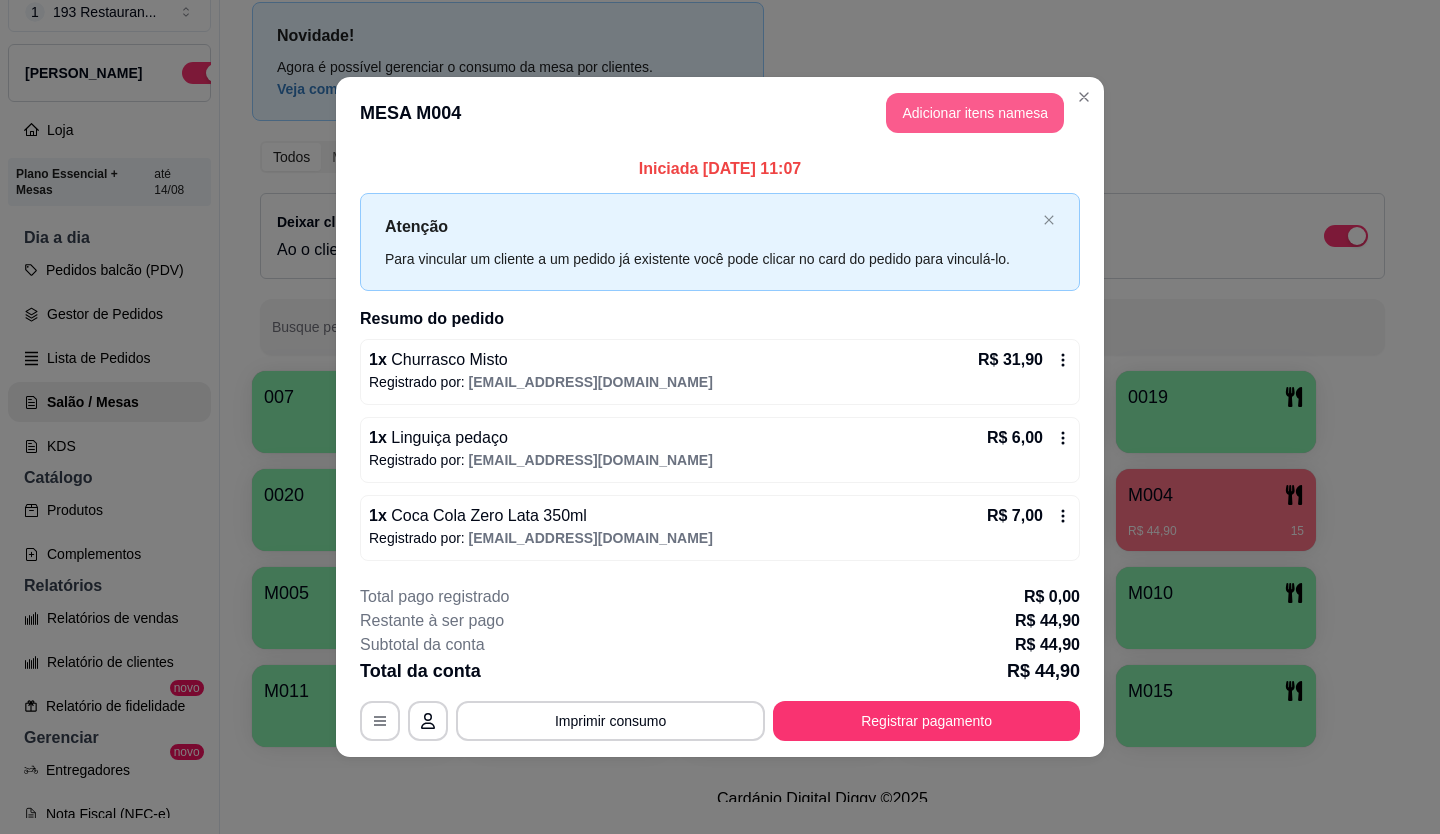click on "Adicionar itens na  mesa" at bounding box center (975, 113) 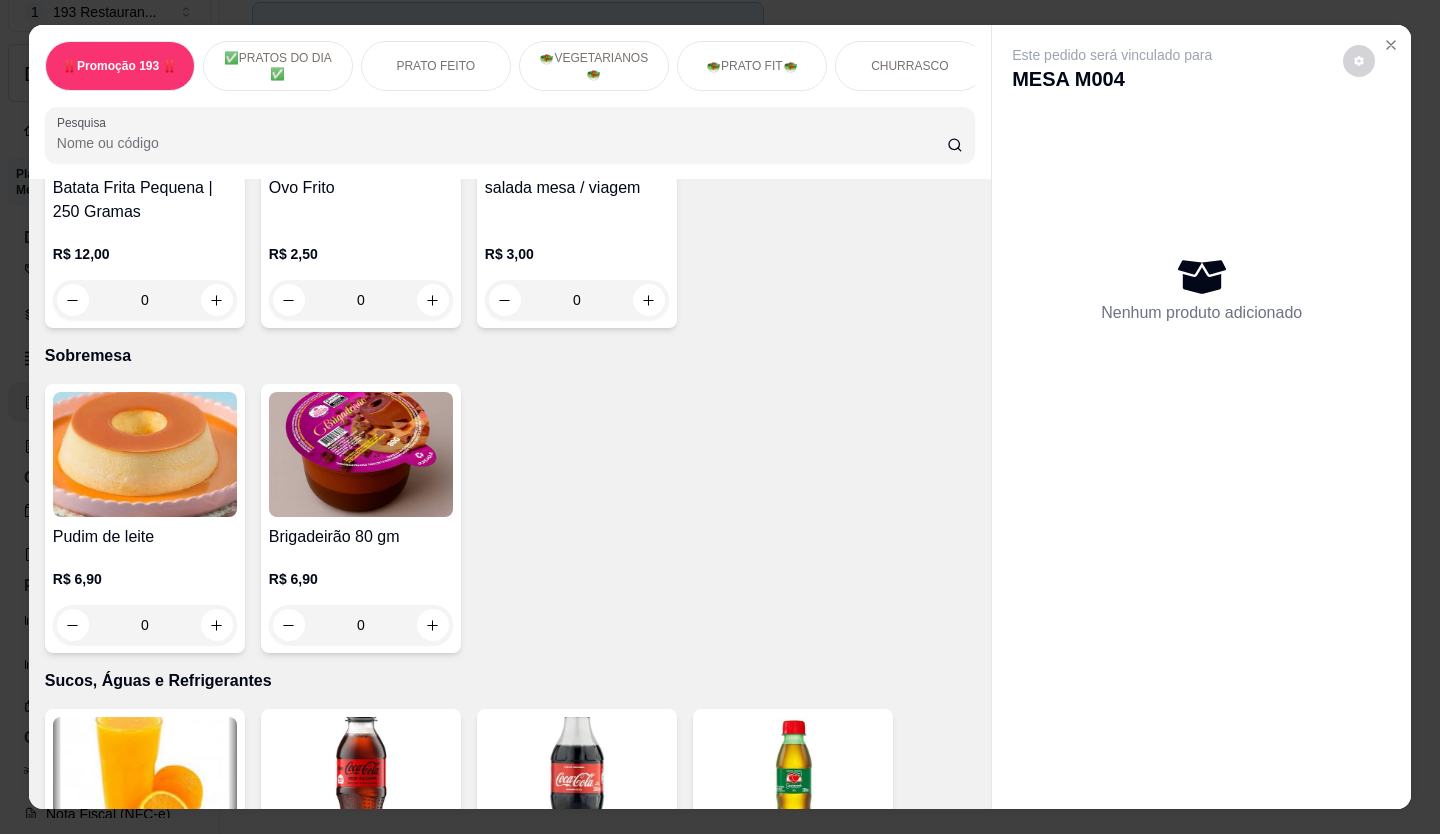 scroll, scrollTop: 4500, scrollLeft: 0, axis: vertical 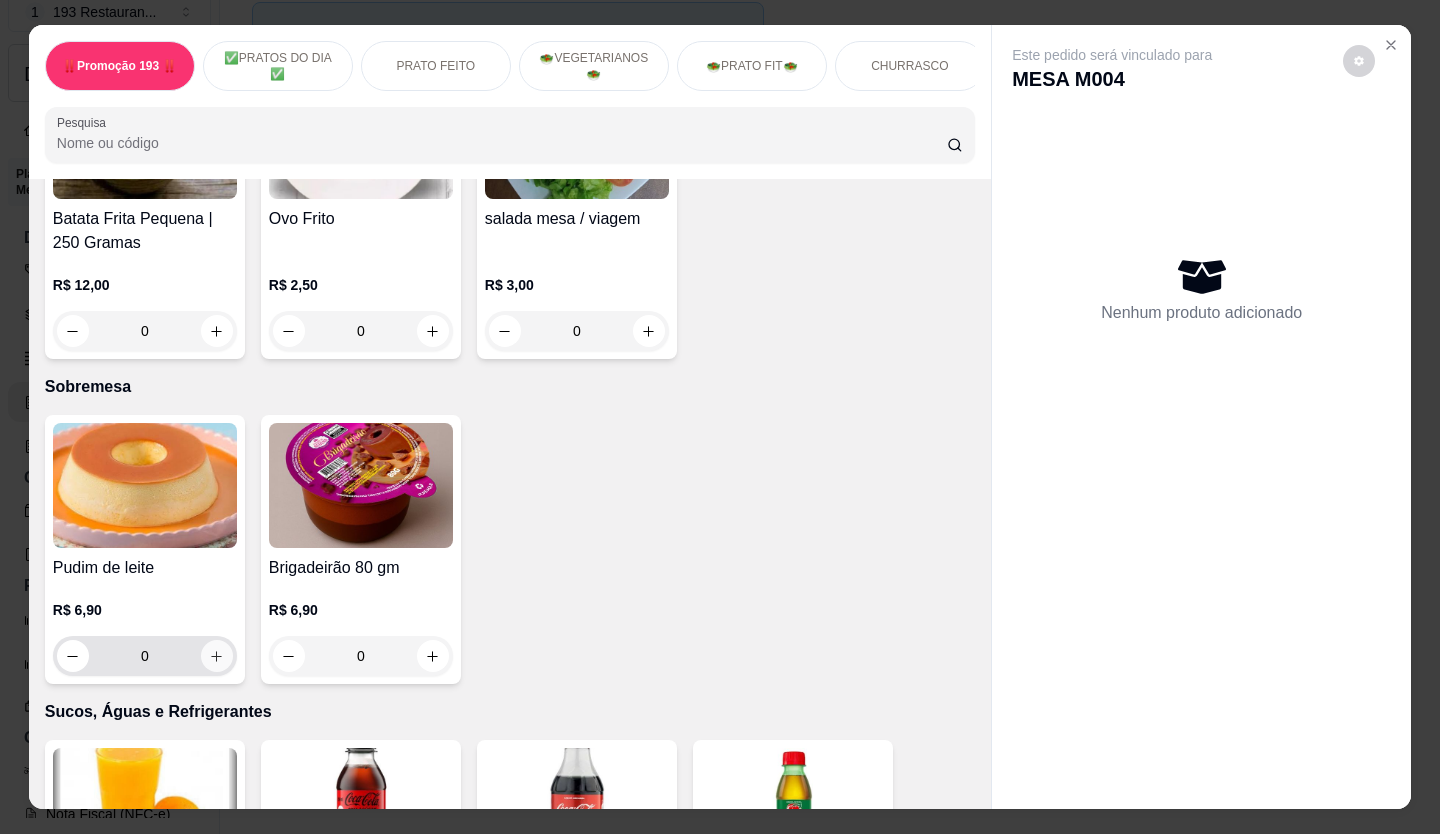 click at bounding box center (217, 656) 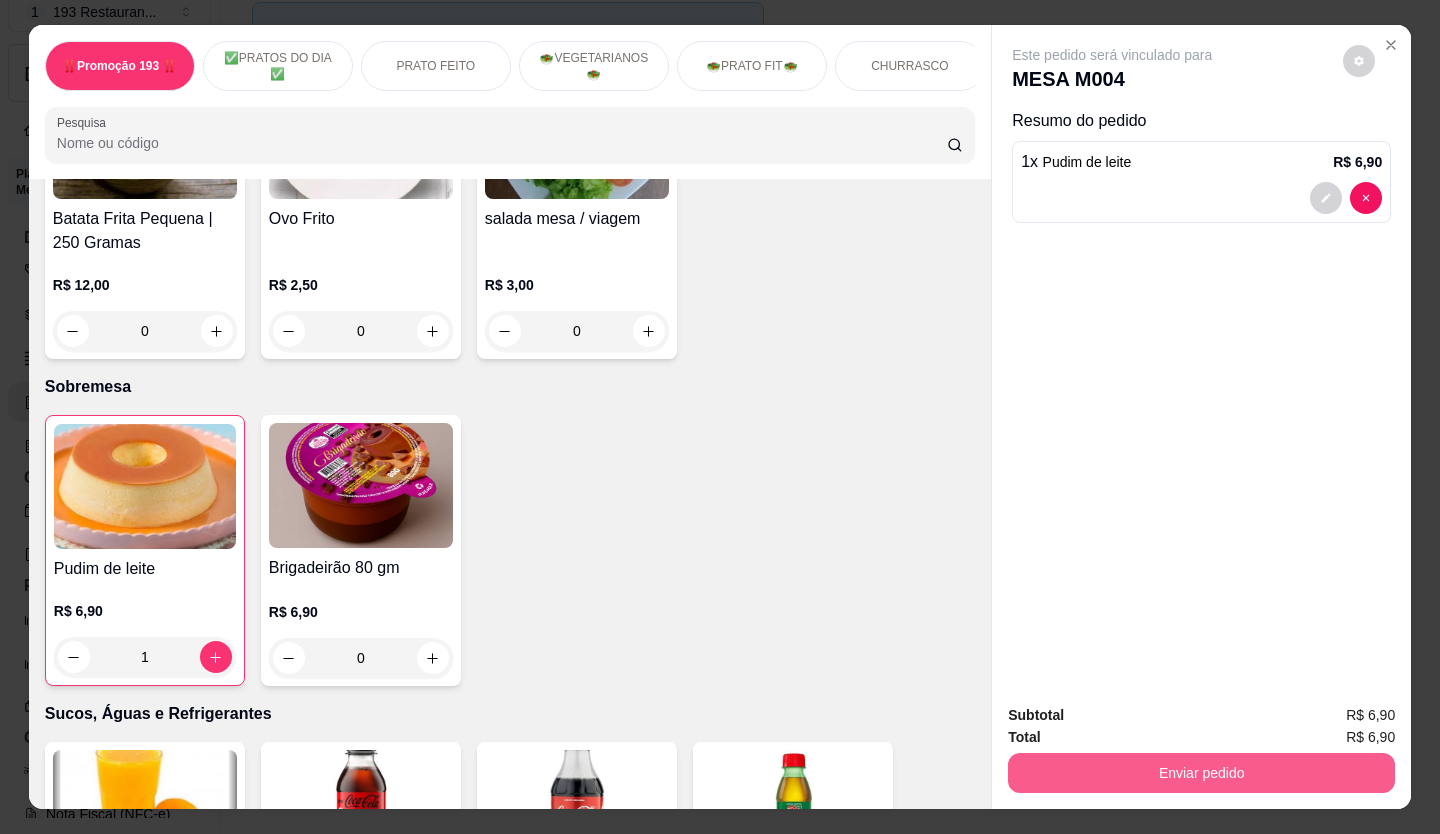 click on "Enviar pedido" at bounding box center [1201, 773] 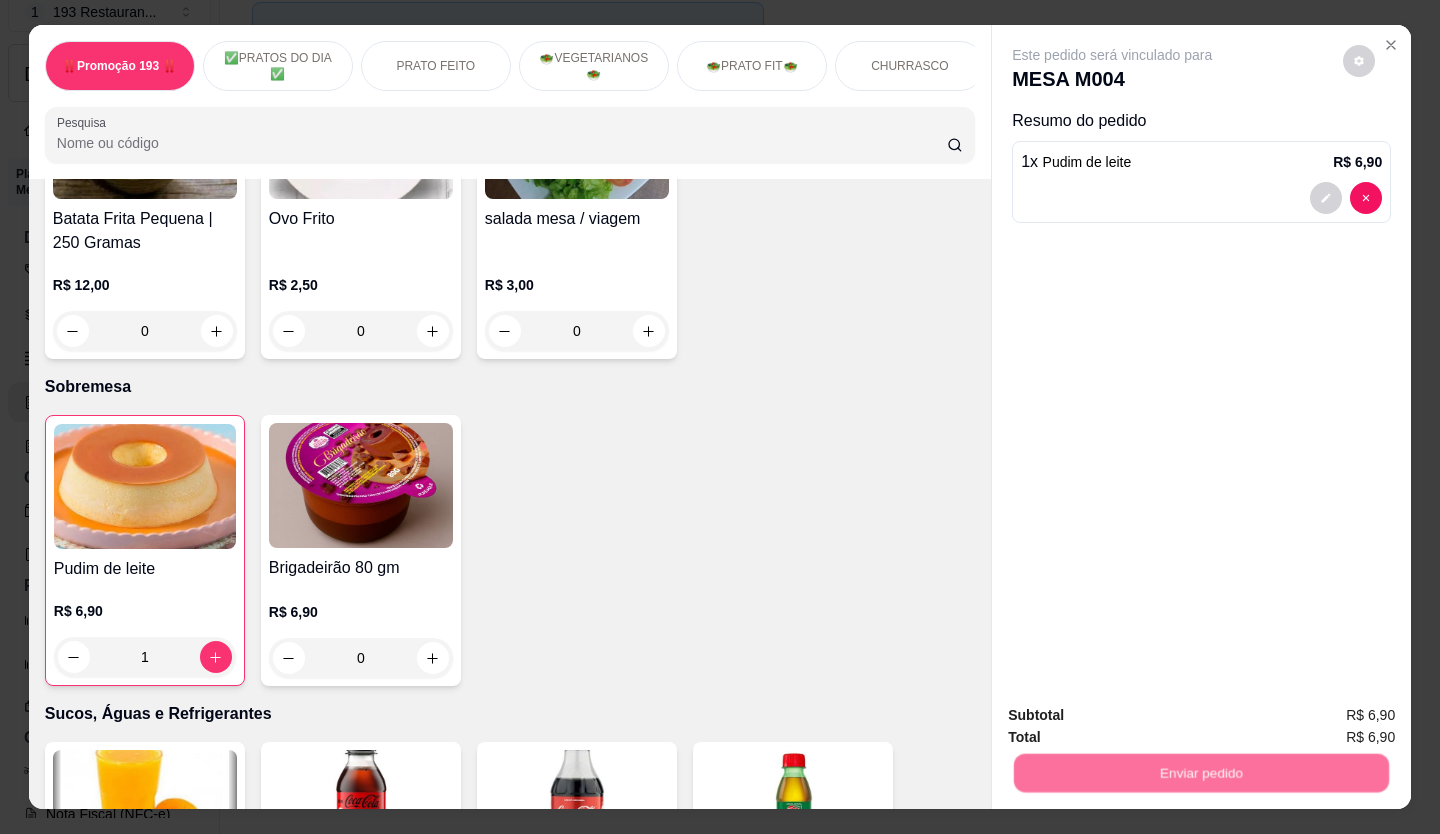 click on "Não registrar e enviar pedido" at bounding box center [1135, 716] 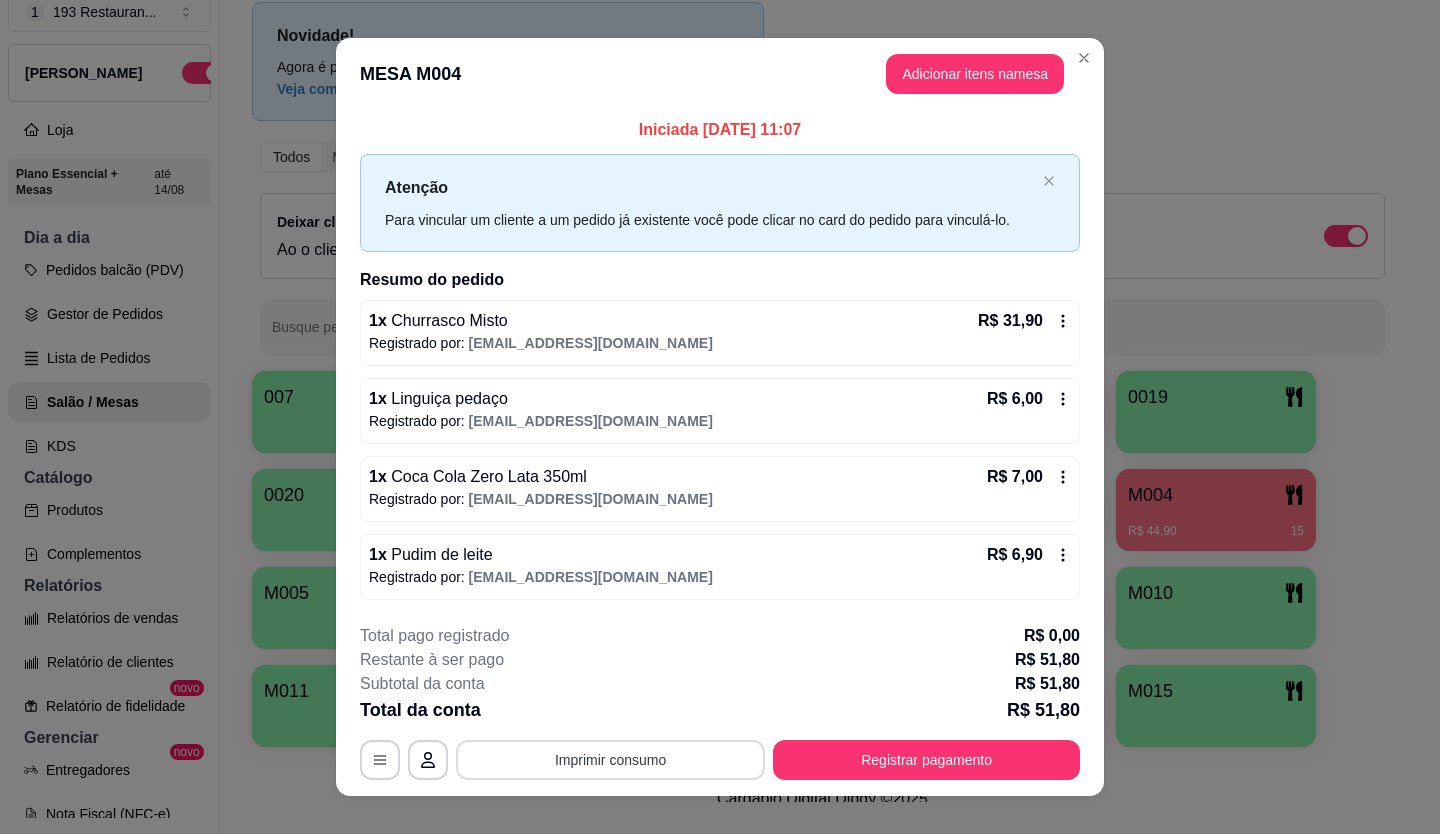 click on "Imprimir consumo" at bounding box center [610, 760] 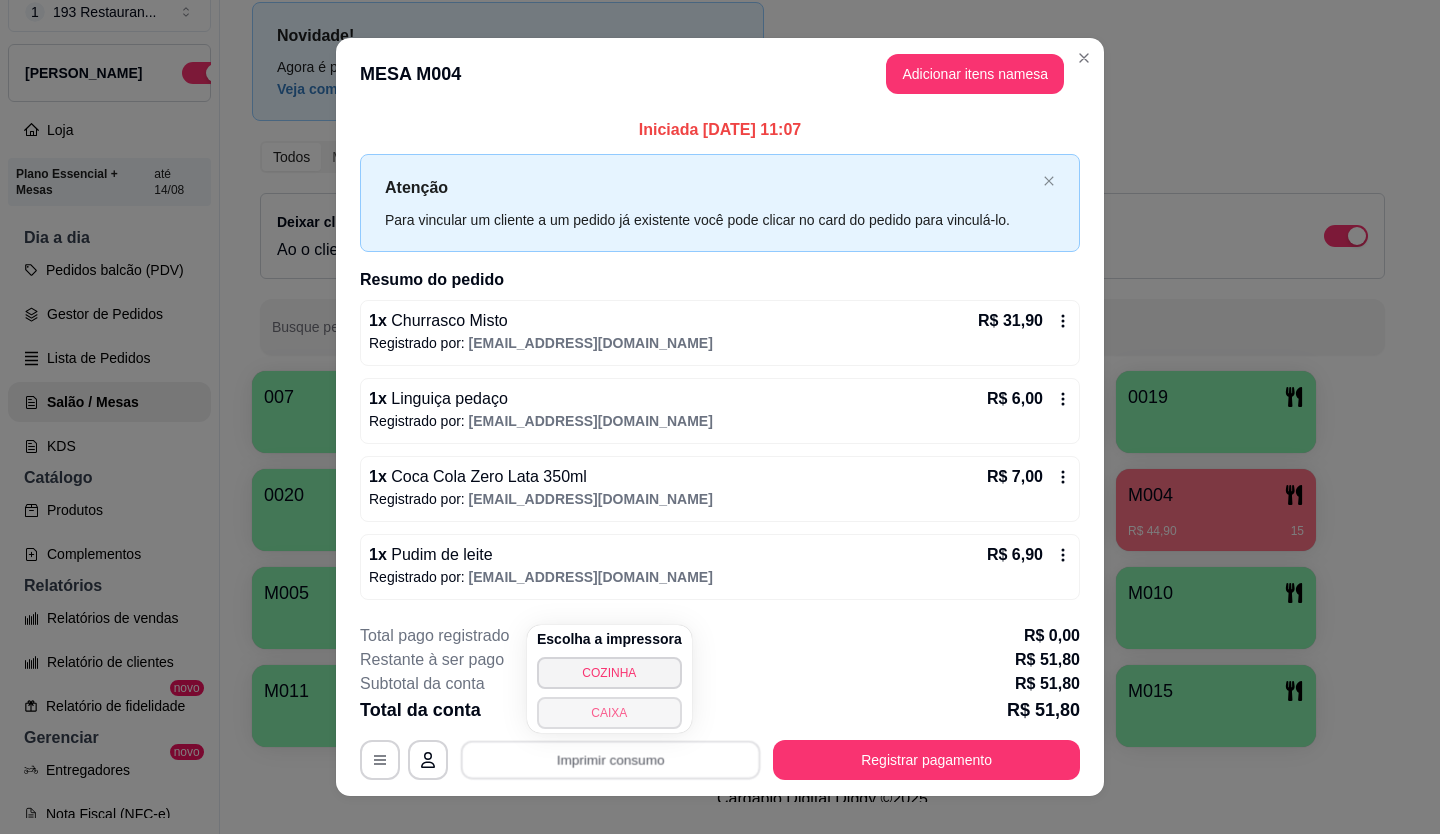 click on "CAIXA" at bounding box center [609, 713] 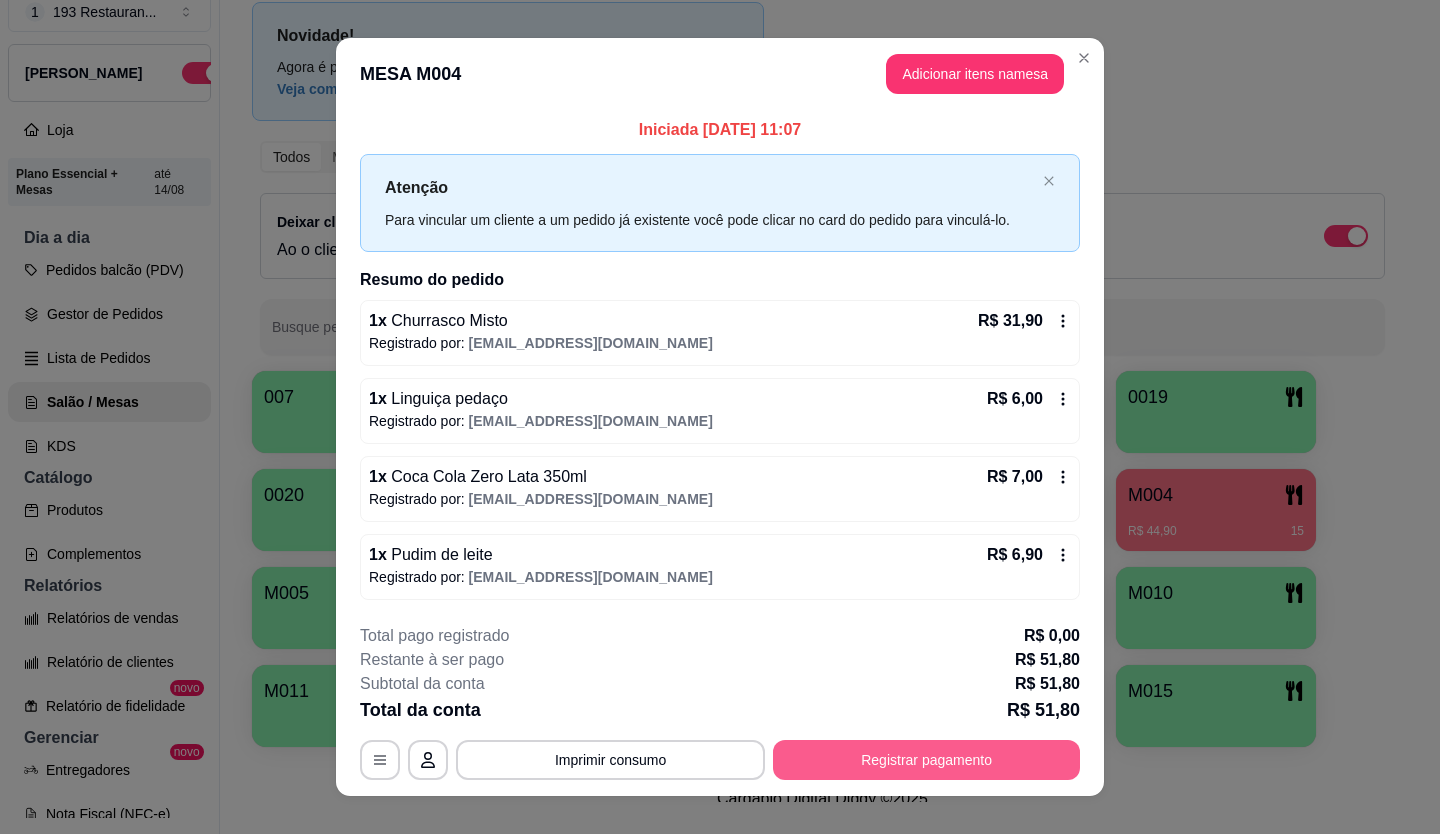 click on "Registrar pagamento" at bounding box center (926, 760) 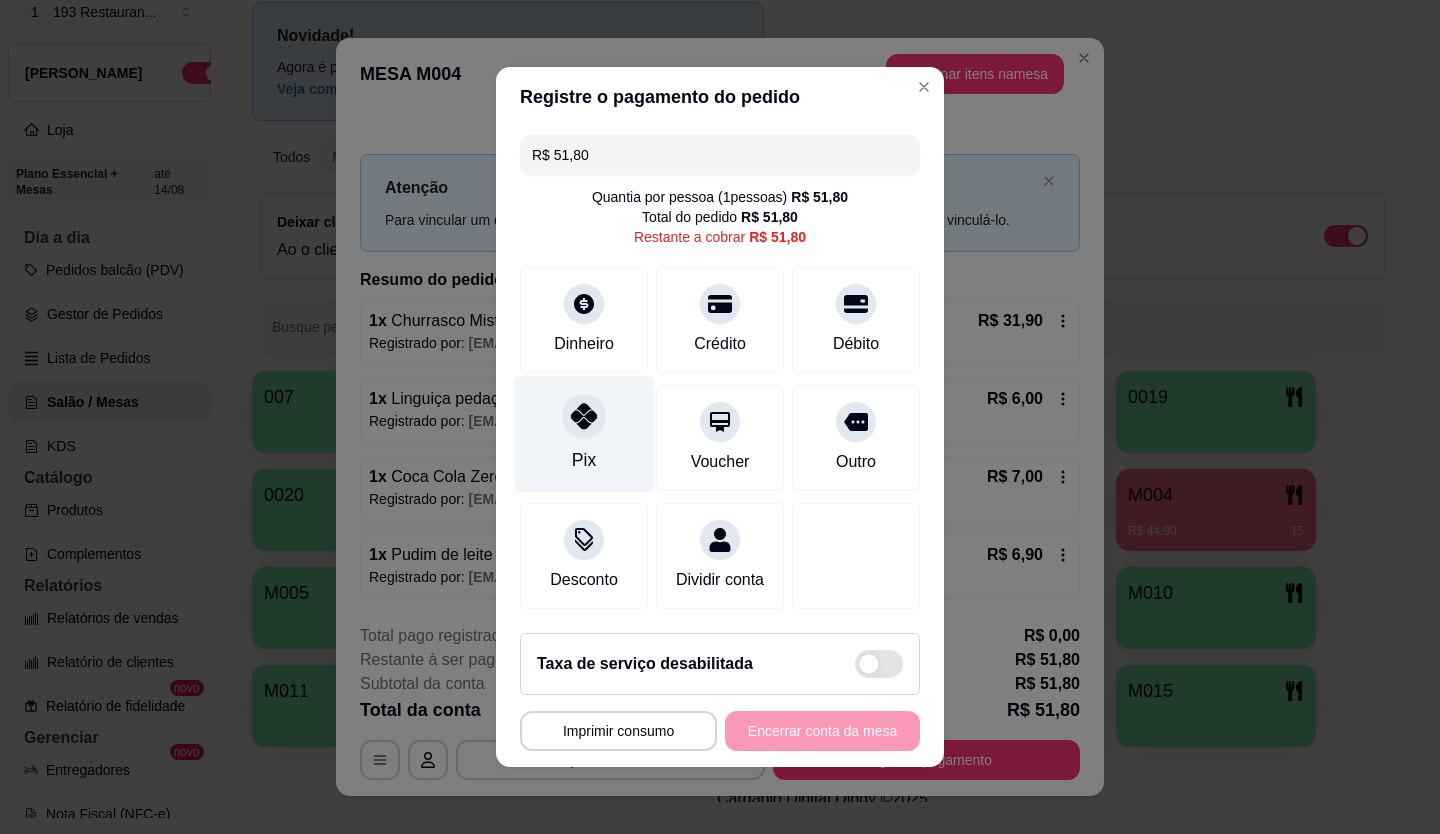 click on "Pix" at bounding box center [584, 434] 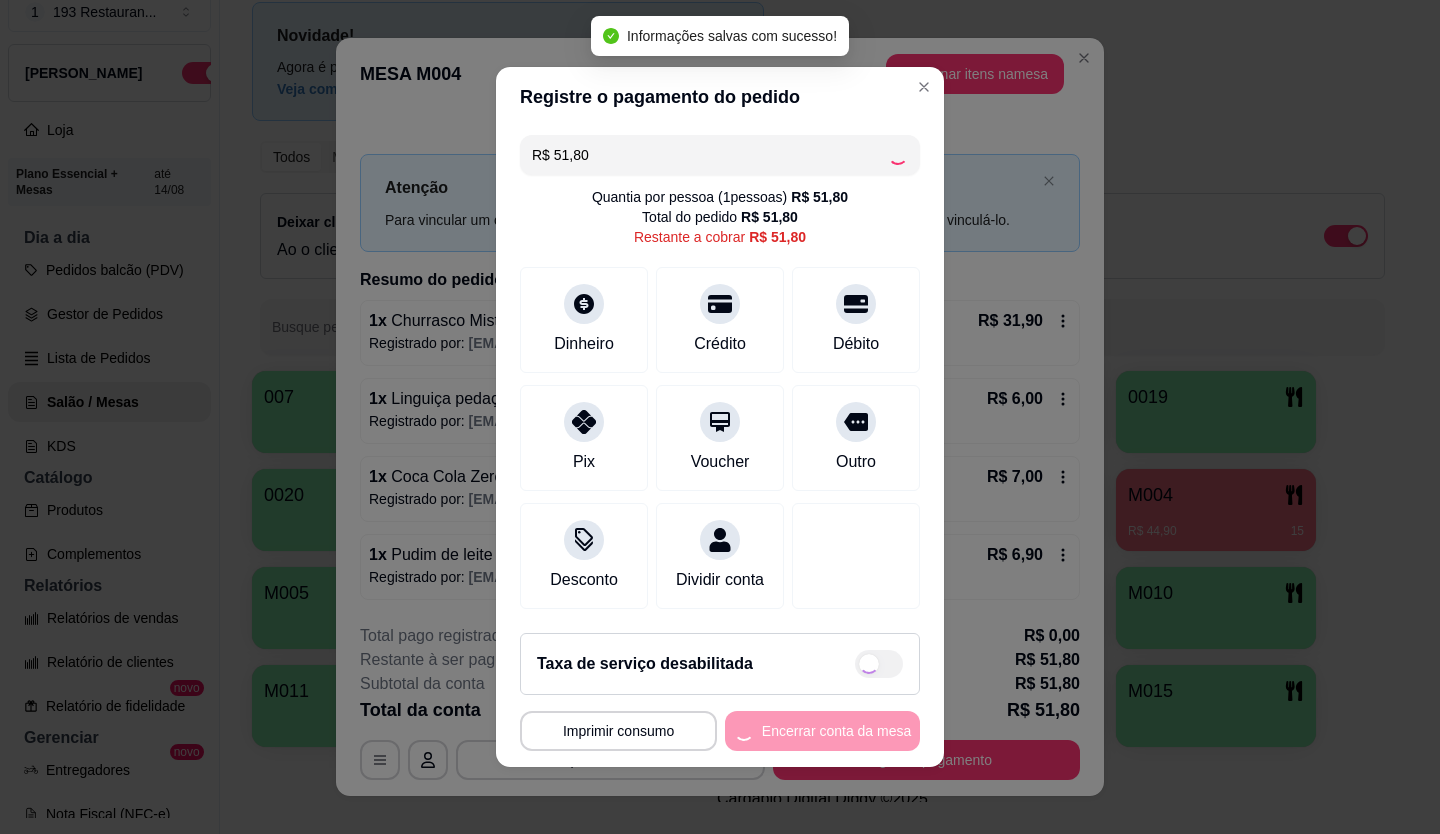 type on "R$ 0,00" 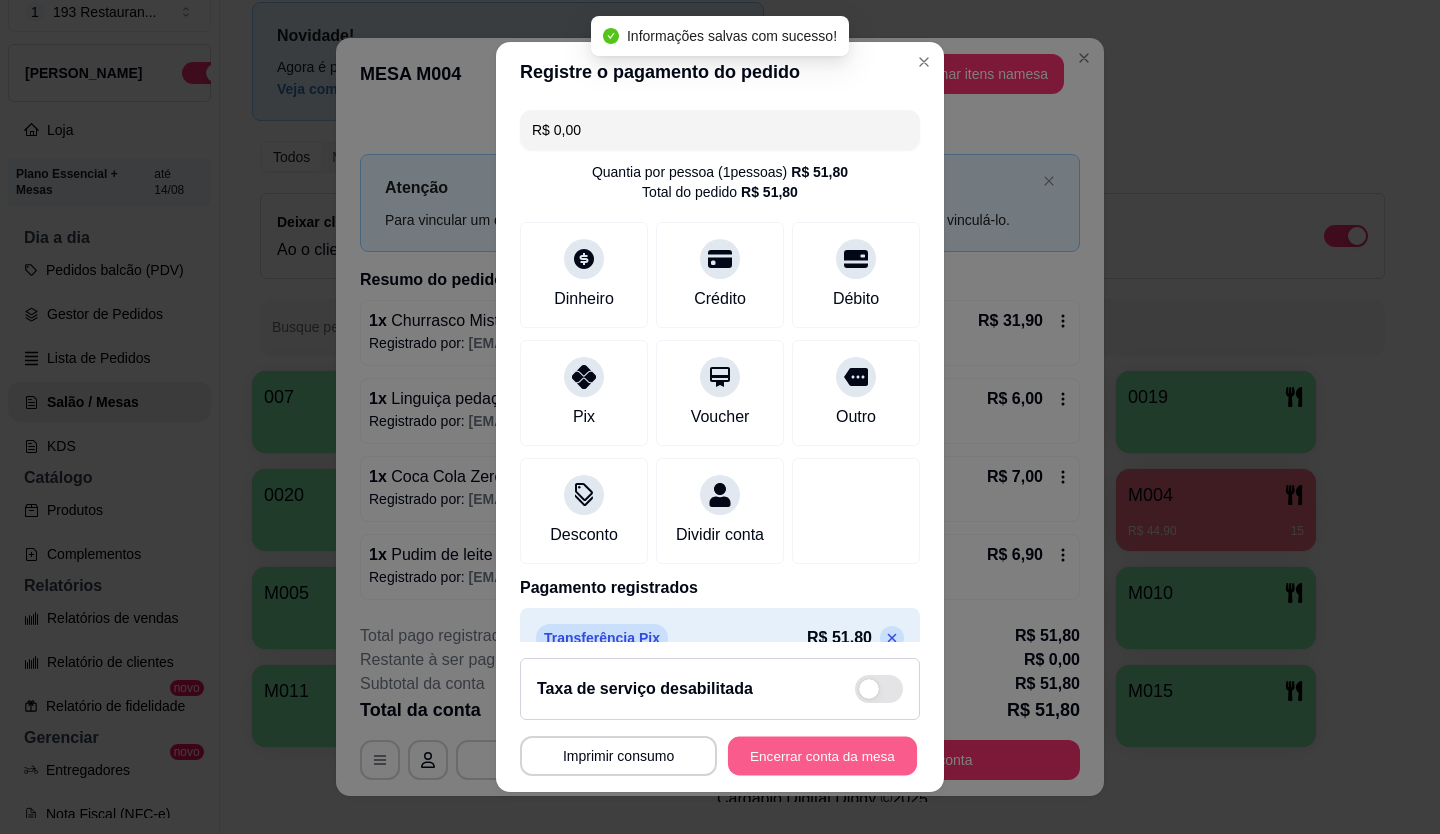 click on "Encerrar conta da mesa" at bounding box center (822, 756) 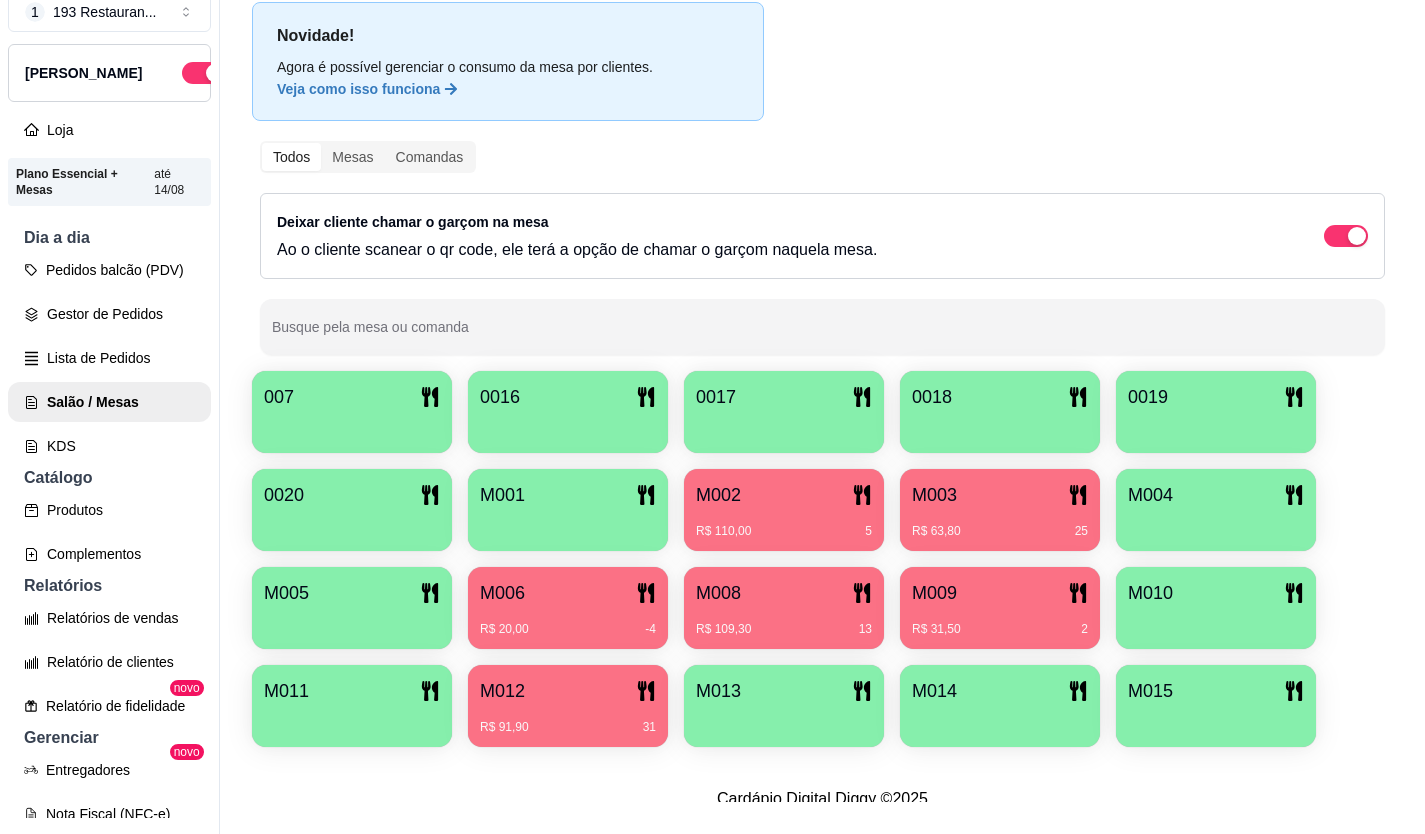 click on "M012" at bounding box center (568, 691) 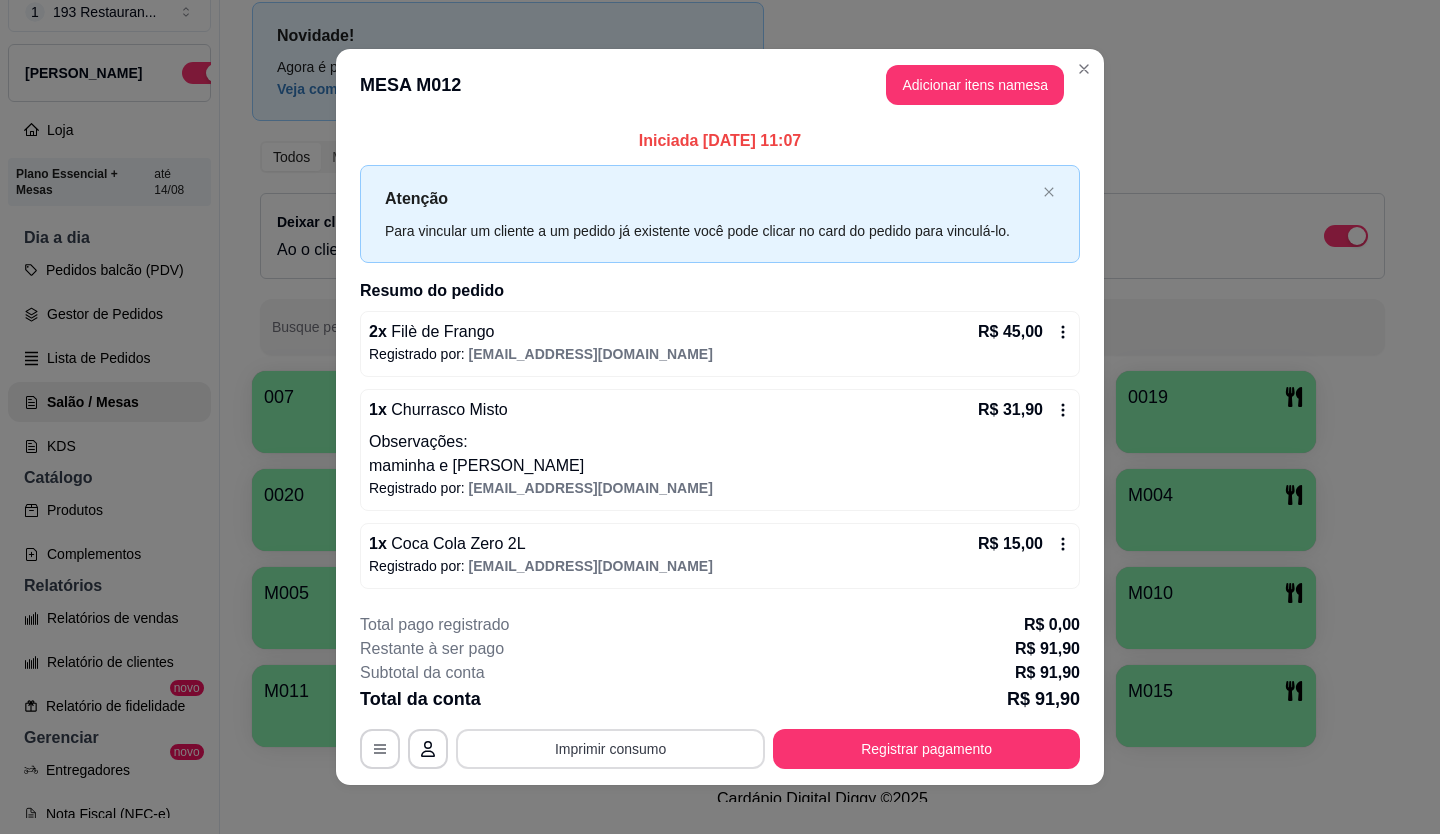 click on "Imprimir consumo" at bounding box center [610, 749] 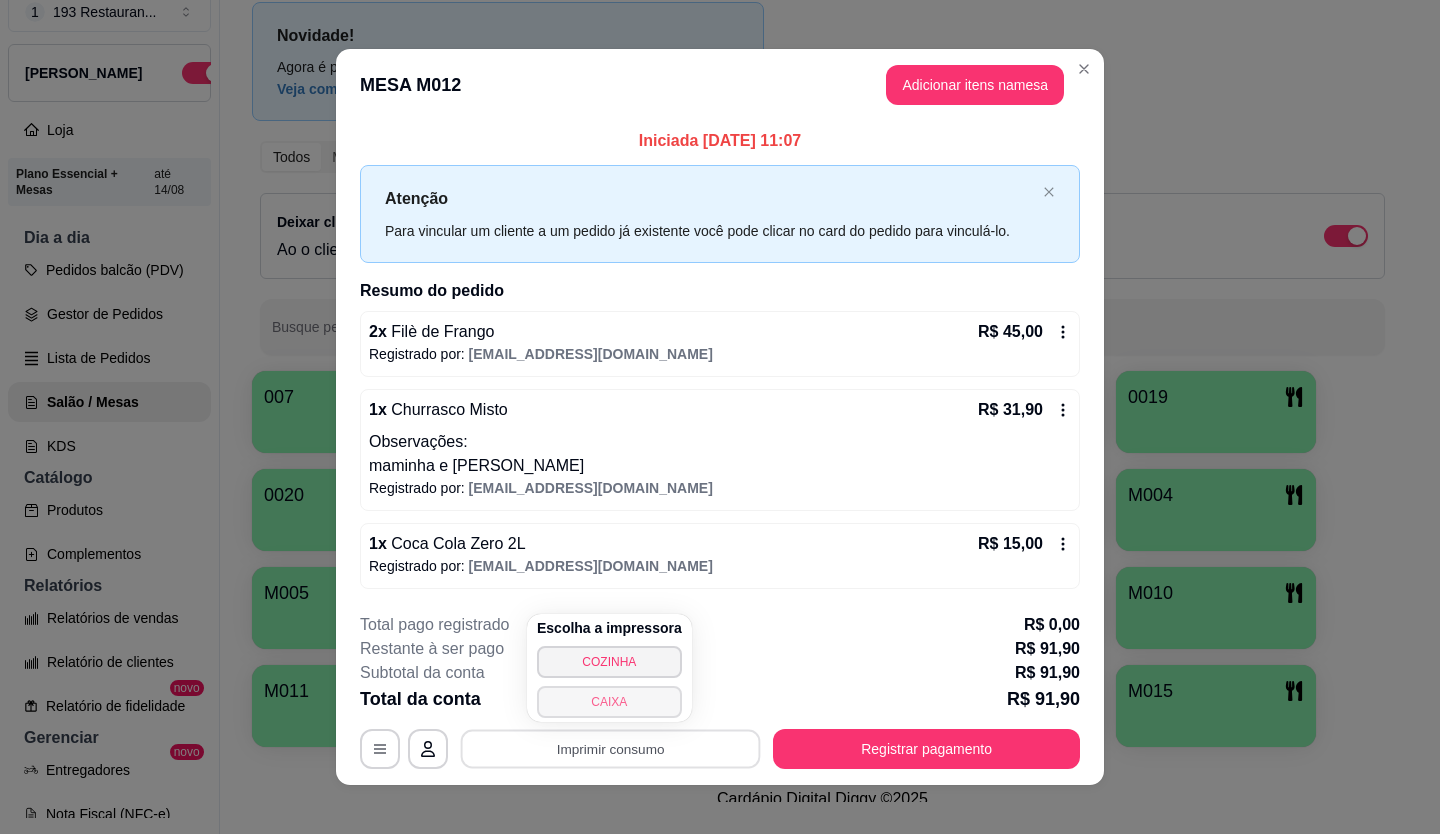 click on "CAIXA" at bounding box center [609, 702] 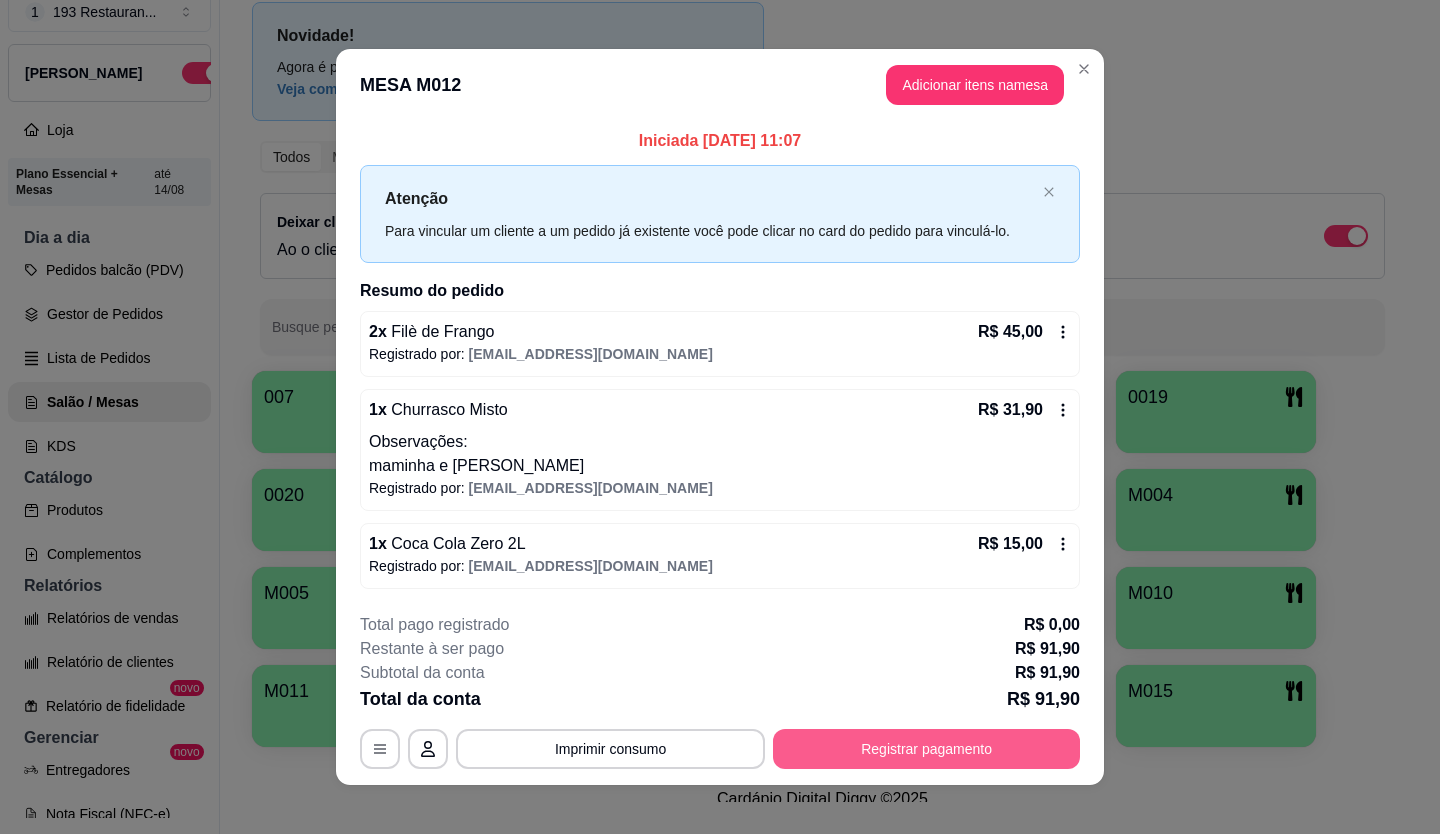click on "Registrar pagamento" at bounding box center [926, 749] 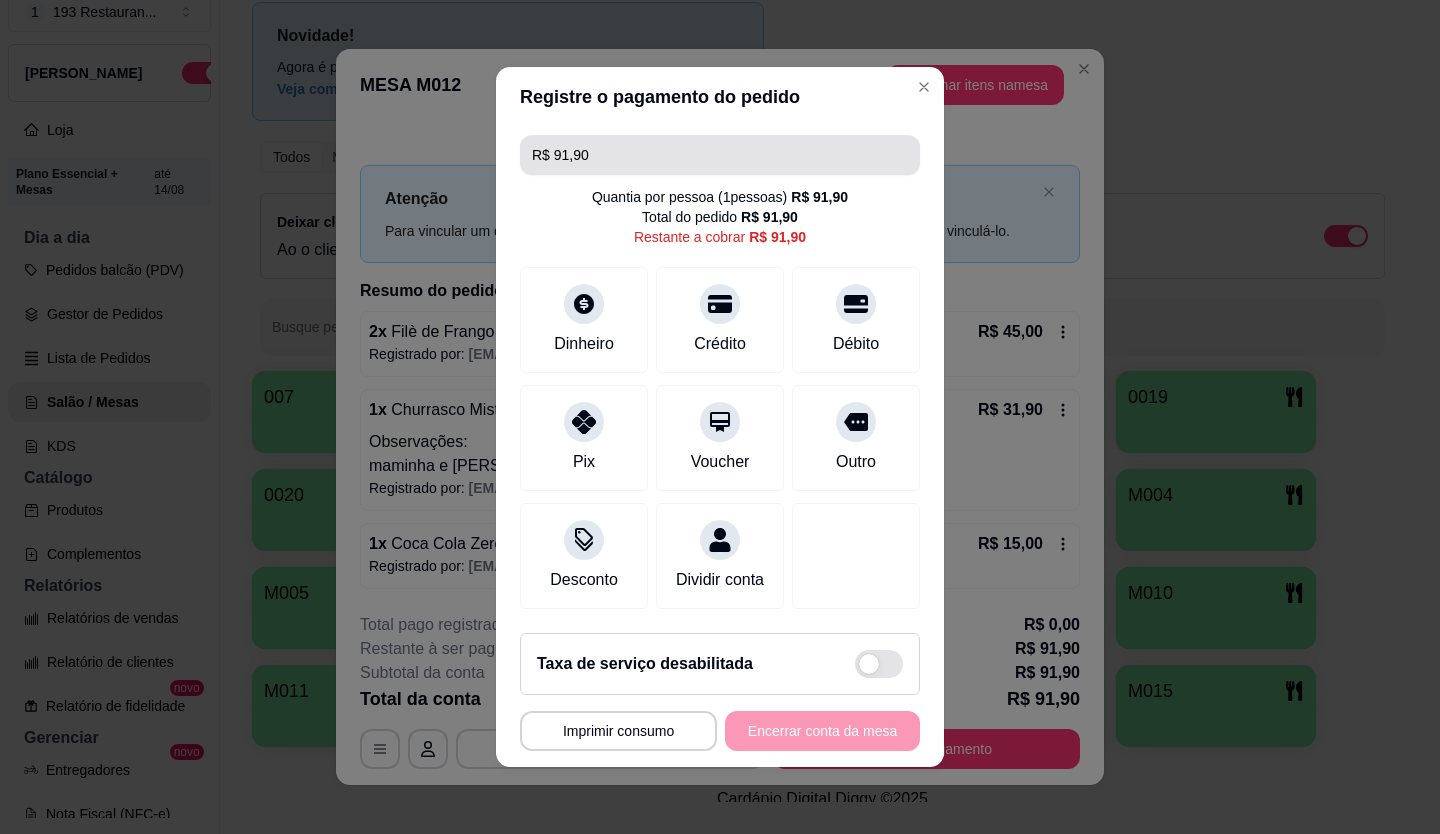 click on "R$ 91,90" at bounding box center [720, 155] 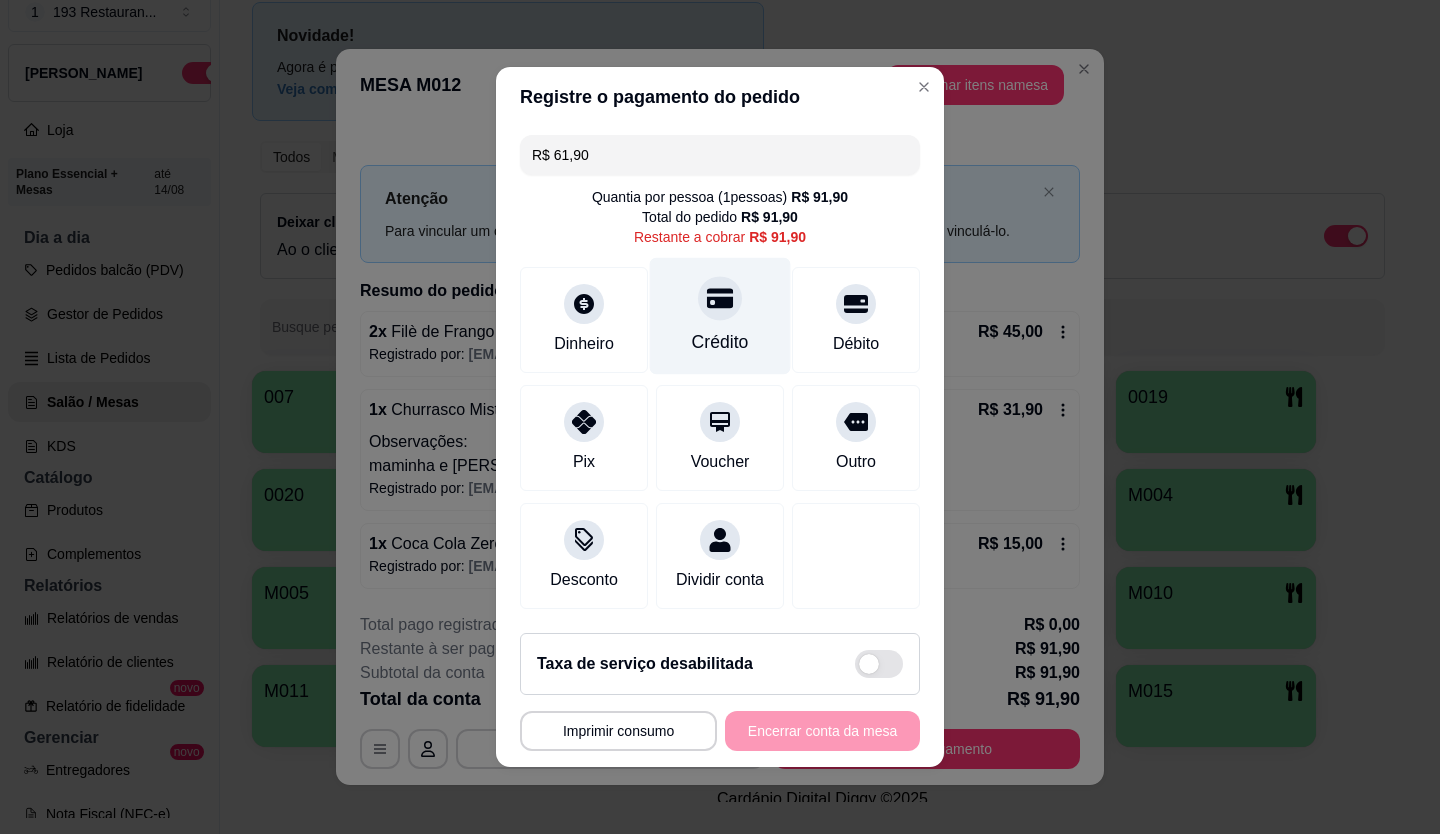 click at bounding box center [720, 298] 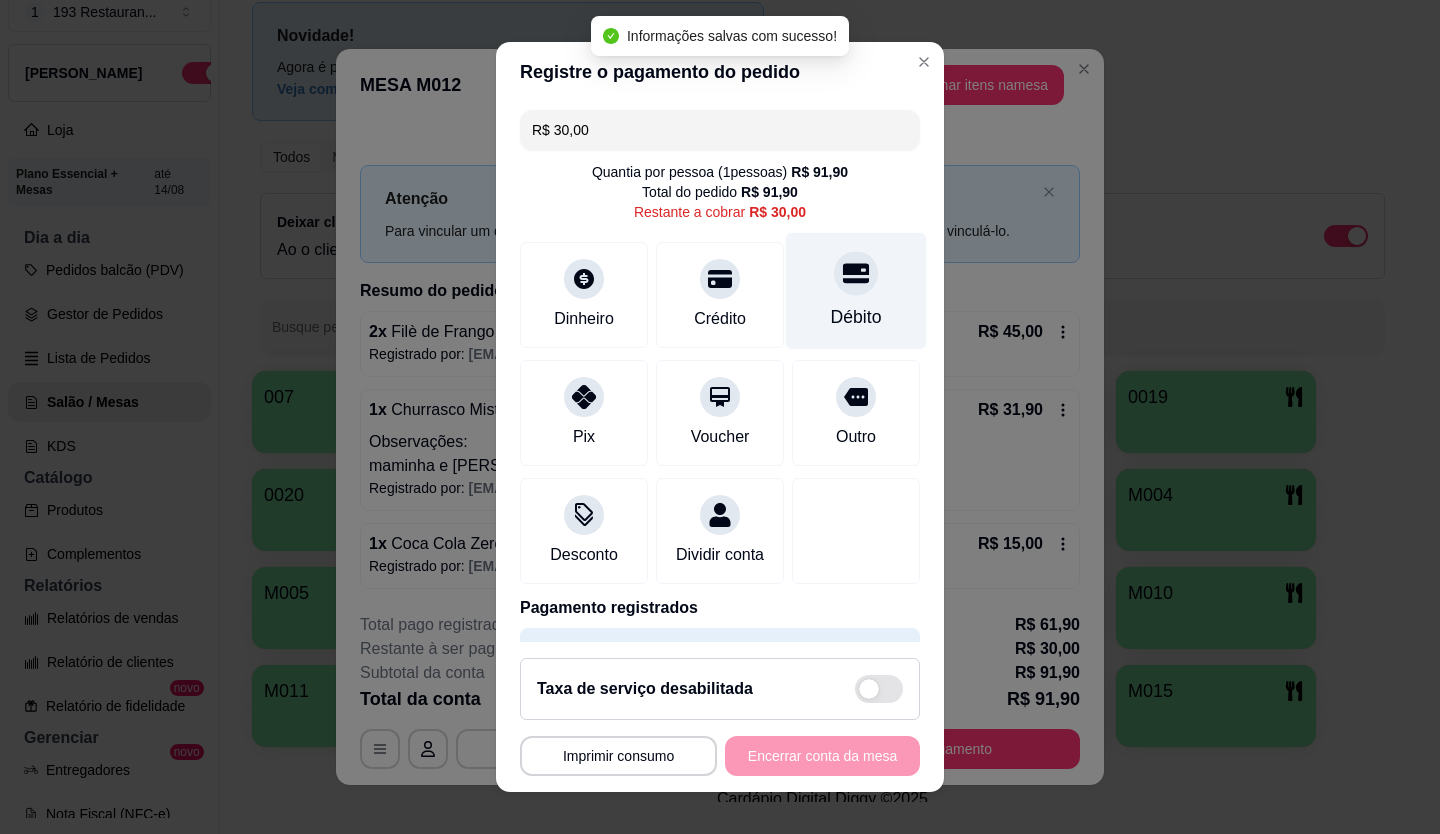 click on "Débito" at bounding box center [856, 290] 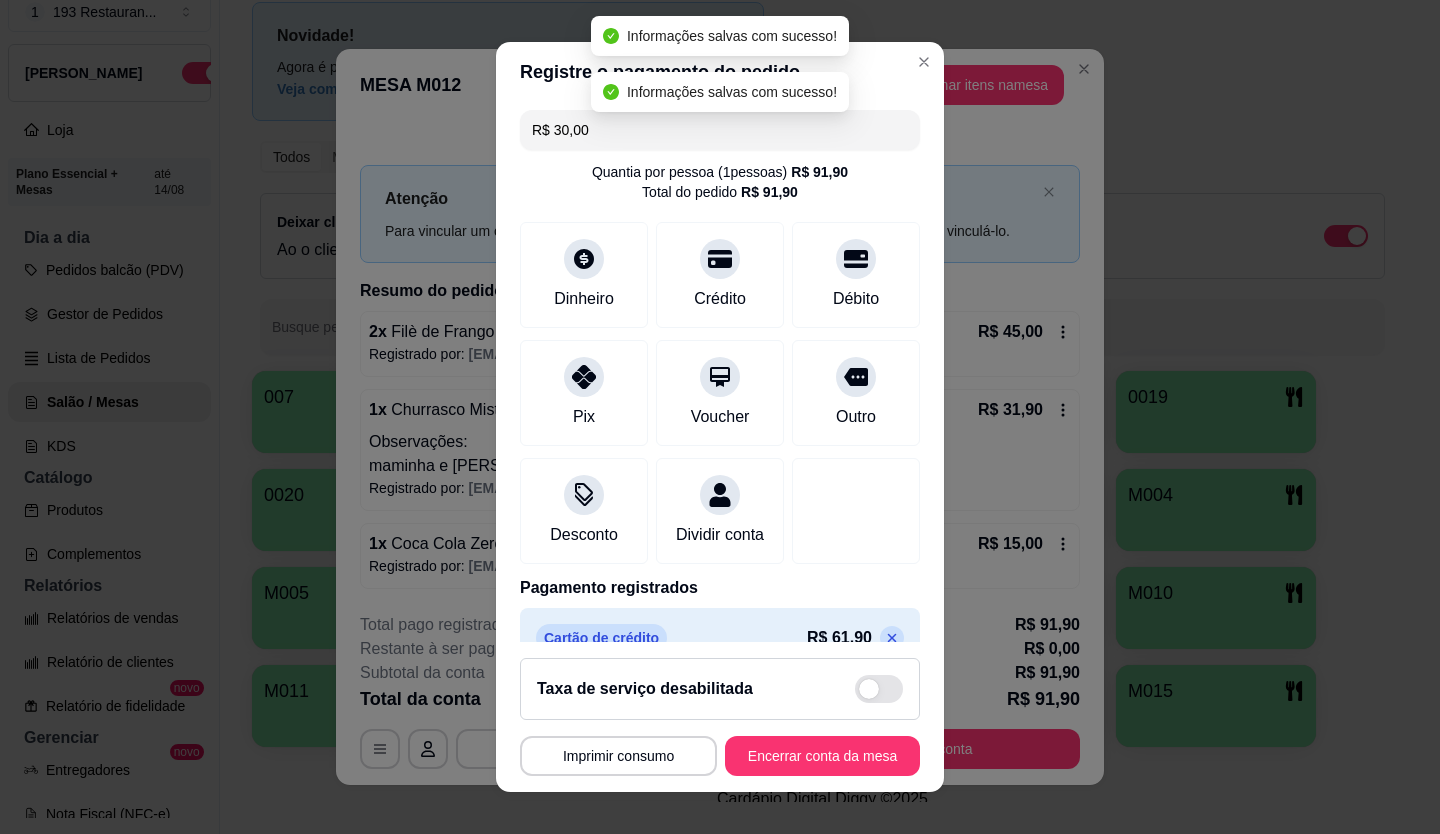 type on "R$ 0,00" 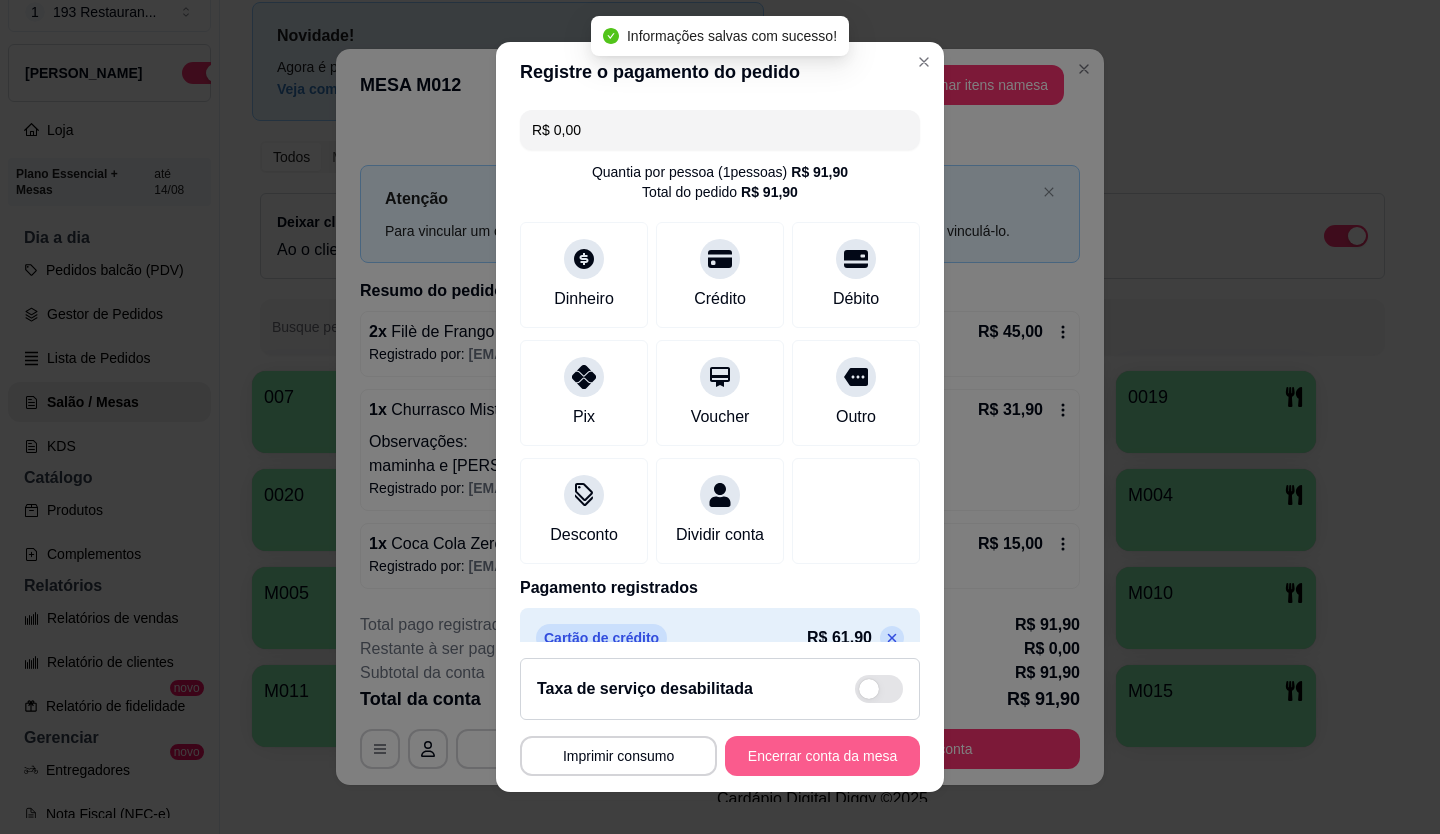 click on "Encerrar conta da mesa" at bounding box center [822, 756] 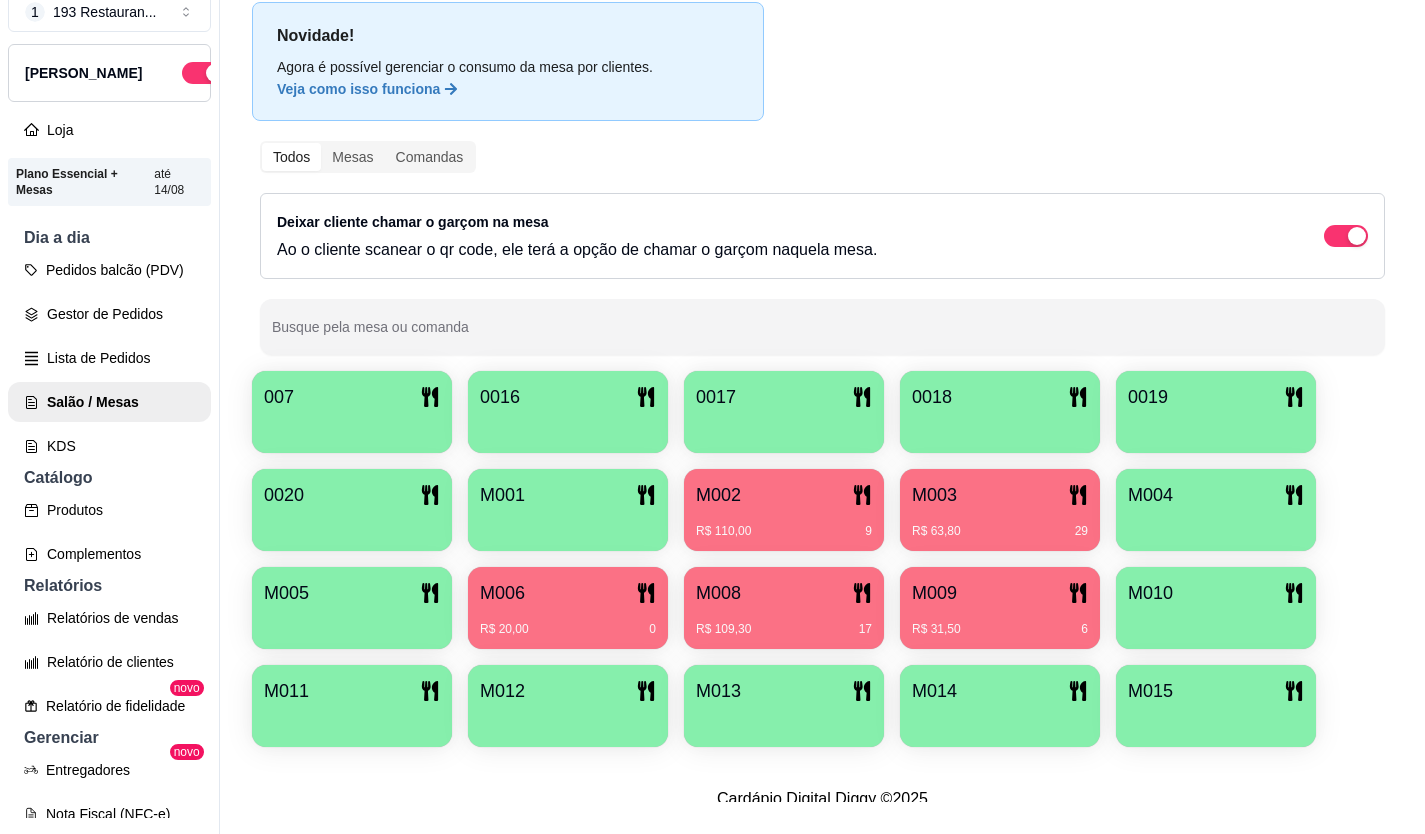 click at bounding box center (352, 622) 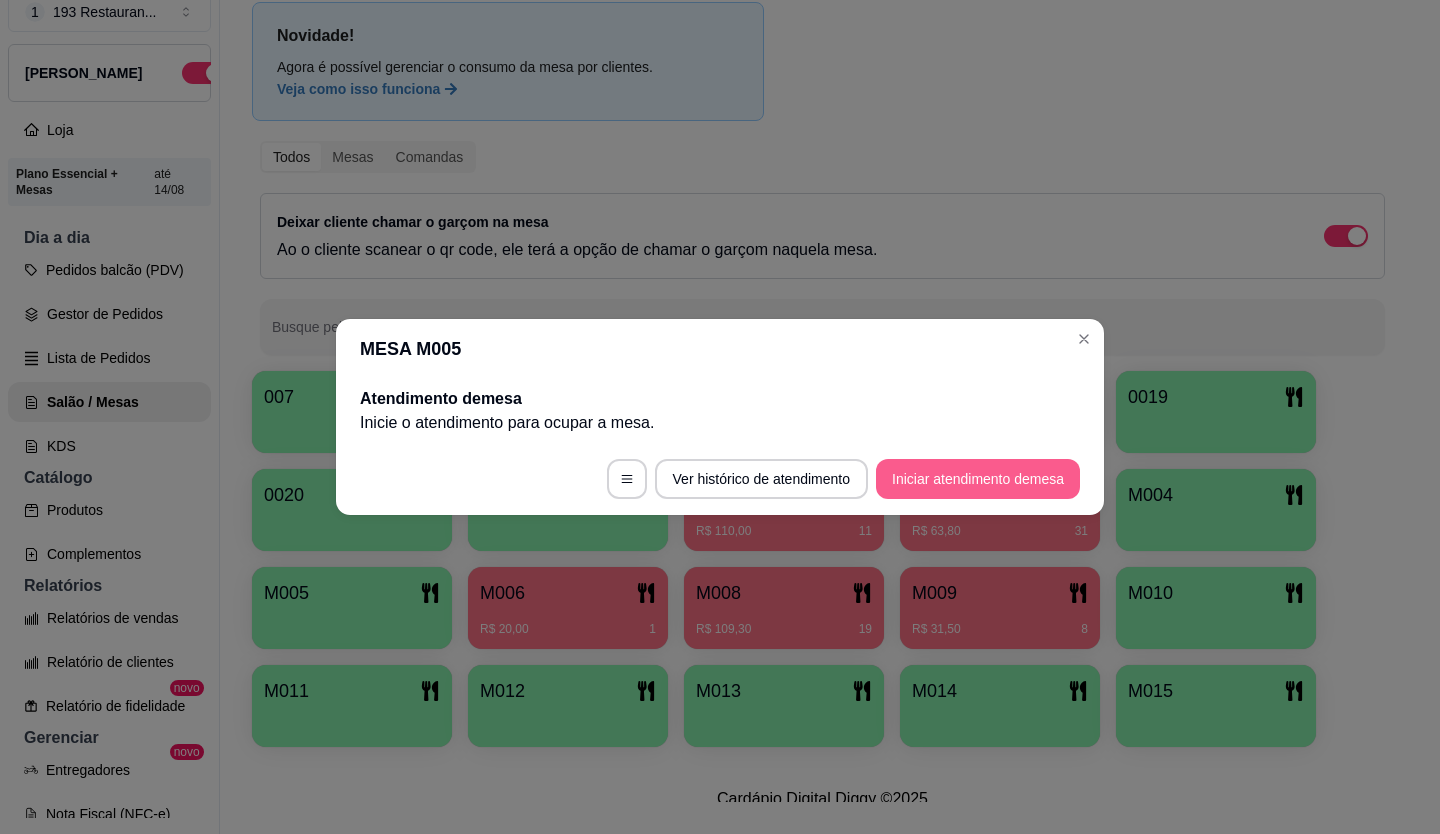 click on "Iniciar atendimento de  mesa" at bounding box center [978, 479] 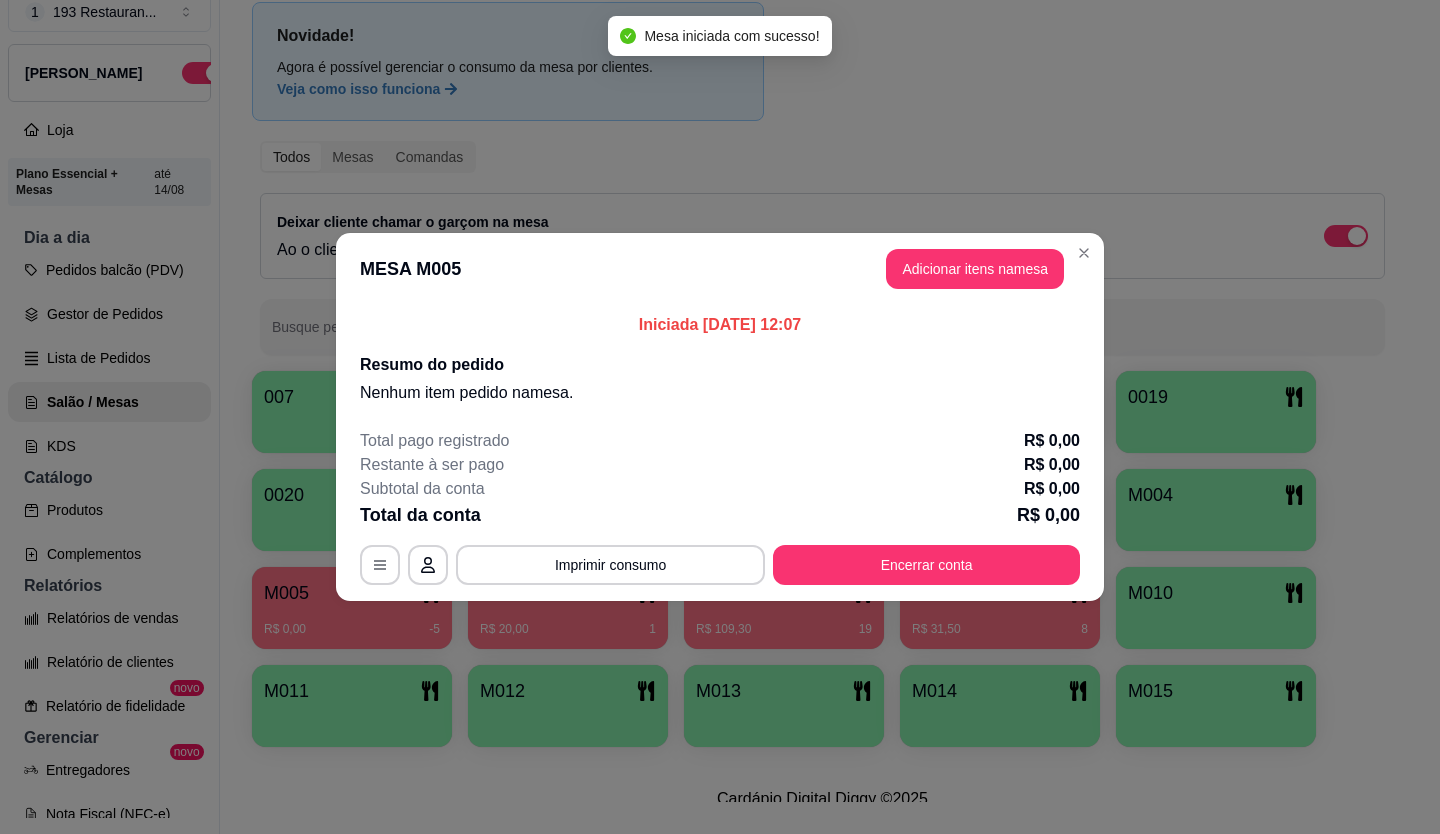 click on "MESA M005 Adicionar itens na  mesa" at bounding box center [720, 269] 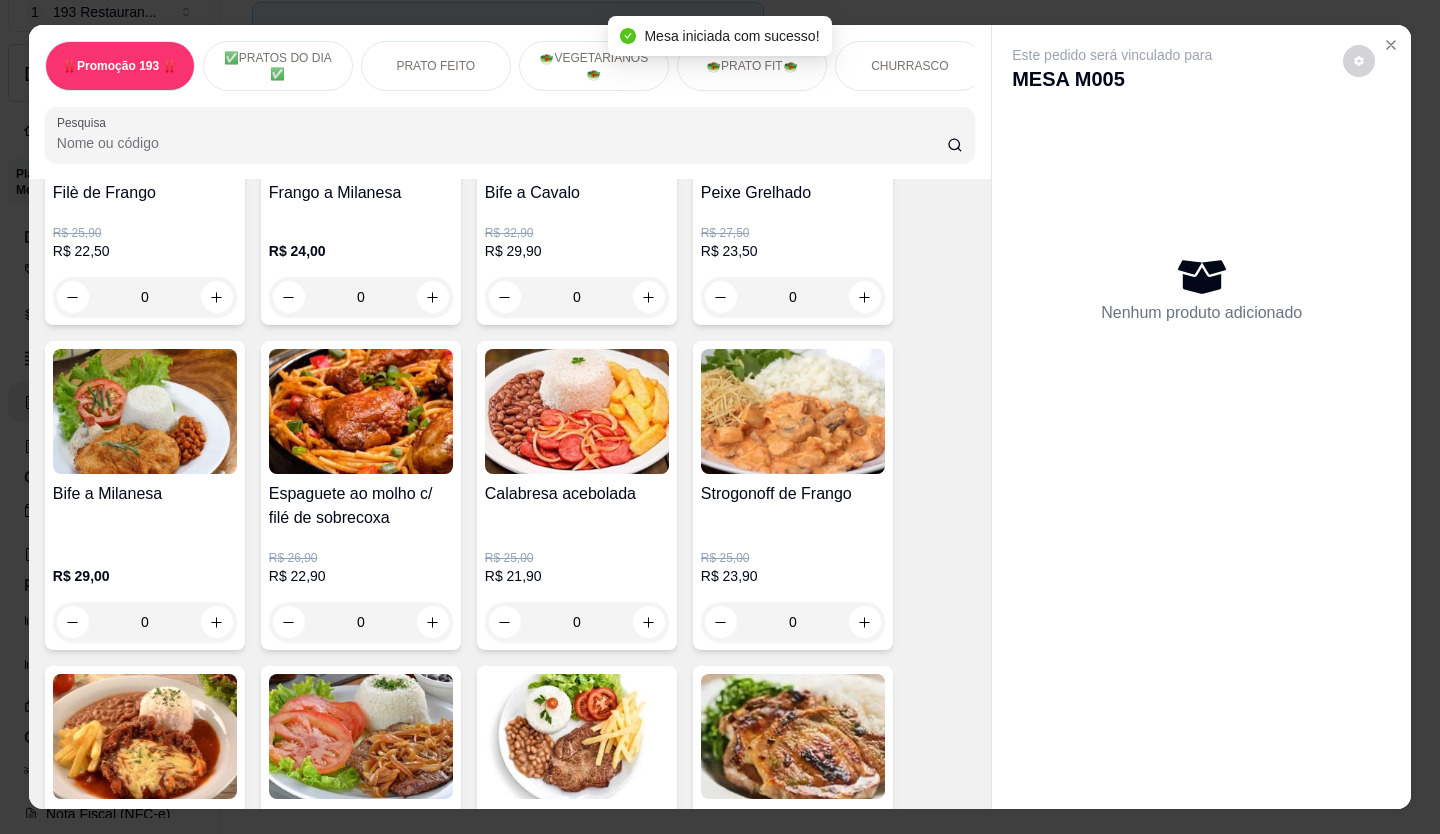 scroll, scrollTop: 1000, scrollLeft: 0, axis: vertical 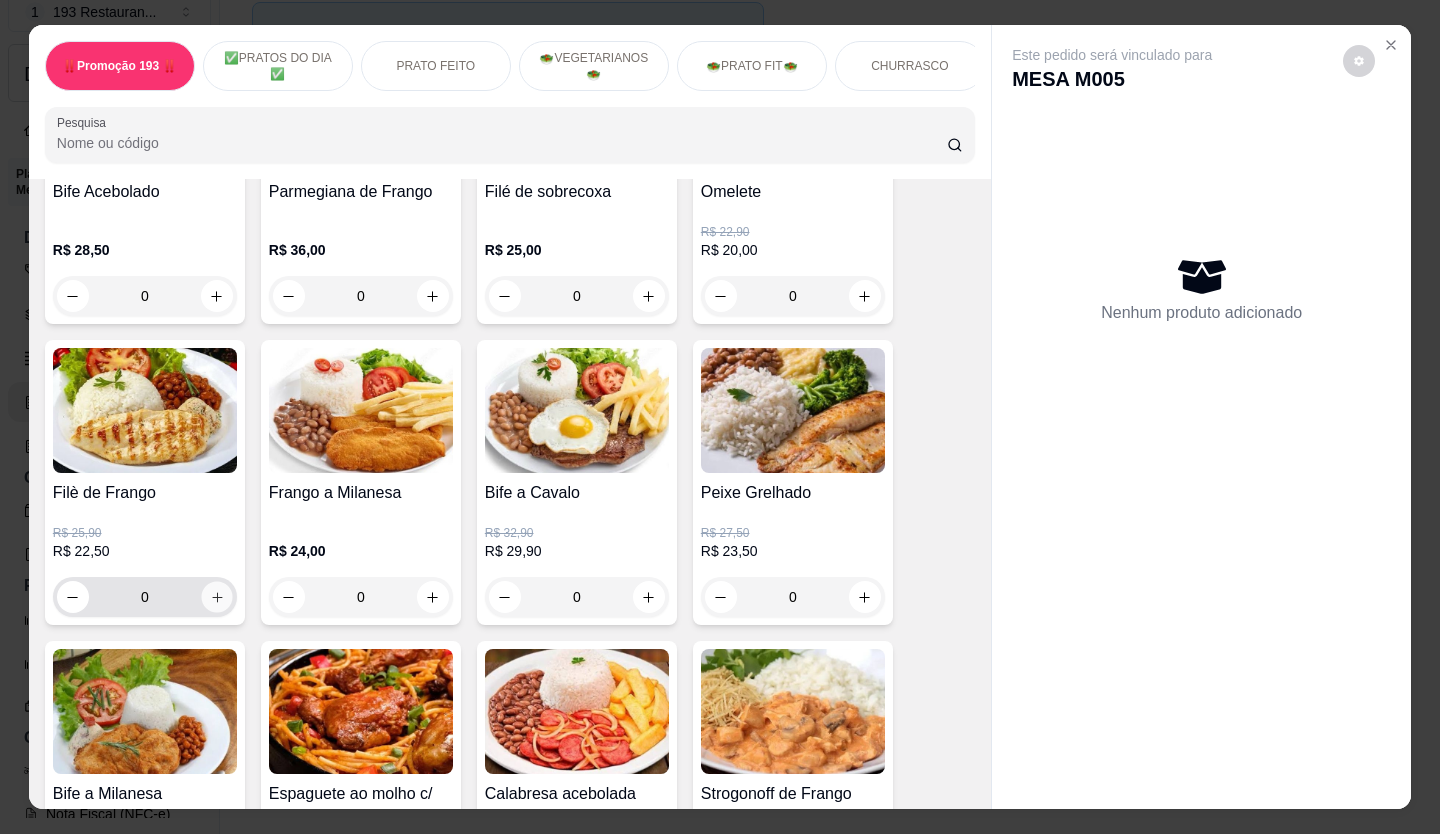click 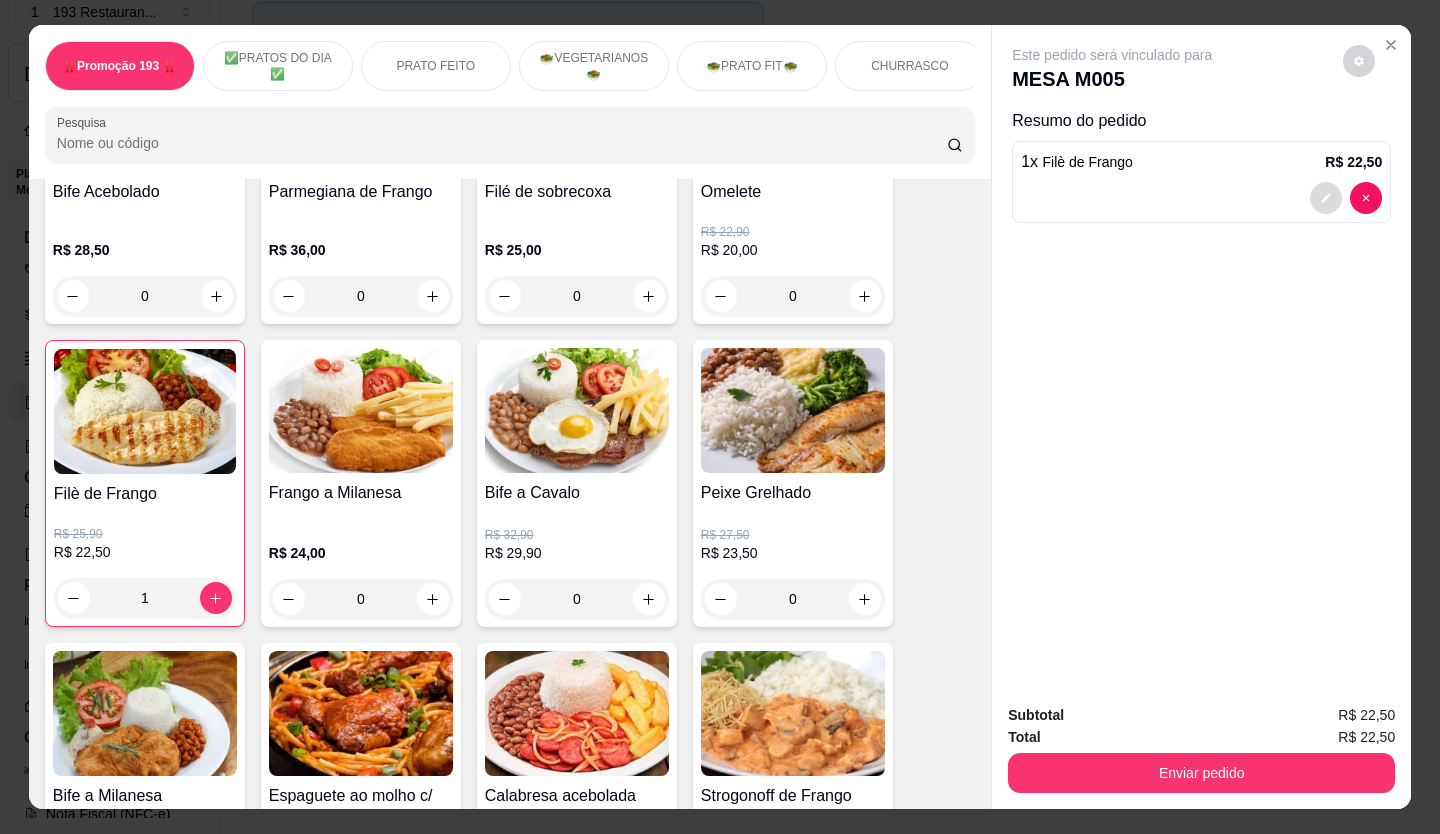 click at bounding box center (1326, 198) 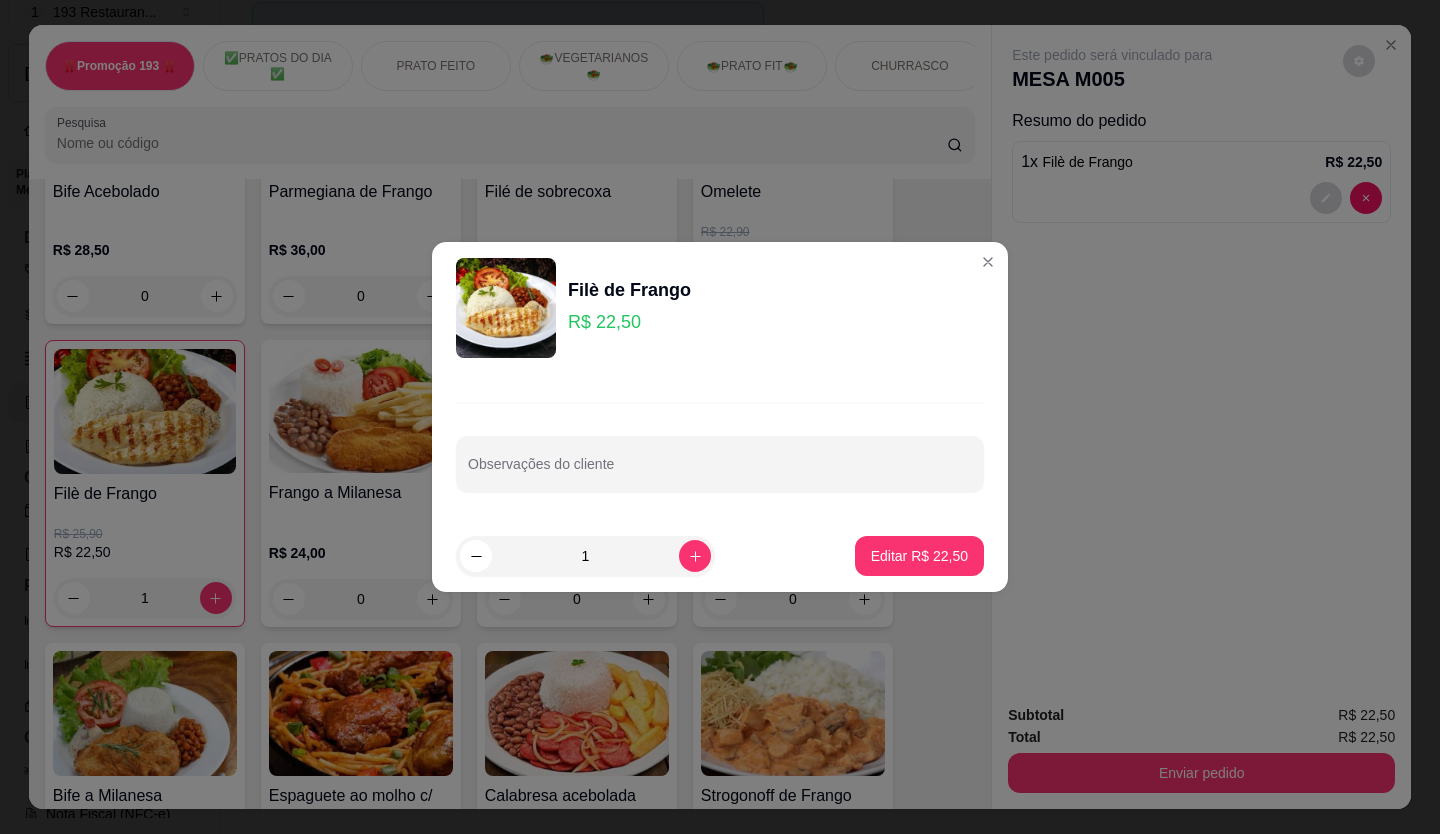 click on "Observações do cliente" at bounding box center (720, 464) 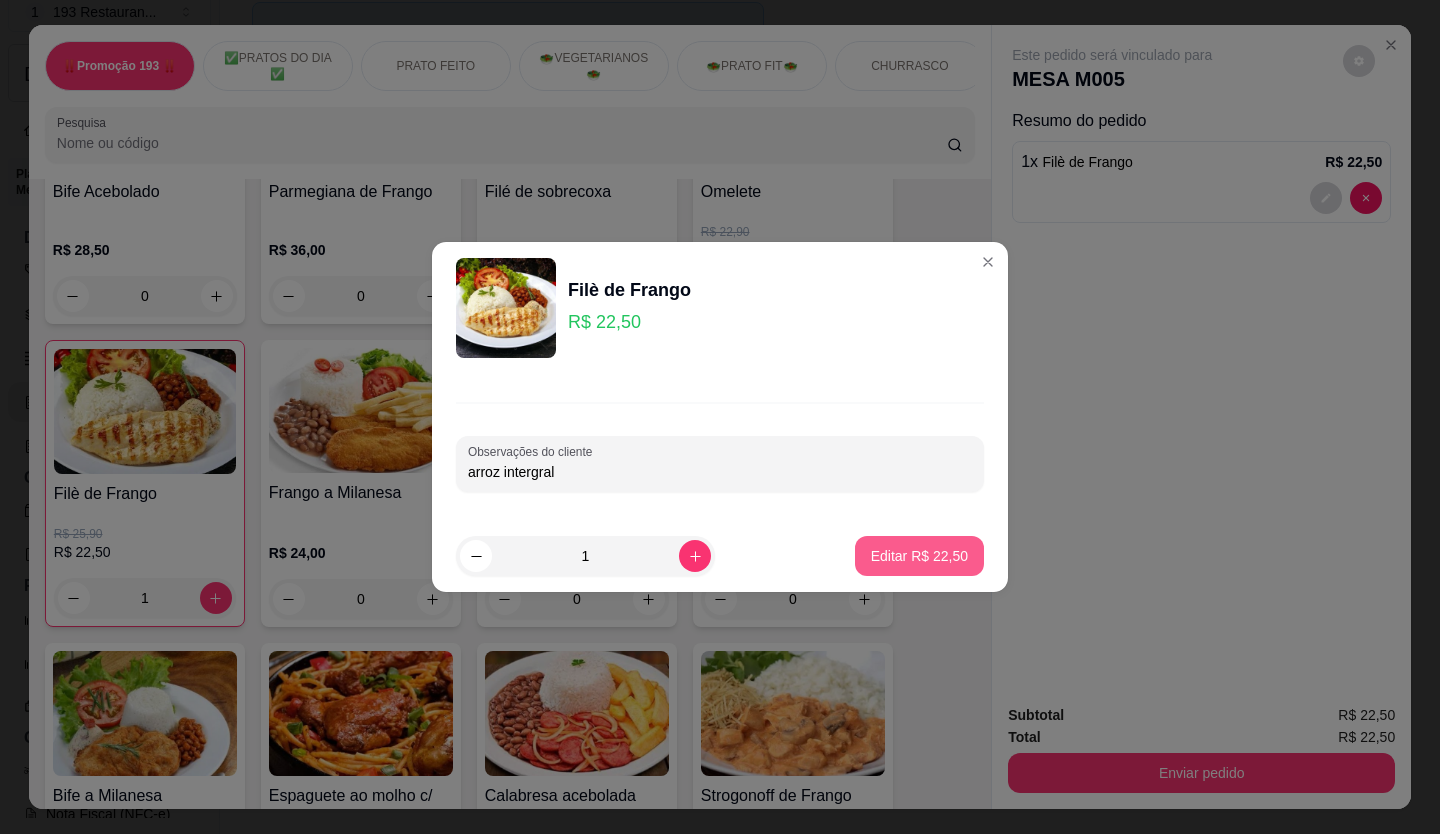 type on "arroz intergral" 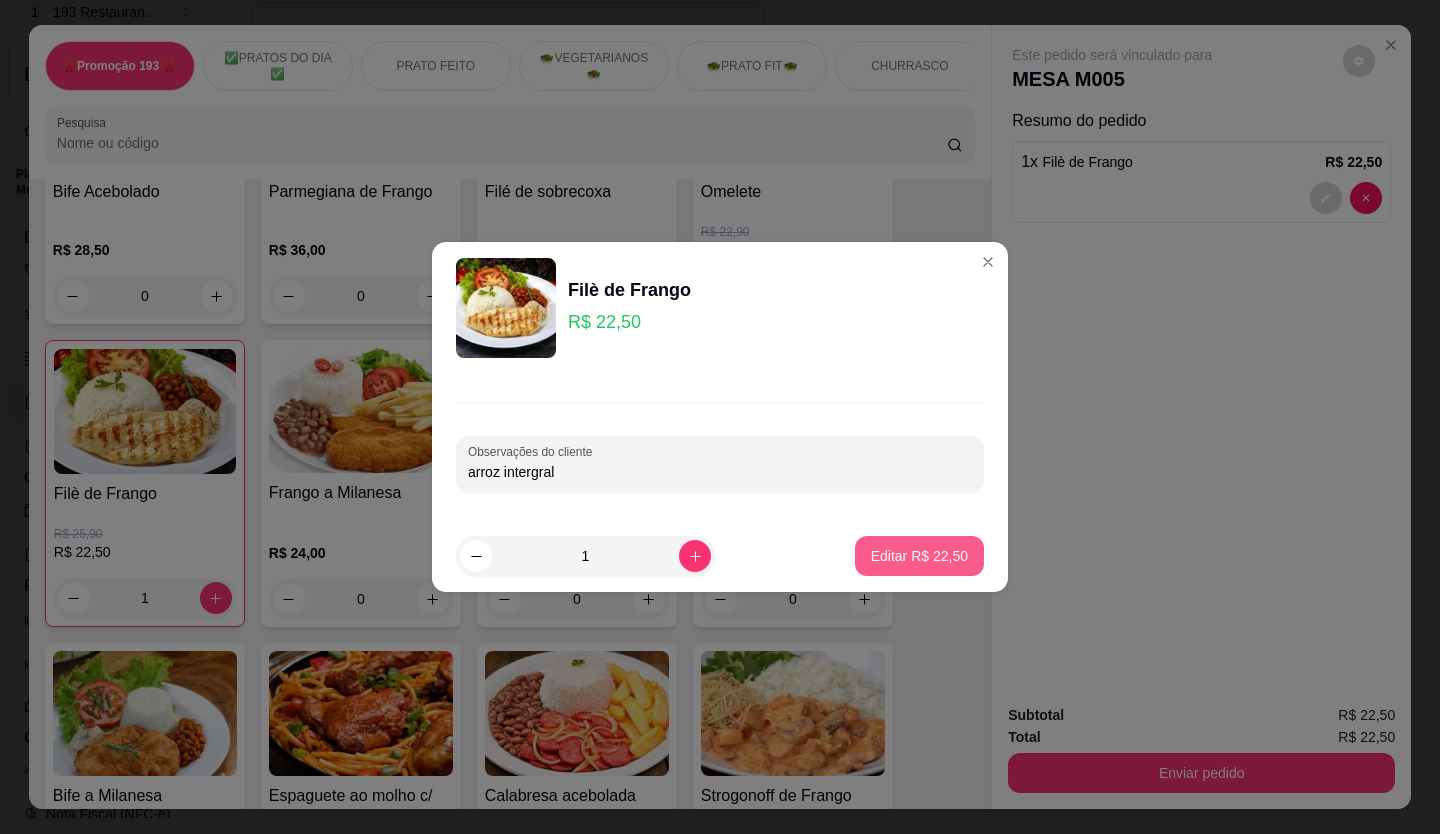 click on "Editar   R$ 22,50" at bounding box center [919, 556] 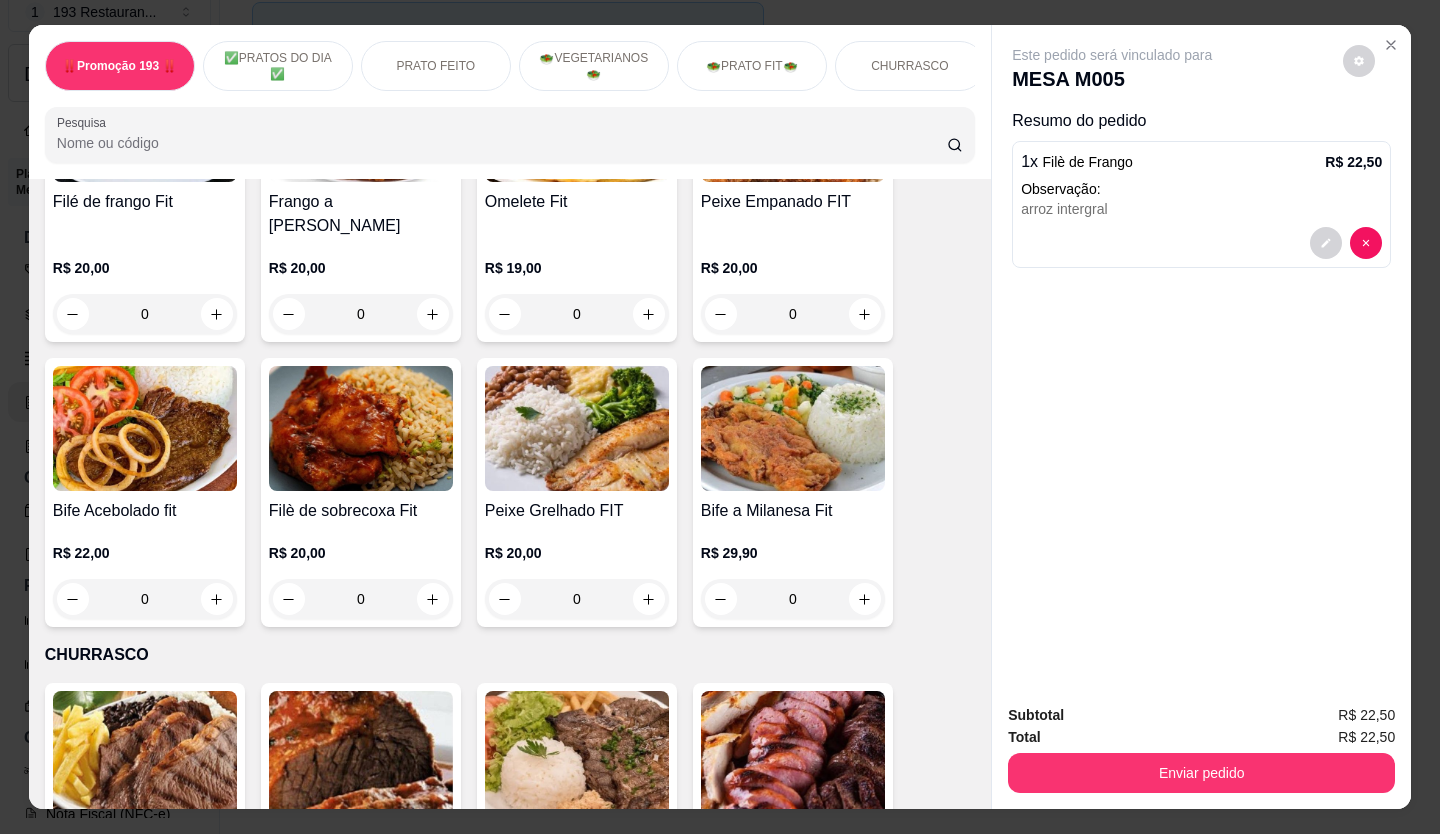 scroll, scrollTop: 3200, scrollLeft: 0, axis: vertical 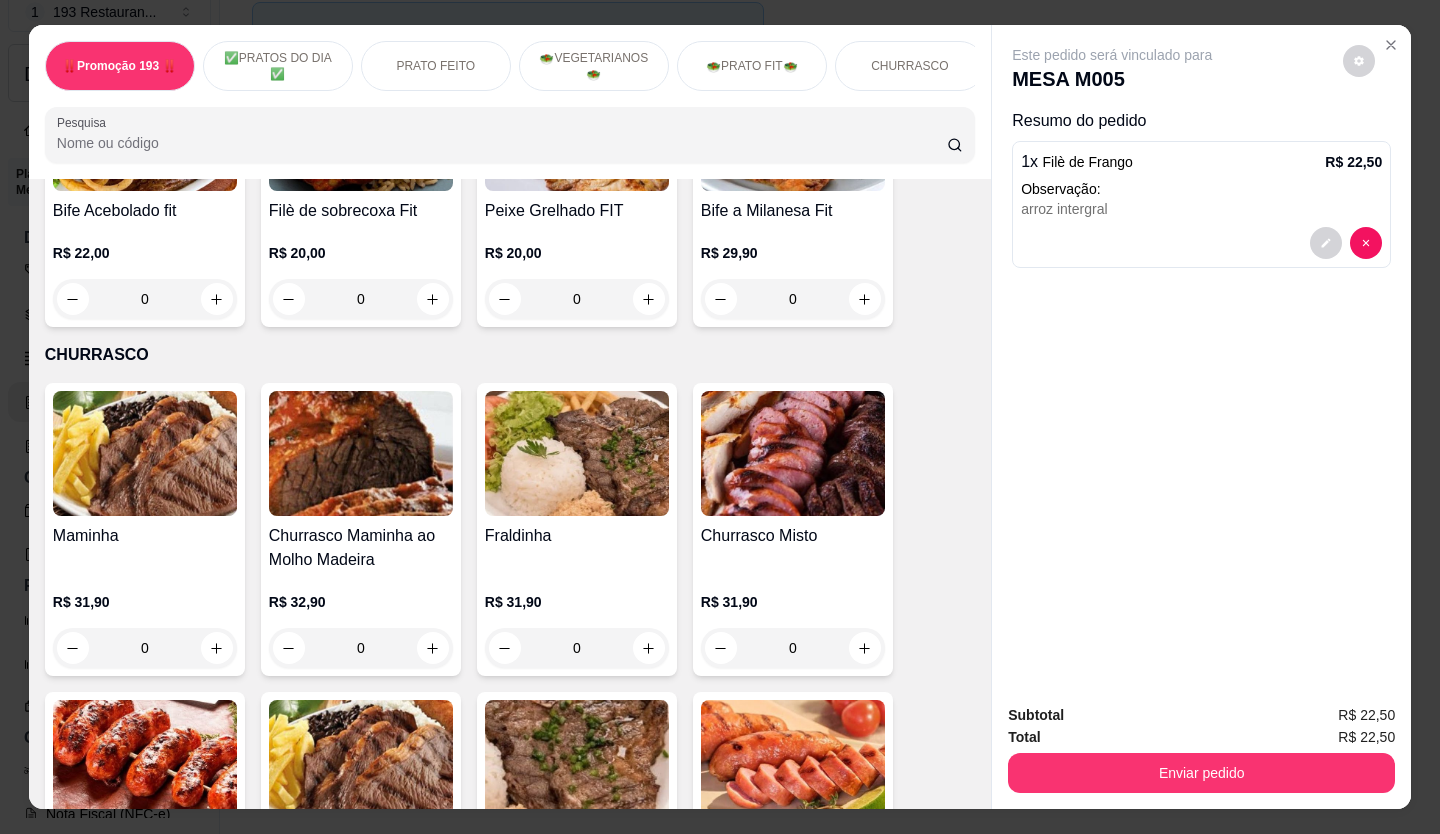 click 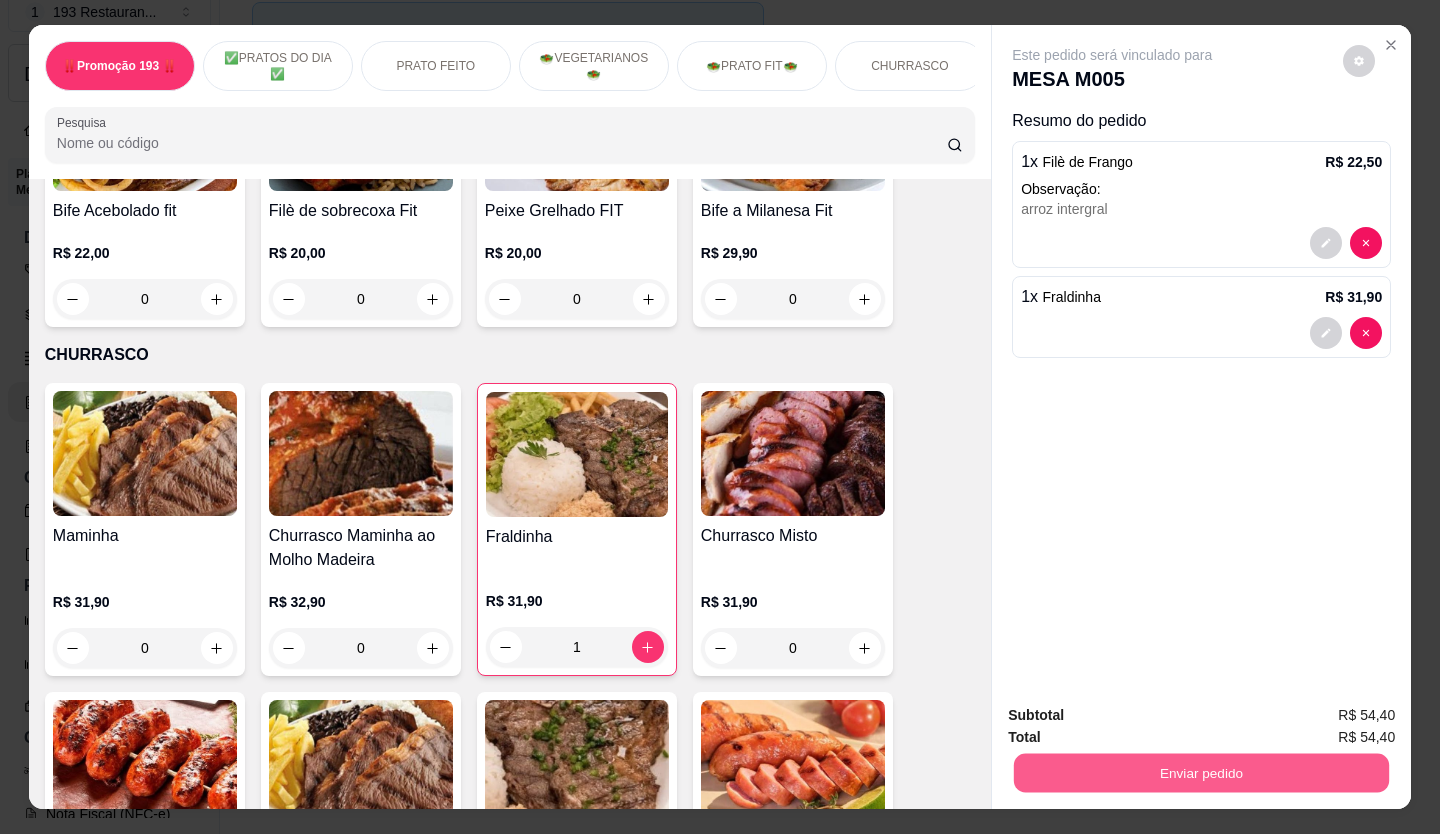 click on "Enviar pedido" at bounding box center [1201, 773] 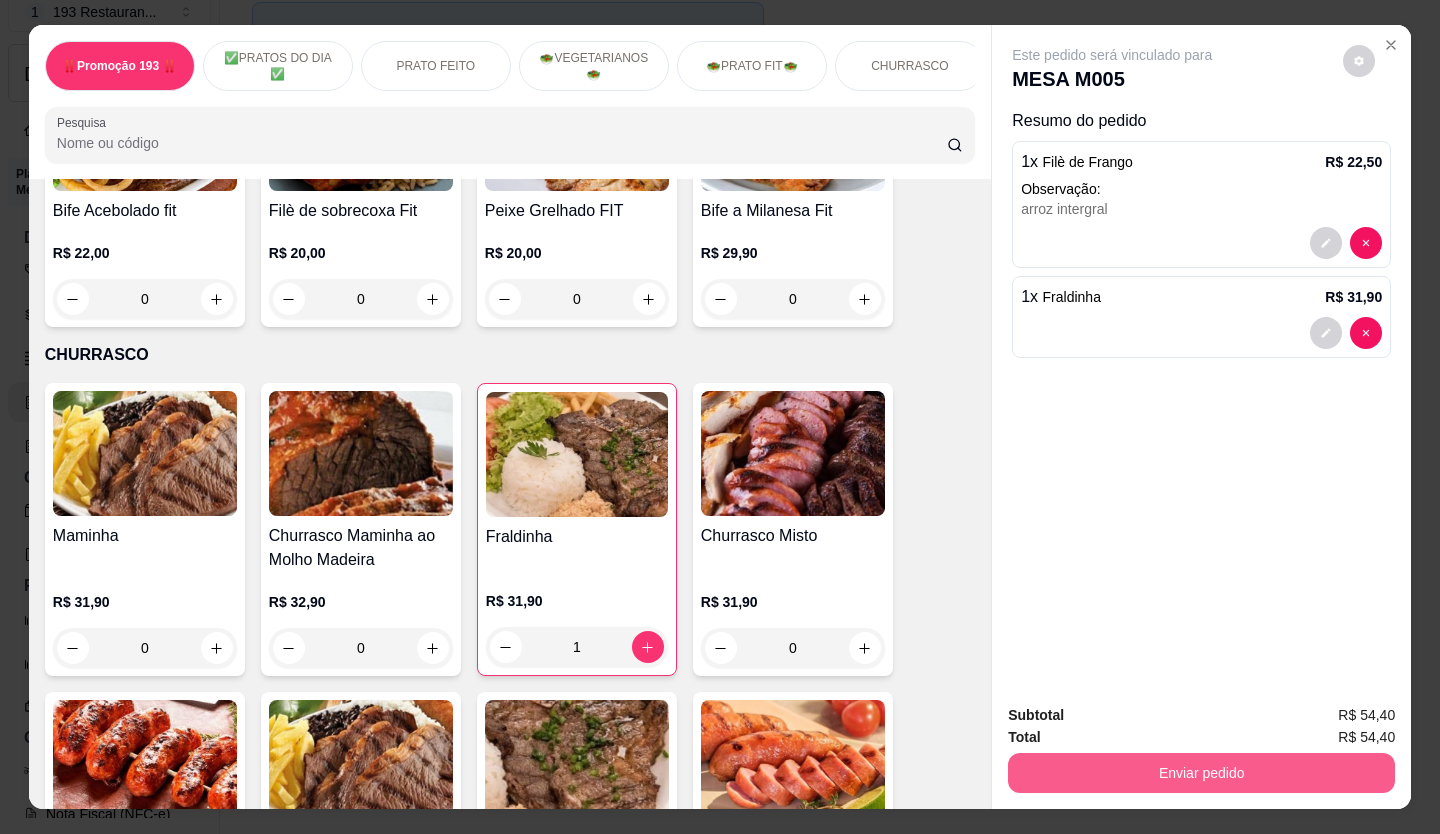 click on "Enviar pedido" at bounding box center (1201, 773) 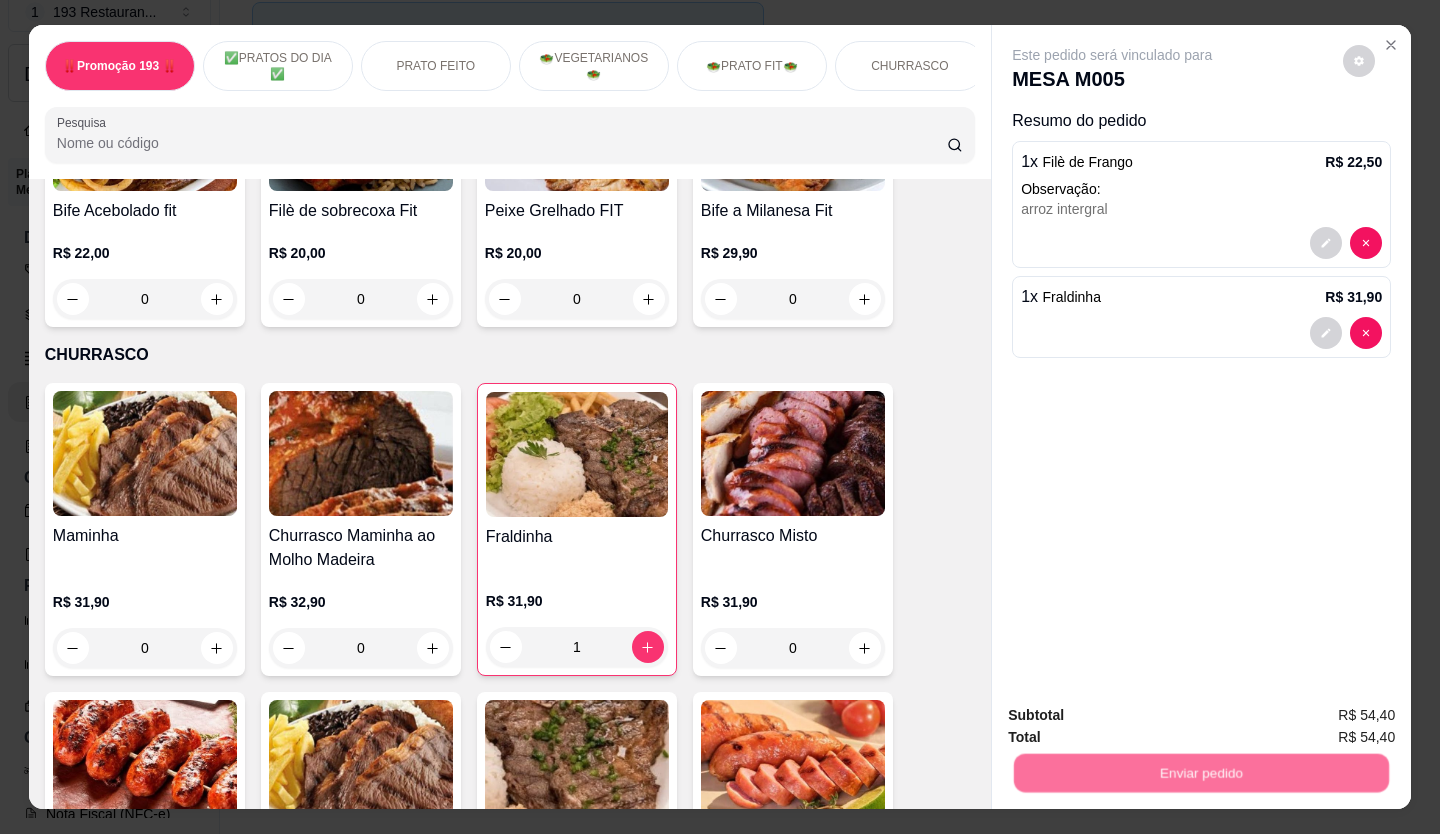 click on "Não registrar e enviar pedido" at bounding box center (1135, 716) 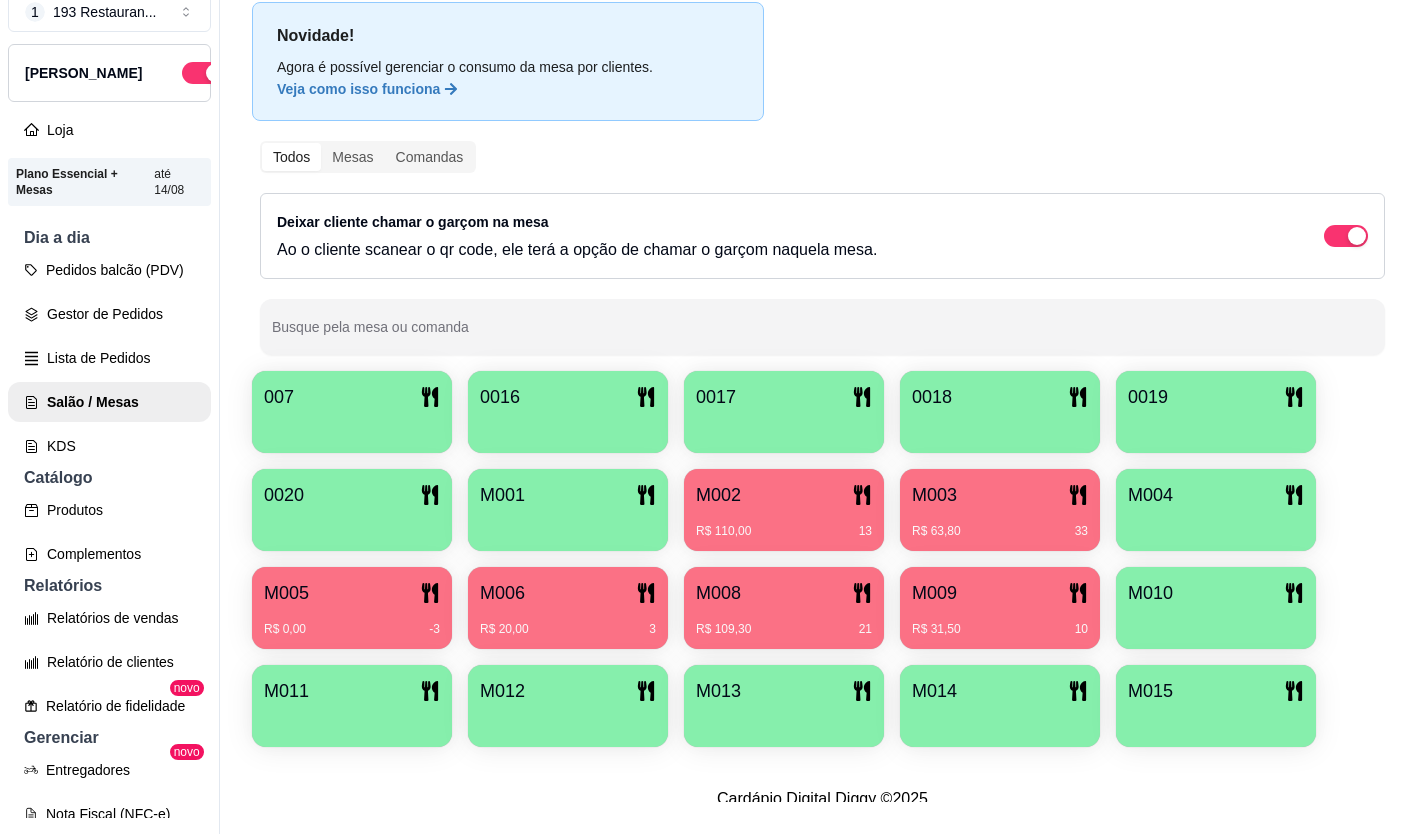 click on "M008" at bounding box center (784, 593) 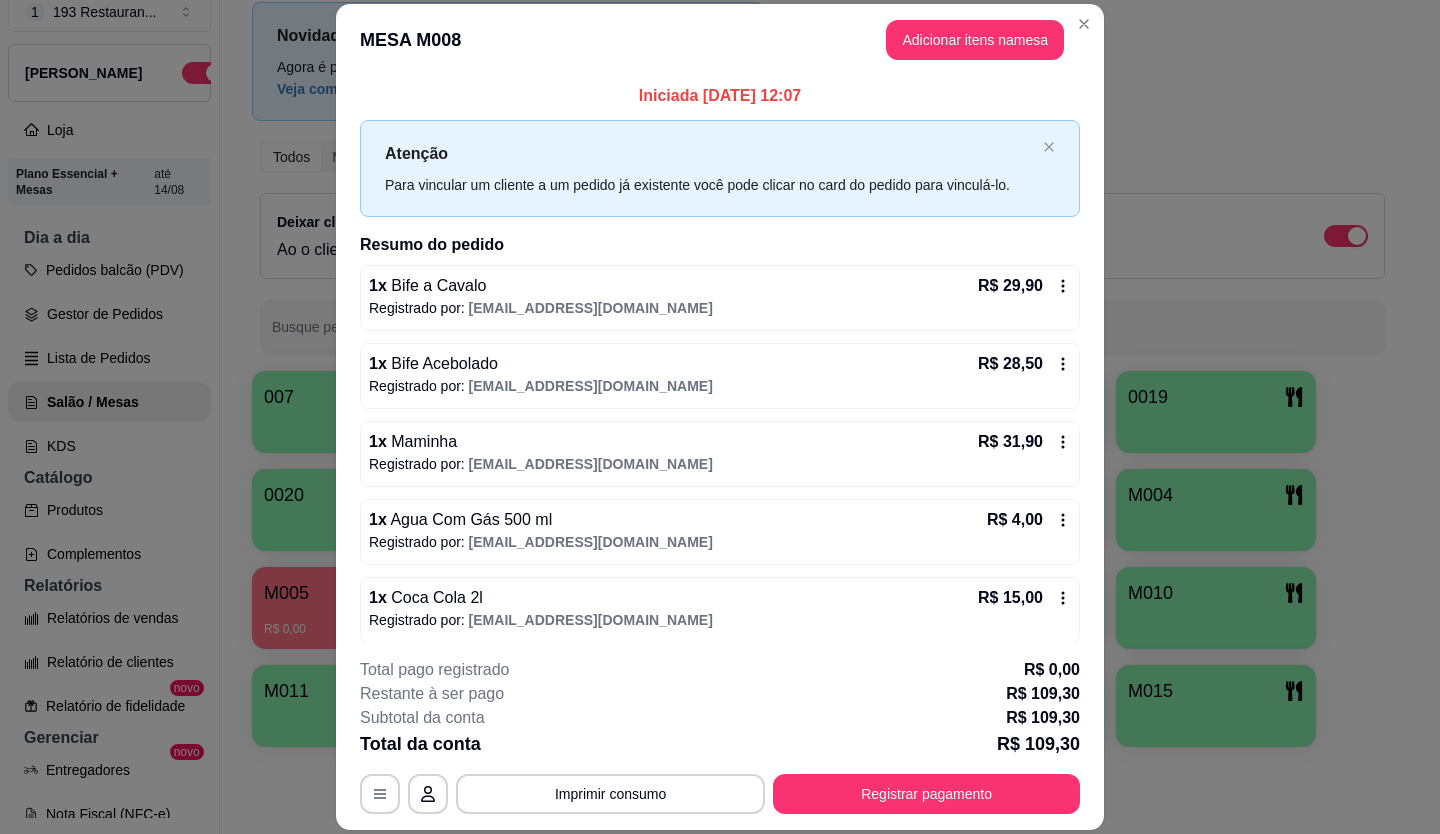 drag, startPoint x: 977, startPoint y: 767, endPoint x: 978, endPoint y: 787, distance: 20.024984 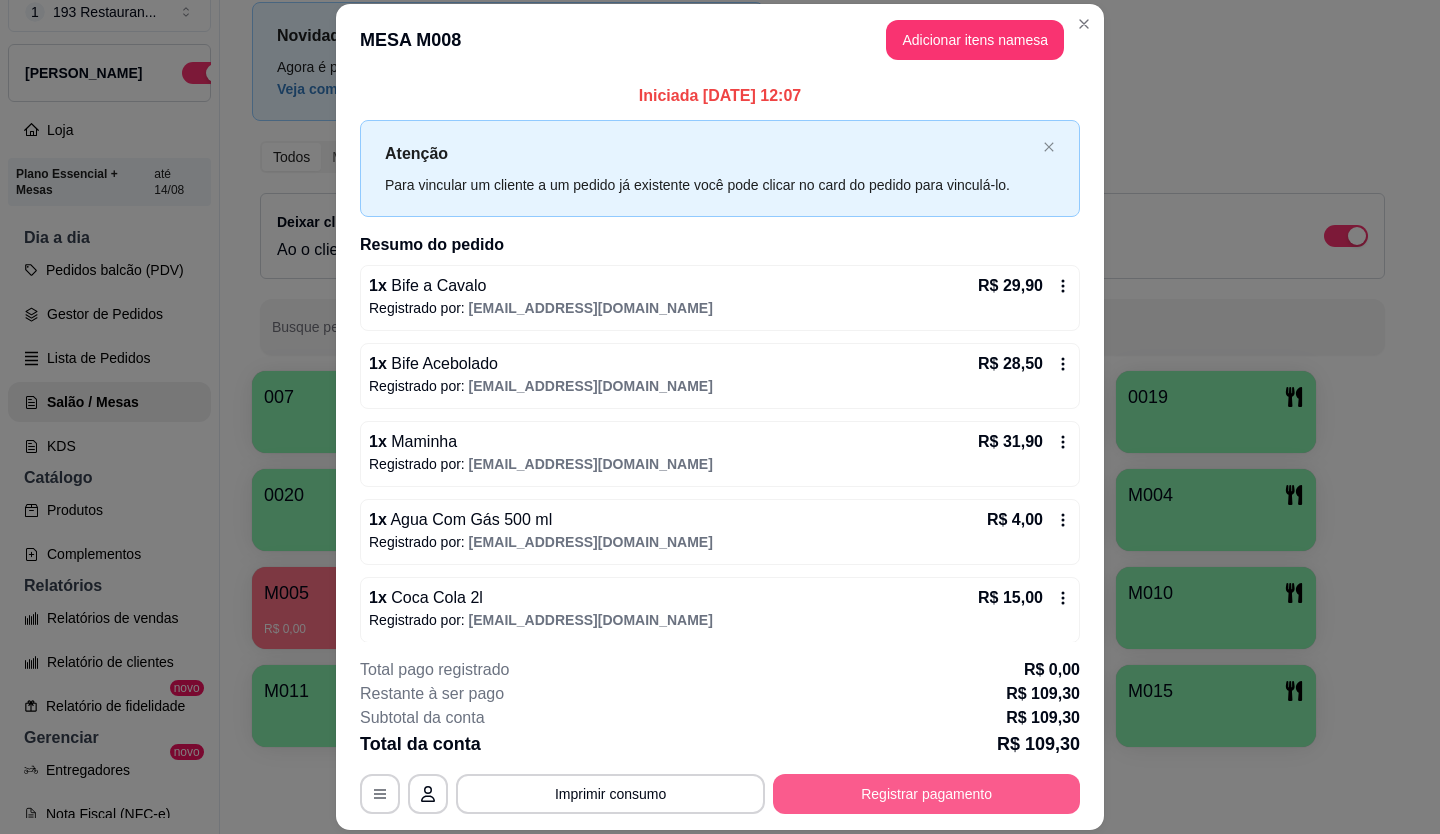 click on "Registrar pagamento" at bounding box center (926, 794) 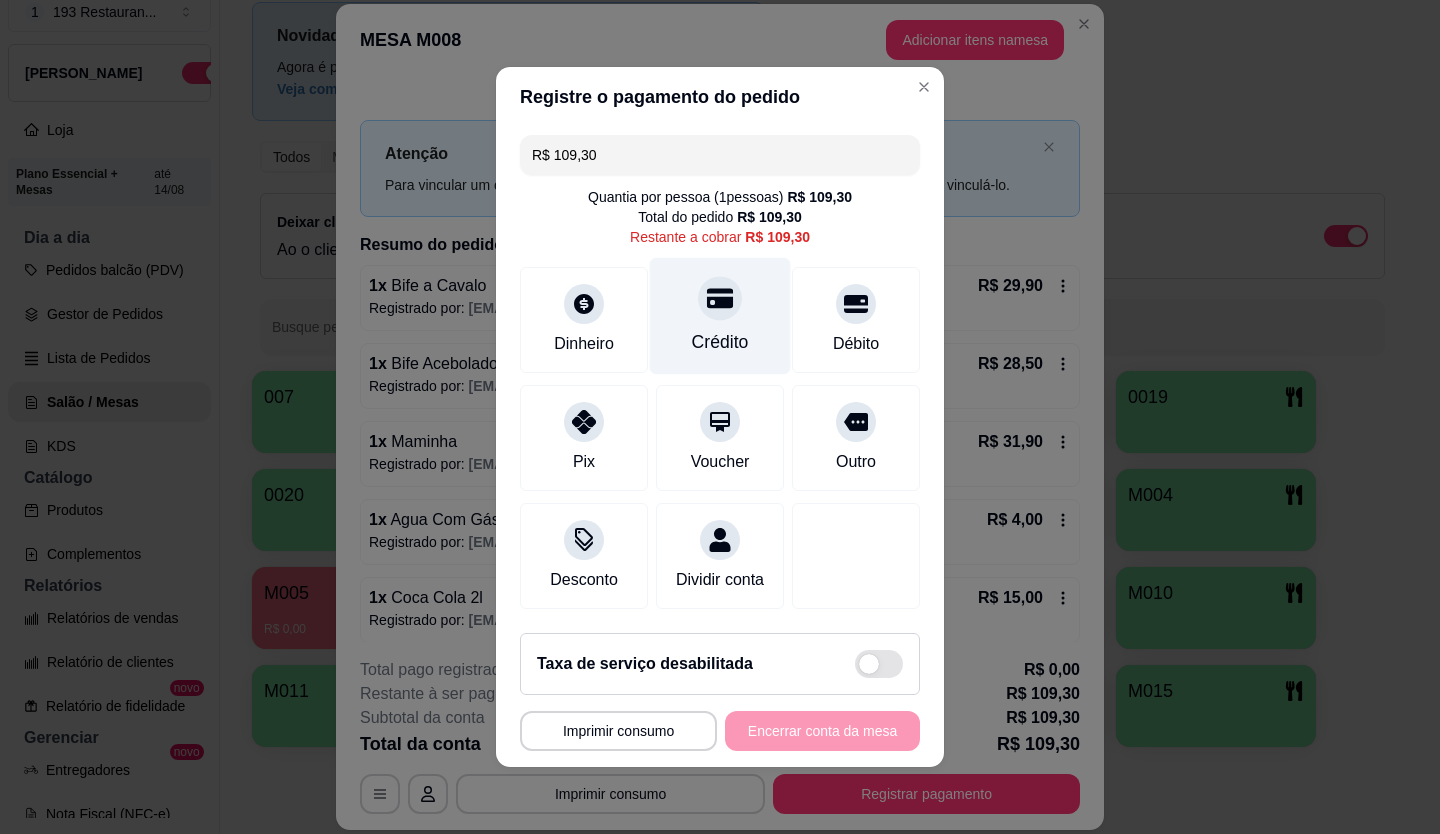 click on "Crédito" at bounding box center (720, 316) 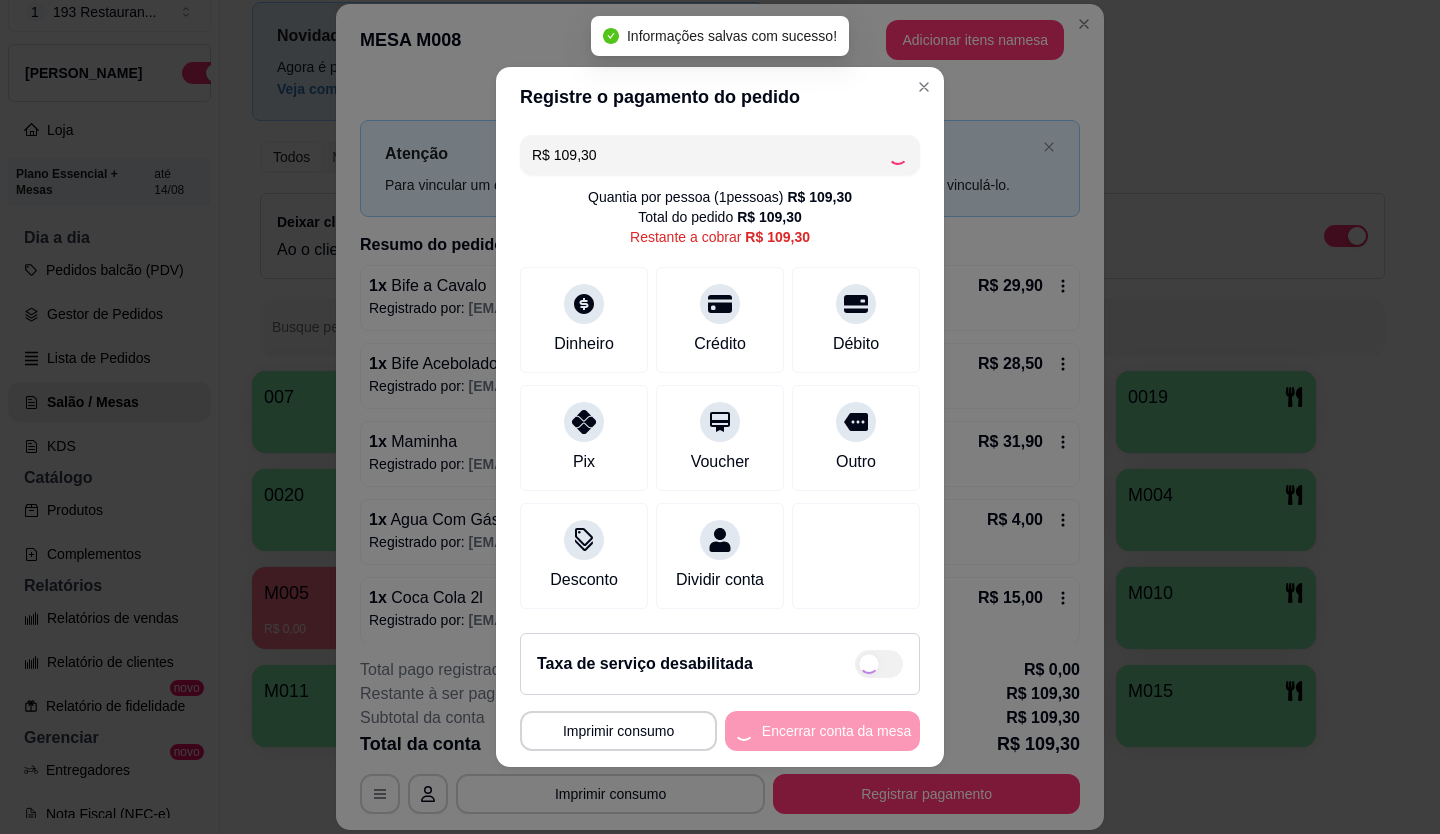 type on "R$ 0,00" 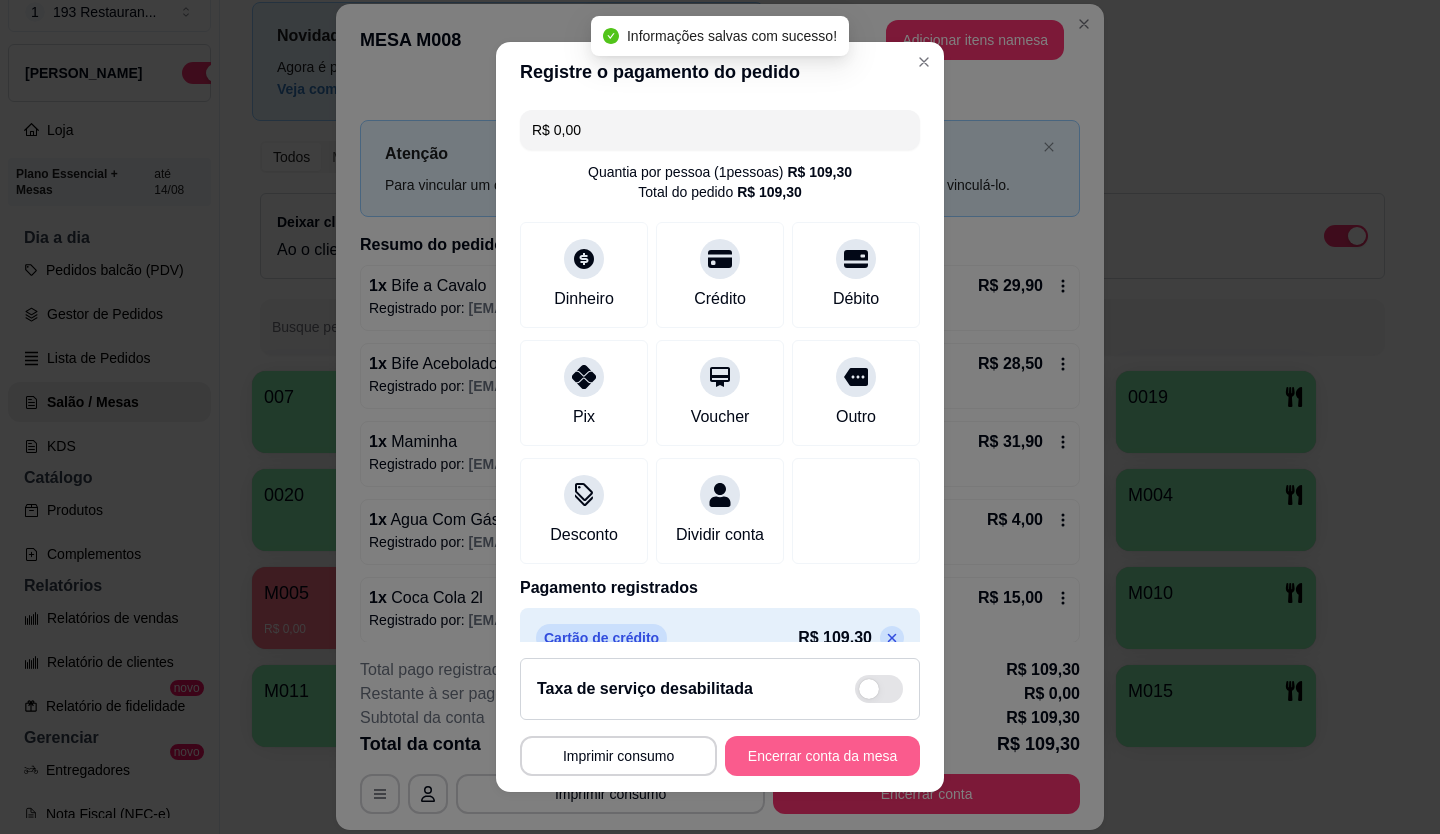 click on "Encerrar conta da mesa" at bounding box center [822, 756] 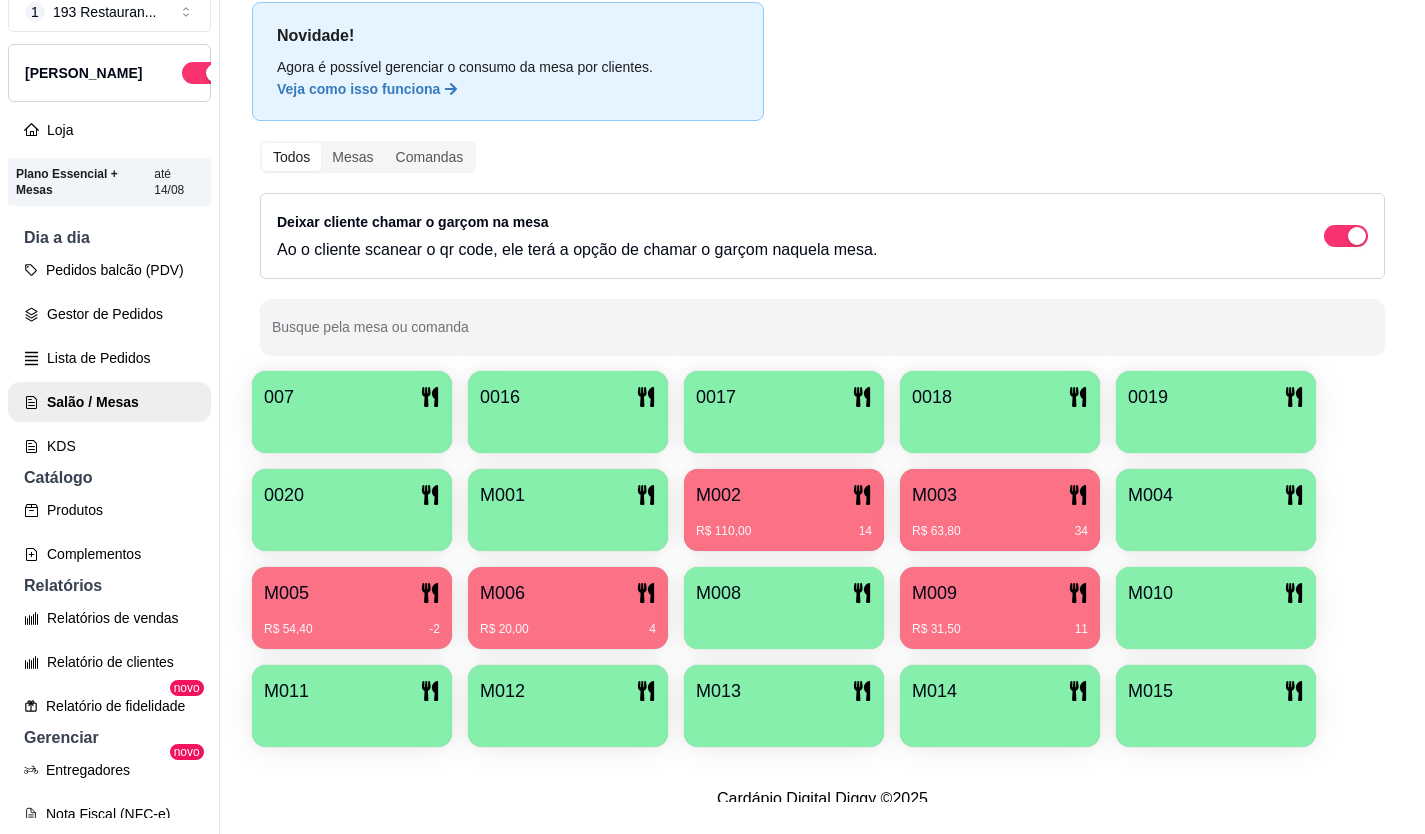 click at bounding box center [568, 524] 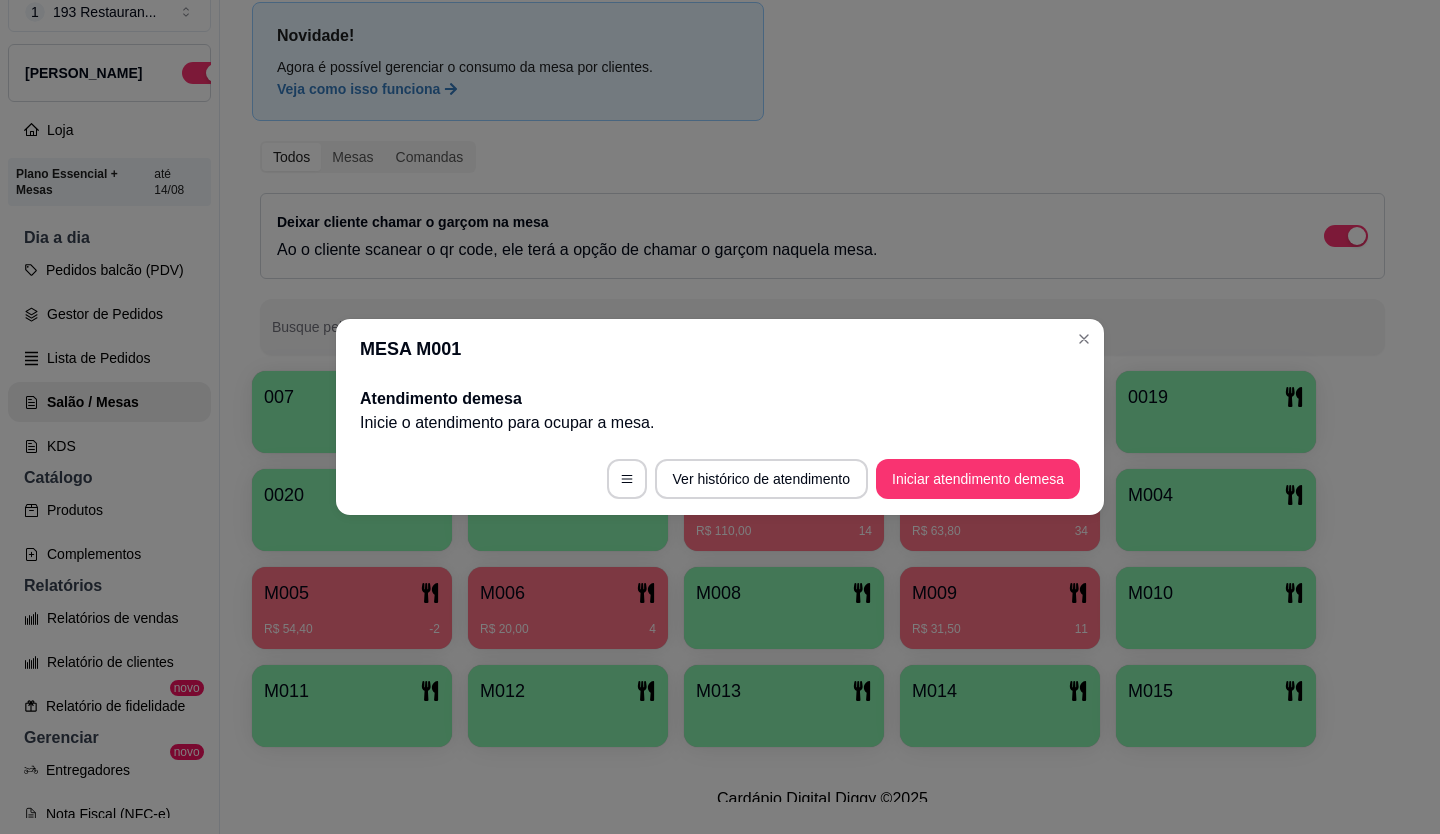 click on "Iniciar atendimento de  mesa" at bounding box center [978, 479] 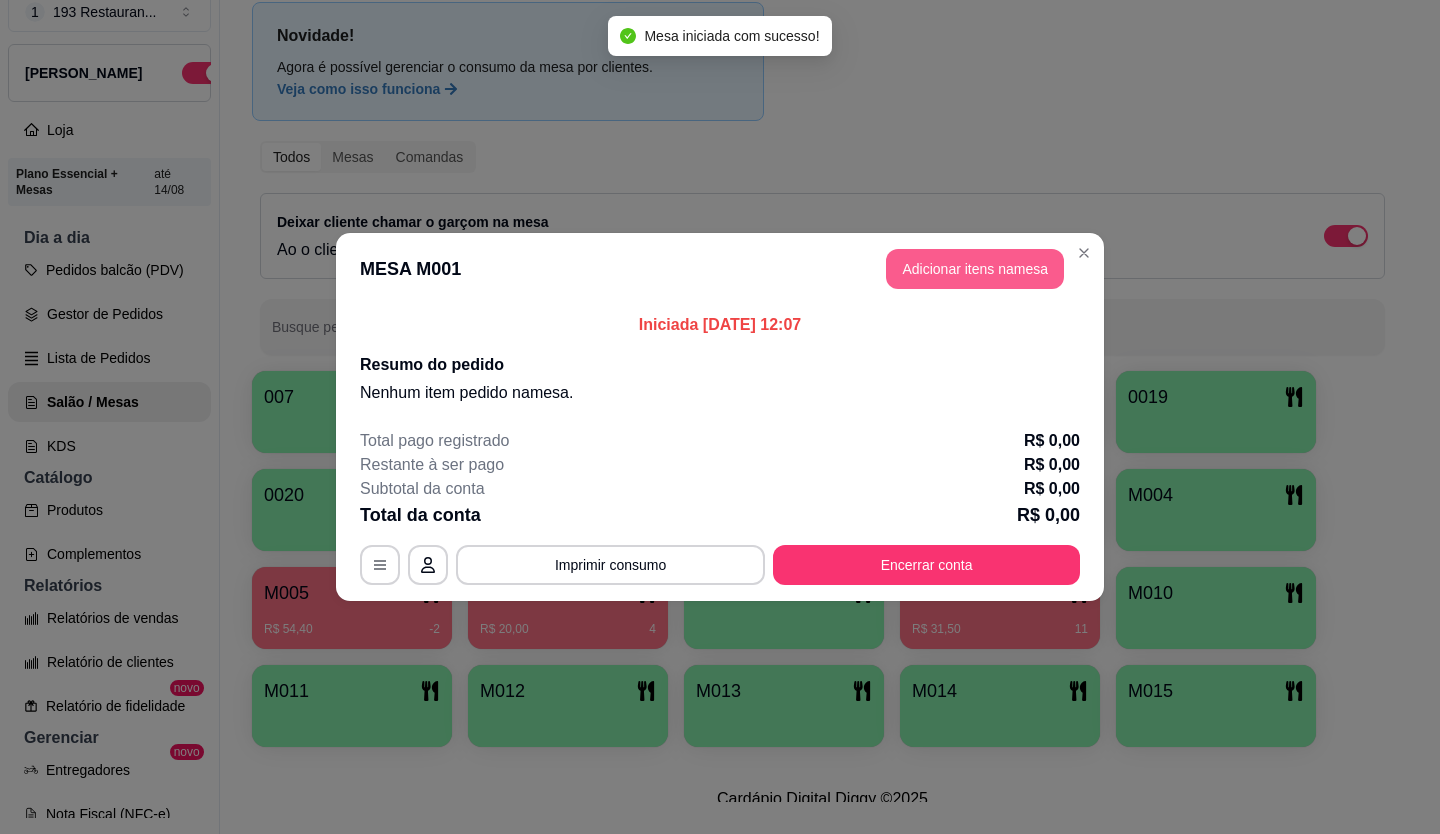 click on "Adicionar itens na  mesa" at bounding box center (975, 269) 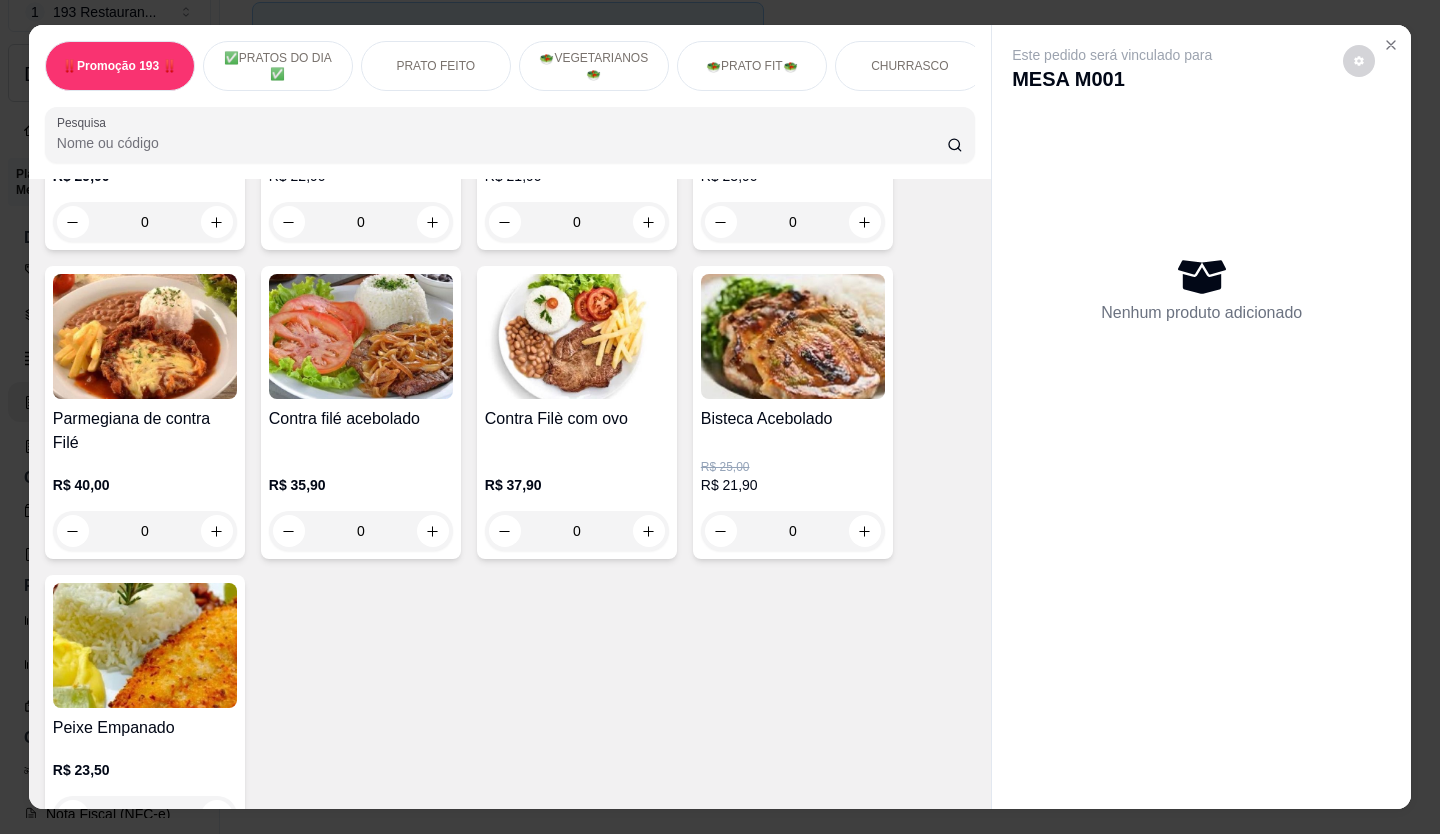 scroll, scrollTop: 1900, scrollLeft: 0, axis: vertical 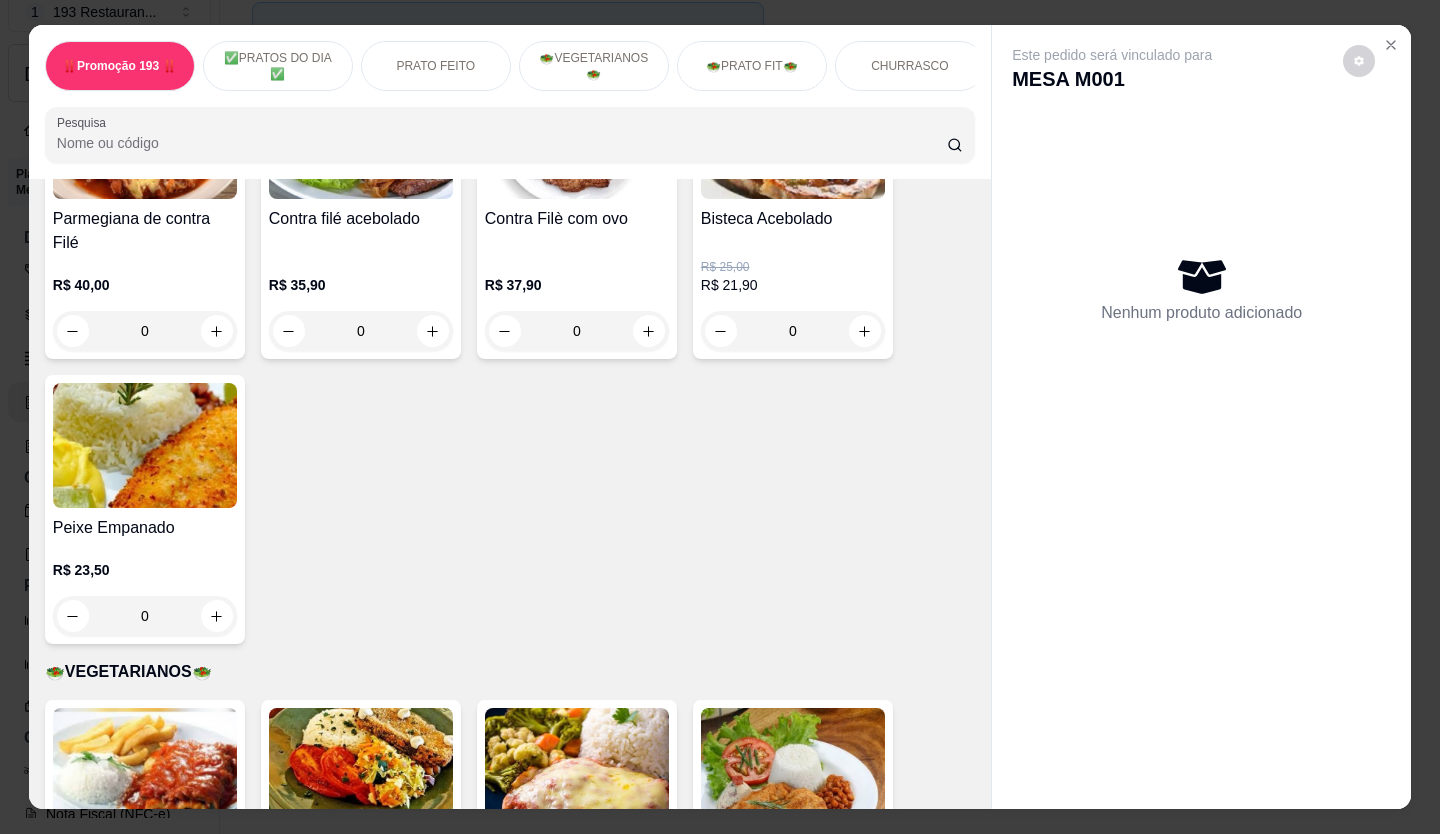 click 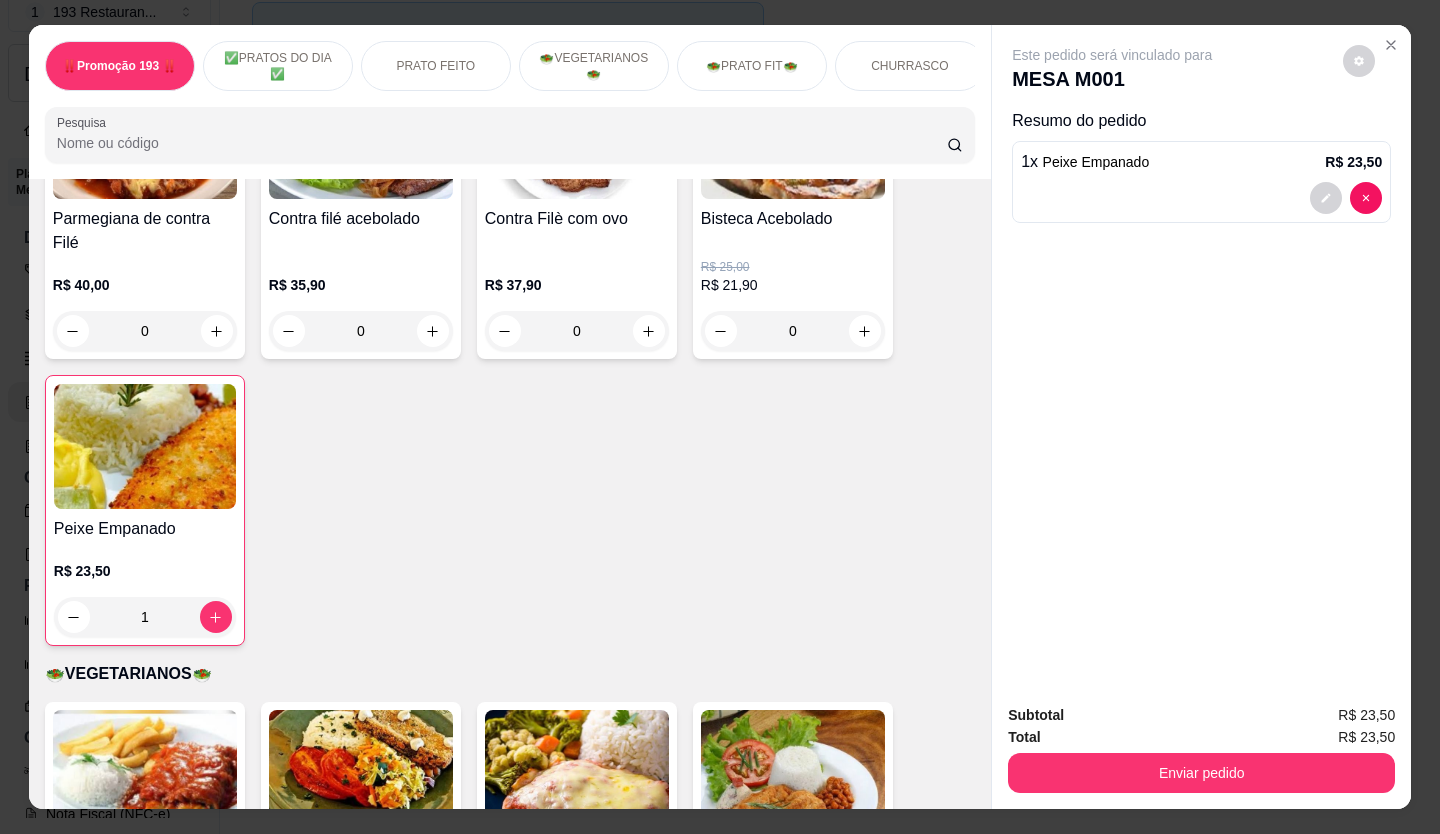 type on "1" 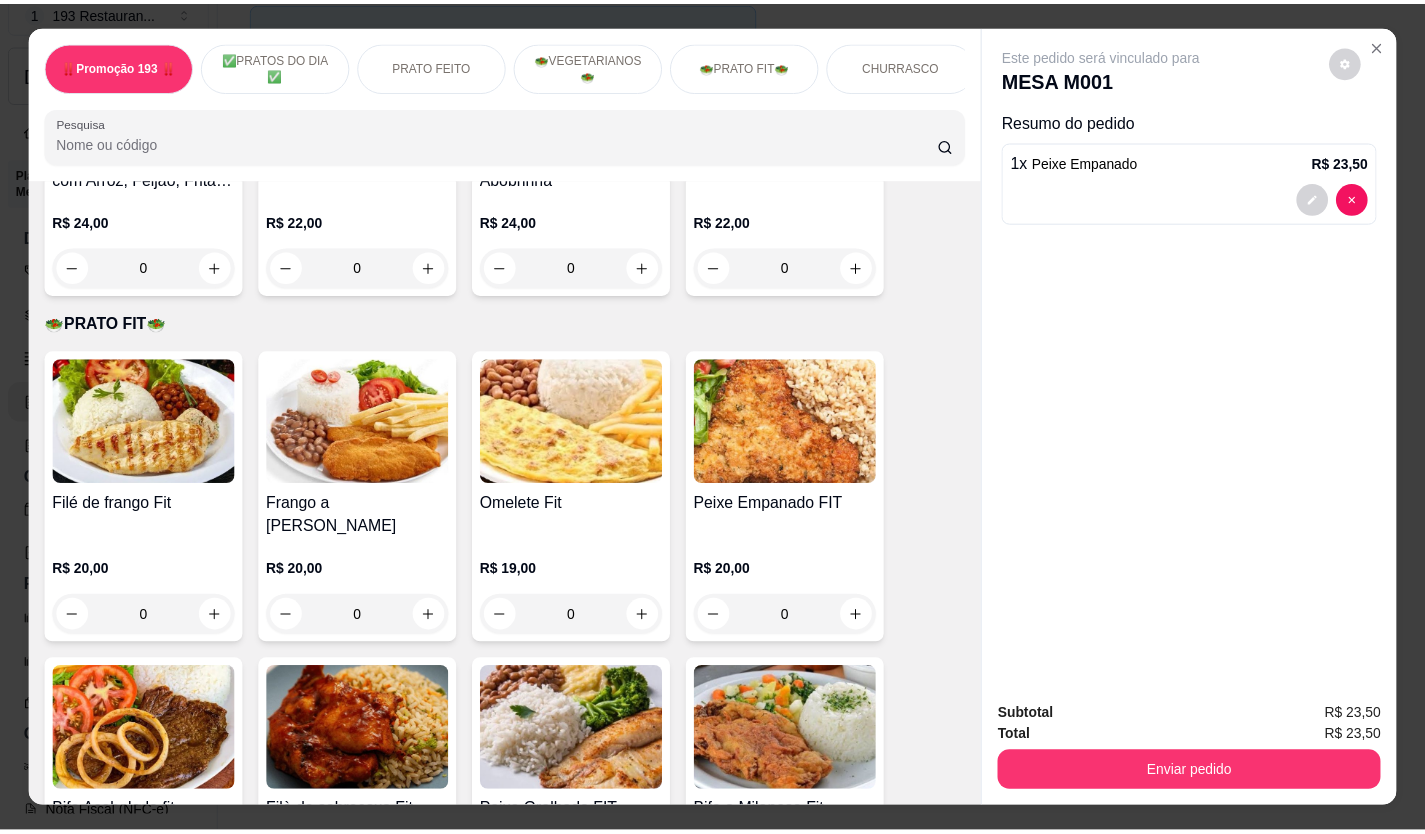 scroll, scrollTop: 2800, scrollLeft: 0, axis: vertical 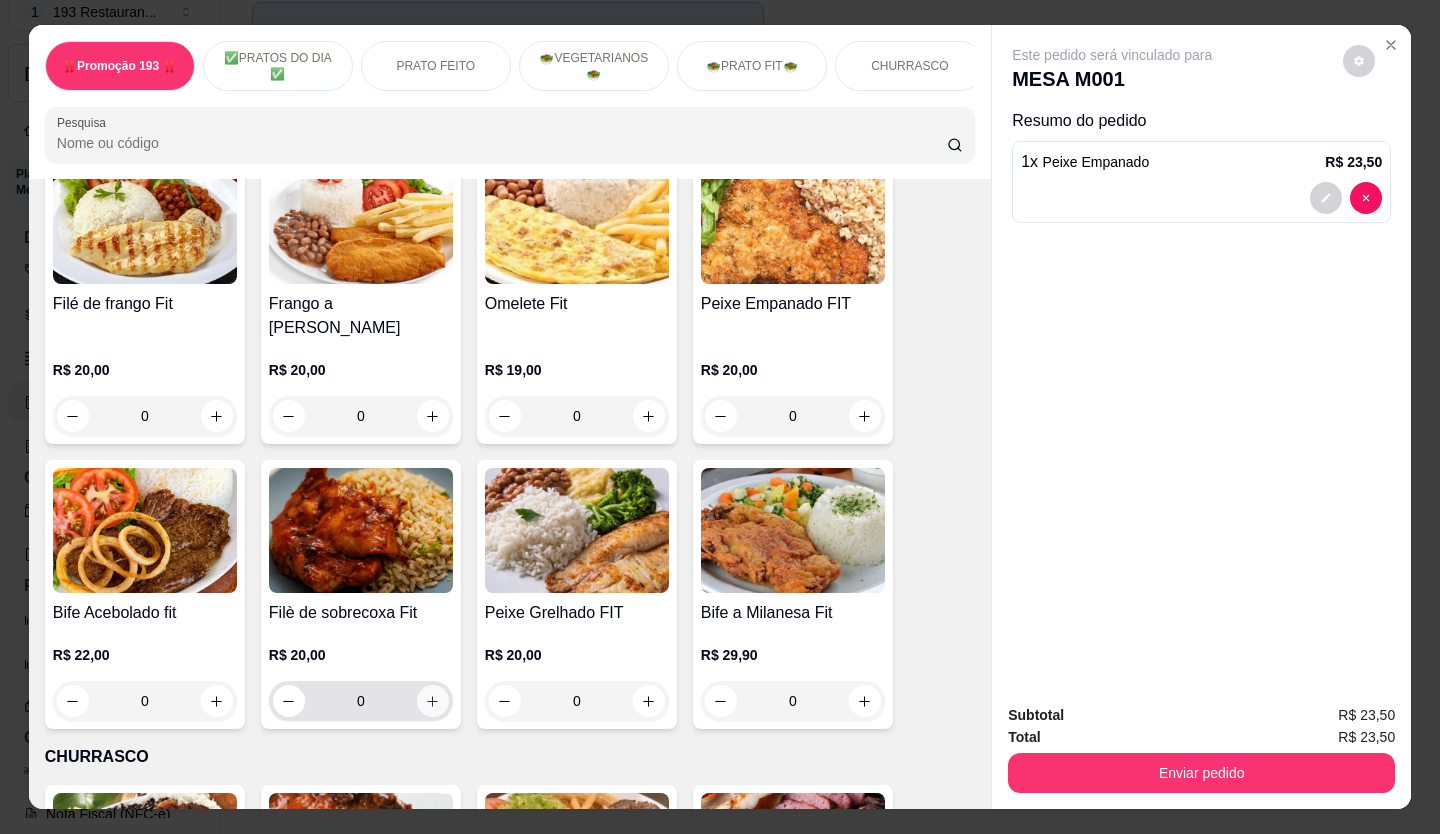 click at bounding box center [433, 701] 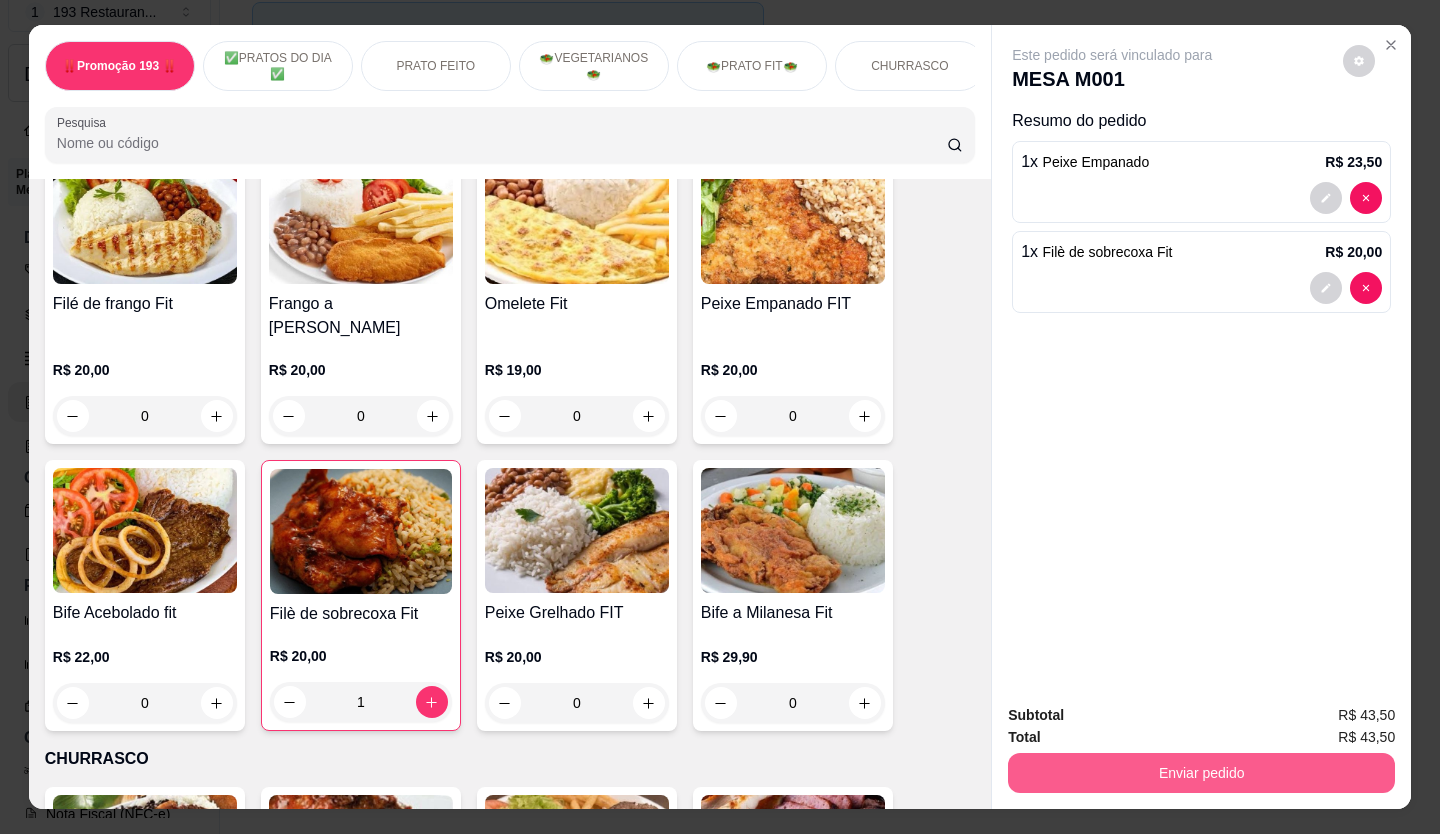 click on "Enviar pedido" at bounding box center (1201, 773) 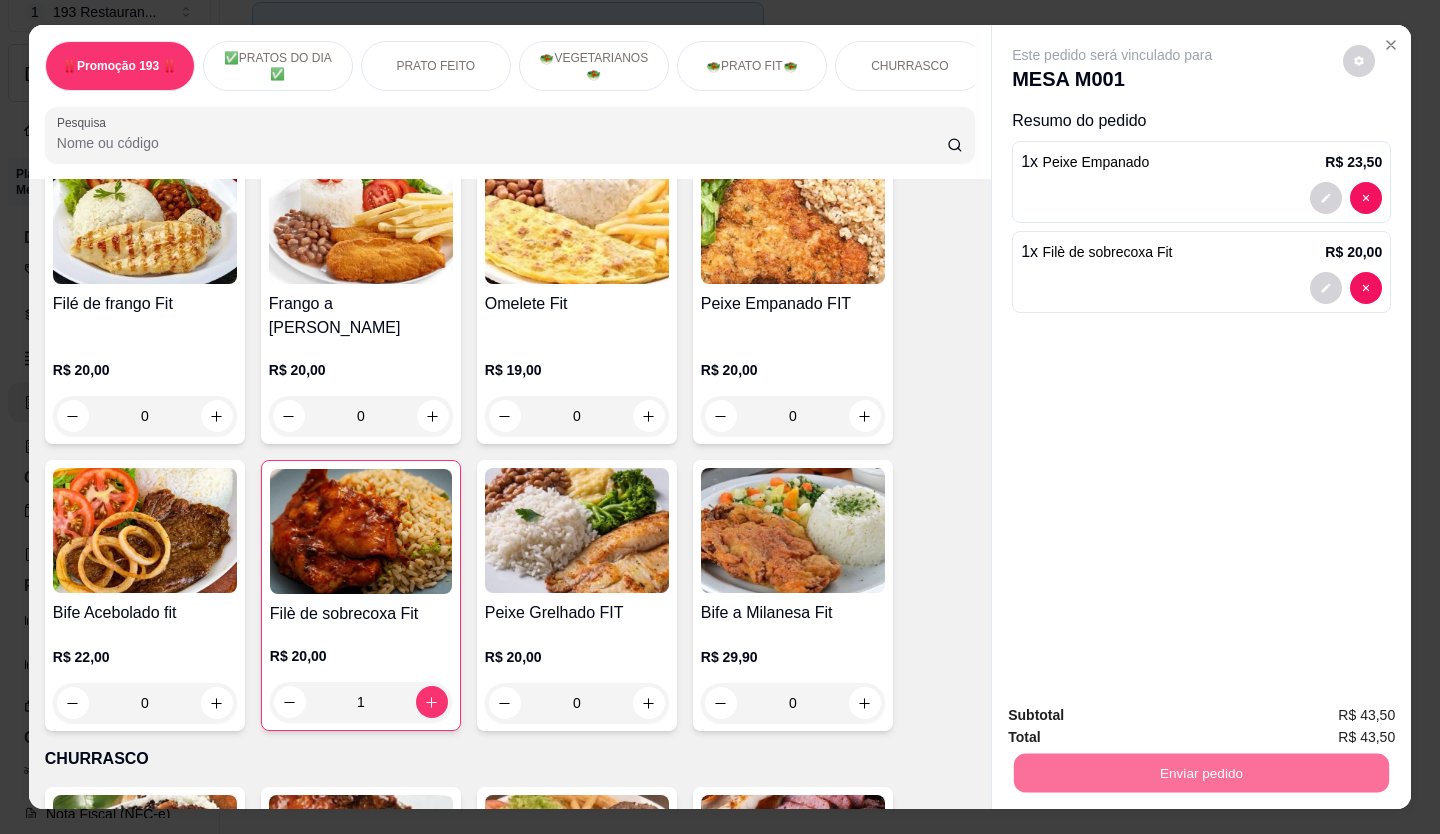 click on "Não registrar e enviar pedido" at bounding box center [1135, 716] 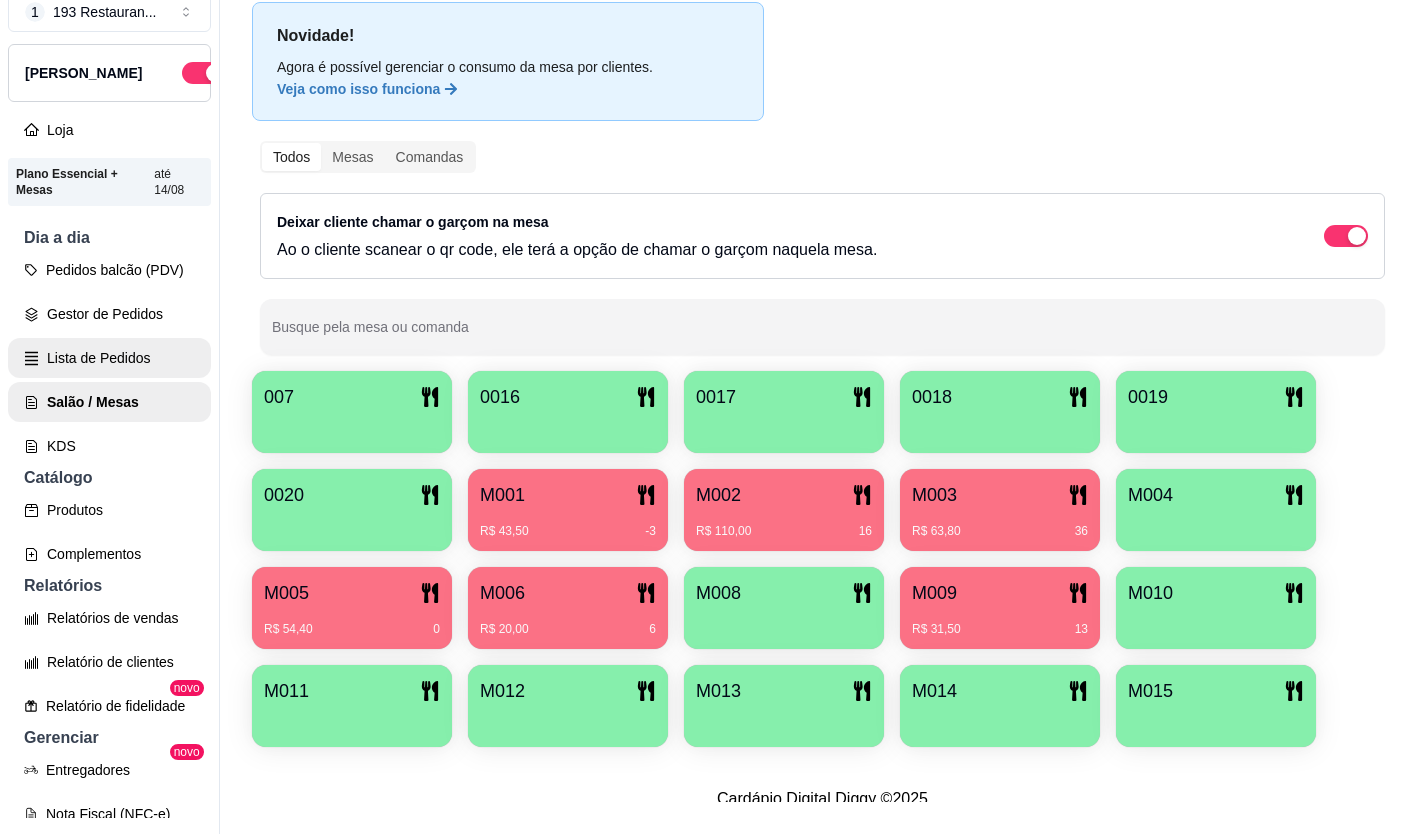click on "Lista de Pedidos" at bounding box center (109, 358) 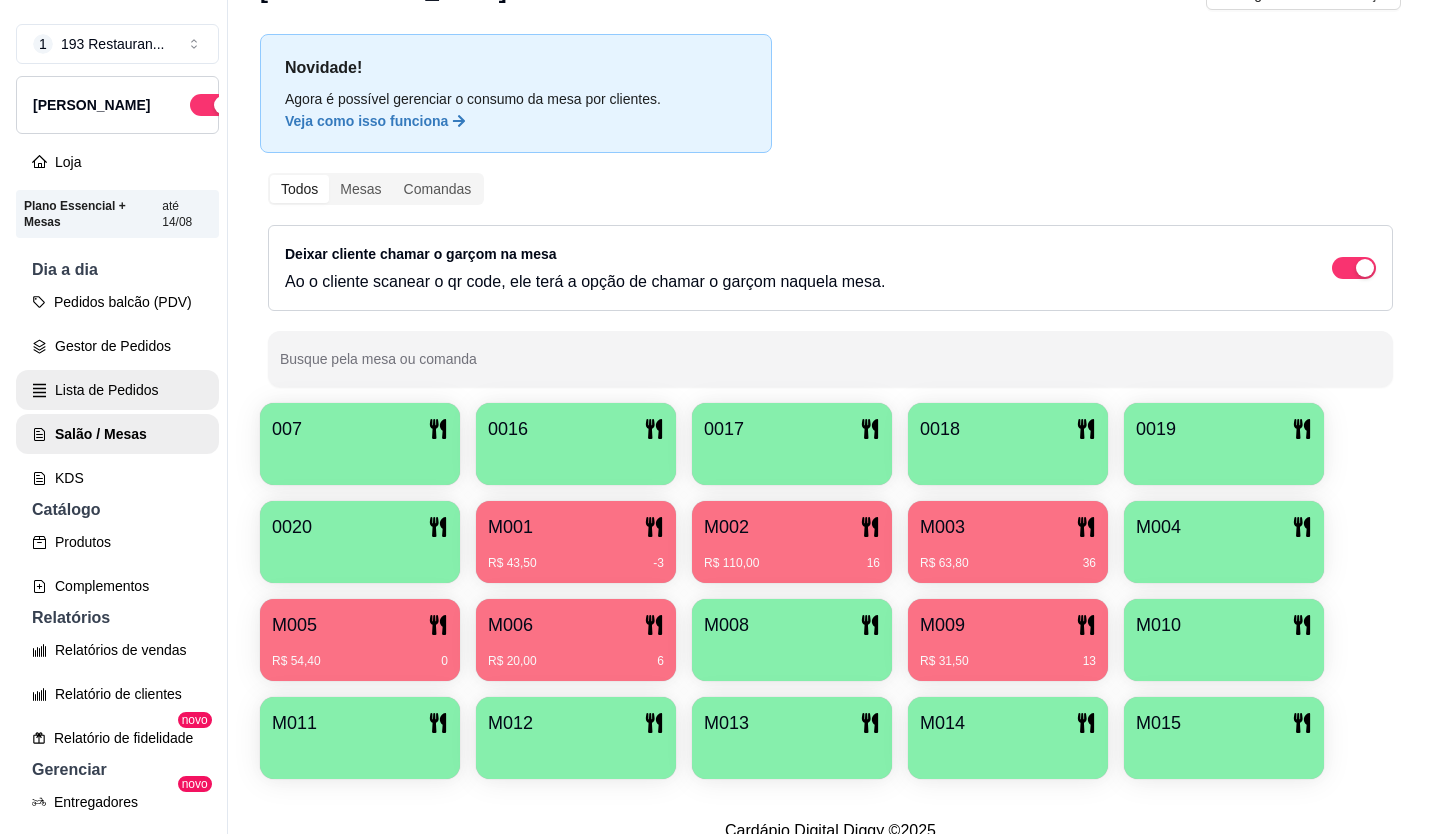 scroll, scrollTop: 0, scrollLeft: 0, axis: both 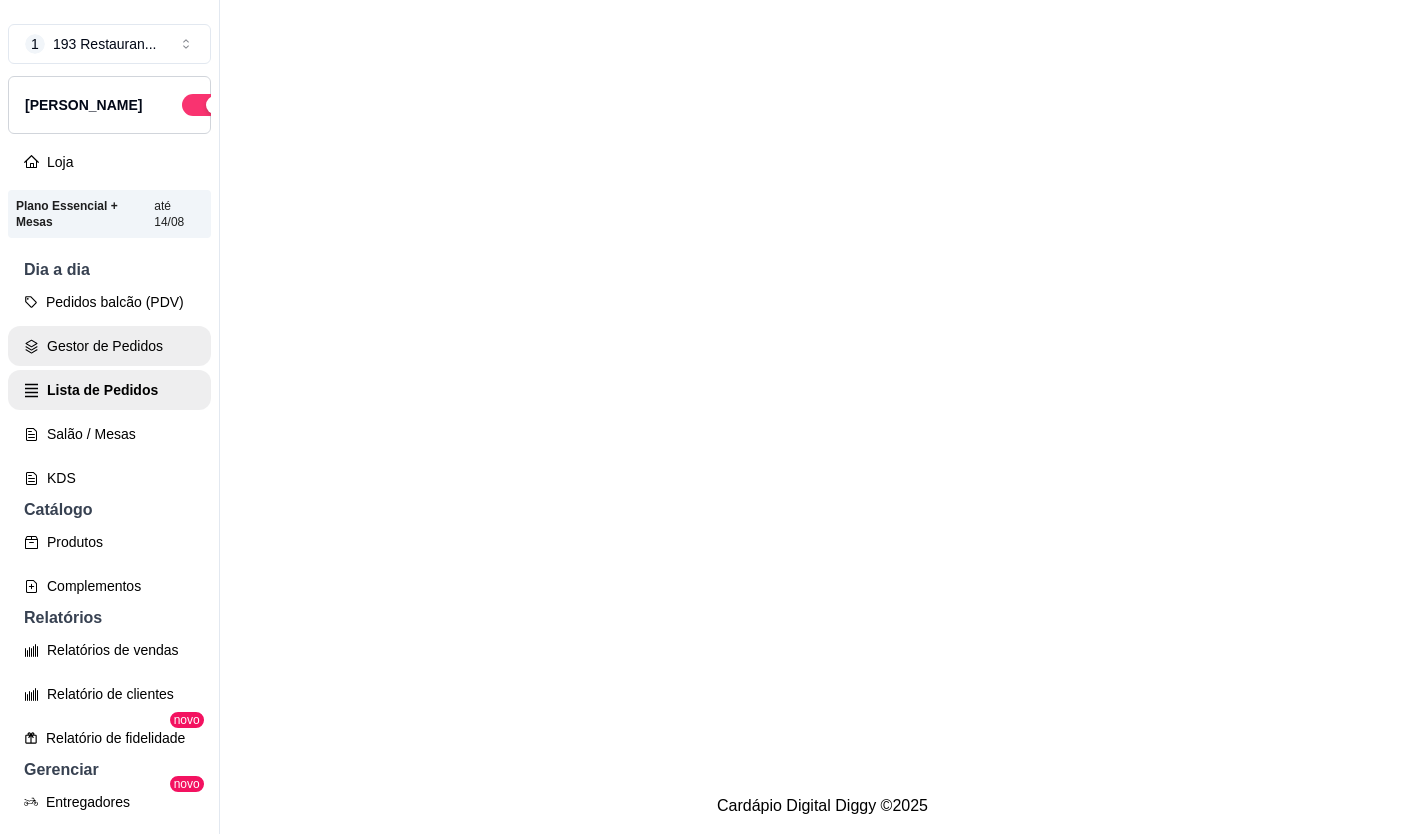 click on "Pedidos balcão (PDV)" at bounding box center [109, 302] 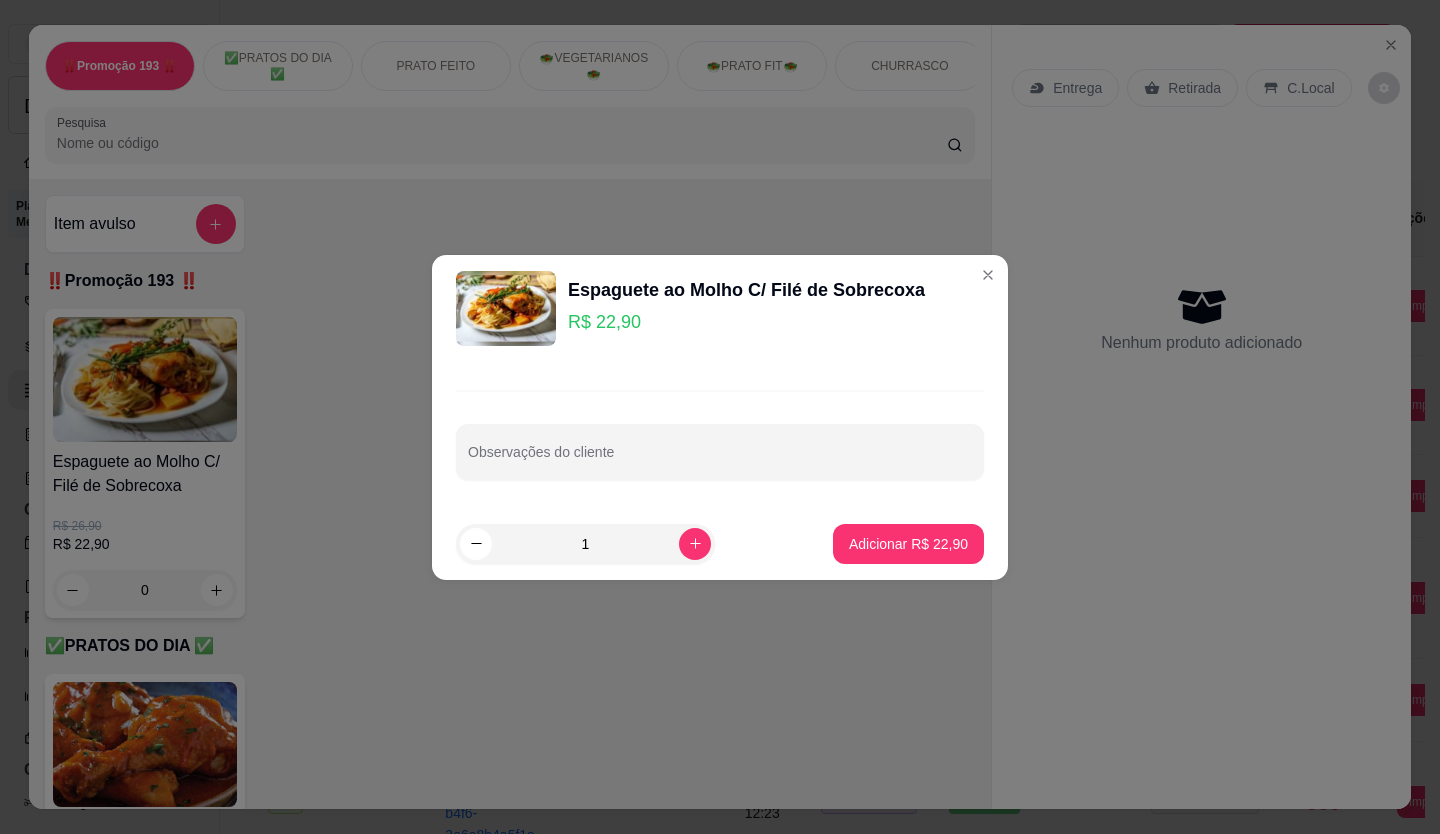 click on "Espaguete ao Molho C/ Filé de Sobrecoxa R$ 22,90" at bounding box center (720, 308) 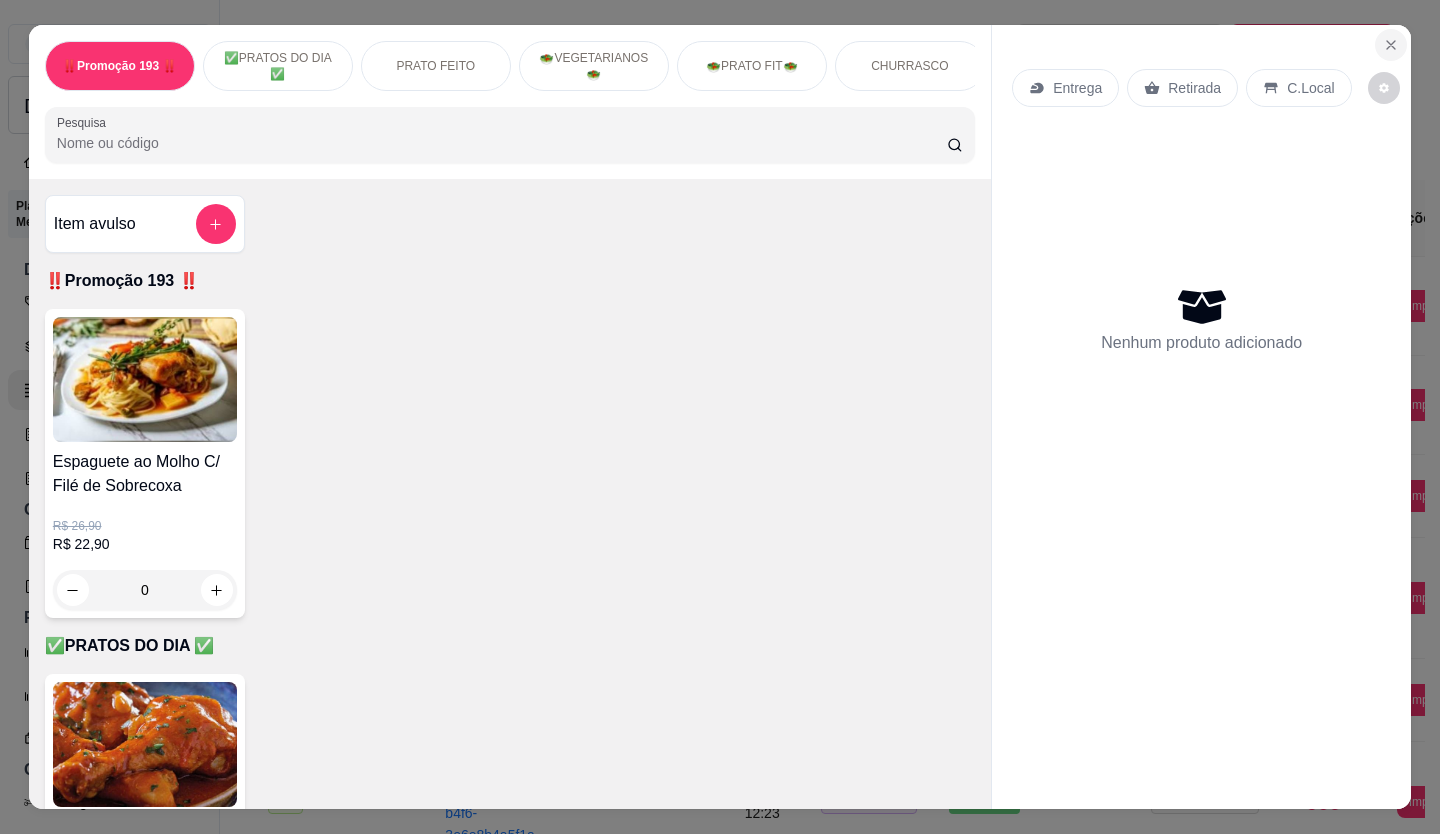 click at bounding box center (1391, 45) 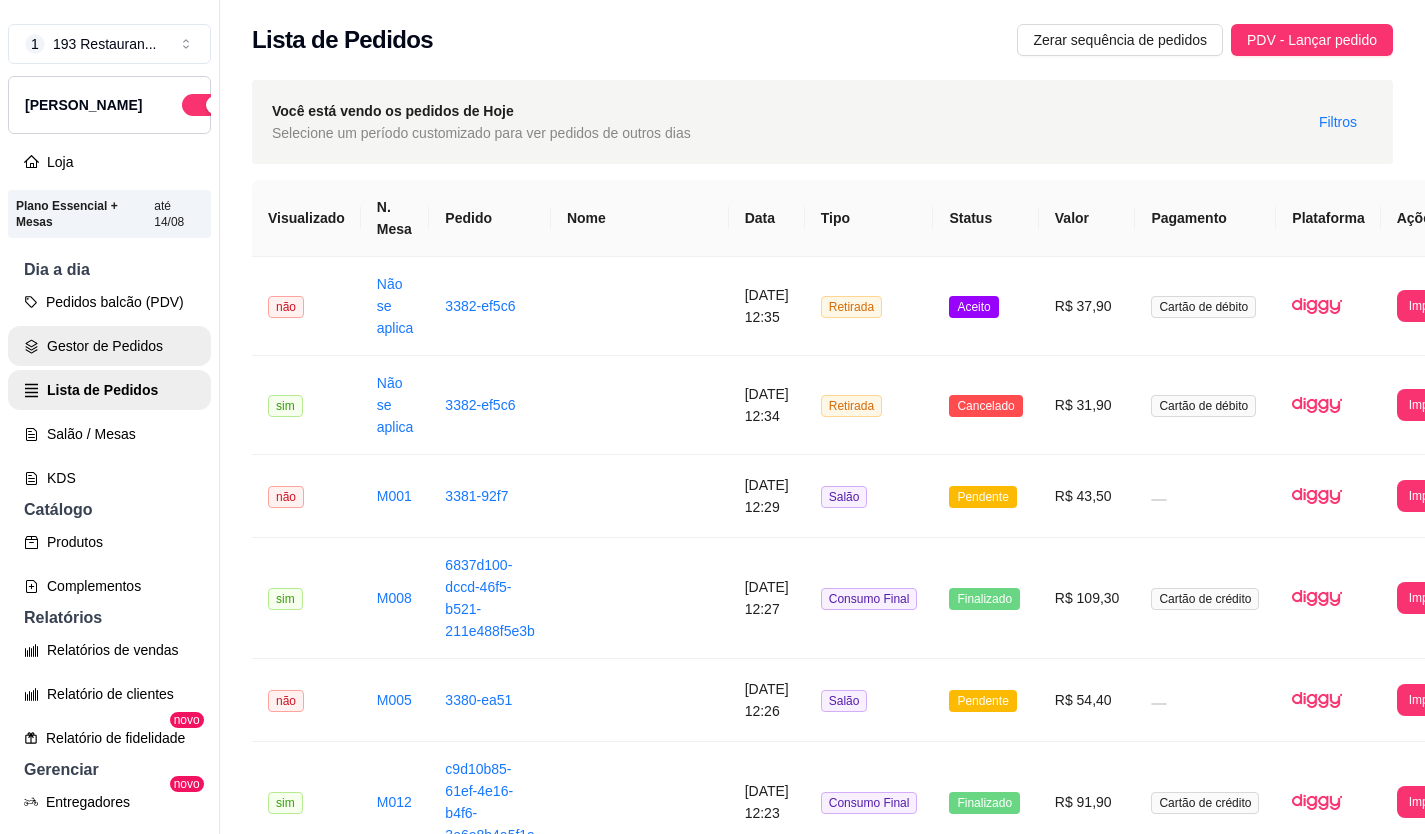 click on "Gestor de Pedidos" at bounding box center (109, 346) 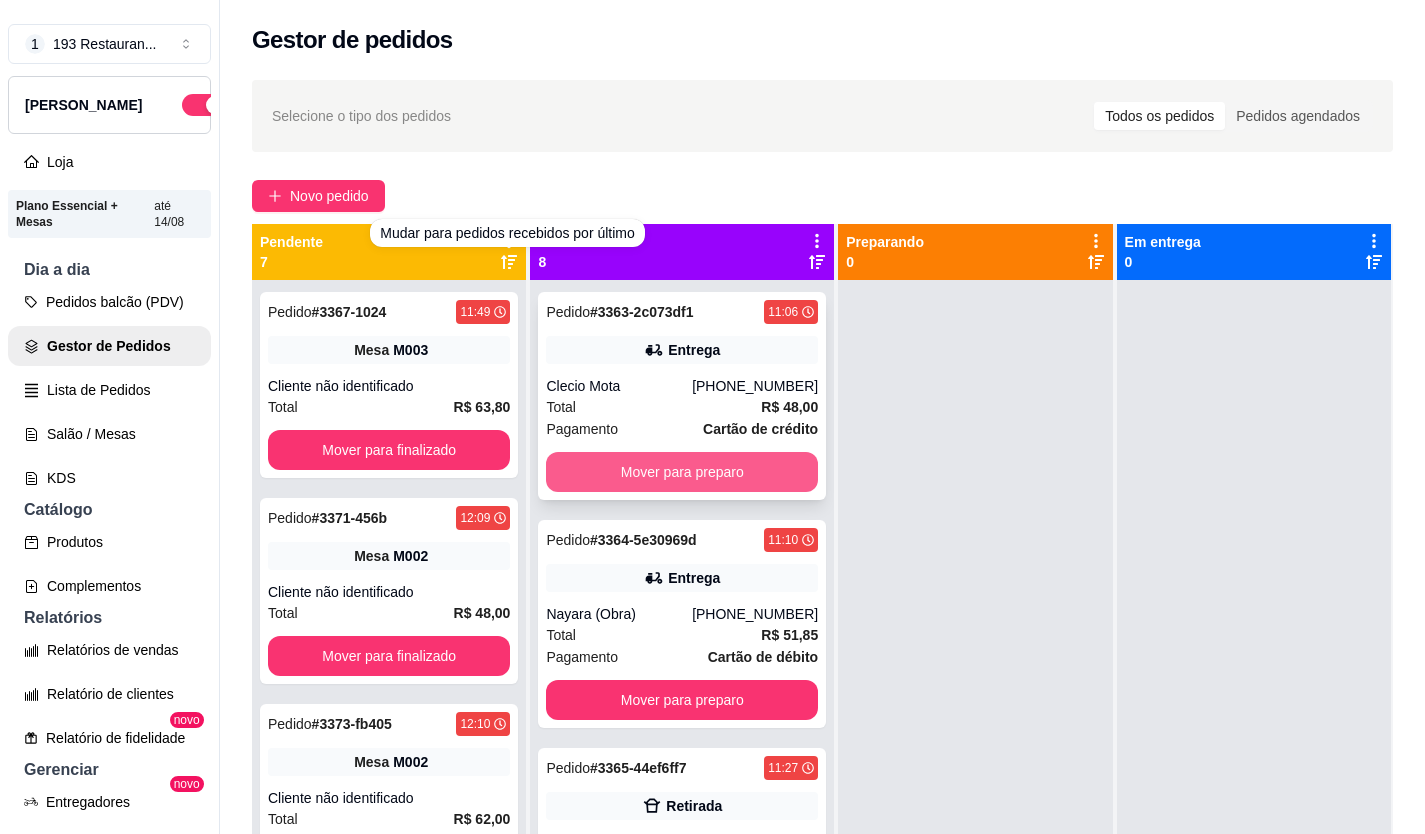 click on "Mover para preparo" at bounding box center (682, 472) 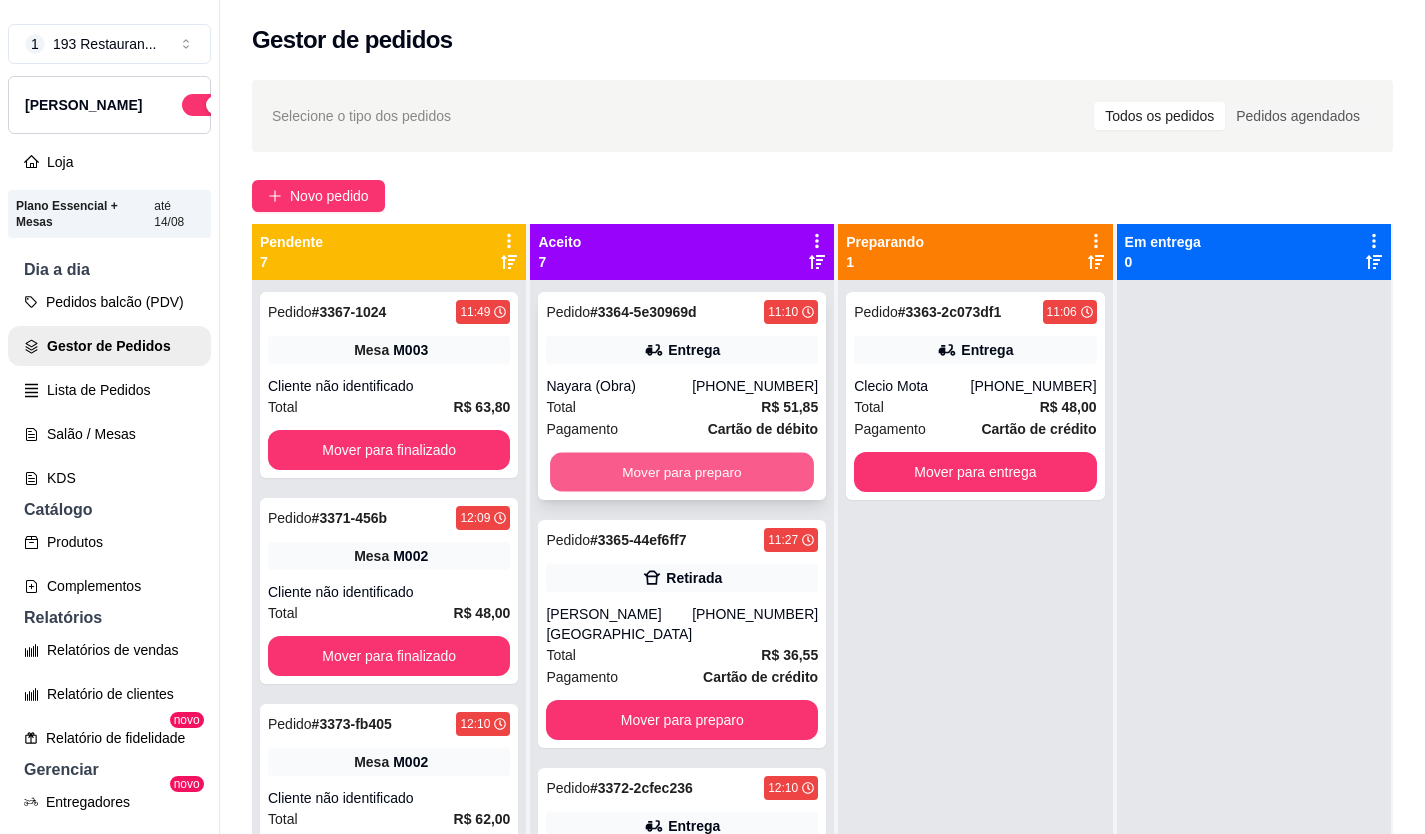 click on "Mover para preparo" at bounding box center [682, 472] 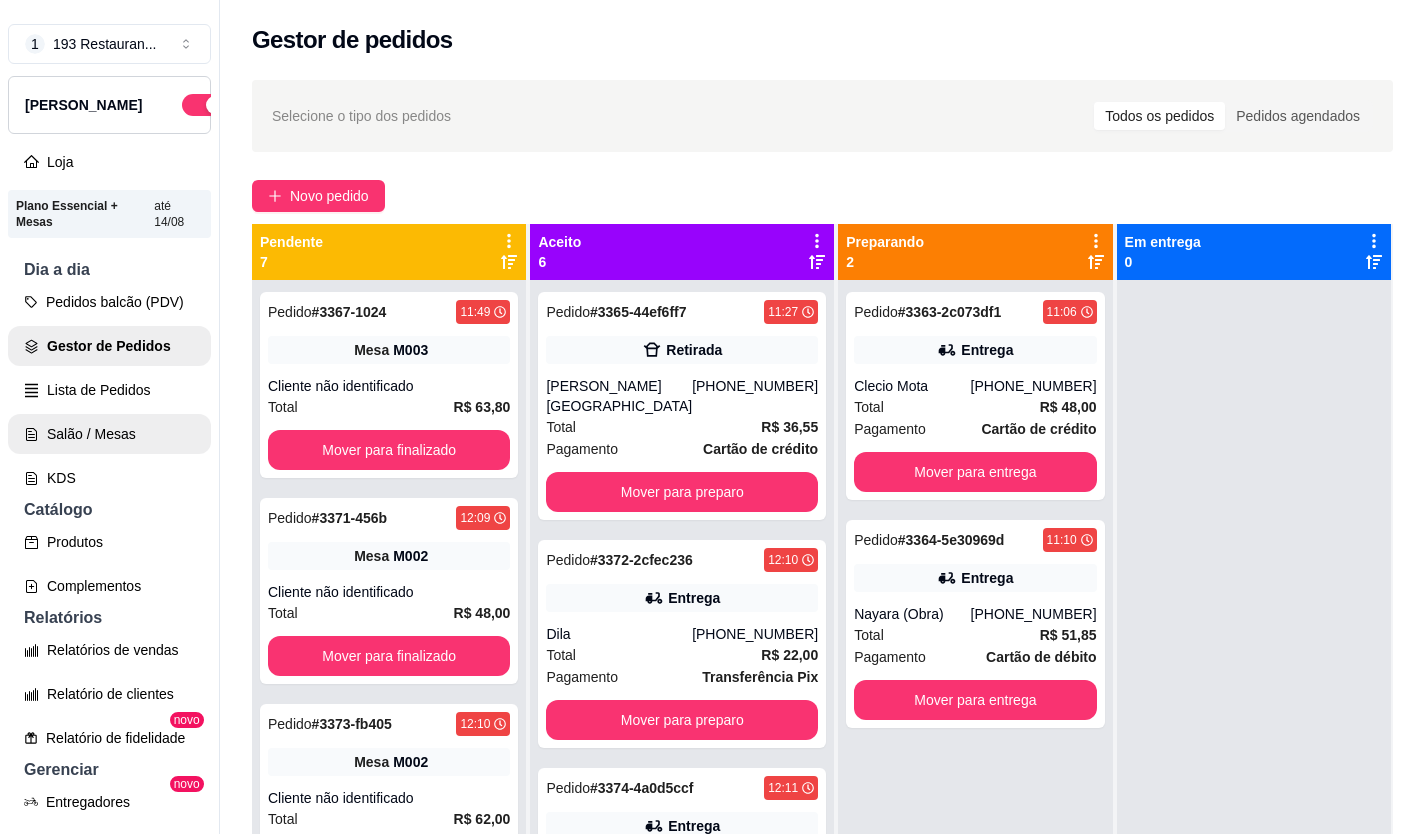 click on "Salão / Mesas" at bounding box center (109, 434) 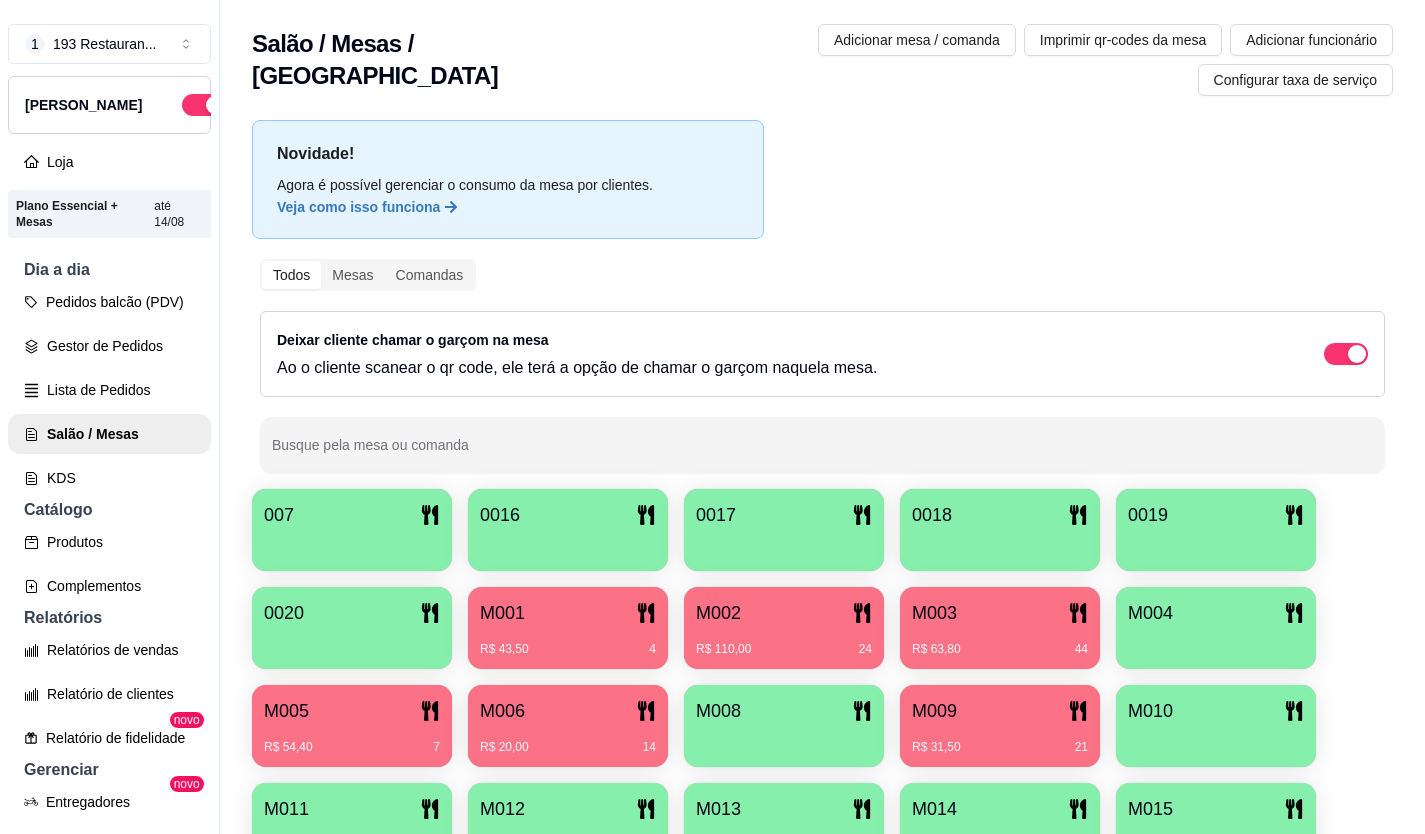 click at bounding box center (1216, 642) 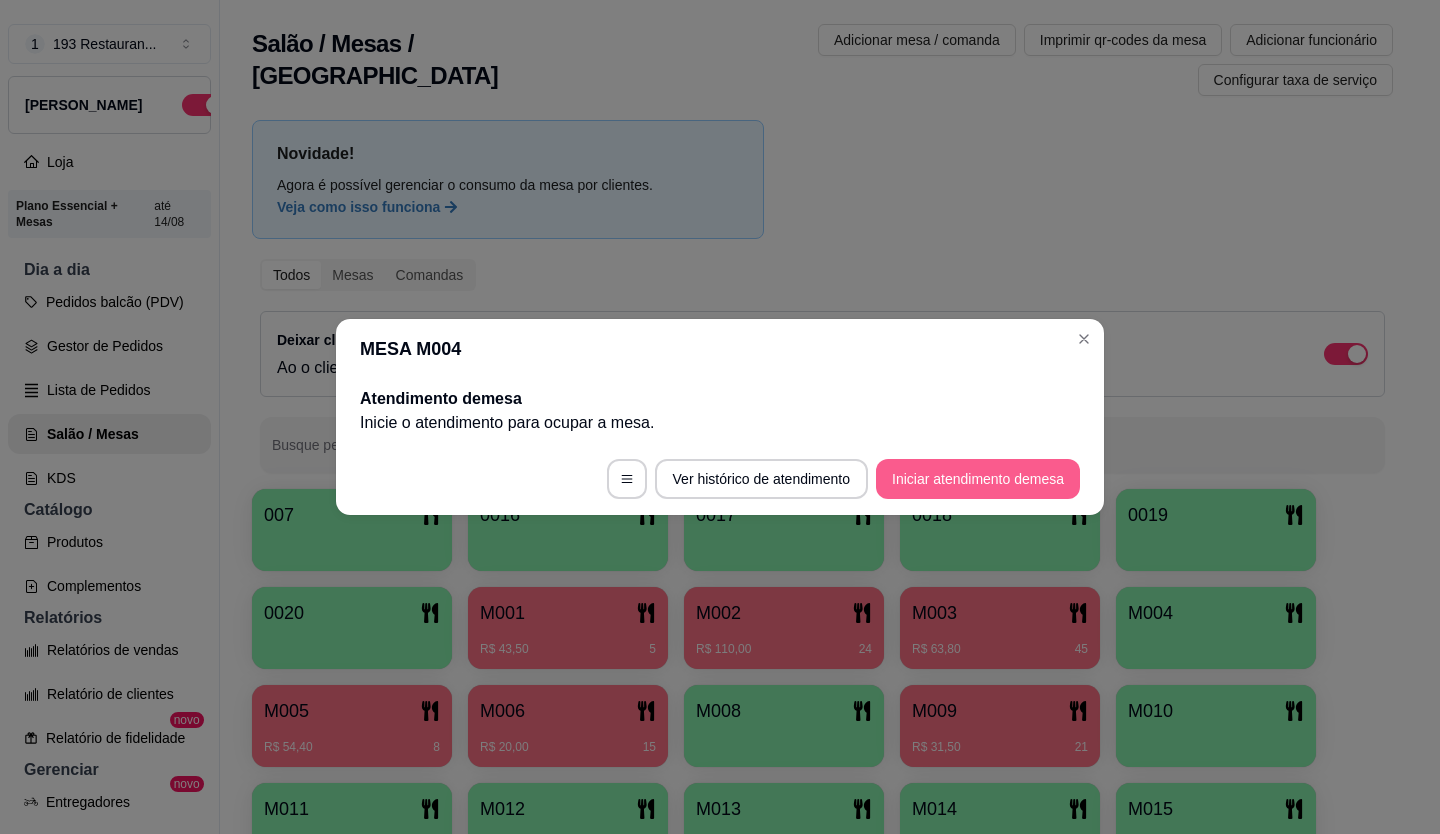 click on "Iniciar atendimento de  mesa" at bounding box center (978, 479) 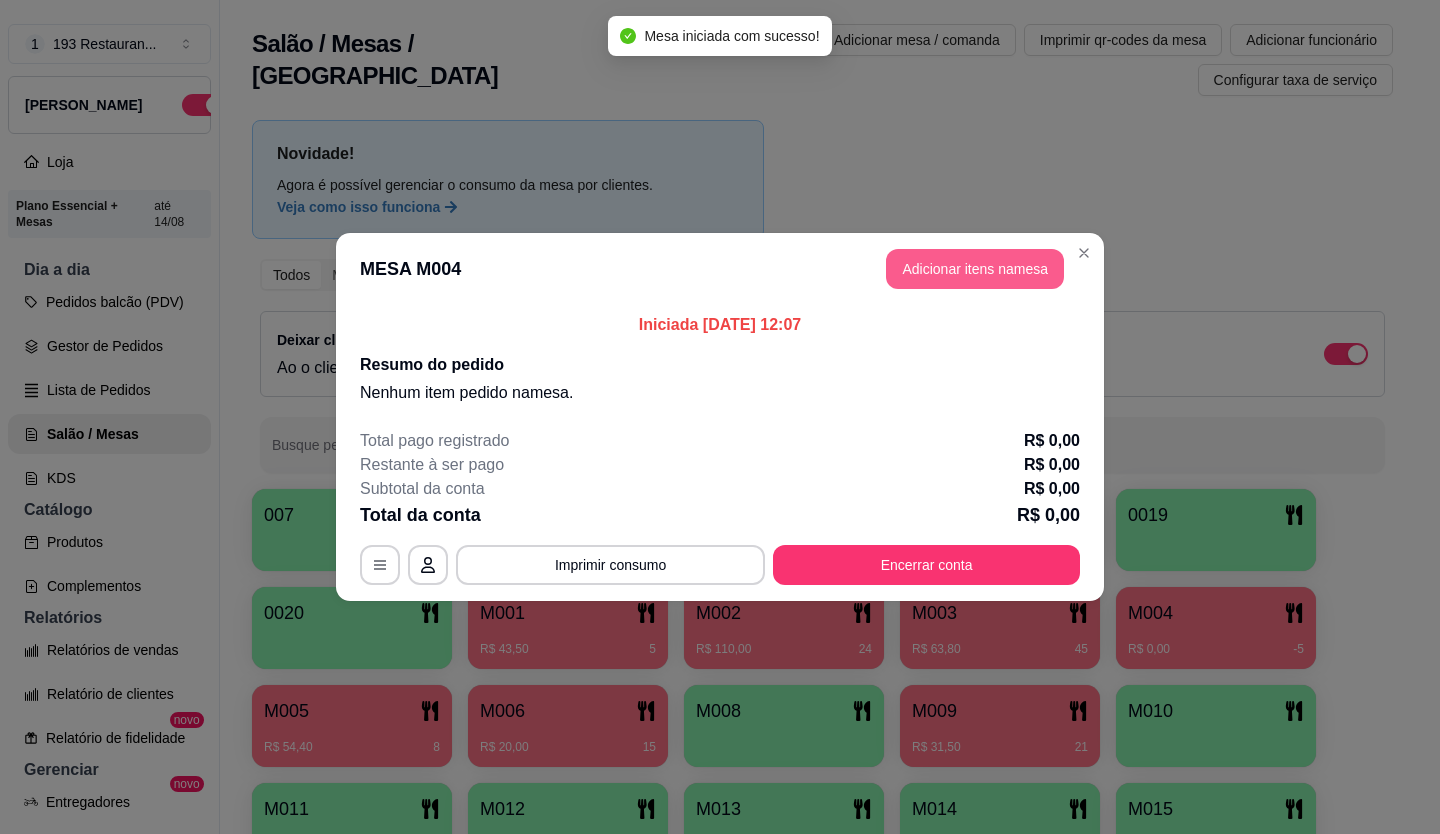 click on "Adicionar itens na  mesa" at bounding box center (975, 269) 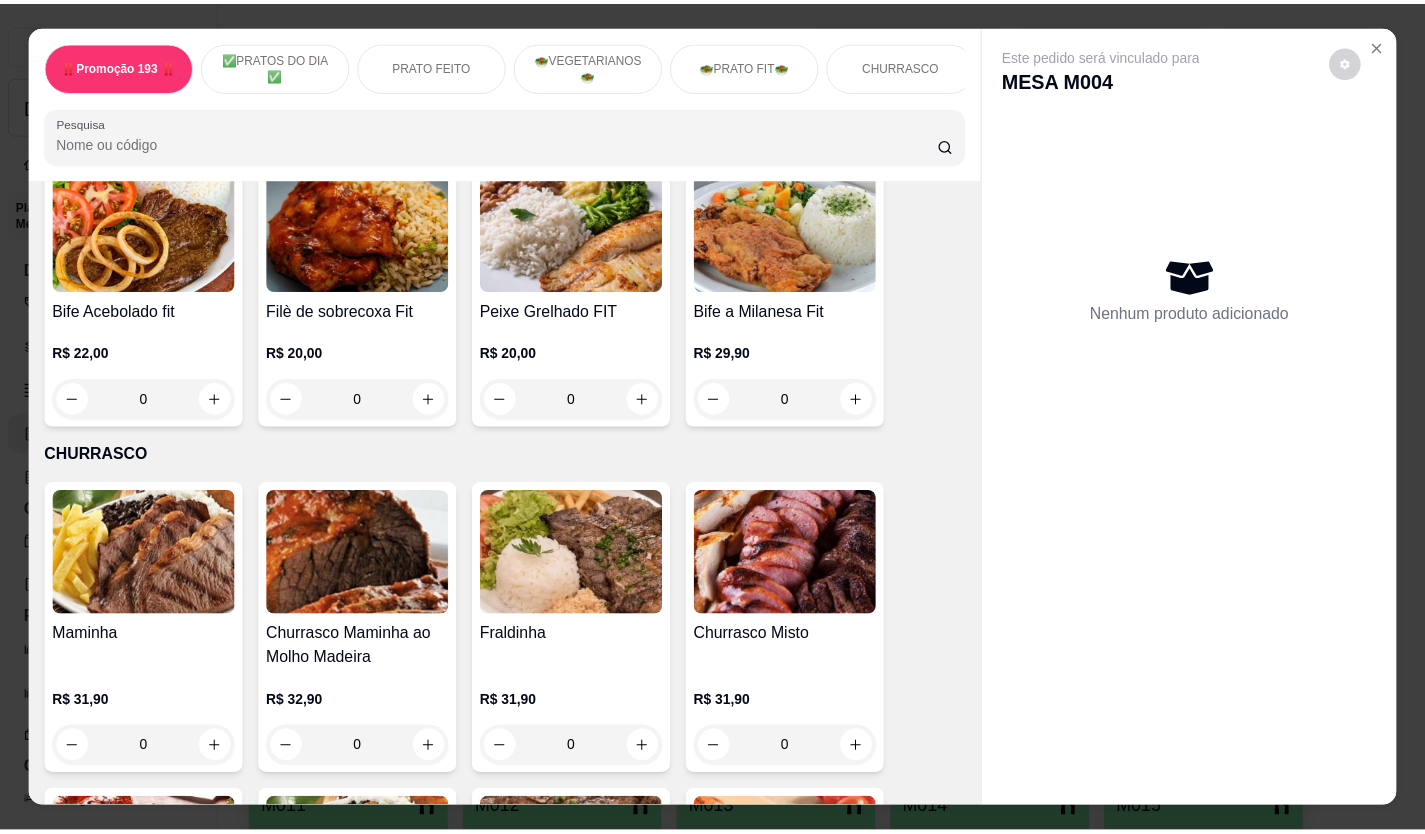 scroll, scrollTop: 3400, scrollLeft: 0, axis: vertical 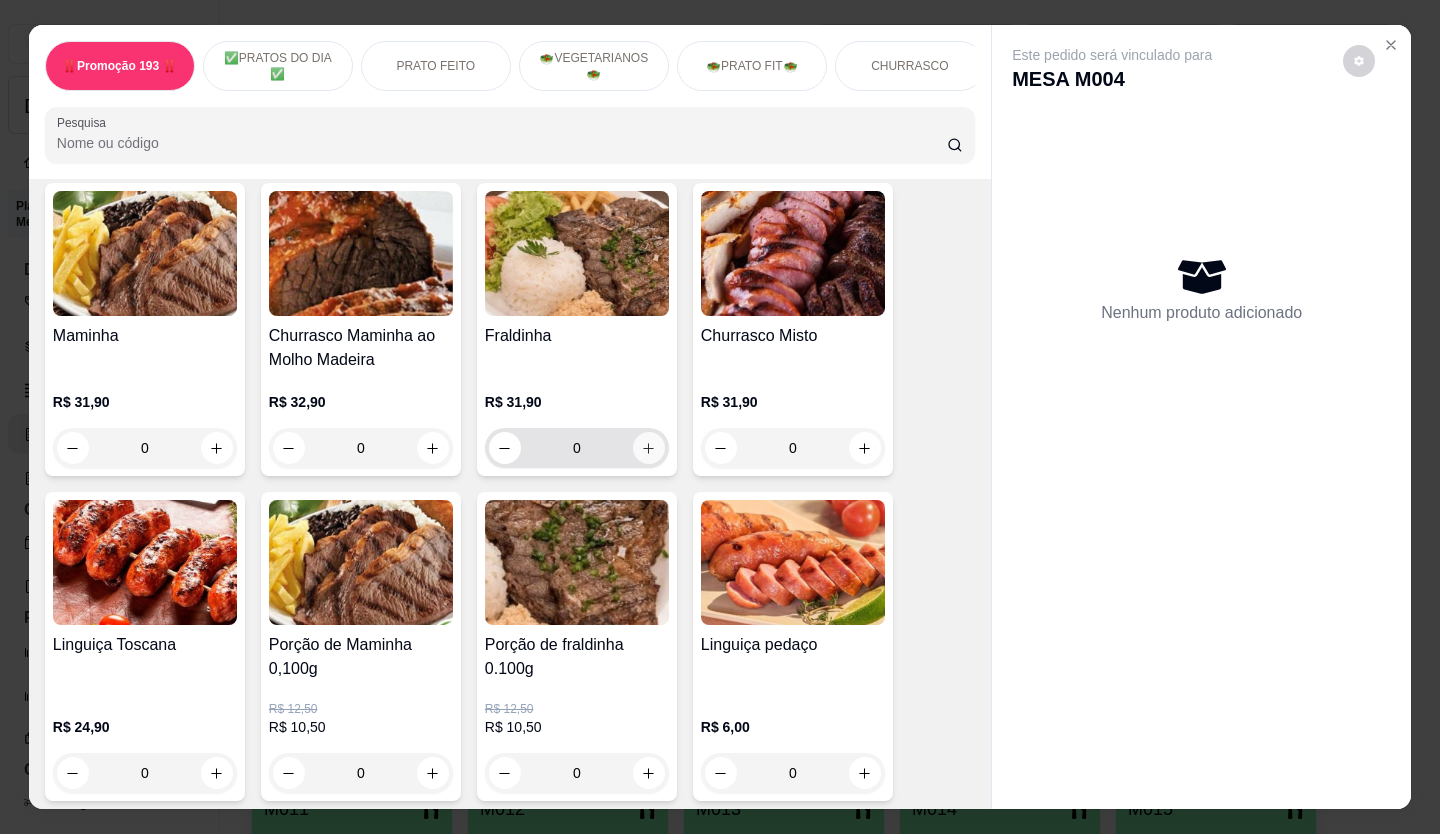 click 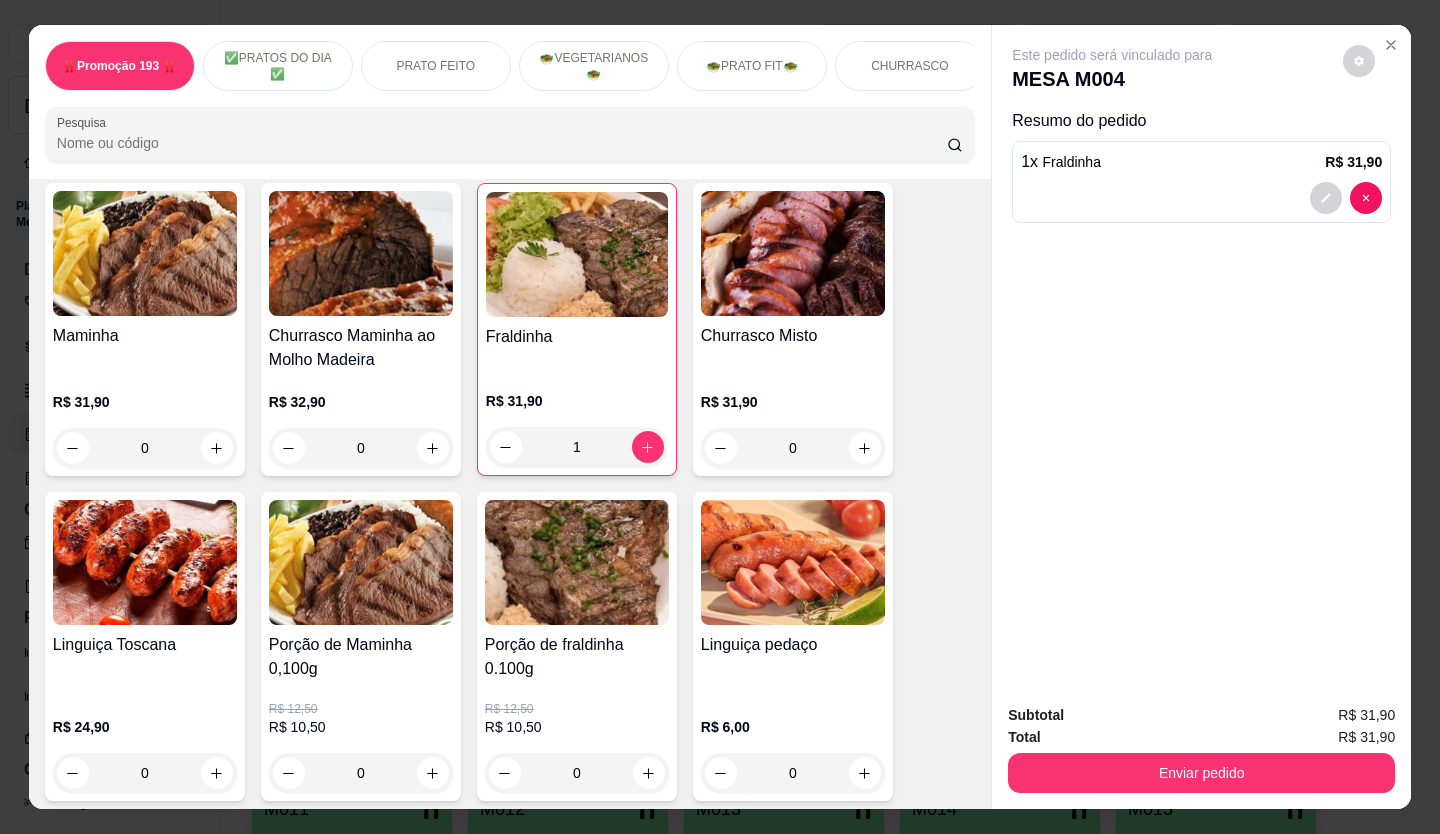 click on "Enviar pedido" at bounding box center (1201, 770) 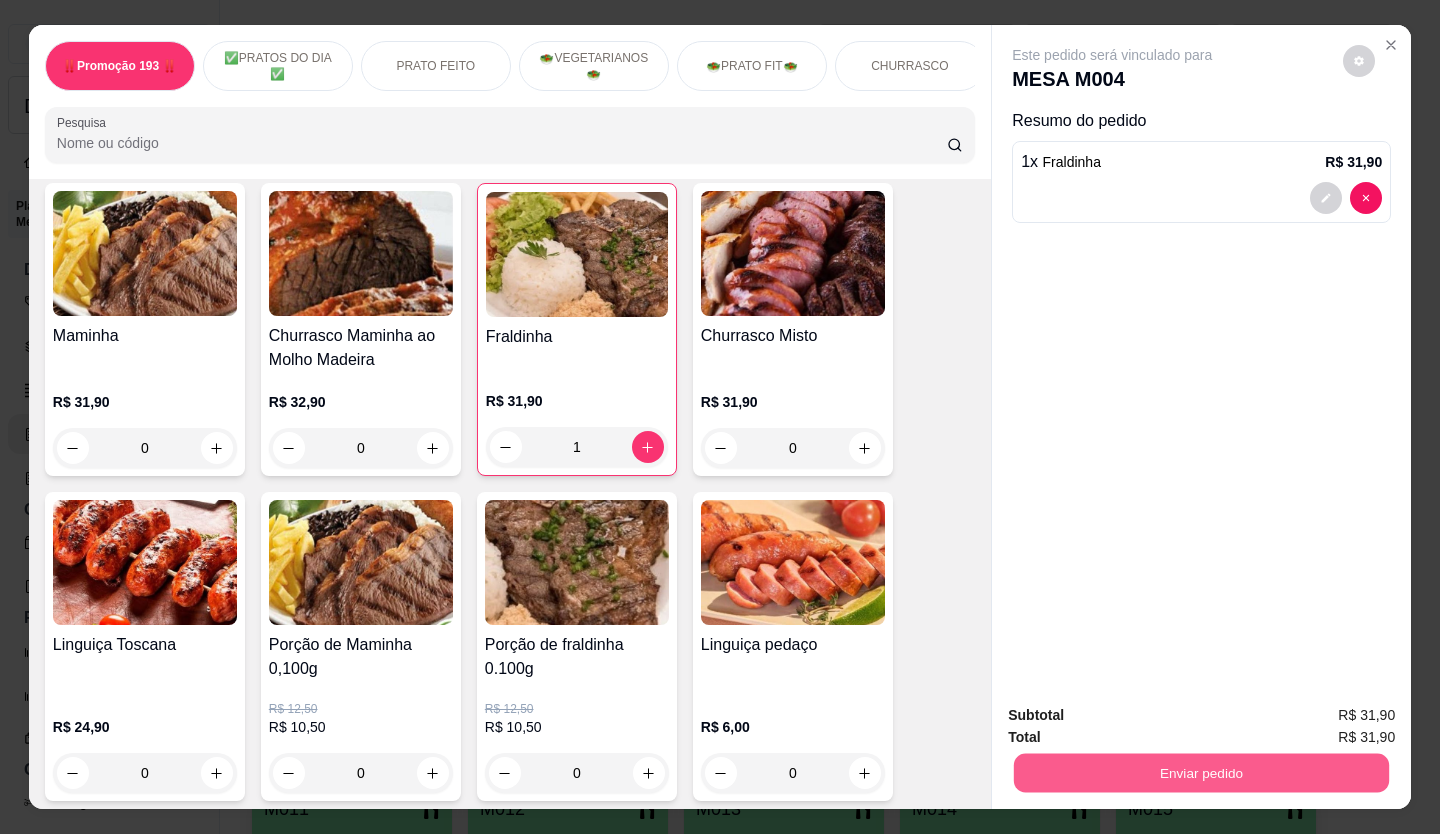 click on "Enviar pedido" at bounding box center [1201, 773] 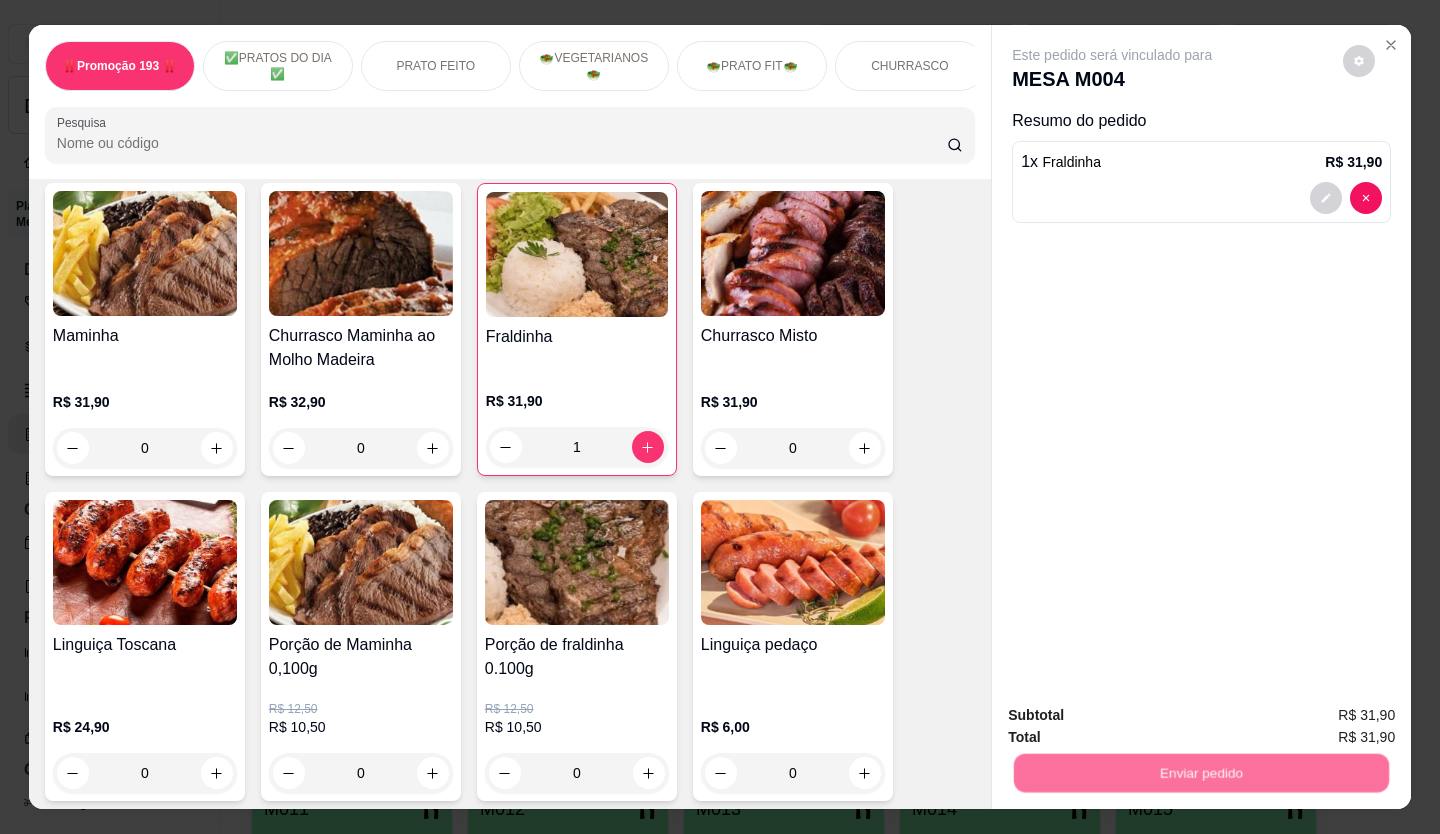 click on "Não registrar e enviar pedido" at bounding box center [1135, 716] 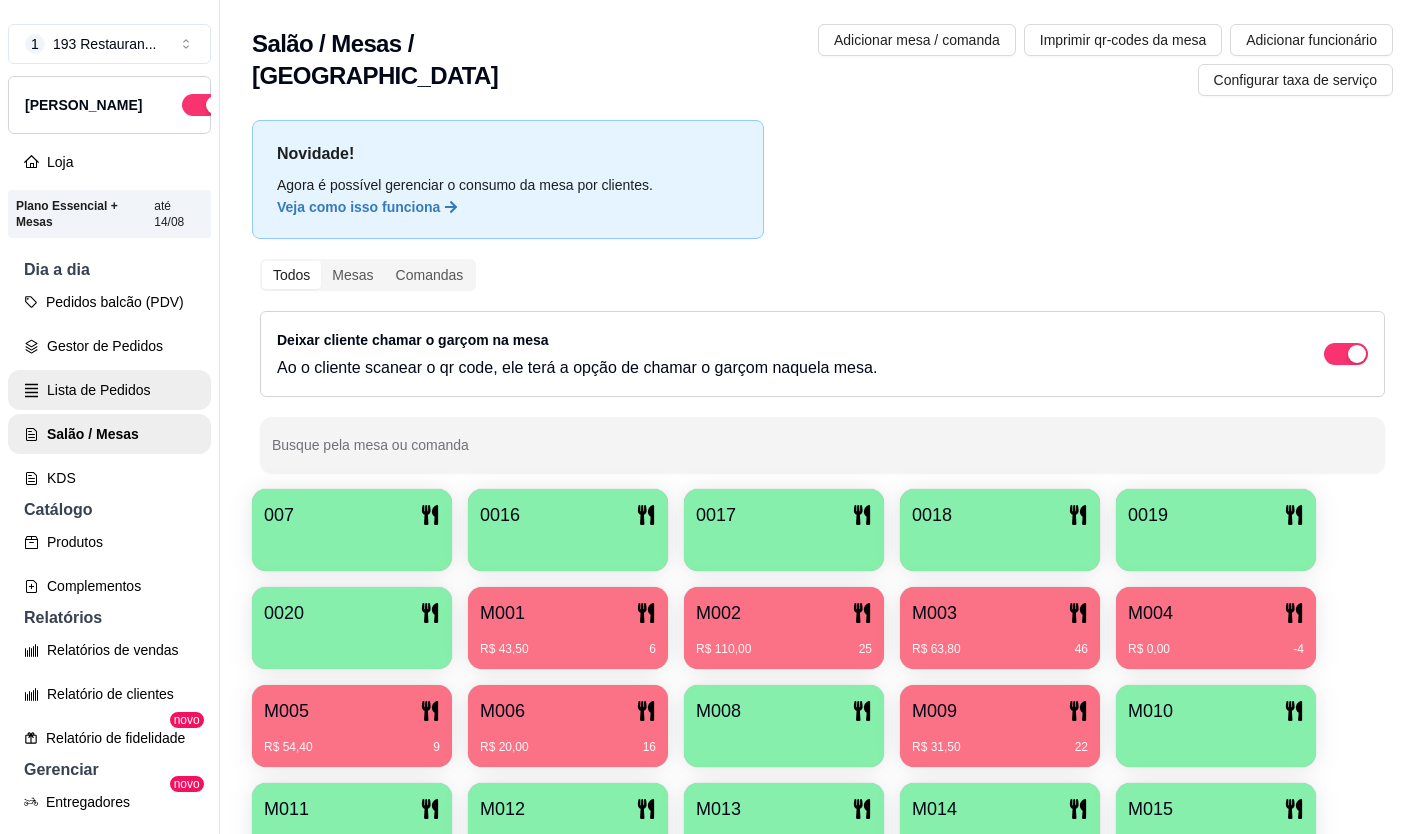 click on "Lista de Pedidos" at bounding box center (109, 390) 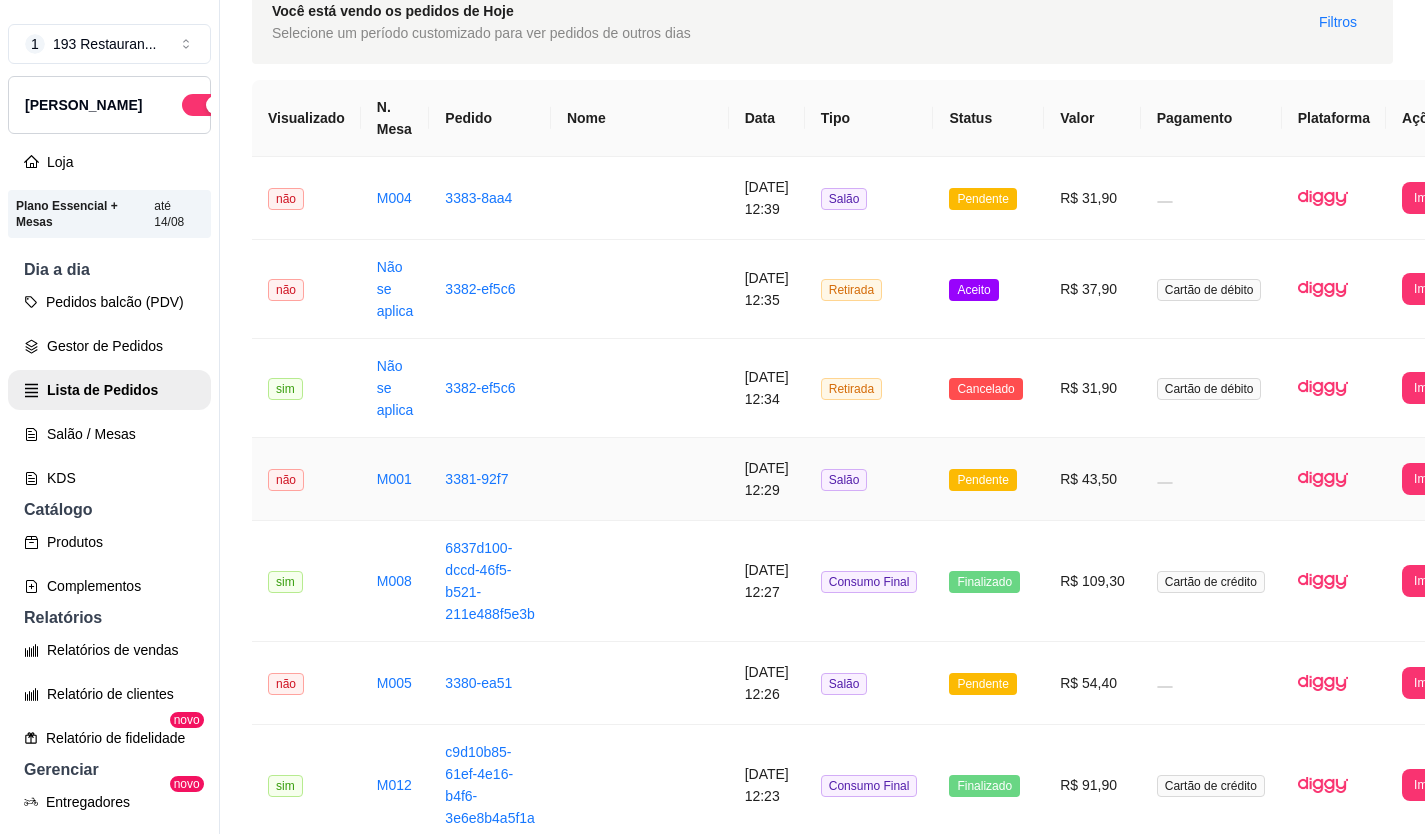 scroll, scrollTop: 200, scrollLeft: 0, axis: vertical 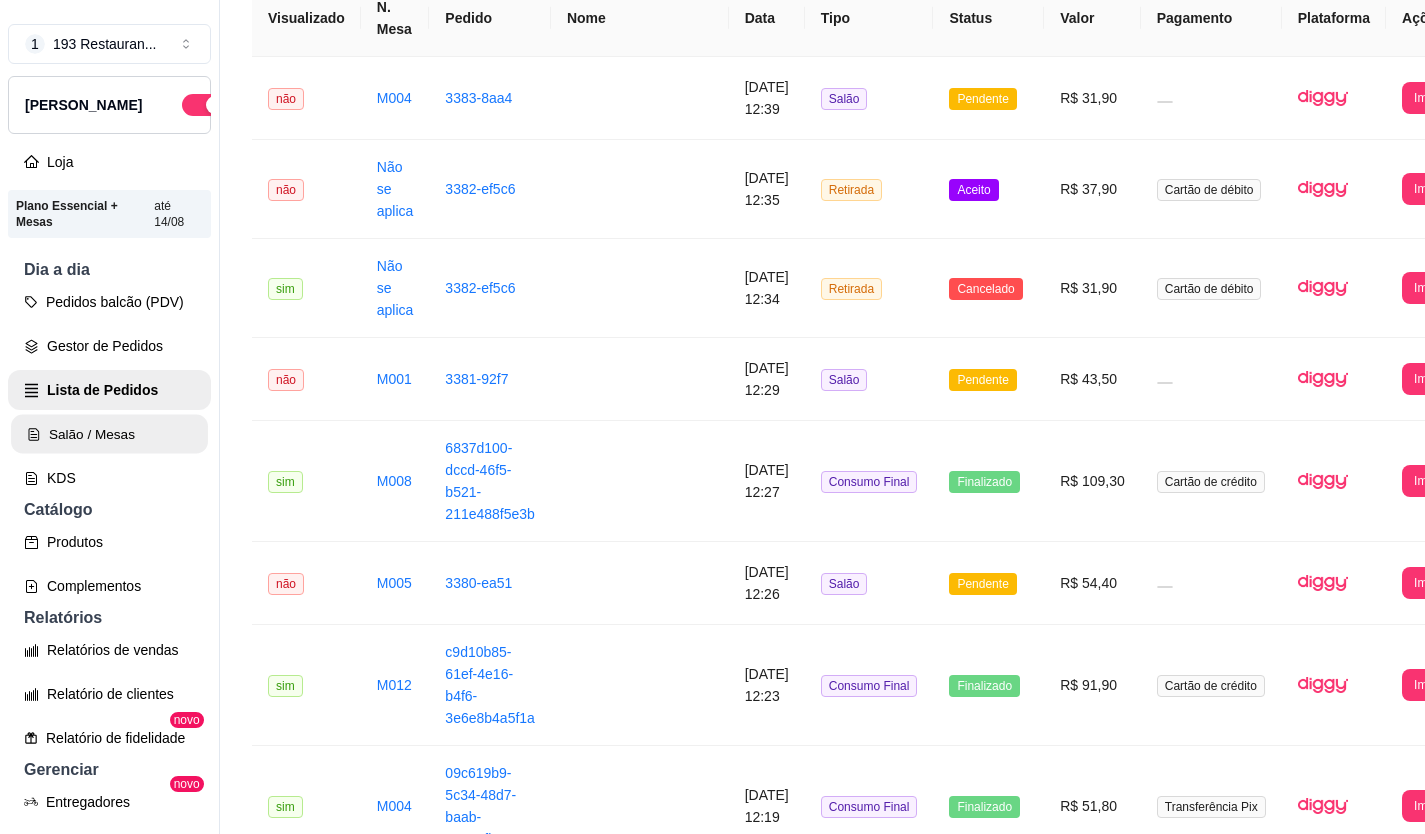 click on "Salão / Mesas" at bounding box center (109, 434) 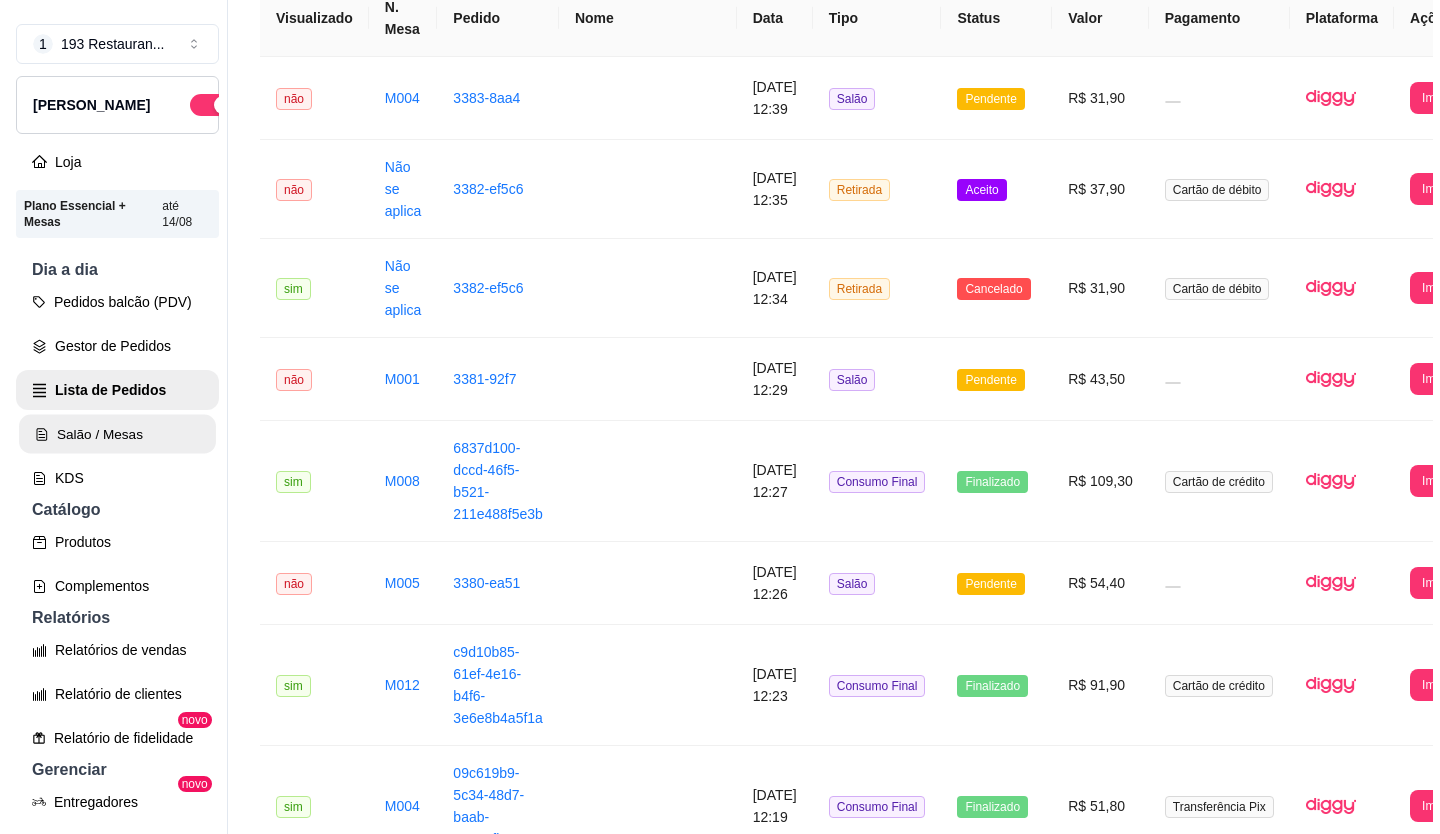 scroll, scrollTop: 0, scrollLeft: 0, axis: both 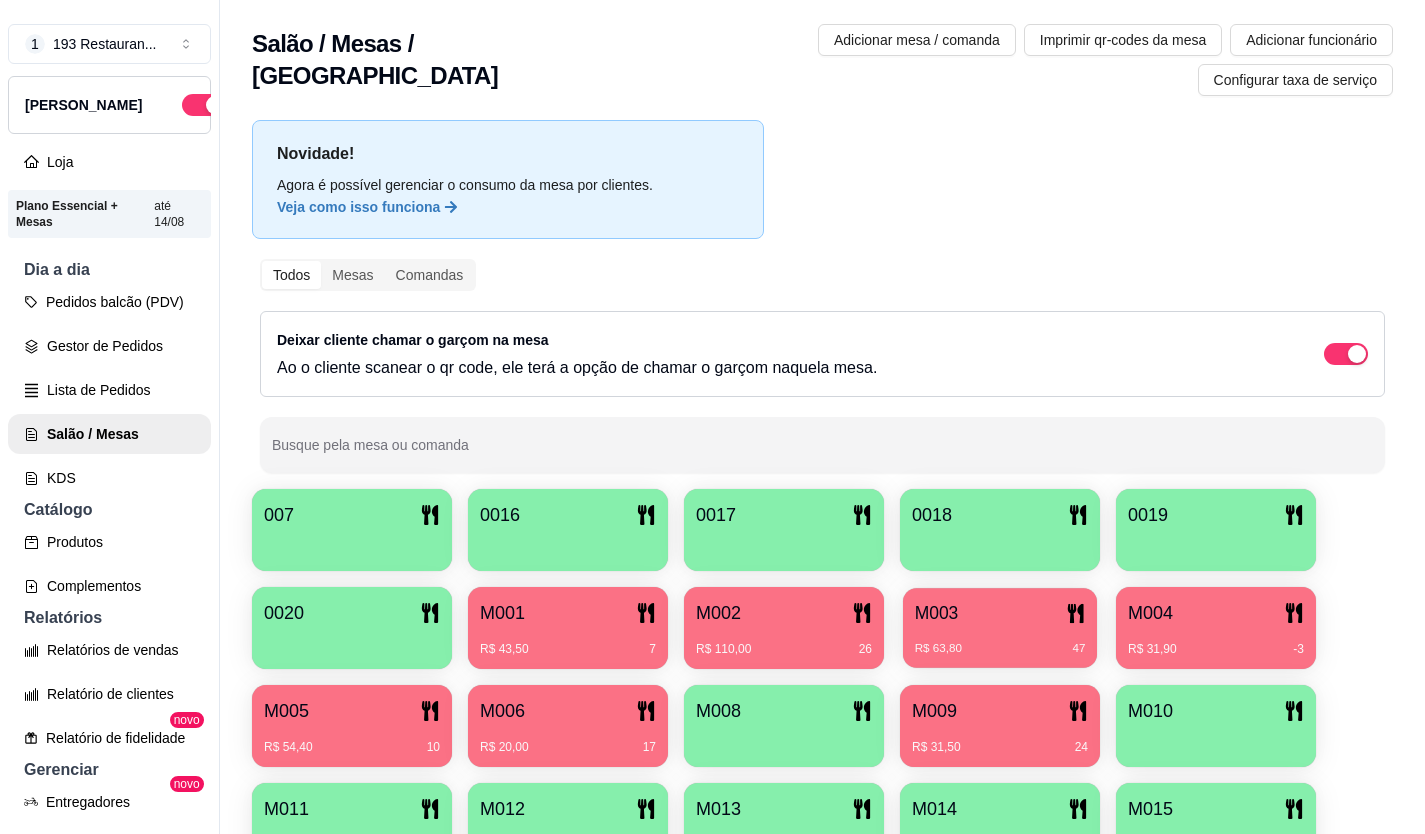 click on "R$ 63,80 47" at bounding box center (1000, 641) 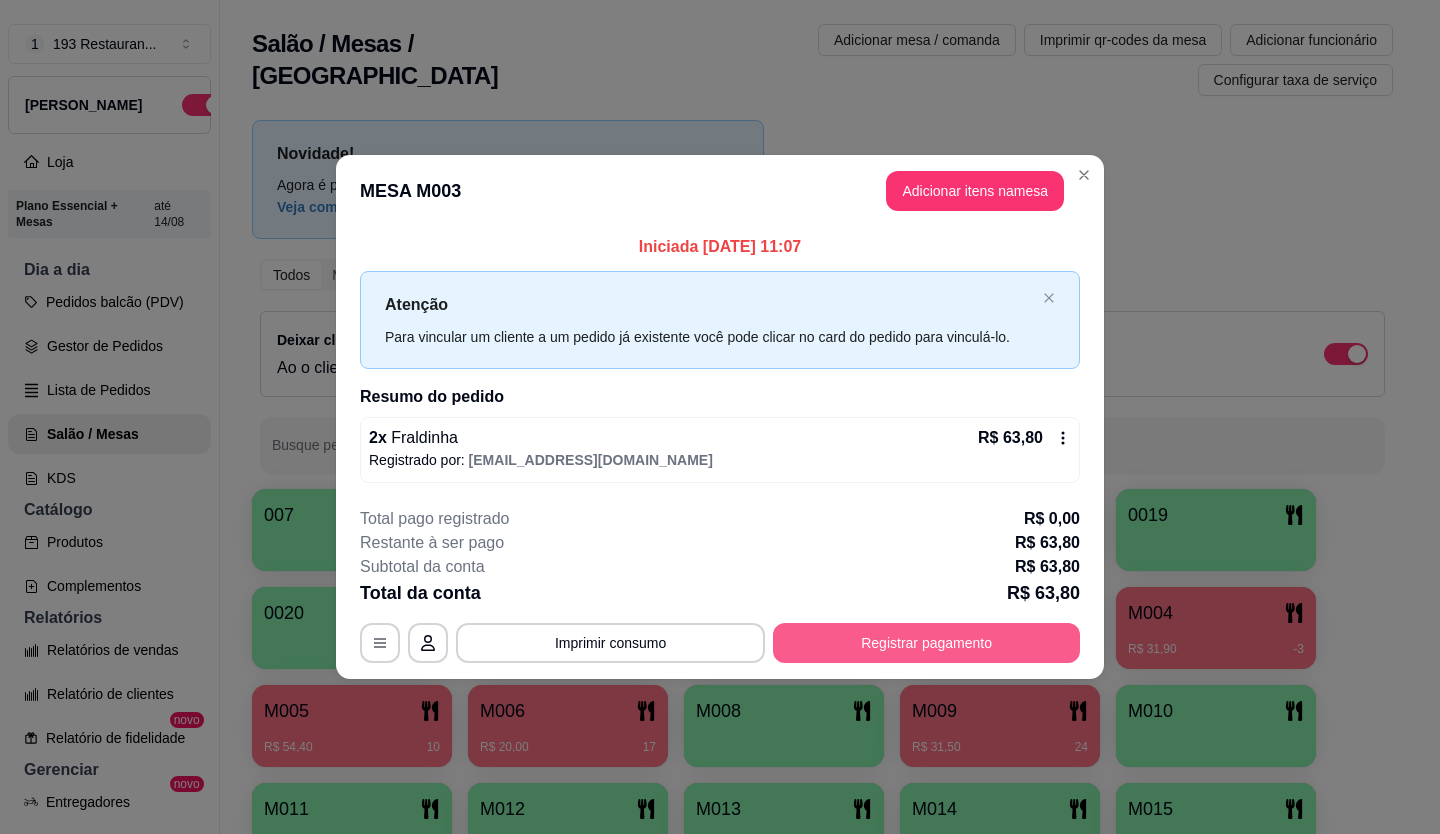 click on "Registrar pagamento" at bounding box center [926, 643] 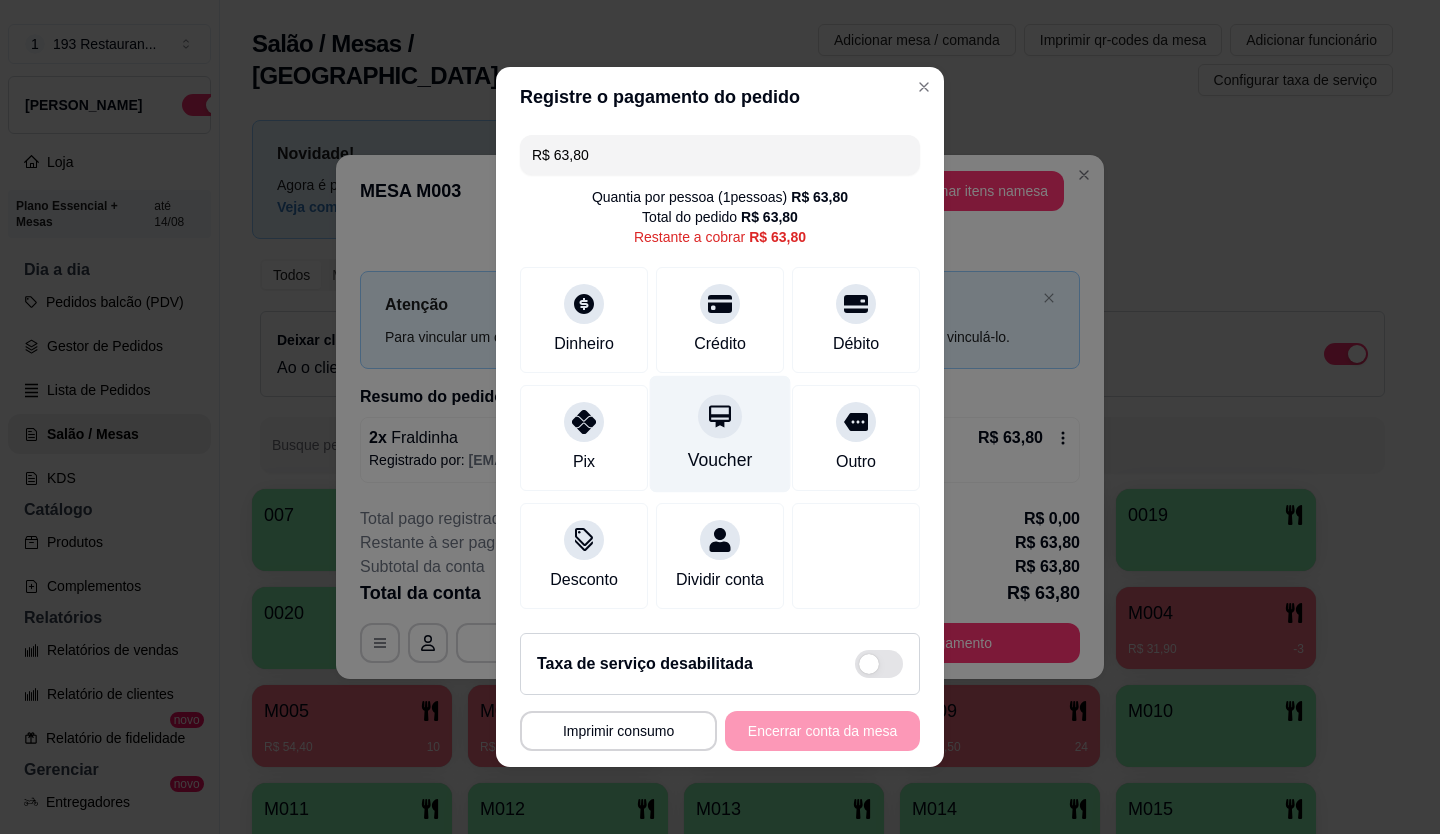 click at bounding box center [720, 416] 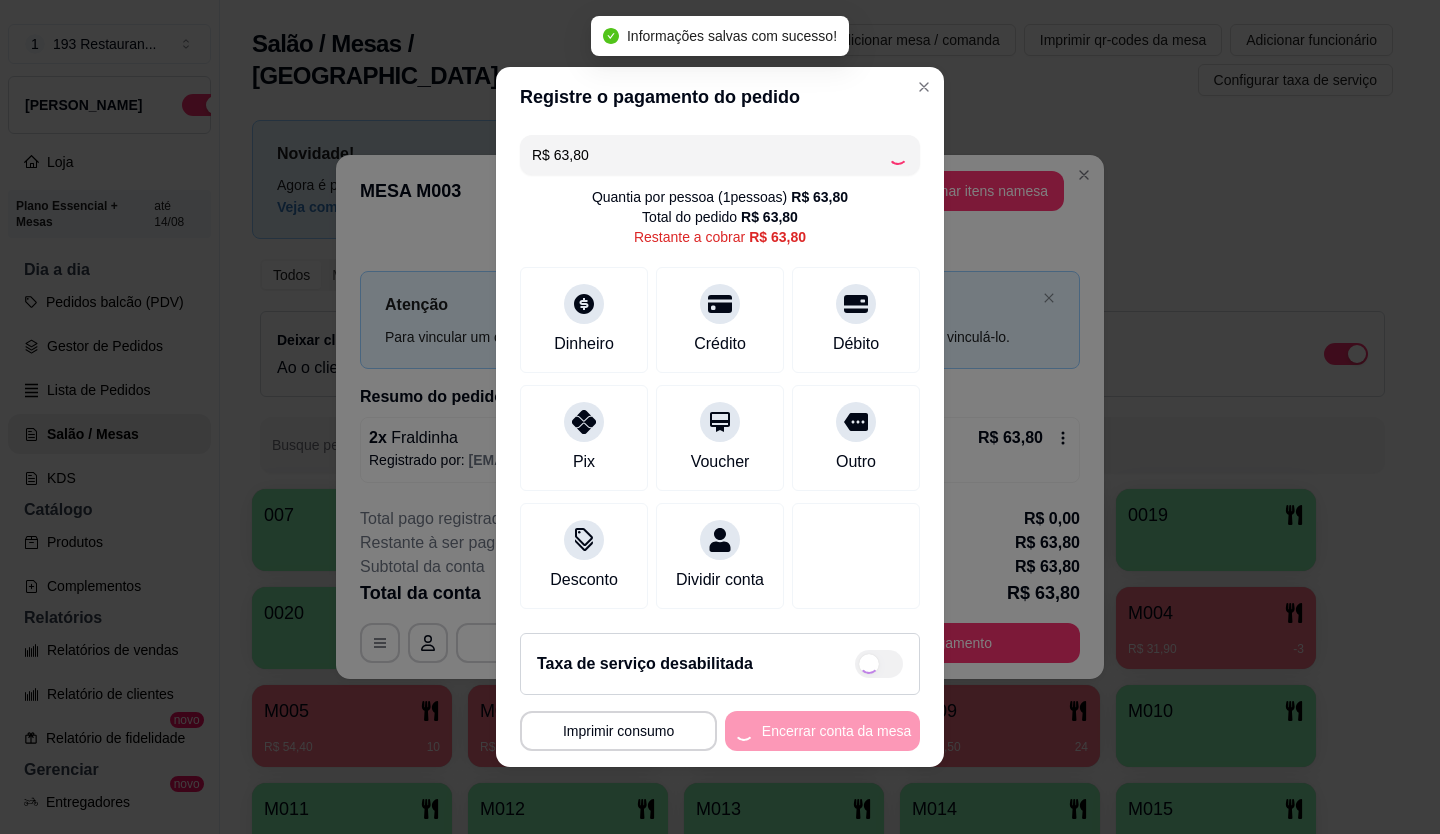 type on "R$ 0,00" 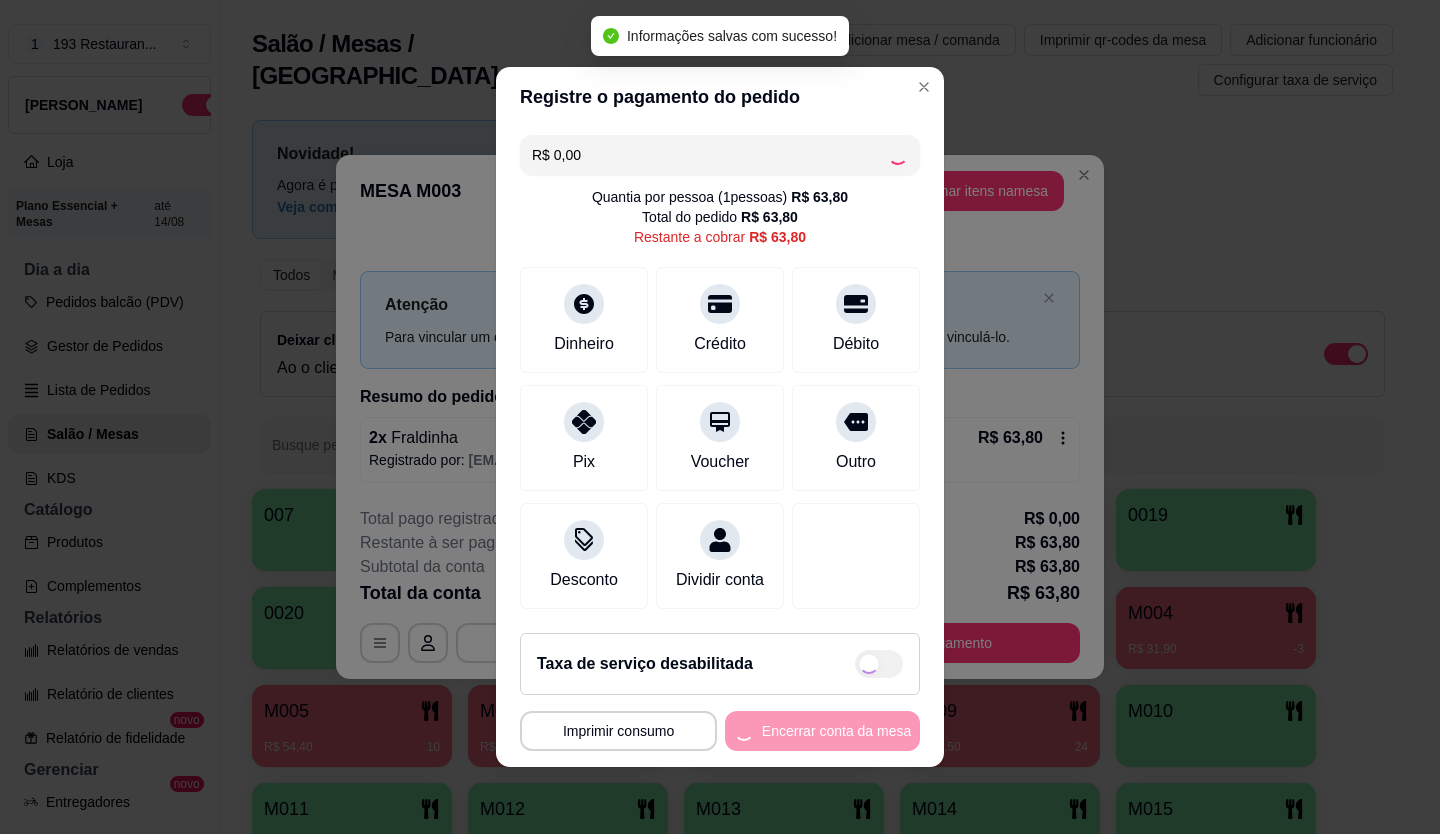 click on "Encerrar conta da mesa" at bounding box center [822, 731] 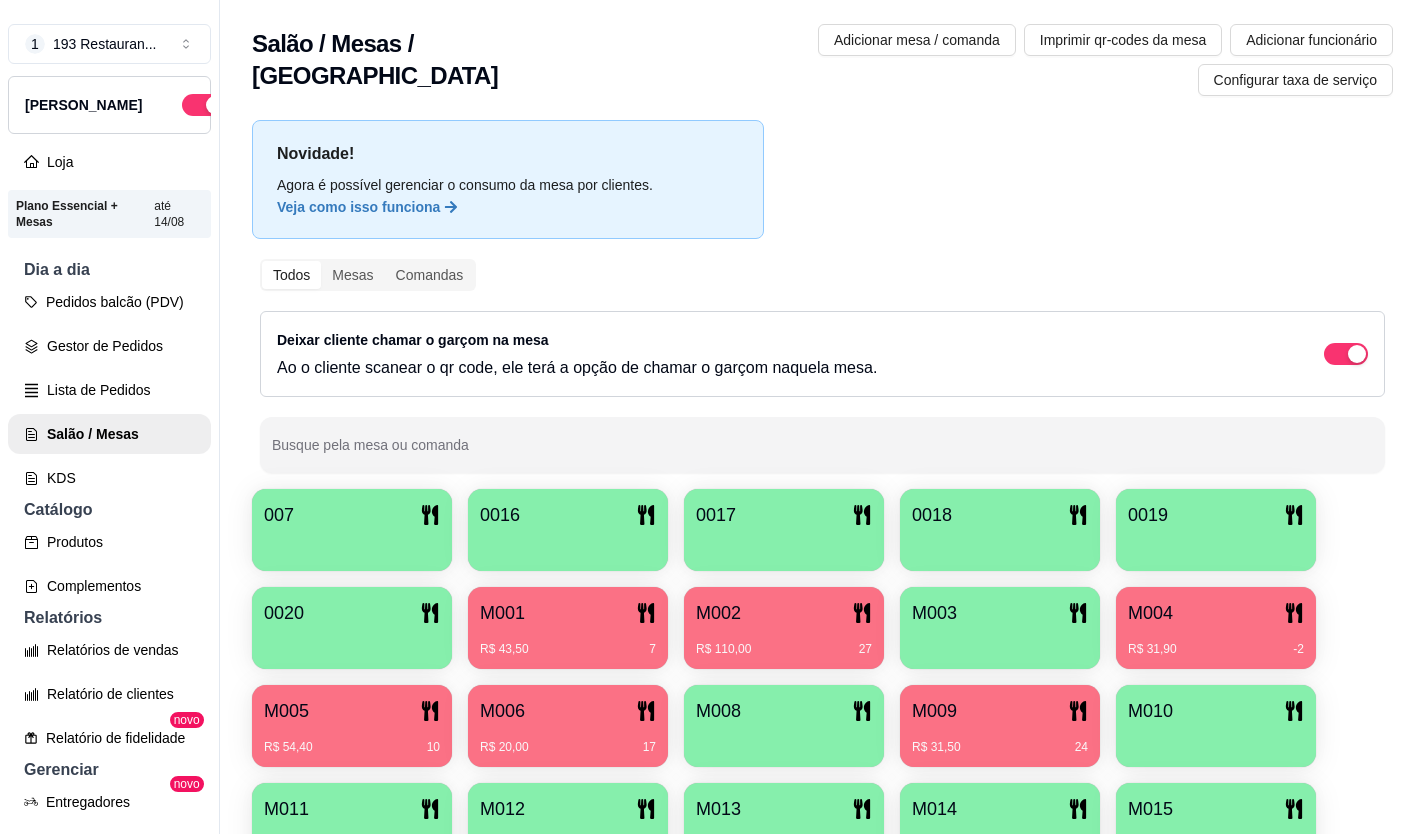click on "Pedidos balcão (PDV)" at bounding box center [109, 302] 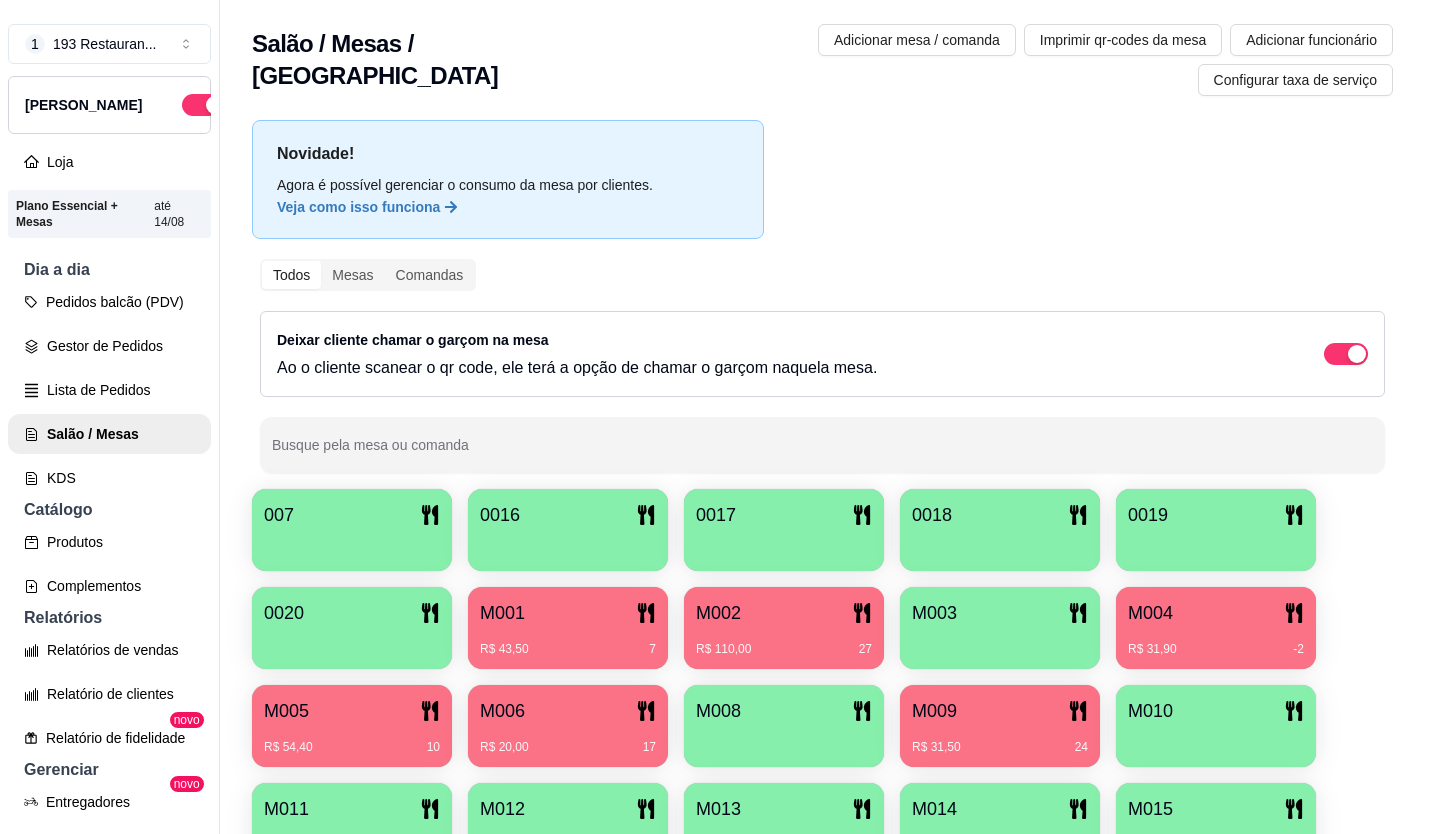 click on "Retirada" at bounding box center (1182, 88) 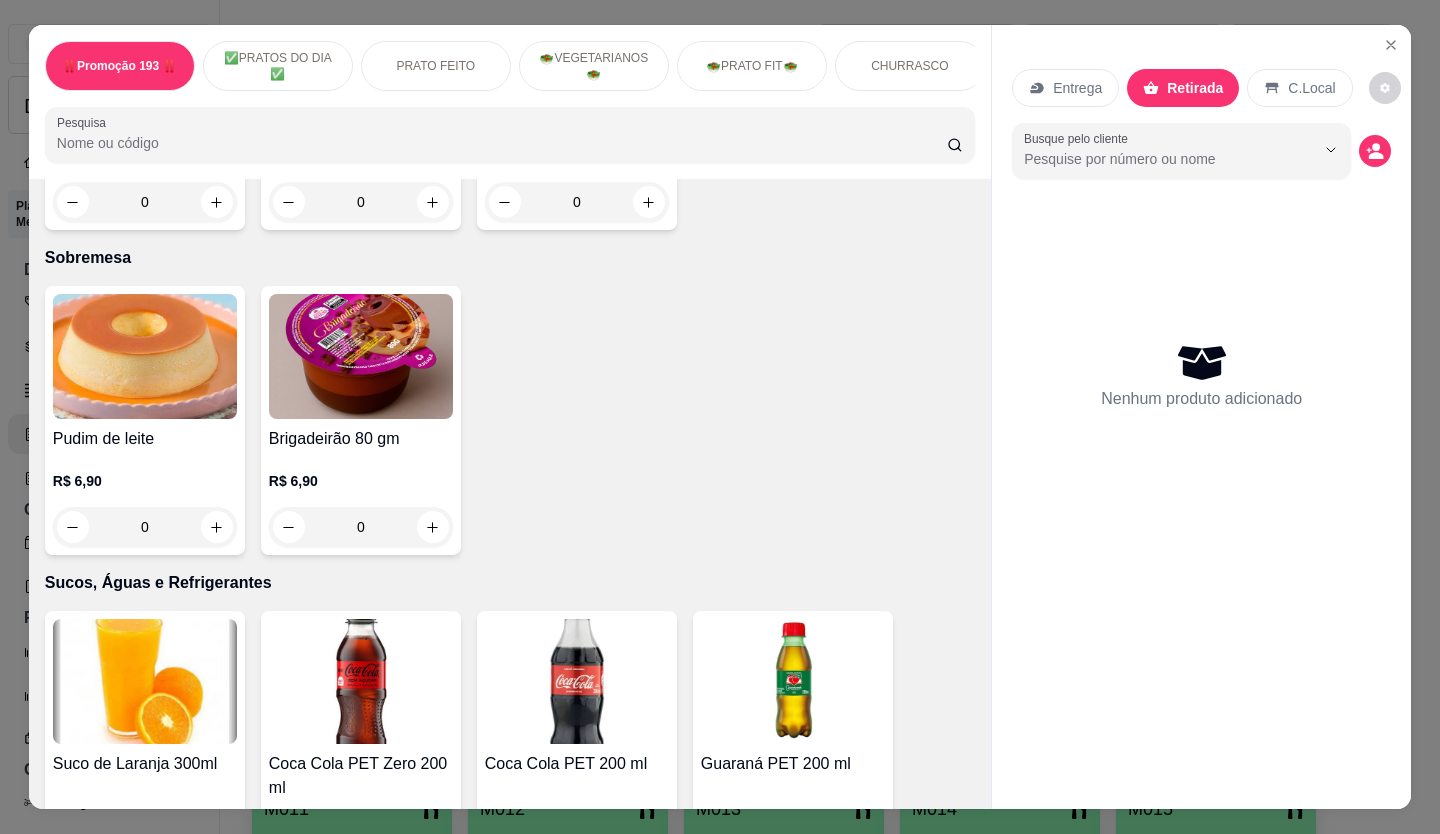 scroll, scrollTop: 4700, scrollLeft: 0, axis: vertical 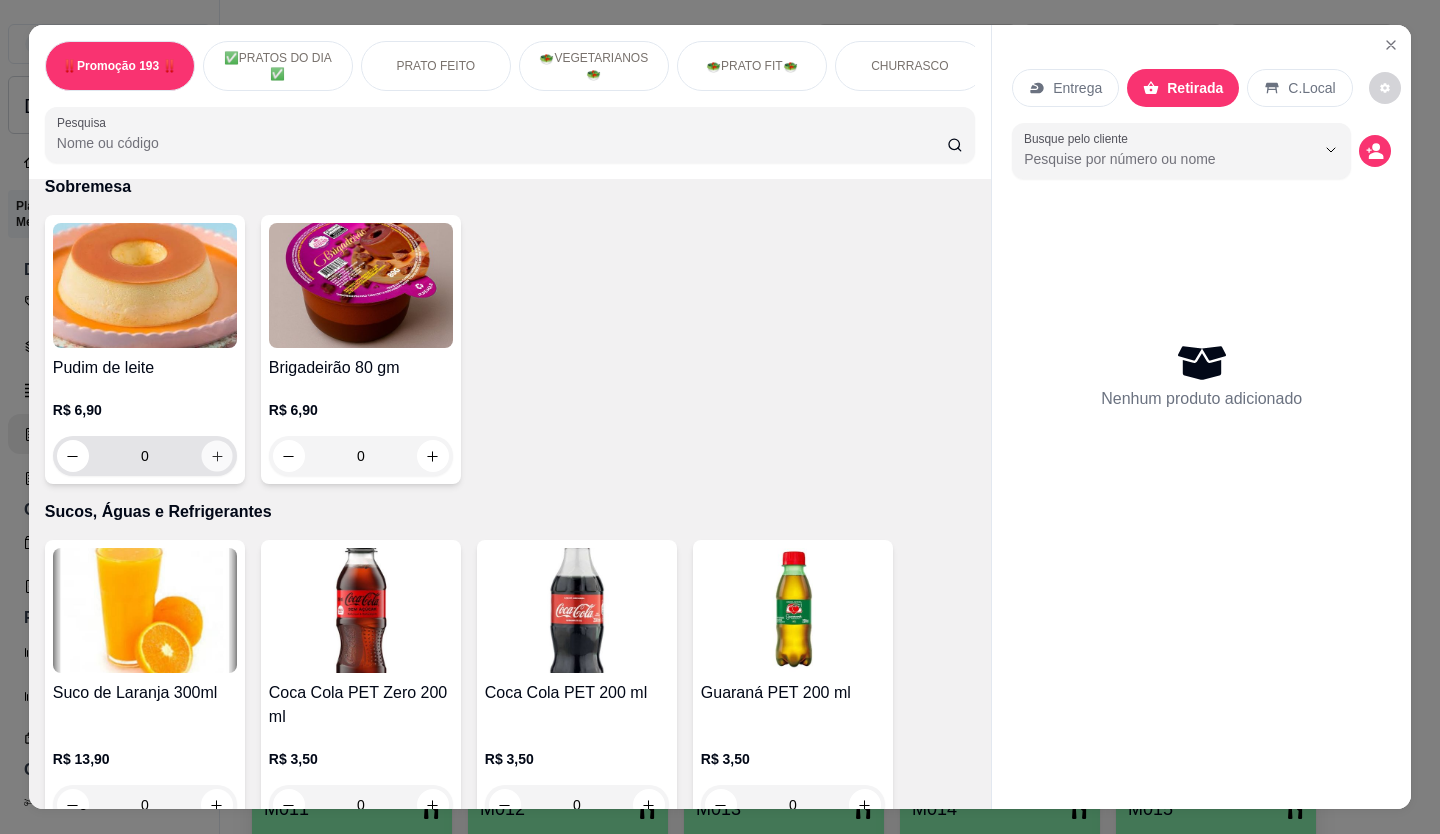 click at bounding box center (216, 456) 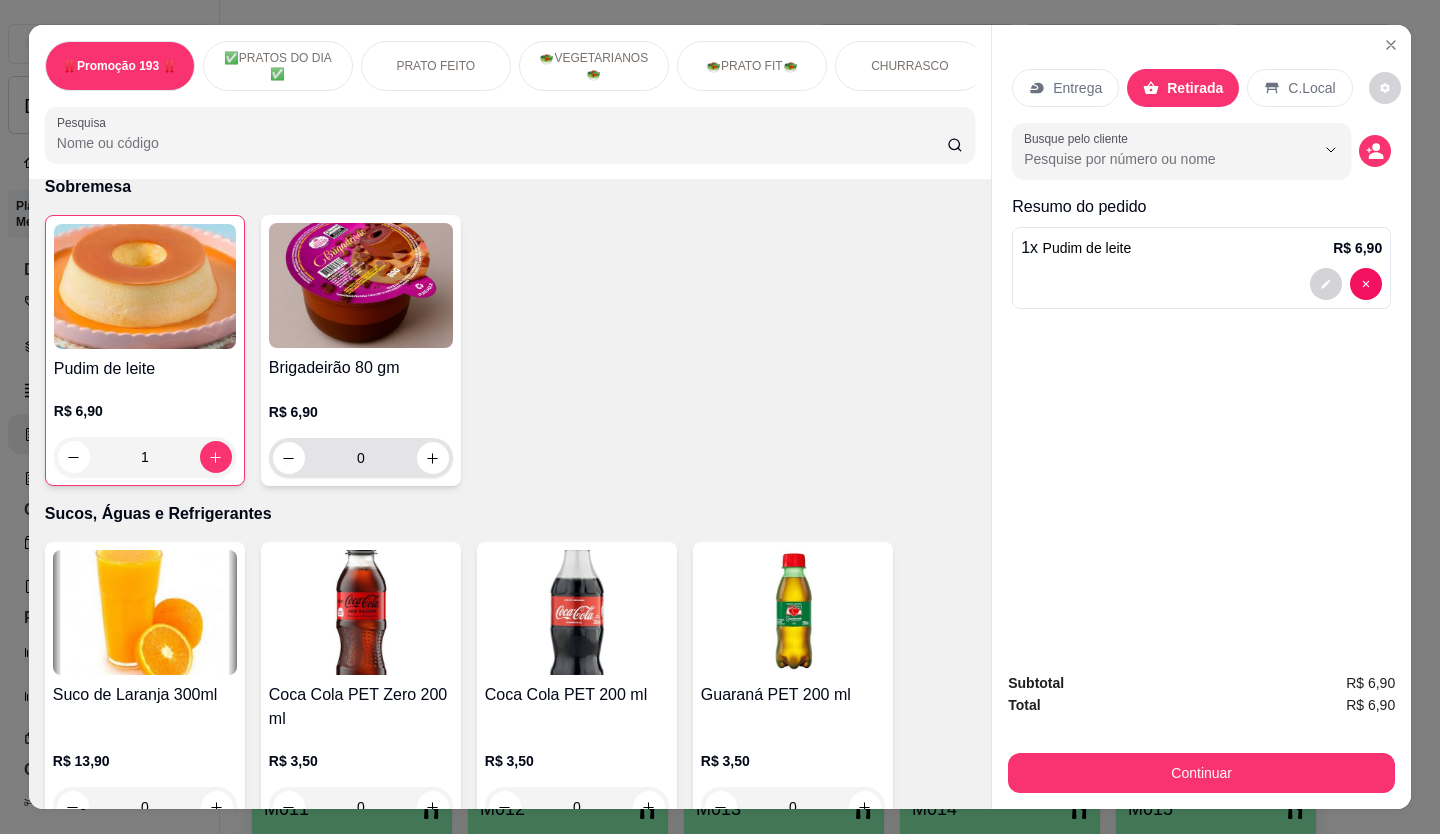 scroll, scrollTop: 4701, scrollLeft: 0, axis: vertical 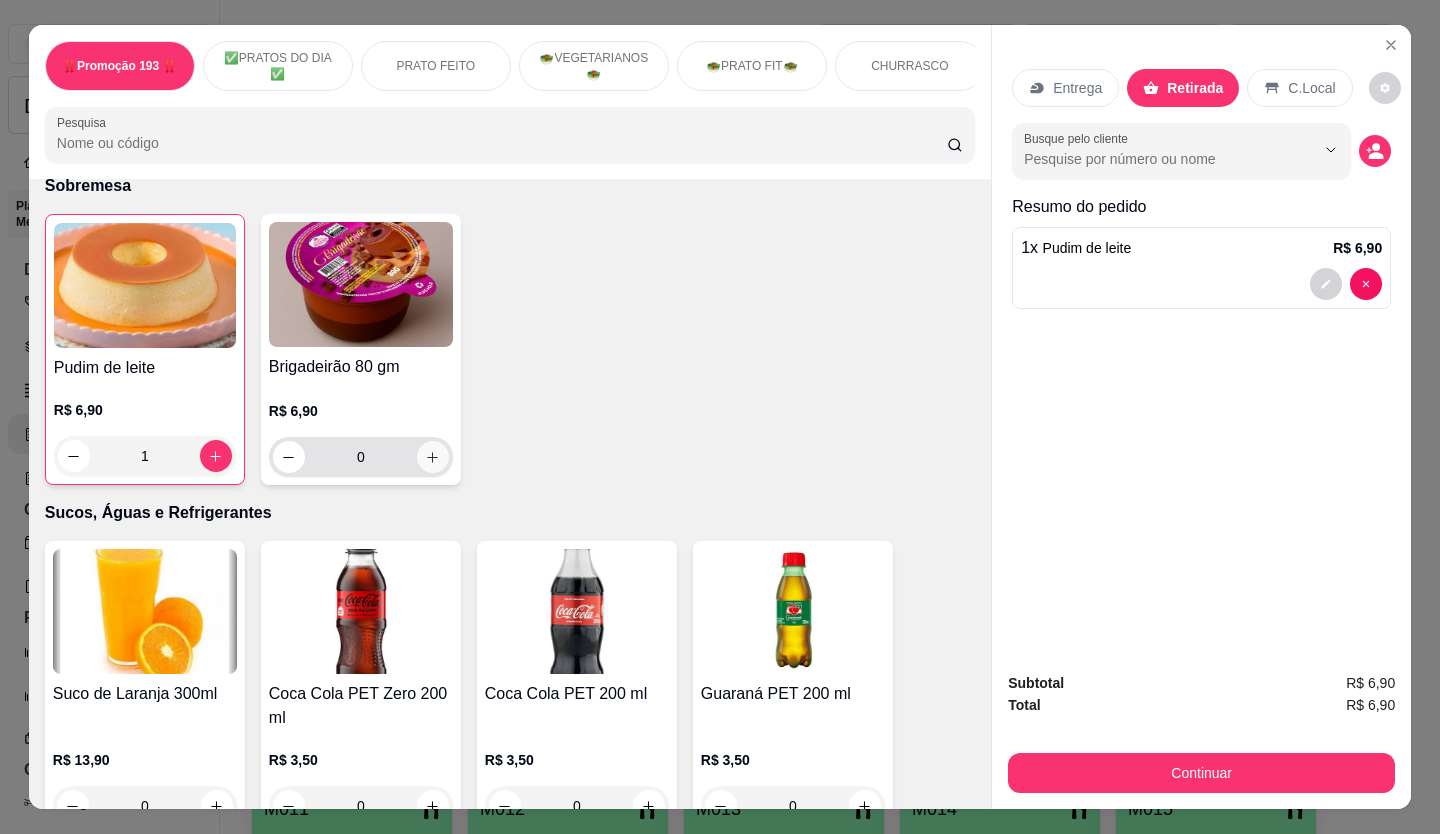 click 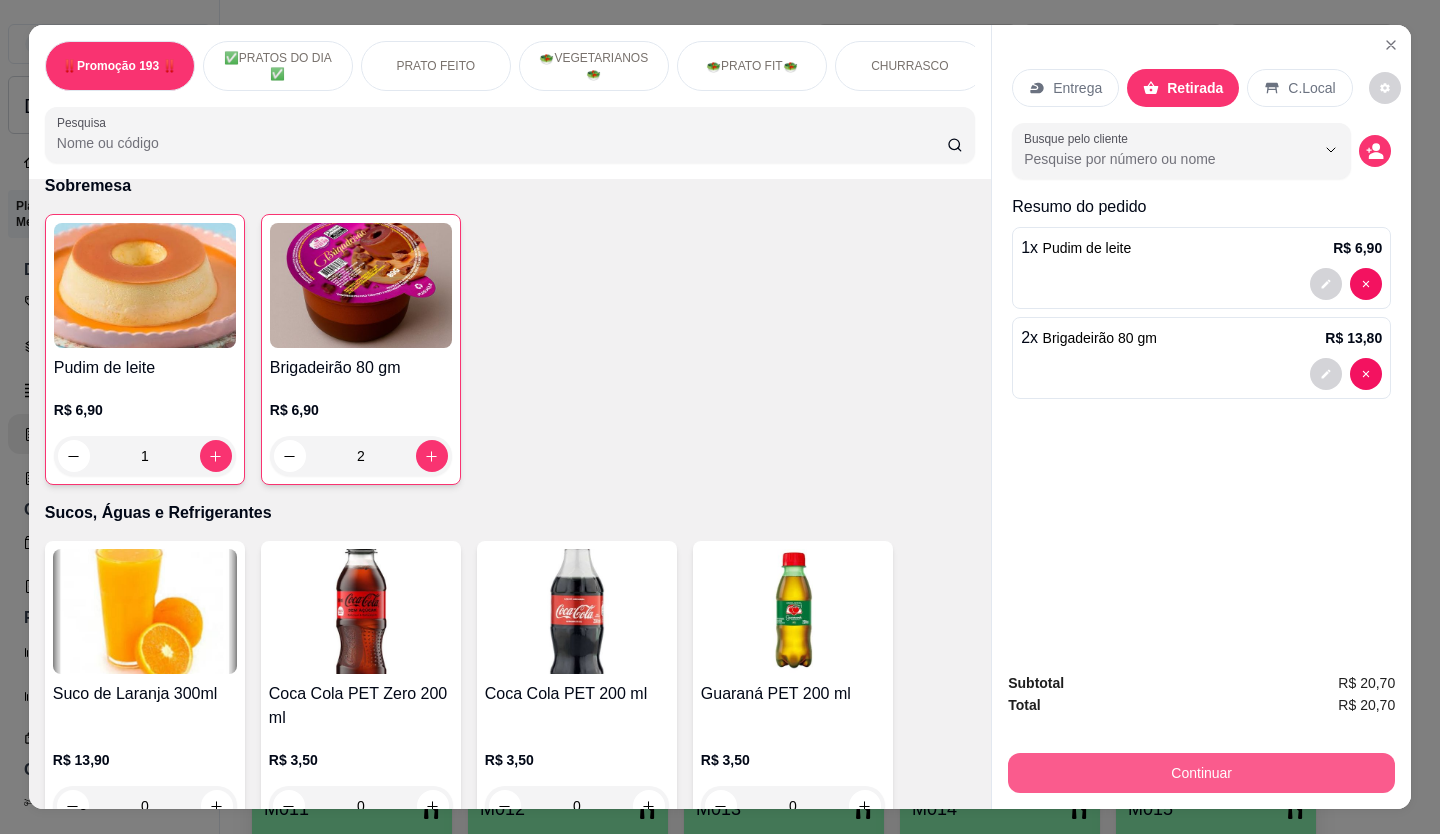 click on "Continuar" at bounding box center [1201, 773] 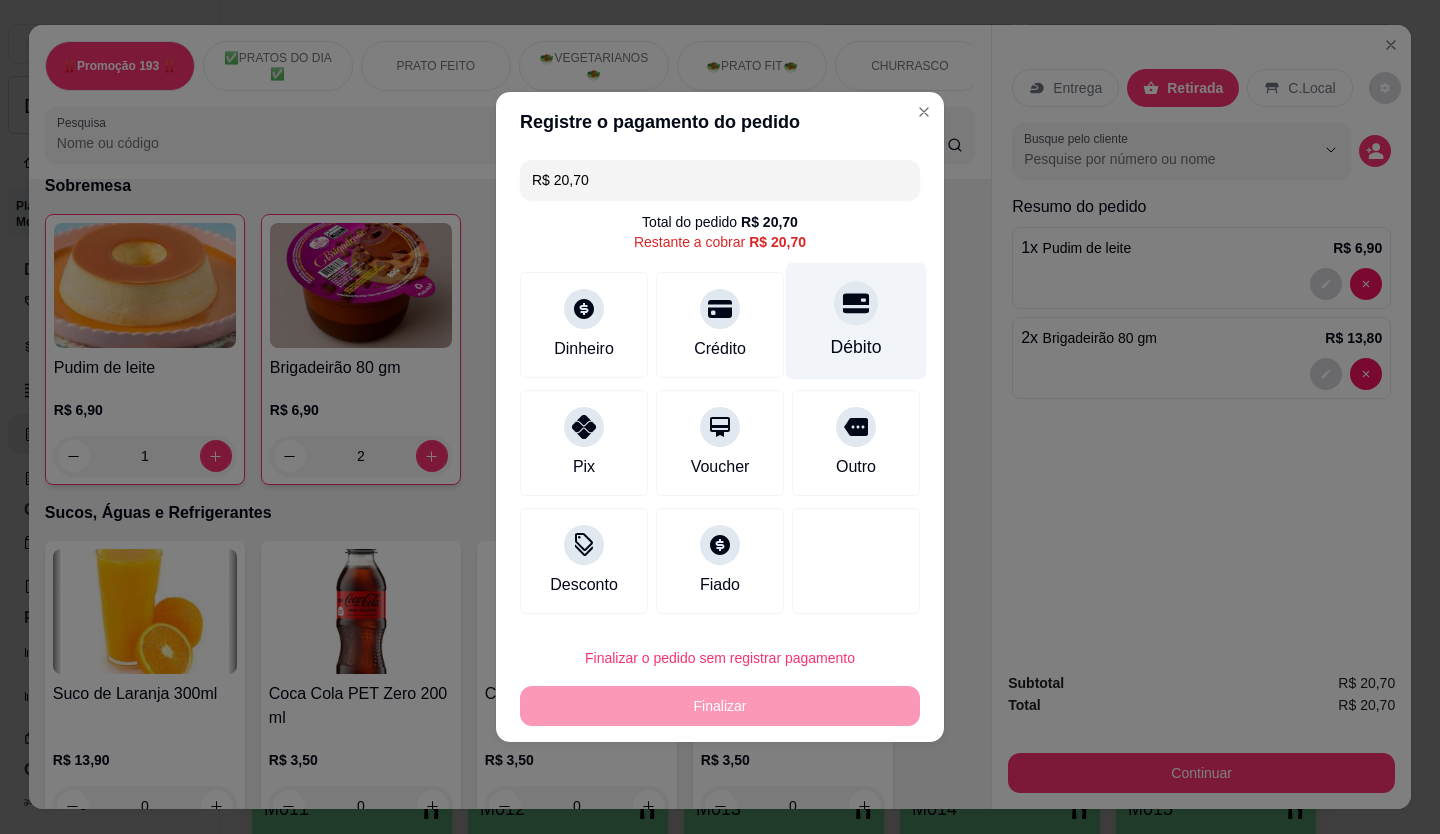 click at bounding box center (856, 303) 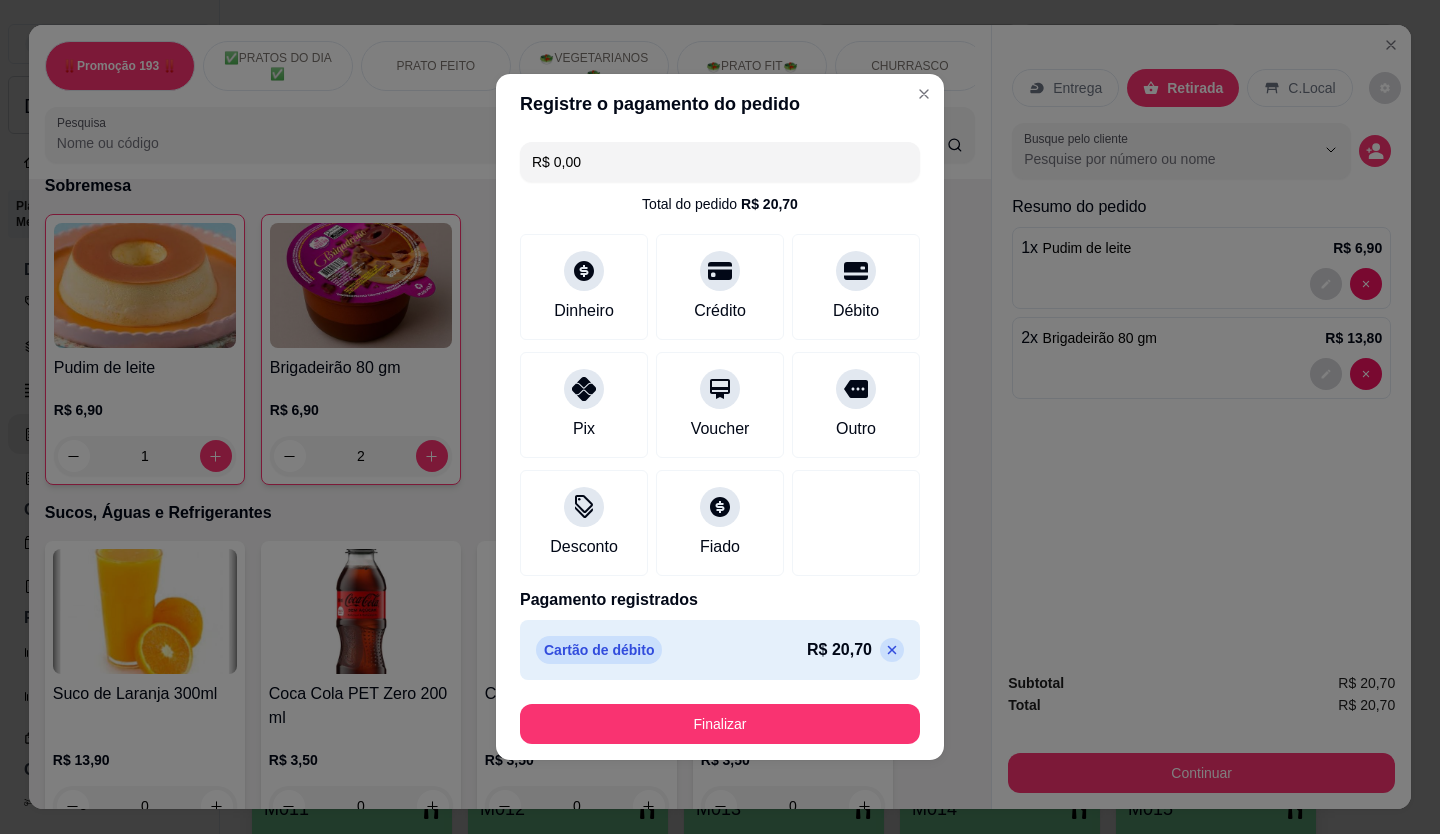 click on "Finalizar" at bounding box center (720, 724) 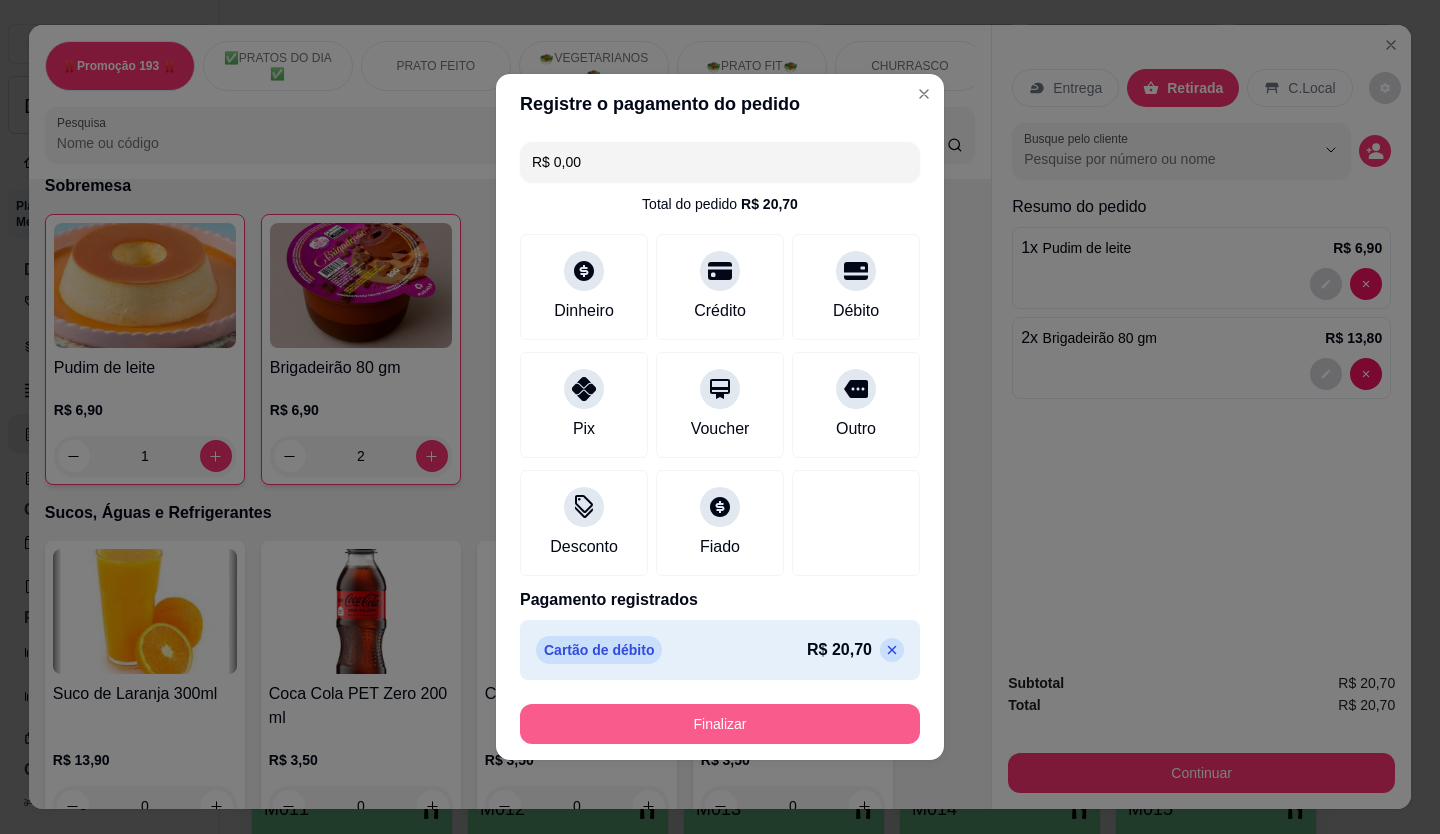 click on "Finalizar" at bounding box center [720, 724] 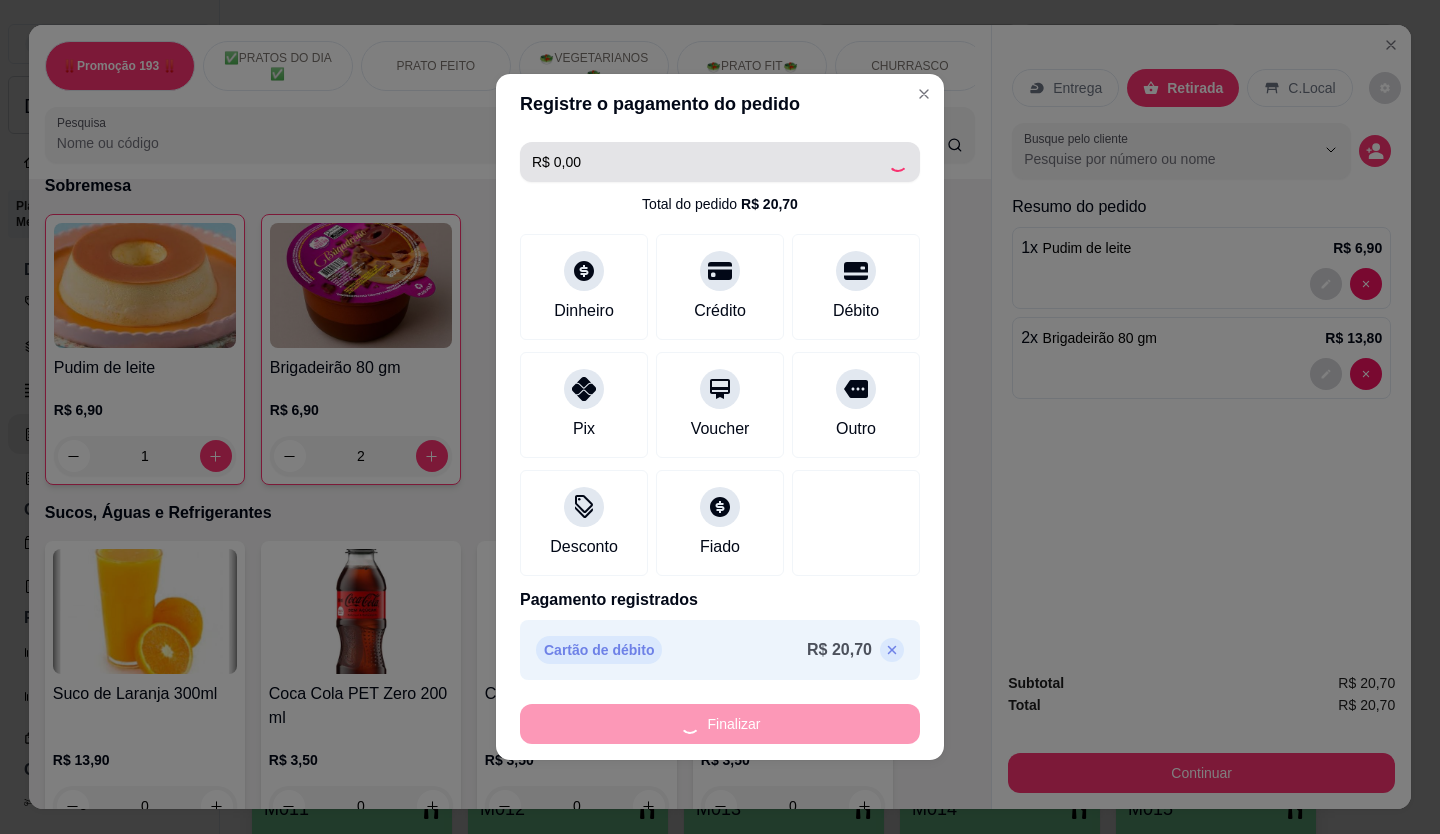 type on "0" 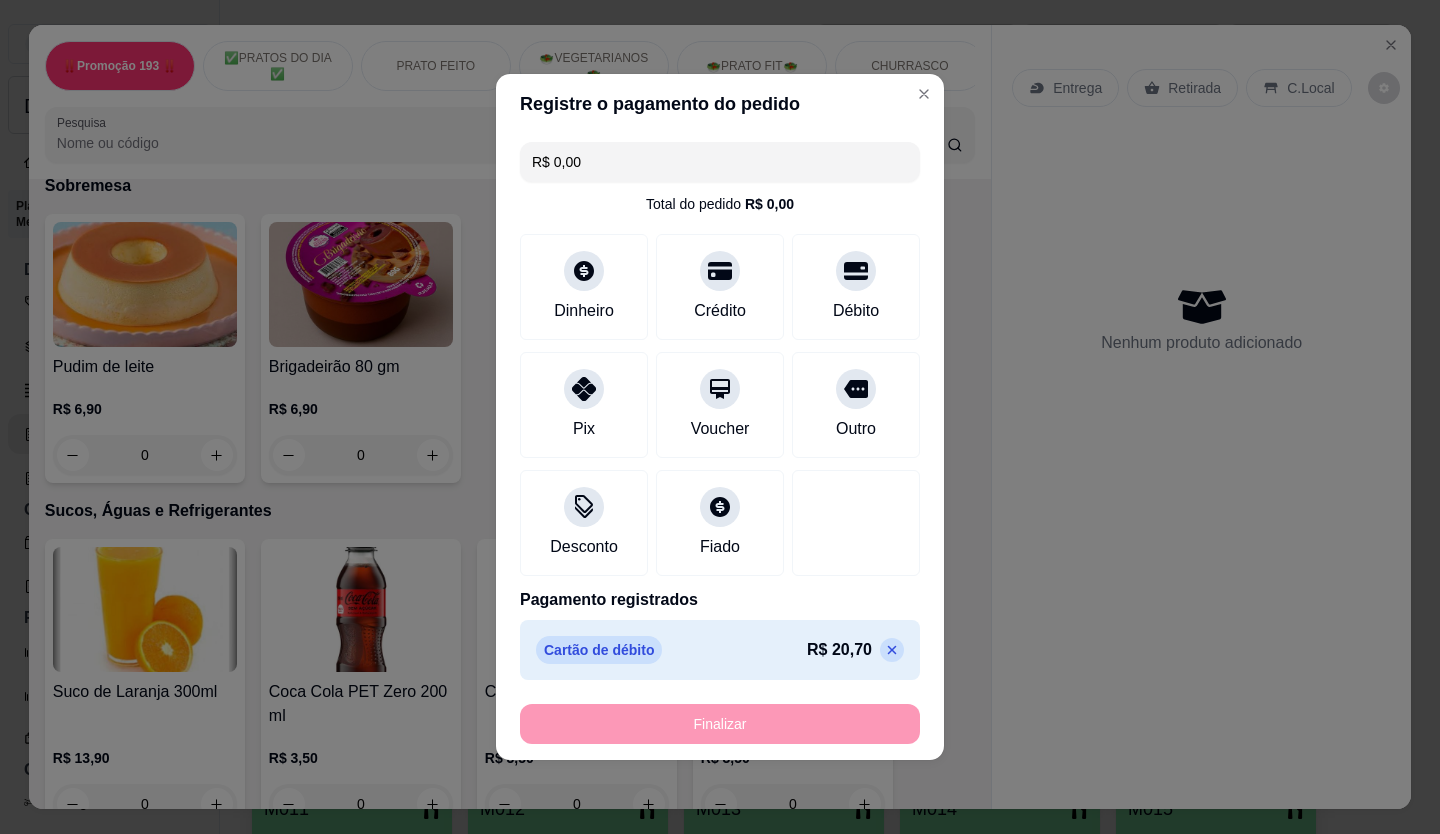 type on "-R$ 20,70" 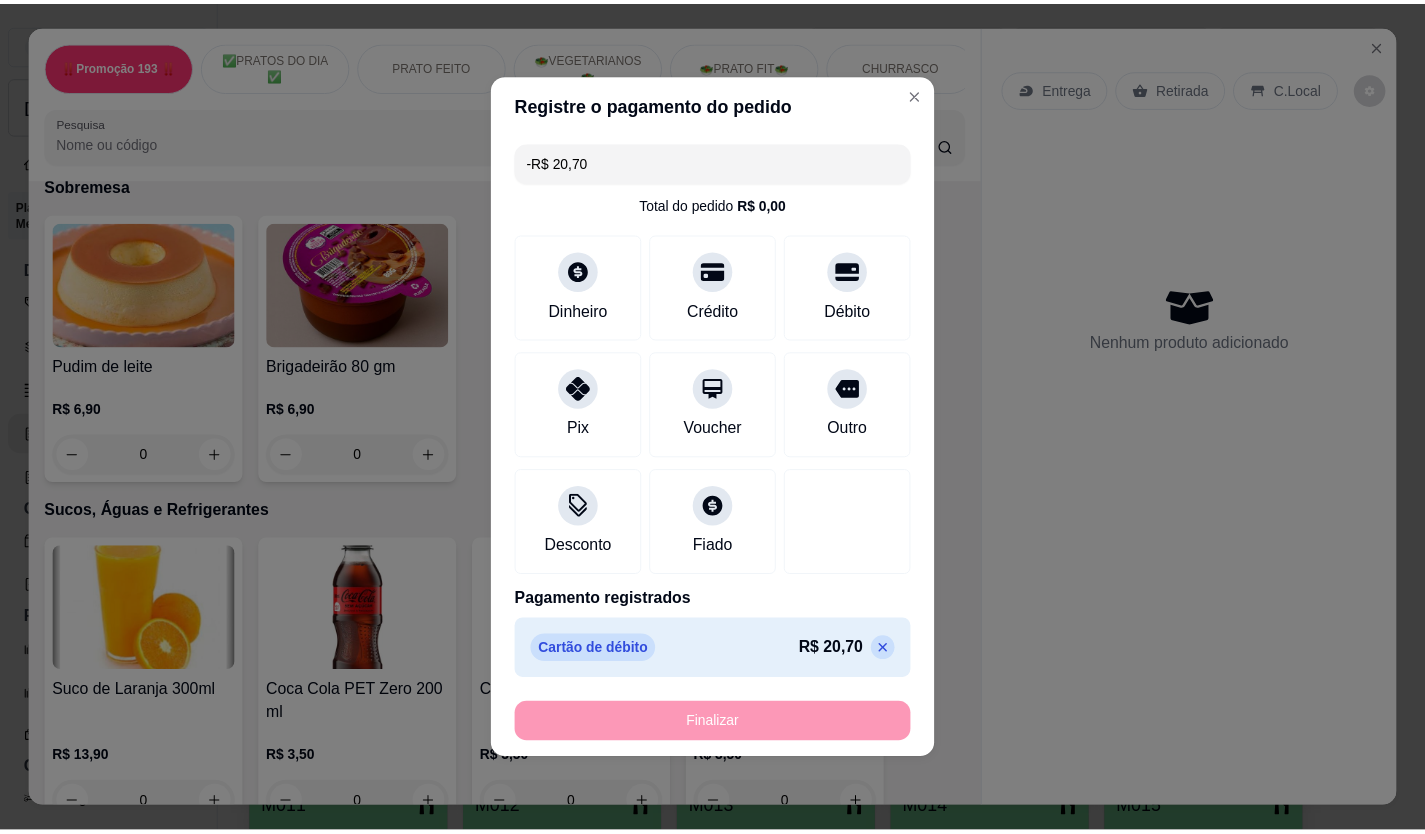 scroll, scrollTop: 4700, scrollLeft: 0, axis: vertical 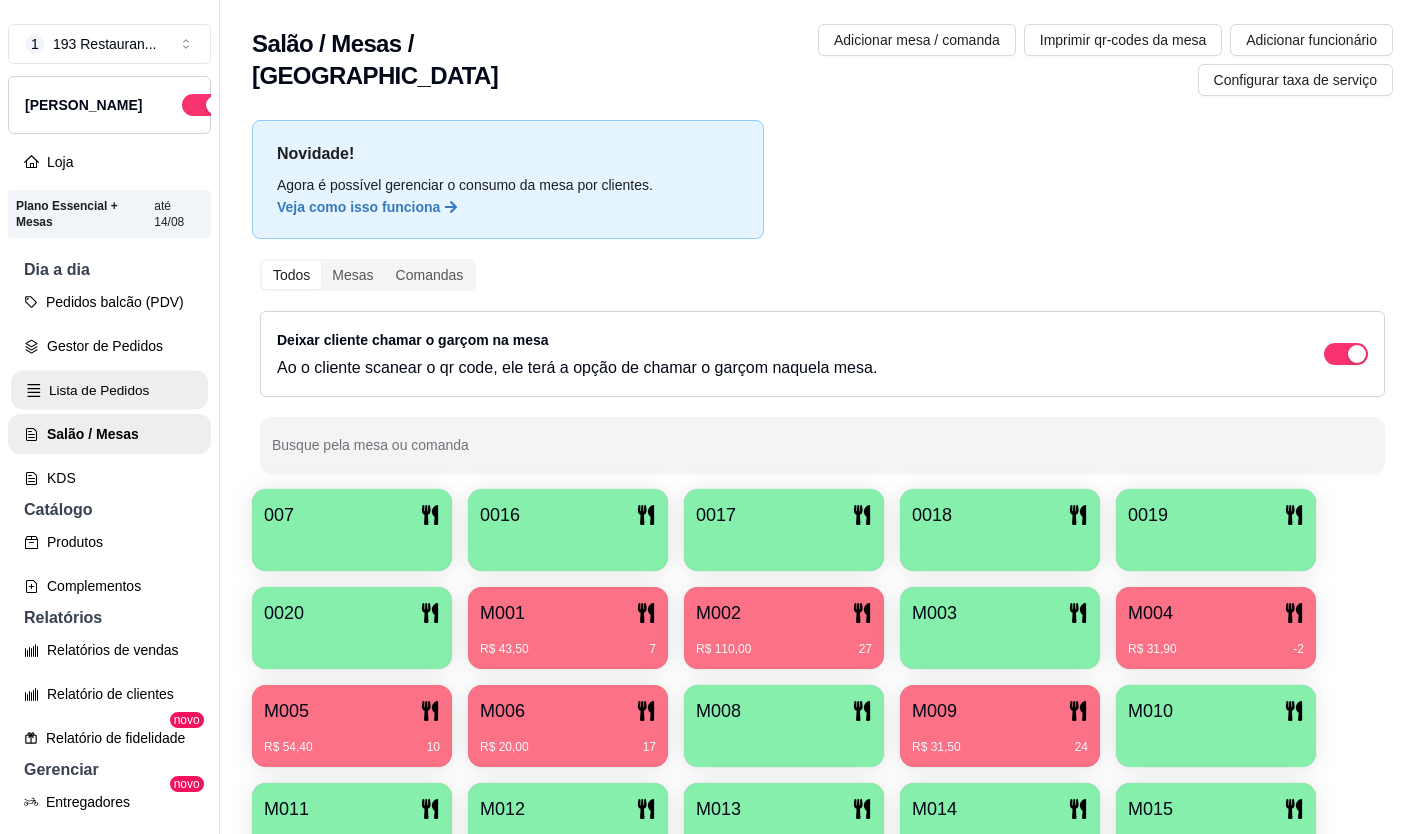 click on "Lista de Pedidos" at bounding box center (109, 390) 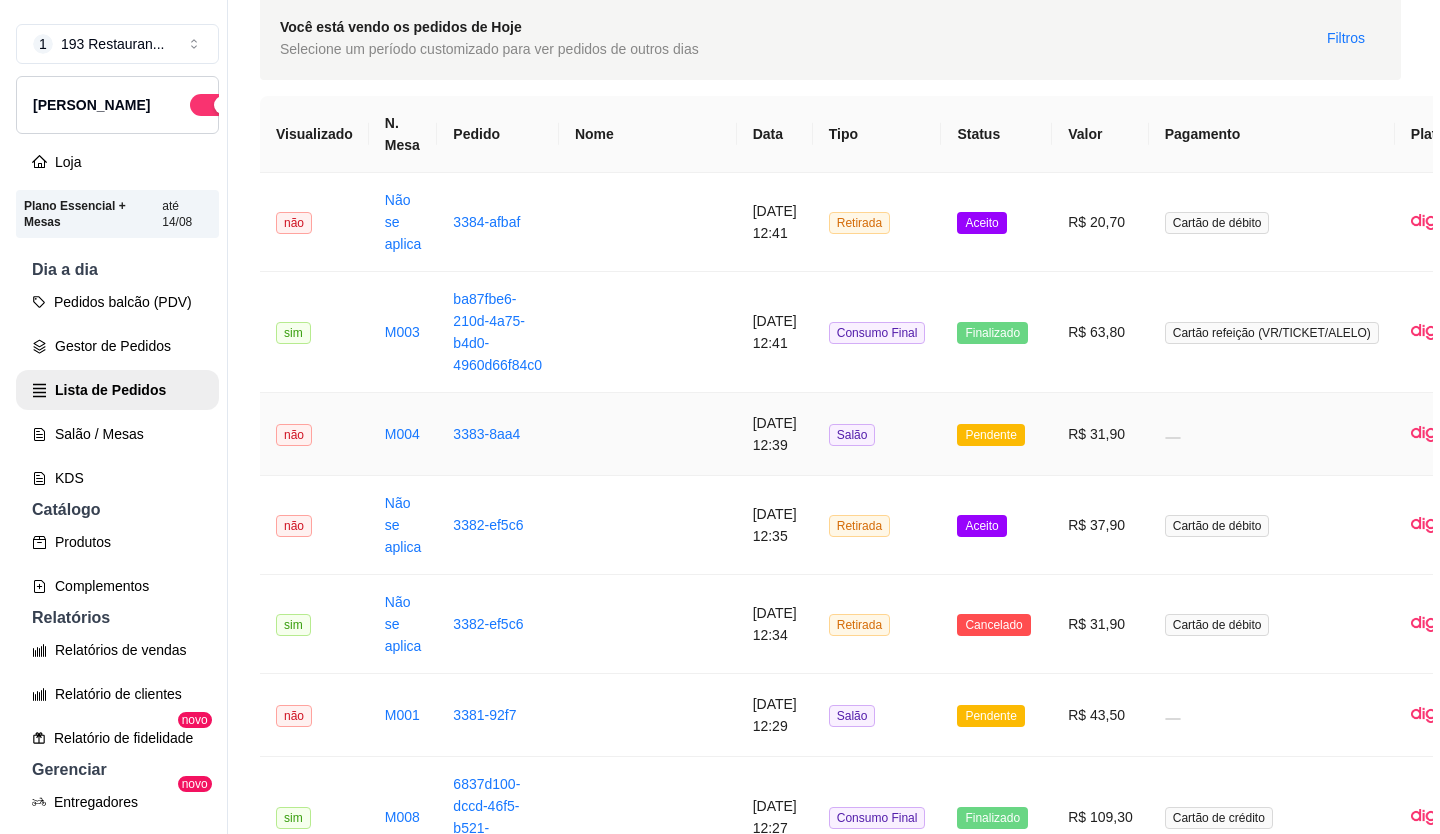 scroll, scrollTop: 0, scrollLeft: 0, axis: both 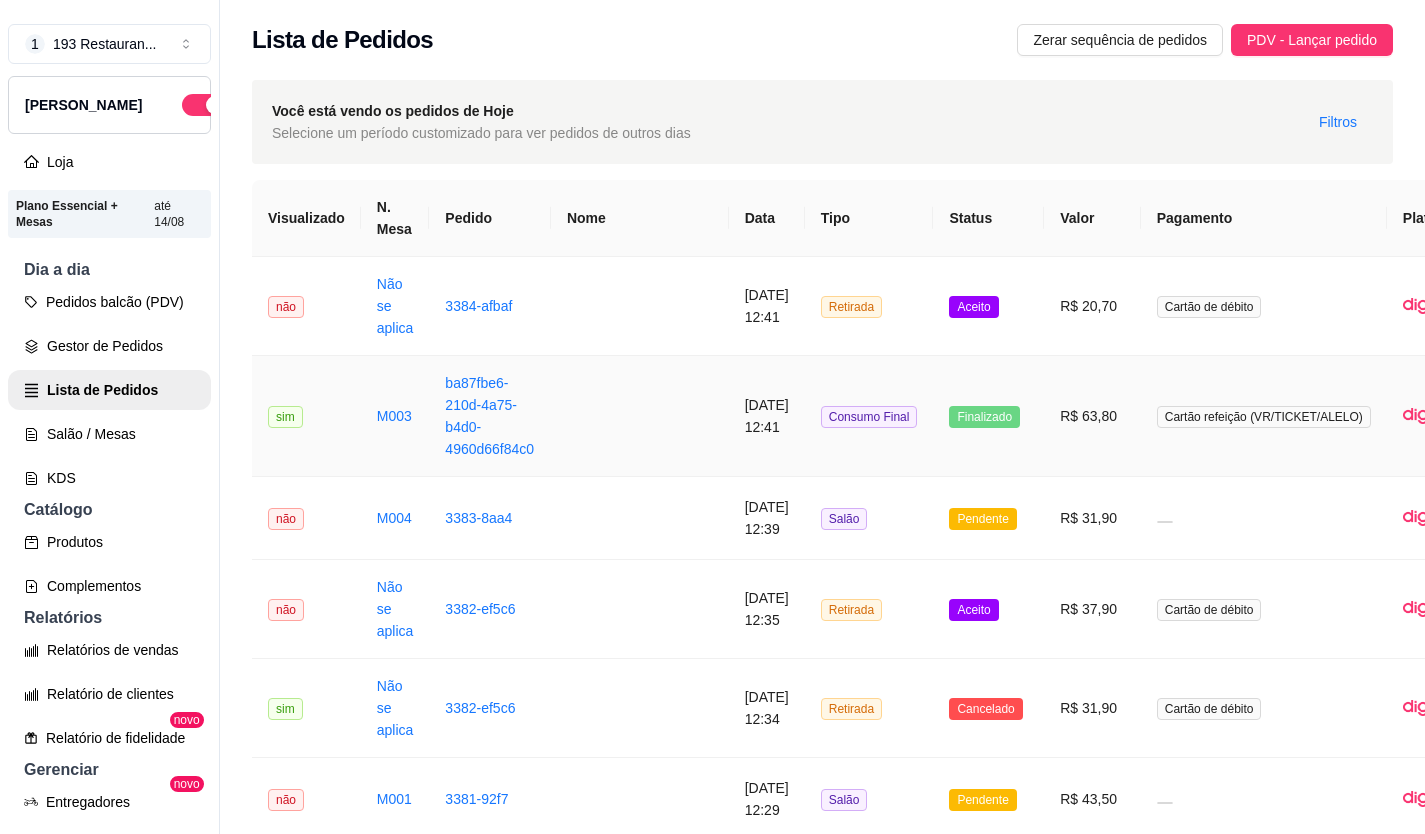 click on "R$ 63,80" at bounding box center (1092, 416) 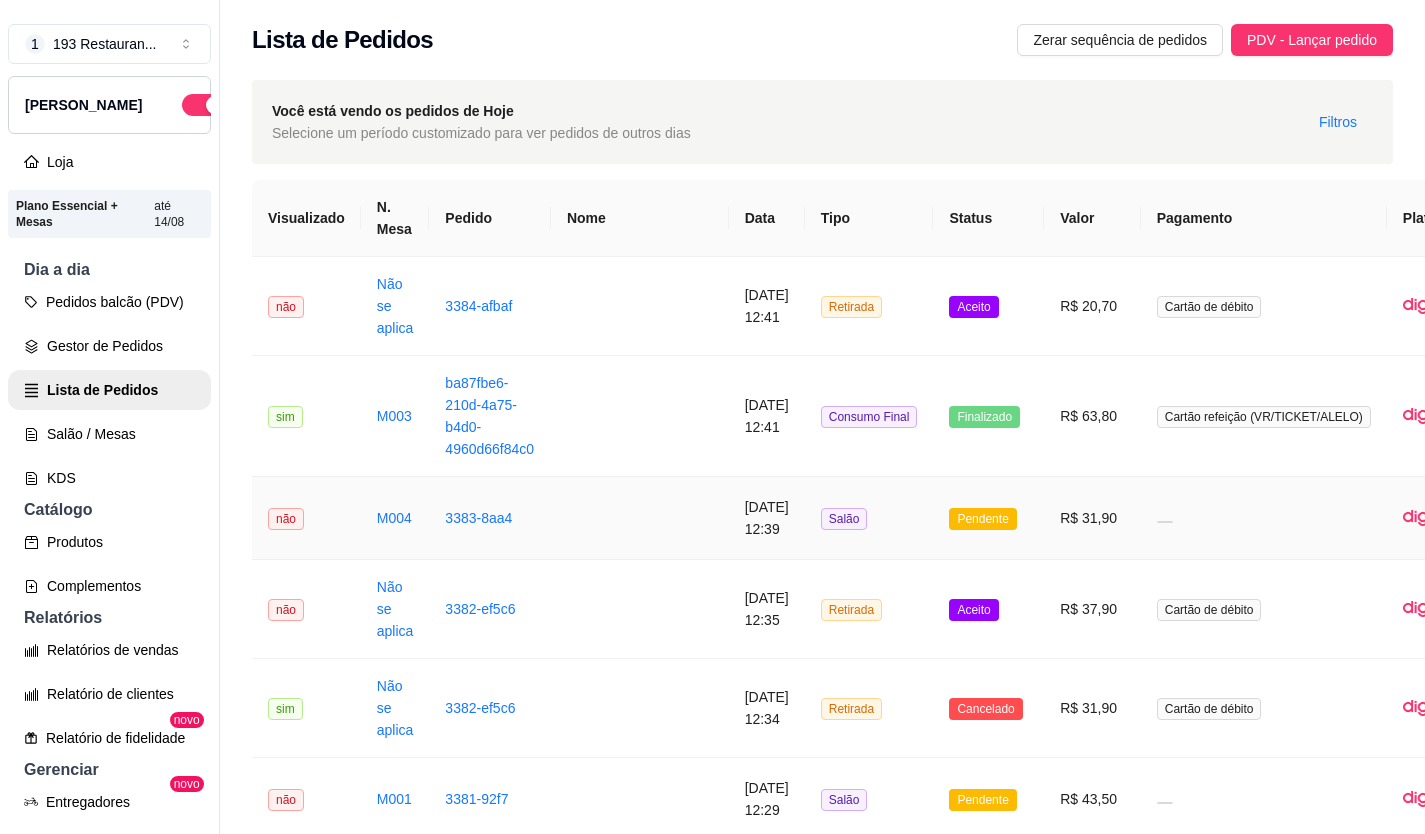 click on "R$ 31,90" at bounding box center [1092, 518] 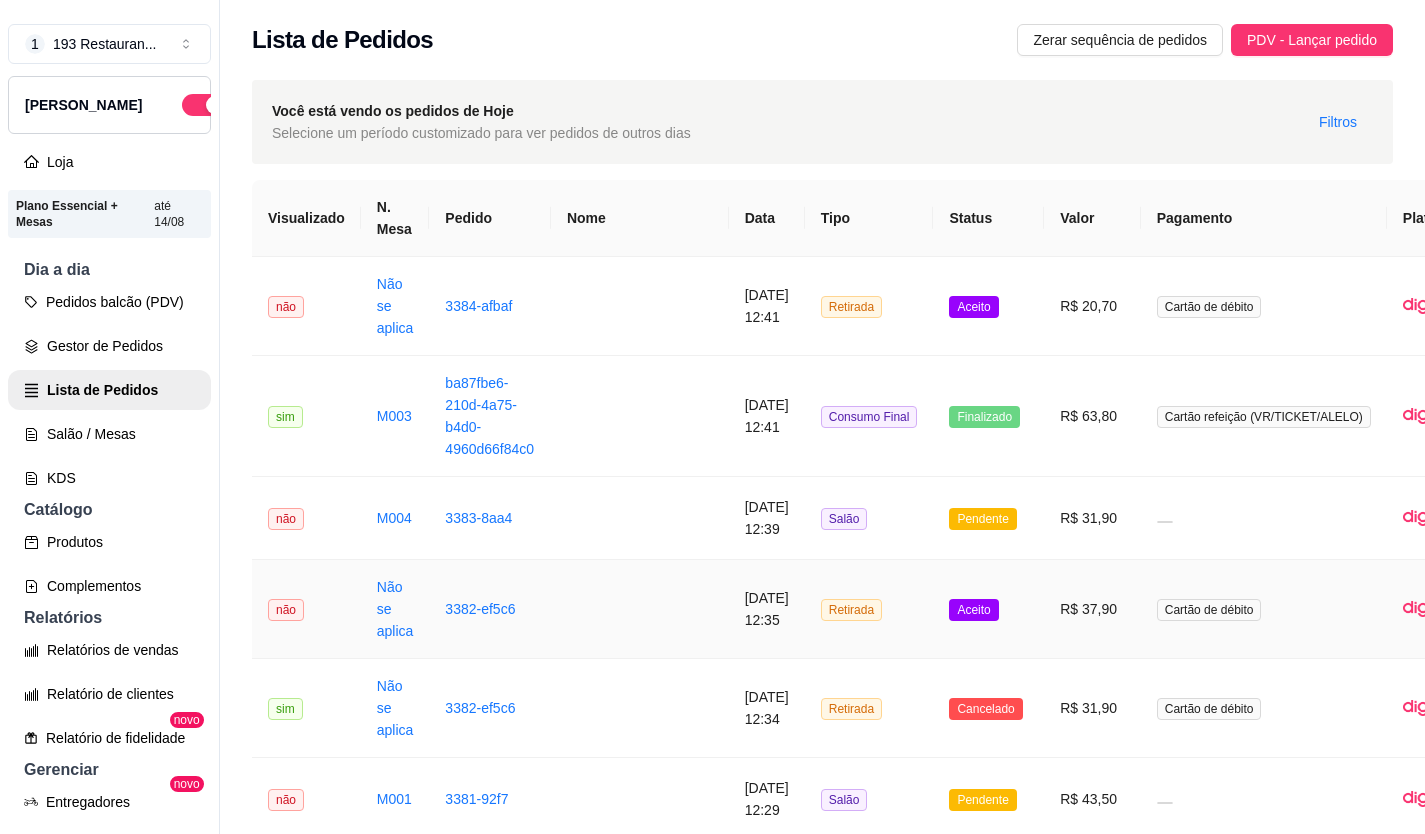 click on "R$ 37,90" at bounding box center [1092, 609] 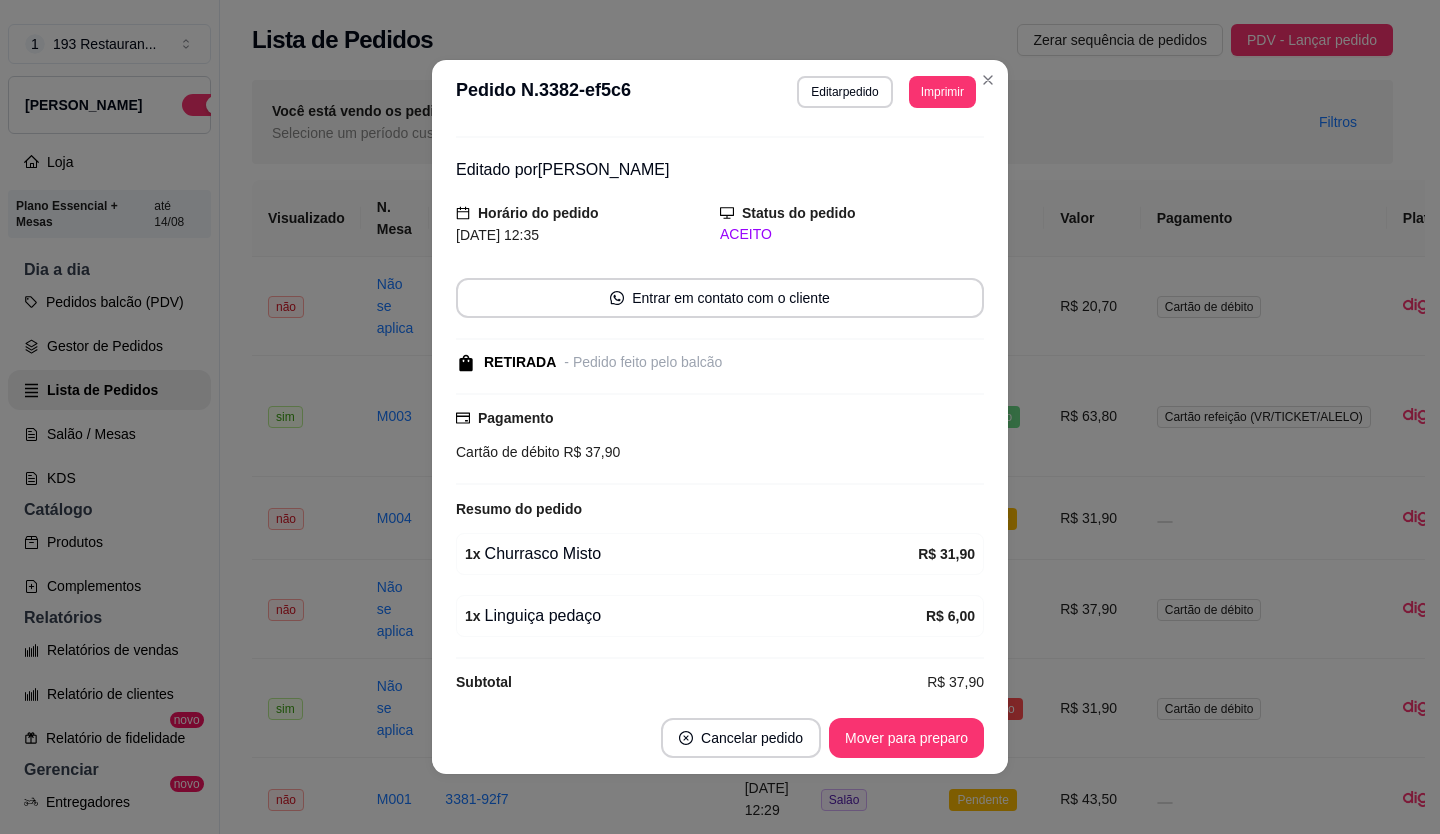 scroll, scrollTop: 61, scrollLeft: 0, axis: vertical 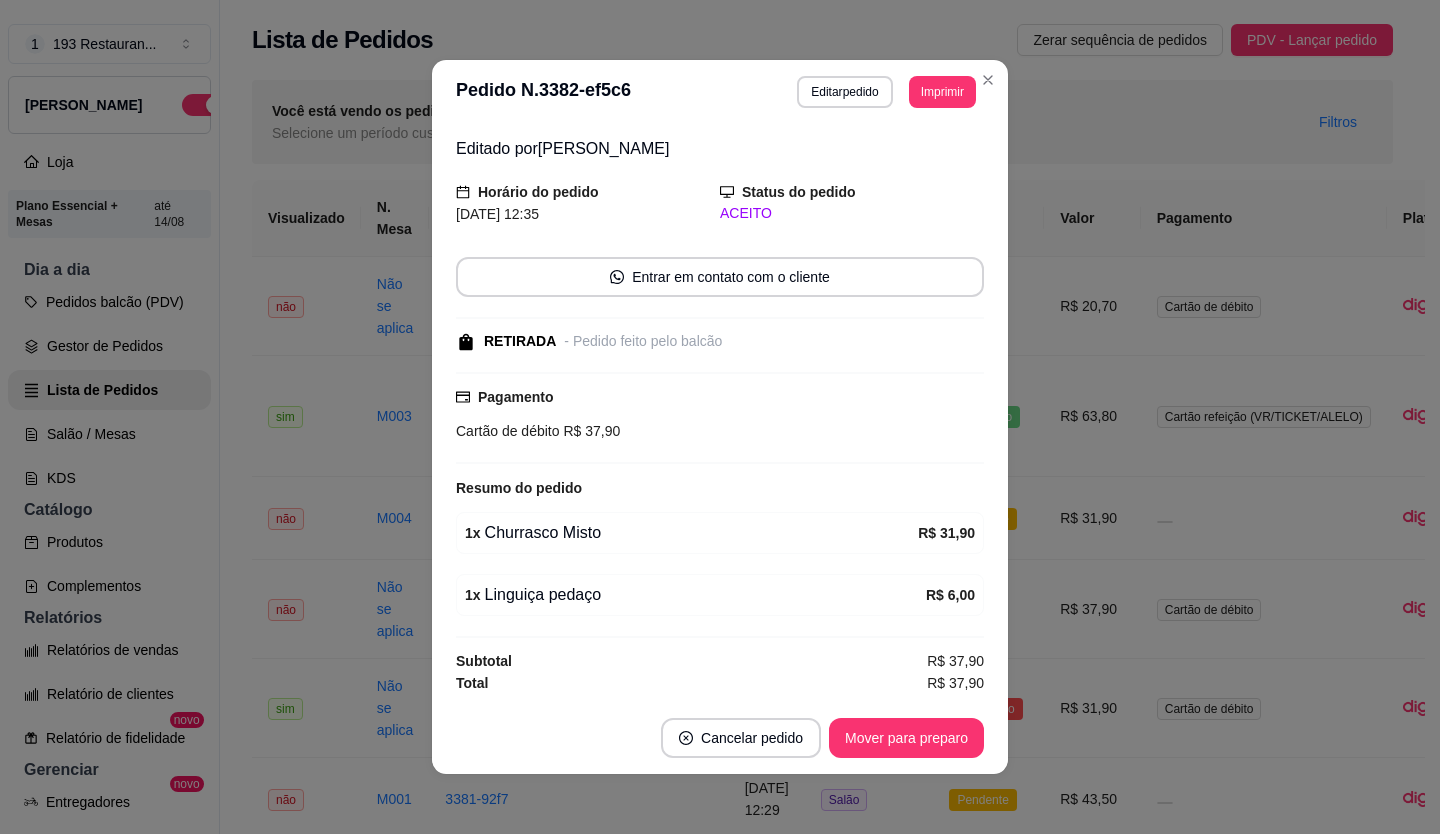 click on "Imprimir" at bounding box center (942, 92) 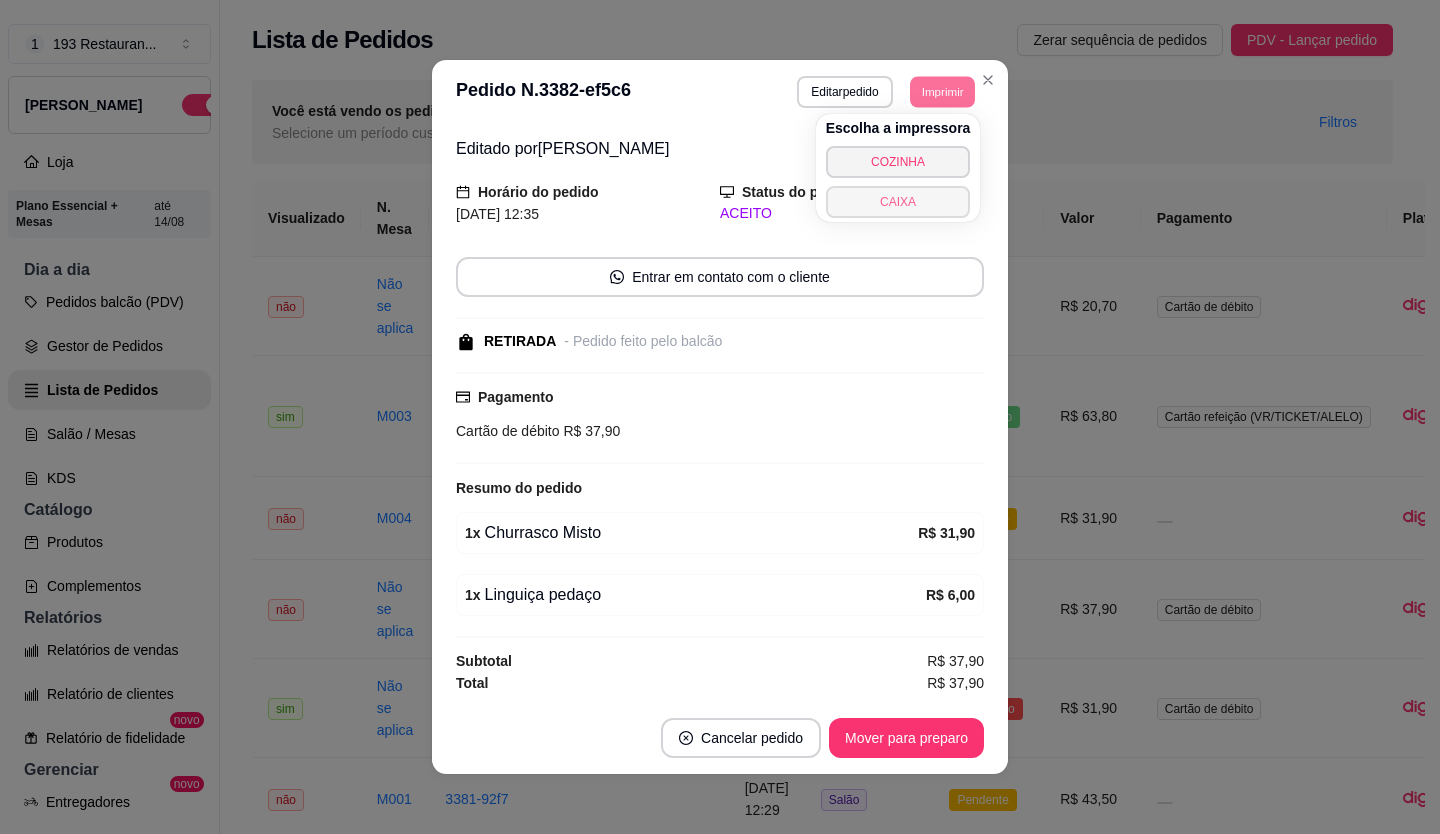 click on "CAIXA" at bounding box center [898, 202] 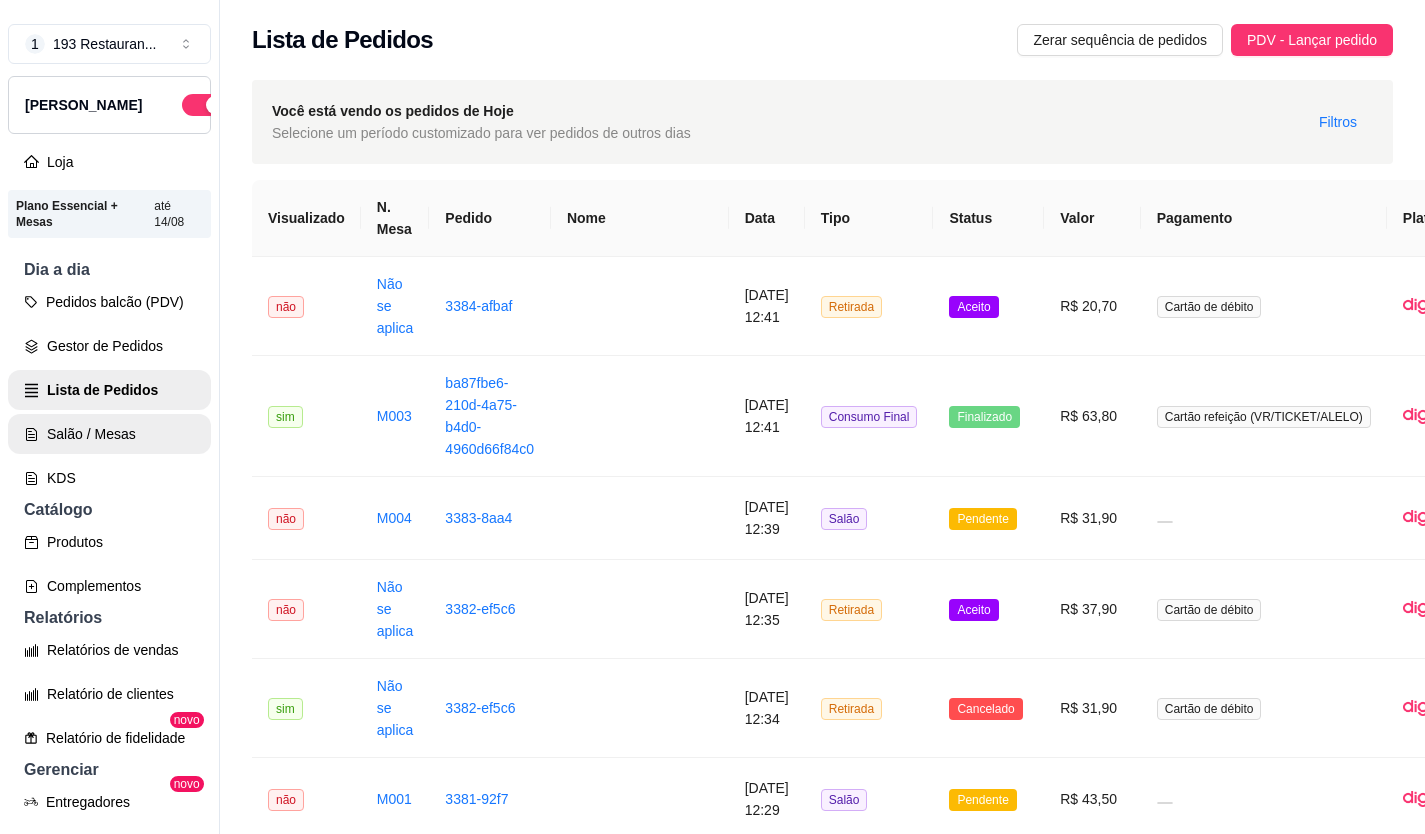 click on "Salão / Mesas" at bounding box center (109, 434) 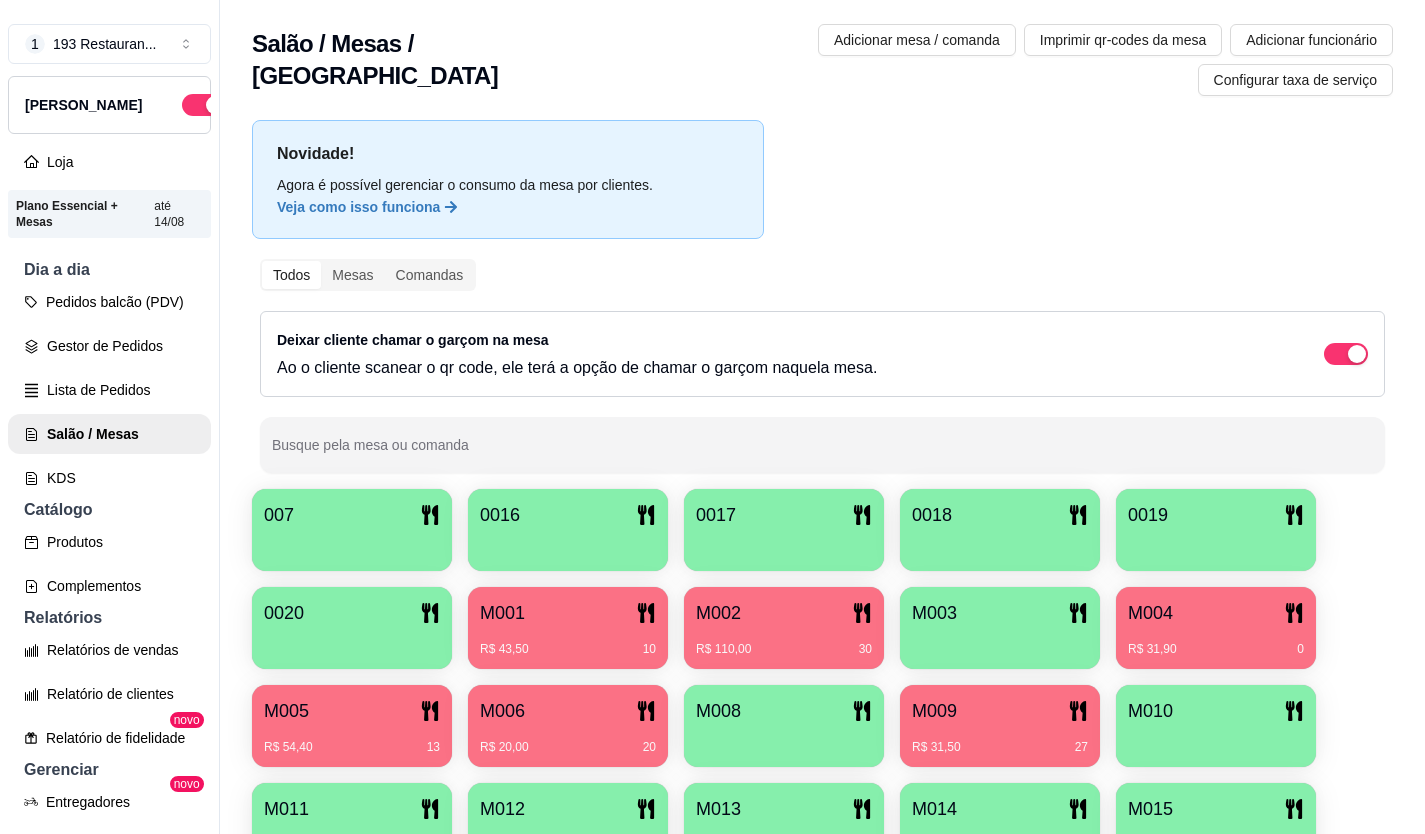 click on "R$ 110,00 30" at bounding box center [784, 649] 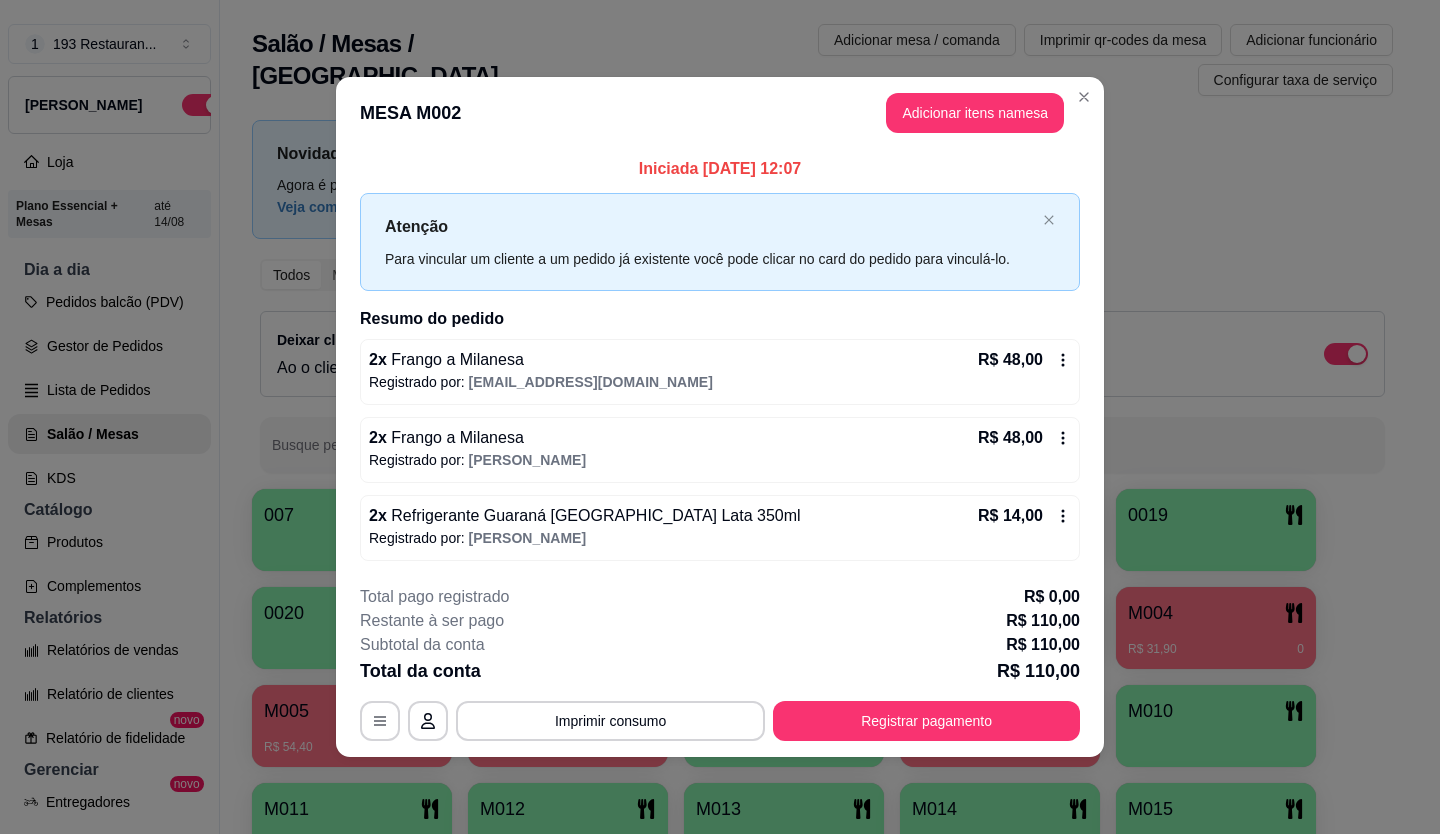 click 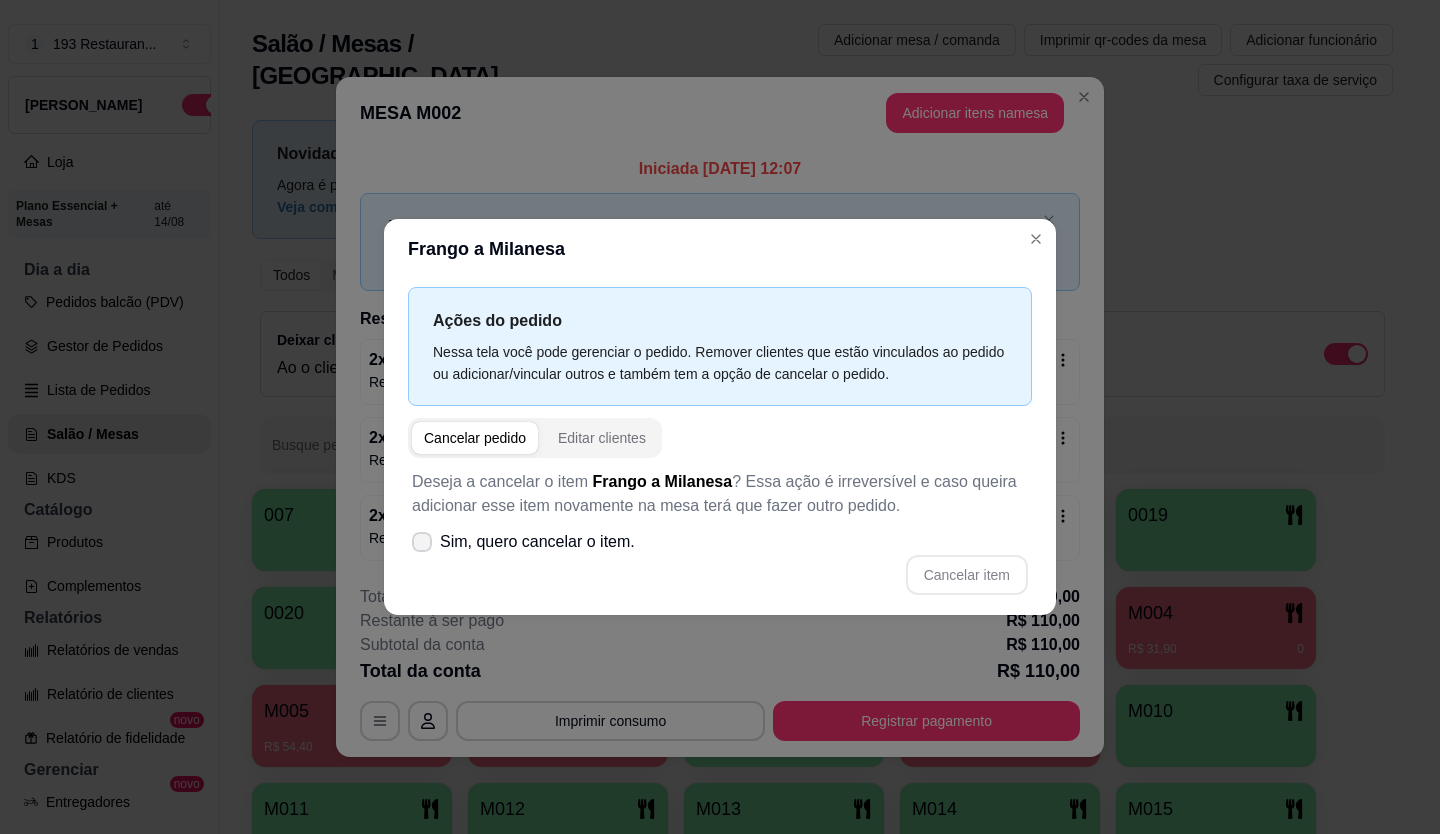 click on "Sim, quero cancelar o item." at bounding box center [537, 542] 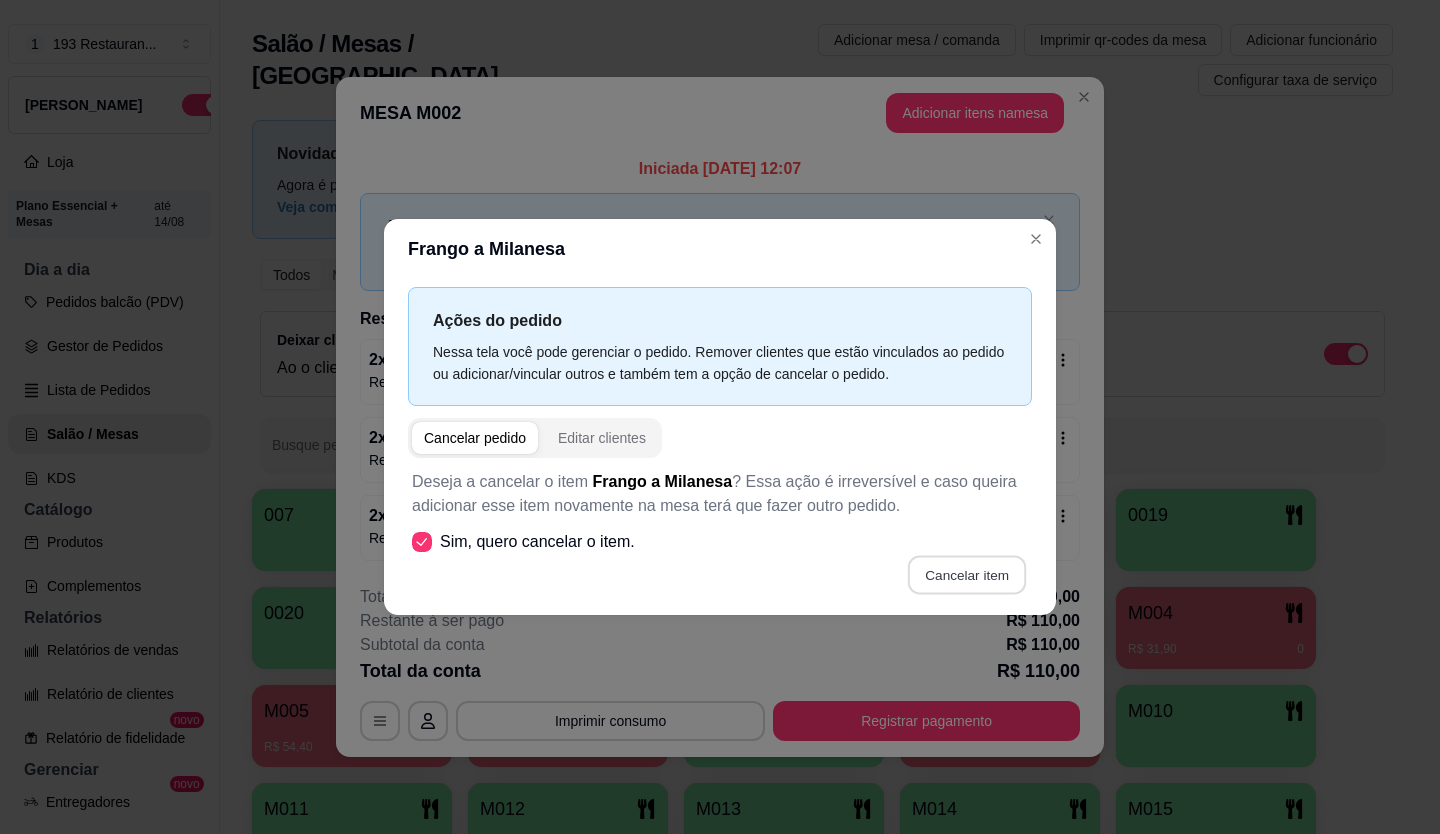 click on "Cancelar item" at bounding box center [966, 575] 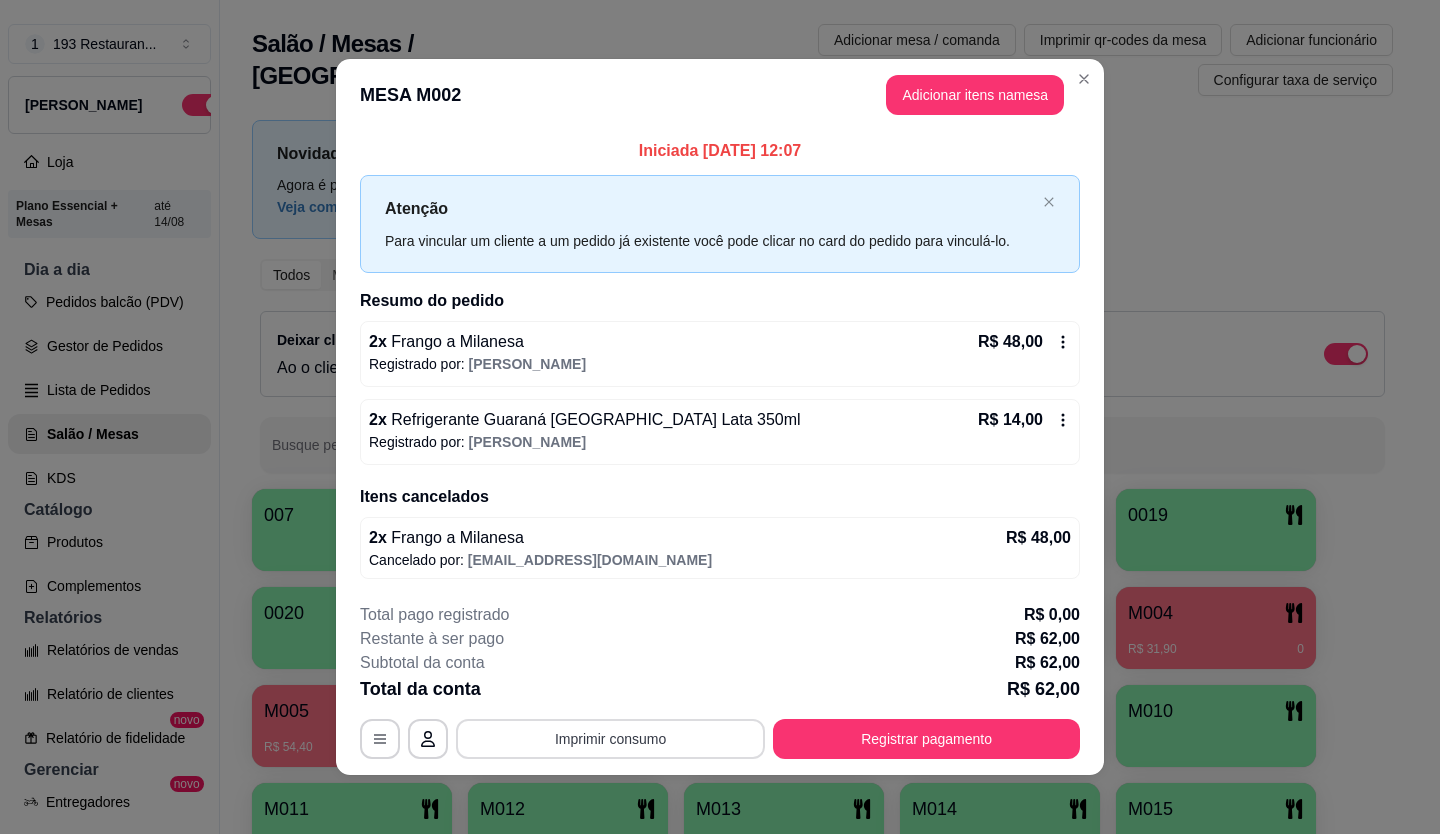 click on "Imprimir consumo" at bounding box center [610, 739] 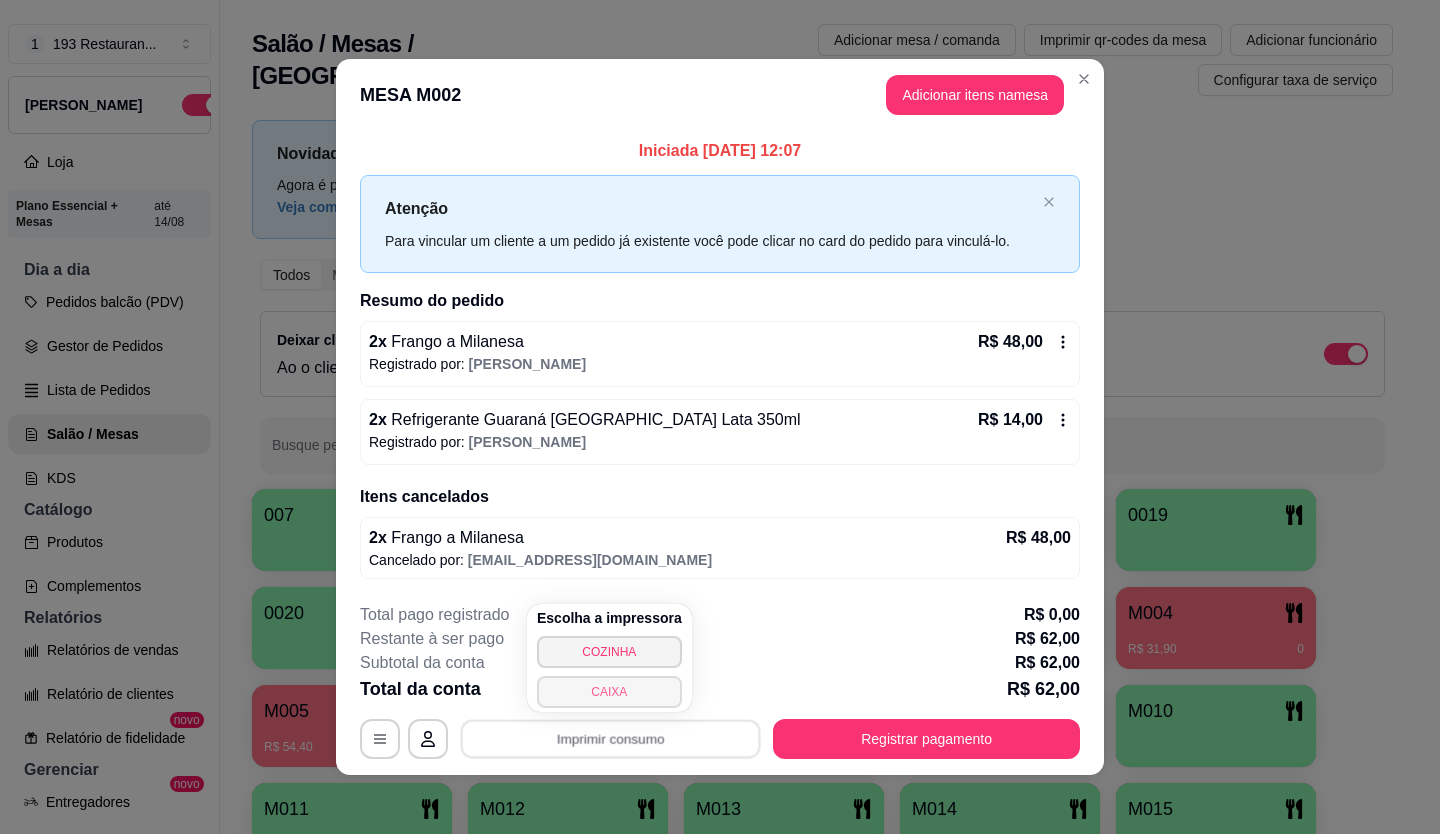 click on "CAIXA" at bounding box center [609, 692] 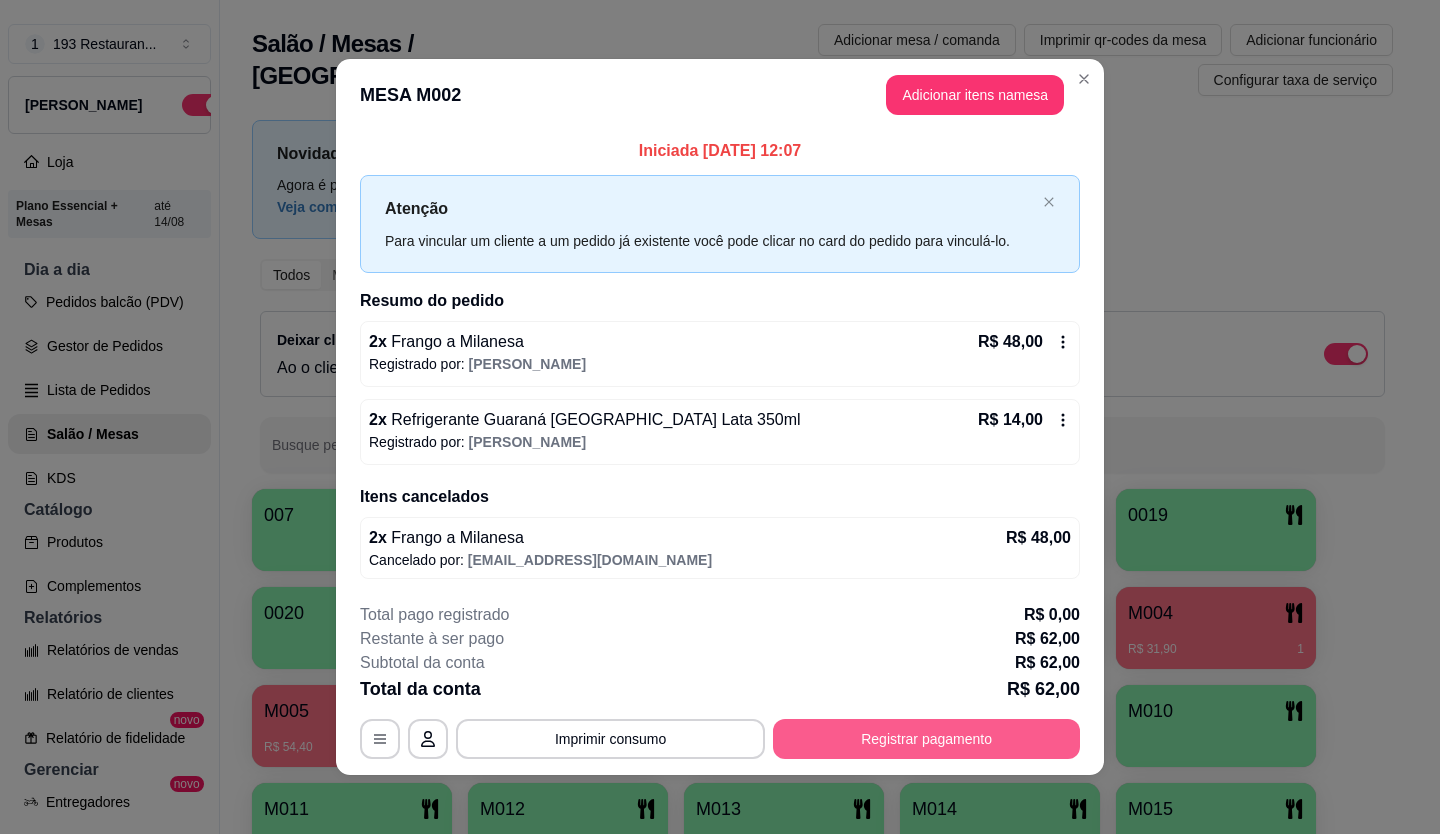 click on "Registrar pagamento" at bounding box center (926, 739) 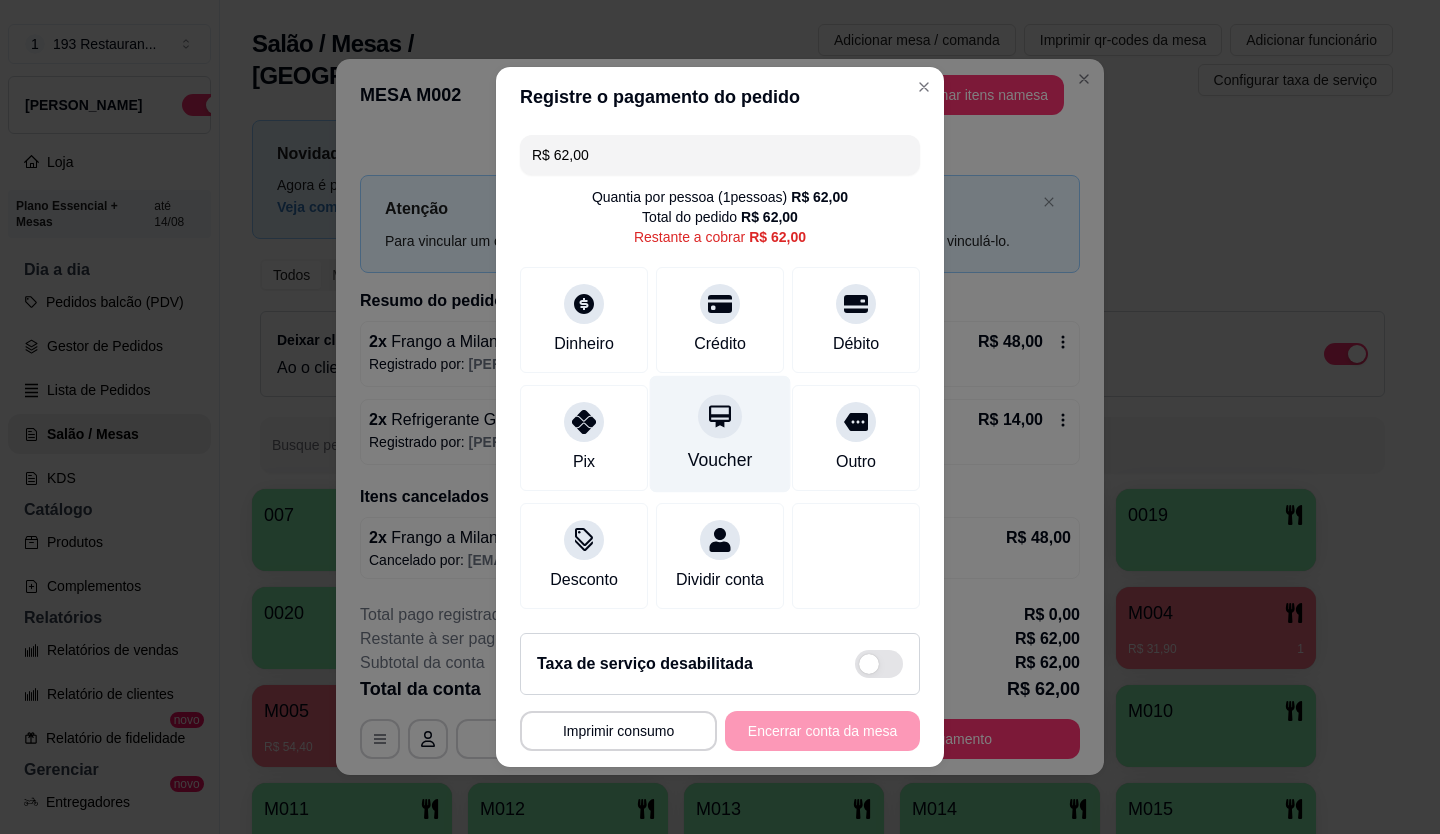 click on "Voucher" at bounding box center (720, 434) 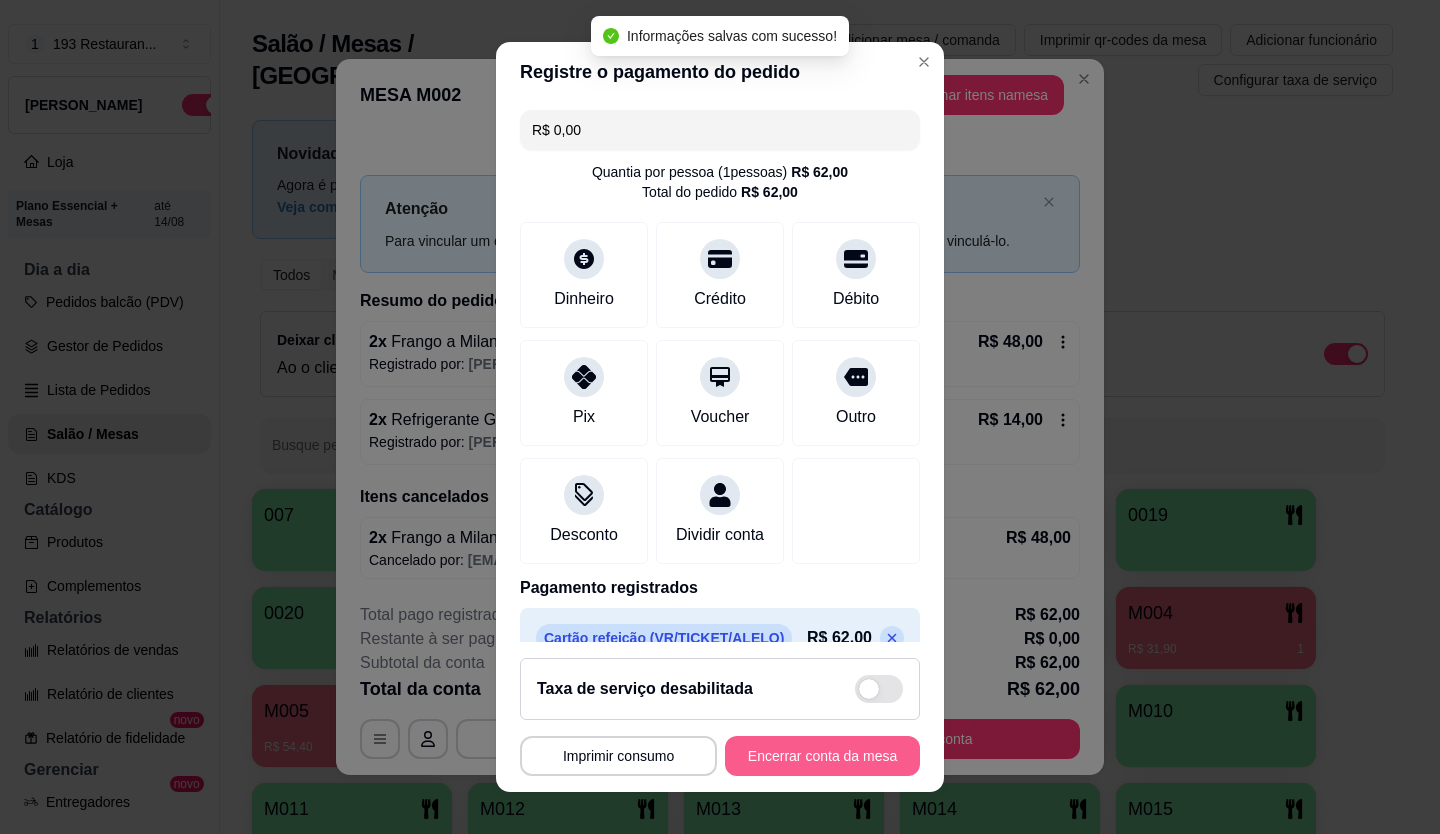 type on "R$ 0,00" 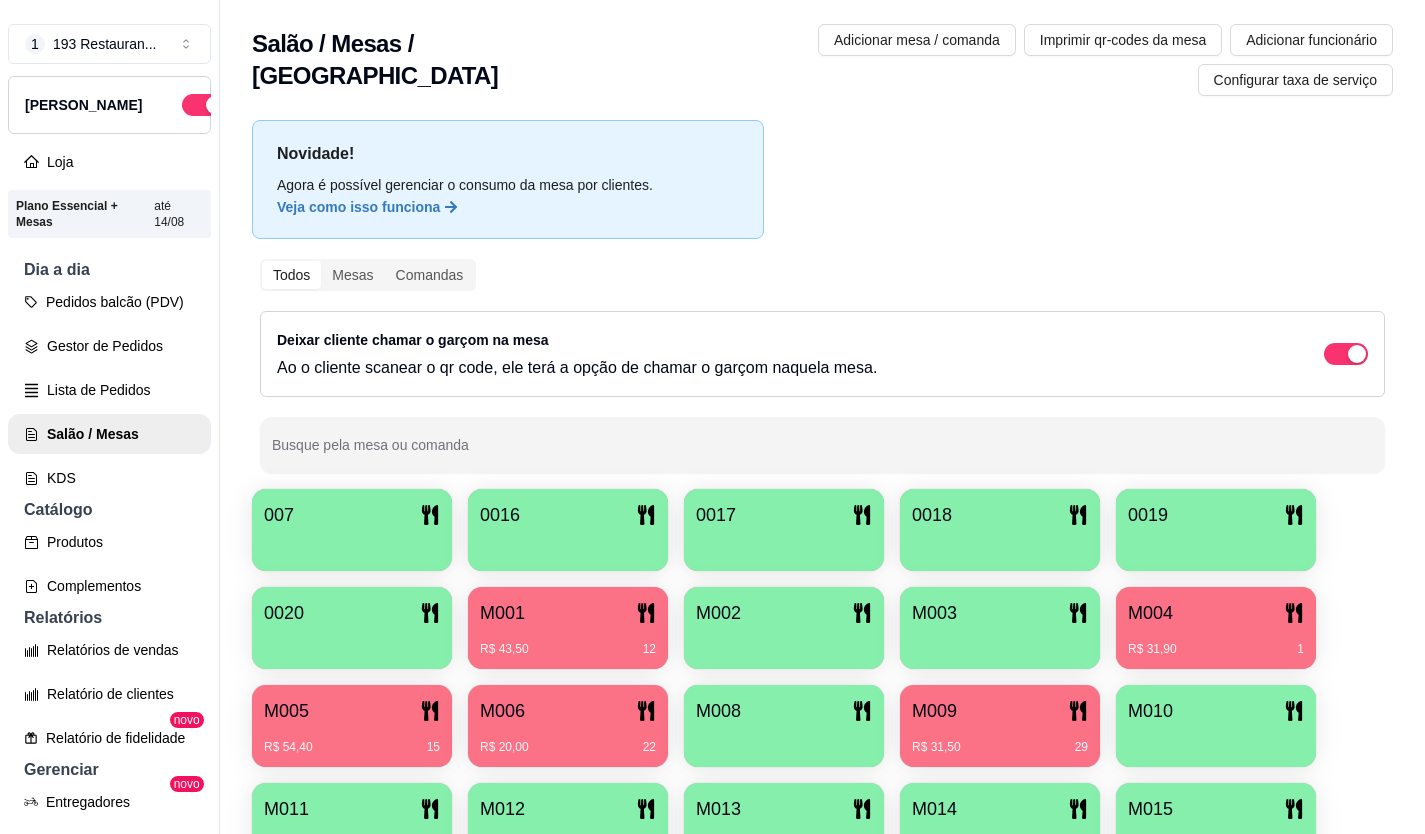 click on "M006" at bounding box center (568, 711) 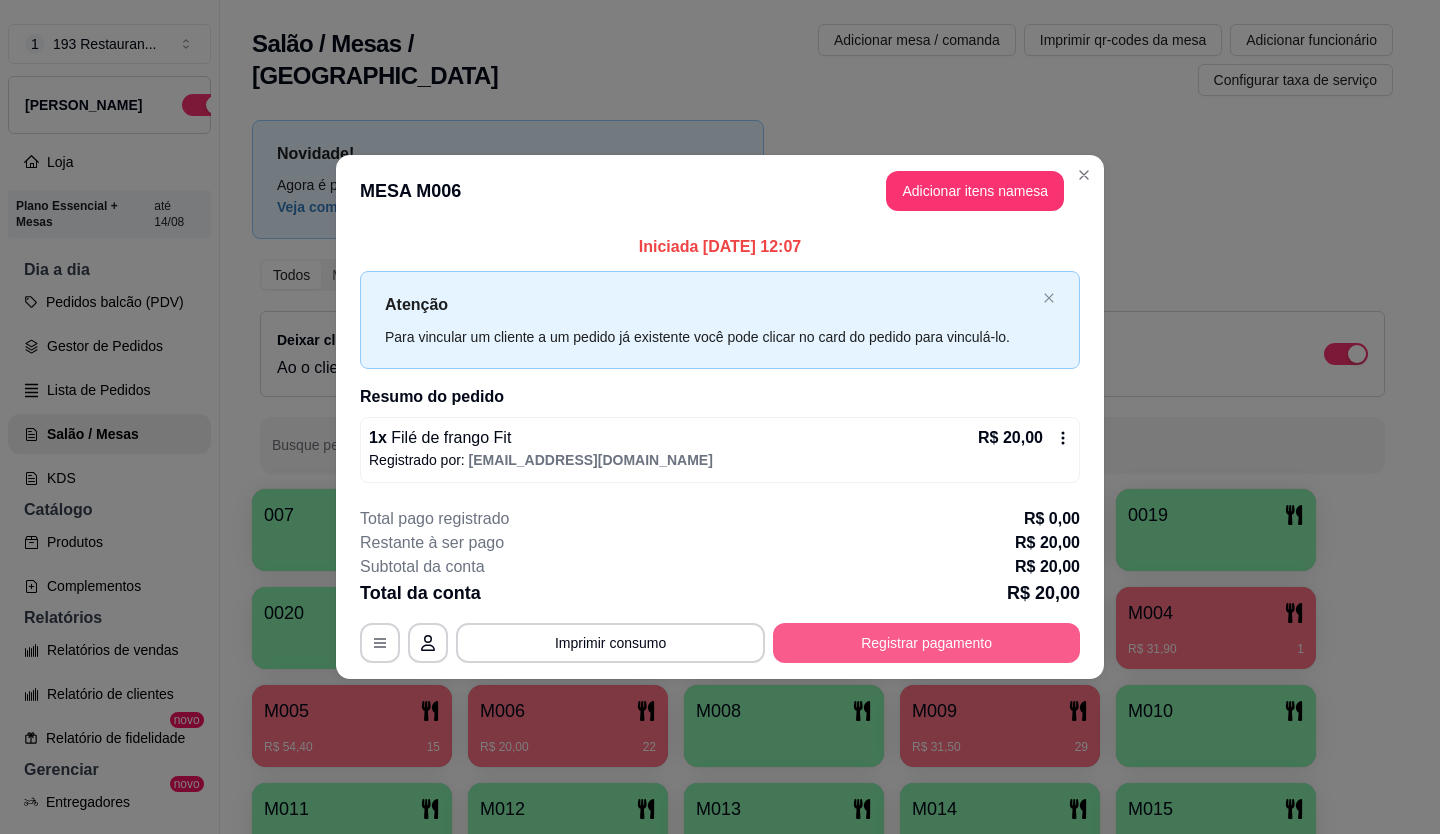 click on "Registrar pagamento" at bounding box center [926, 643] 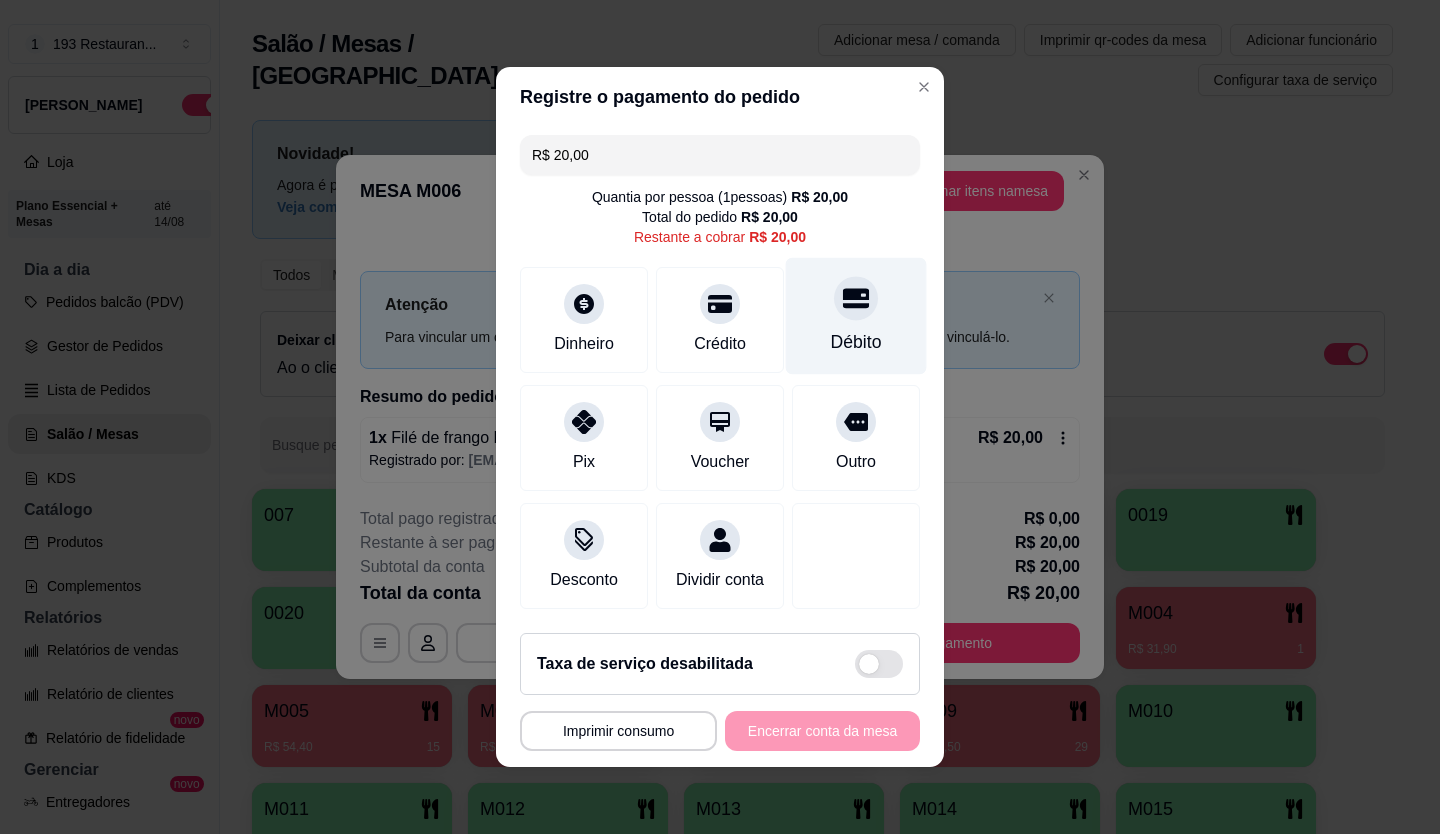 click on "Débito" at bounding box center (856, 316) 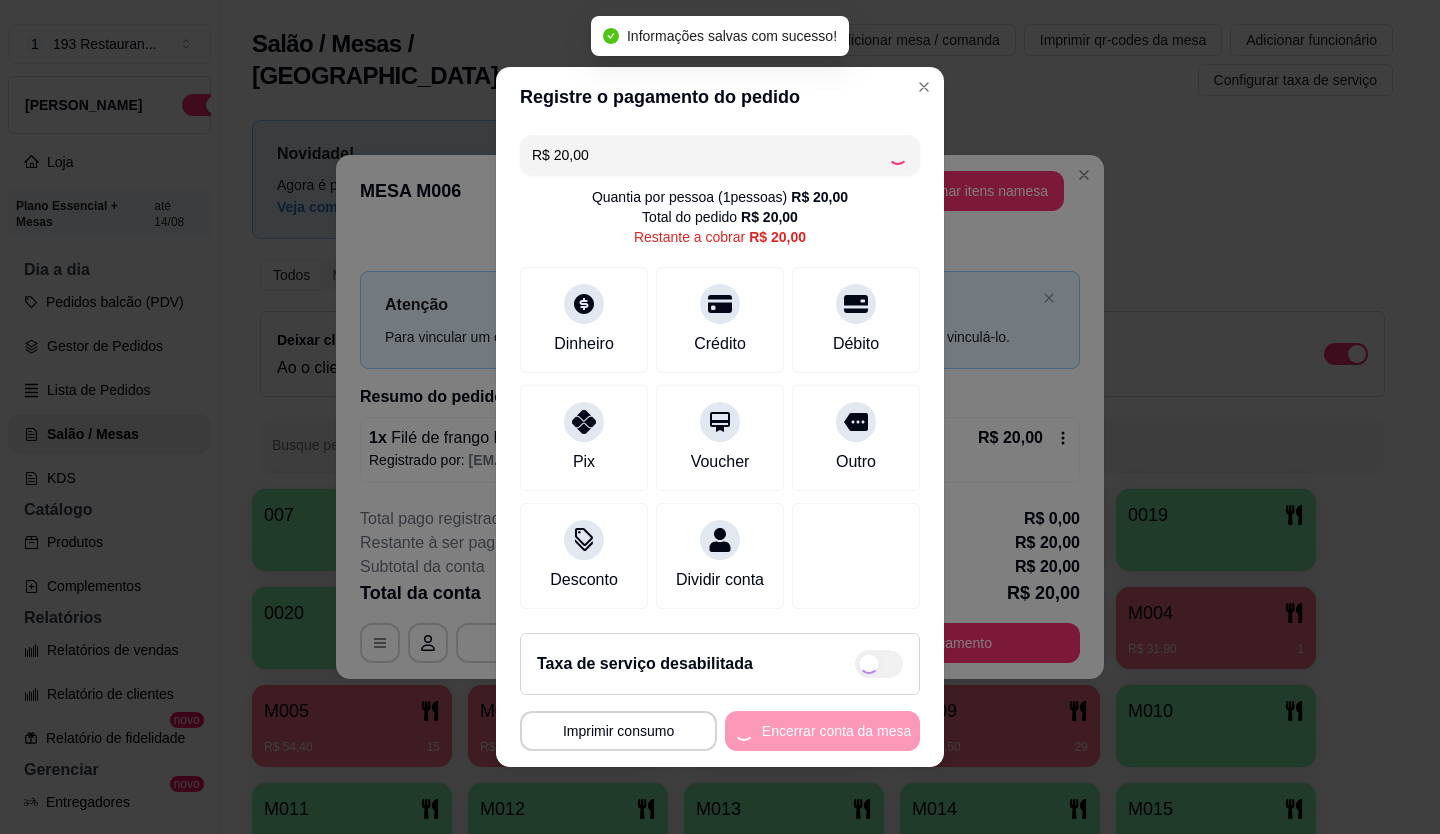 type on "R$ 0,00" 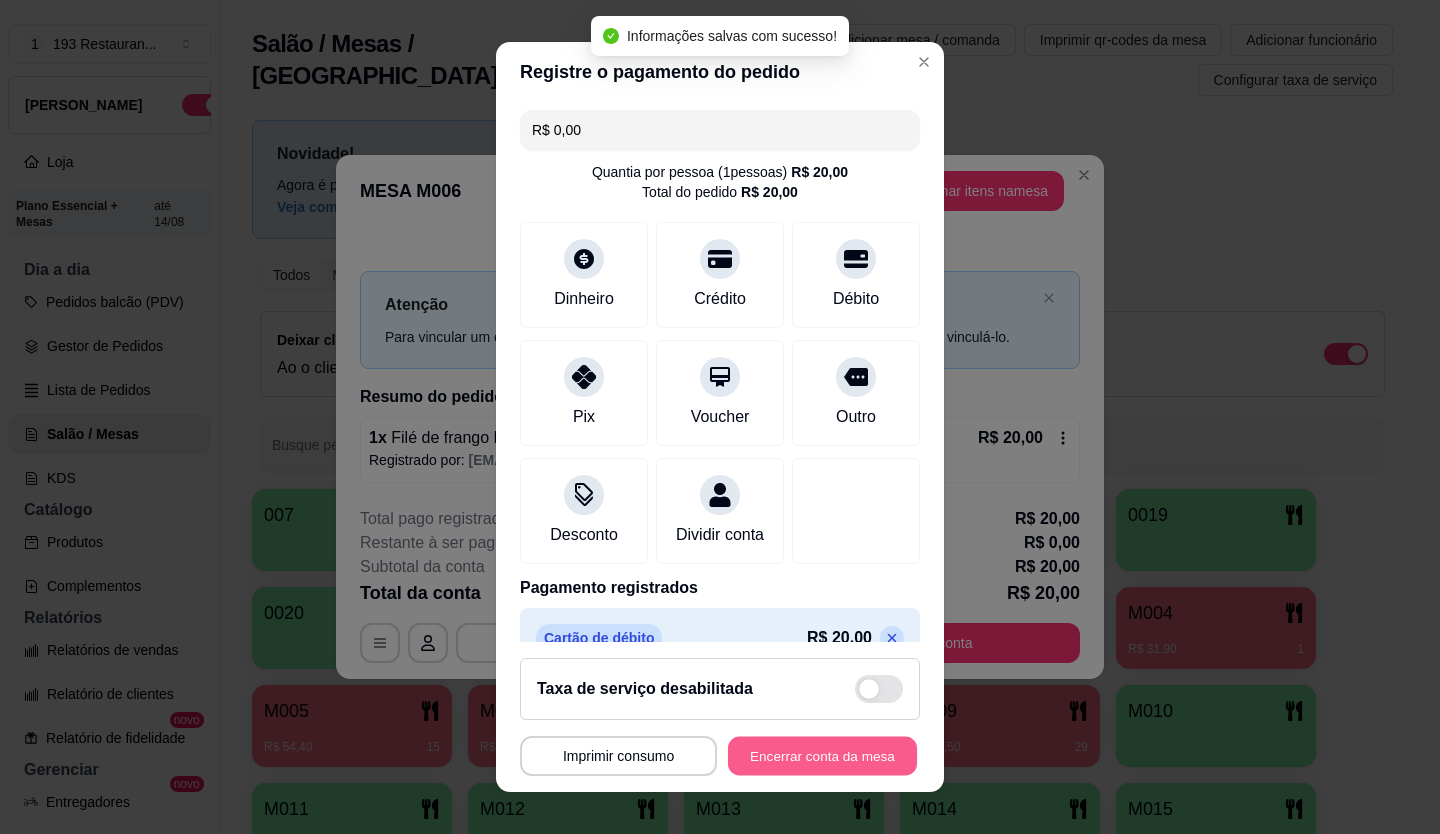 click on "Encerrar conta da mesa" at bounding box center (822, 756) 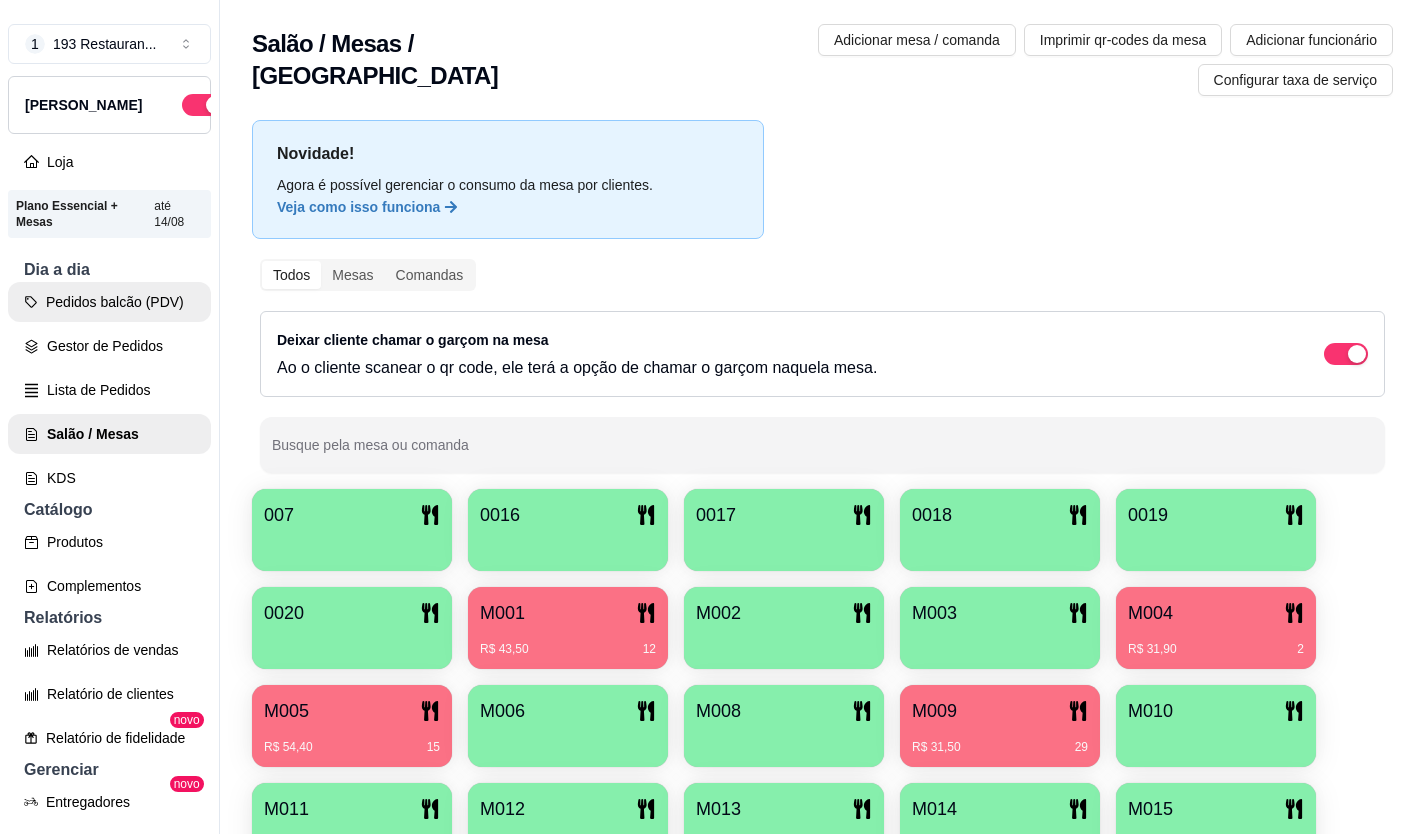 click on "Pedidos balcão (PDV)" at bounding box center [109, 302] 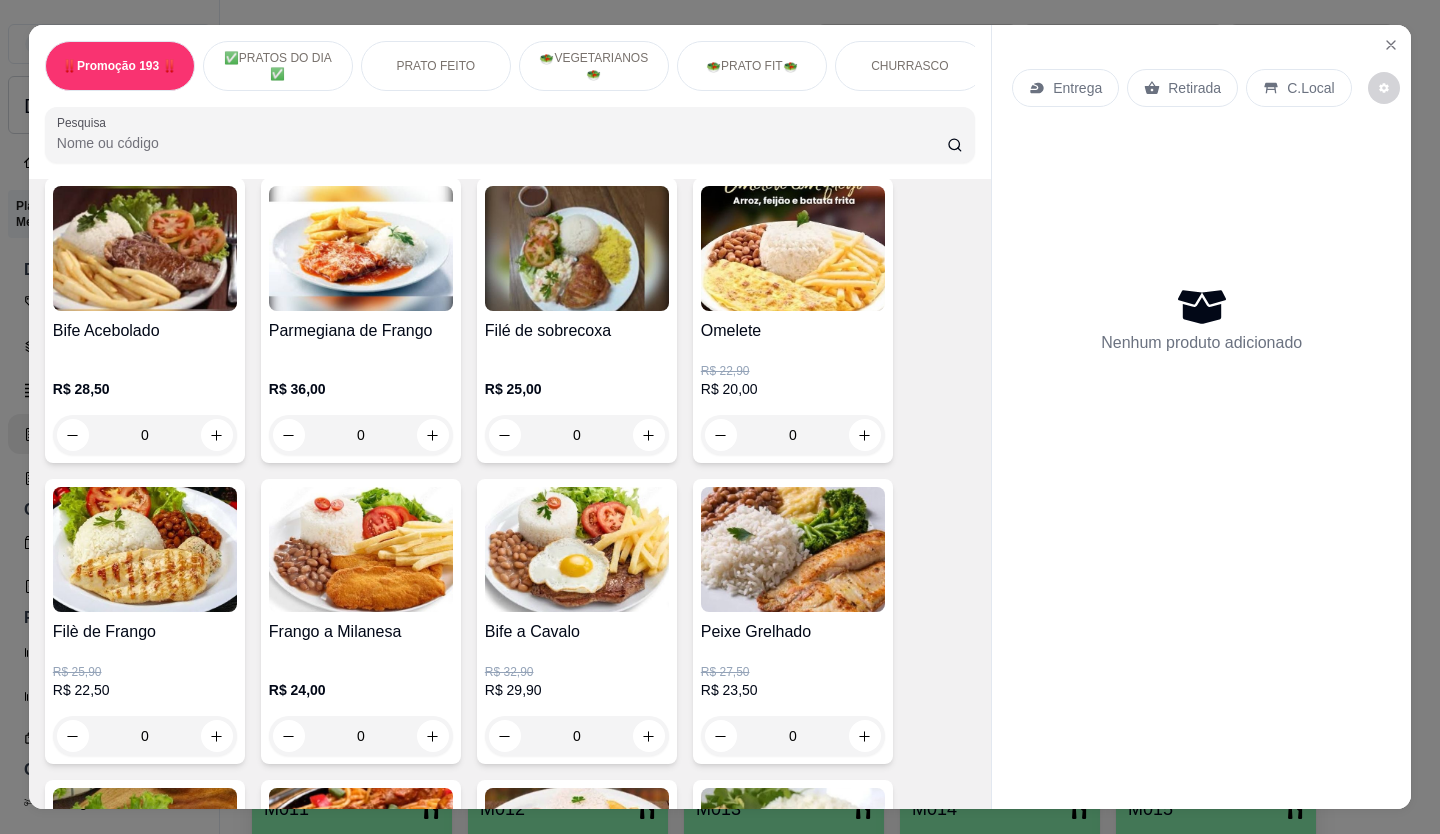 scroll, scrollTop: 900, scrollLeft: 0, axis: vertical 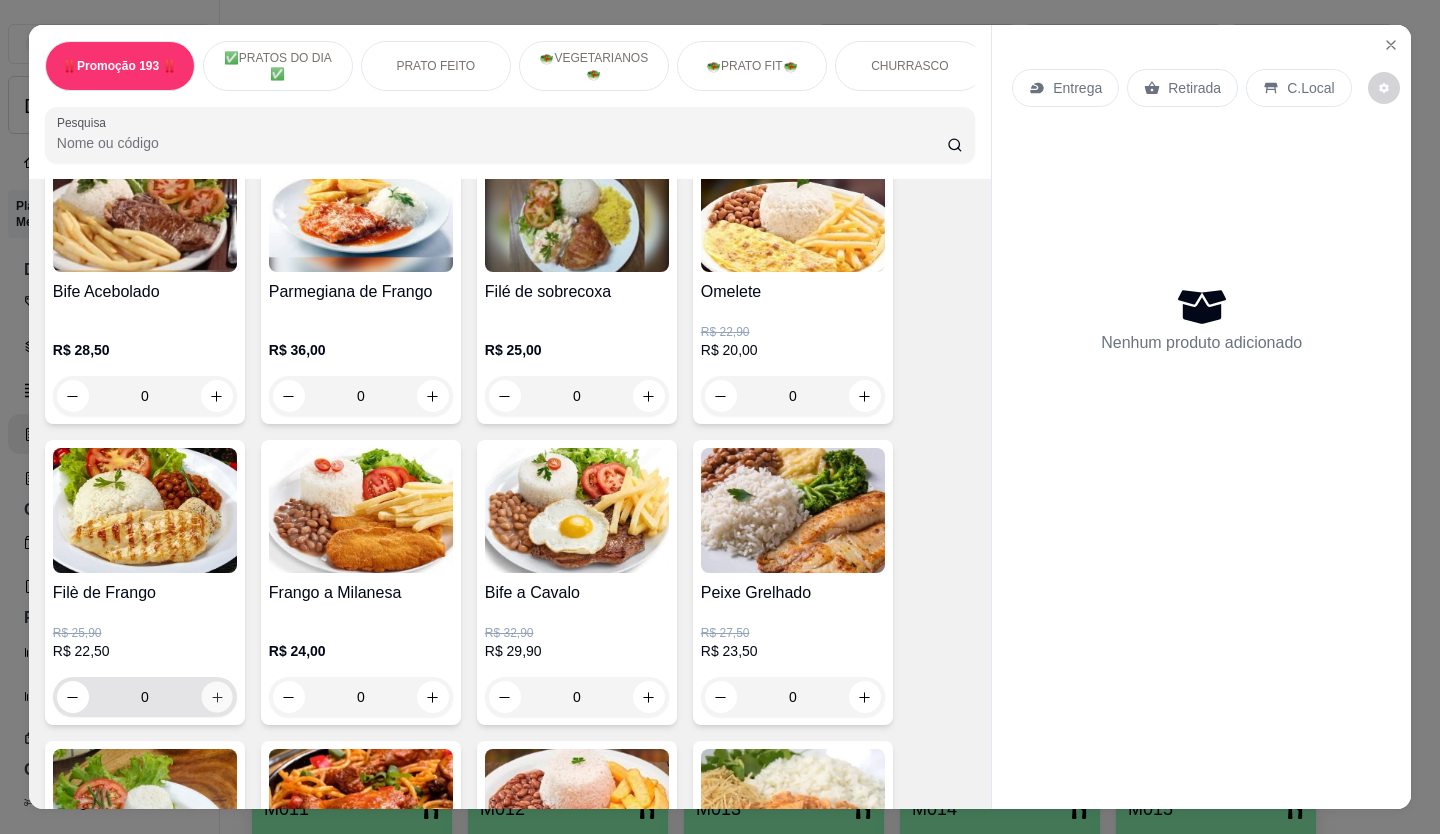 click 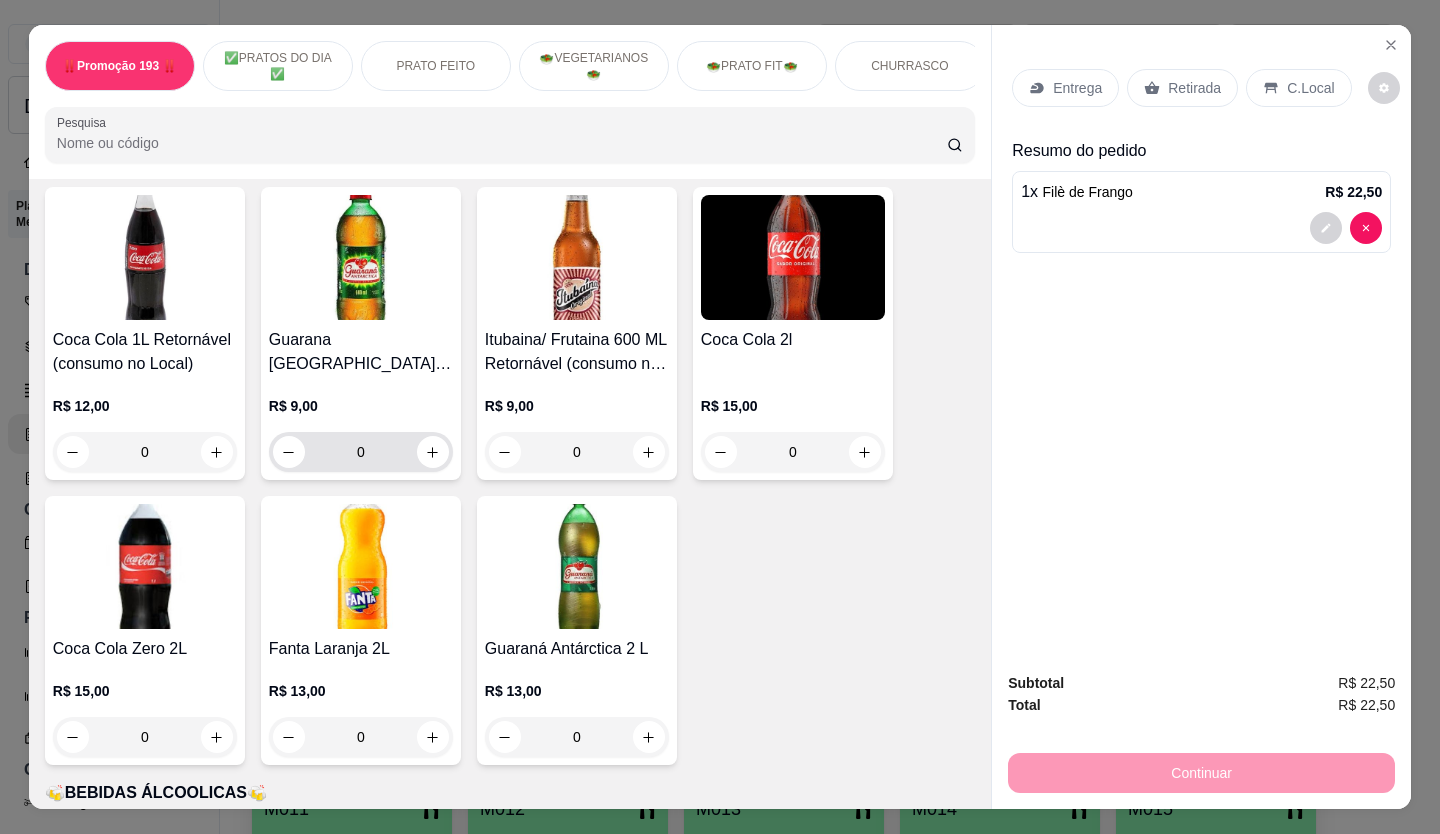 scroll, scrollTop: 6200, scrollLeft: 0, axis: vertical 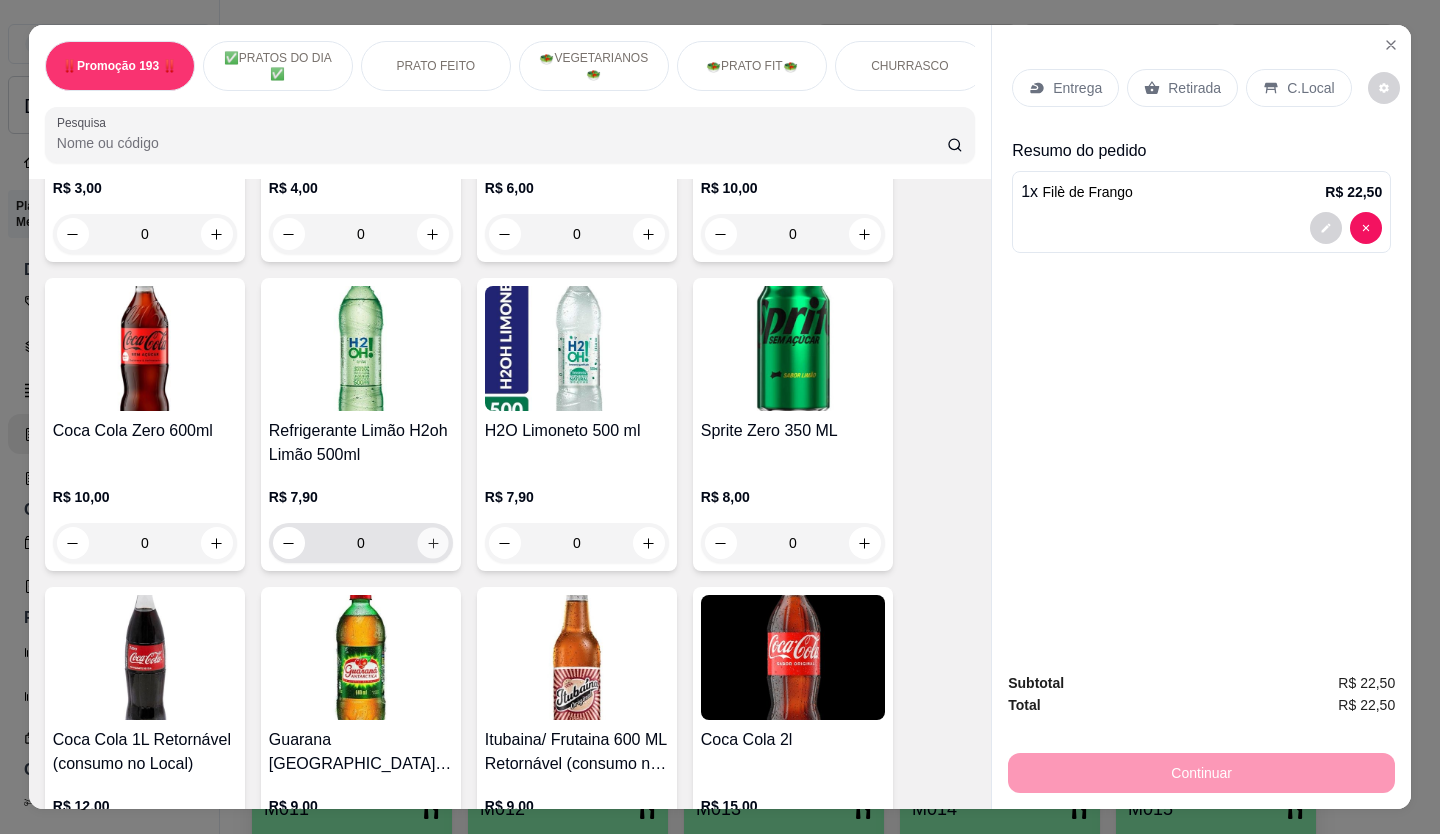 click at bounding box center (432, 543) 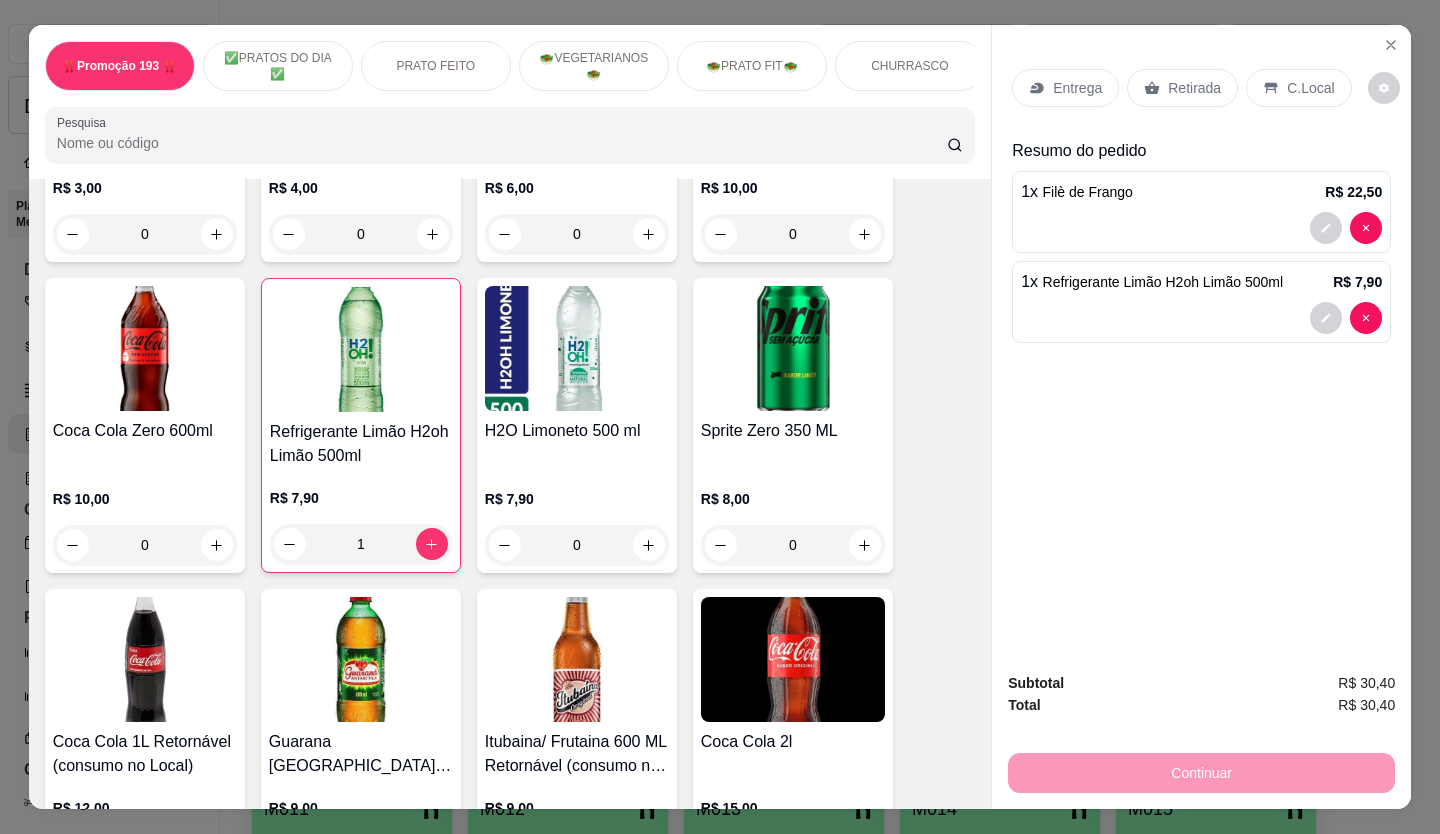 click on "Retirada" at bounding box center [1194, 88] 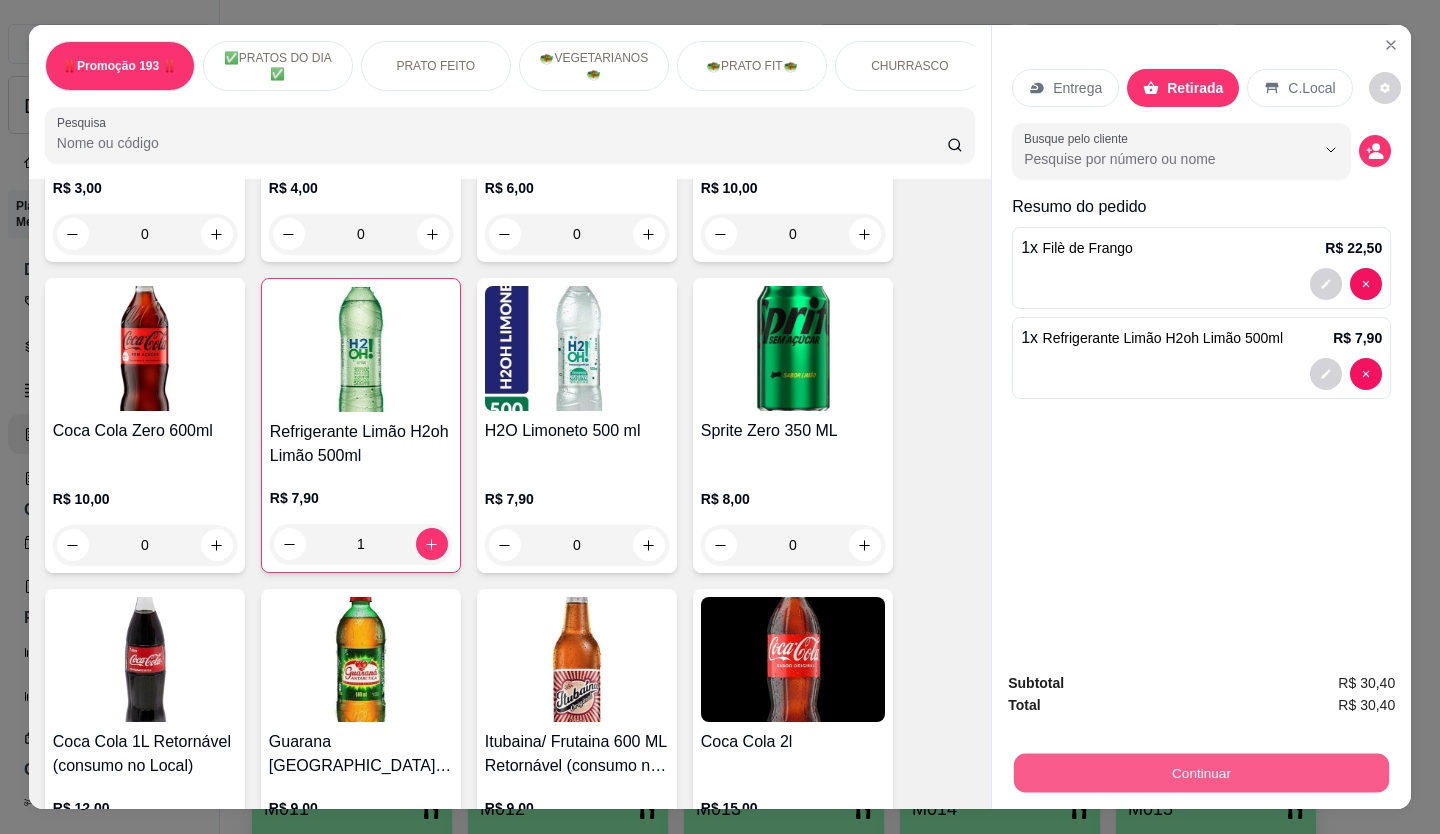 click on "Continuar" at bounding box center (1201, 773) 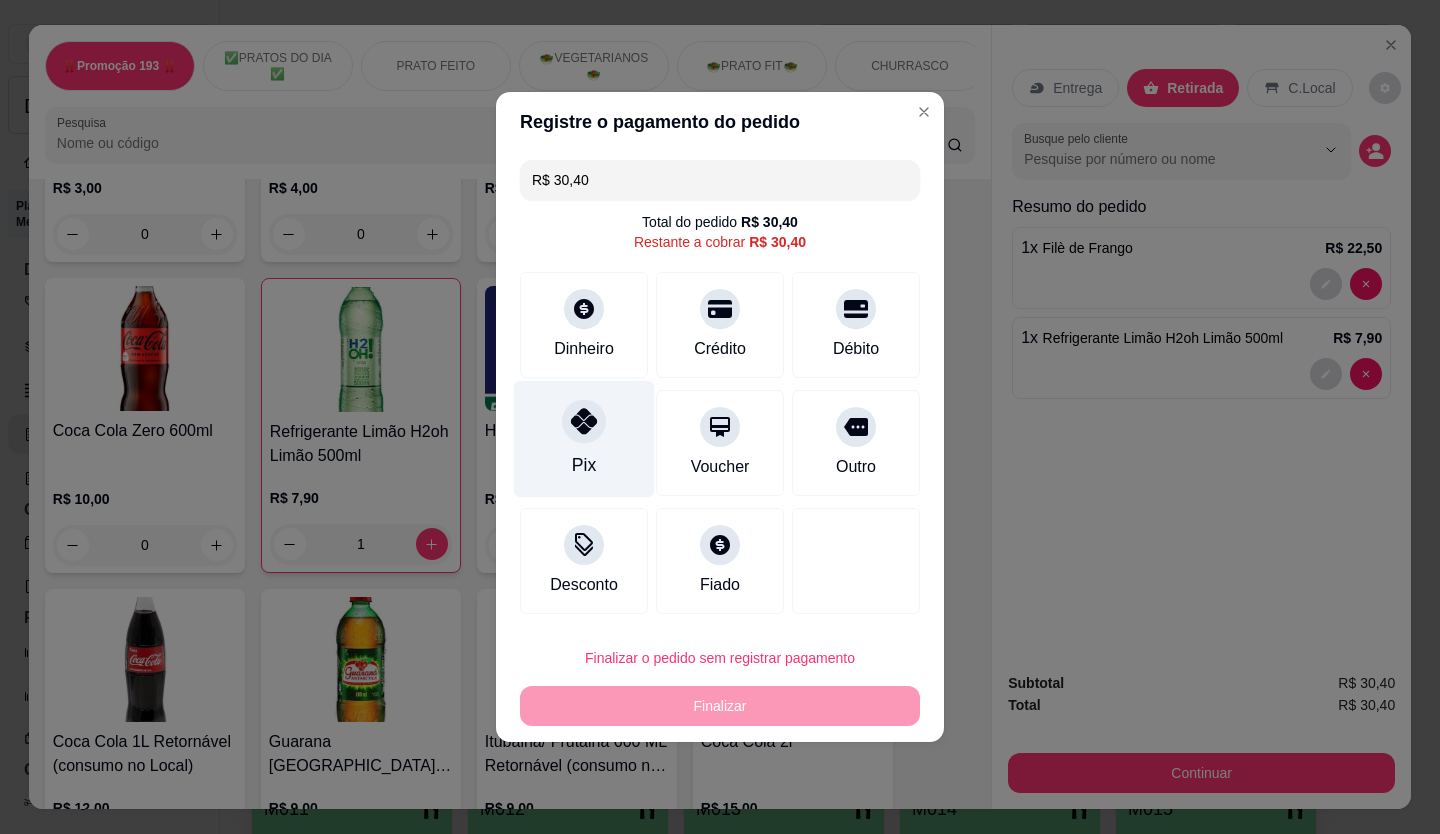 click 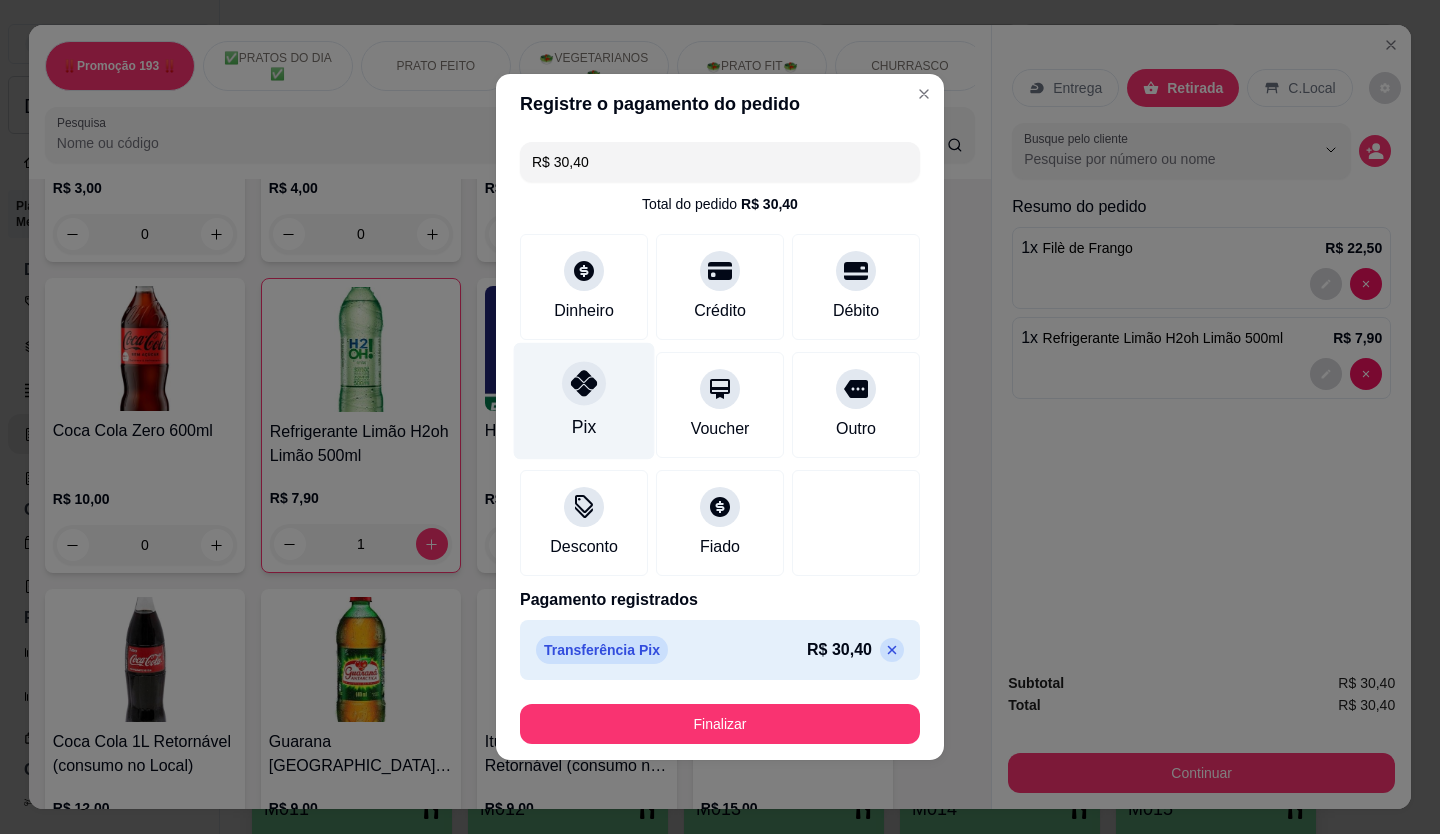 type on "R$ 0,00" 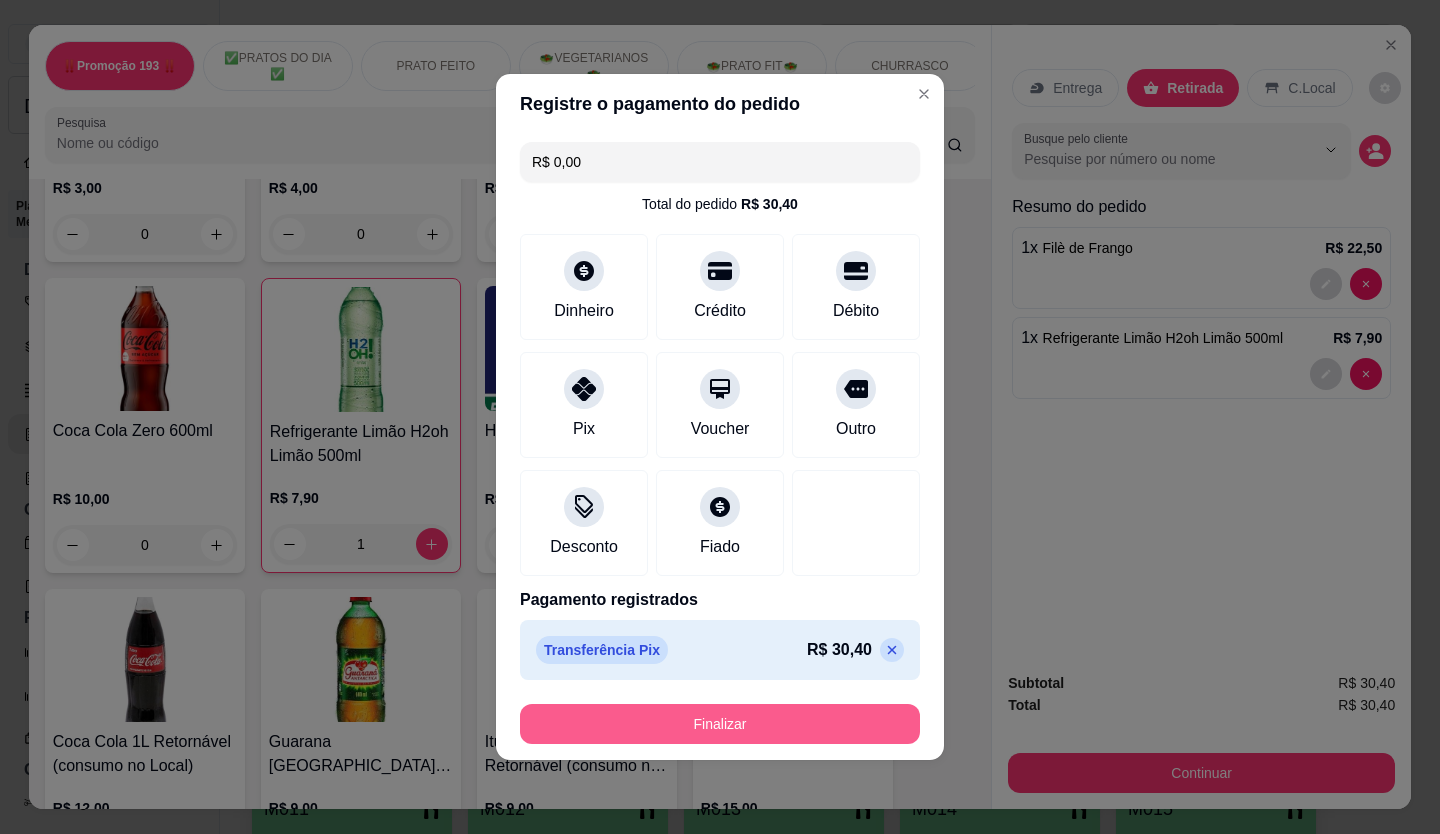 click on "Finalizar" at bounding box center (720, 724) 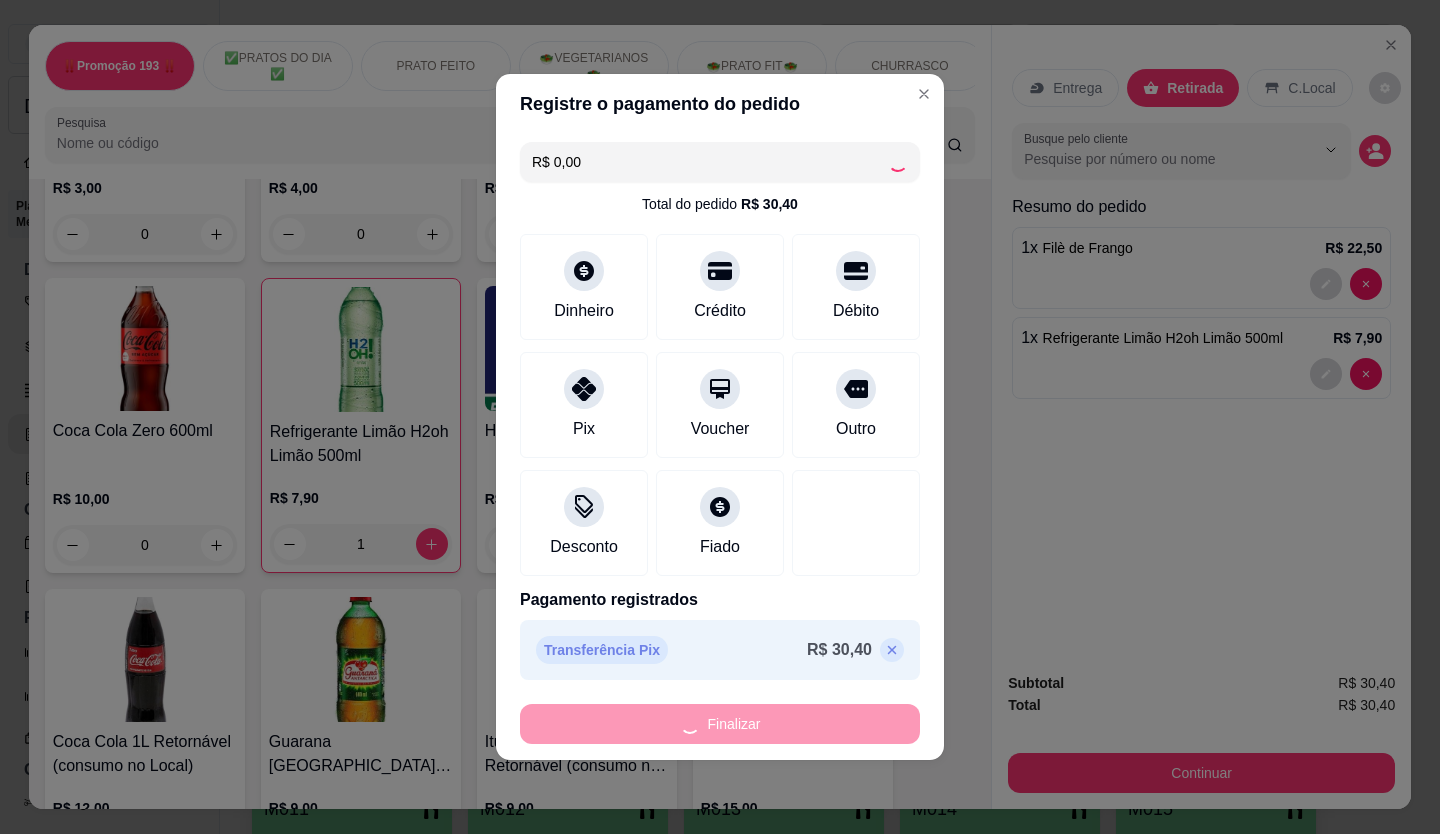 type on "0" 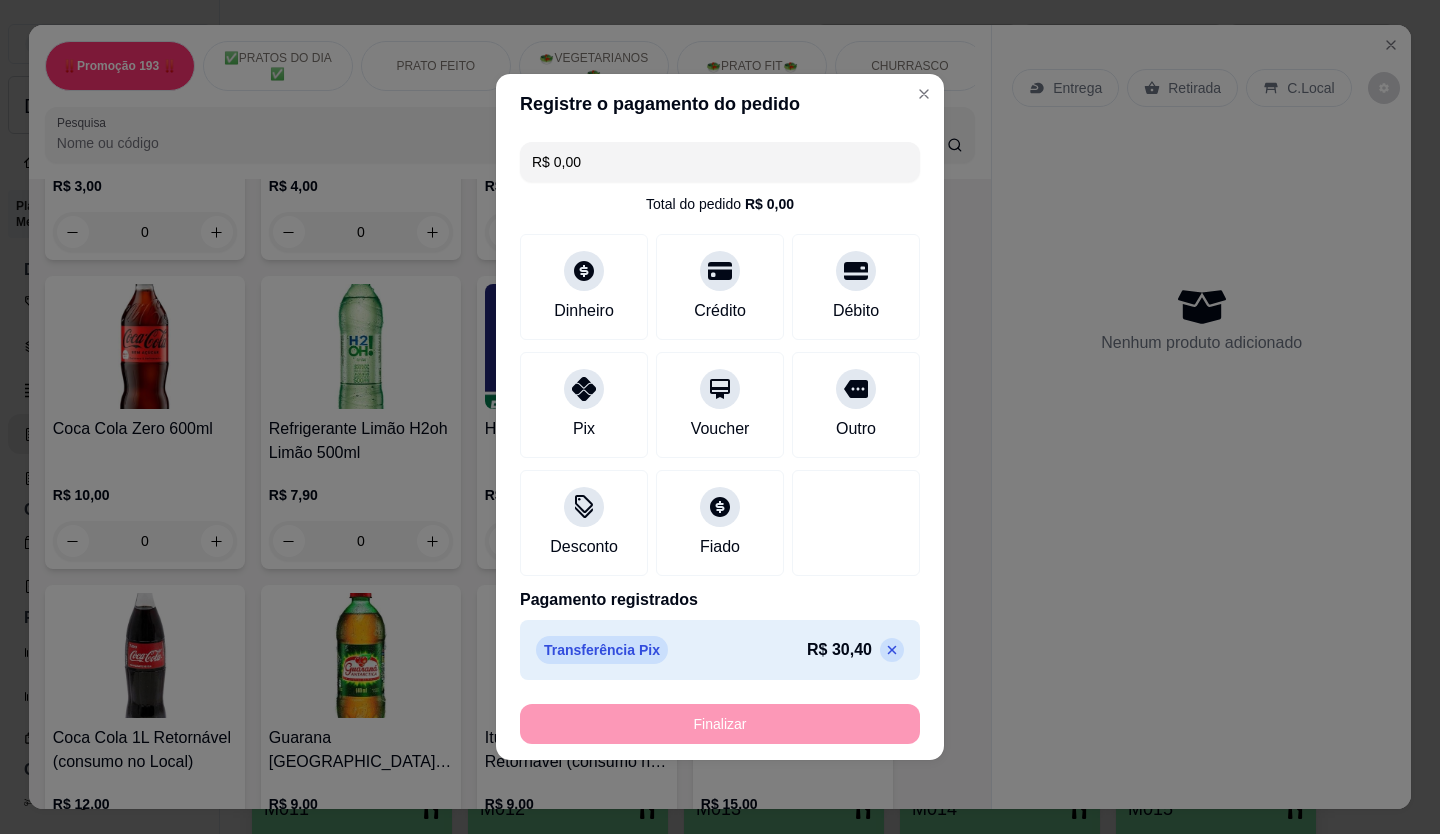 type on "-R$ 30,40" 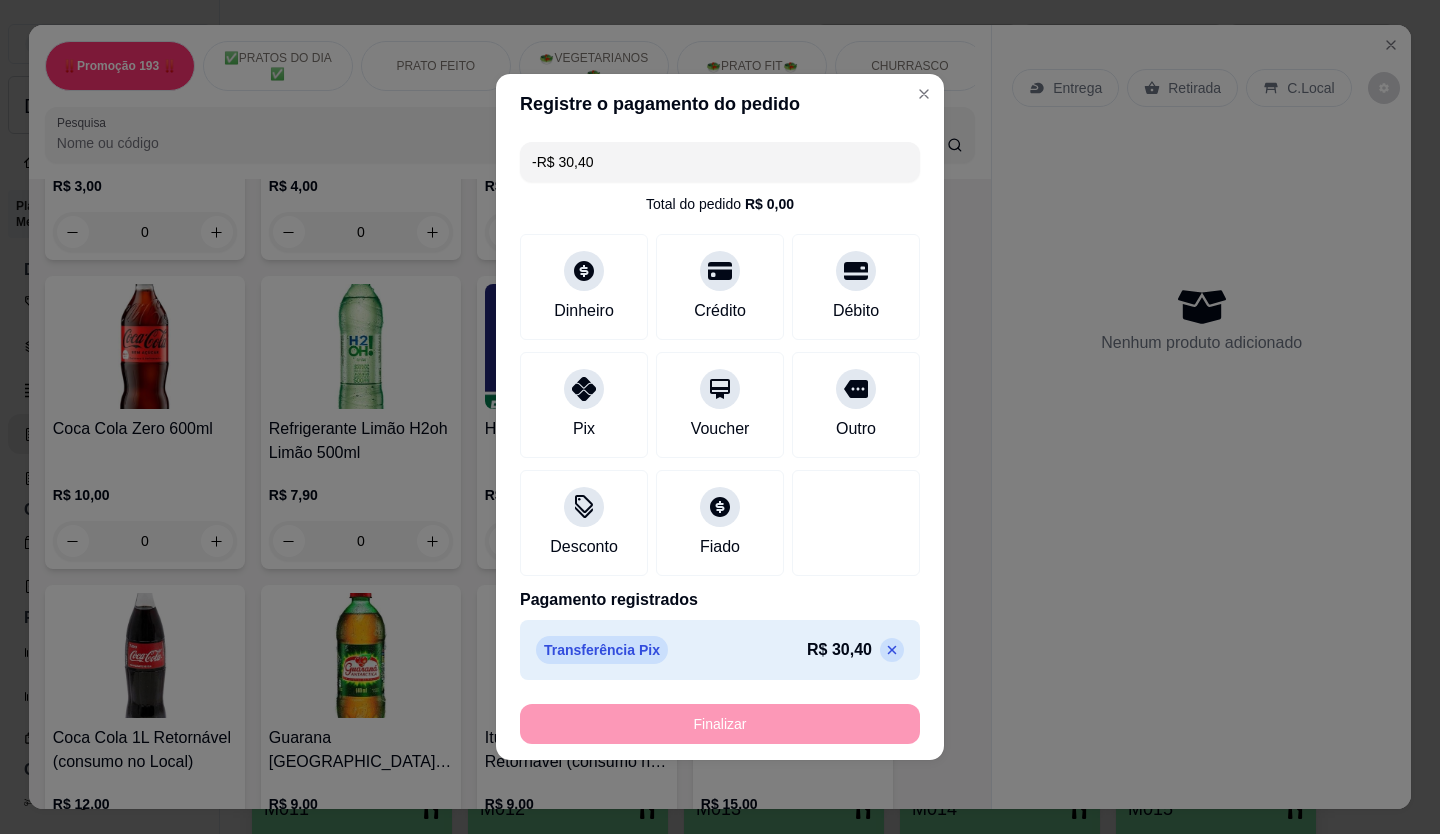 scroll, scrollTop: 6198, scrollLeft: 0, axis: vertical 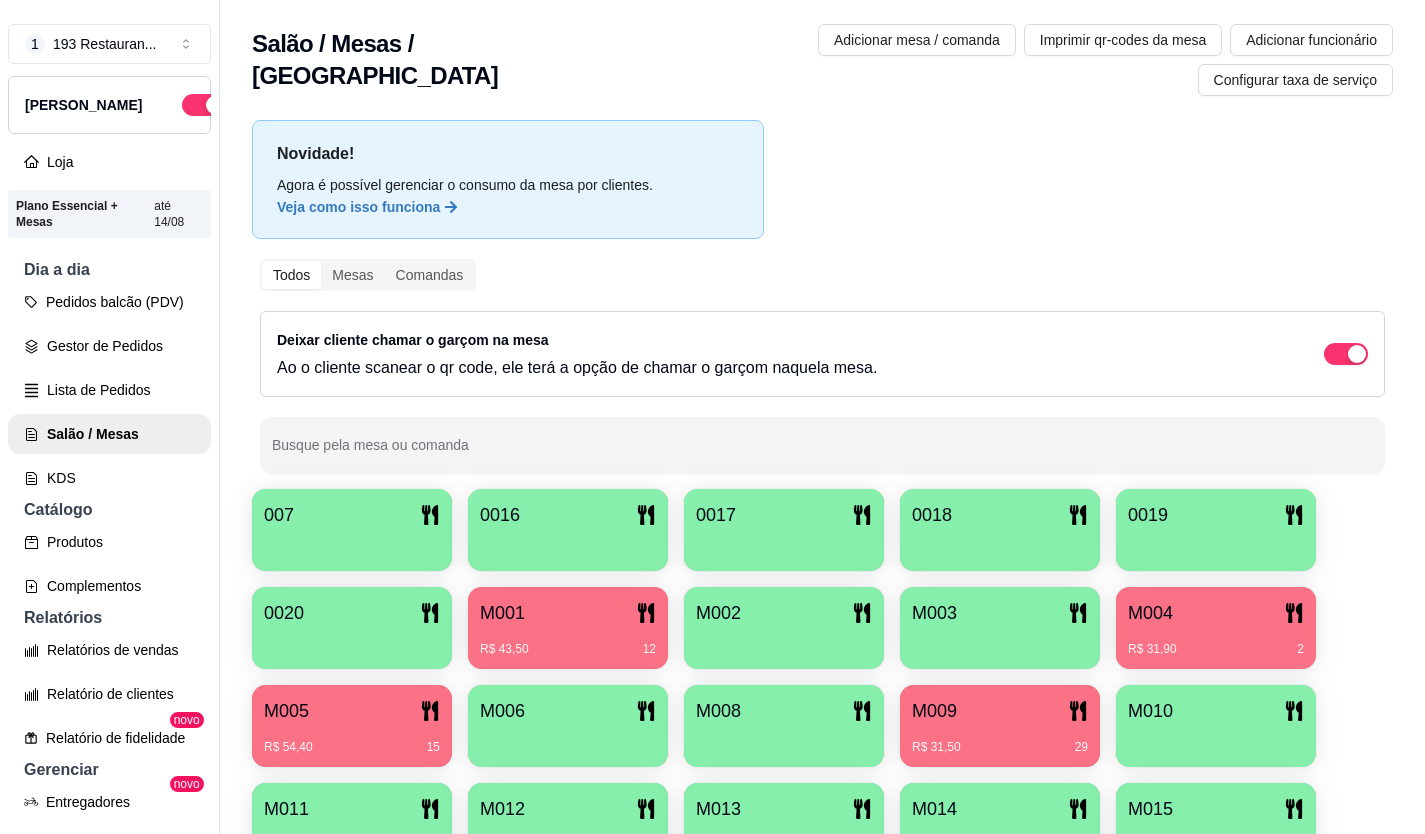 click on "R$ 54,40 15" at bounding box center (352, 740) 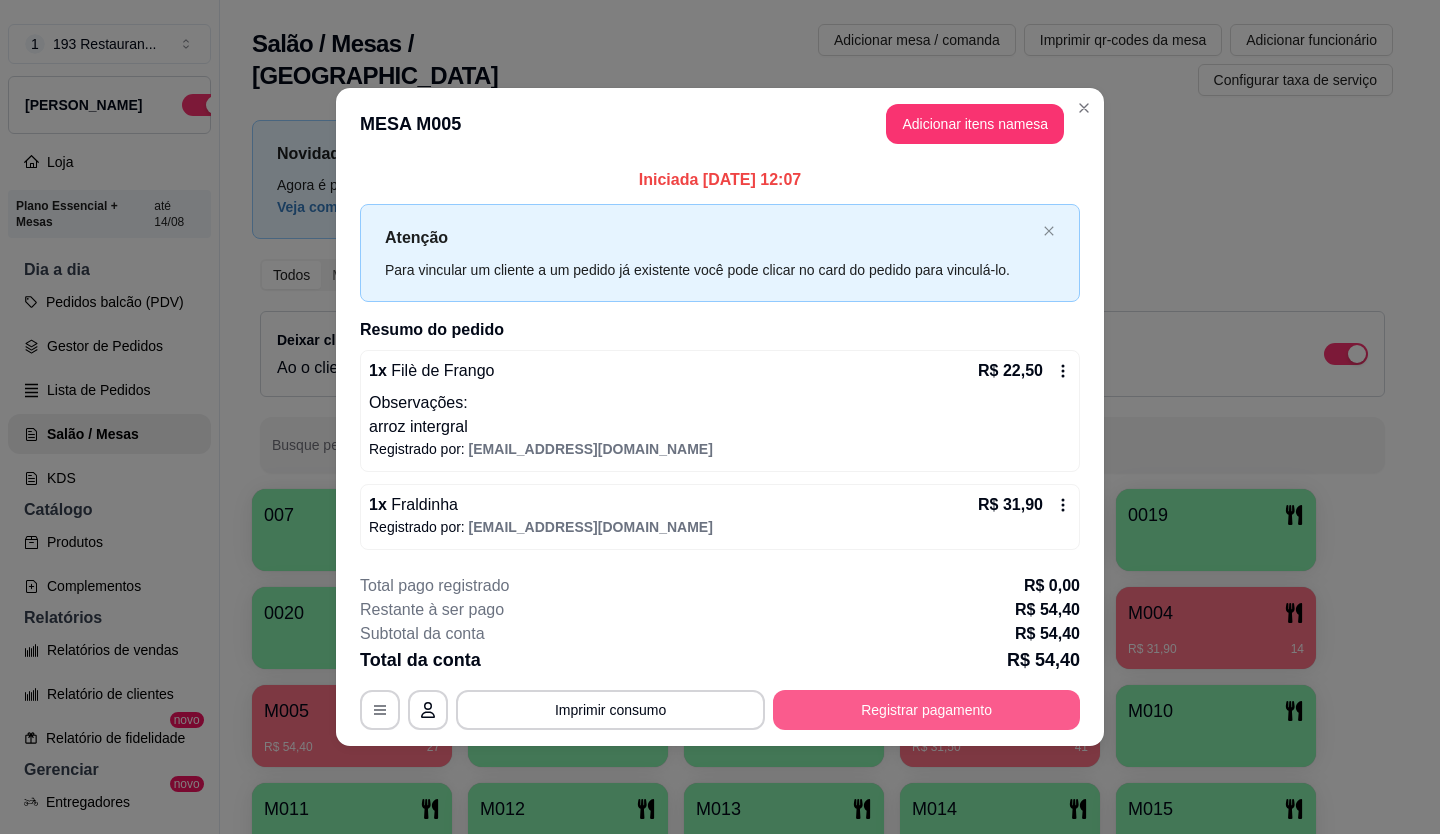 click on "Registrar pagamento" at bounding box center (926, 710) 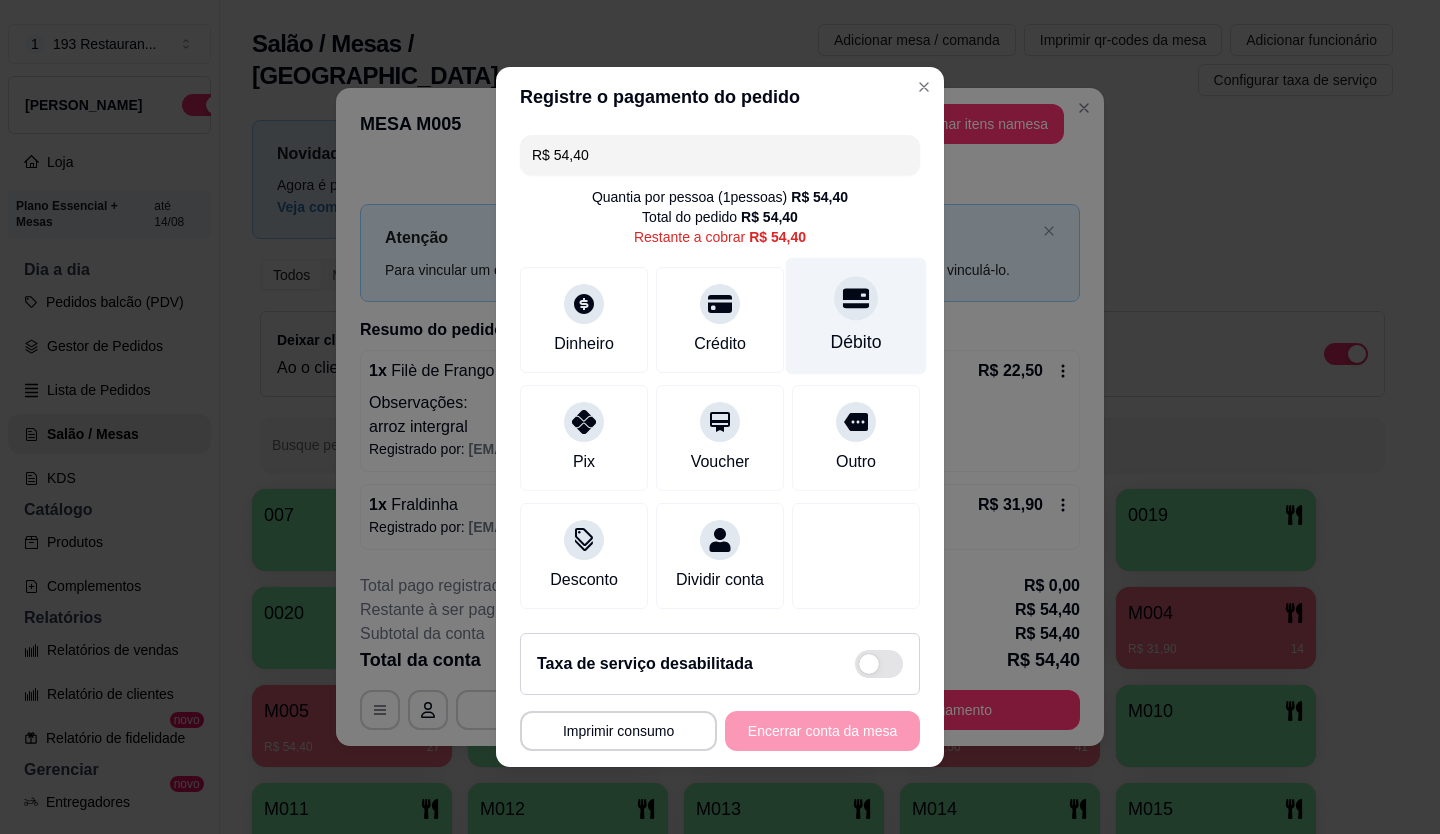 click at bounding box center [856, 298] 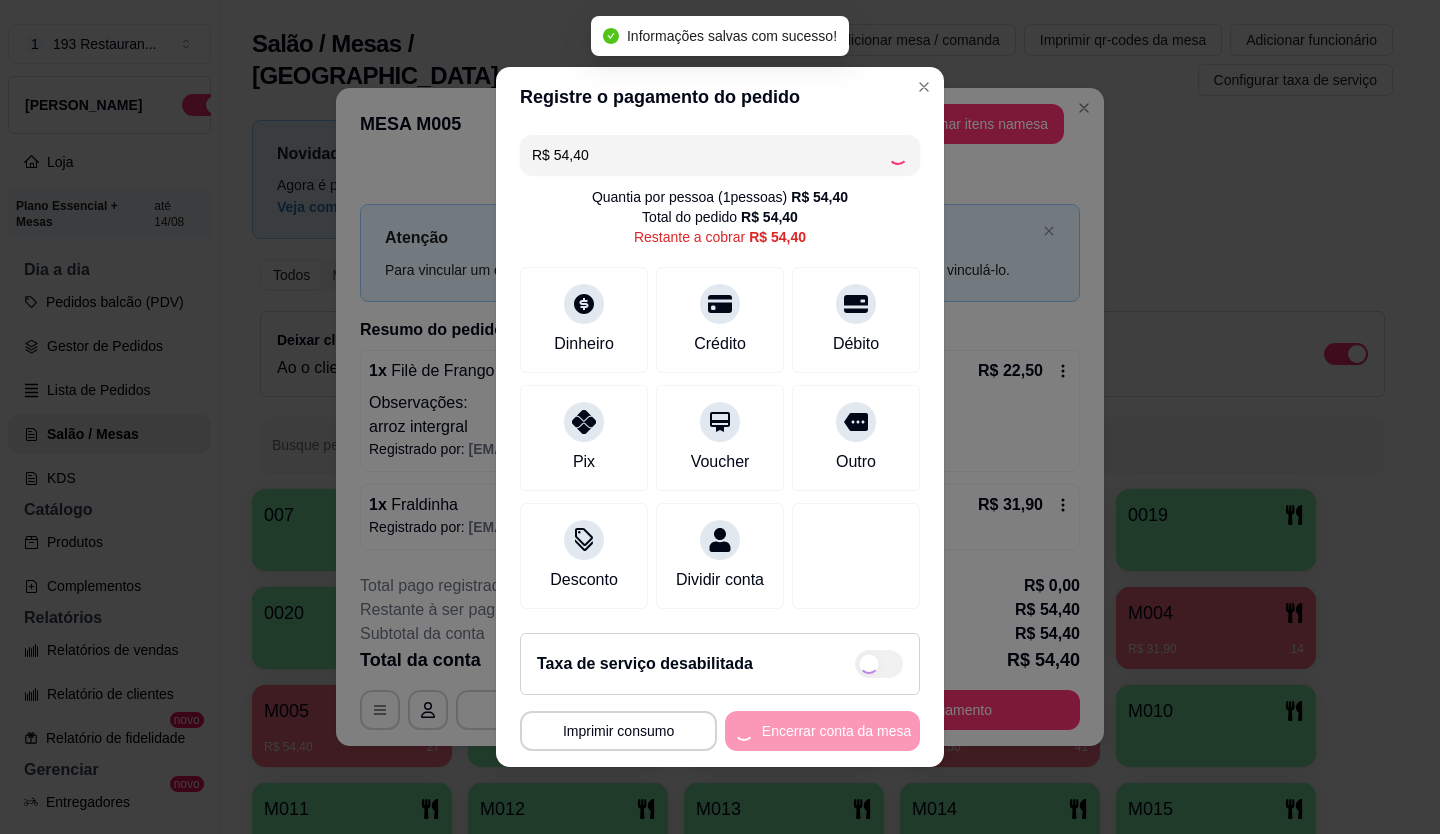 type on "R$ 0,00" 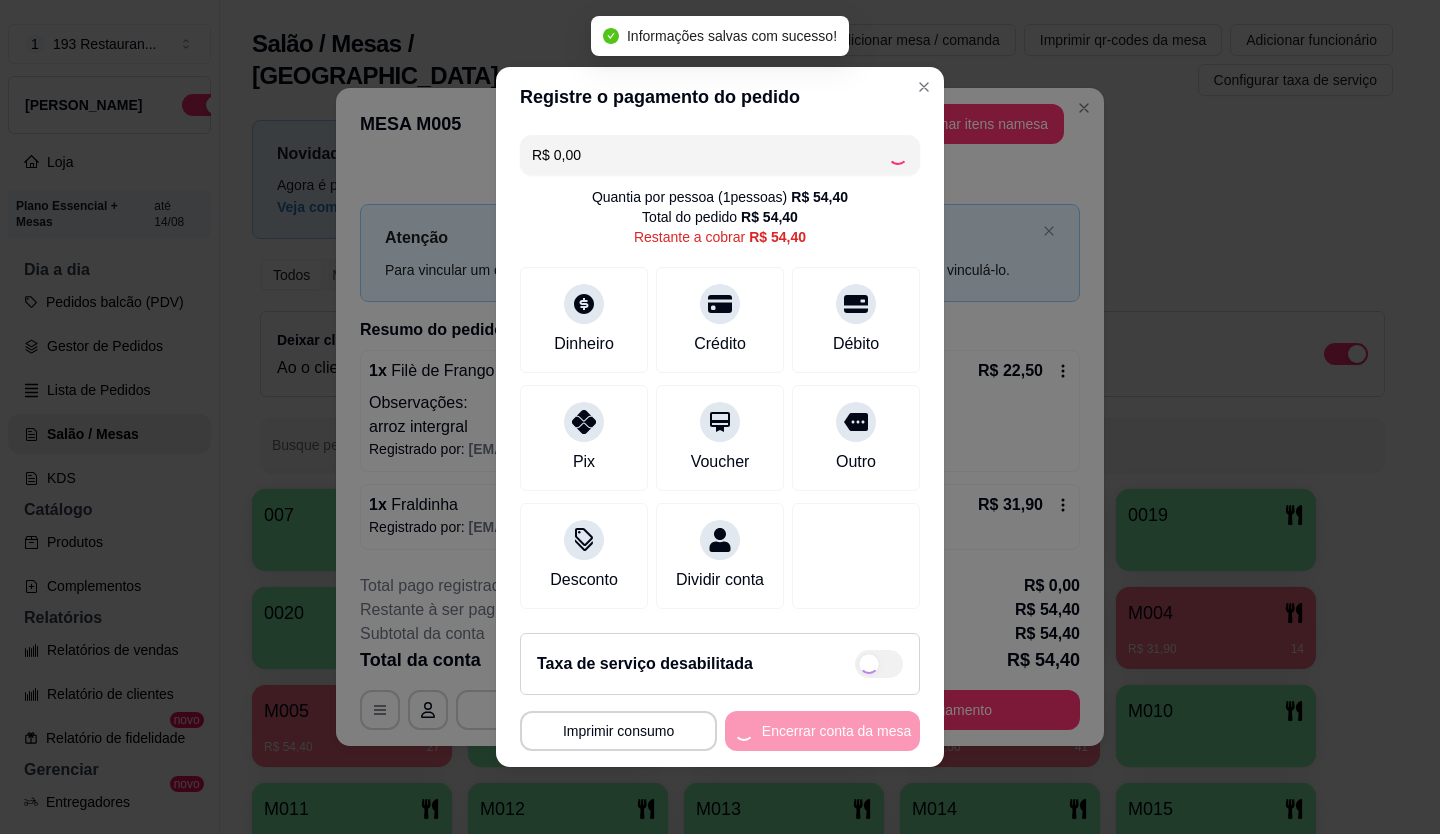 click on "Encerrar conta da mesa" at bounding box center (822, 731) 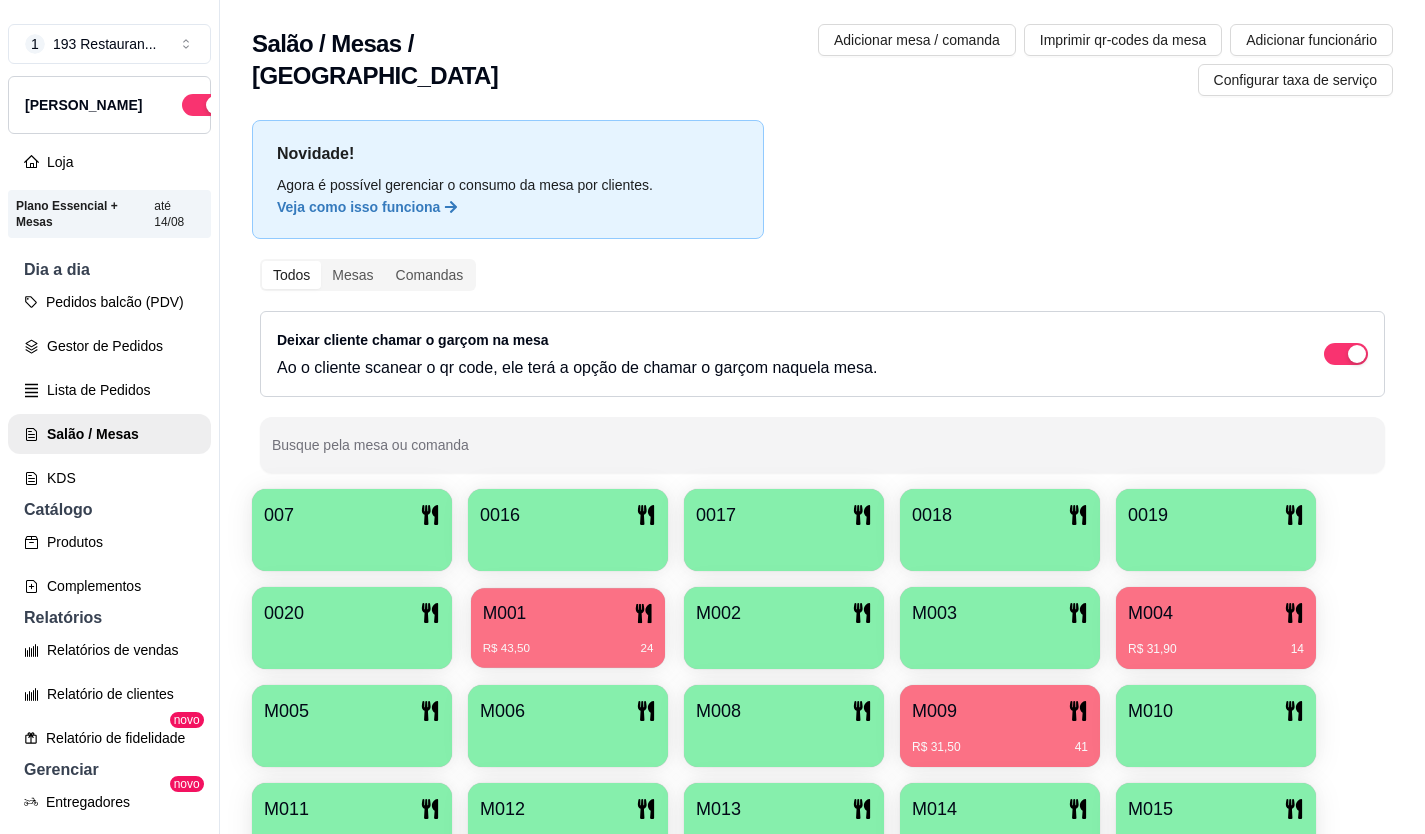 click on "M001" at bounding box center (568, 613) 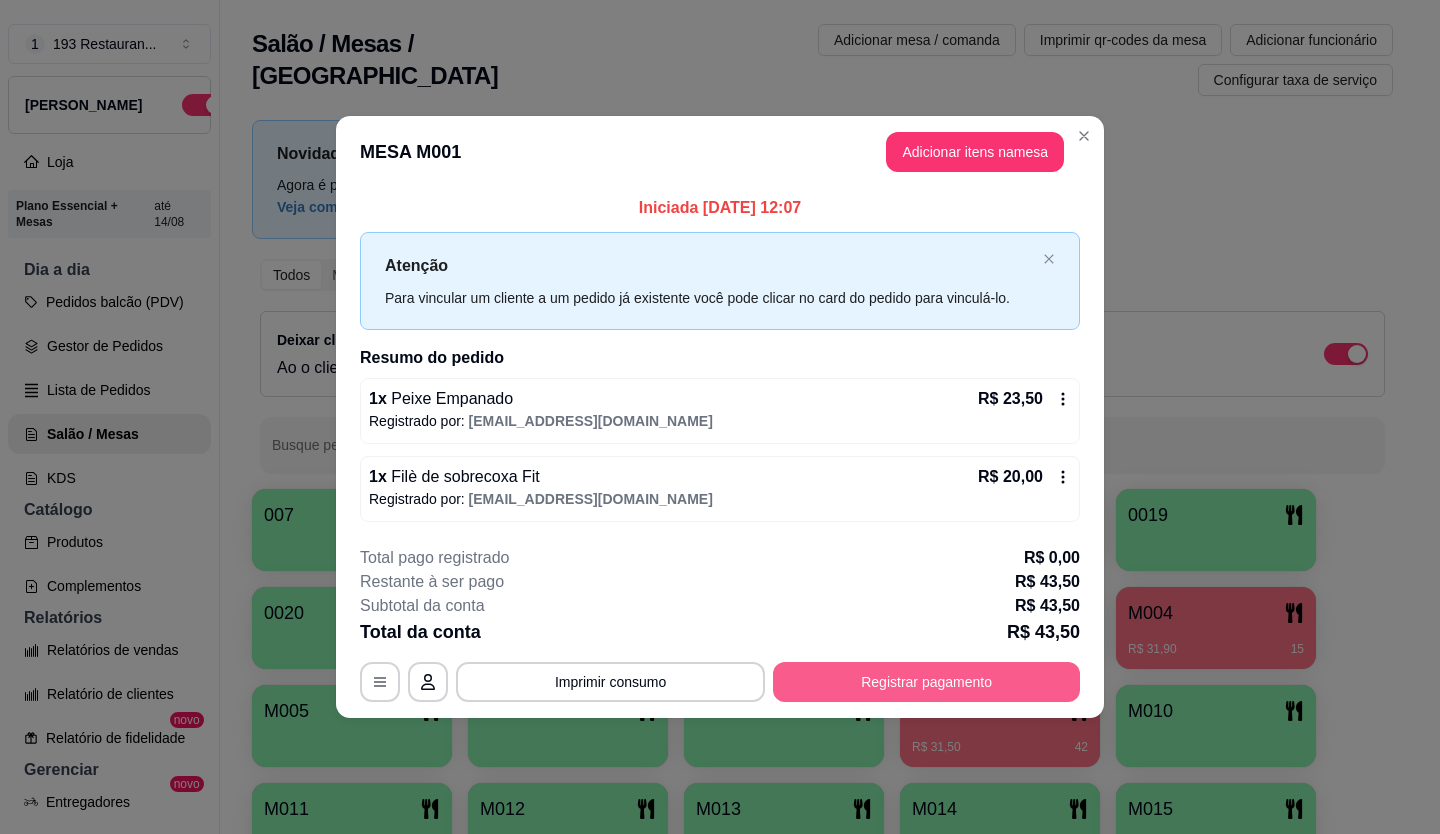 click on "Registrar pagamento" at bounding box center [926, 682] 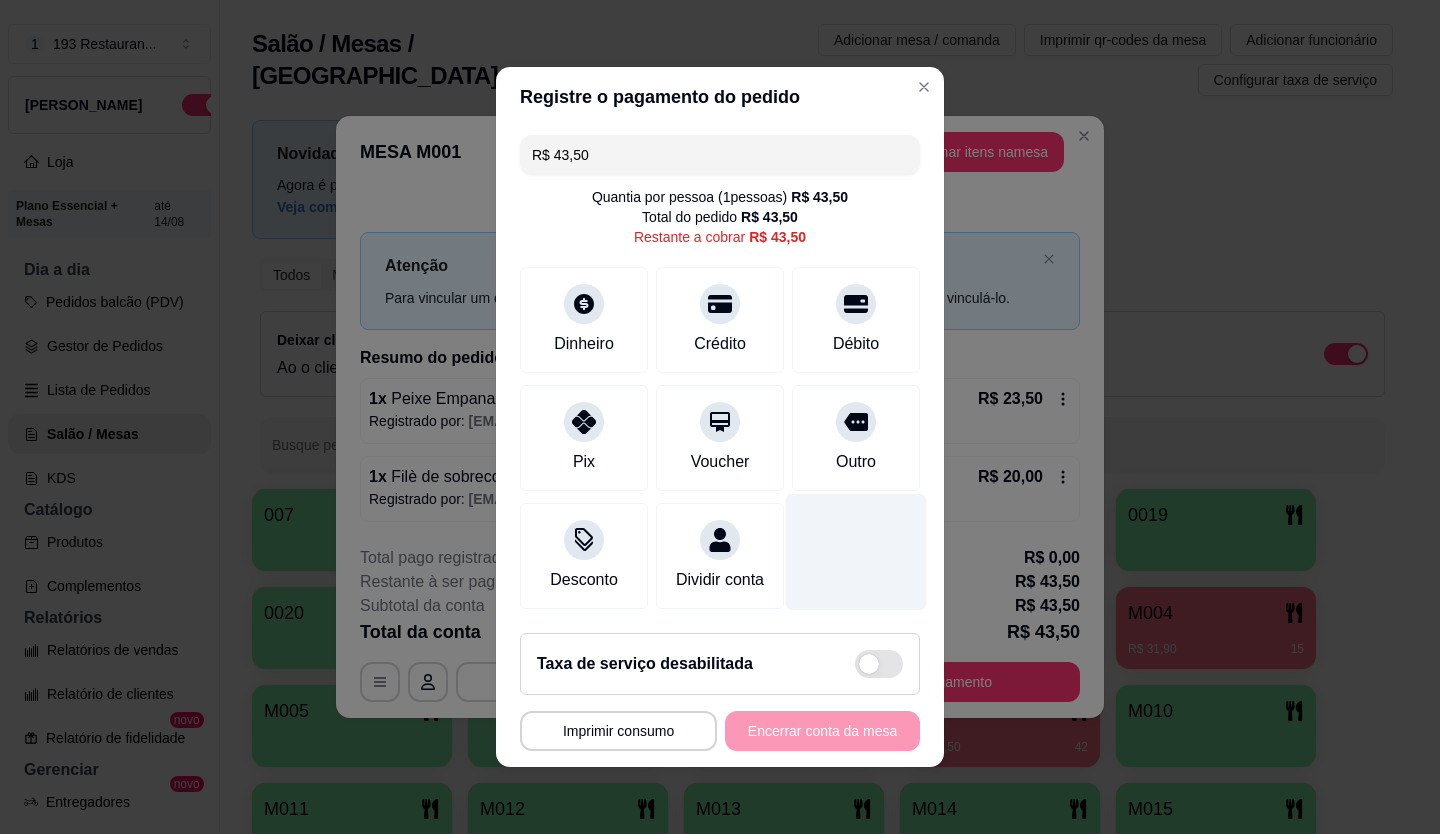 drag, startPoint x: 689, startPoint y: 411, endPoint x: 850, endPoint y: 598, distance: 246.75899 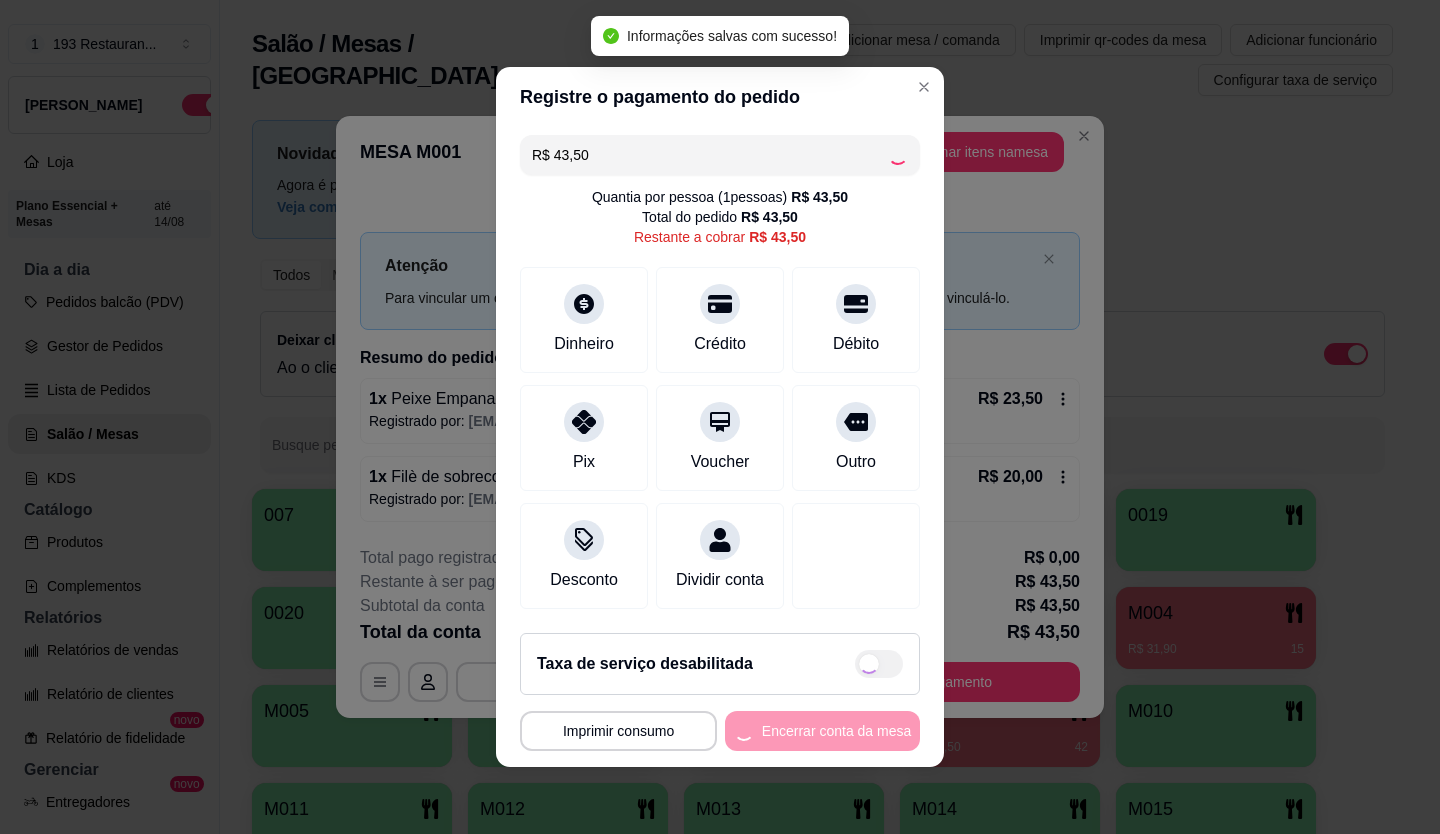 type on "R$ 0,00" 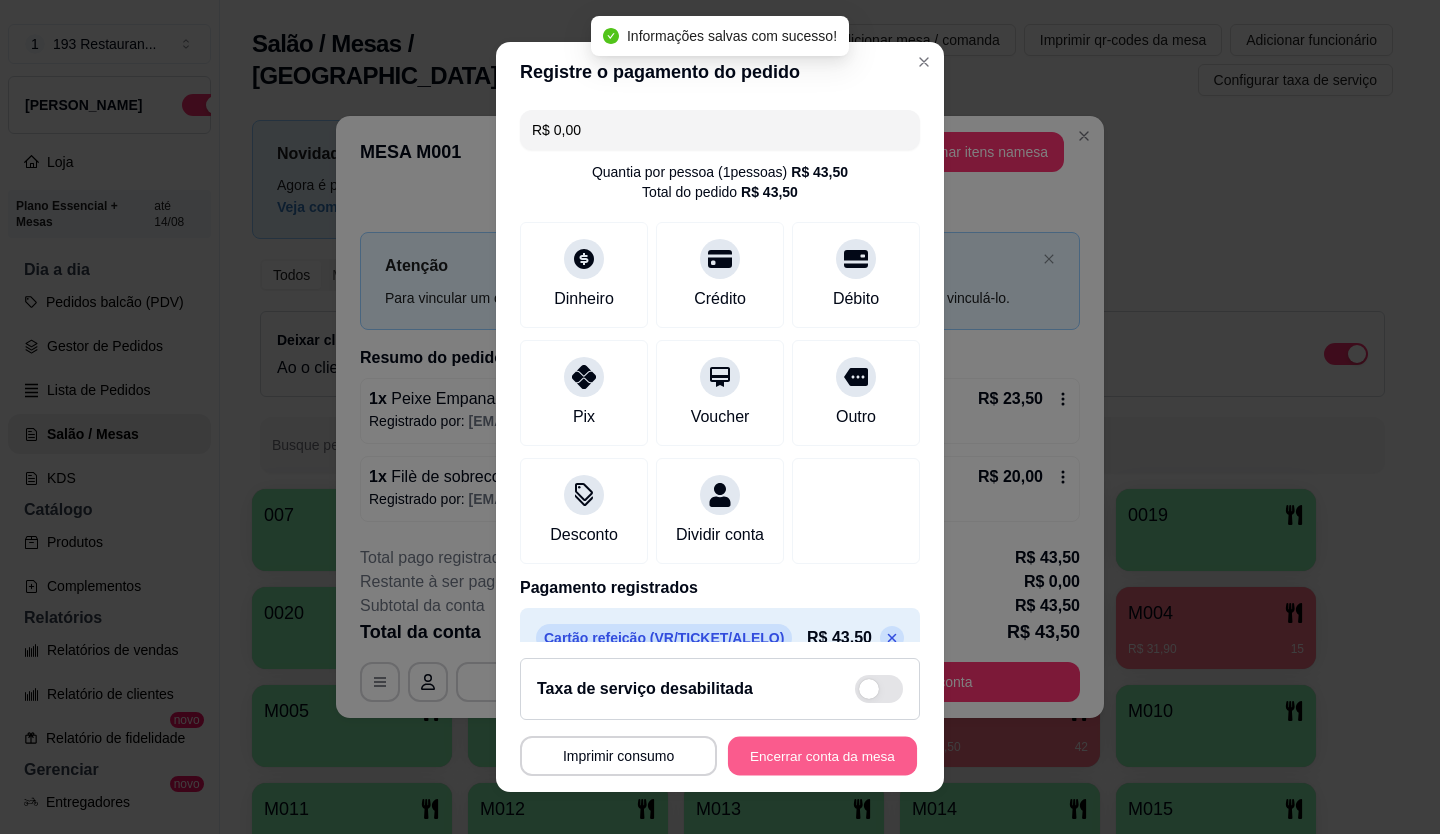 click on "Encerrar conta da mesa" at bounding box center [822, 756] 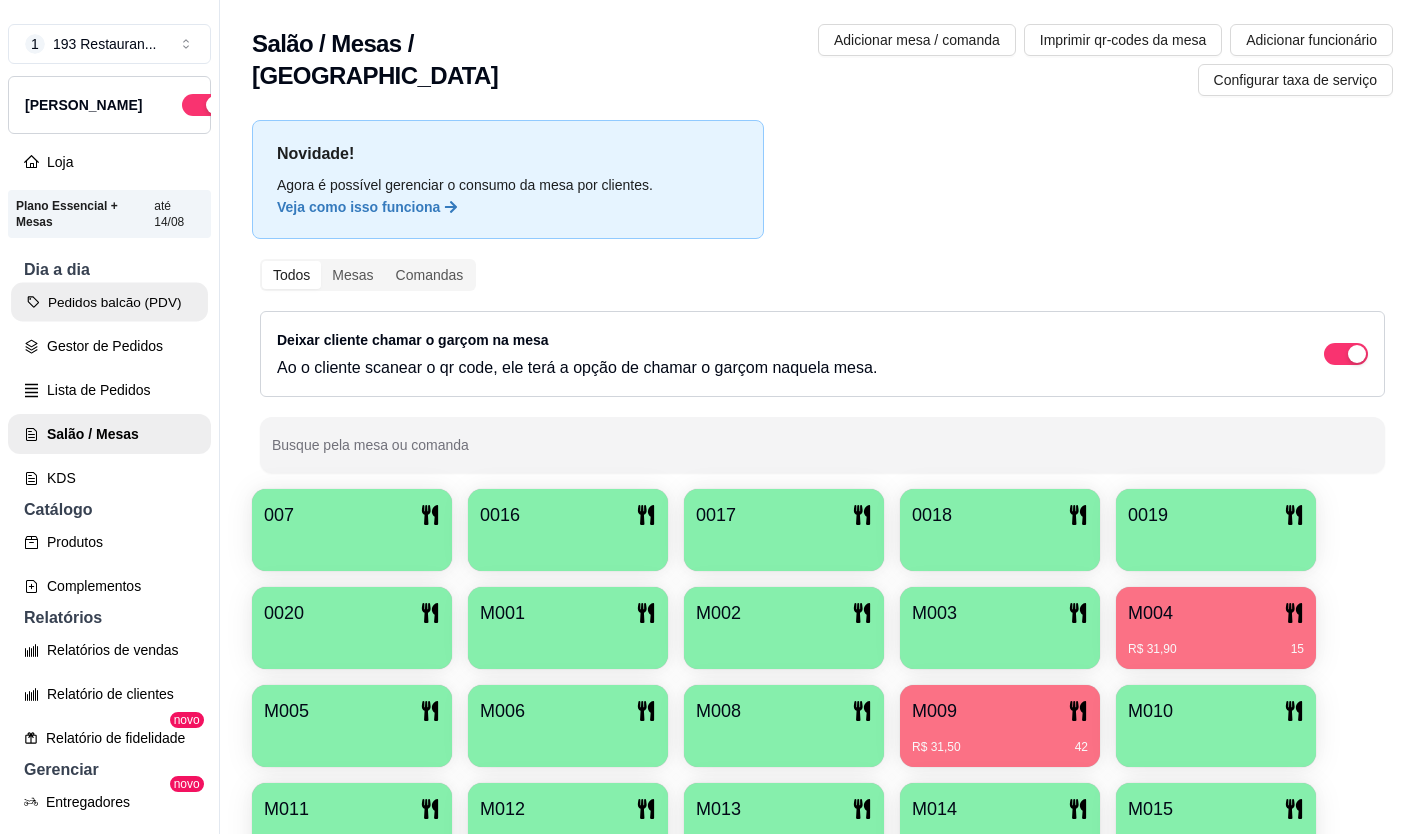 click on "Pedidos balcão (PDV)" at bounding box center [109, 302] 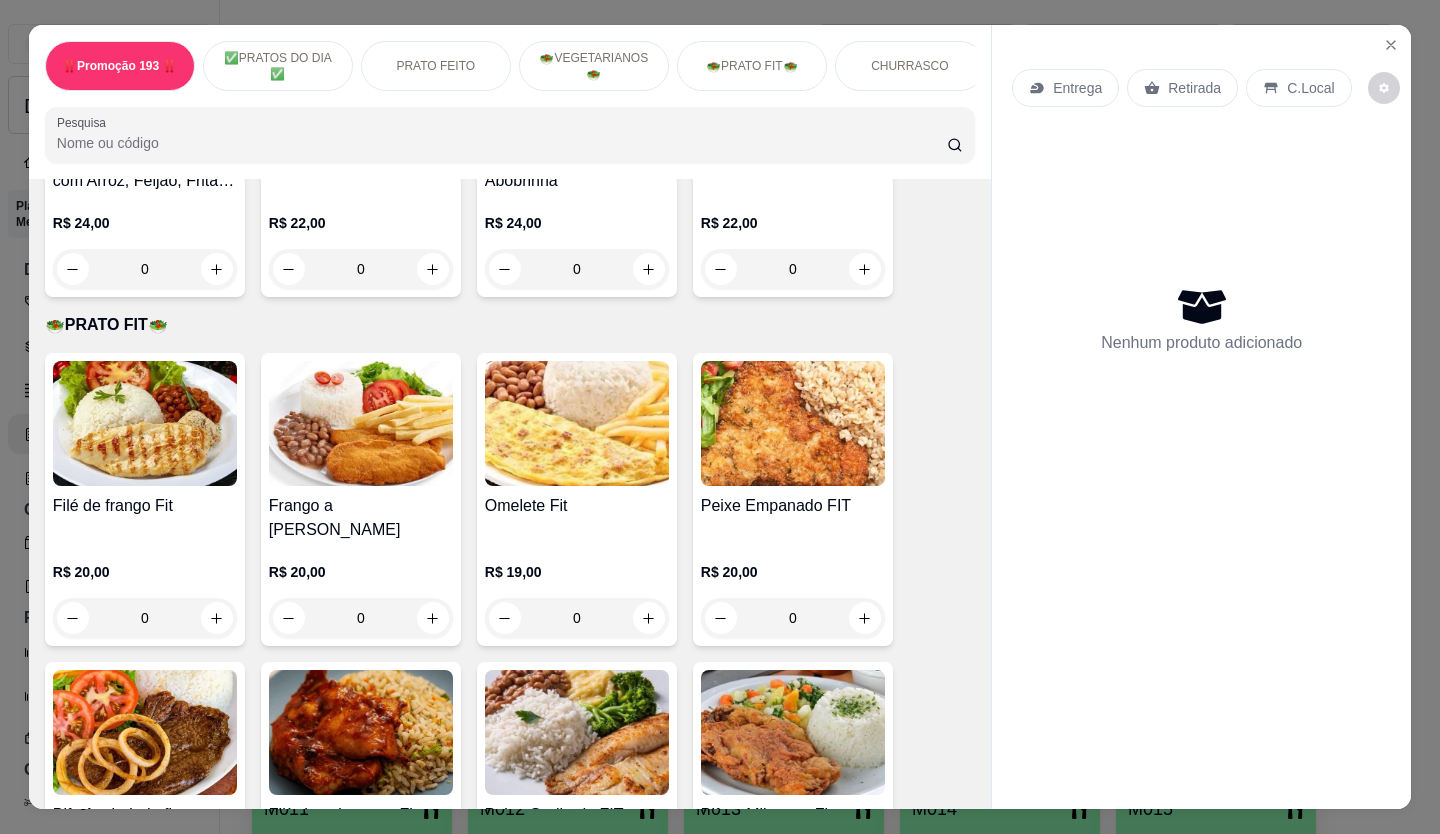 scroll, scrollTop: 2700, scrollLeft: 0, axis: vertical 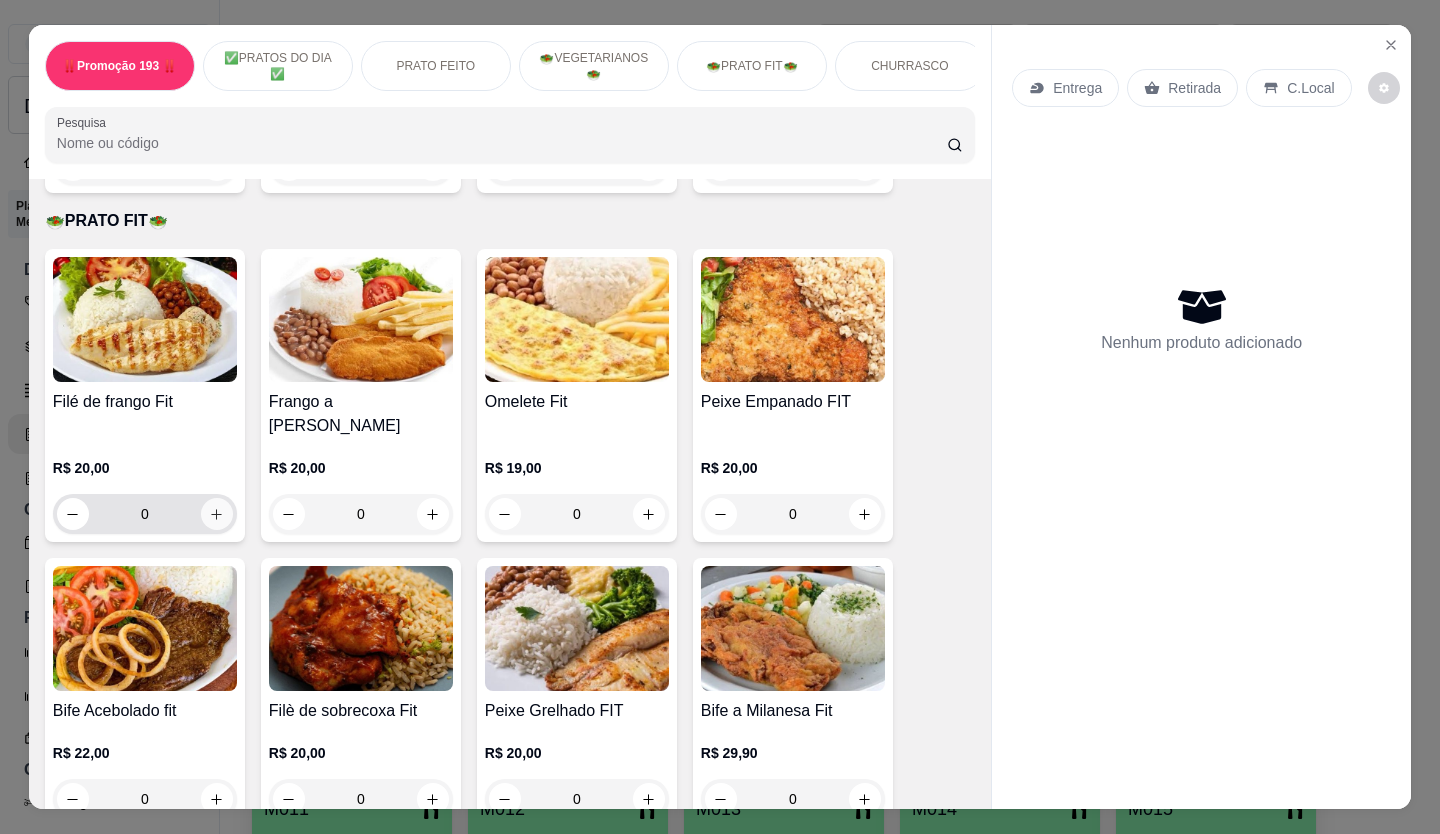 click 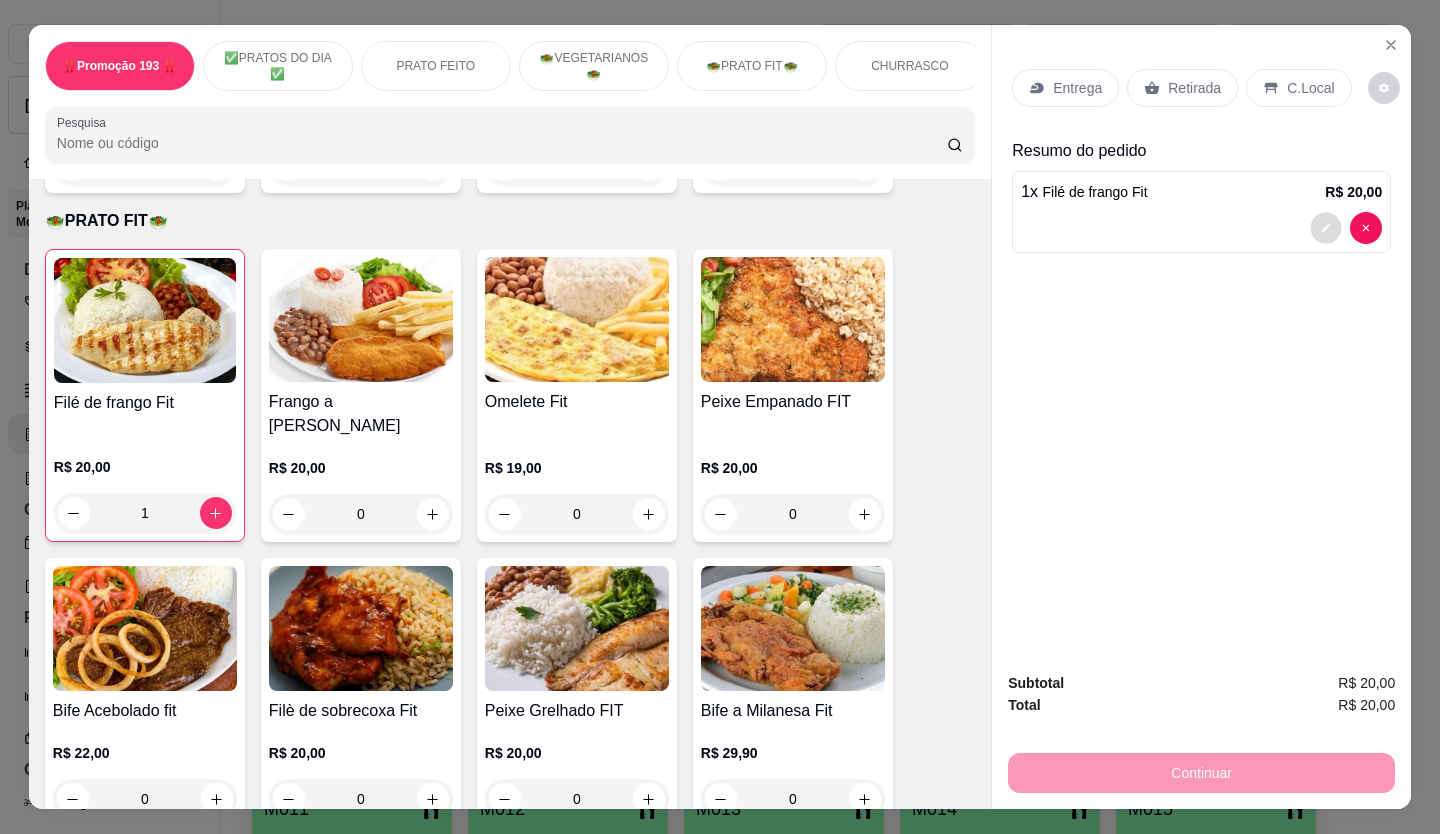 click at bounding box center (1326, 228) 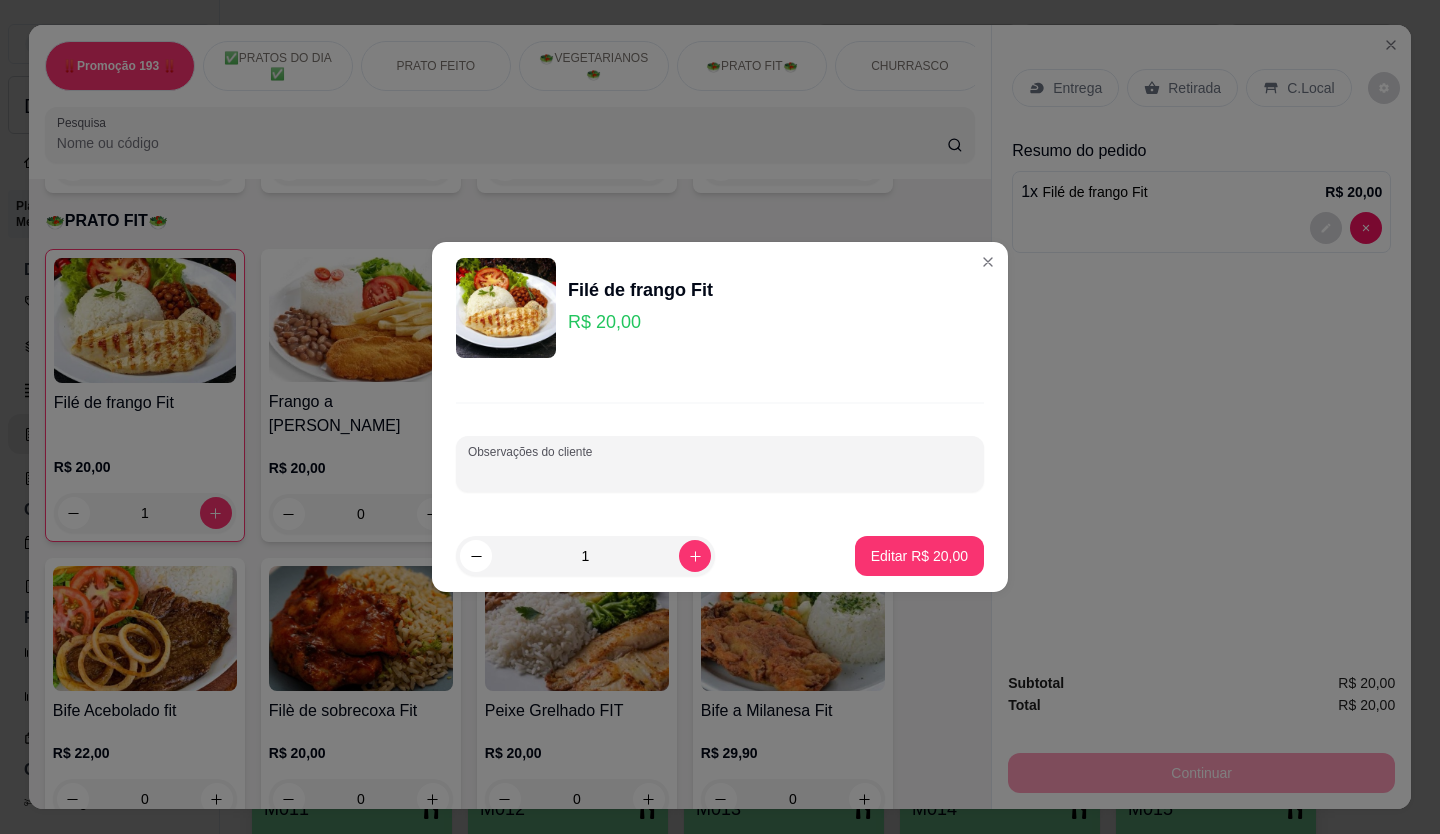 click on "Observações do cliente" at bounding box center (720, 472) 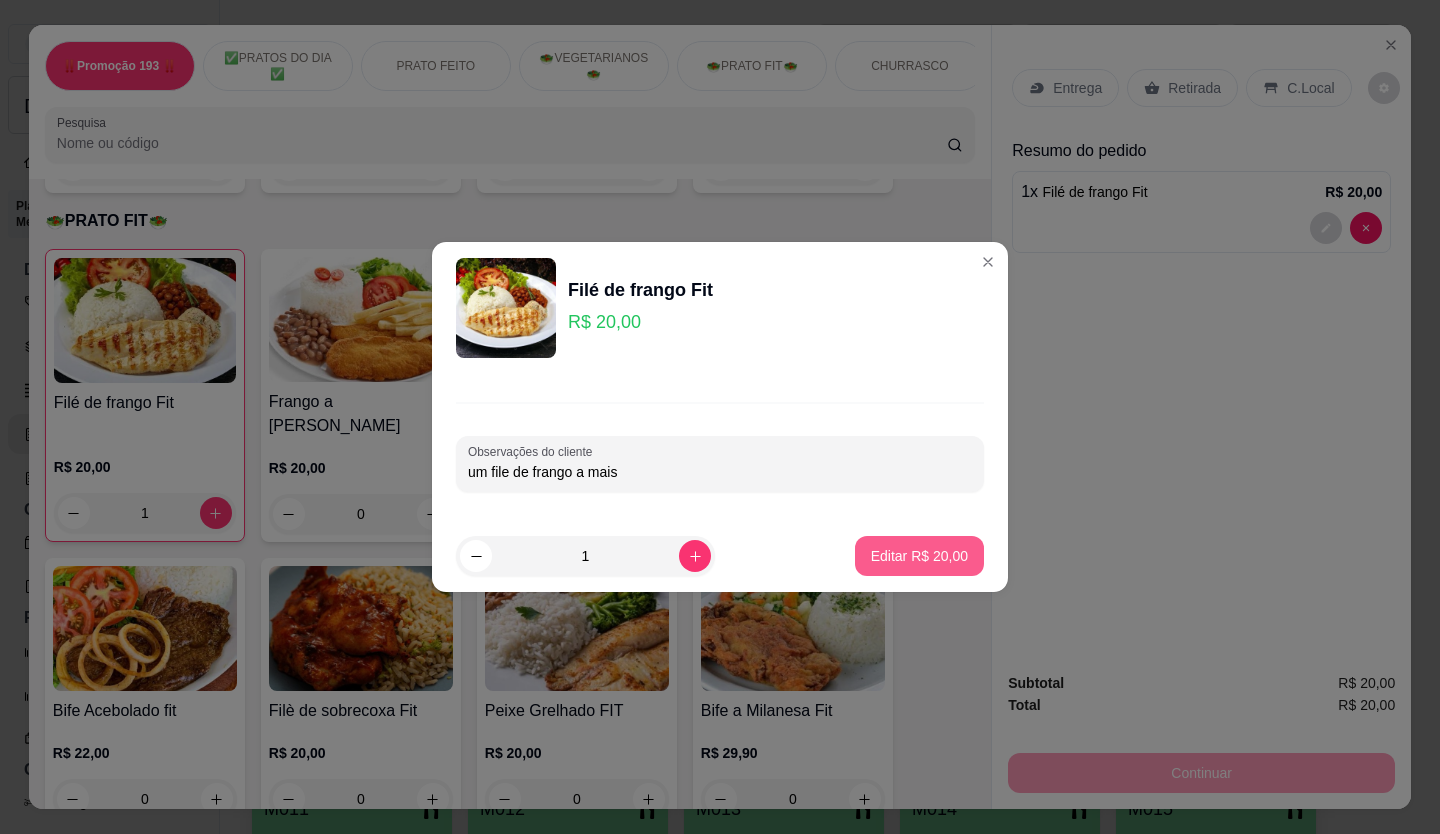 type on "um file de frango a mais" 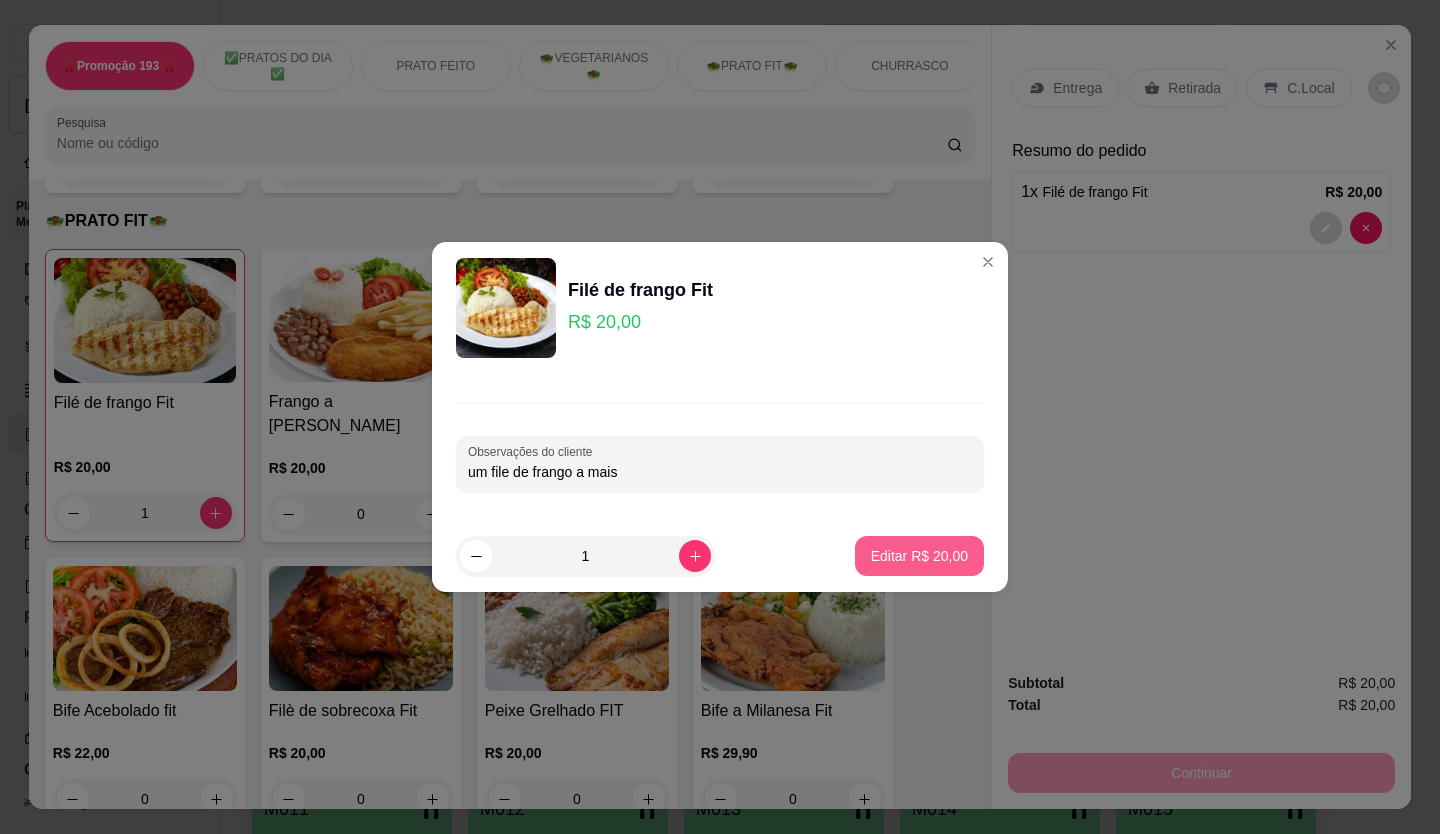 click on "Editar   R$ 20,00" at bounding box center [919, 556] 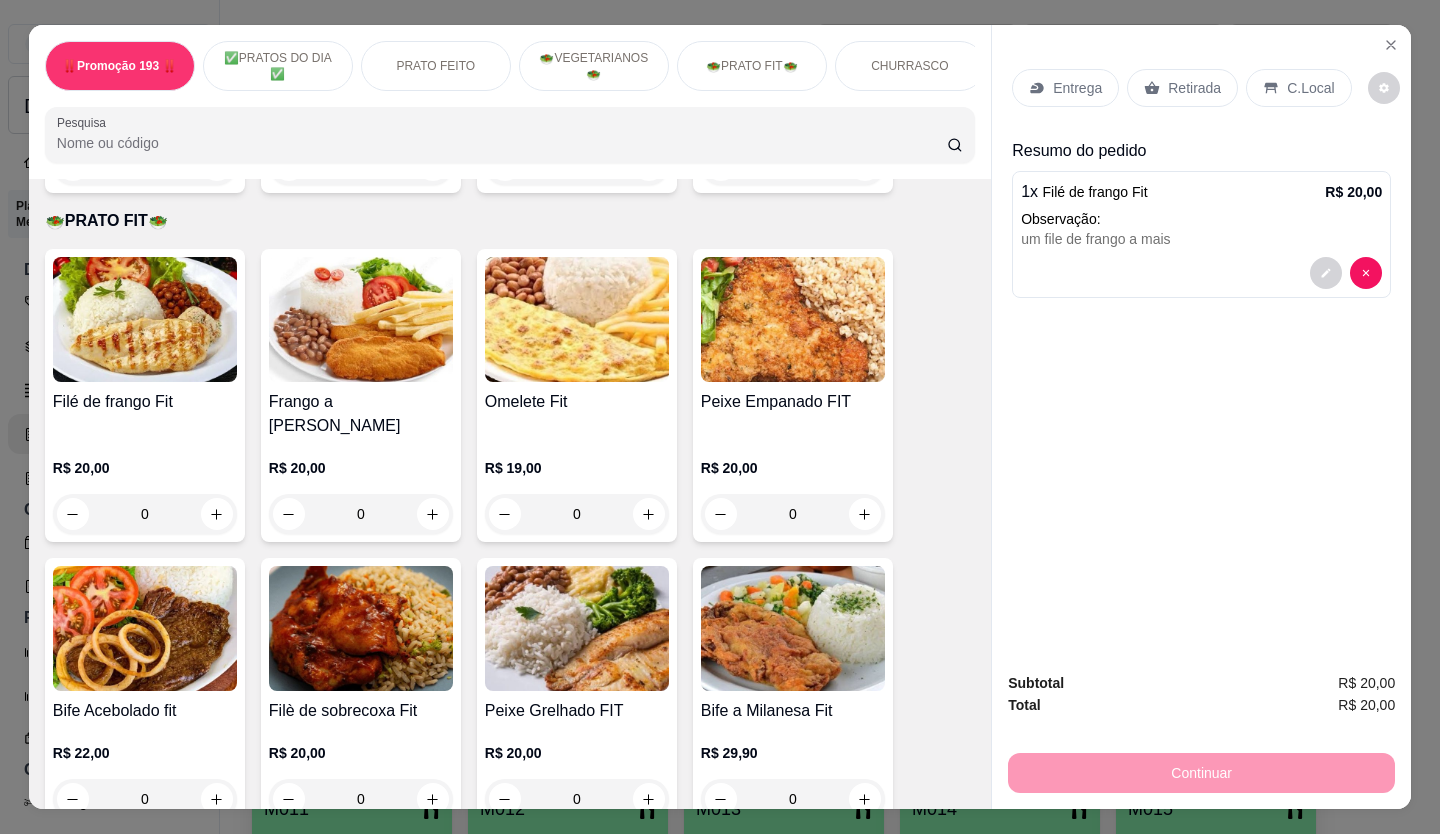 click on "Retirada" at bounding box center (1194, 88) 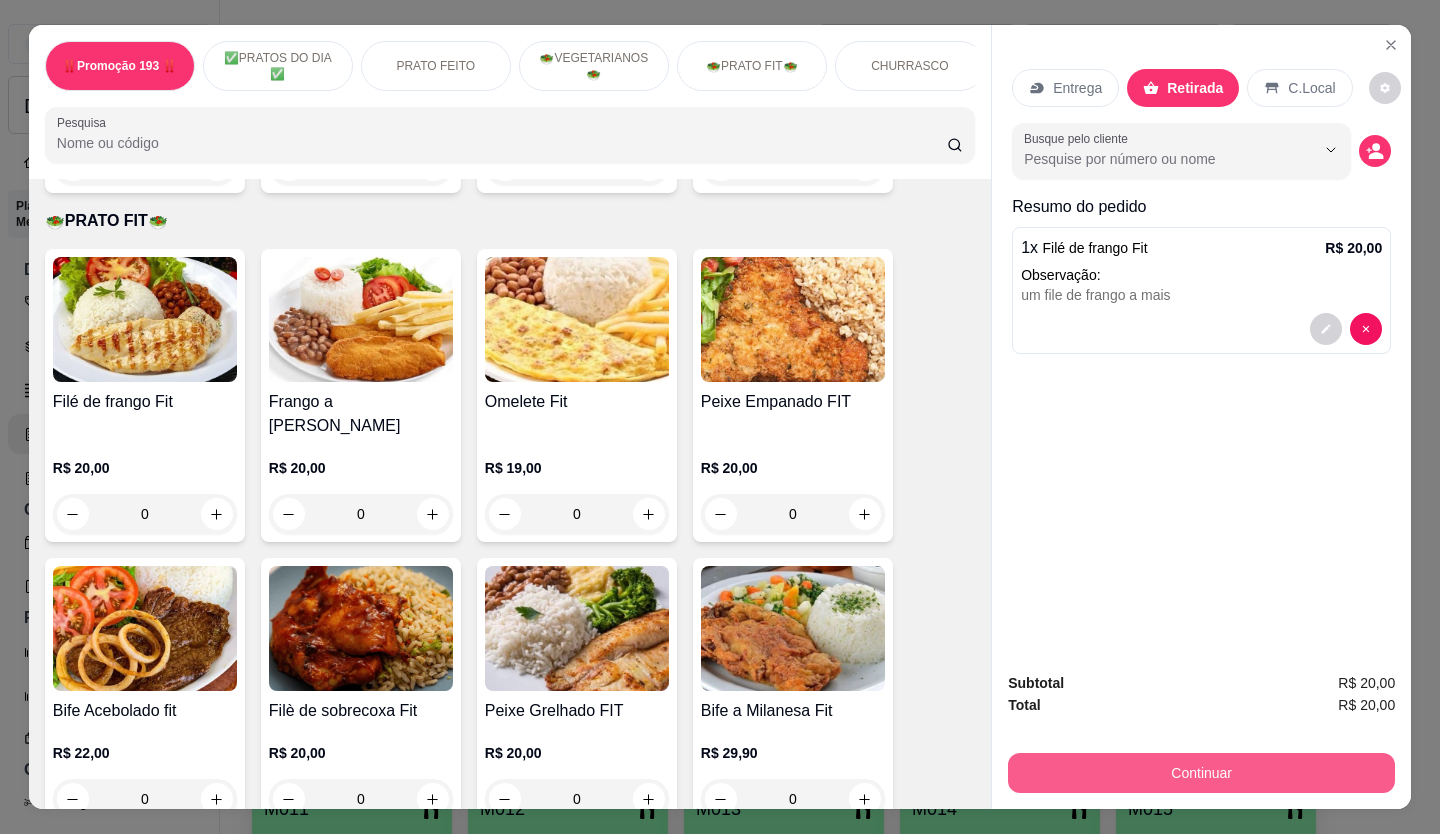 drag, startPoint x: 1236, startPoint y: 728, endPoint x: 1231, endPoint y: 756, distance: 28.442924 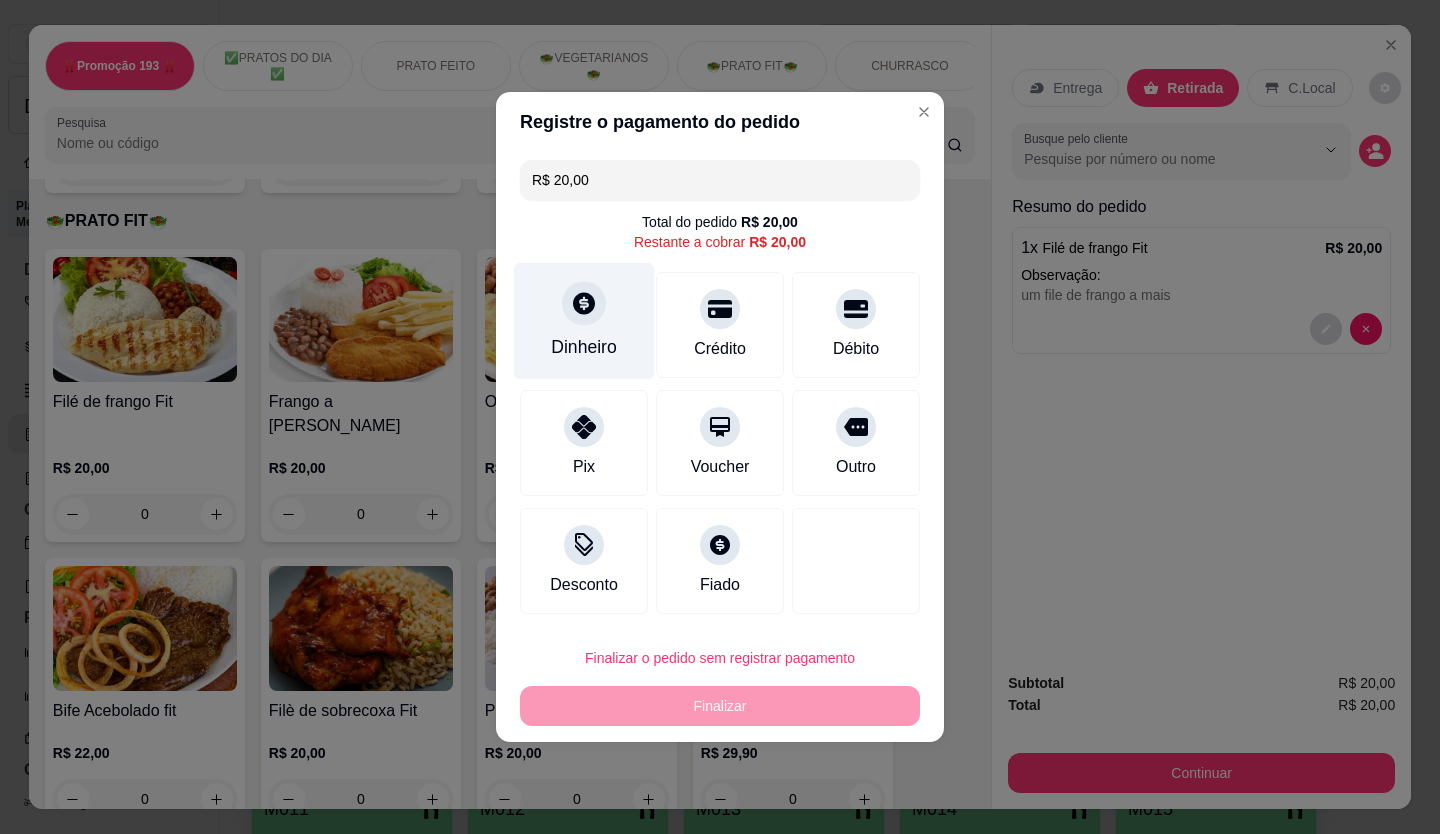 click at bounding box center (584, 303) 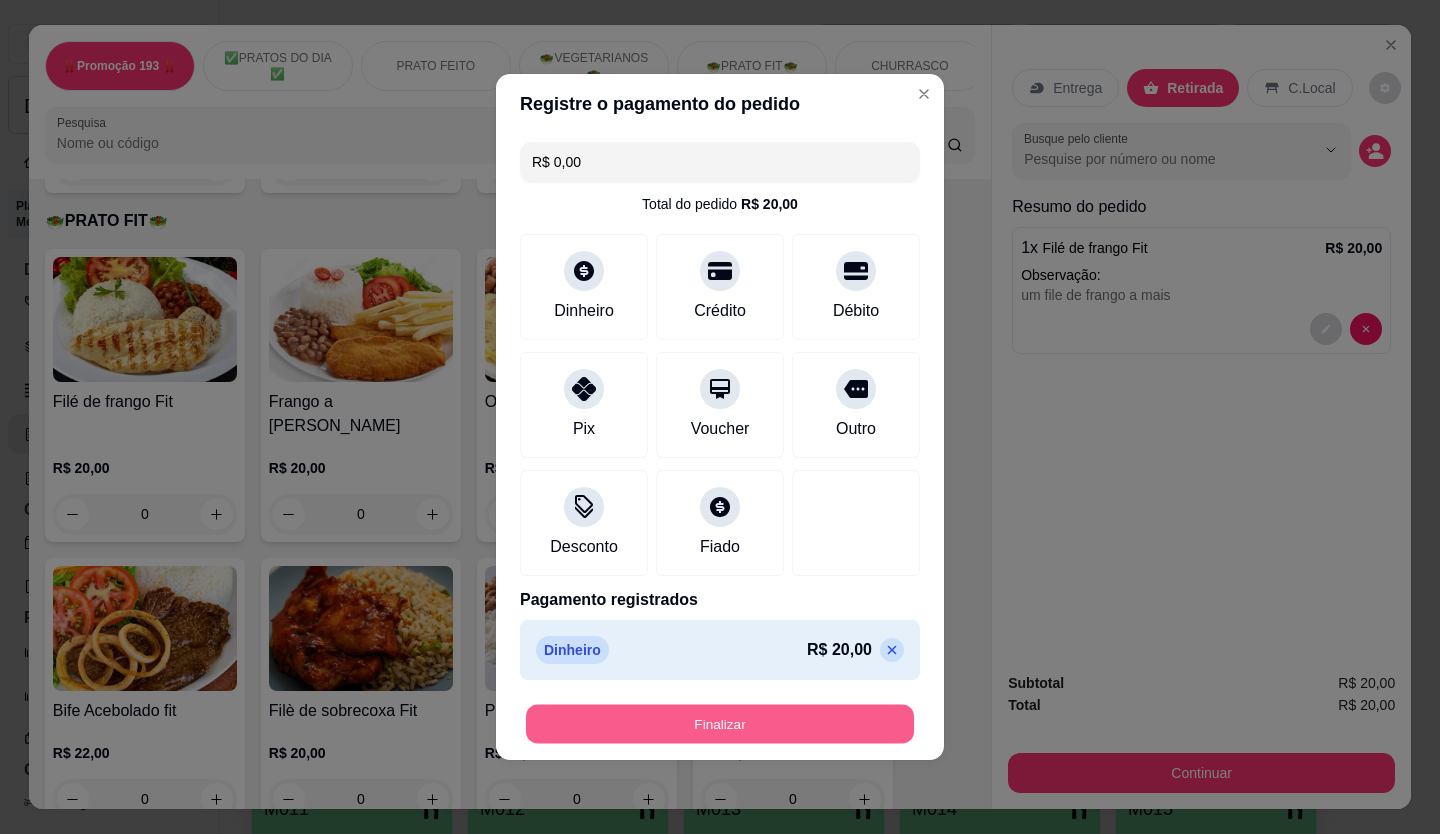 click on "Finalizar" at bounding box center [720, 724] 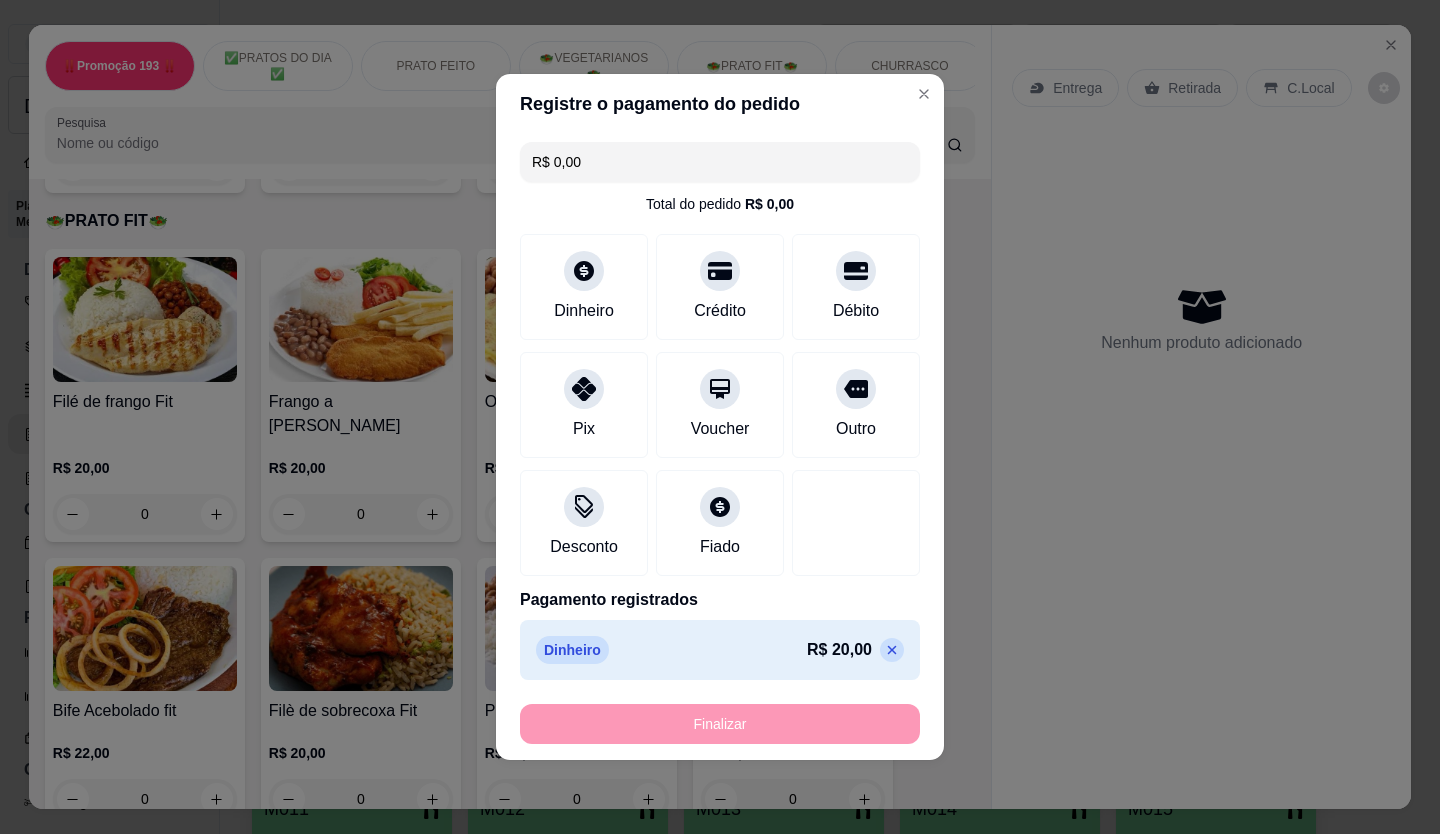 type on "-R$ 20,00" 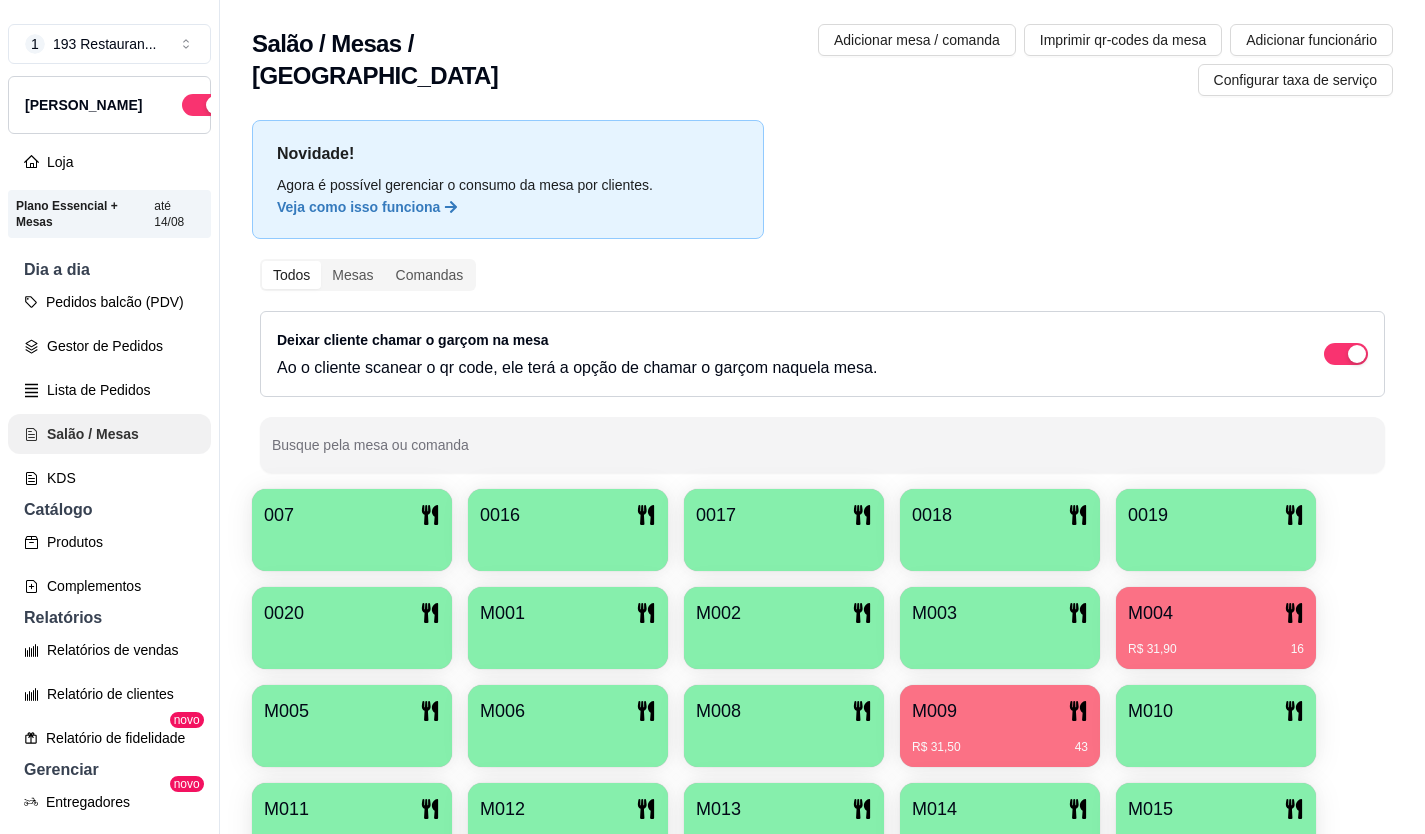 click on "Lista de Pedidos" at bounding box center (109, 390) 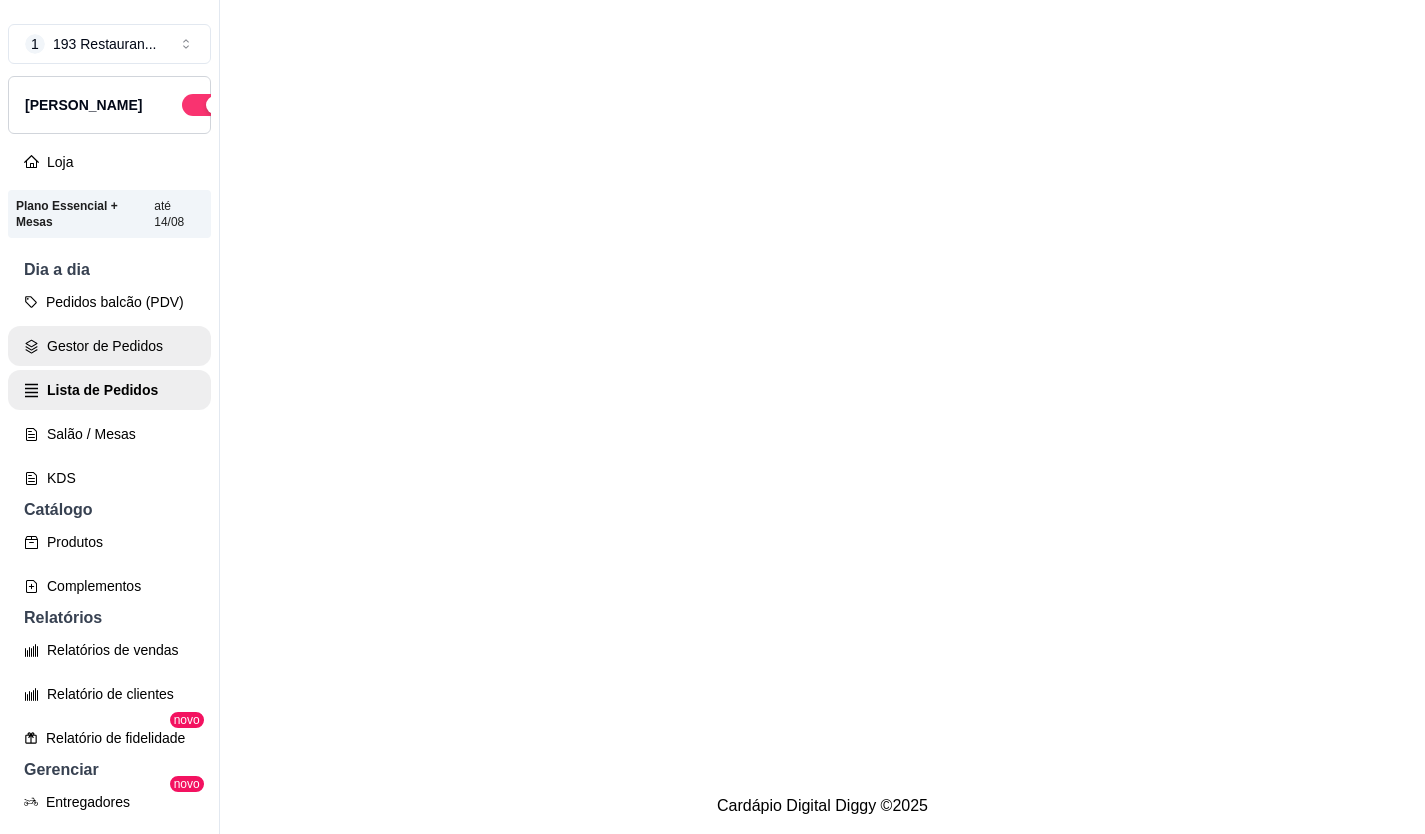 click on "Gestor de Pedidos" at bounding box center [109, 346] 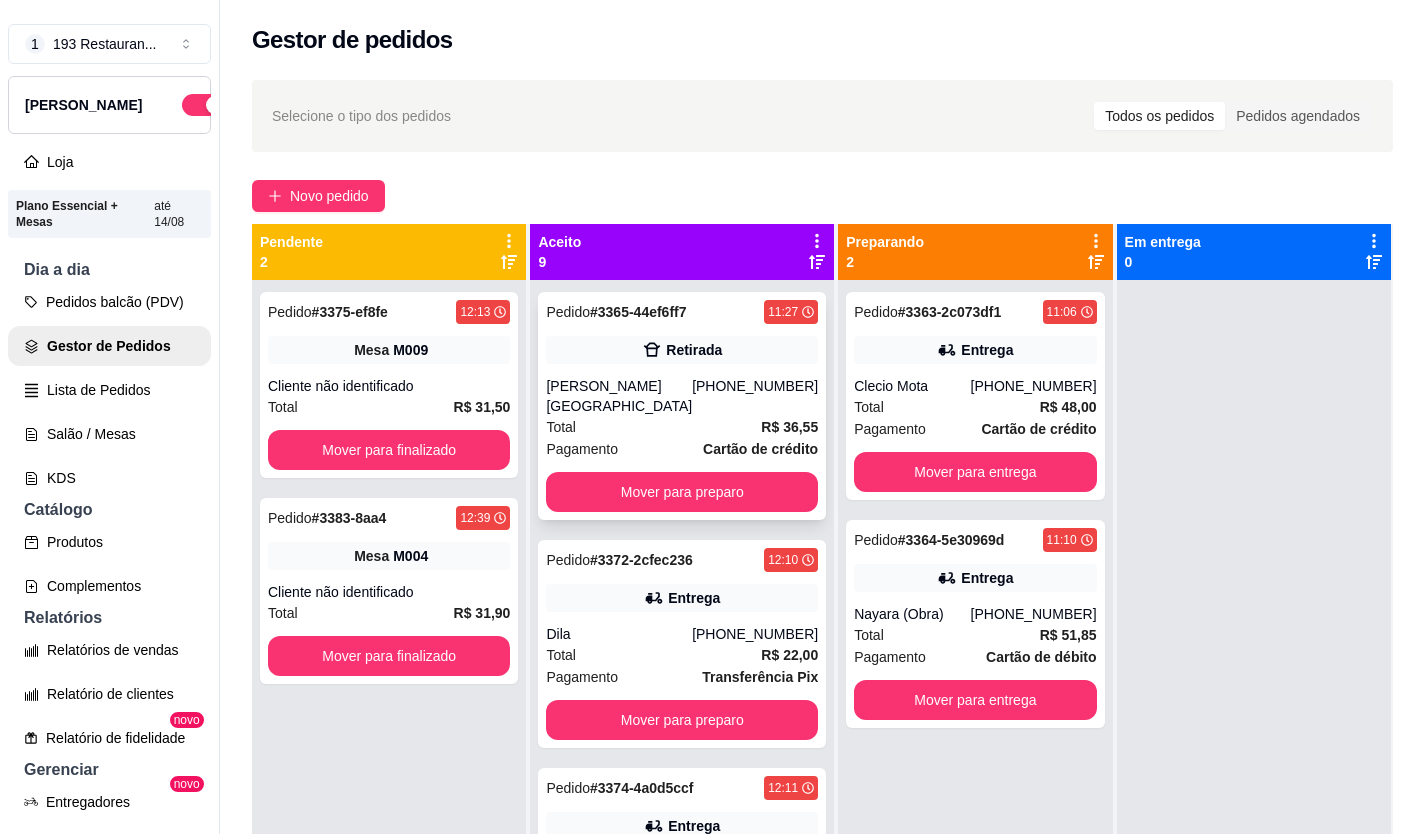 click on "Pedido  # 3365-44ef6ff7 11:27 Retirada [PERSON_NAME]  [PHONE_NUMBER] Total R$ 36,55 Pagamento Cartão de crédito Mover para preparo" at bounding box center (682, 406) 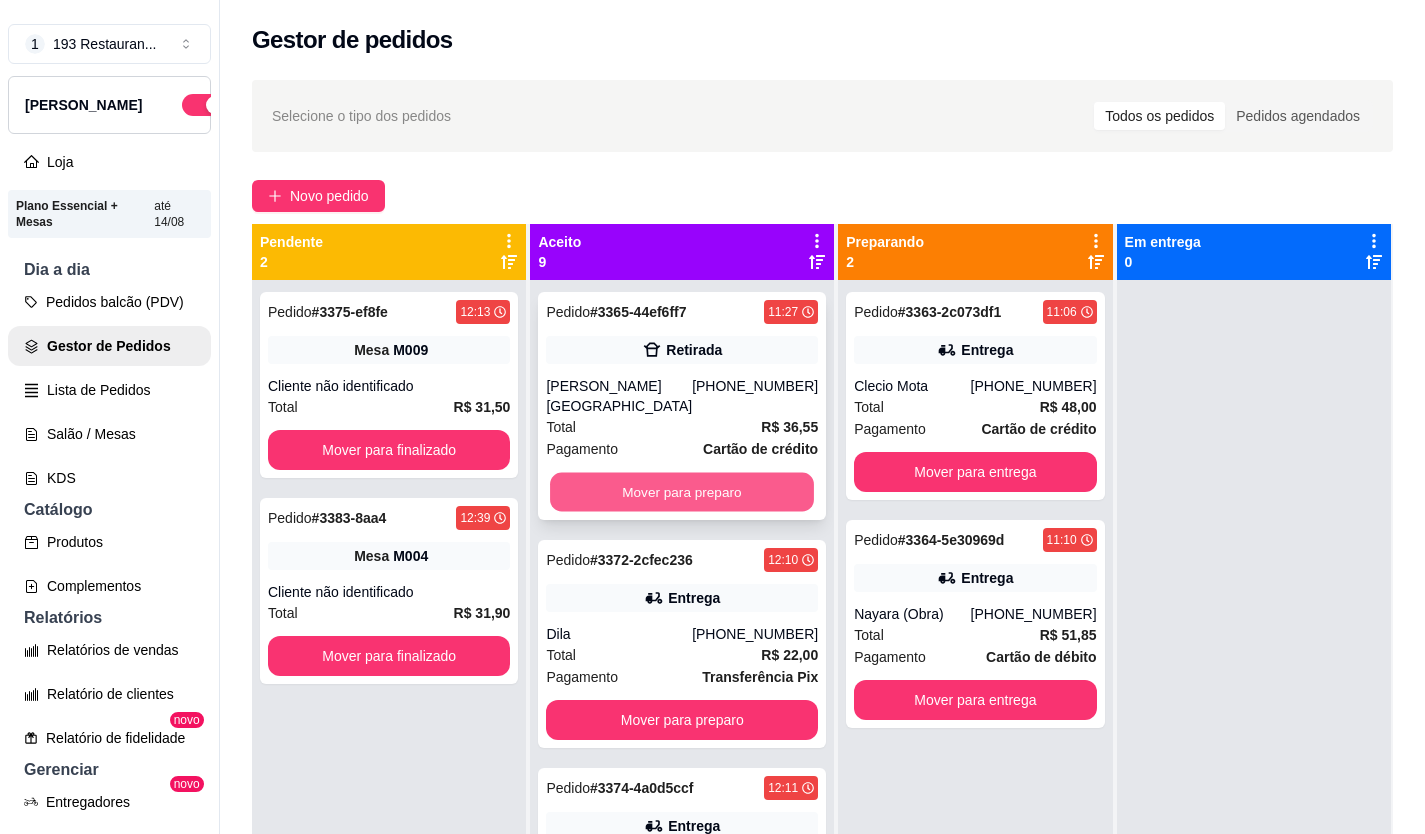 click on "Mover para preparo" at bounding box center [682, 492] 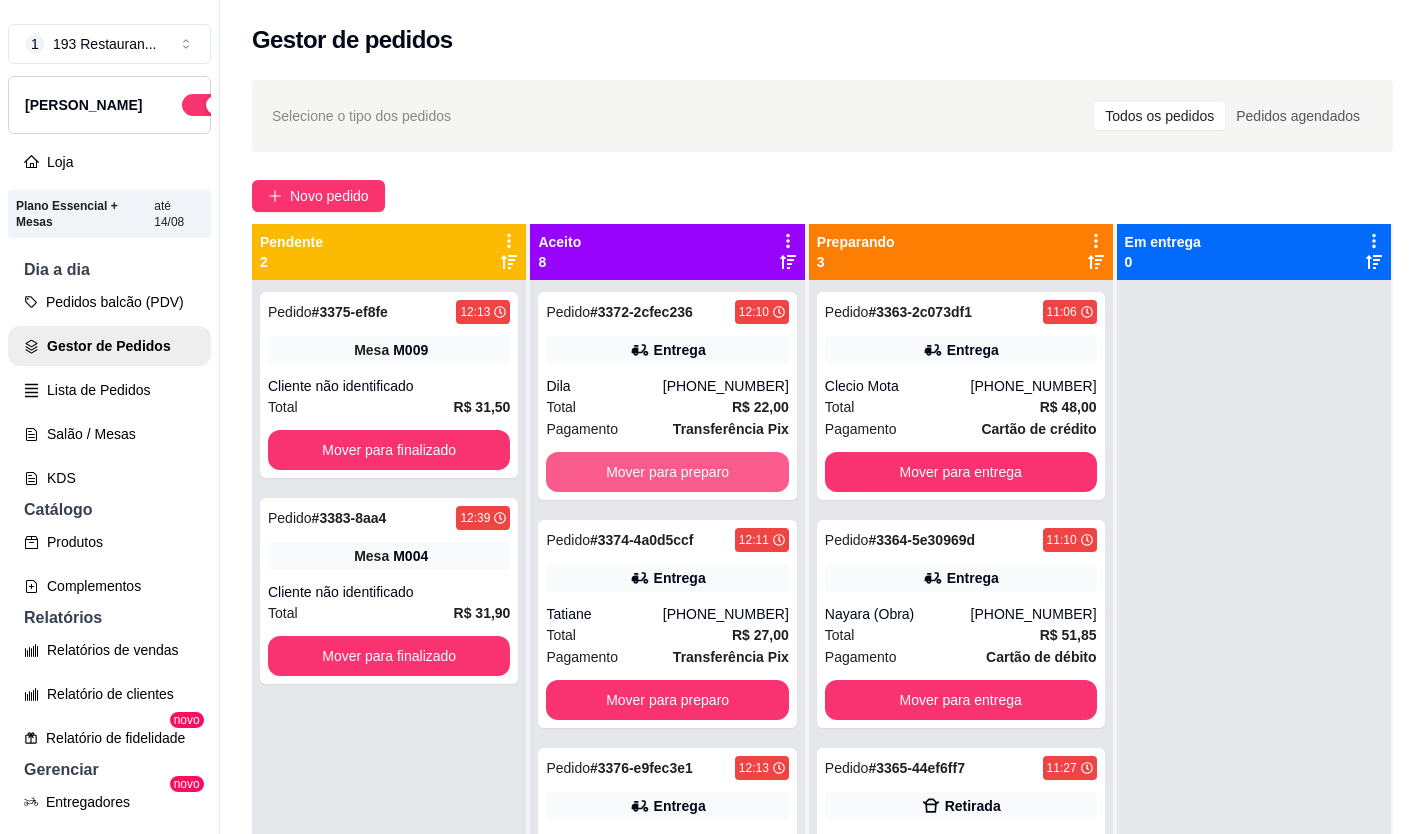 click on "Mover para preparo" at bounding box center (667, 472) 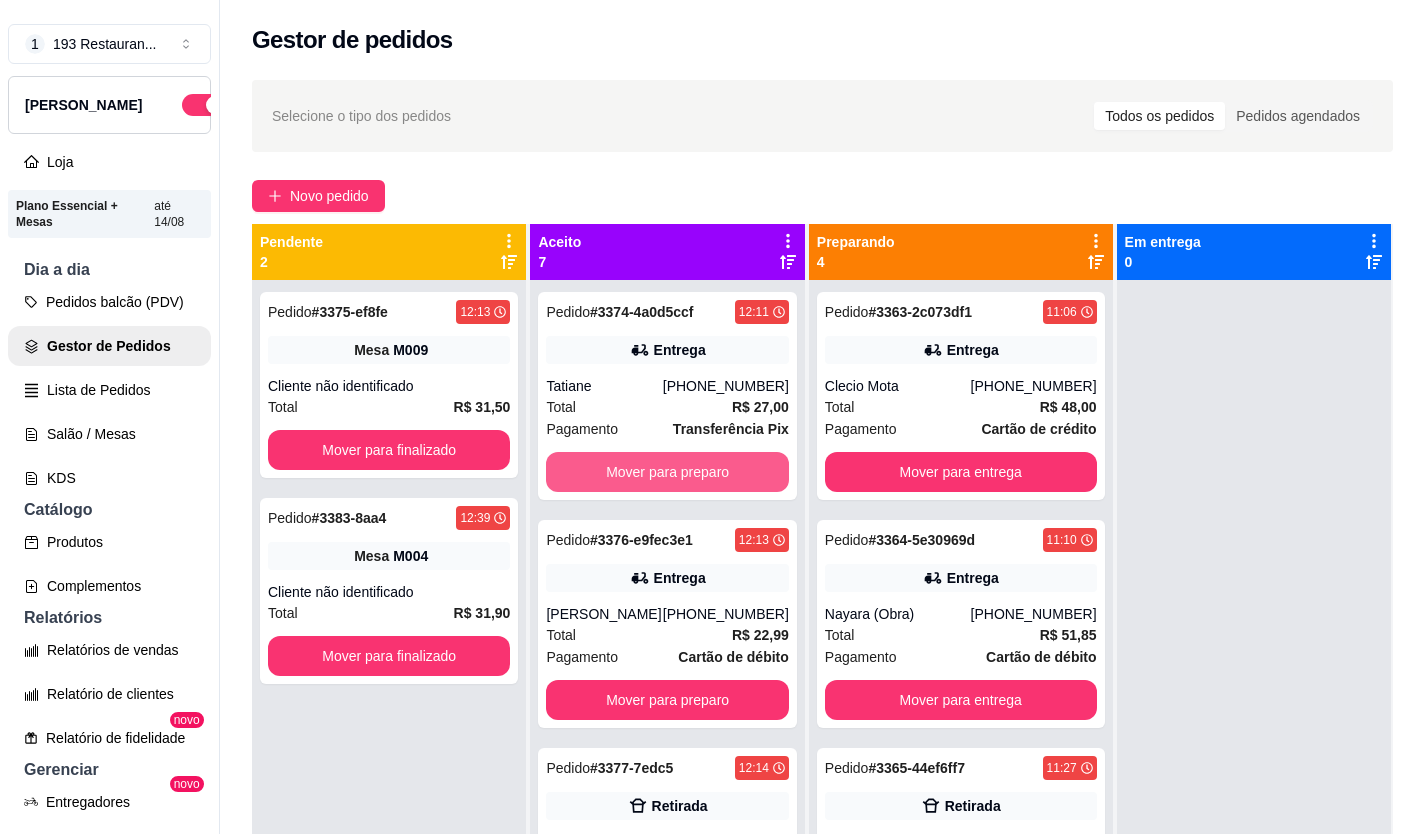 click on "Mover para preparo" at bounding box center (667, 472) 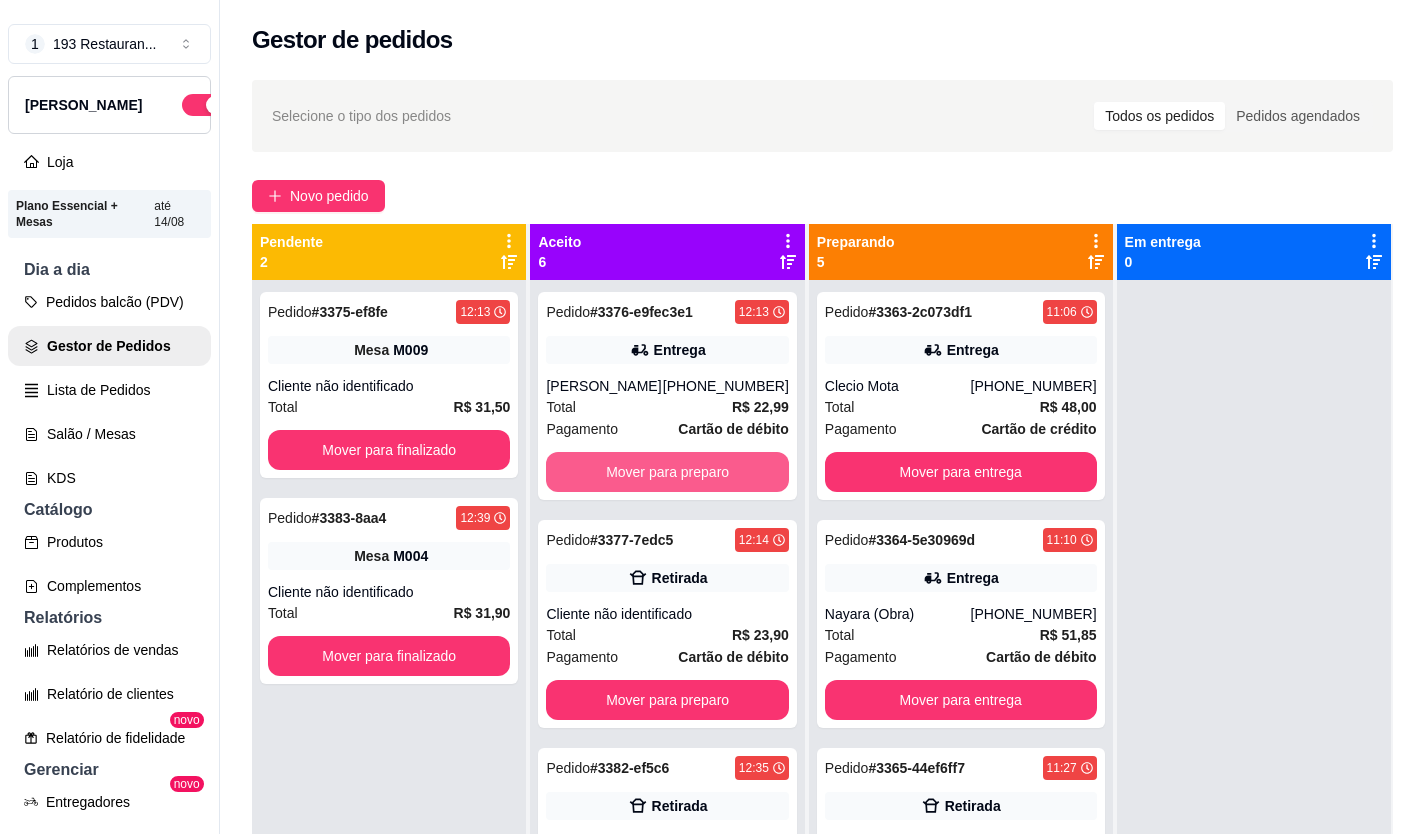 click on "Mover para preparo" at bounding box center [667, 472] 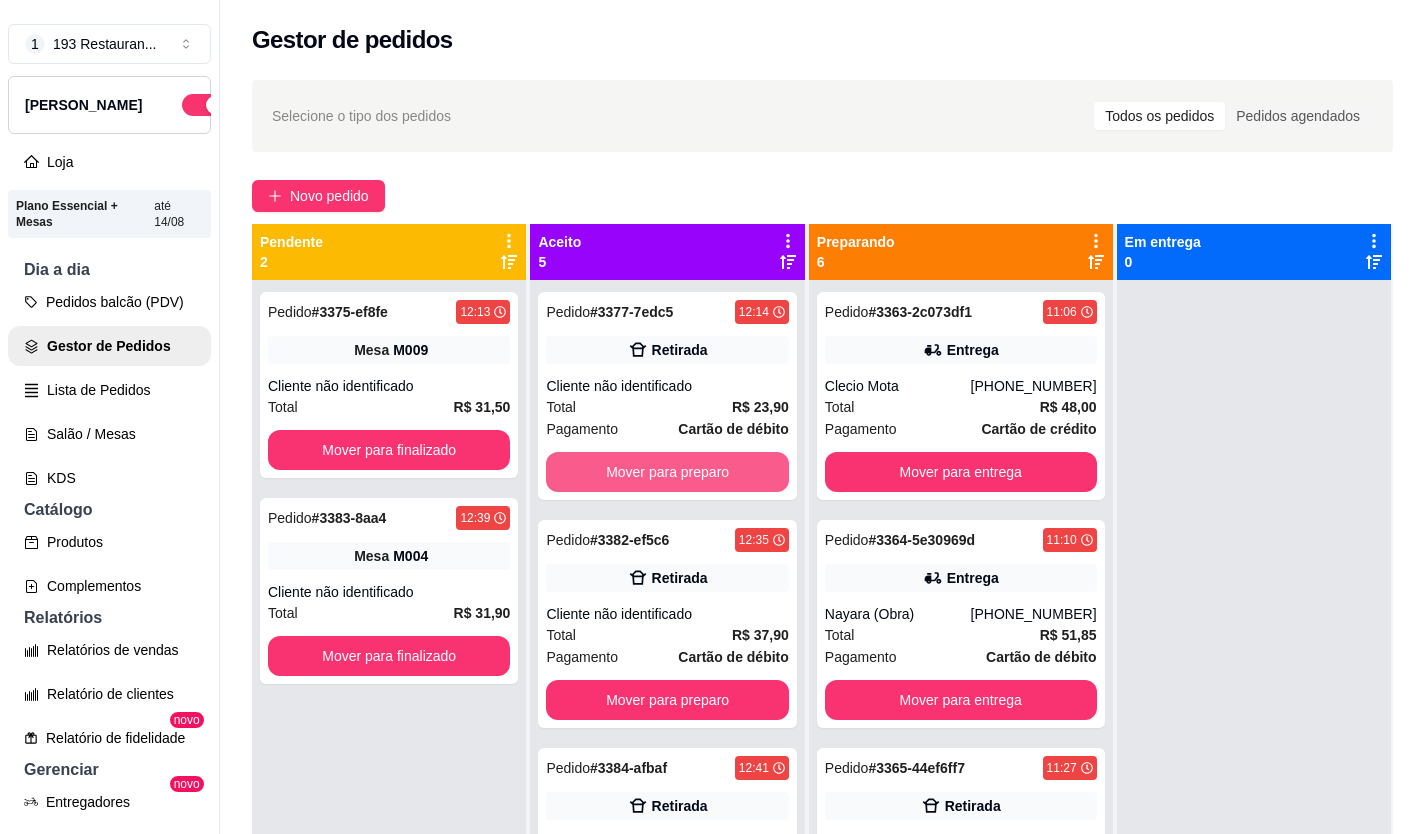click on "Mover para preparo" at bounding box center (667, 472) 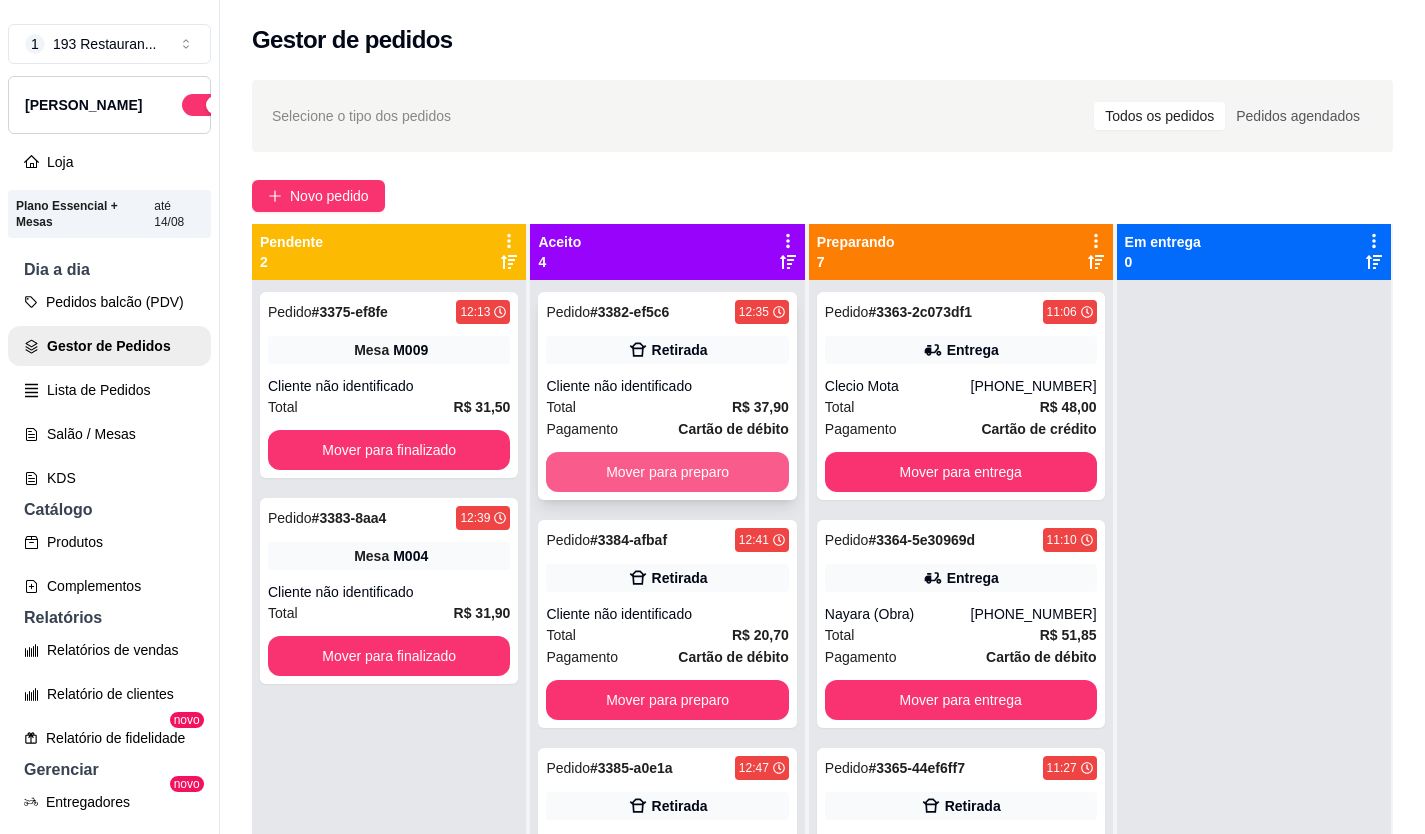 click on "Mover para preparo" at bounding box center [667, 472] 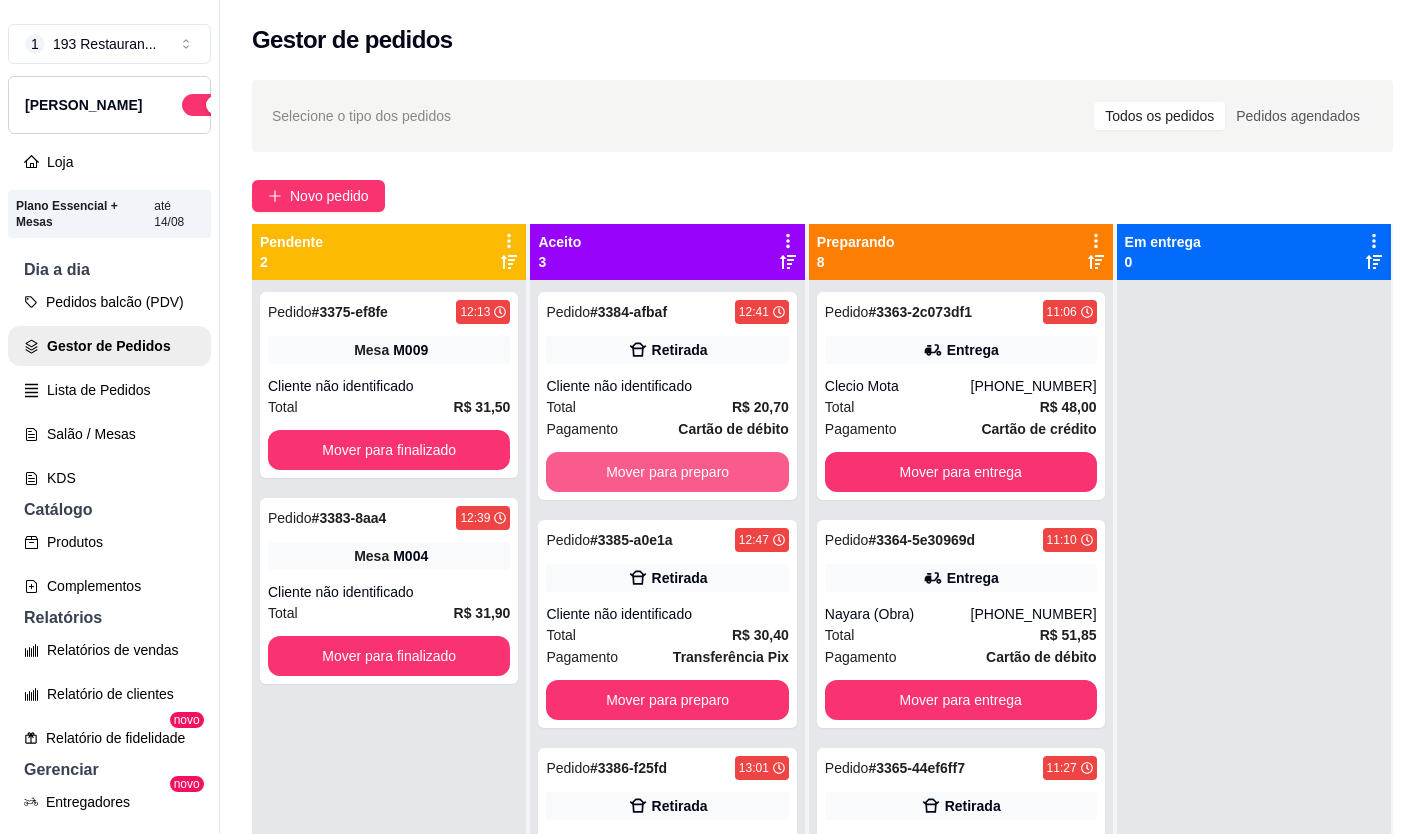 click on "Mover para preparo" at bounding box center (667, 472) 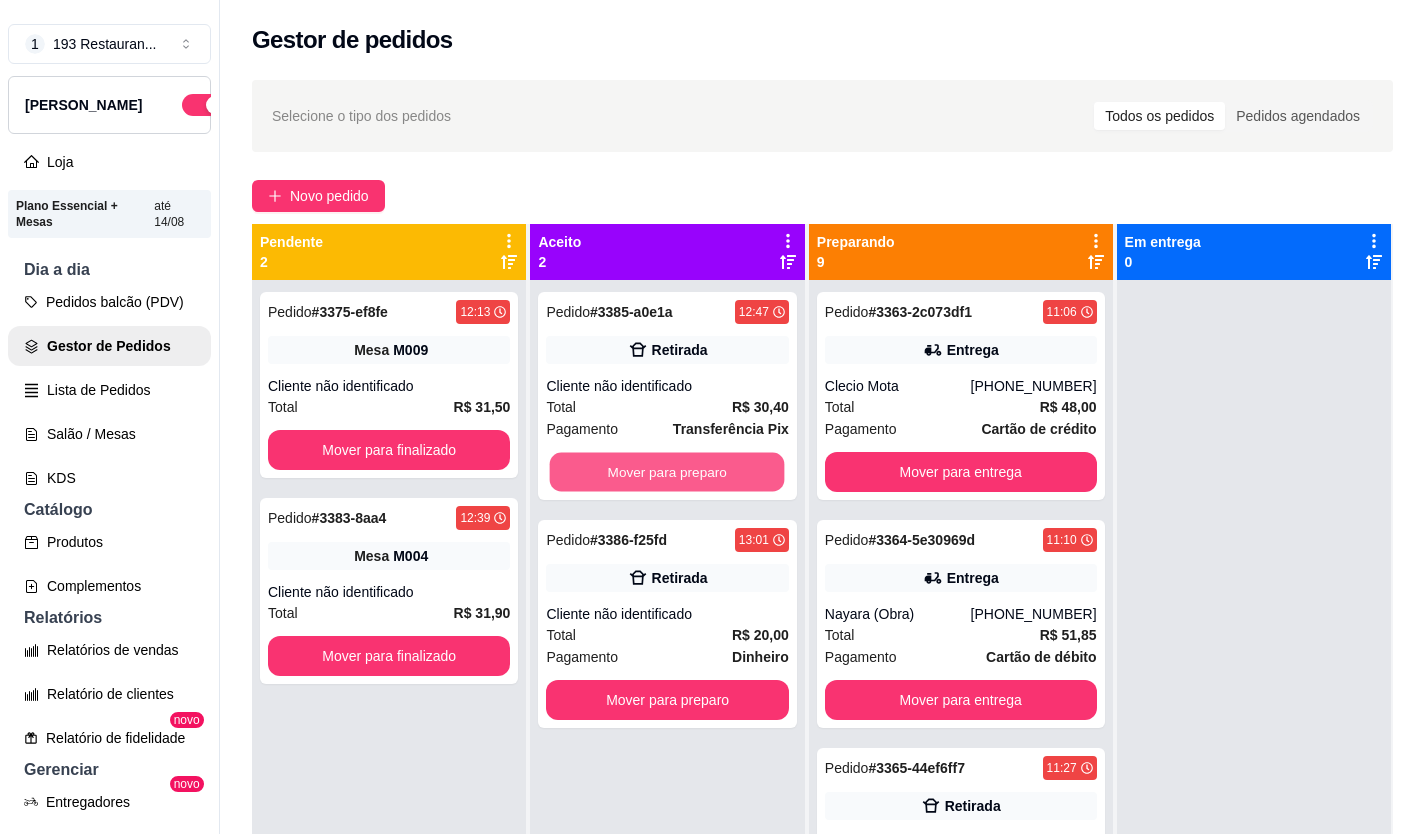click on "Mover para preparo" at bounding box center (667, 472) 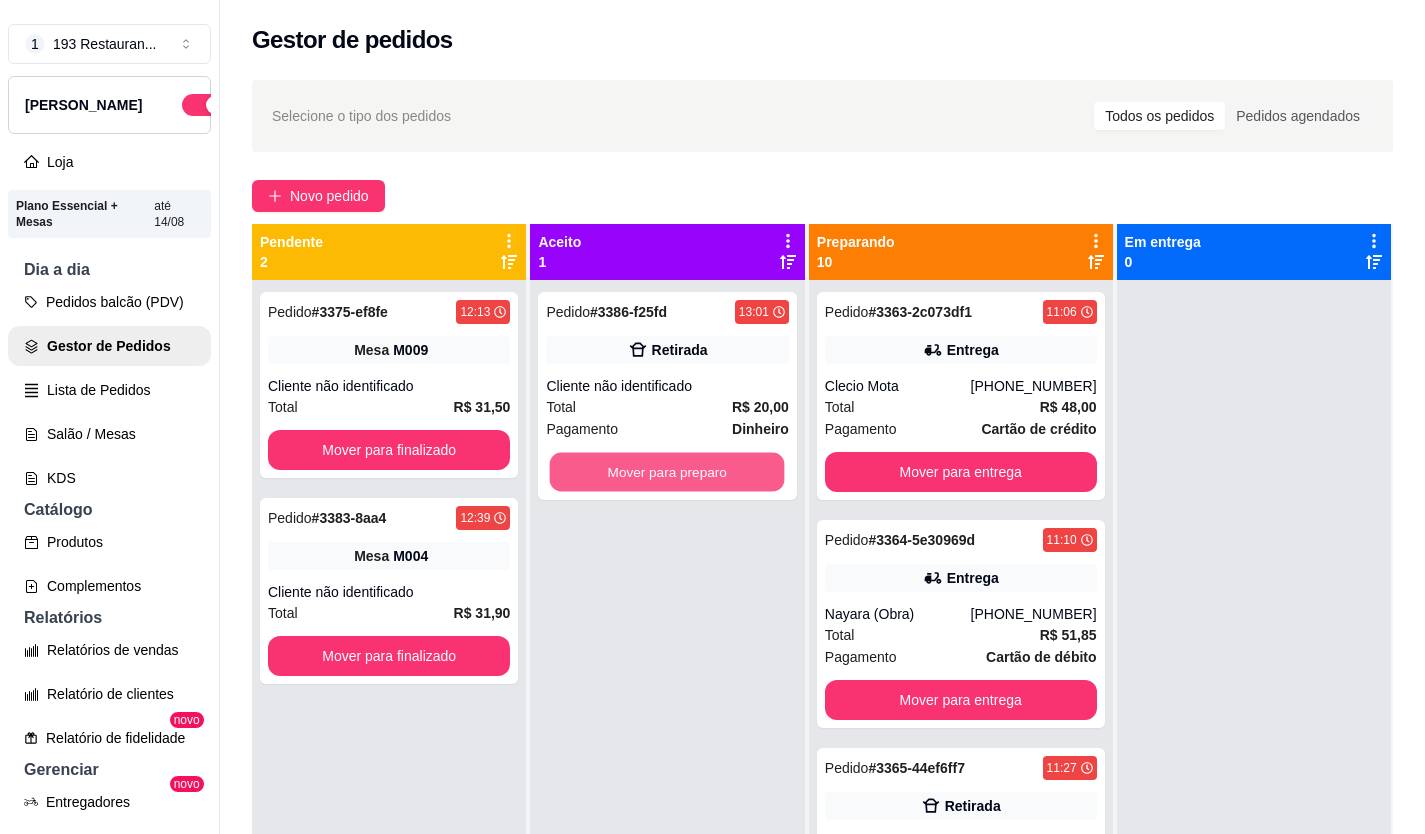 click on "Mover para preparo" at bounding box center [667, 472] 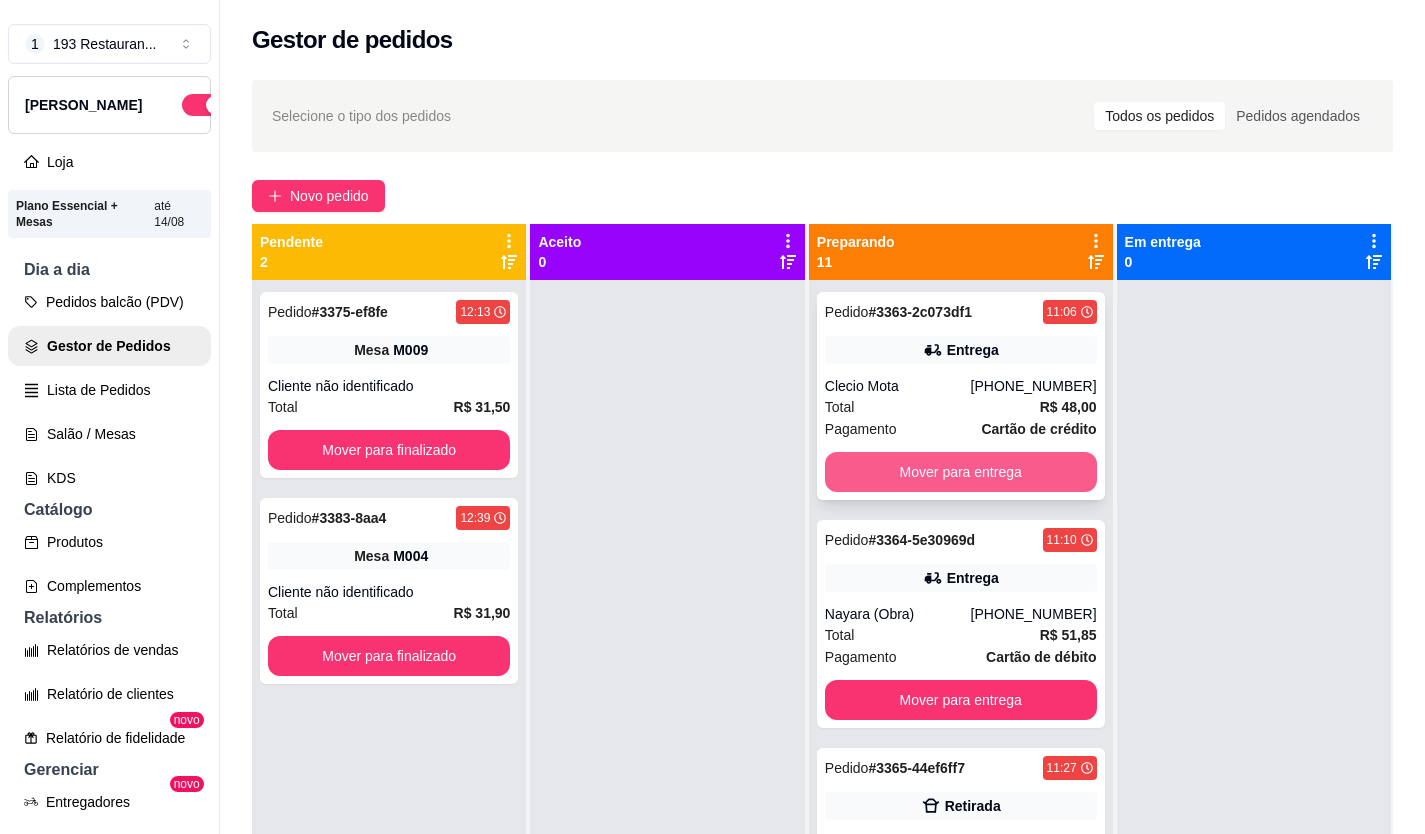 click on "Mover para entrega" at bounding box center [961, 472] 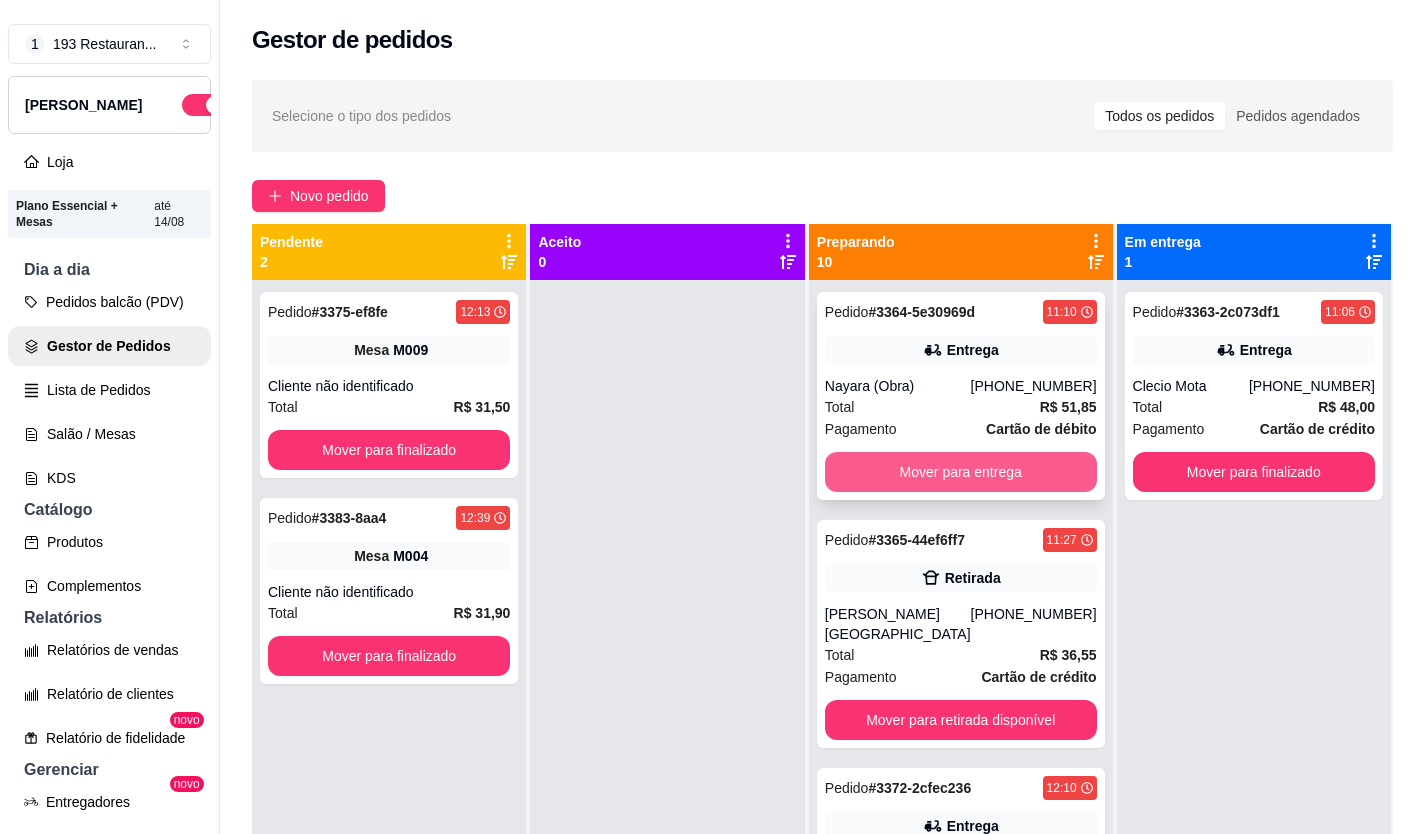 click on "Mover para entrega" at bounding box center (961, 472) 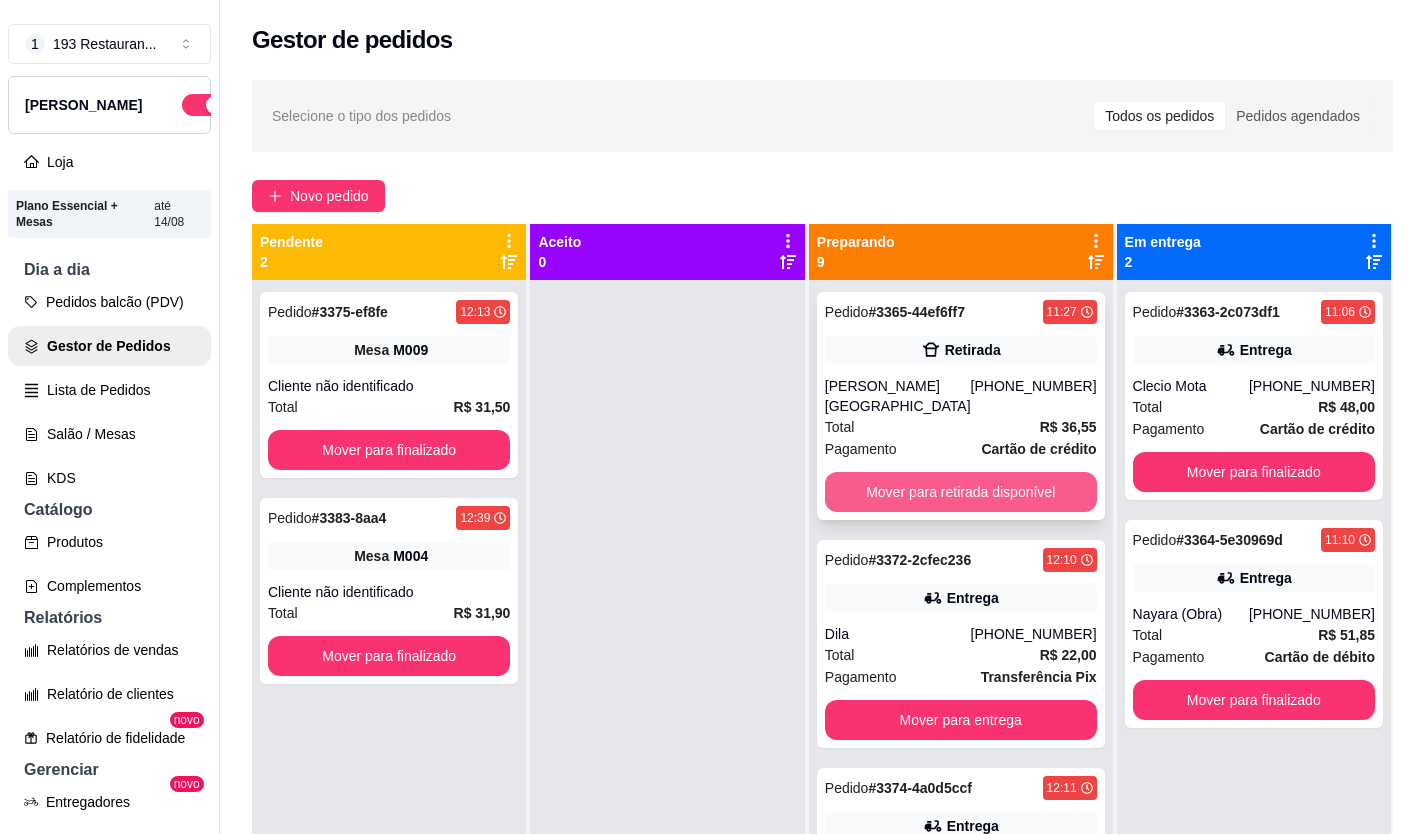 click on "Mover para retirada disponível" at bounding box center [961, 492] 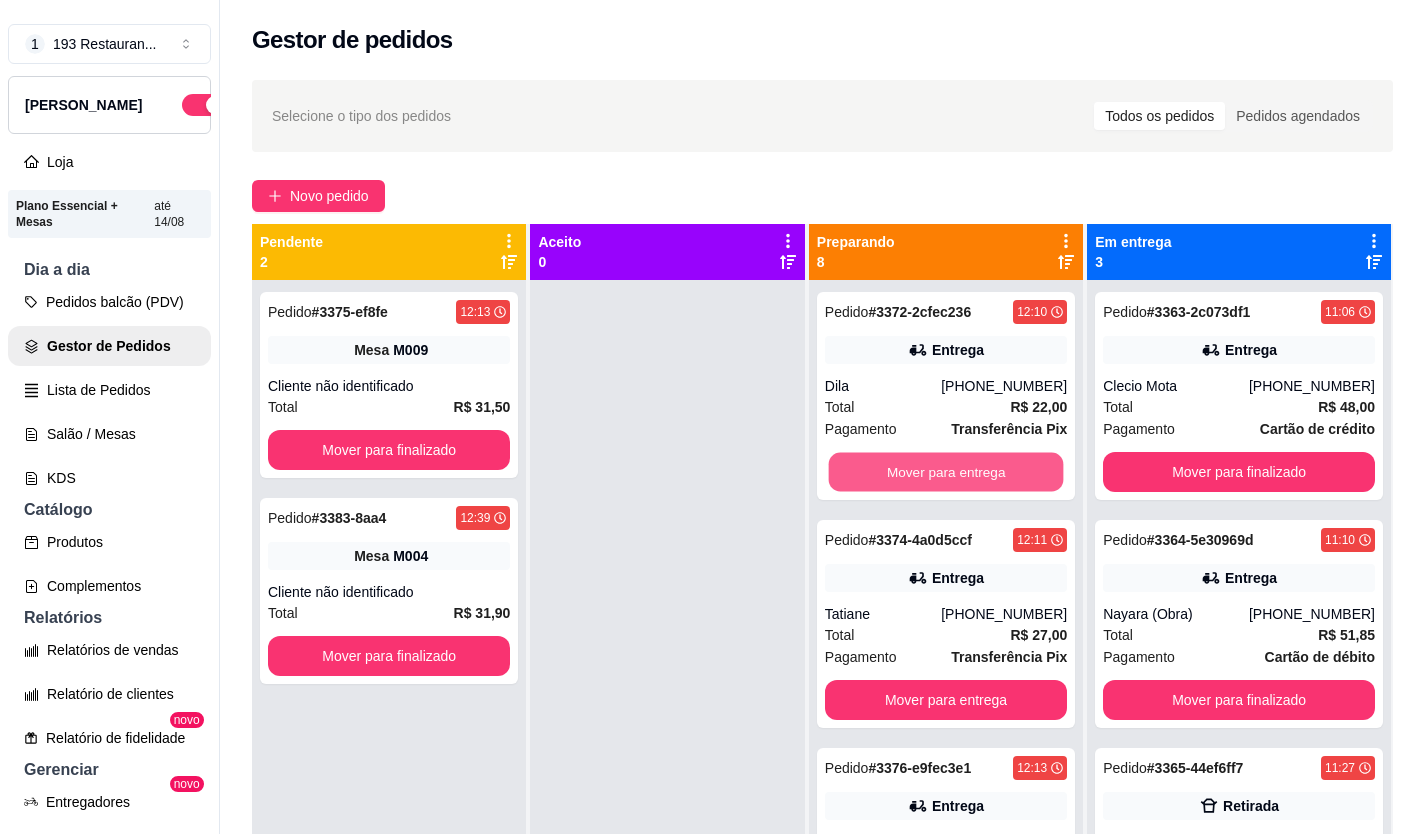 click on "Mover para entrega" at bounding box center (945, 472) 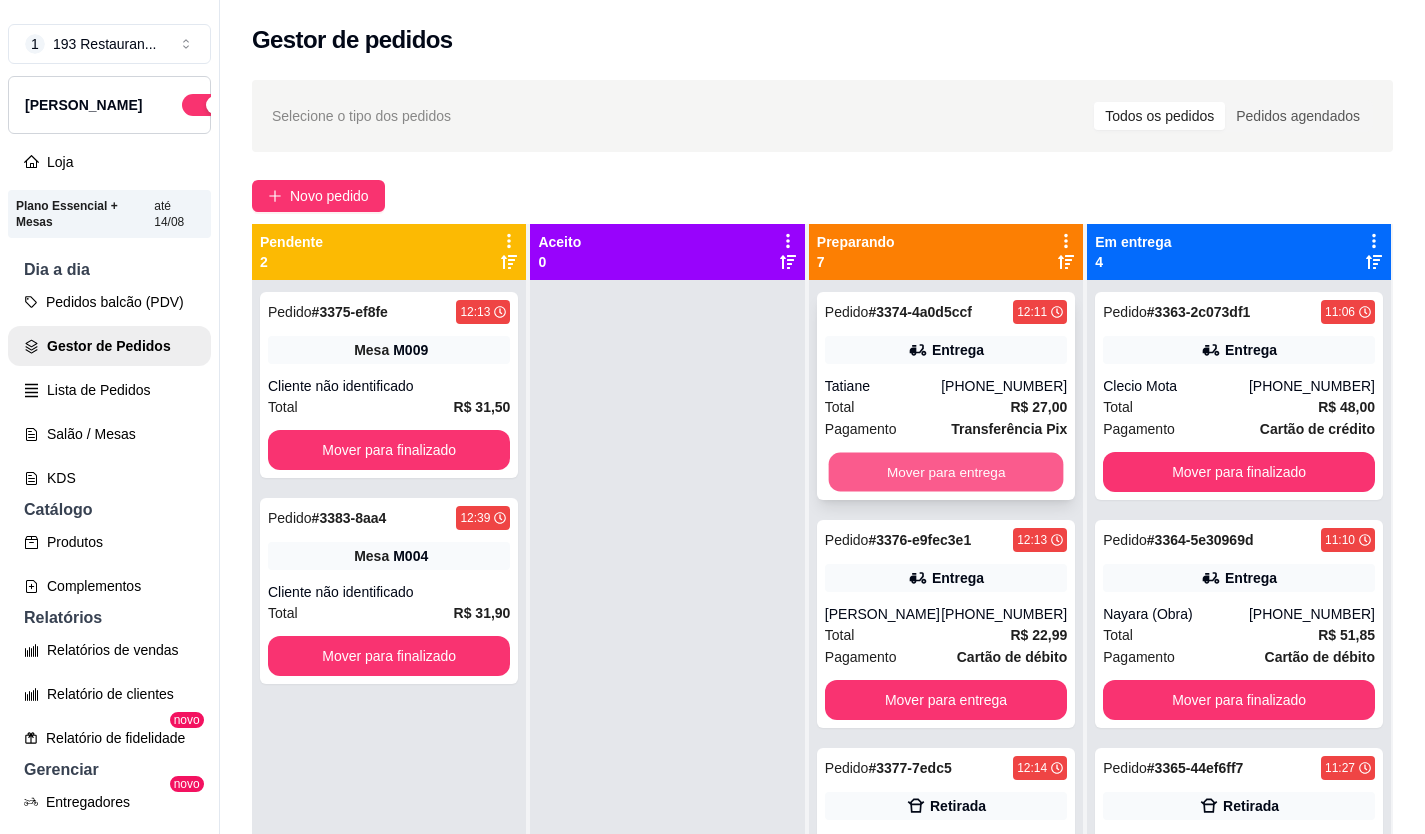 click on "Mover para entrega" at bounding box center (945, 472) 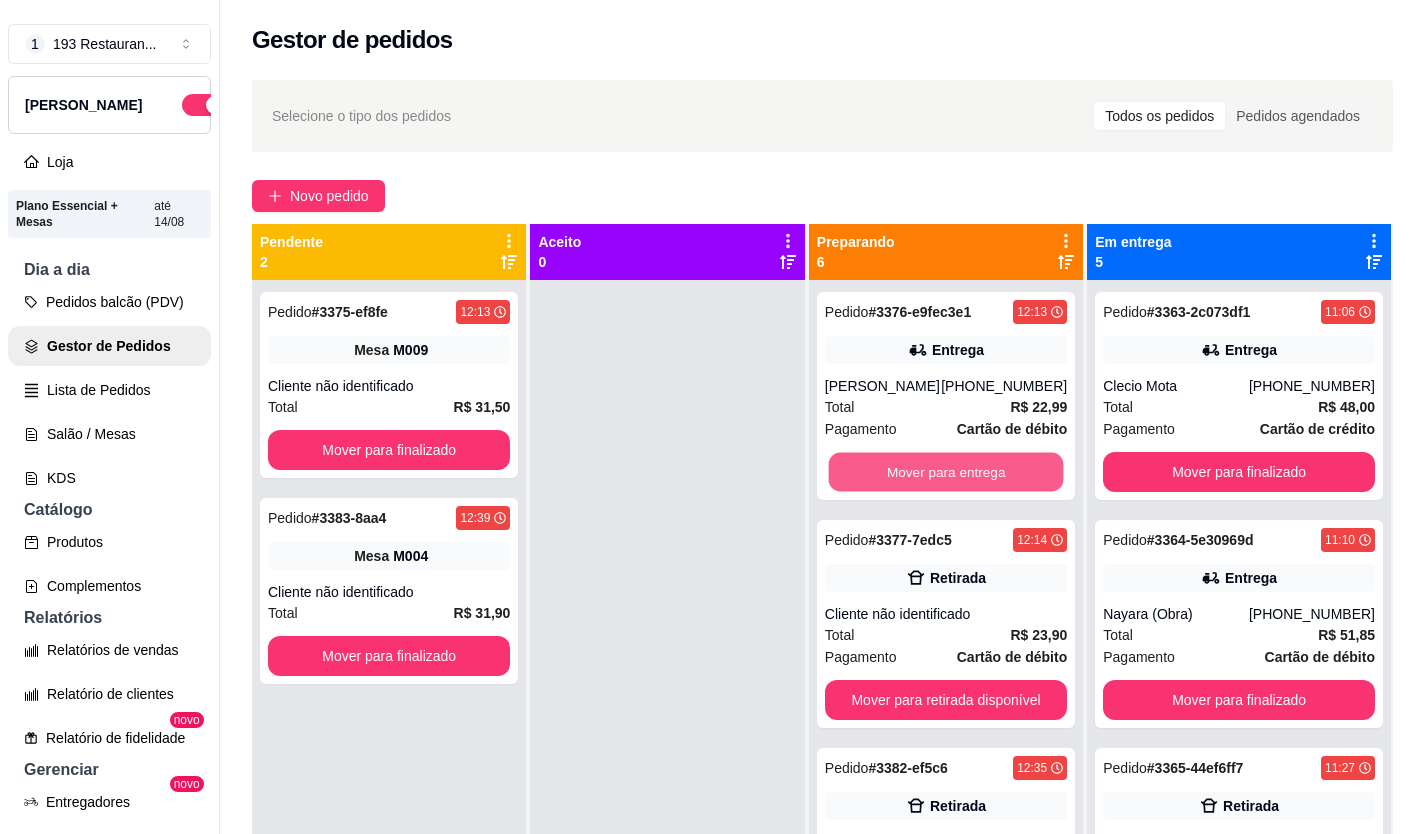 click on "Mover para entrega" at bounding box center (945, 472) 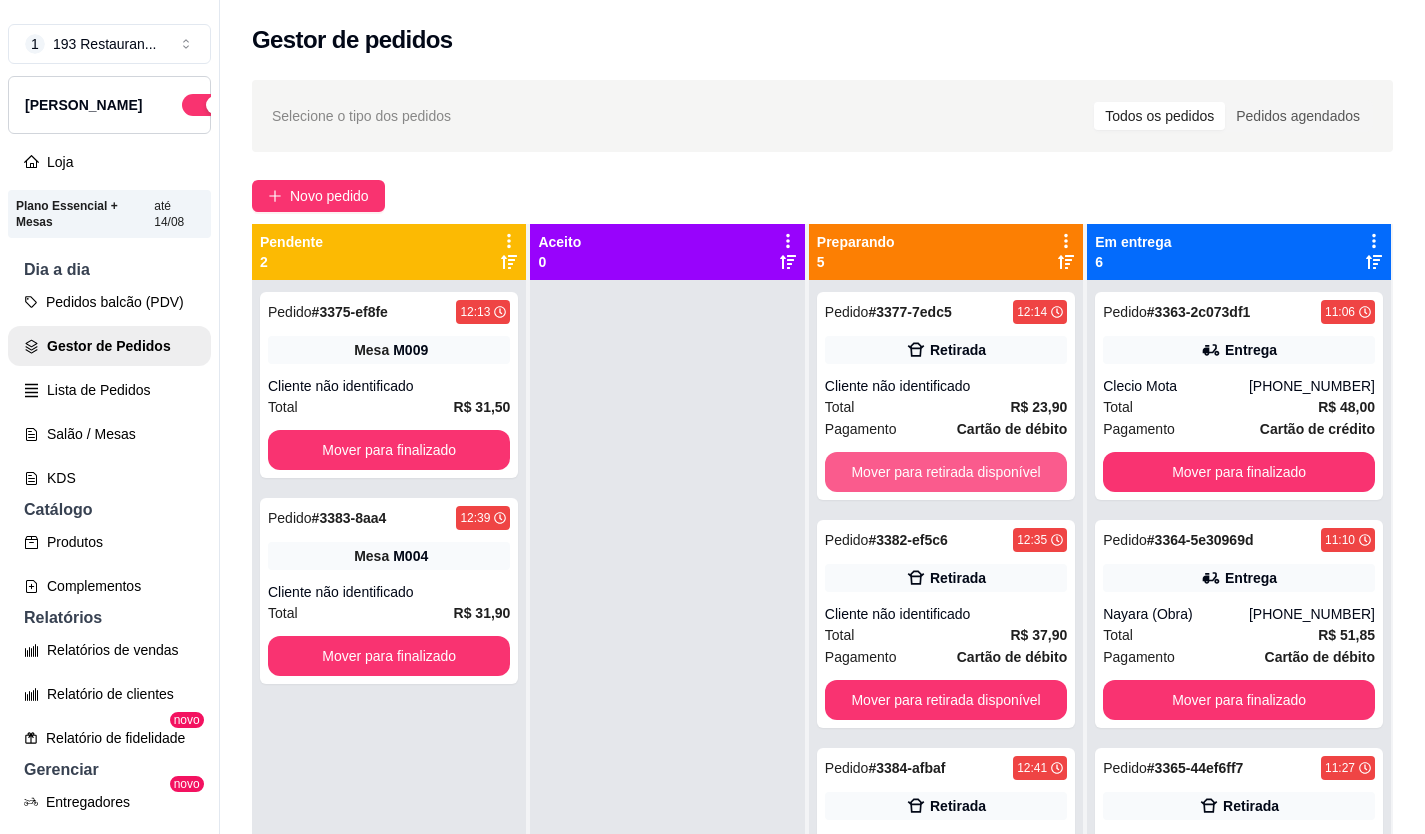 click on "Mover para retirada disponível" at bounding box center (946, 472) 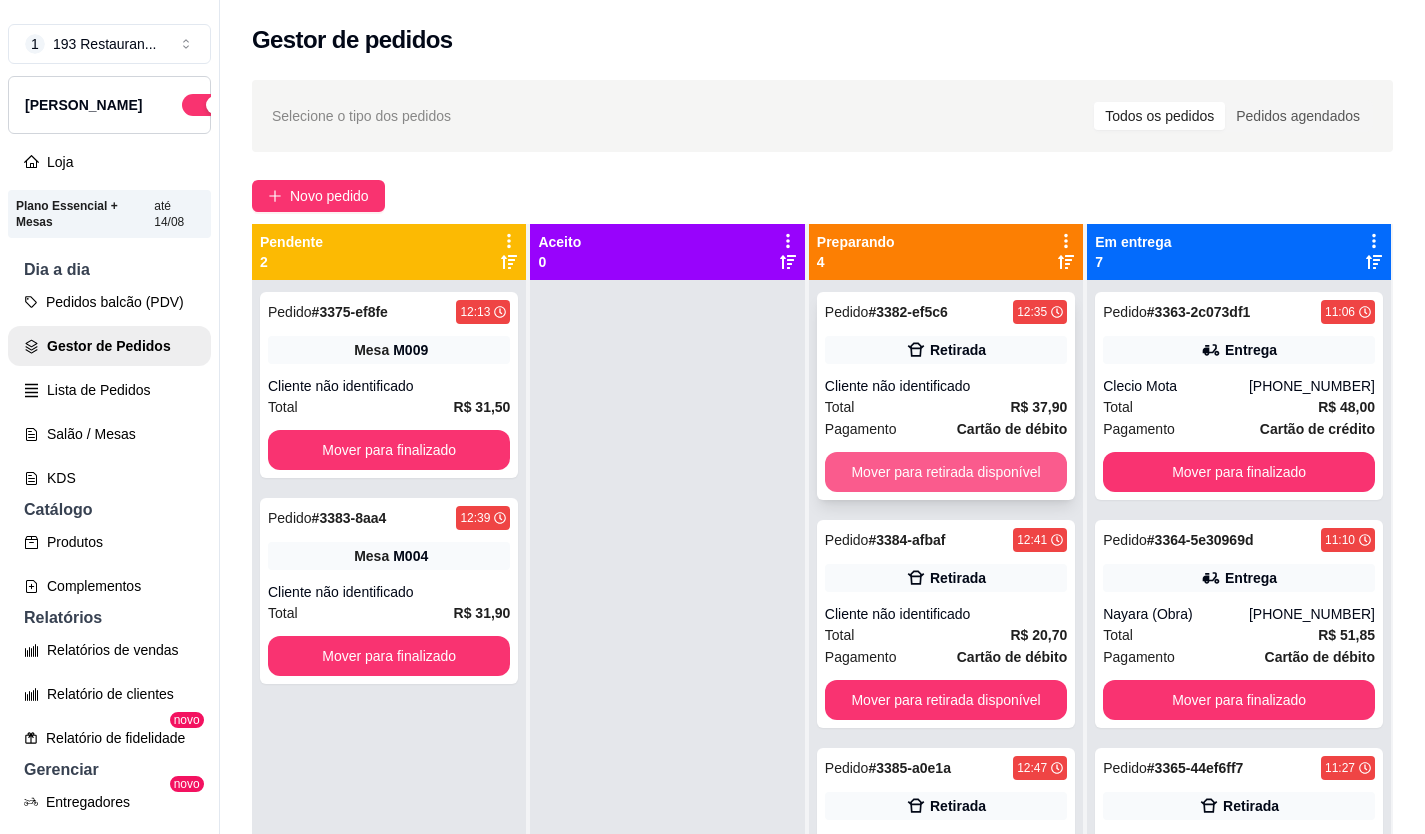 click on "Mover para retirada disponível" at bounding box center (946, 472) 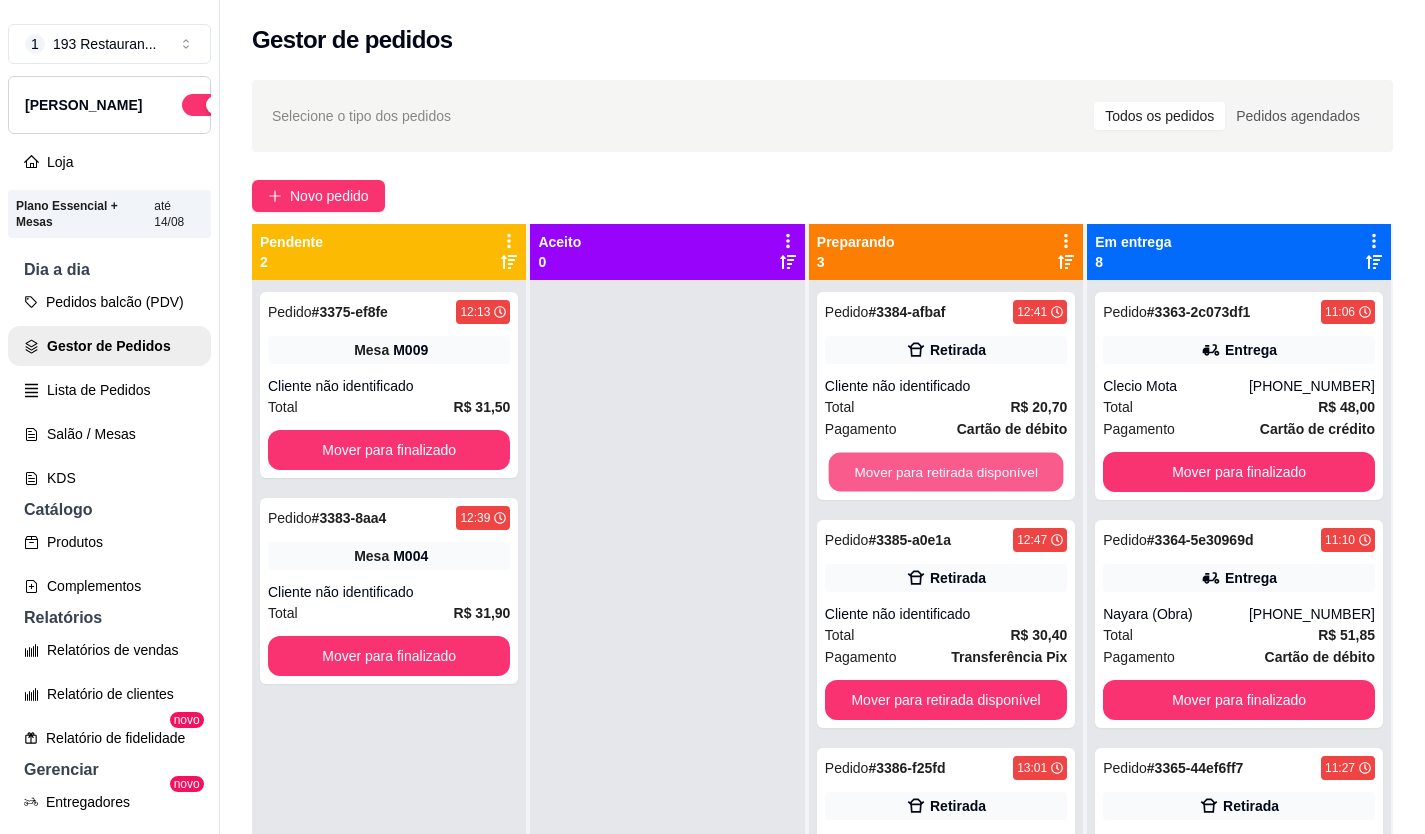 click on "Mover para retirada disponível" at bounding box center (945, 472) 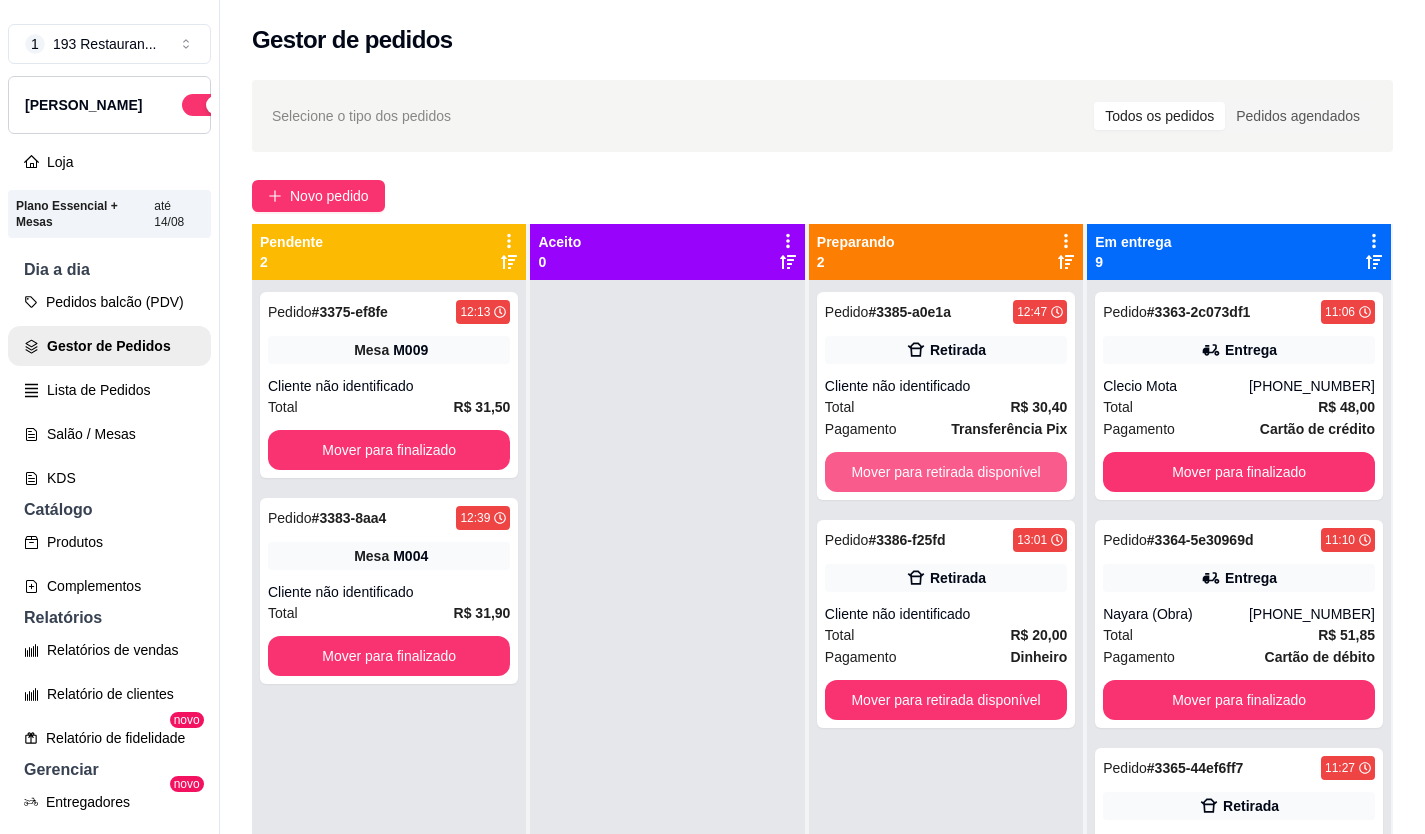 click on "Mover para retirada disponível" at bounding box center [946, 472] 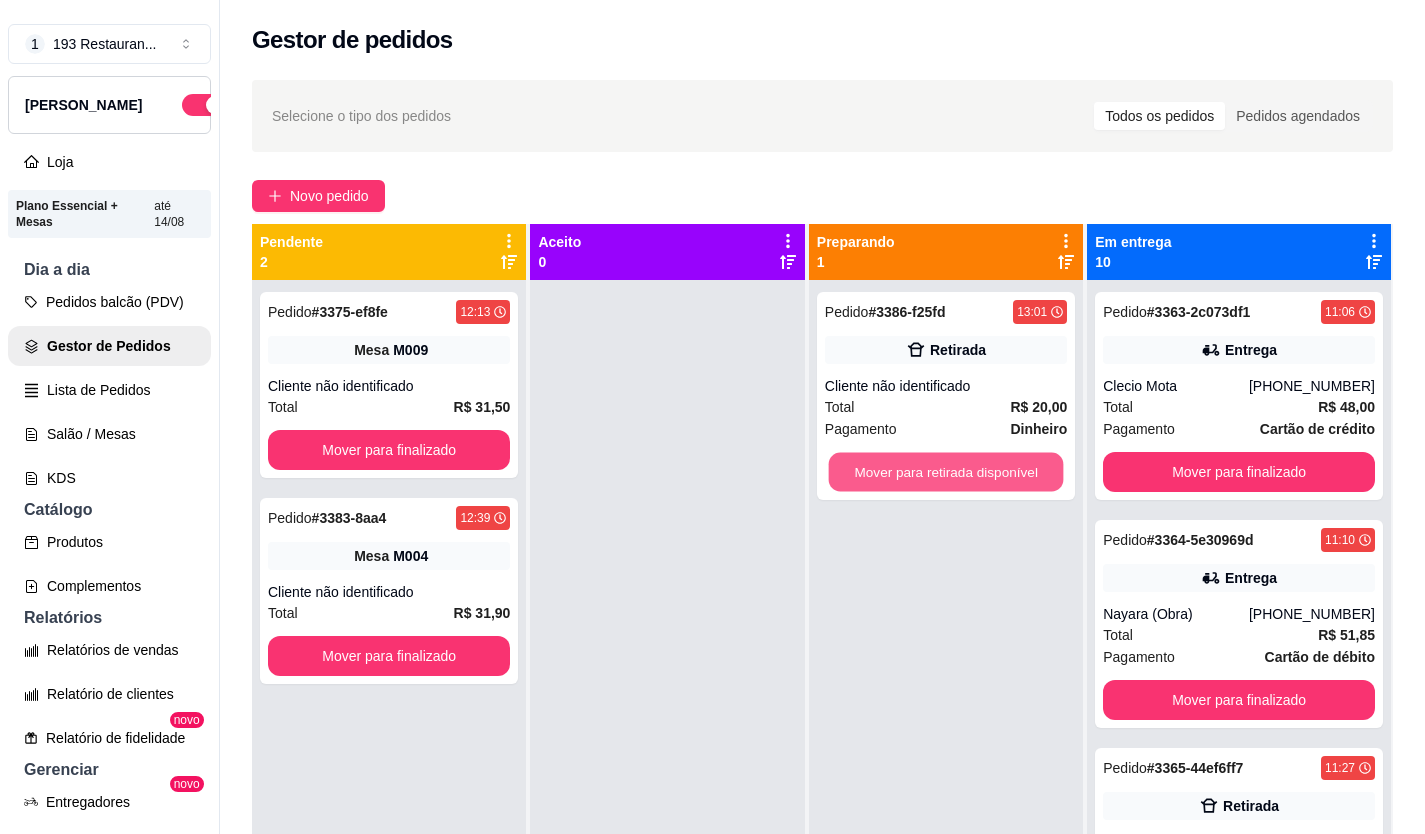 click on "Mover para retirada disponível" at bounding box center (945, 472) 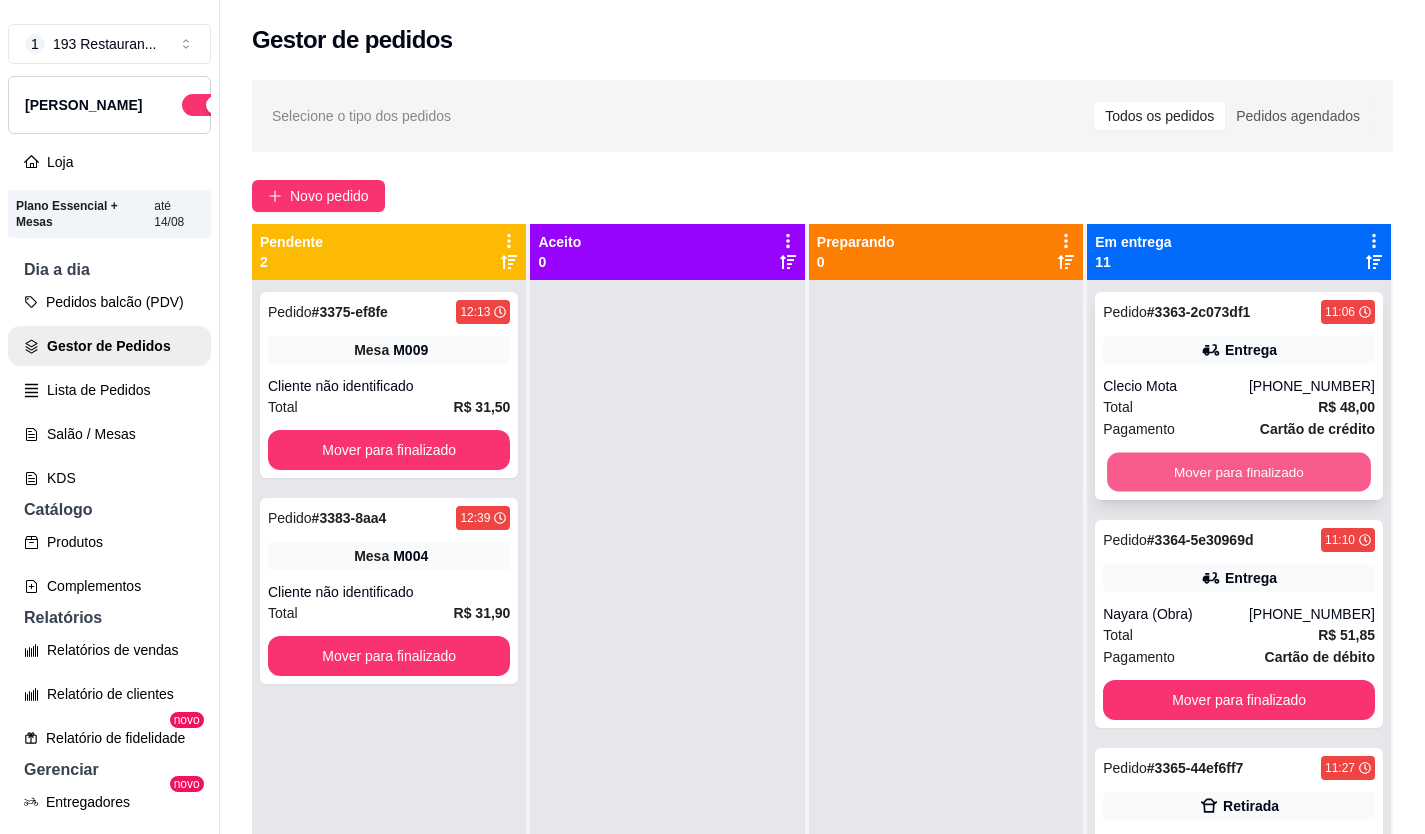 click on "Mover para finalizado" at bounding box center (1239, 472) 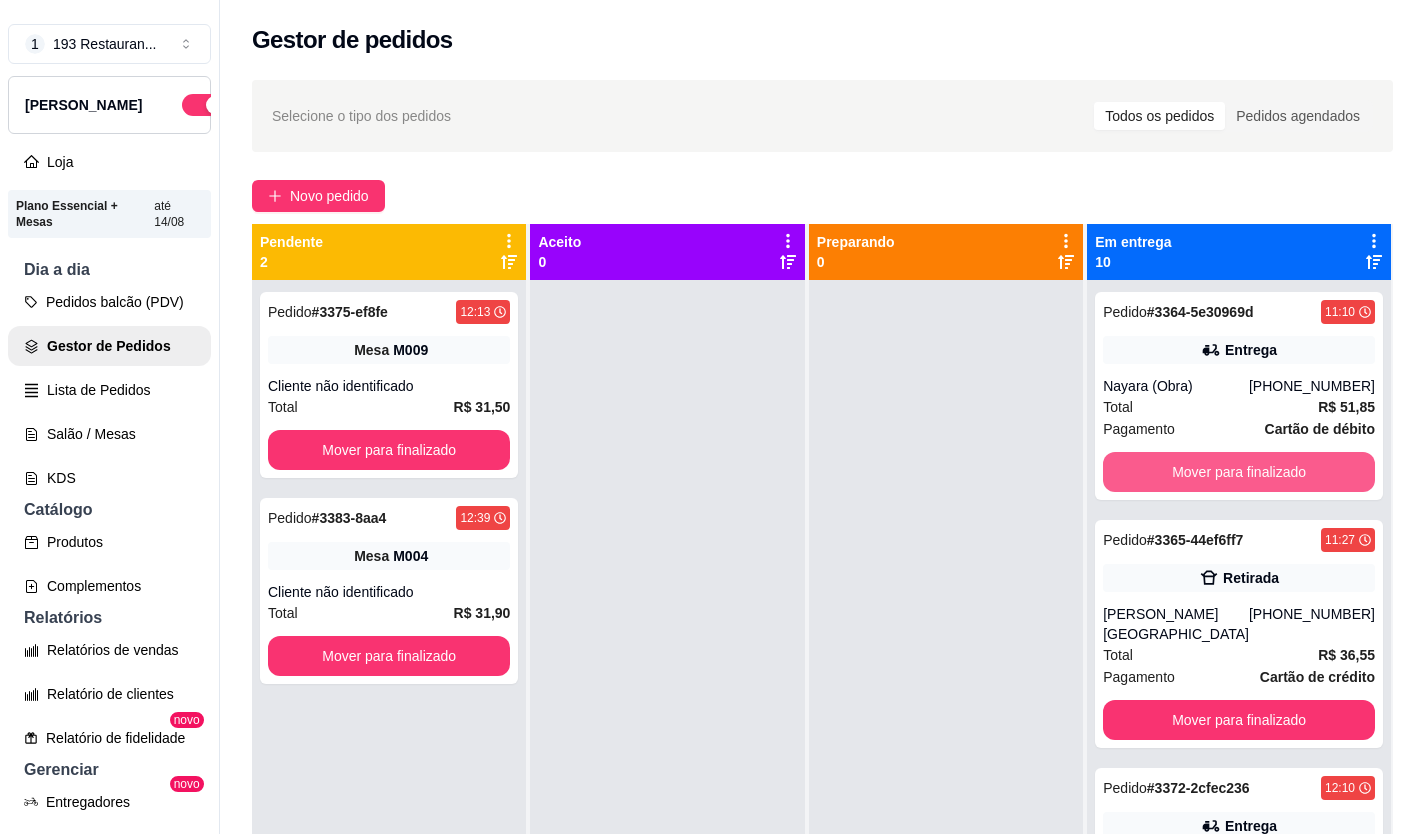 click on "Mover para finalizado" at bounding box center [1239, 472] 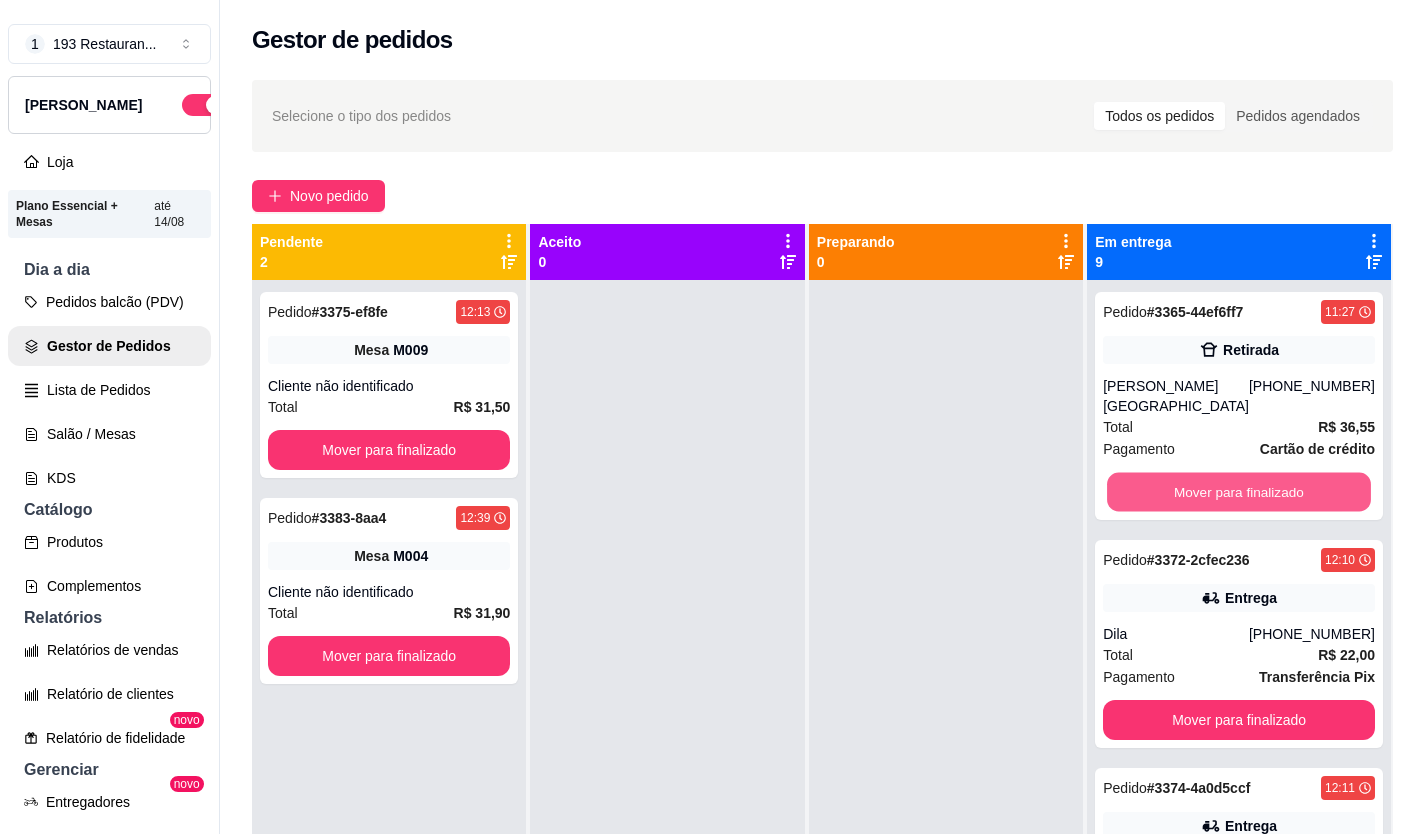 click on "Mover para finalizado" at bounding box center (1239, 492) 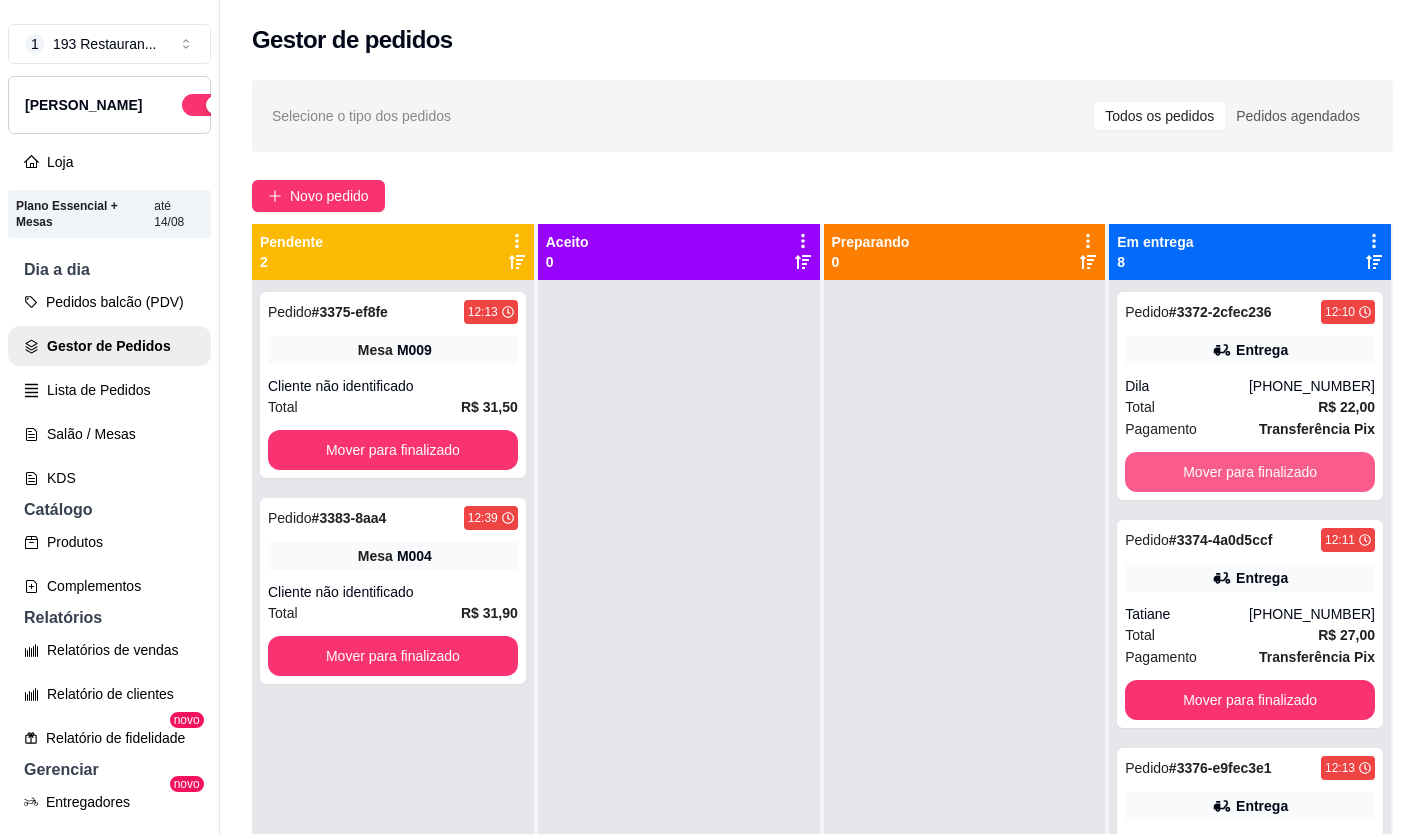 click on "Mover para finalizado" at bounding box center (1250, 472) 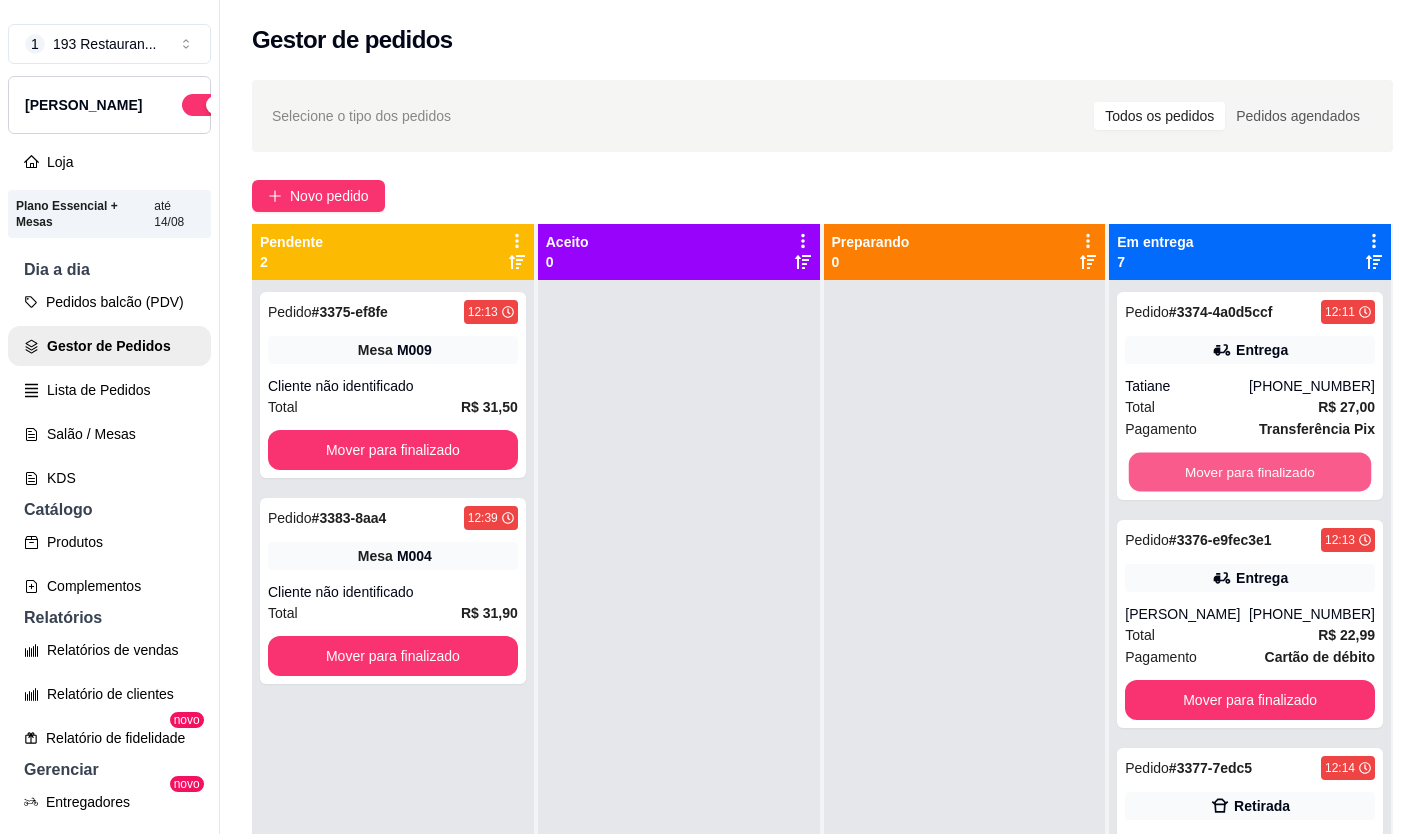 click on "Mover para finalizado" at bounding box center [1250, 472] 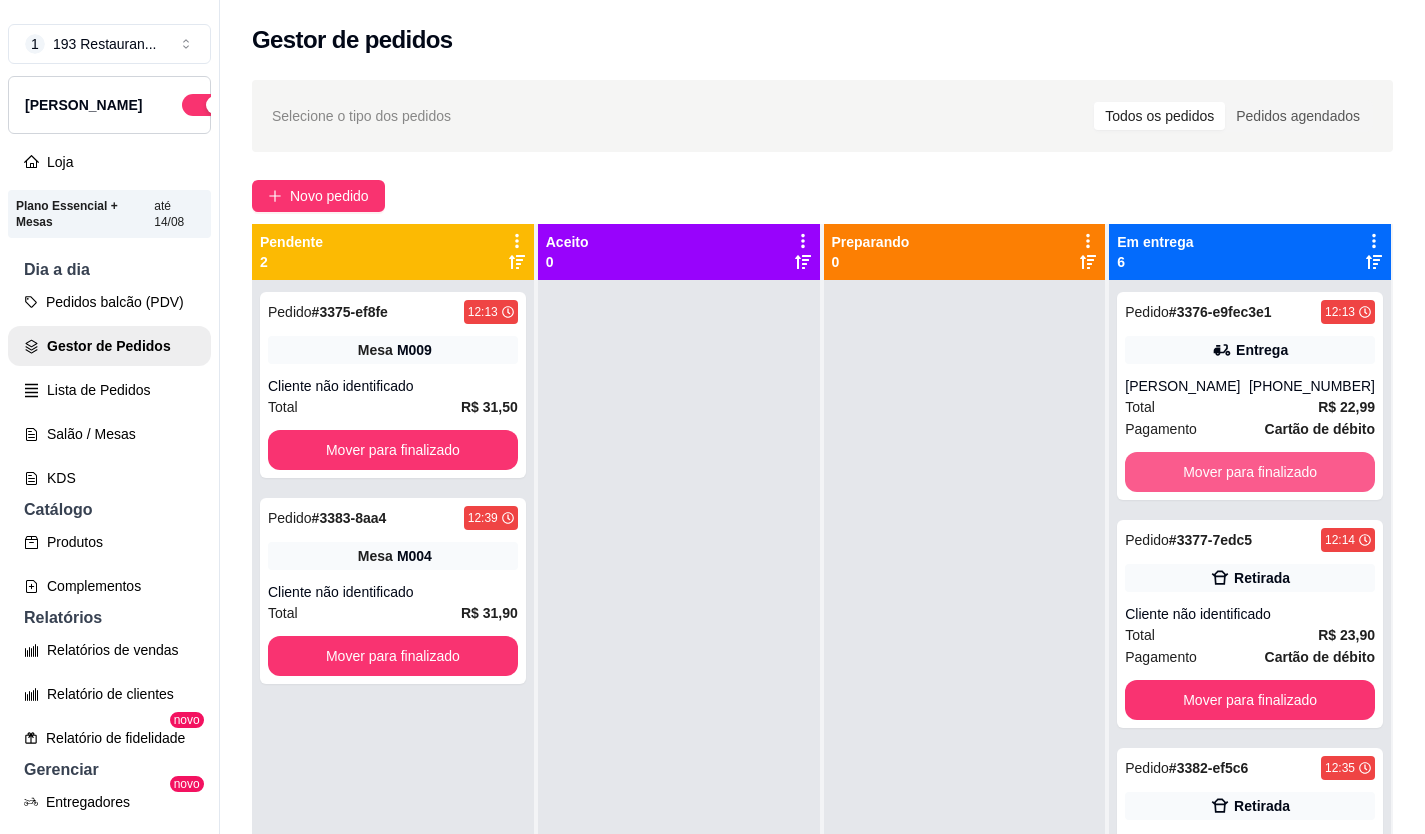 click on "Mover para finalizado" at bounding box center [1250, 472] 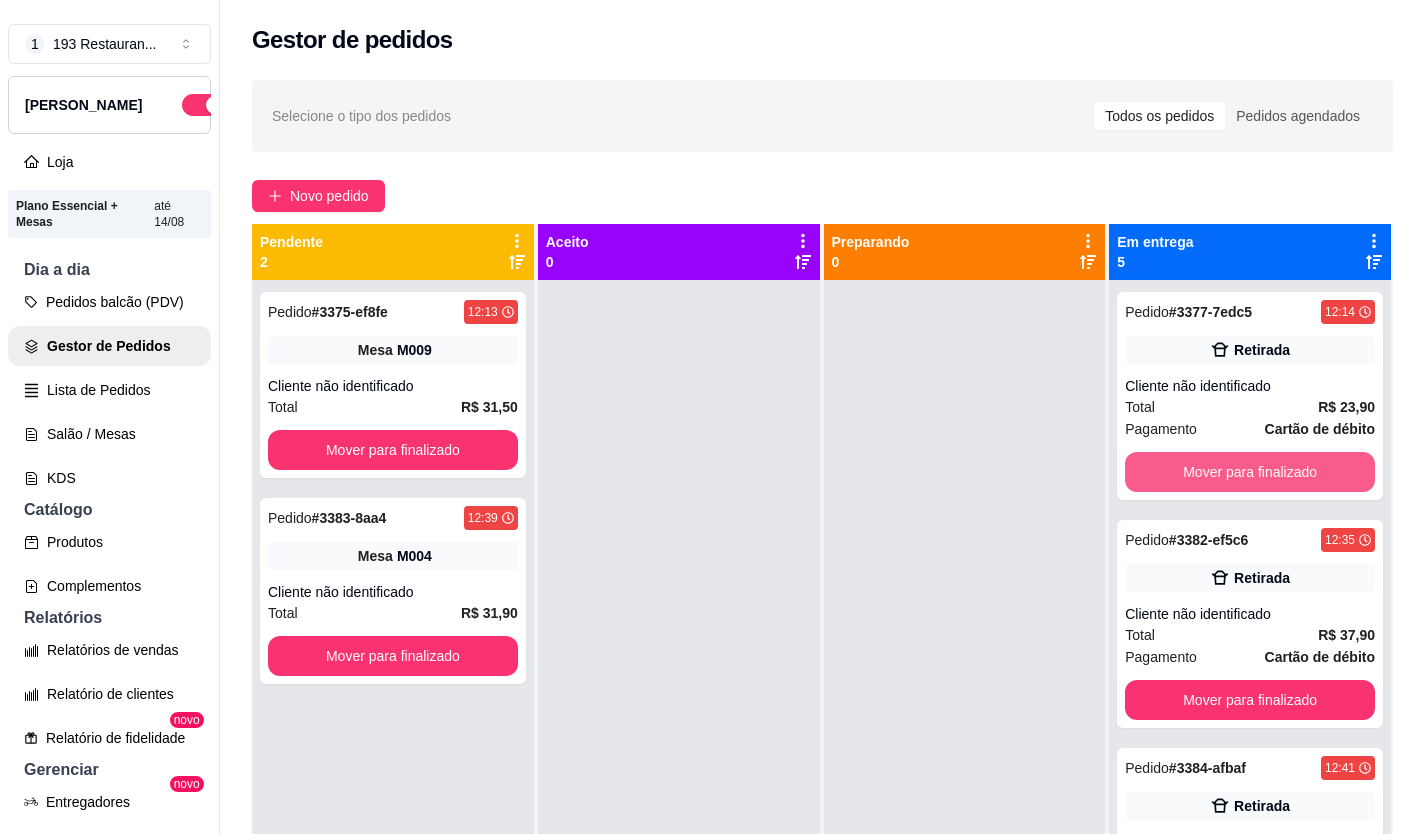 click on "Mover para finalizado" at bounding box center [1250, 472] 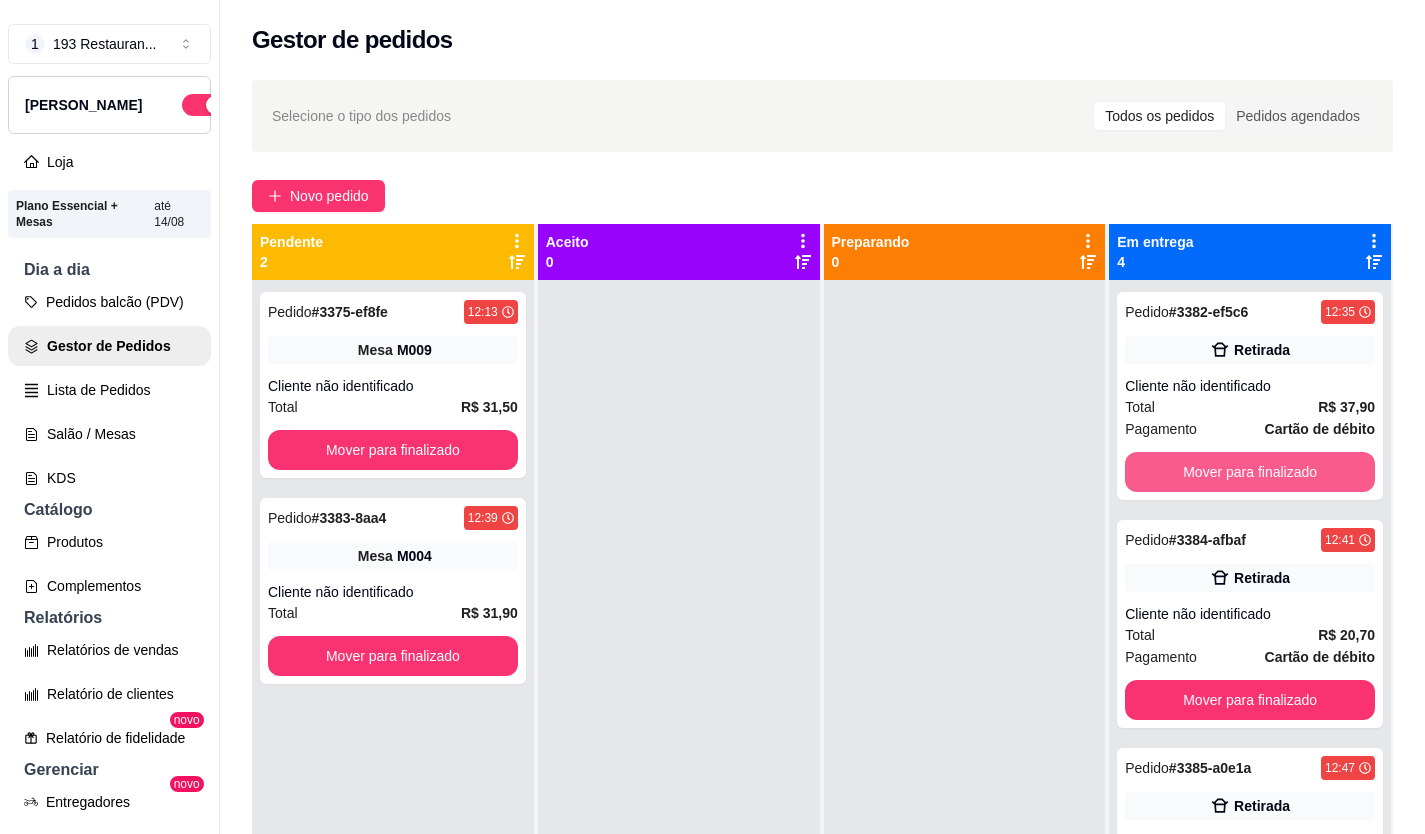 click on "Mover para finalizado" at bounding box center [1250, 472] 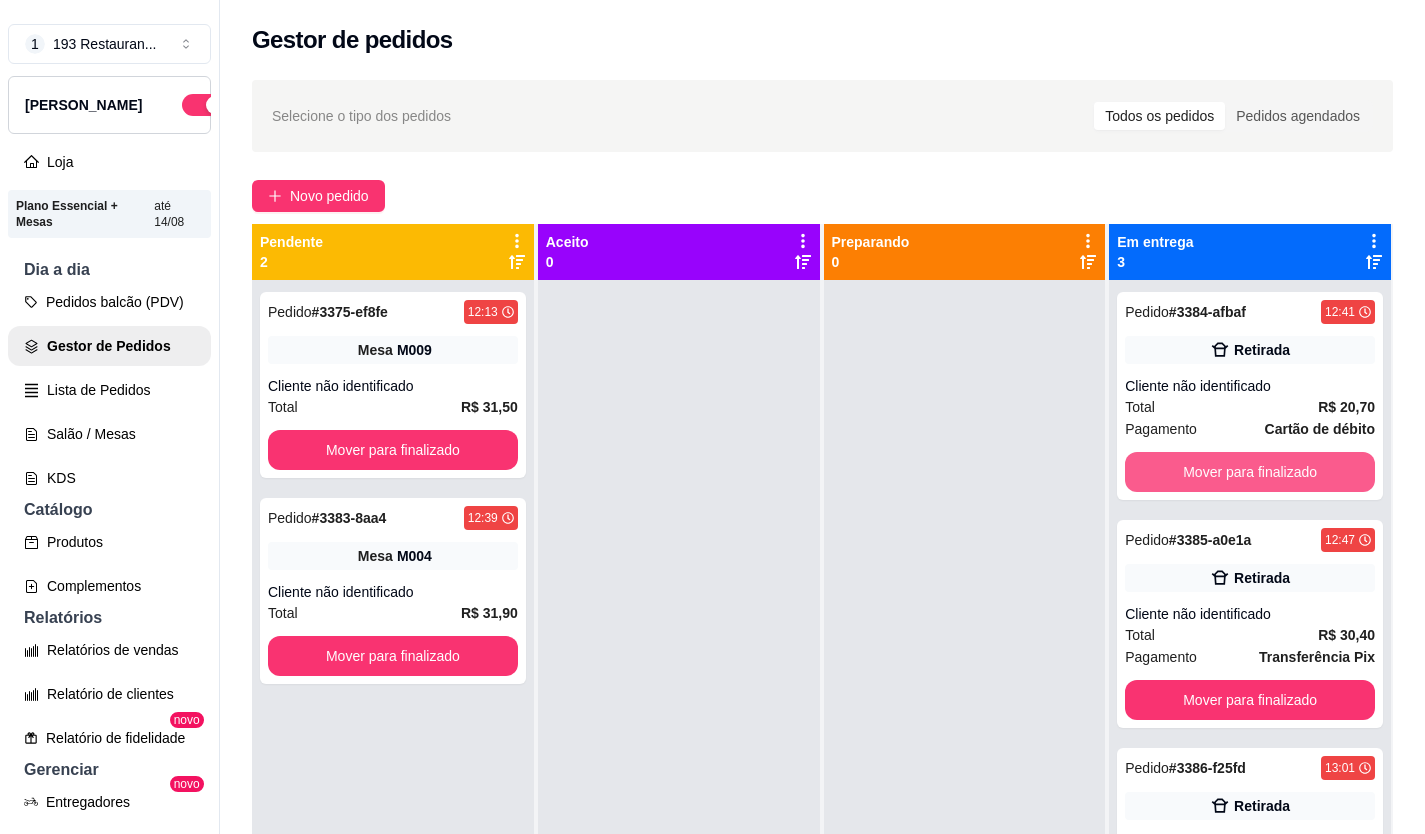 click on "Mover para finalizado" at bounding box center (1250, 472) 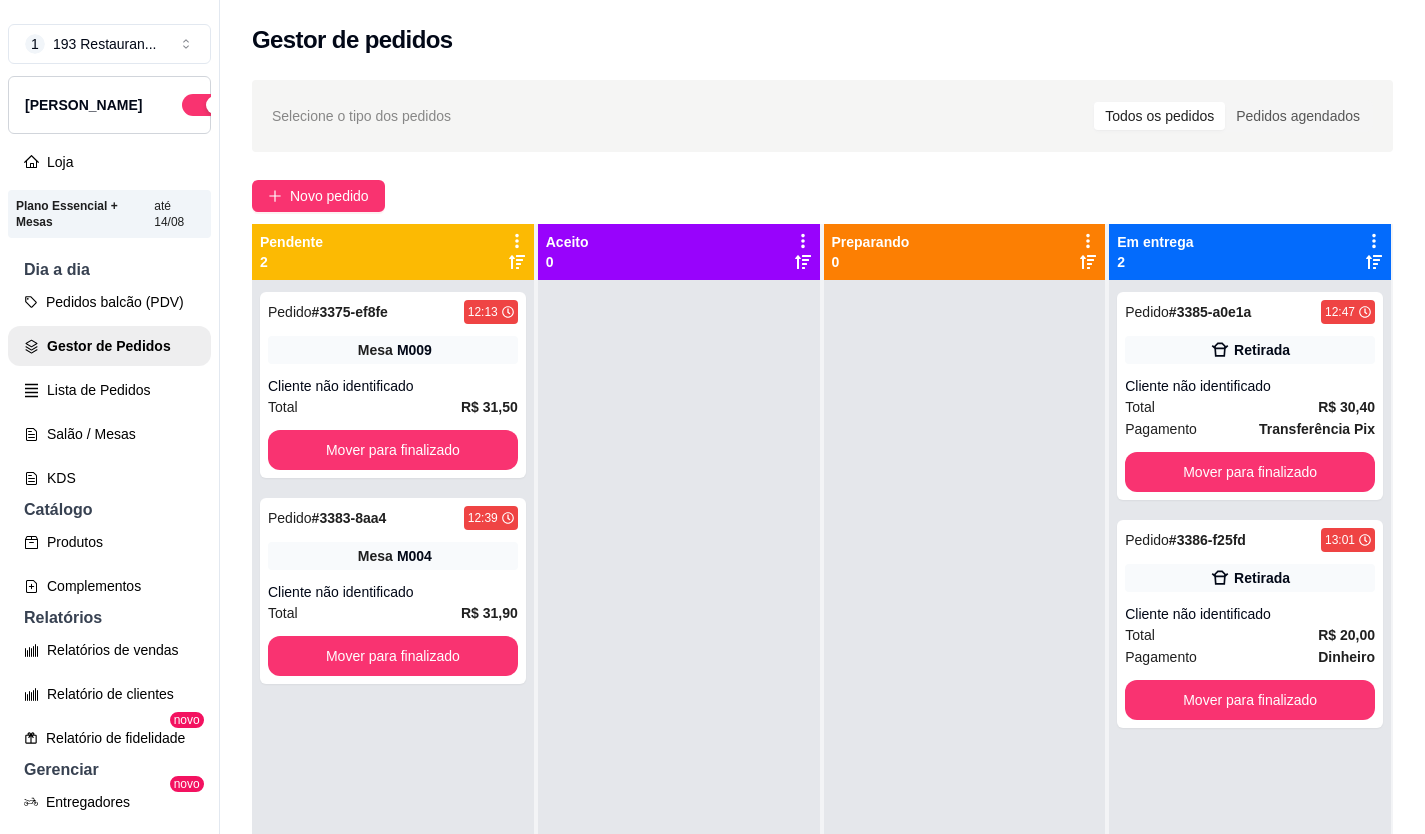 click on "Mover para finalizado" at bounding box center [1250, 472] 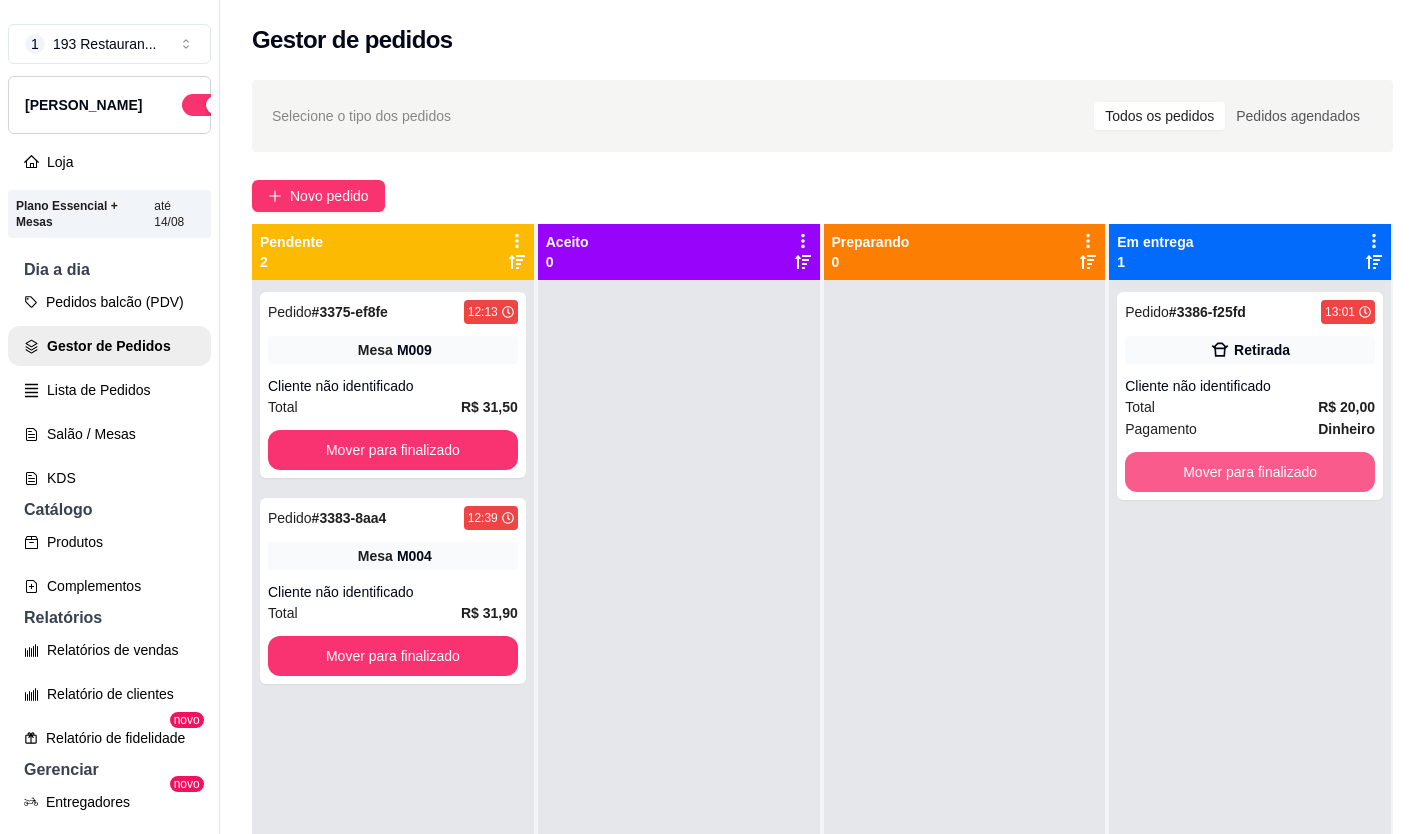 click on "Mover para finalizado" at bounding box center [1250, 472] 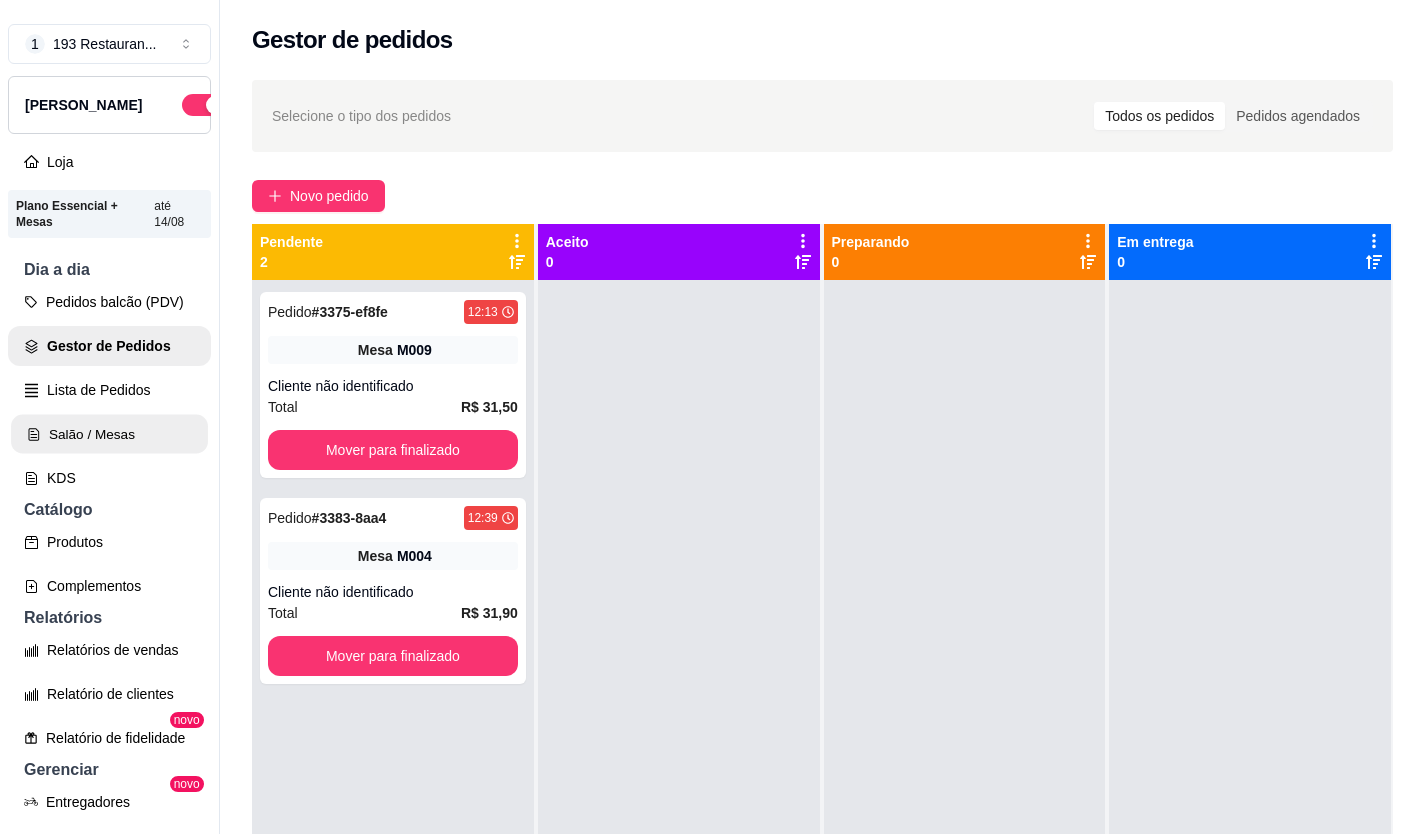 click on "Salão / Mesas" at bounding box center [109, 434] 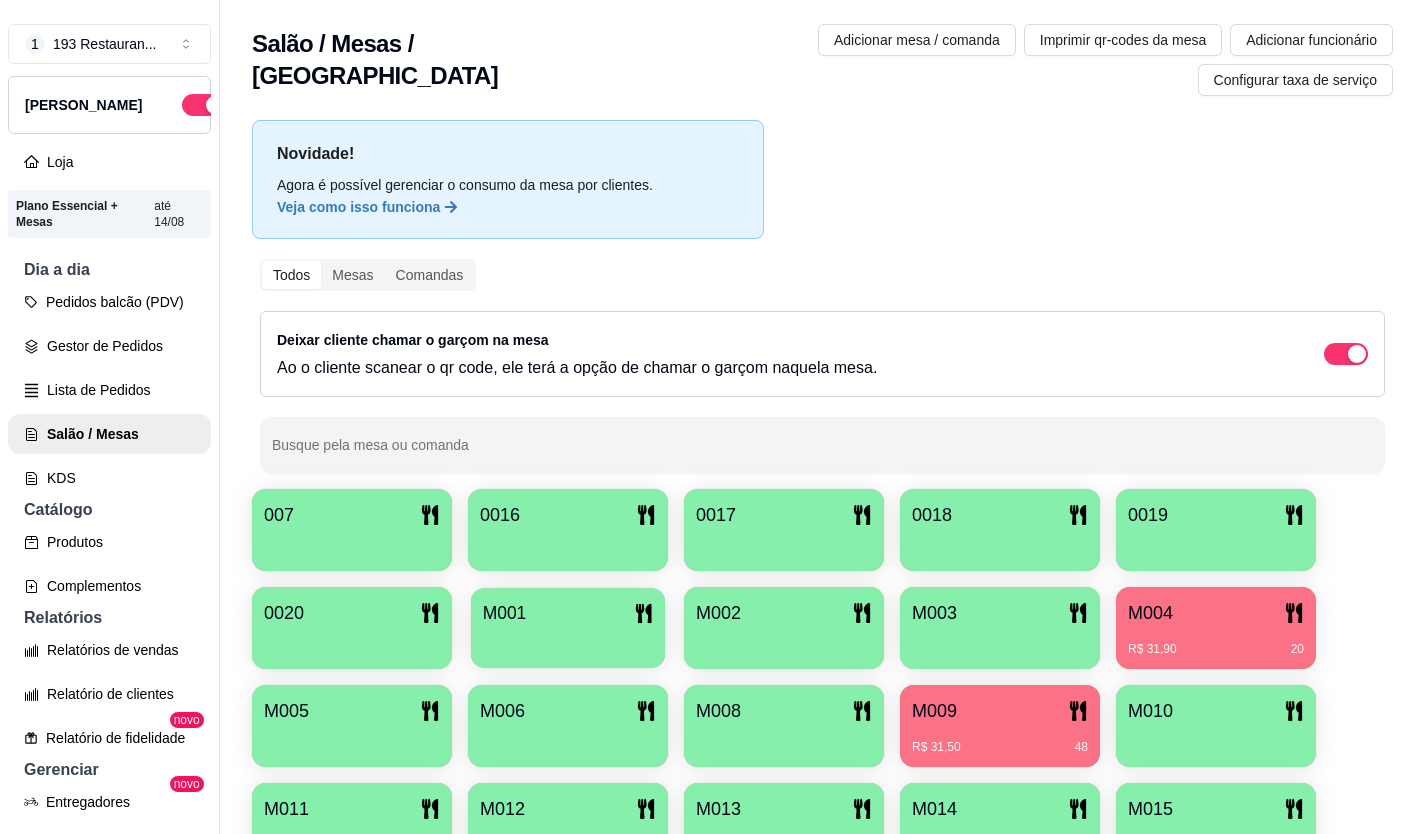 click at bounding box center [568, 641] 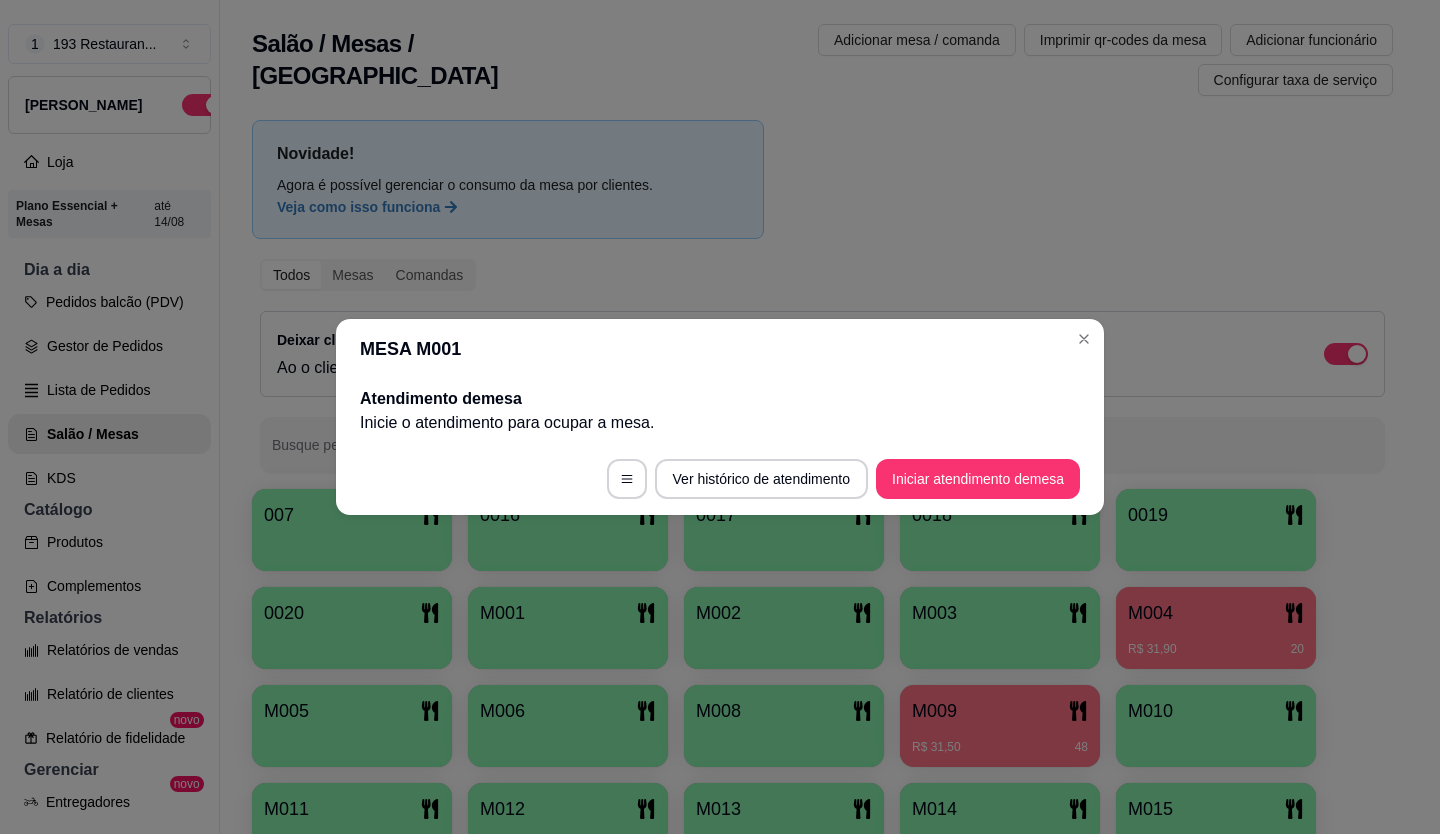 click on "Ver histórico de atendimento Iniciar atendimento de  mesa" at bounding box center (720, 479) 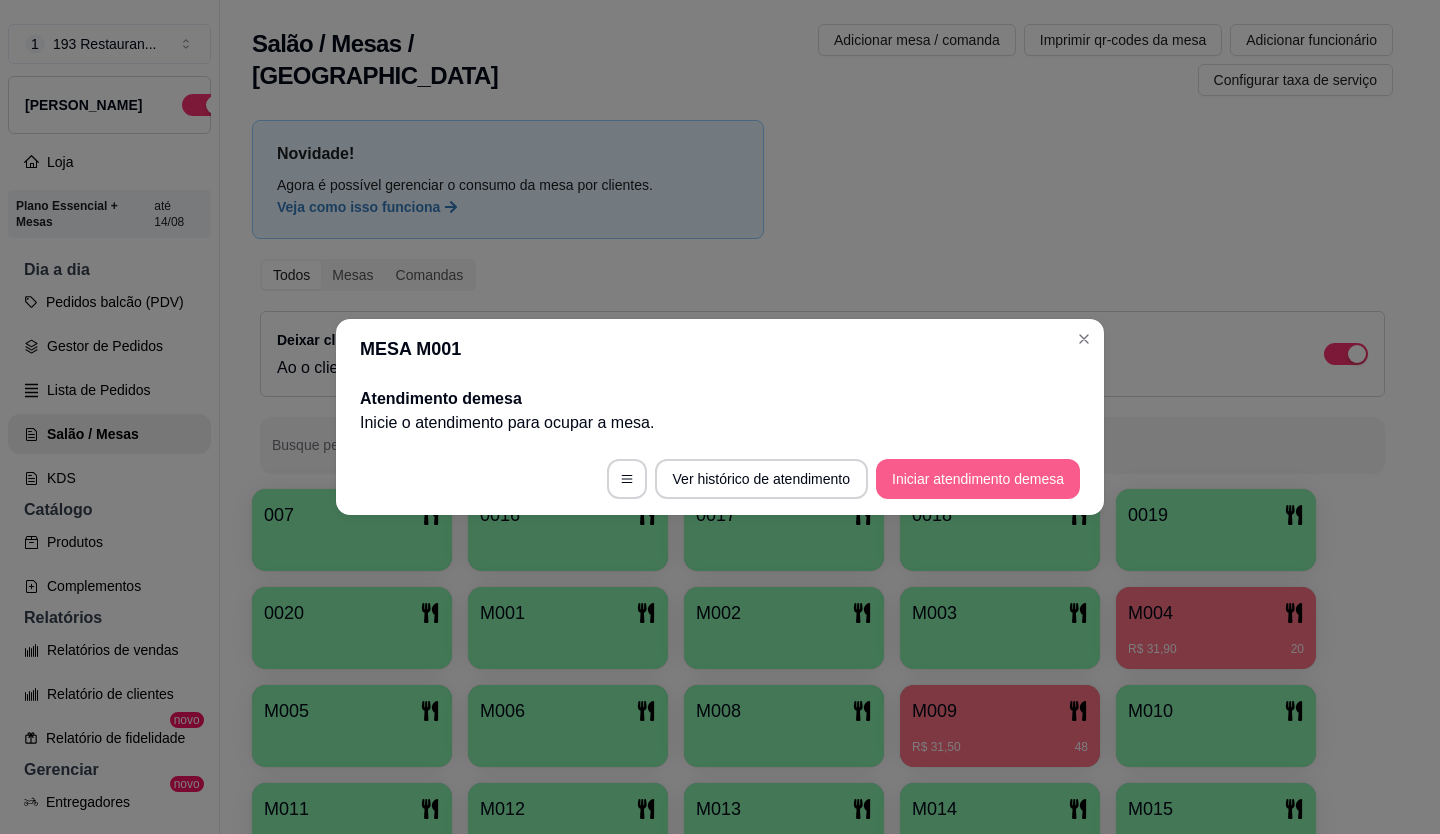 click on "Iniciar atendimento de  mesa" at bounding box center [978, 479] 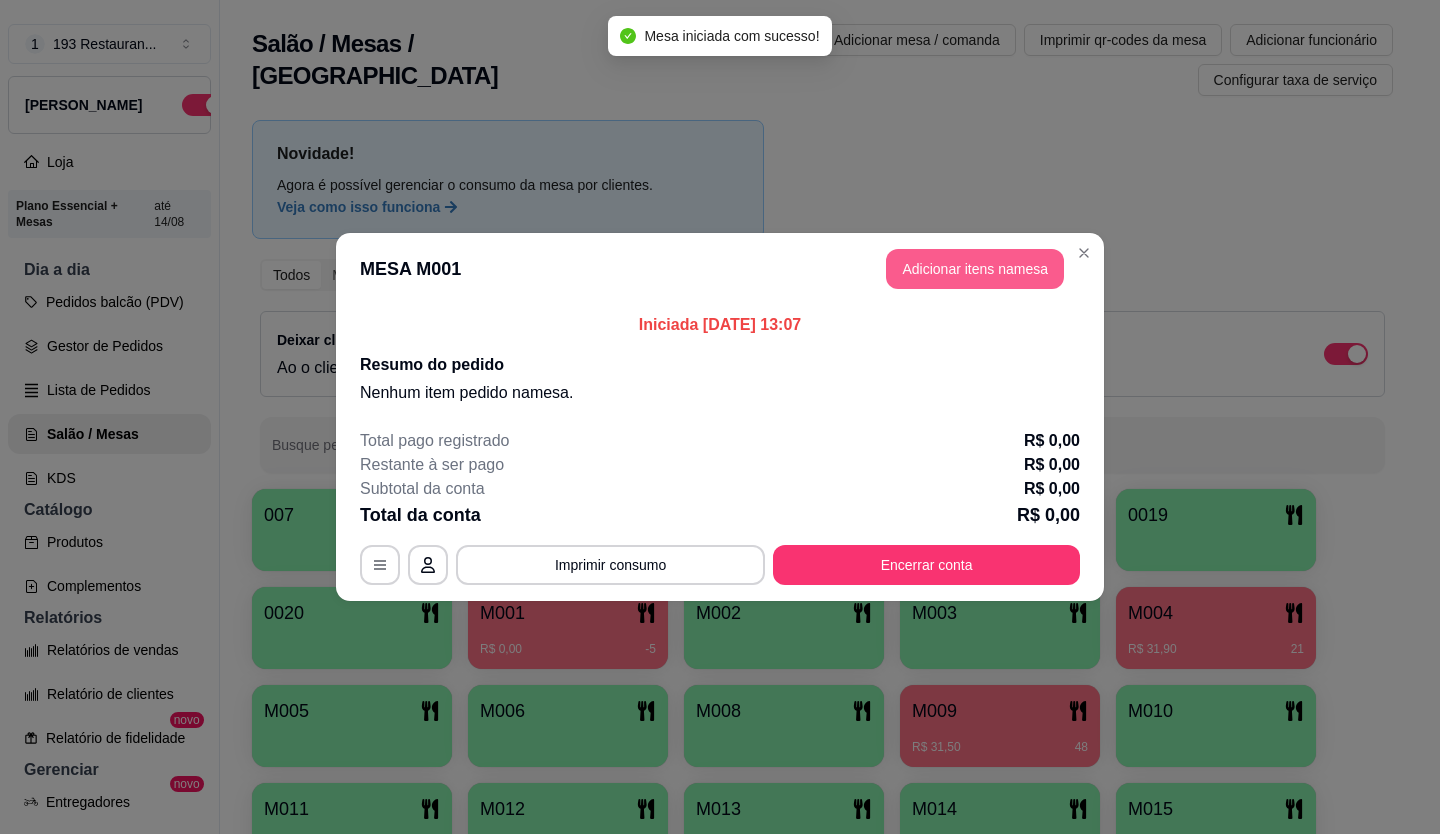 click on "Adicionar itens na  mesa" at bounding box center (975, 269) 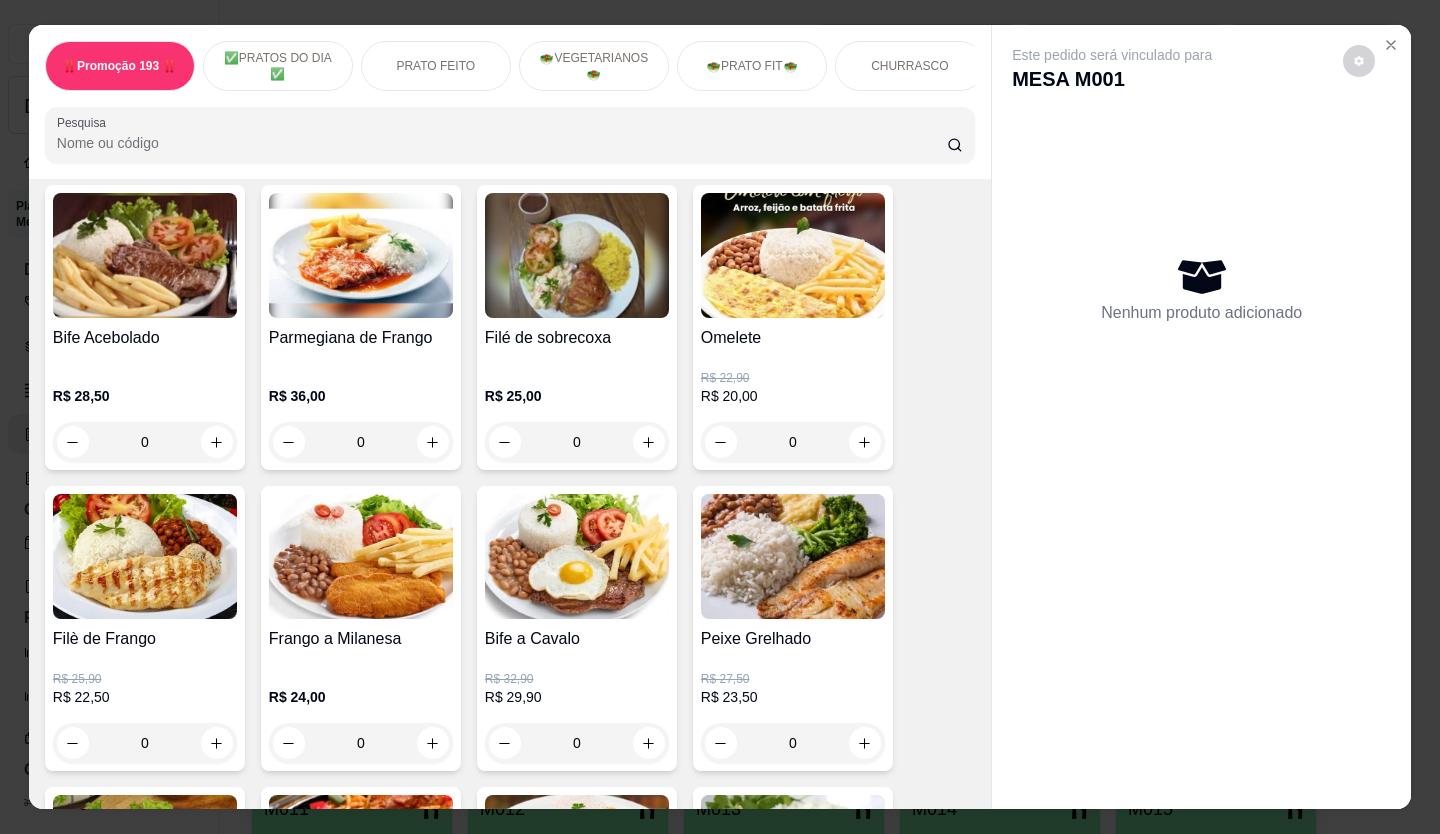 scroll, scrollTop: 900, scrollLeft: 0, axis: vertical 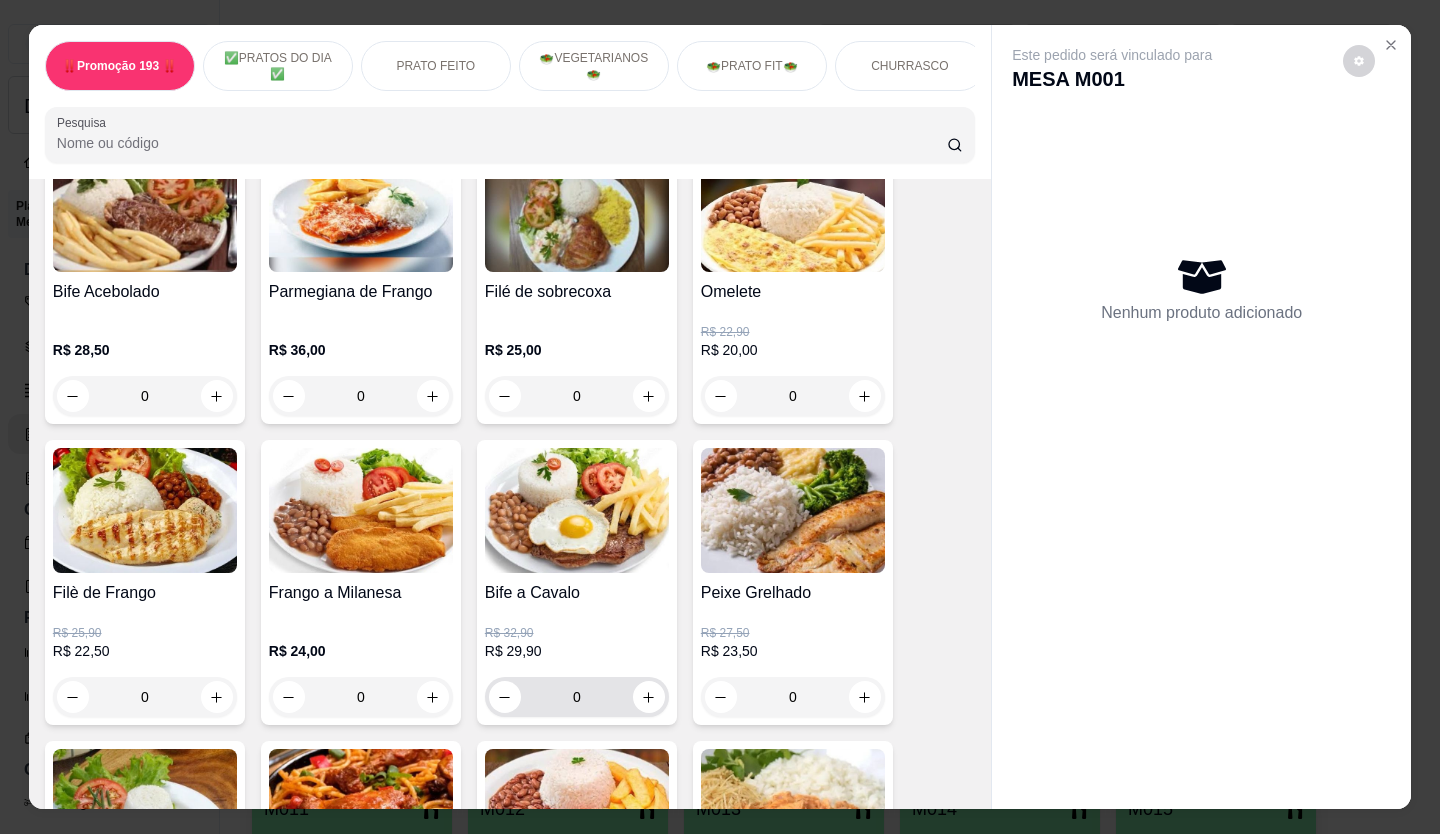 click on "0" at bounding box center (577, 697) 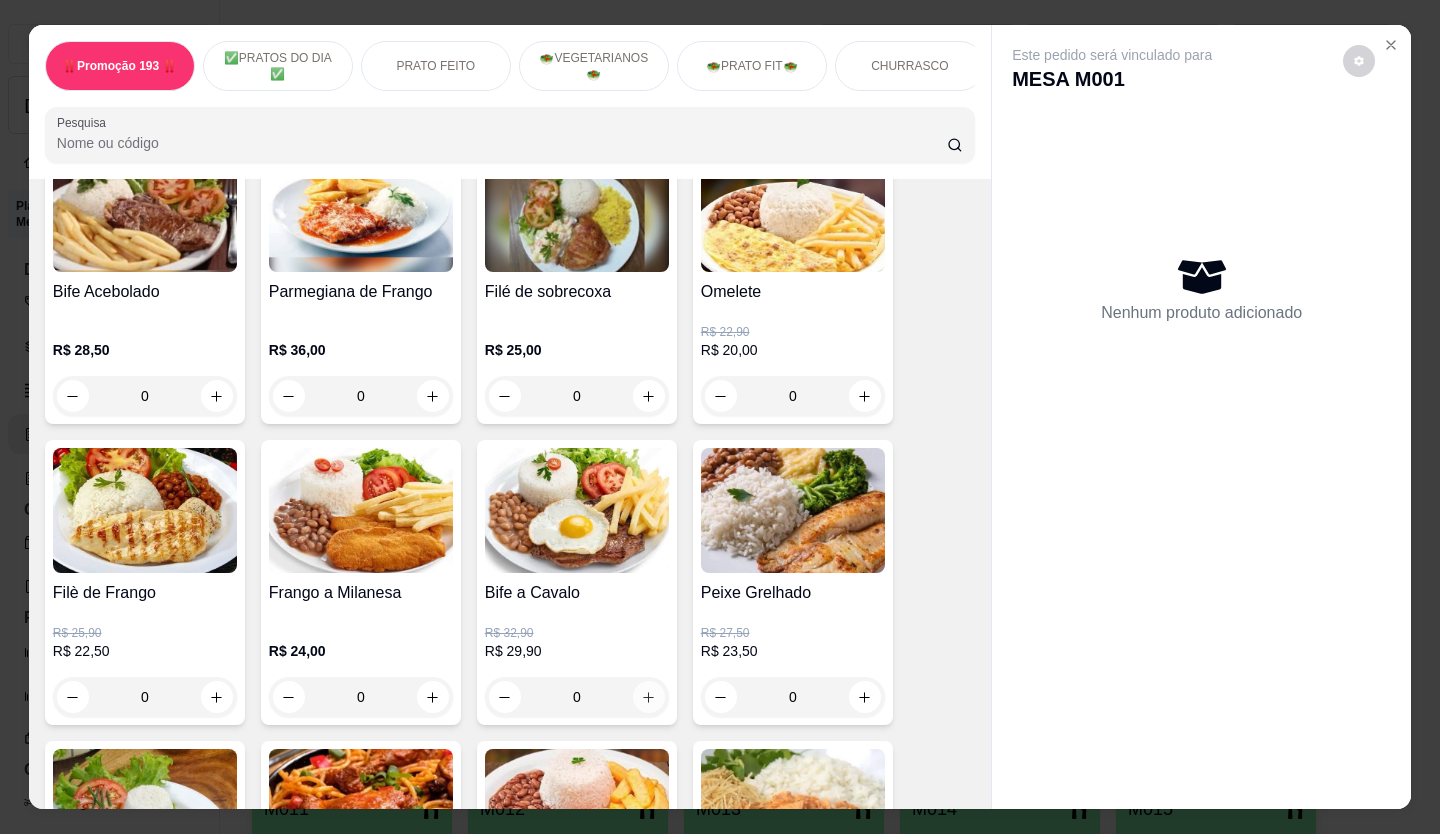 click 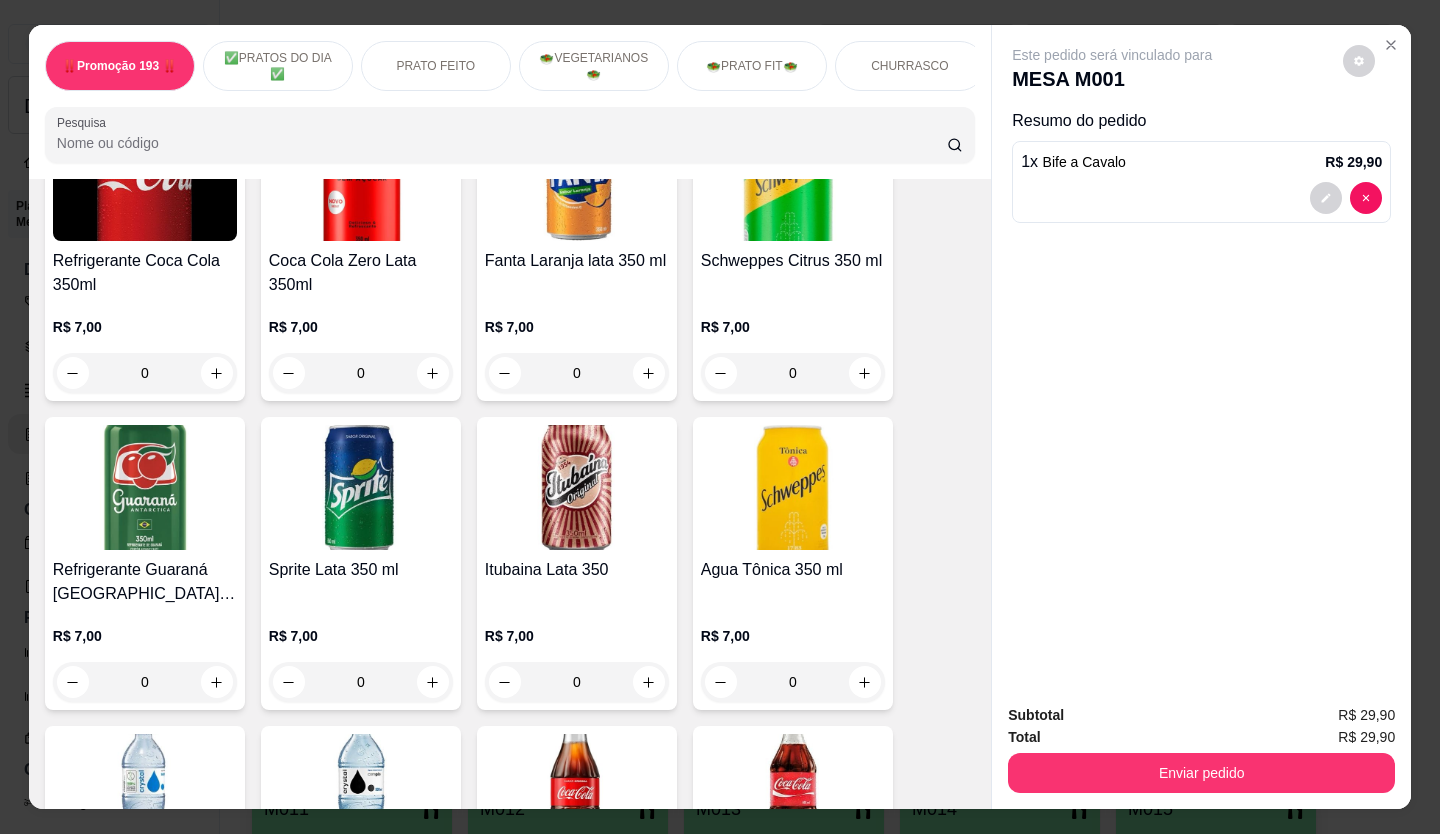 scroll, scrollTop: 5500, scrollLeft: 0, axis: vertical 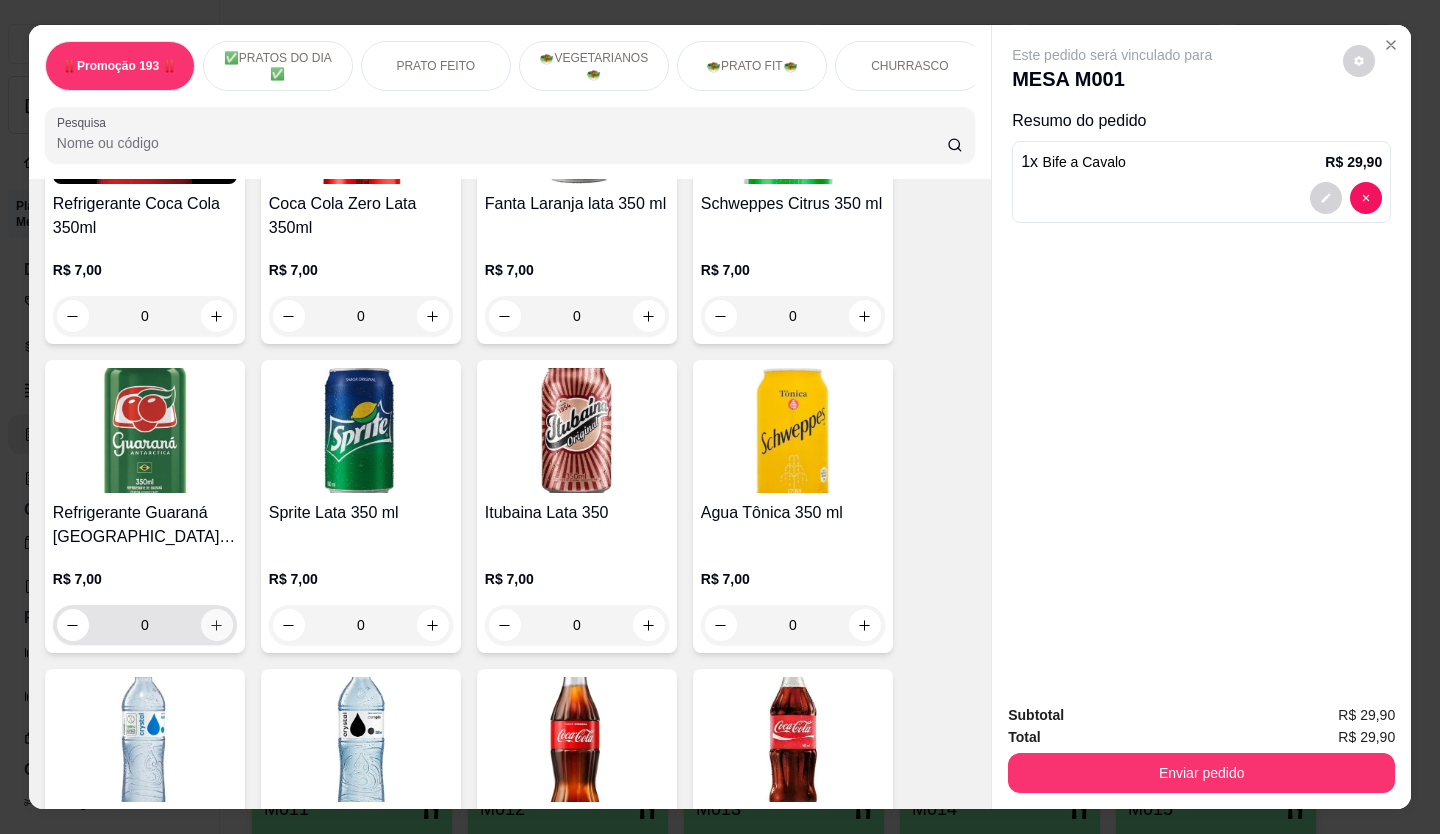 click 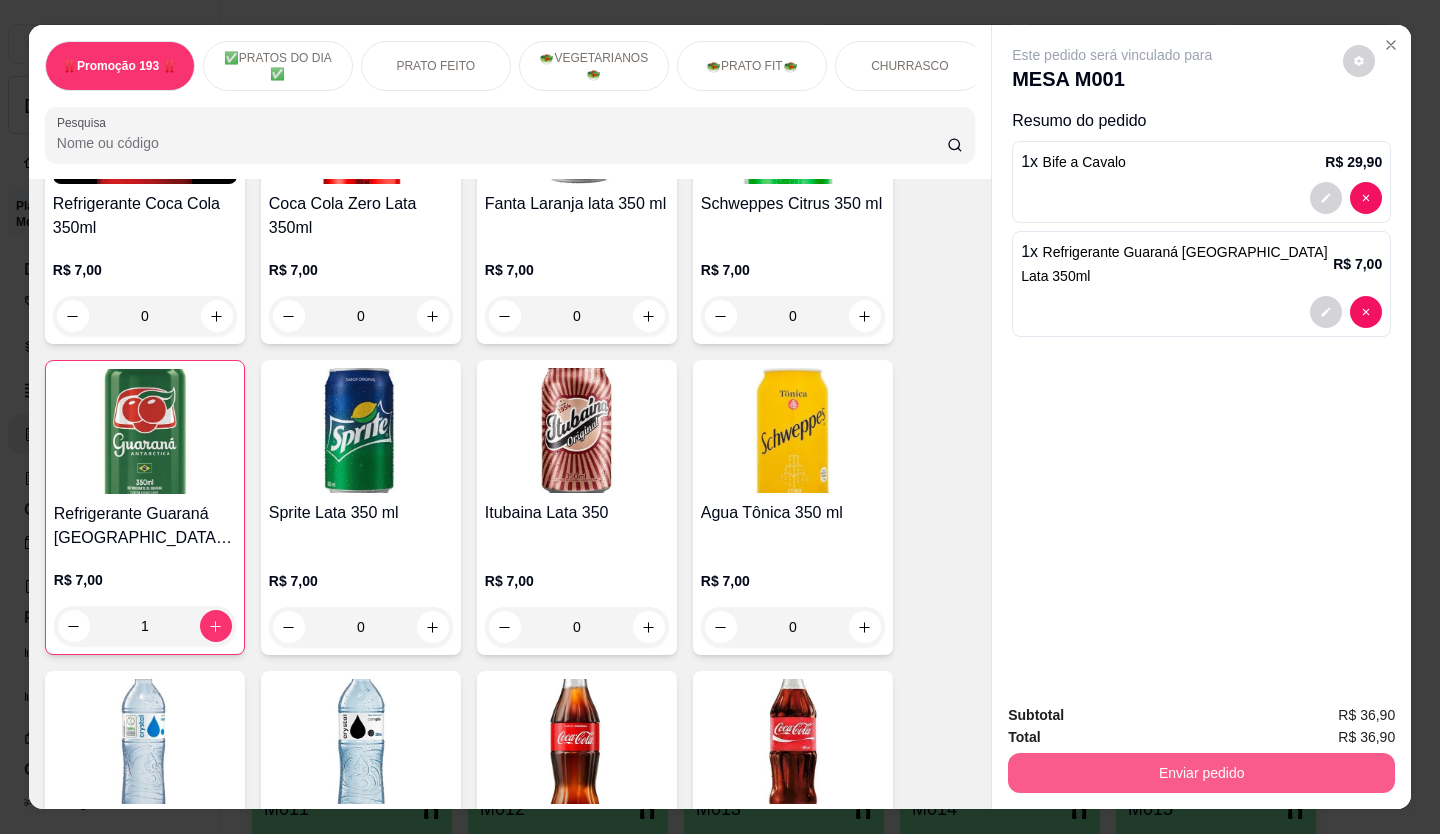 click on "Enviar pedido" at bounding box center [1201, 773] 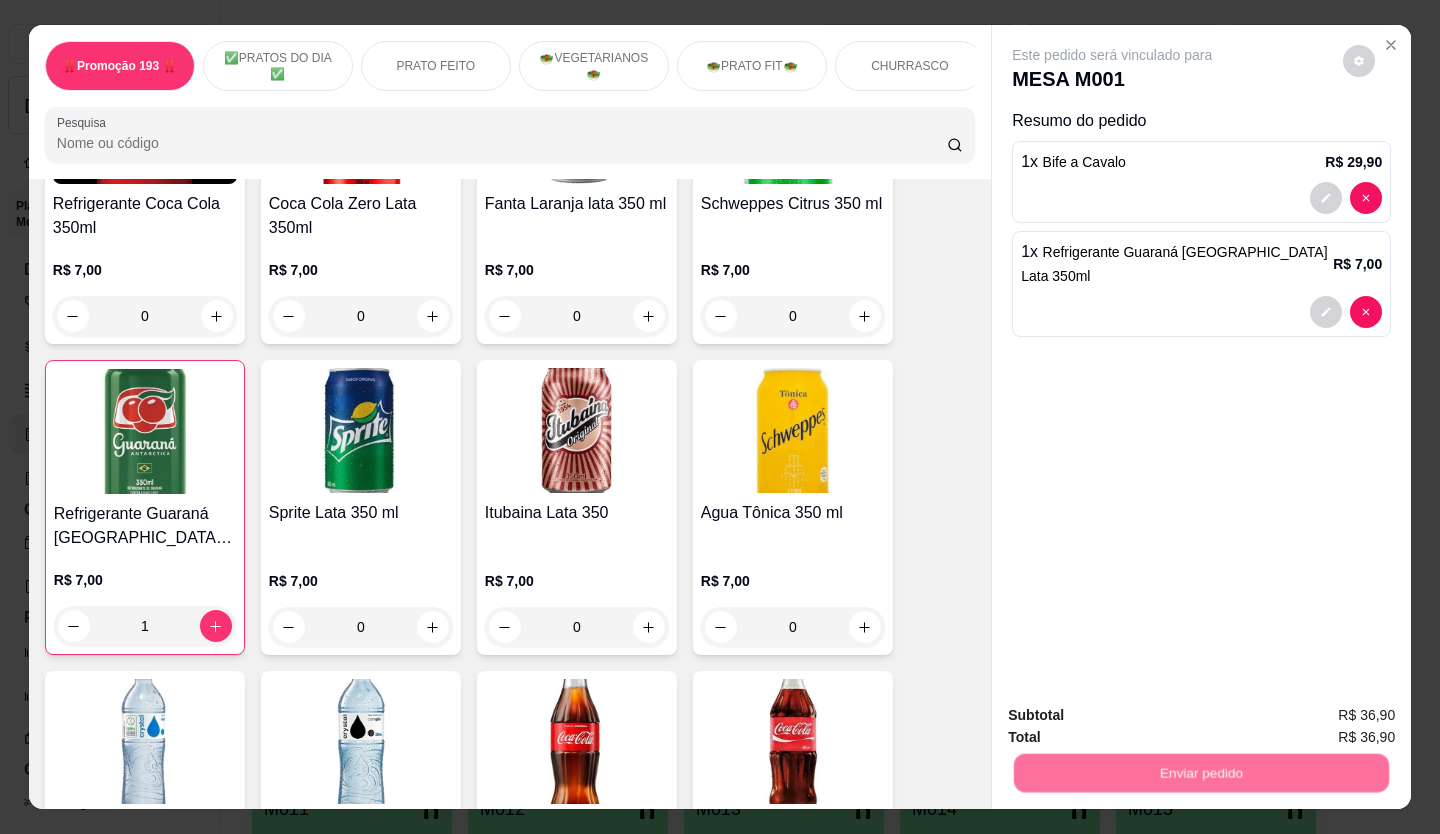 click on "Não registrar e enviar pedido" at bounding box center (1133, 715) 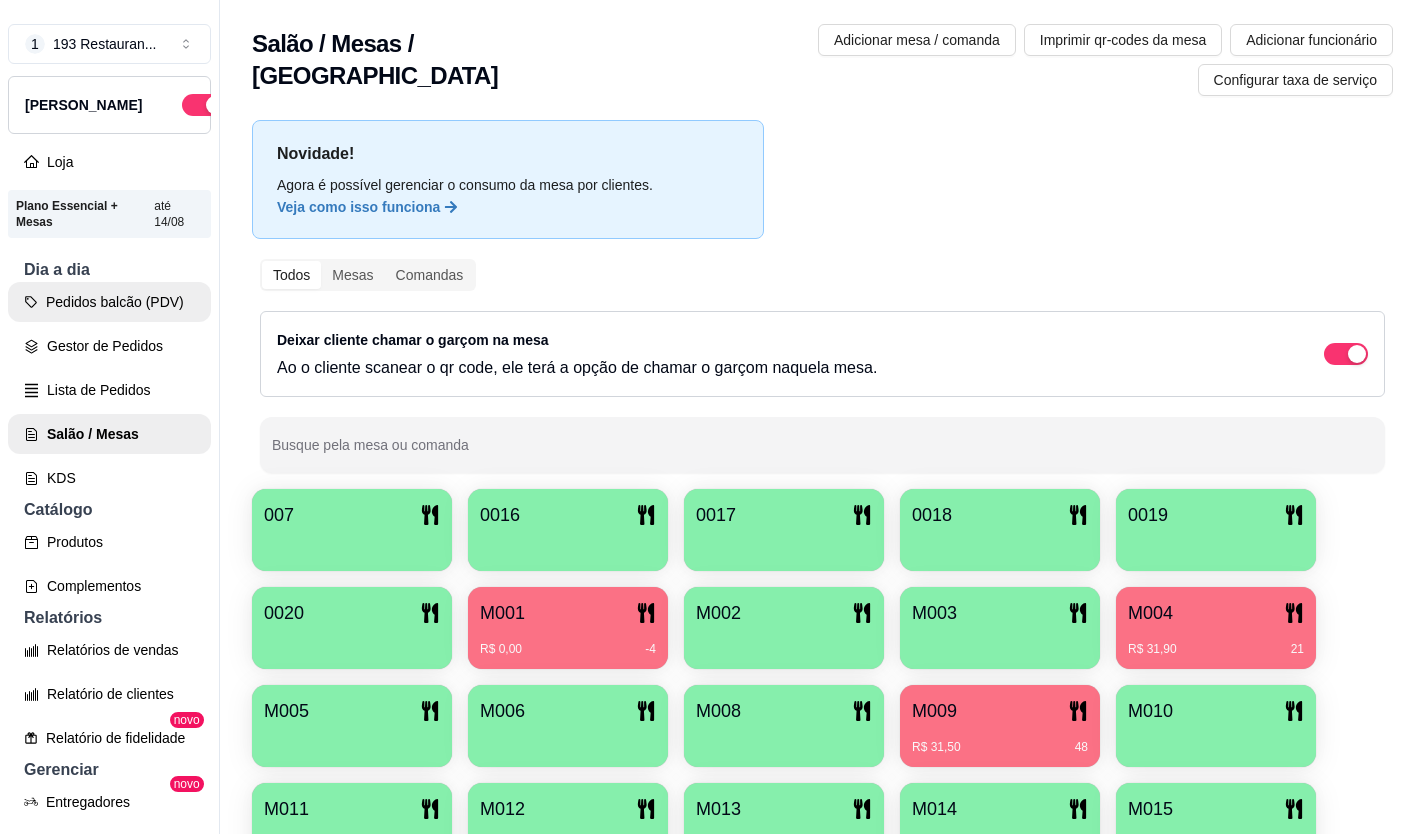 click on "Pedidos balcão (PDV)" at bounding box center [109, 302] 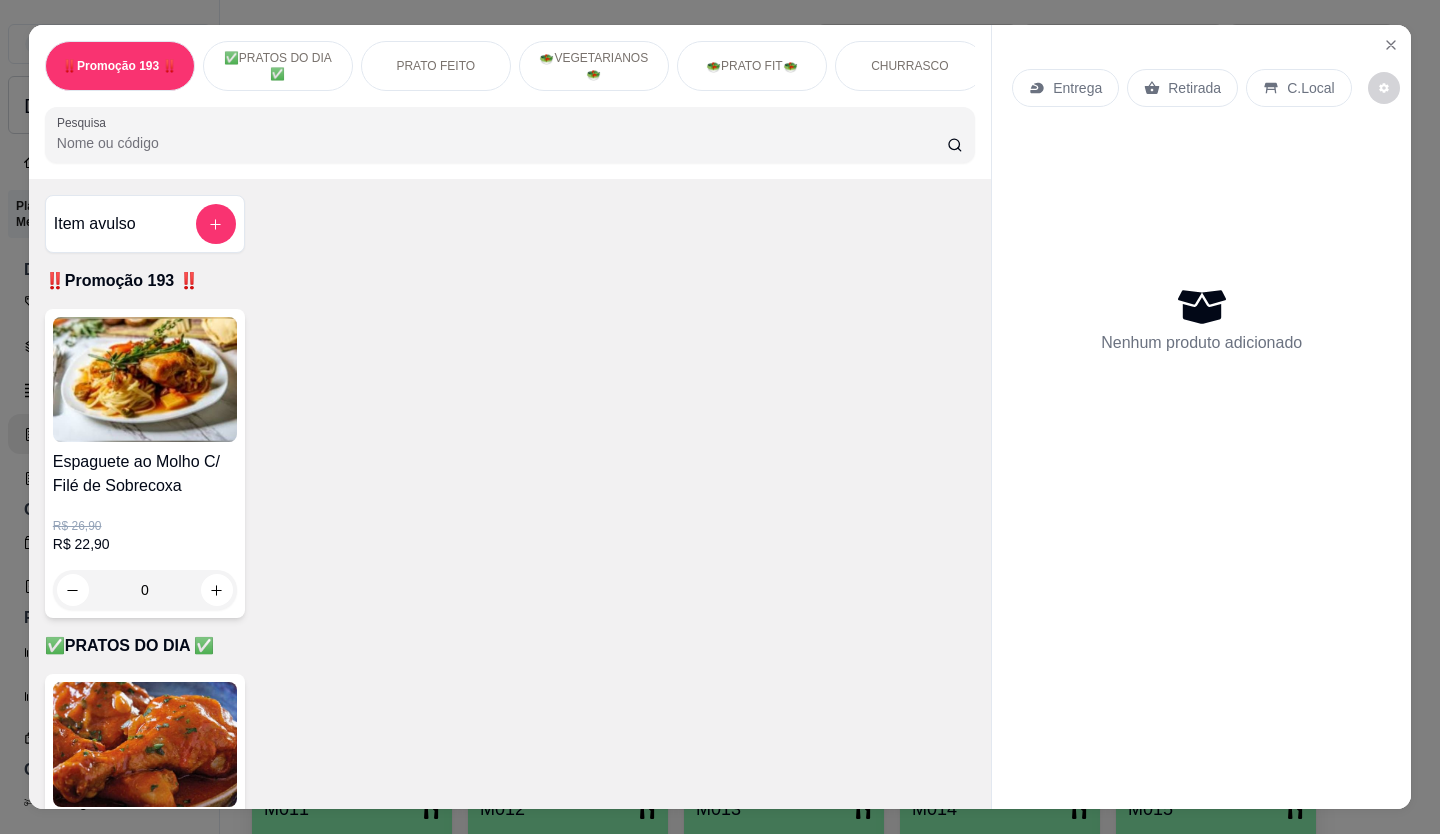 click on "Retirada" at bounding box center [1182, 88] 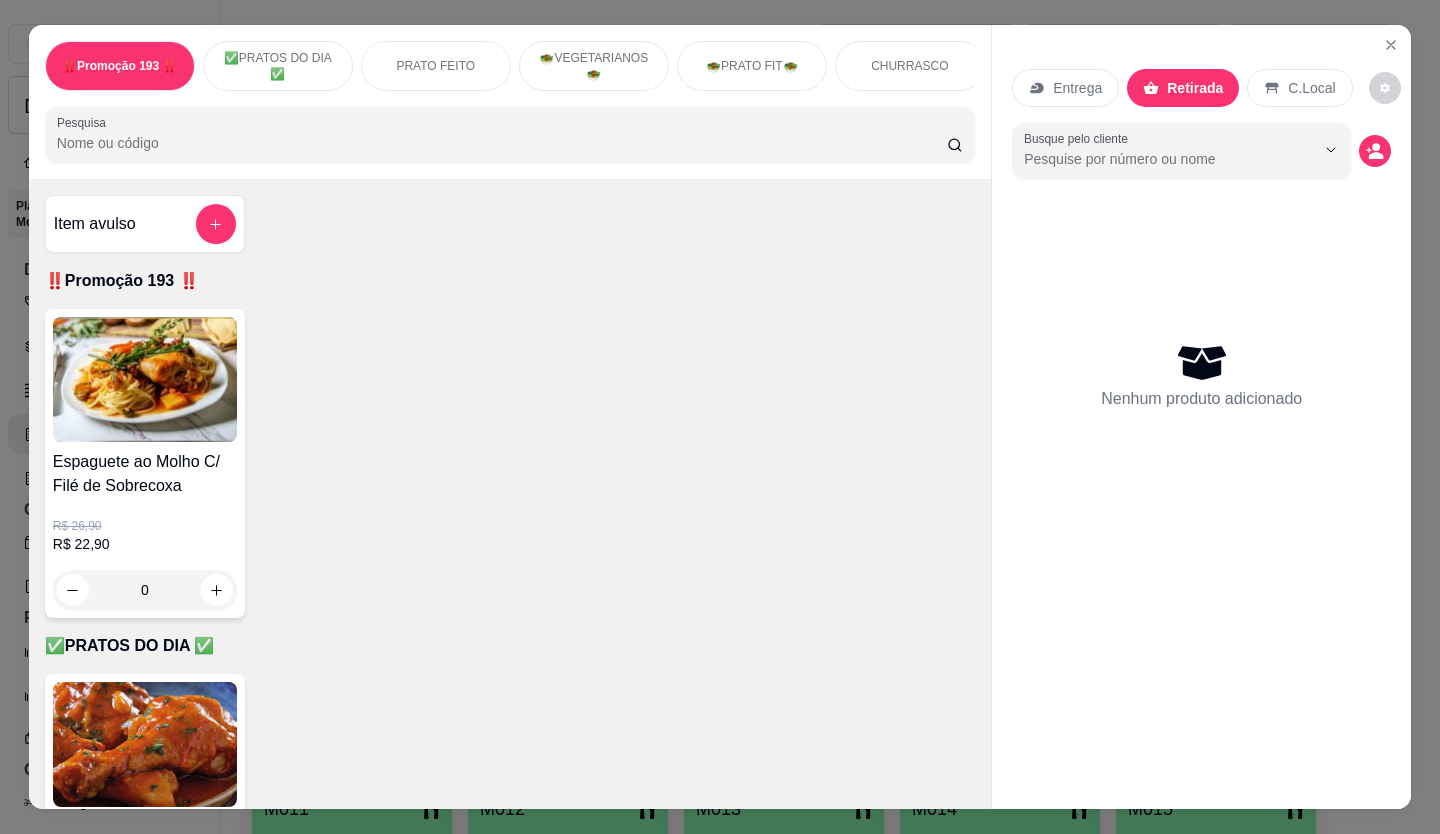 scroll, scrollTop: 600, scrollLeft: 0, axis: vertical 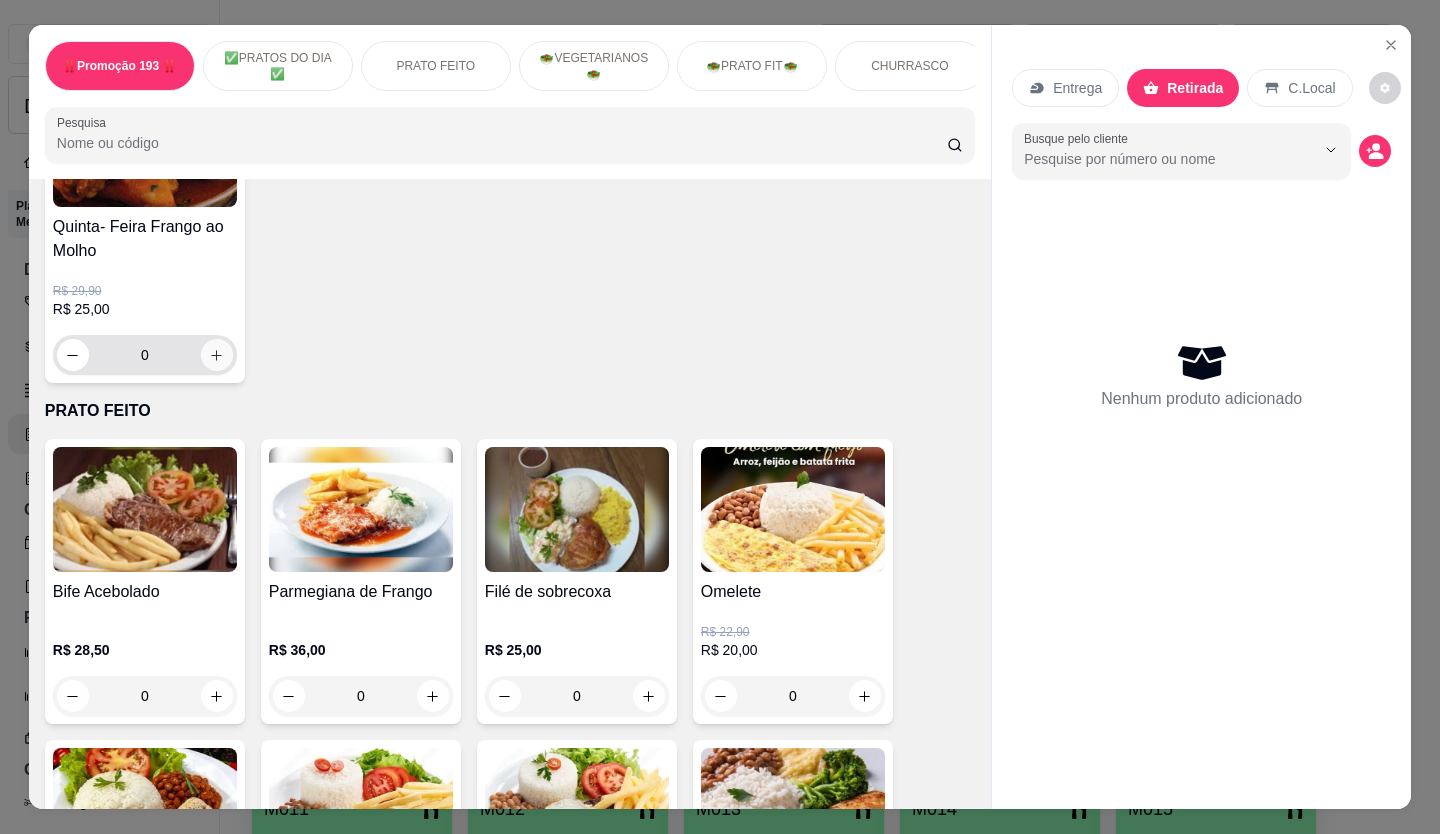 click 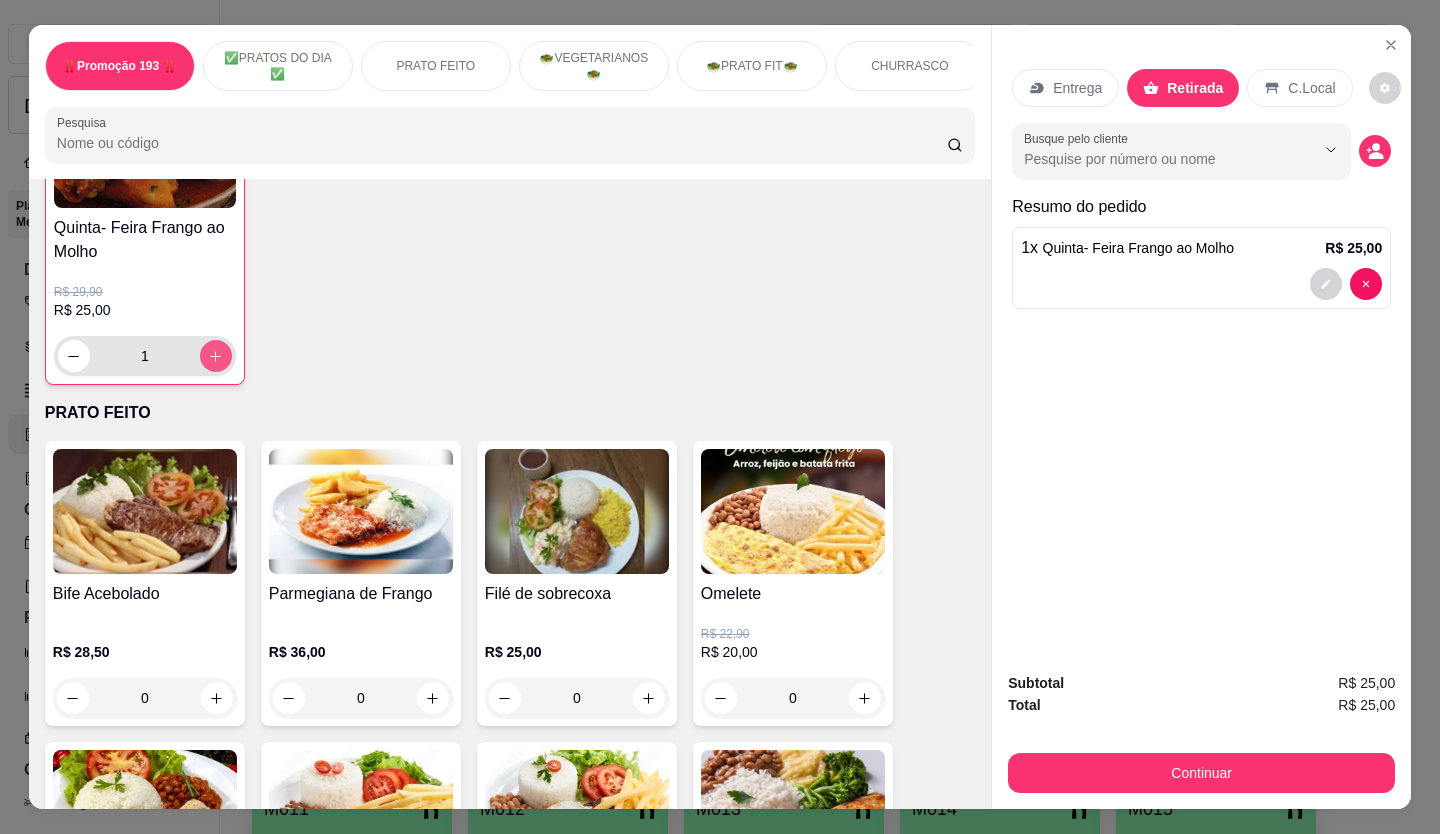 scroll, scrollTop: 601, scrollLeft: 0, axis: vertical 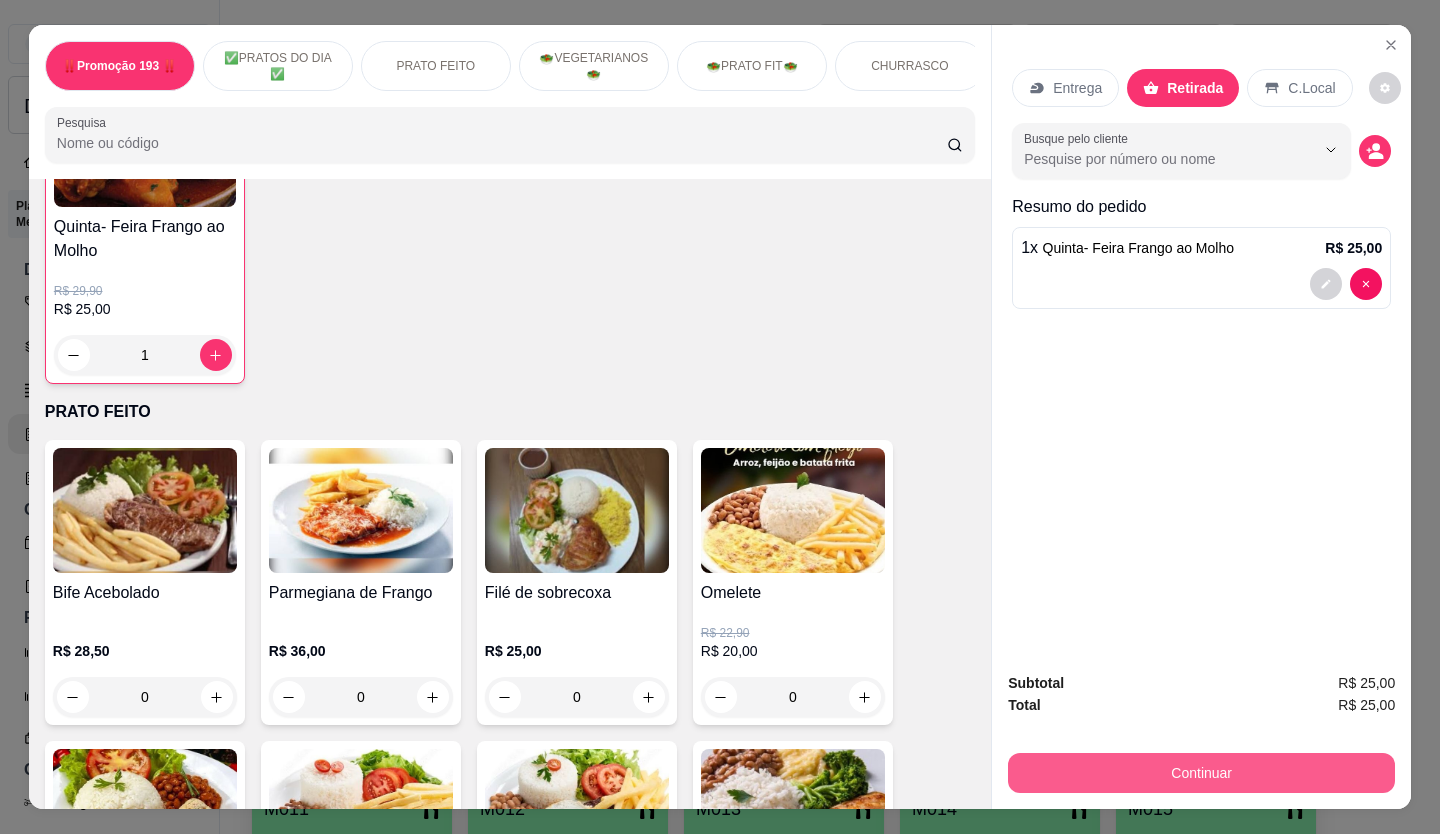 click on "Continuar" at bounding box center (1201, 773) 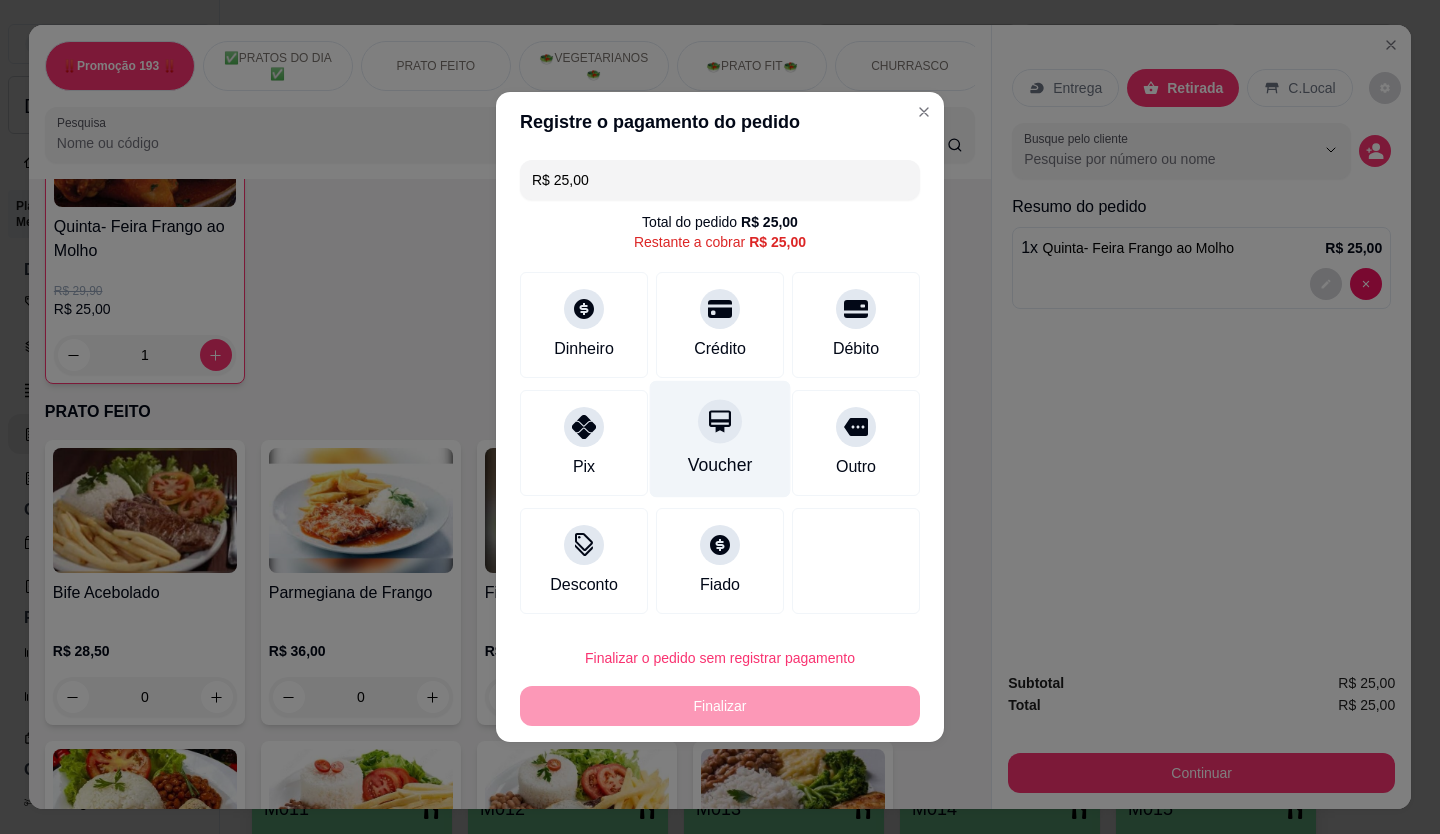 click on "Voucher" at bounding box center [720, 439] 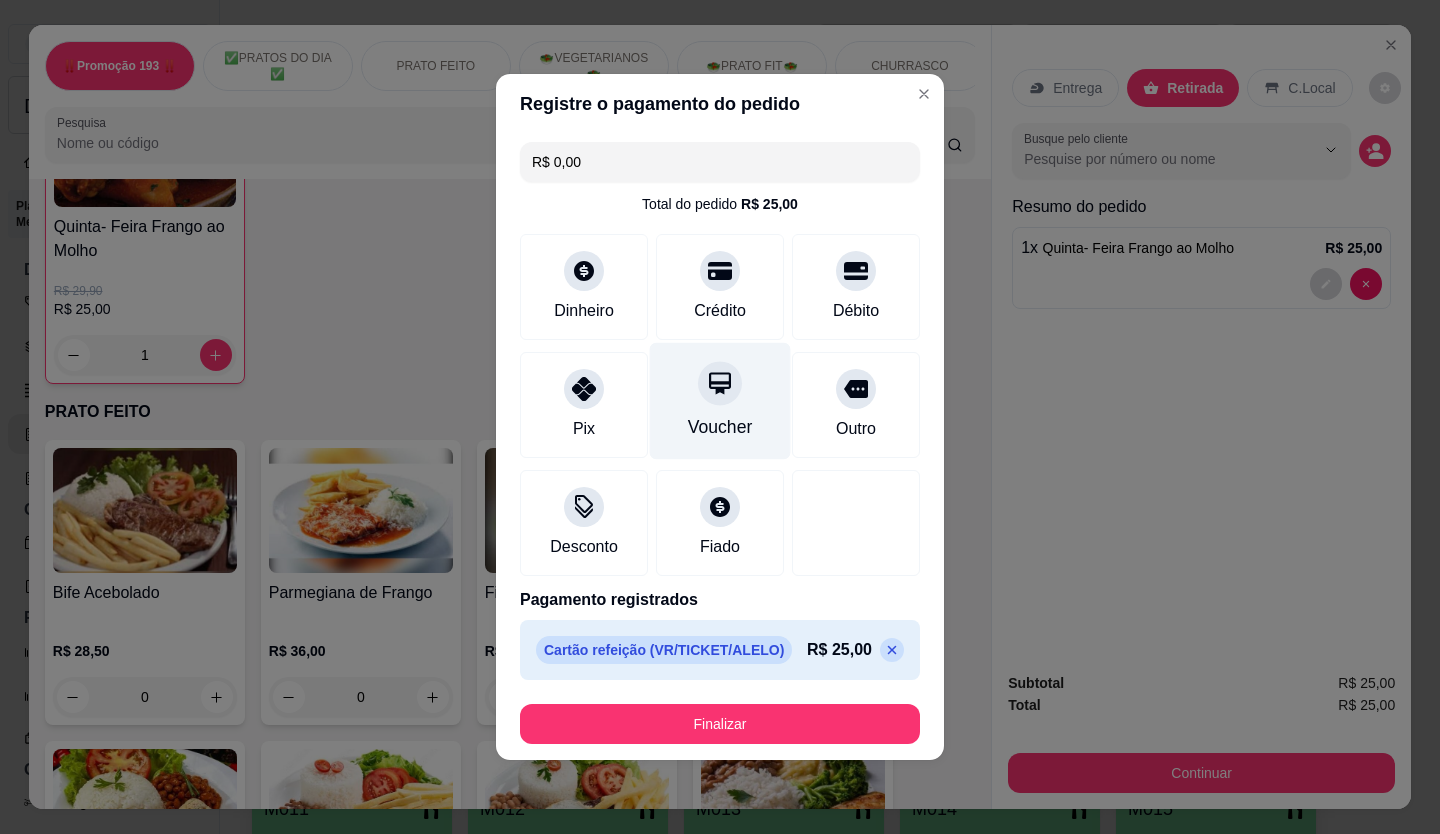 type on "R$ 0,00" 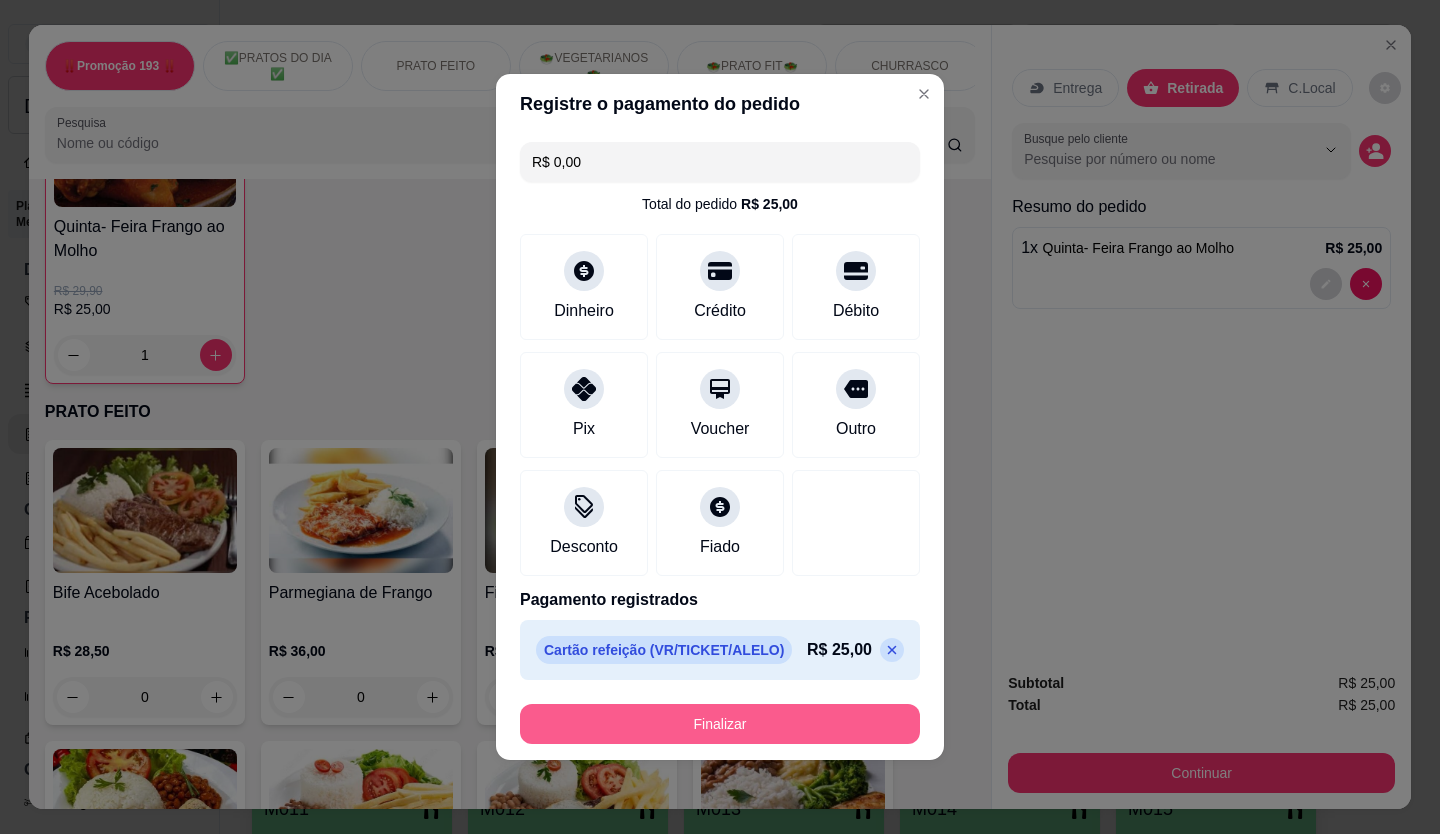 click on "Finalizar" at bounding box center (720, 724) 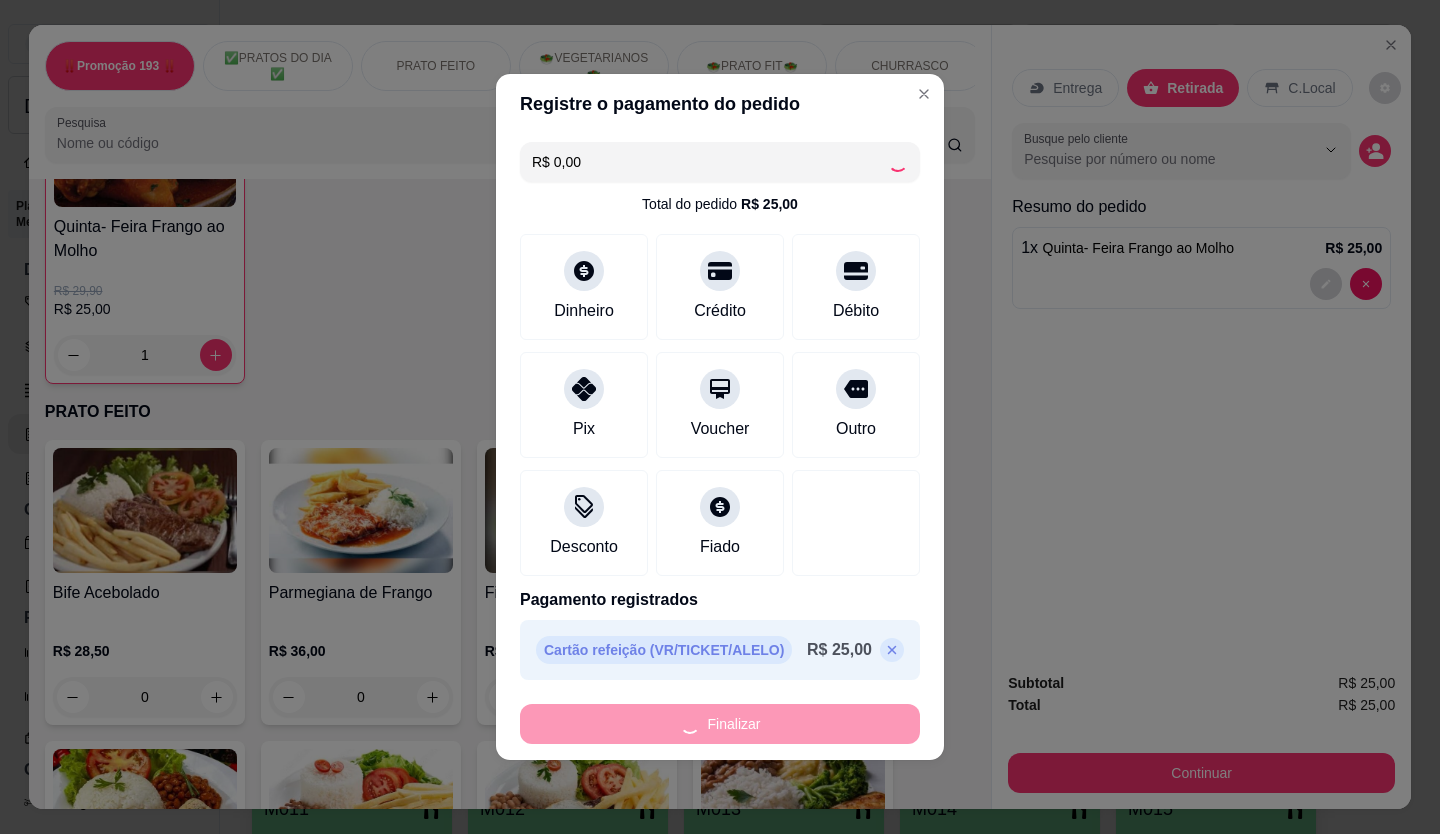 type on "0" 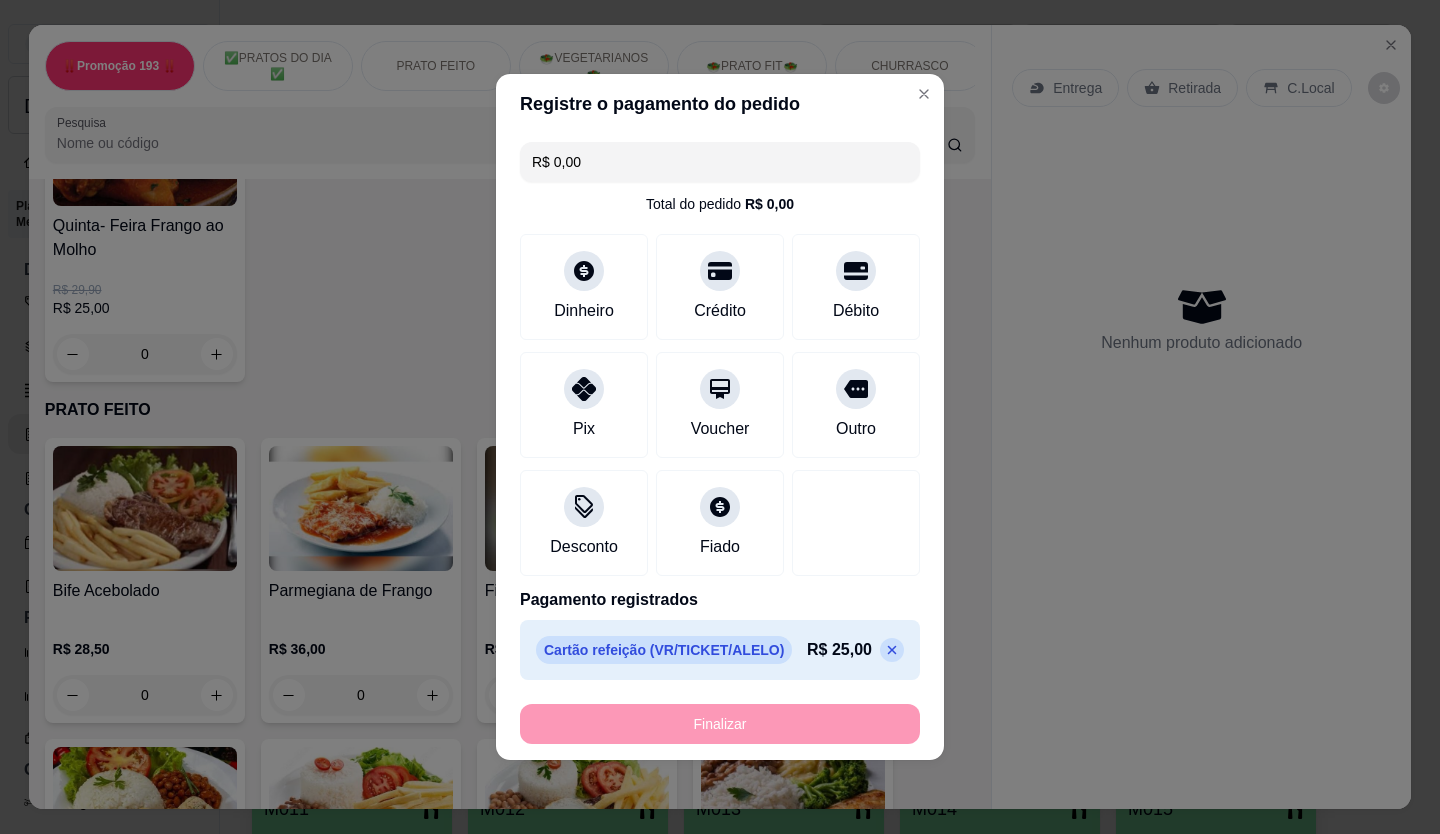 type on "-R$ 25,00" 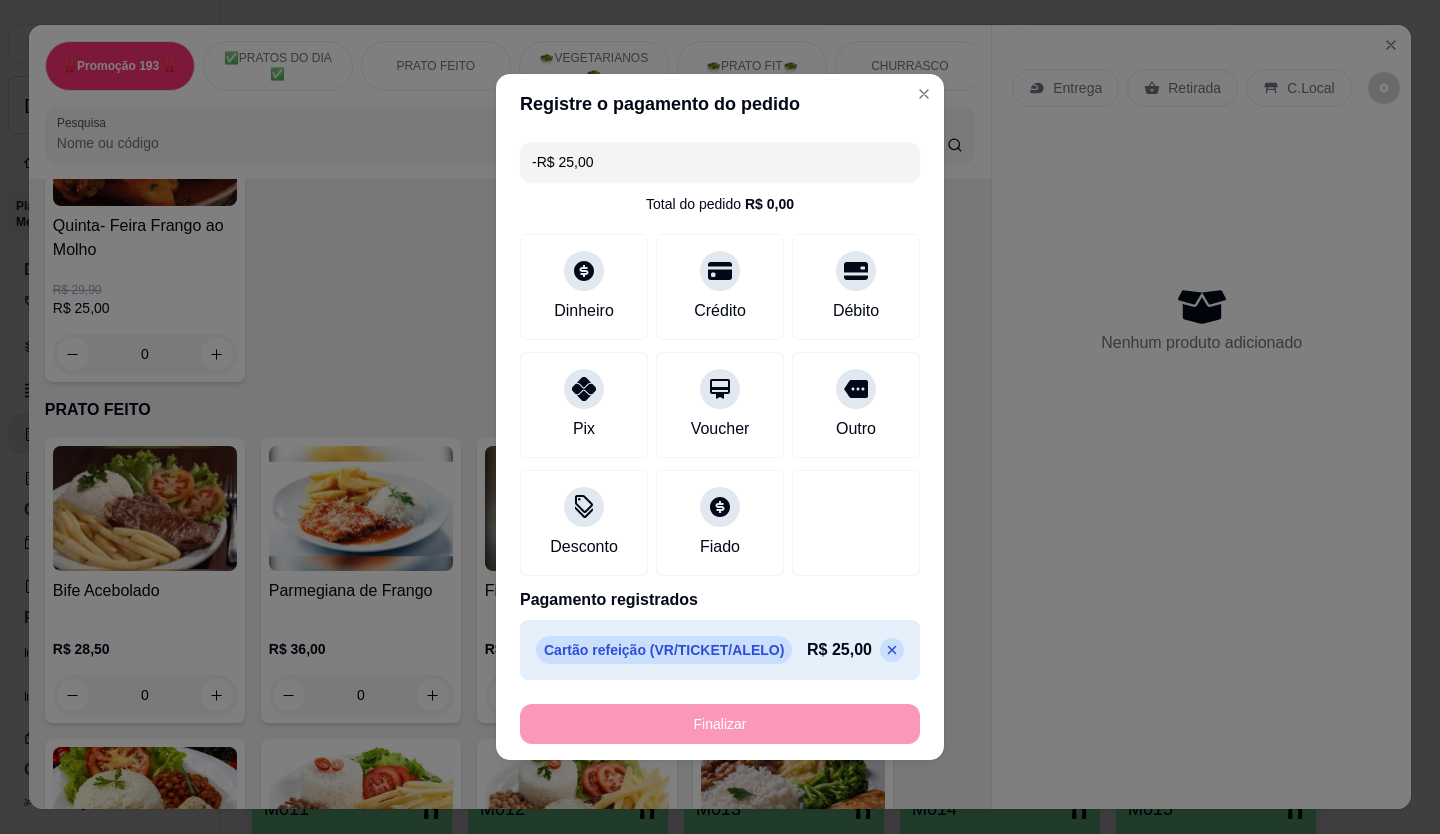 scroll, scrollTop: 600, scrollLeft: 0, axis: vertical 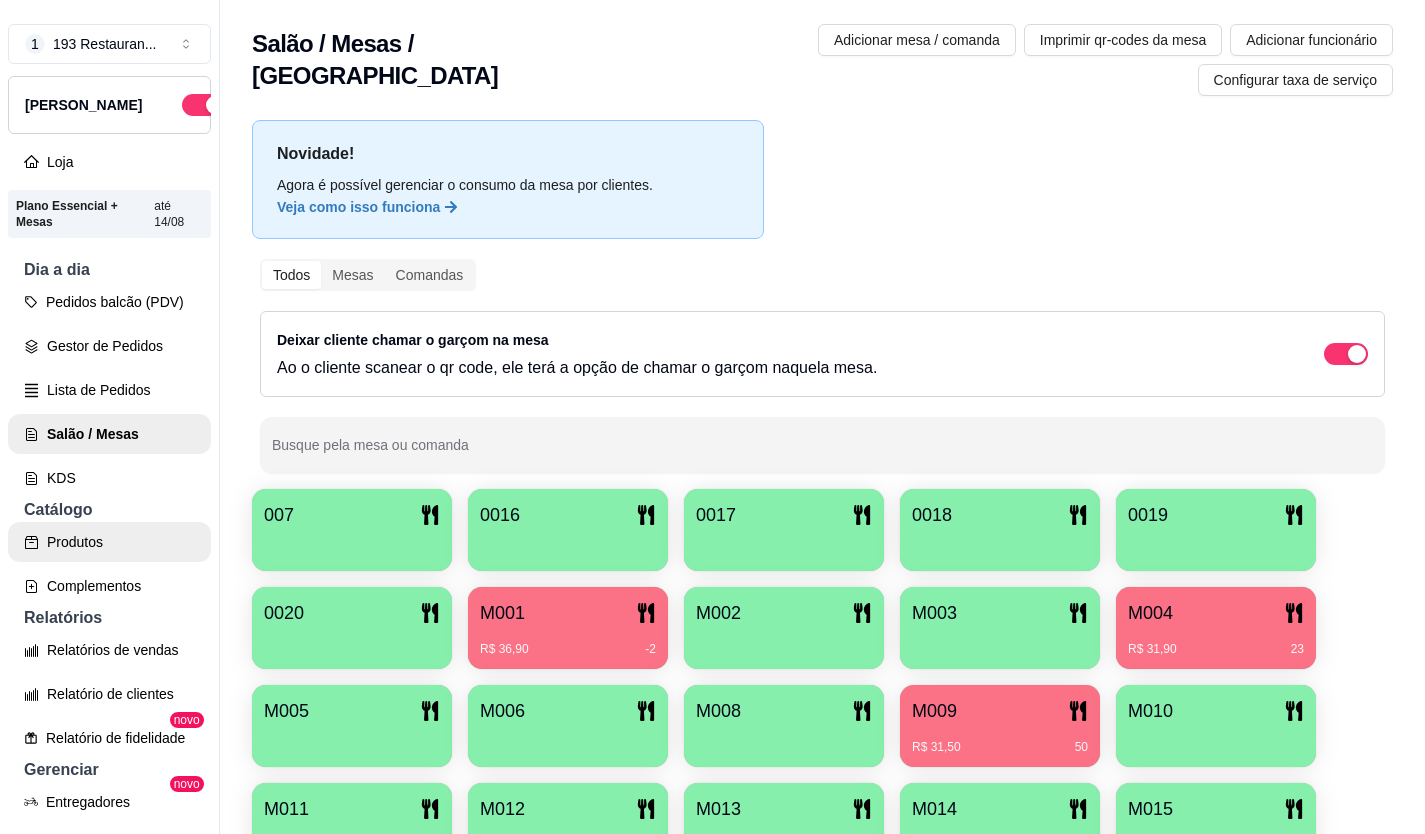 click on "Produtos" at bounding box center (109, 542) 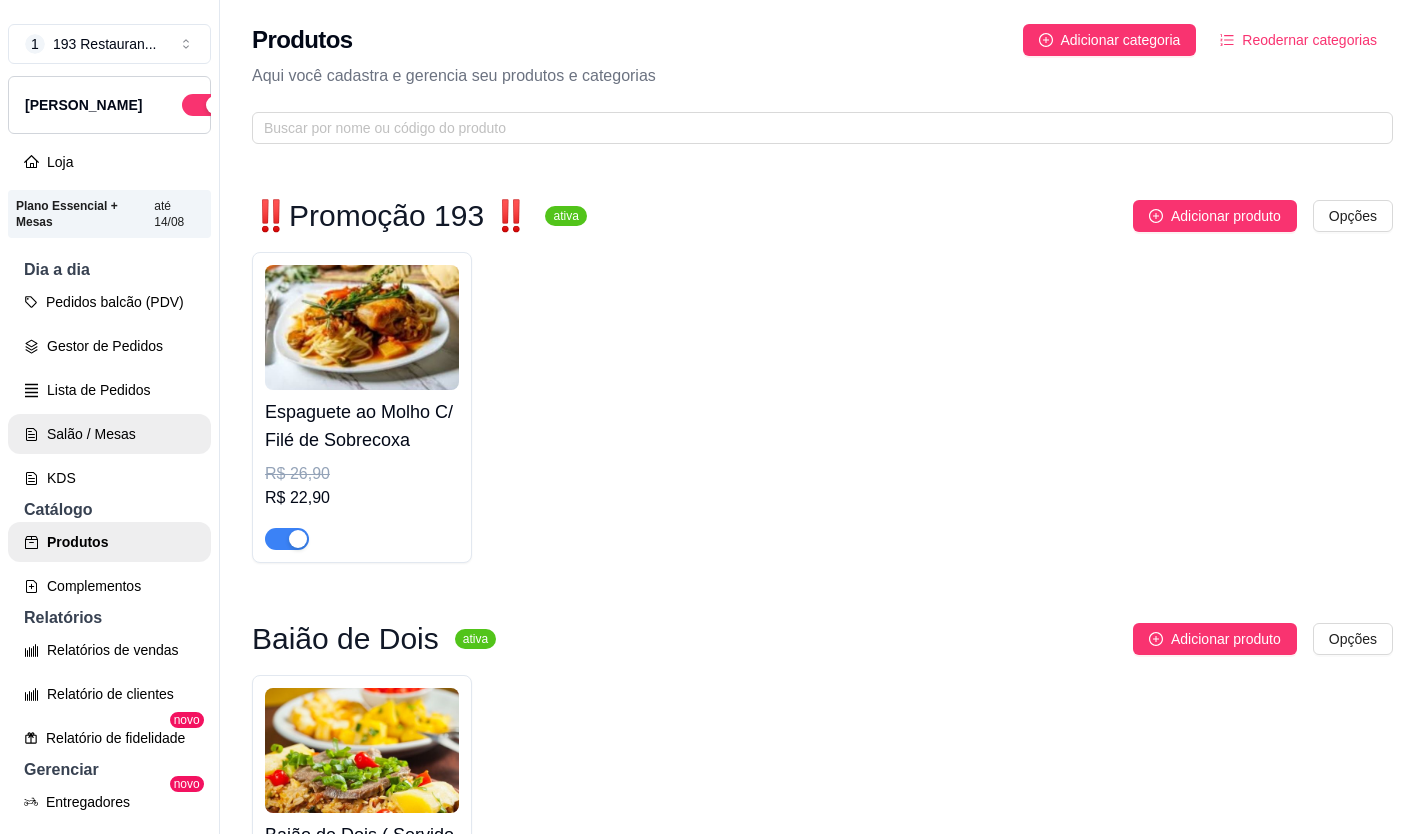 click on "Salão / Mesas" at bounding box center [109, 434] 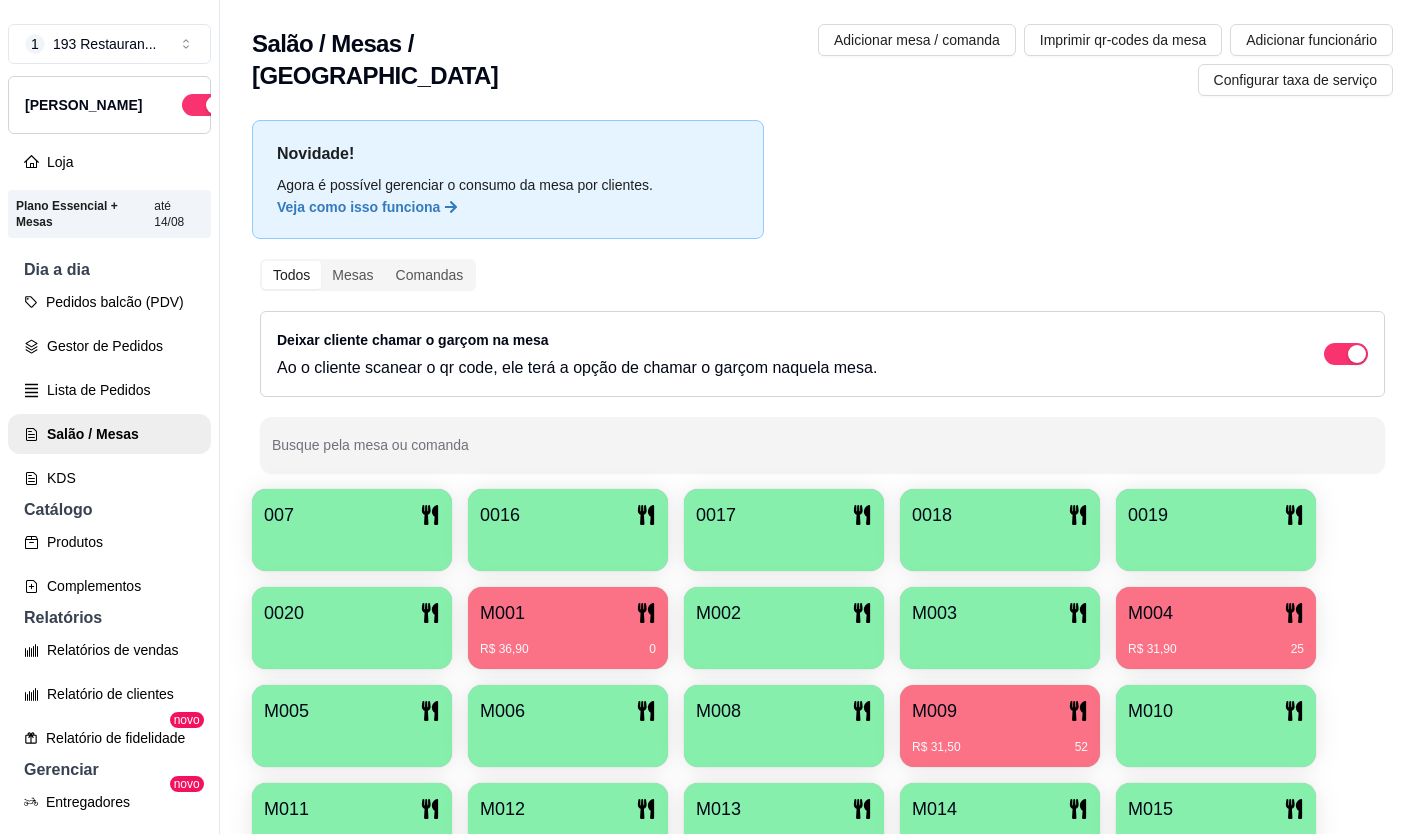 click at bounding box center (352, 740) 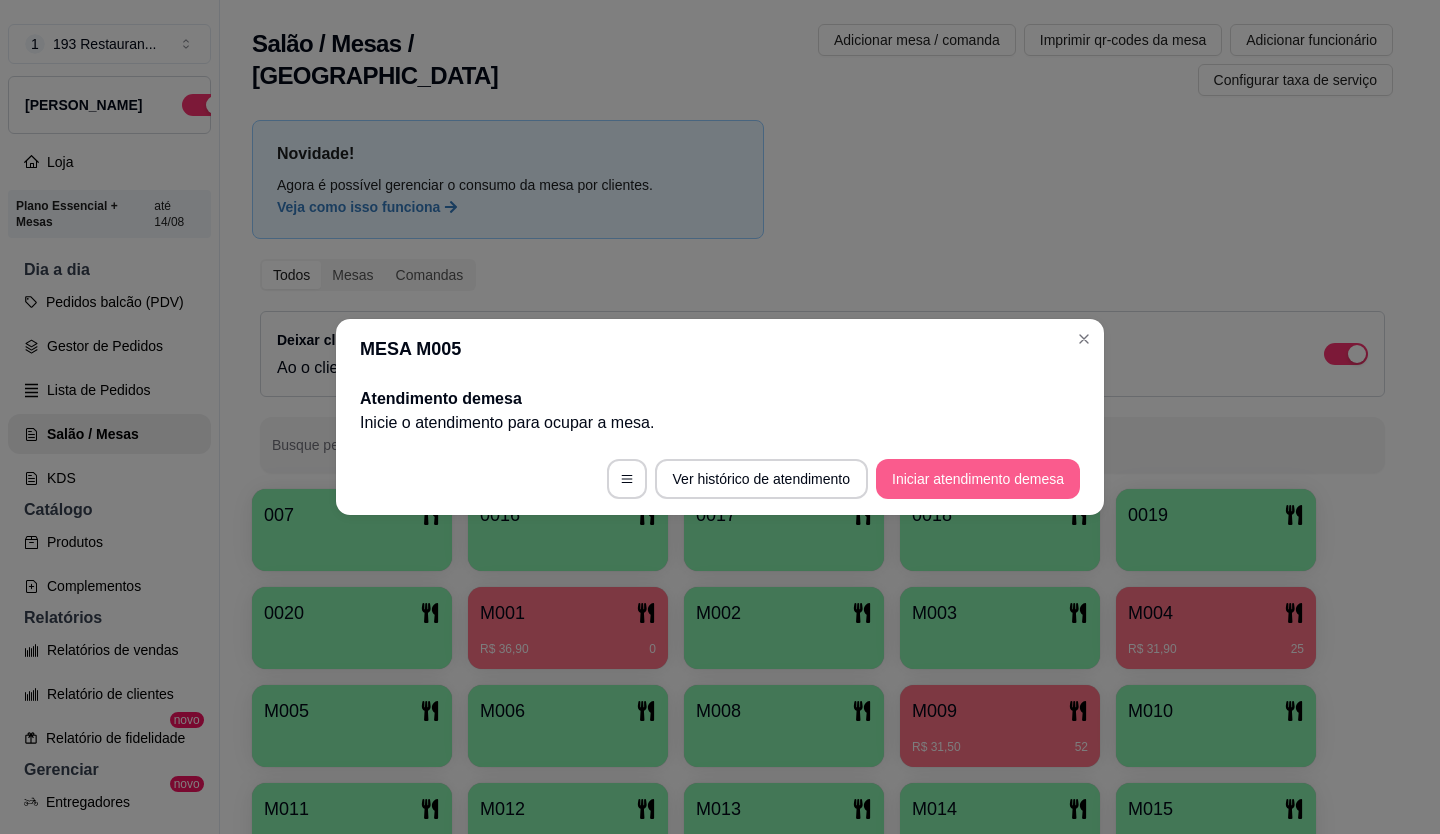 click on "Iniciar atendimento de  mesa" at bounding box center (978, 479) 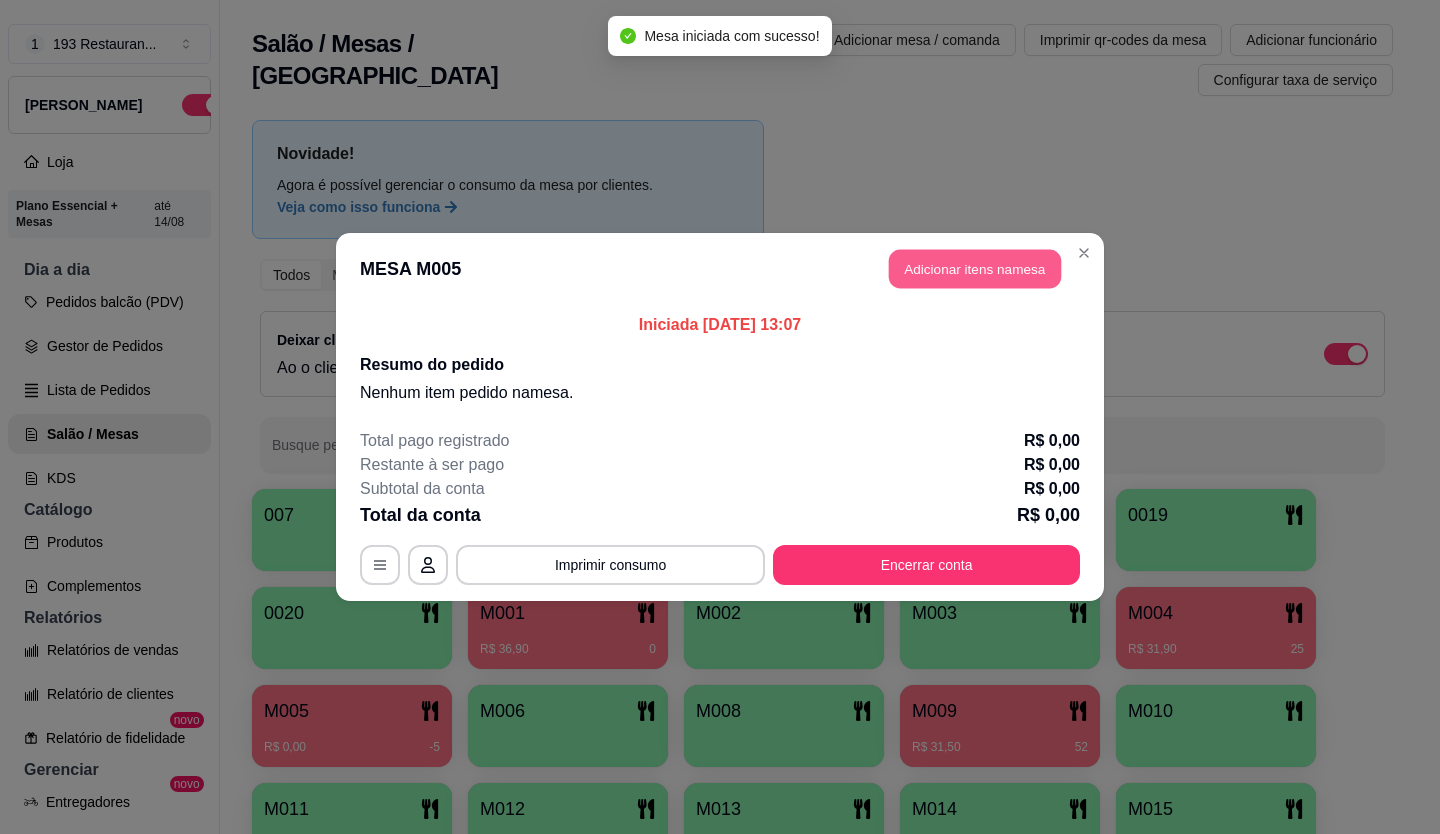click on "Adicionar itens na  mesa" at bounding box center (975, 269) 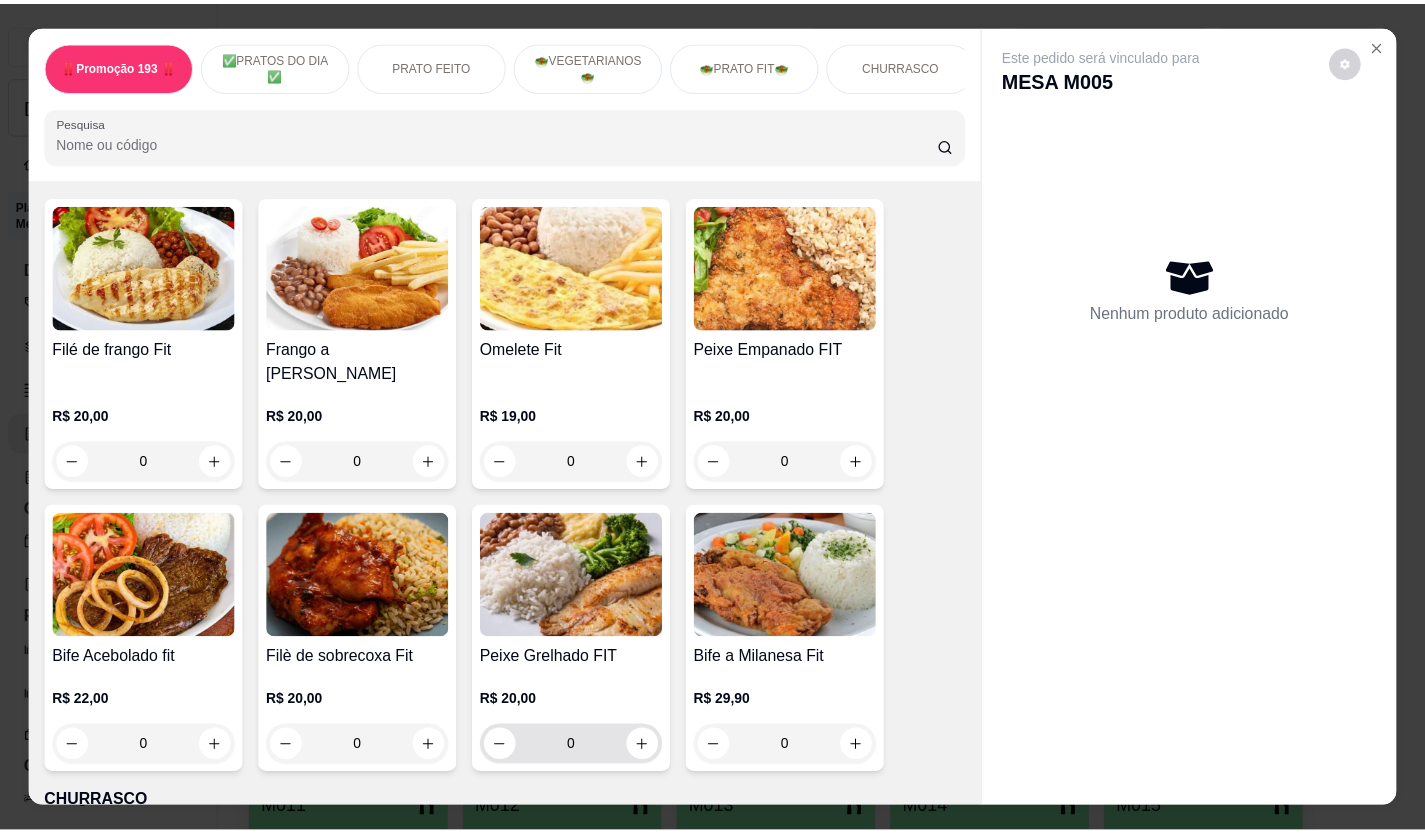 scroll, scrollTop: 2900, scrollLeft: 0, axis: vertical 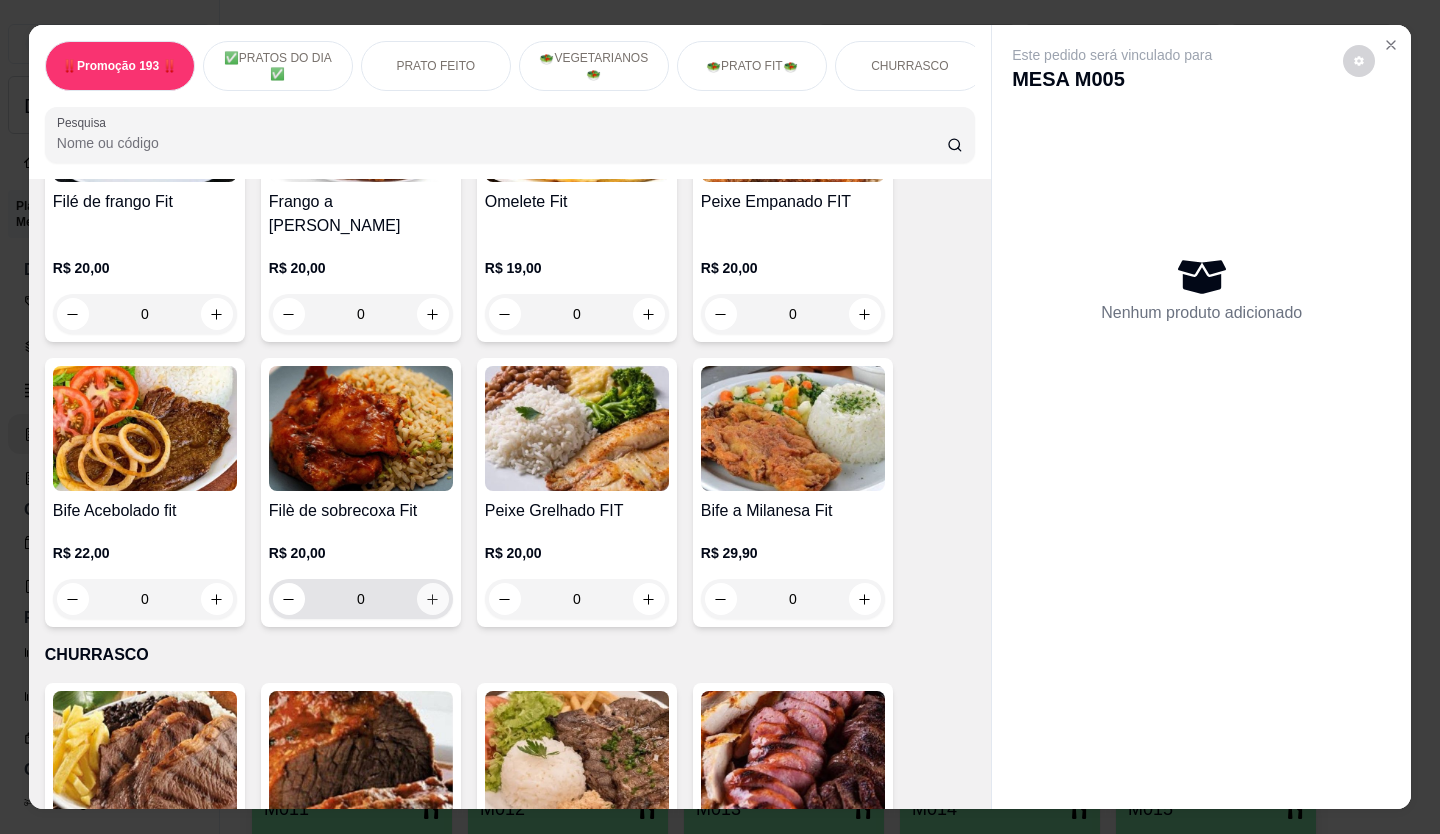 click 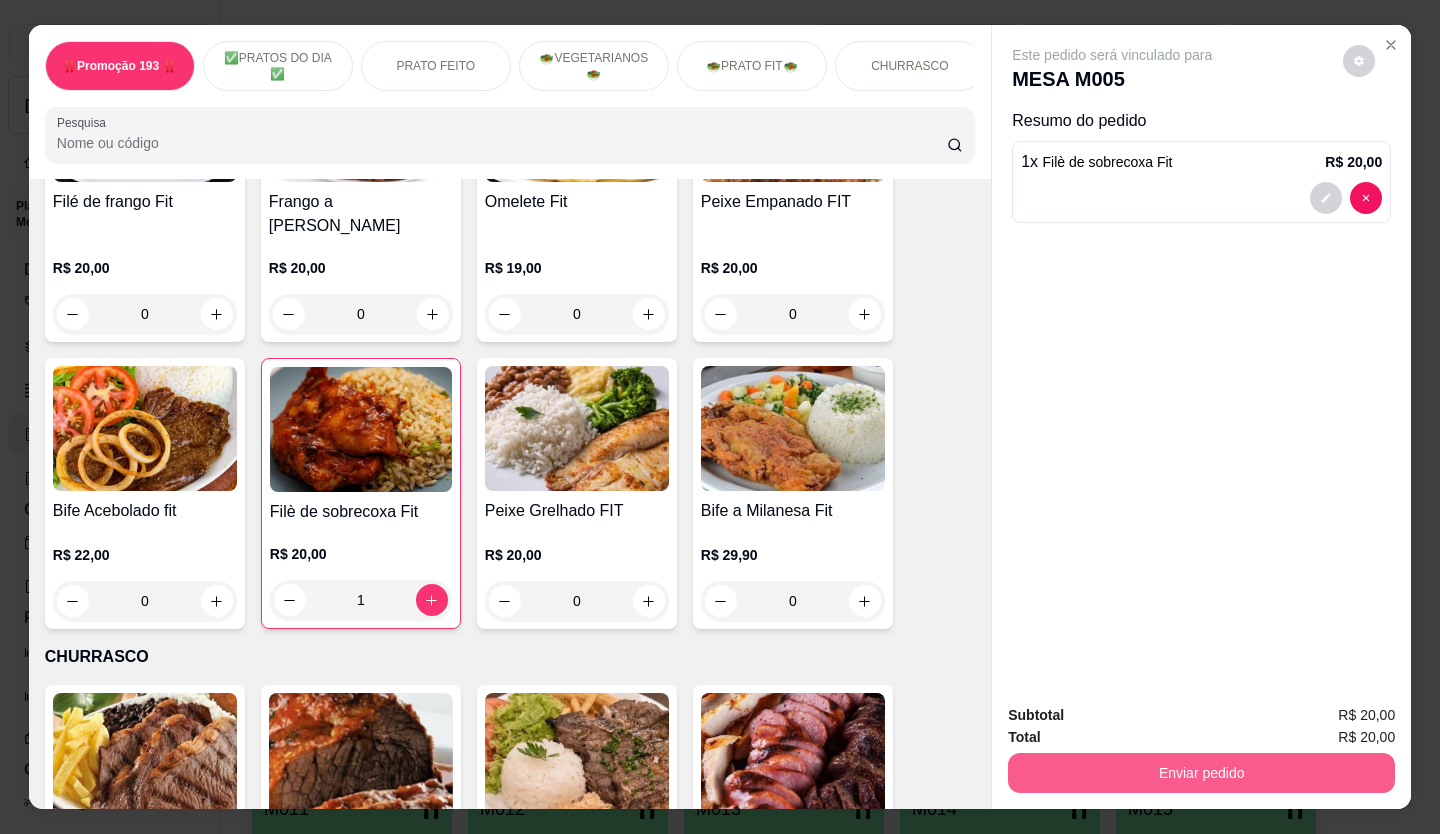 click on "Enviar pedido" at bounding box center [1201, 773] 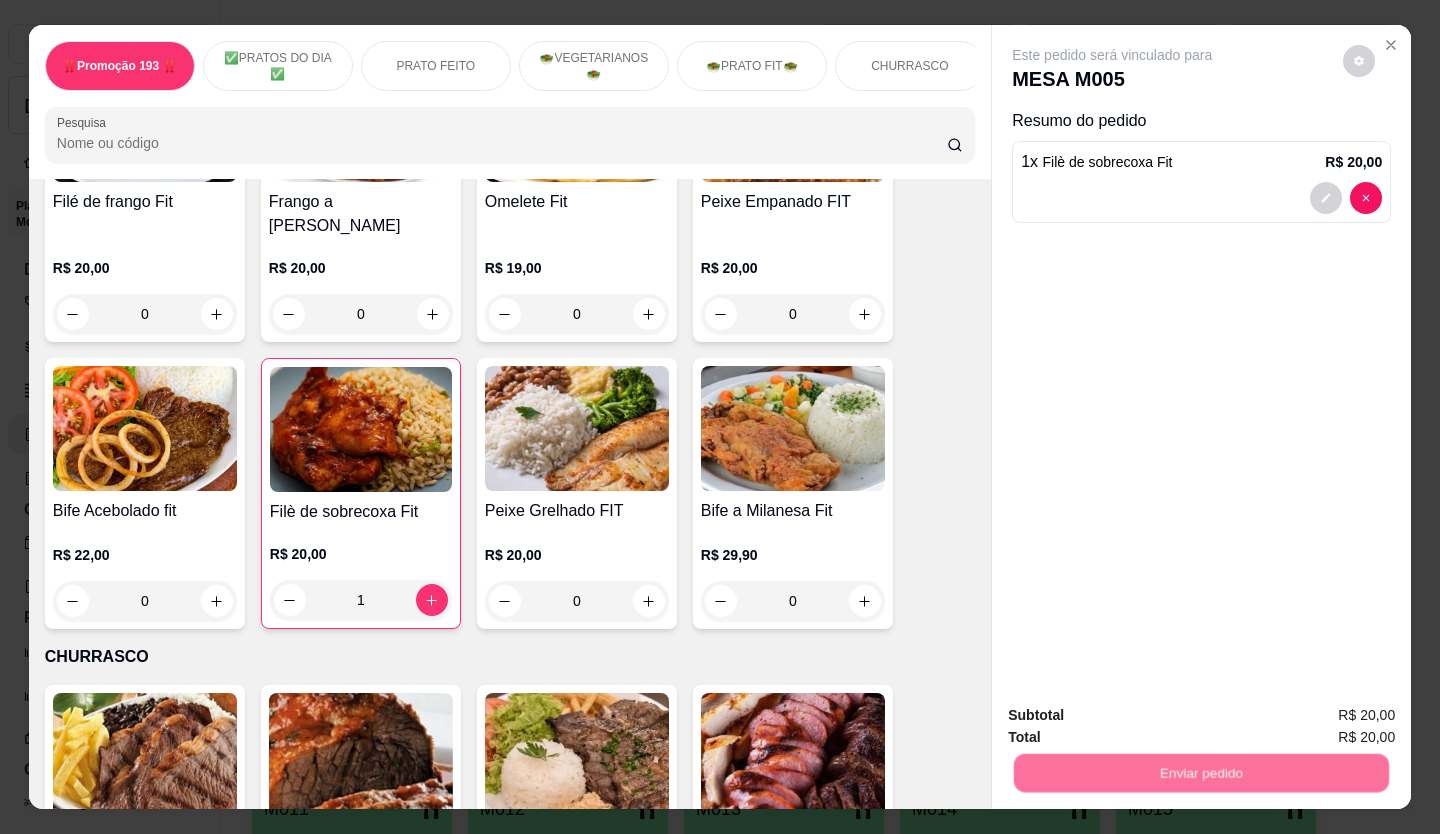 click on "Não registrar e enviar pedido" at bounding box center (1135, 716) 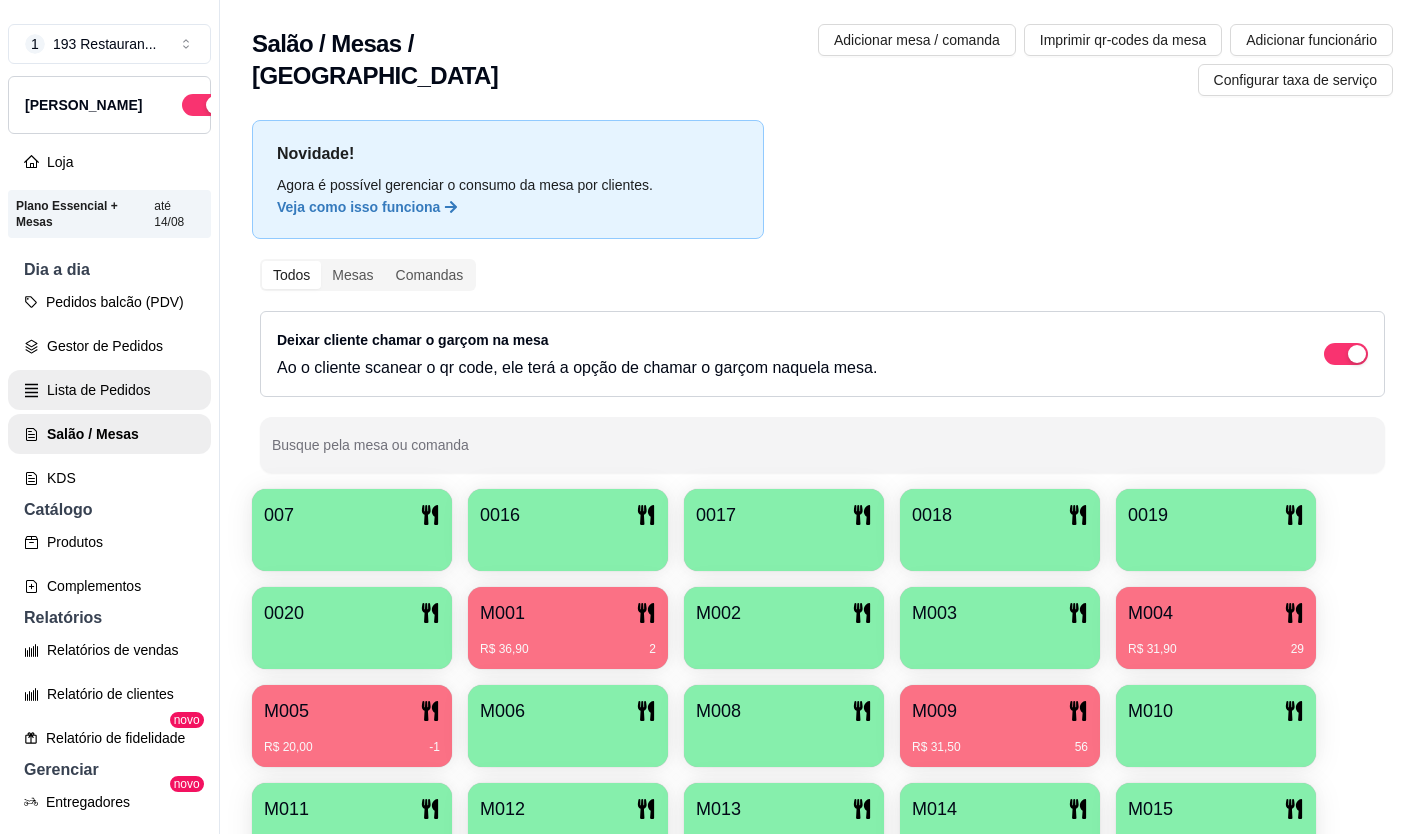 click on "Lista de Pedidos" at bounding box center [109, 390] 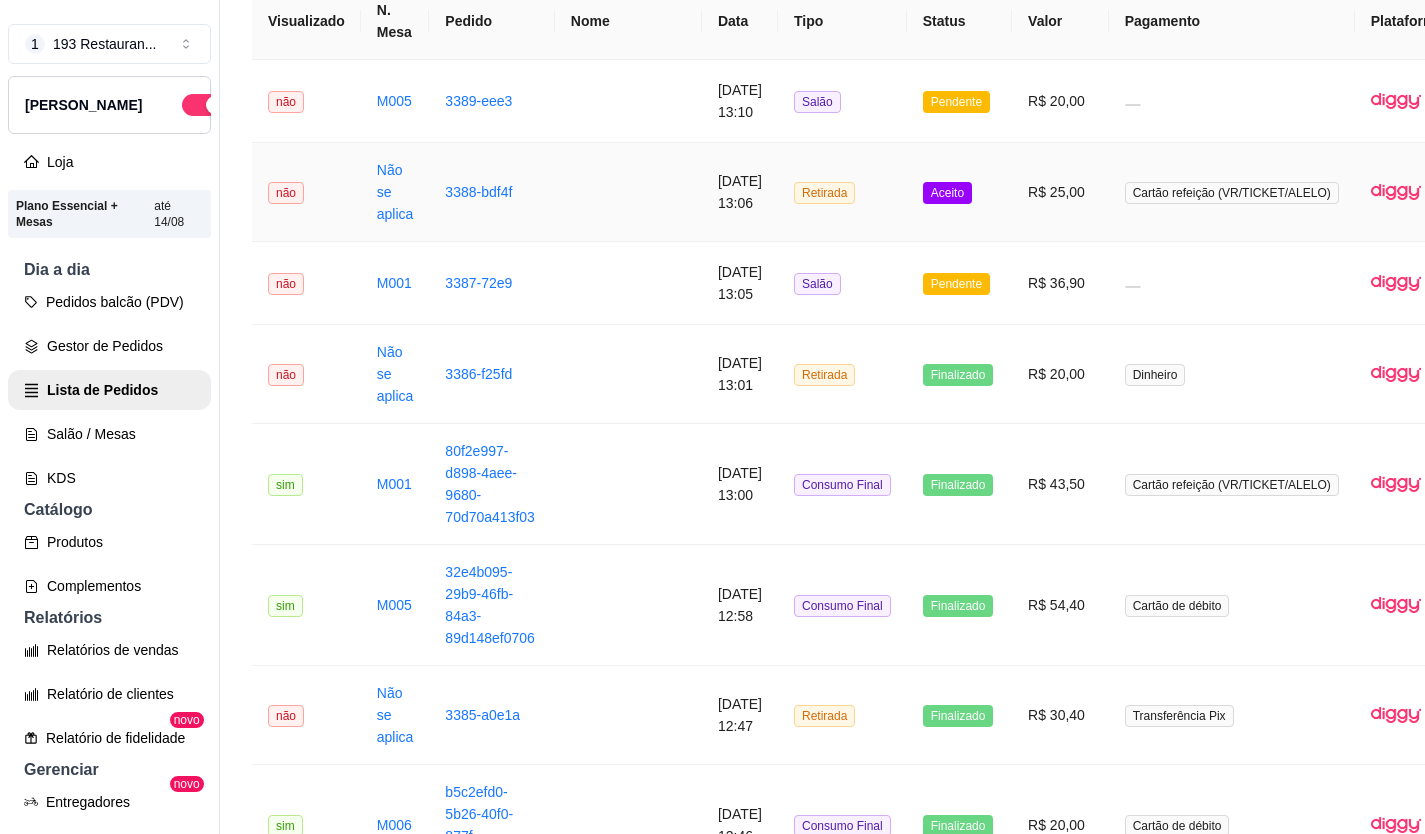 scroll, scrollTop: 100, scrollLeft: 0, axis: vertical 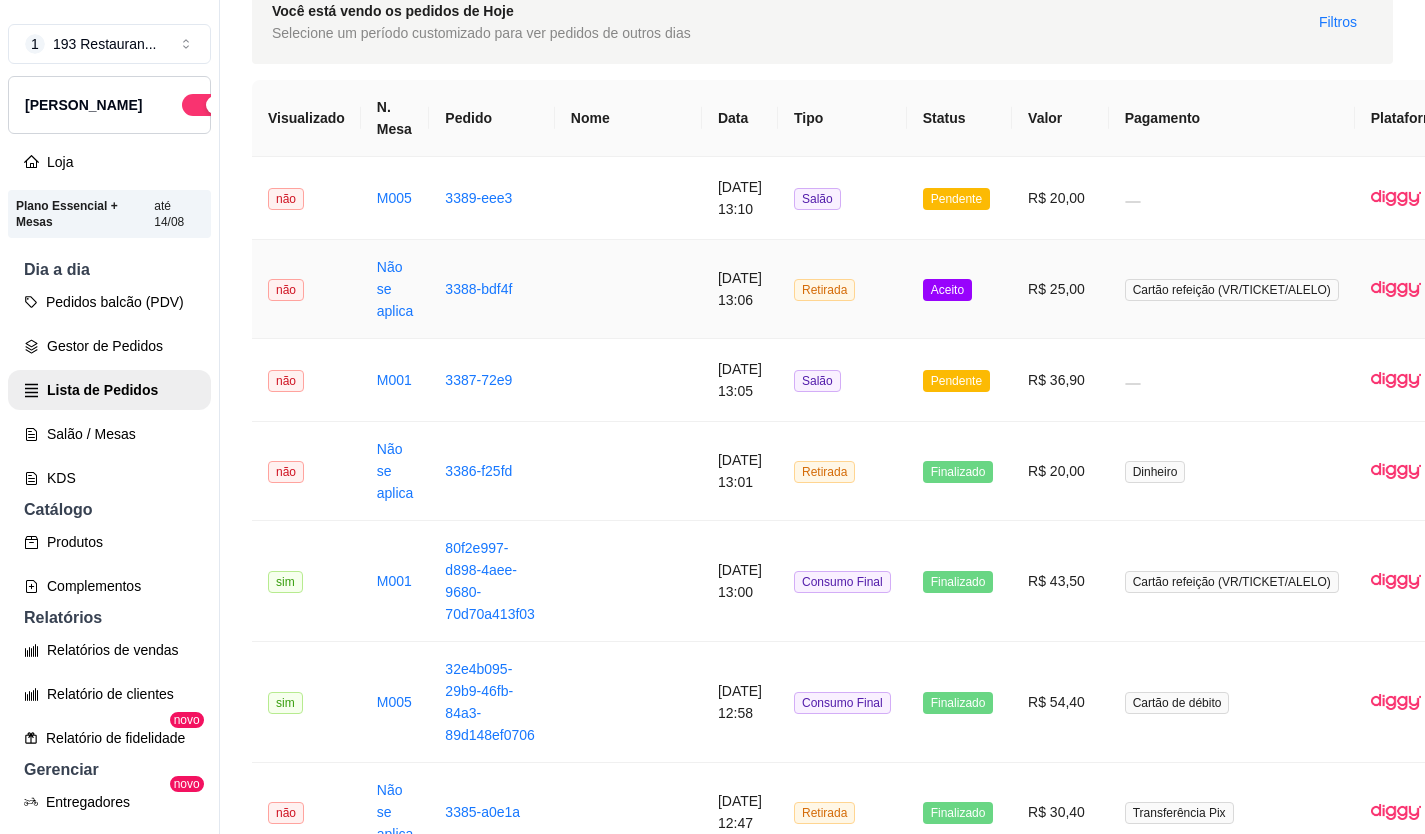 click on "R$ 25,00" at bounding box center (1060, 289) 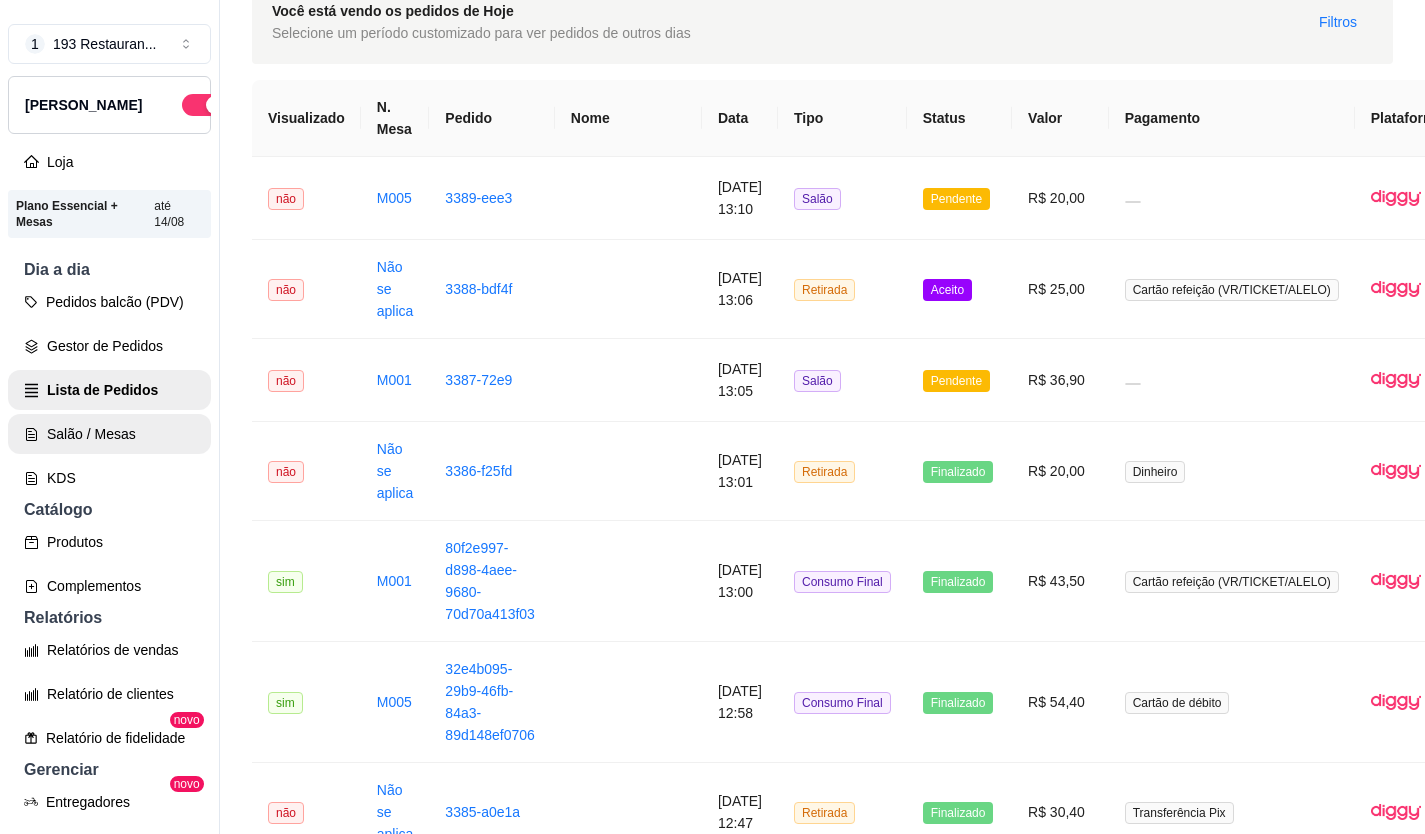 click on "Salão / Mesas" at bounding box center (109, 434) 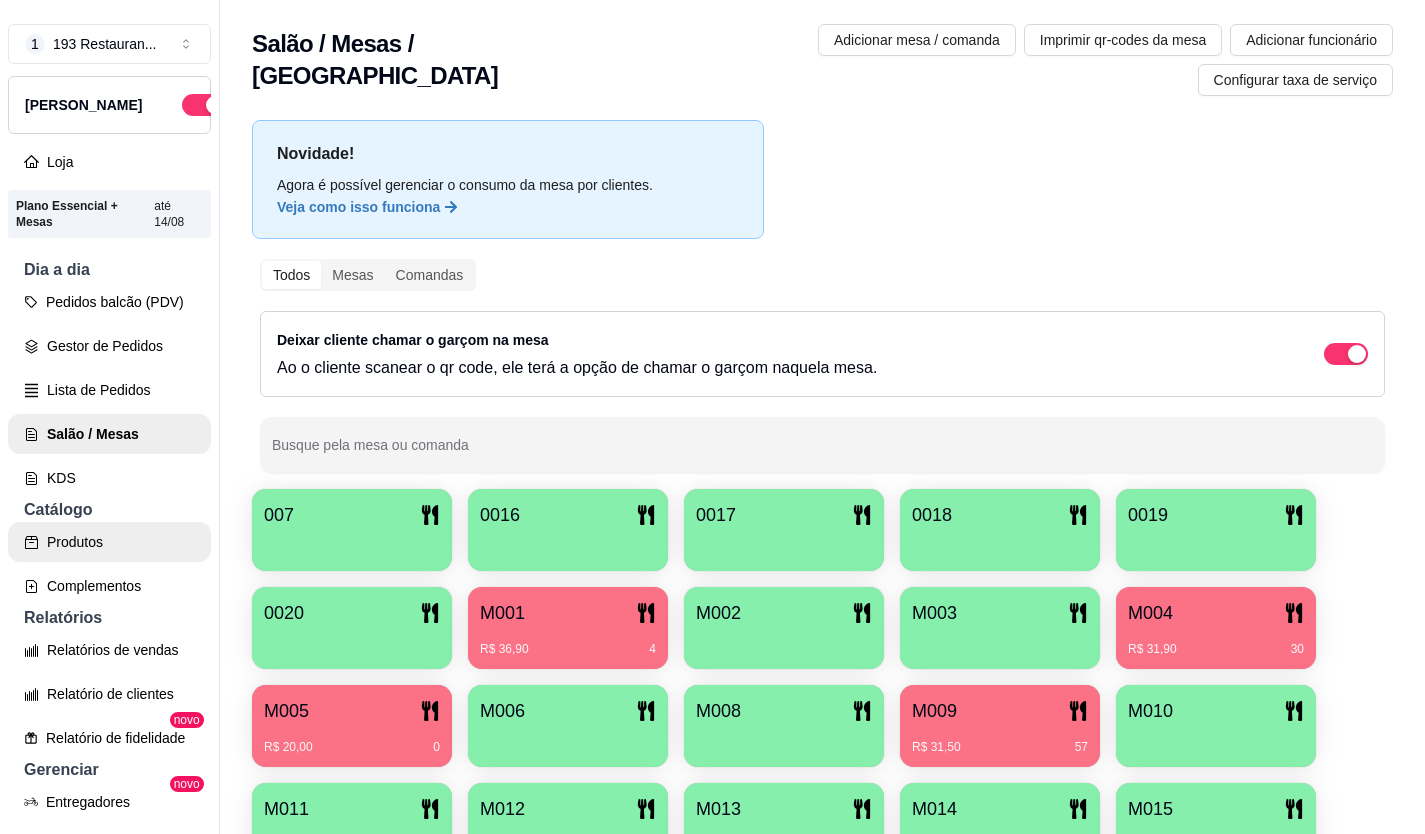 click on "Produtos" at bounding box center [109, 542] 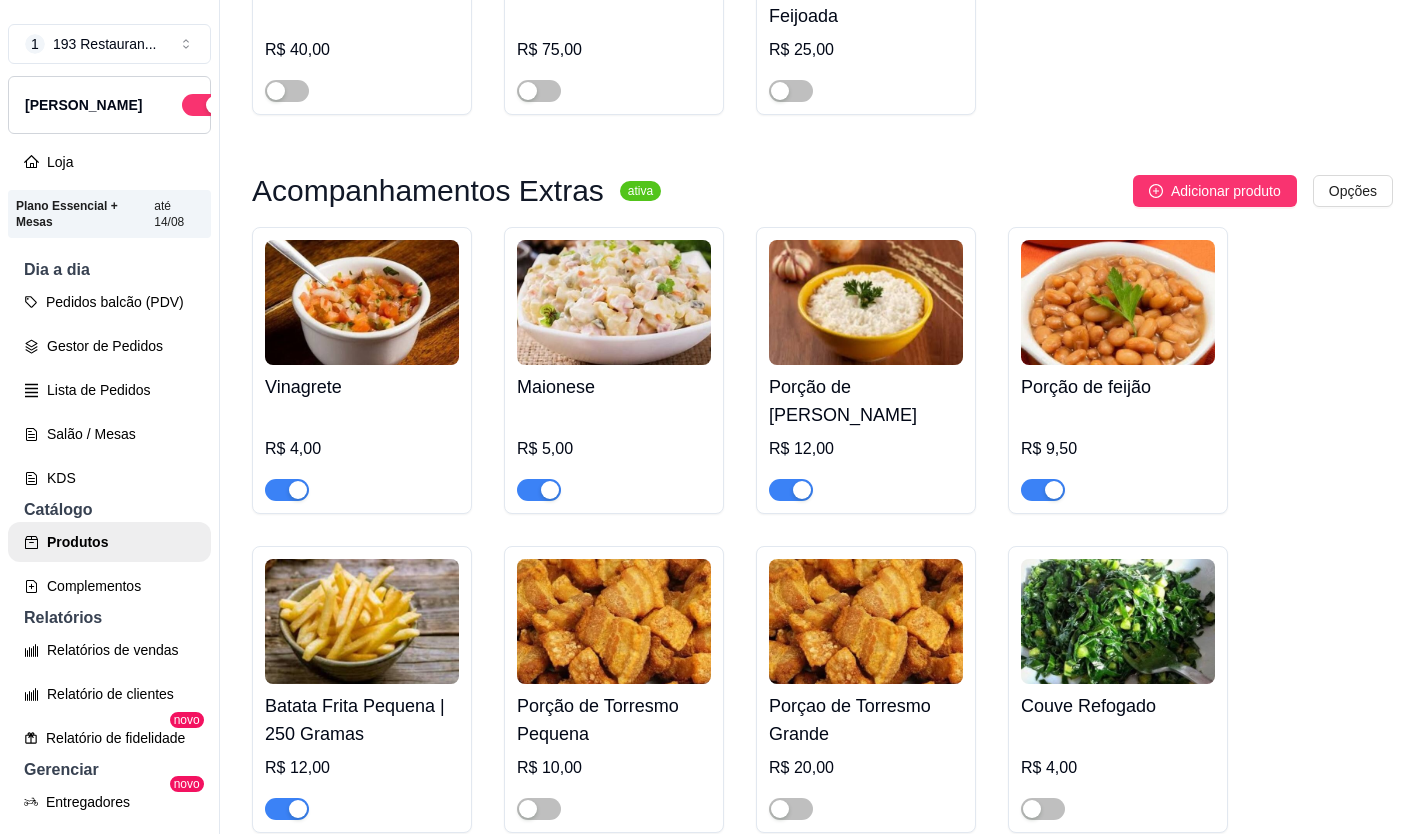 scroll, scrollTop: 5800, scrollLeft: 0, axis: vertical 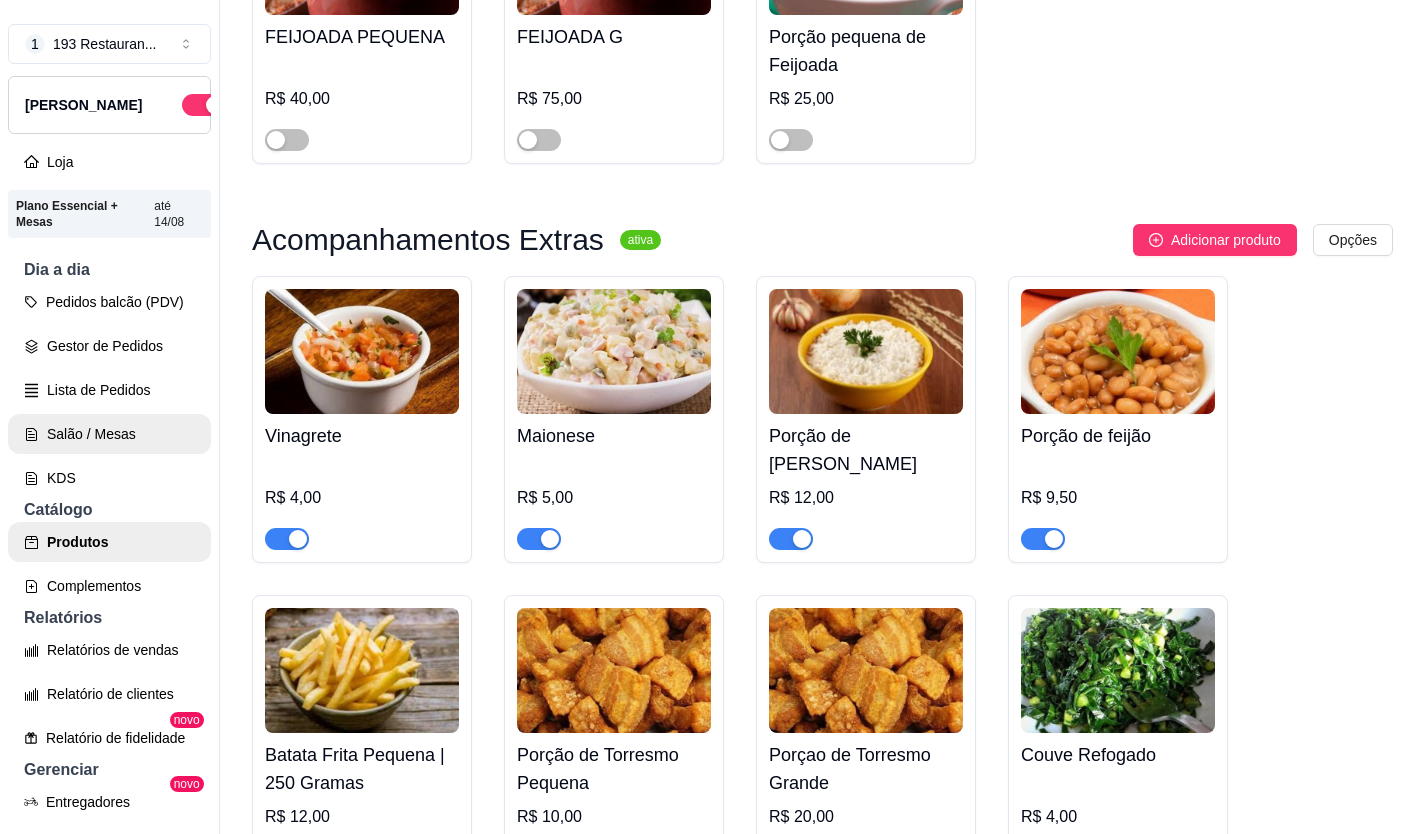 click on "Salão / Mesas" at bounding box center [109, 434] 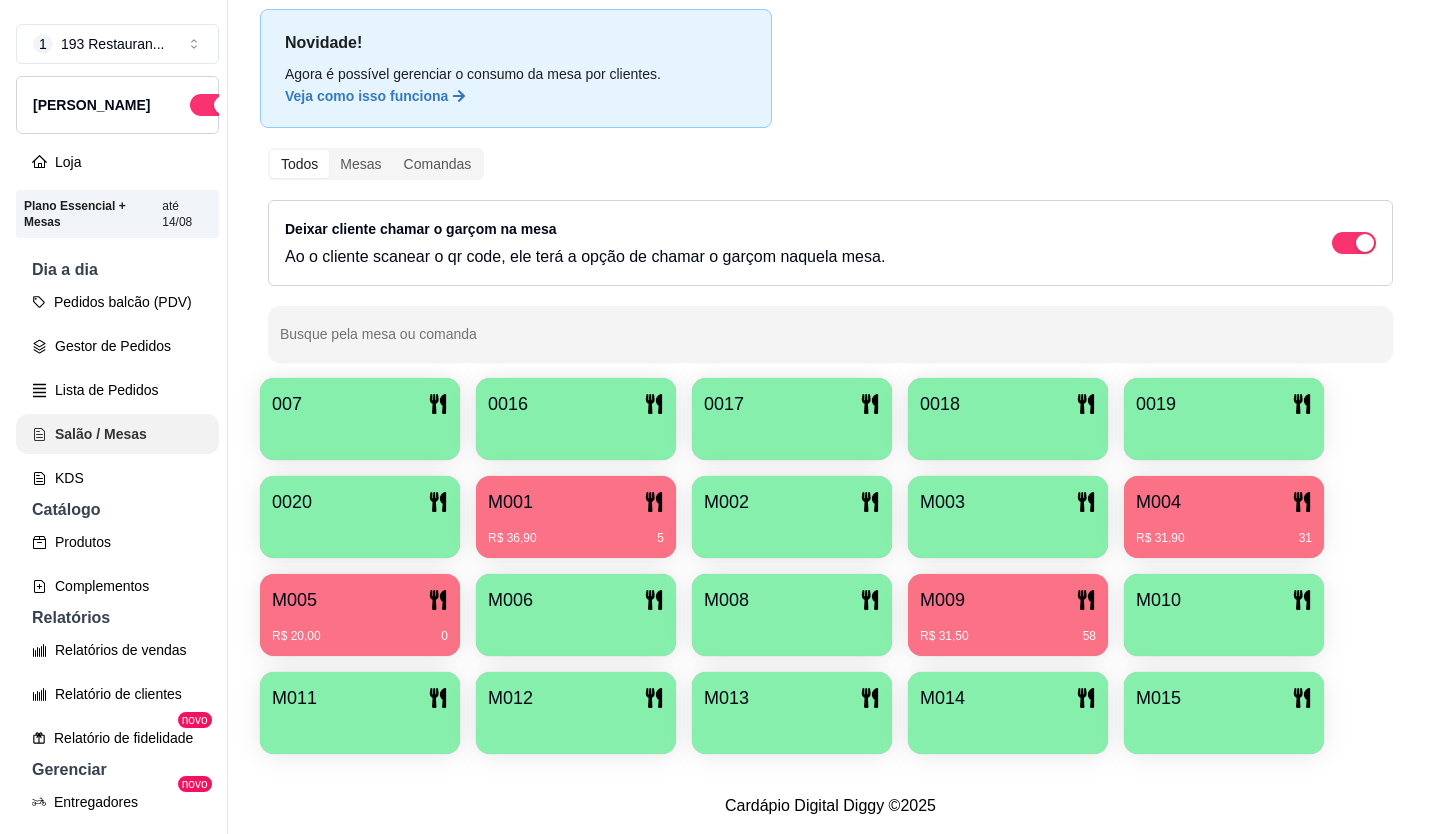 scroll, scrollTop: 0, scrollLeft: 0, axis: both 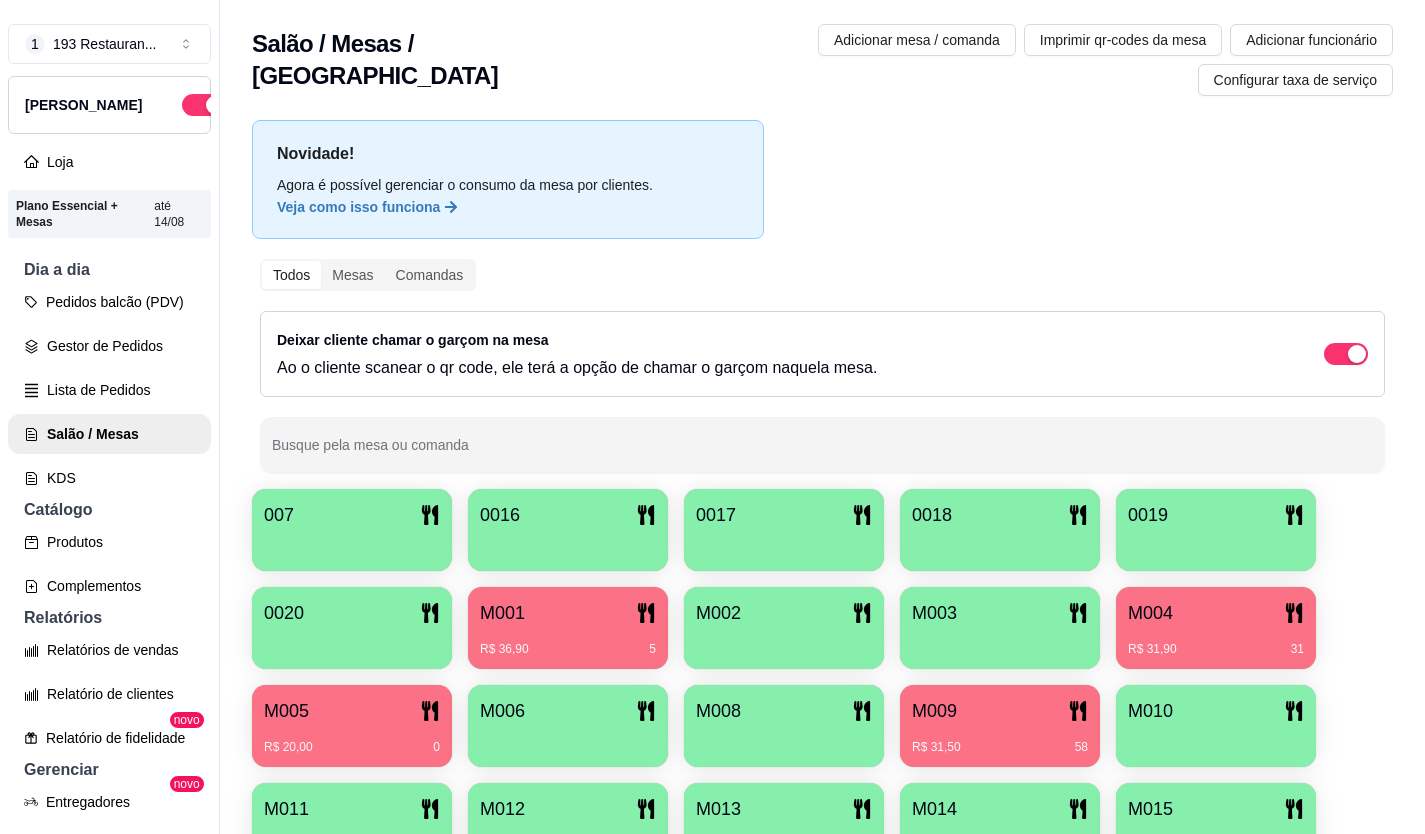 click at bounding box center (352, 544) 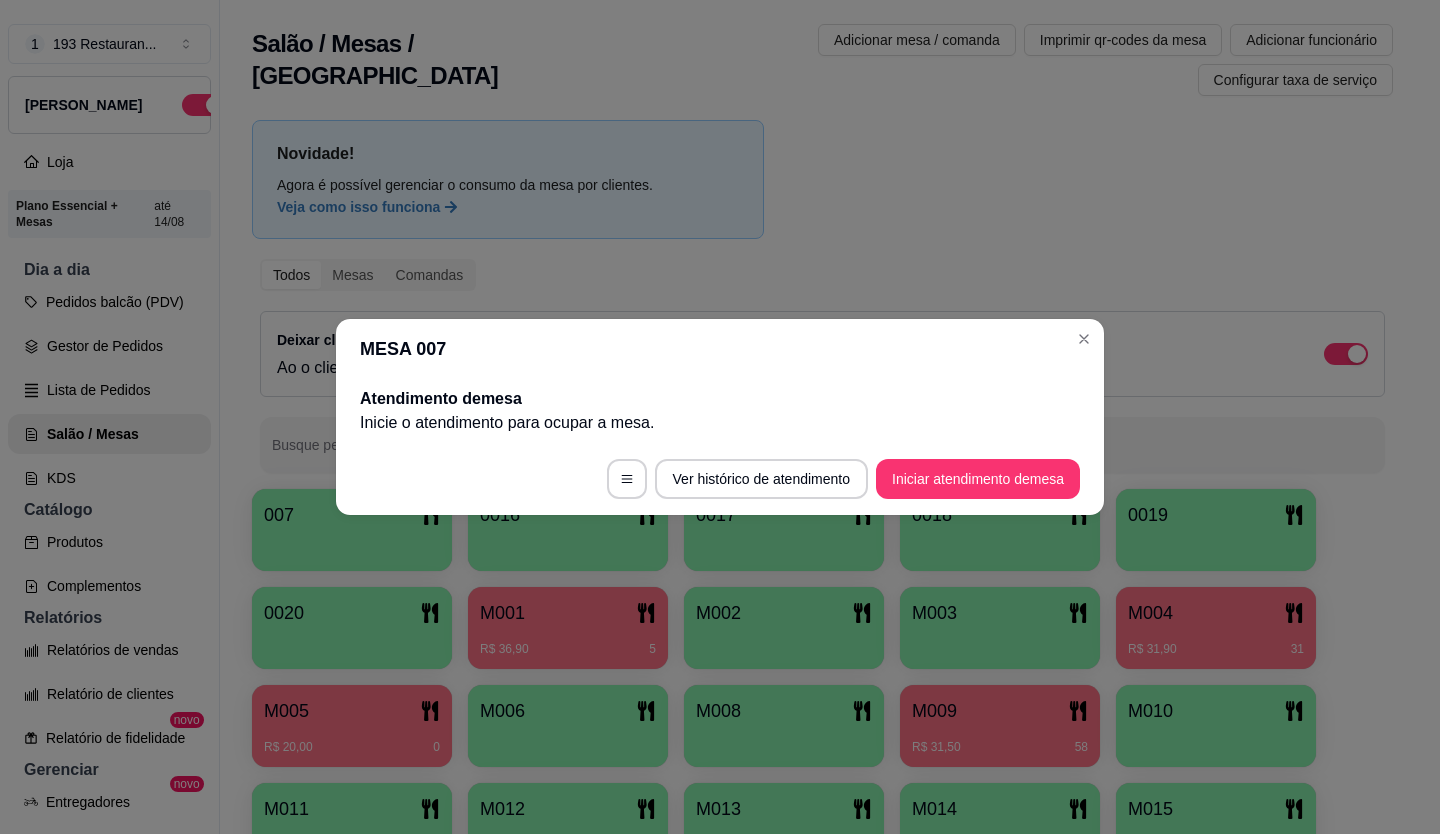 click on "Iniciar atendimento de  mesa" at bounding box center (978, 479) 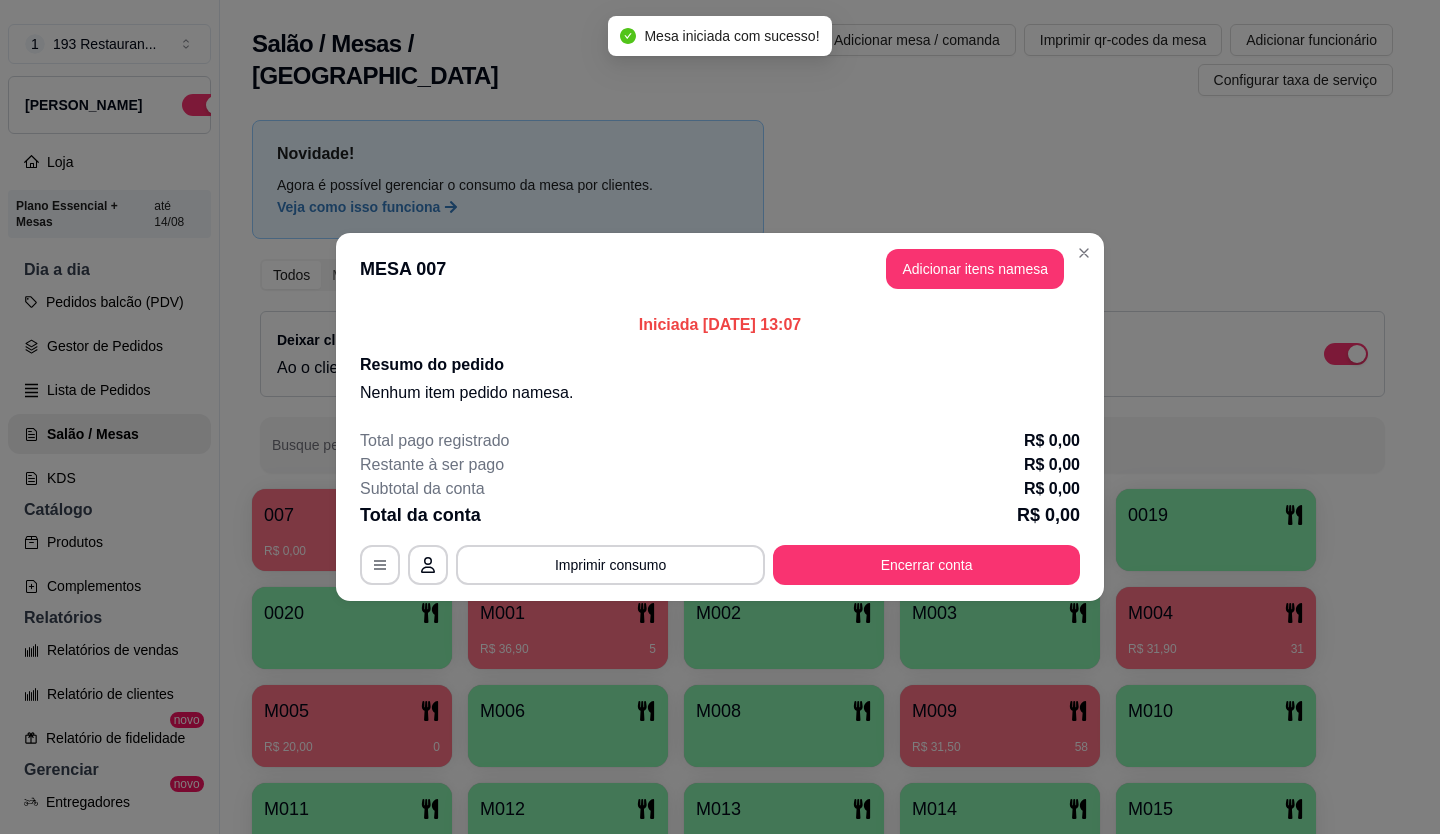 click on "Adicionar itens na  mesa" at bounding box center (975, 269) 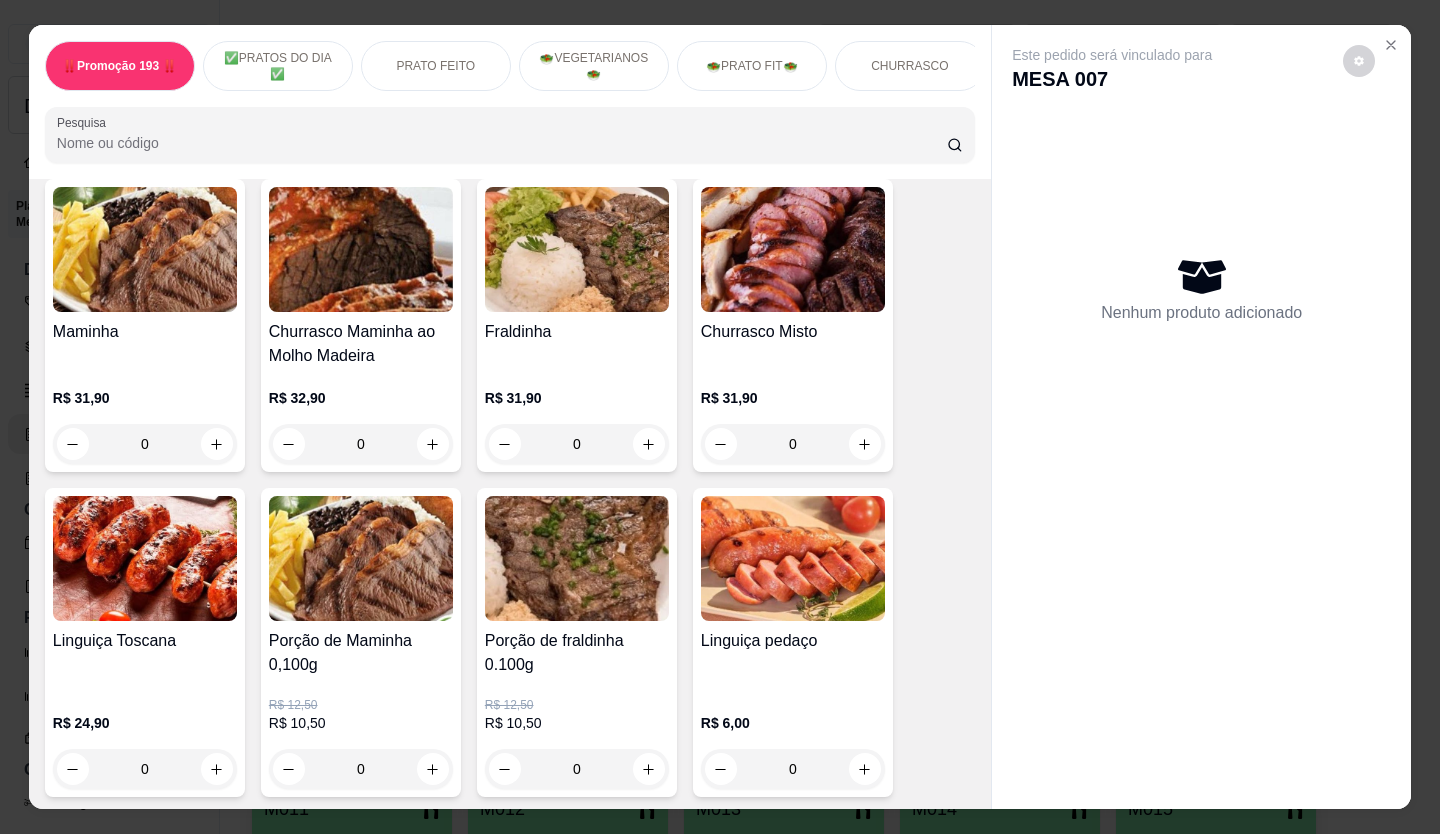 scroll, scrollTop: 3600, scrollLeft: 0, axis: vertical 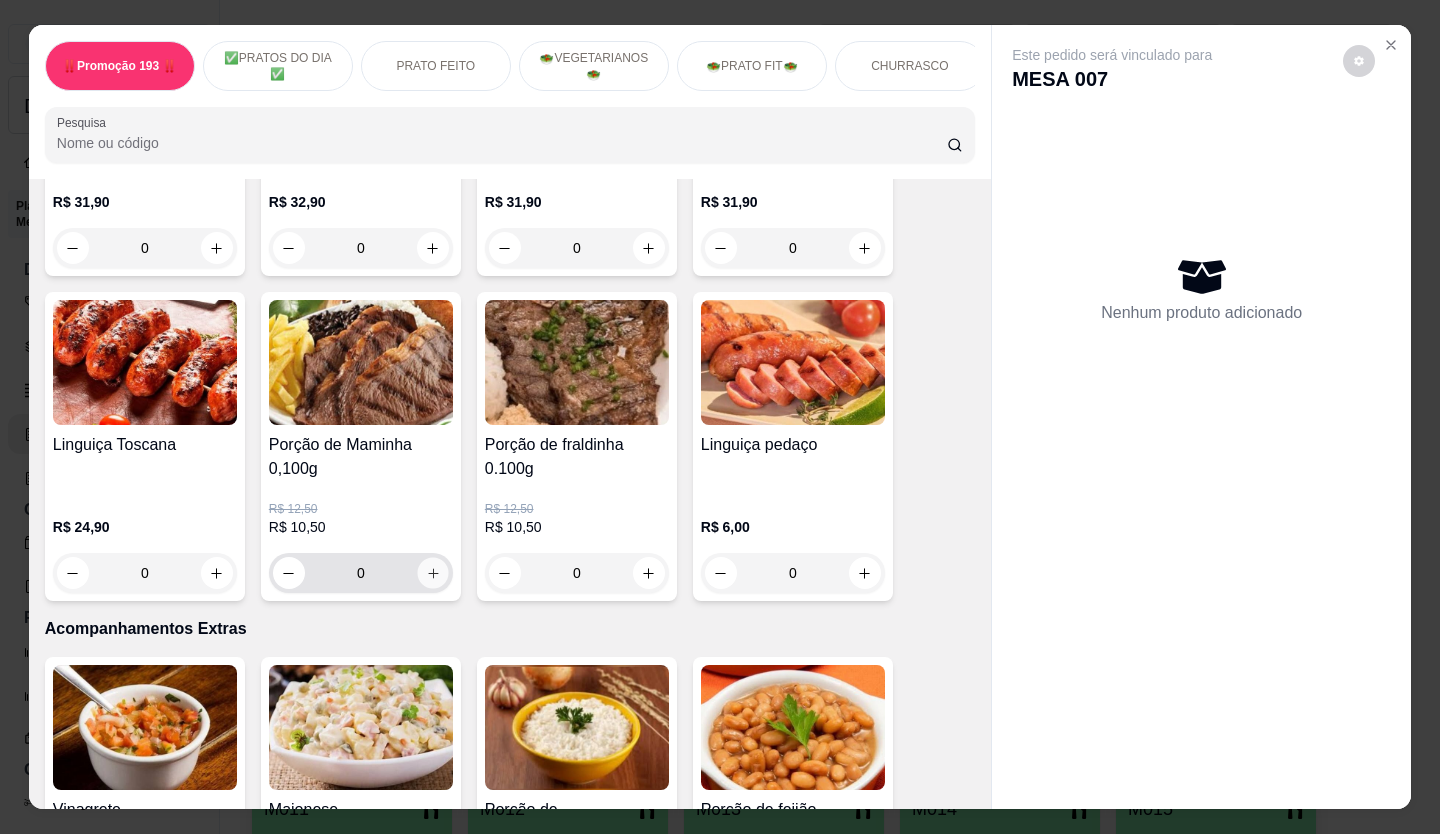 click 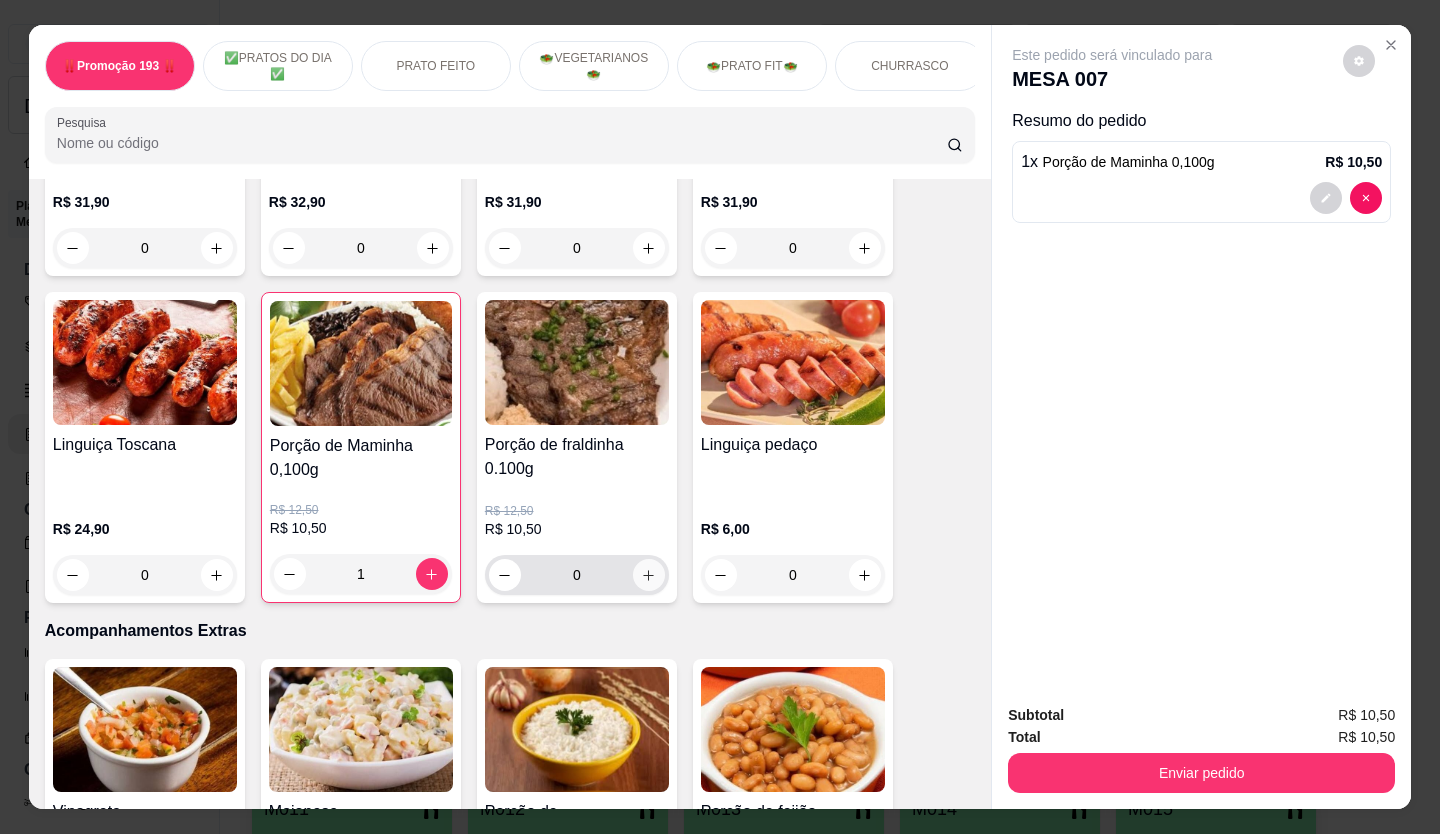 click 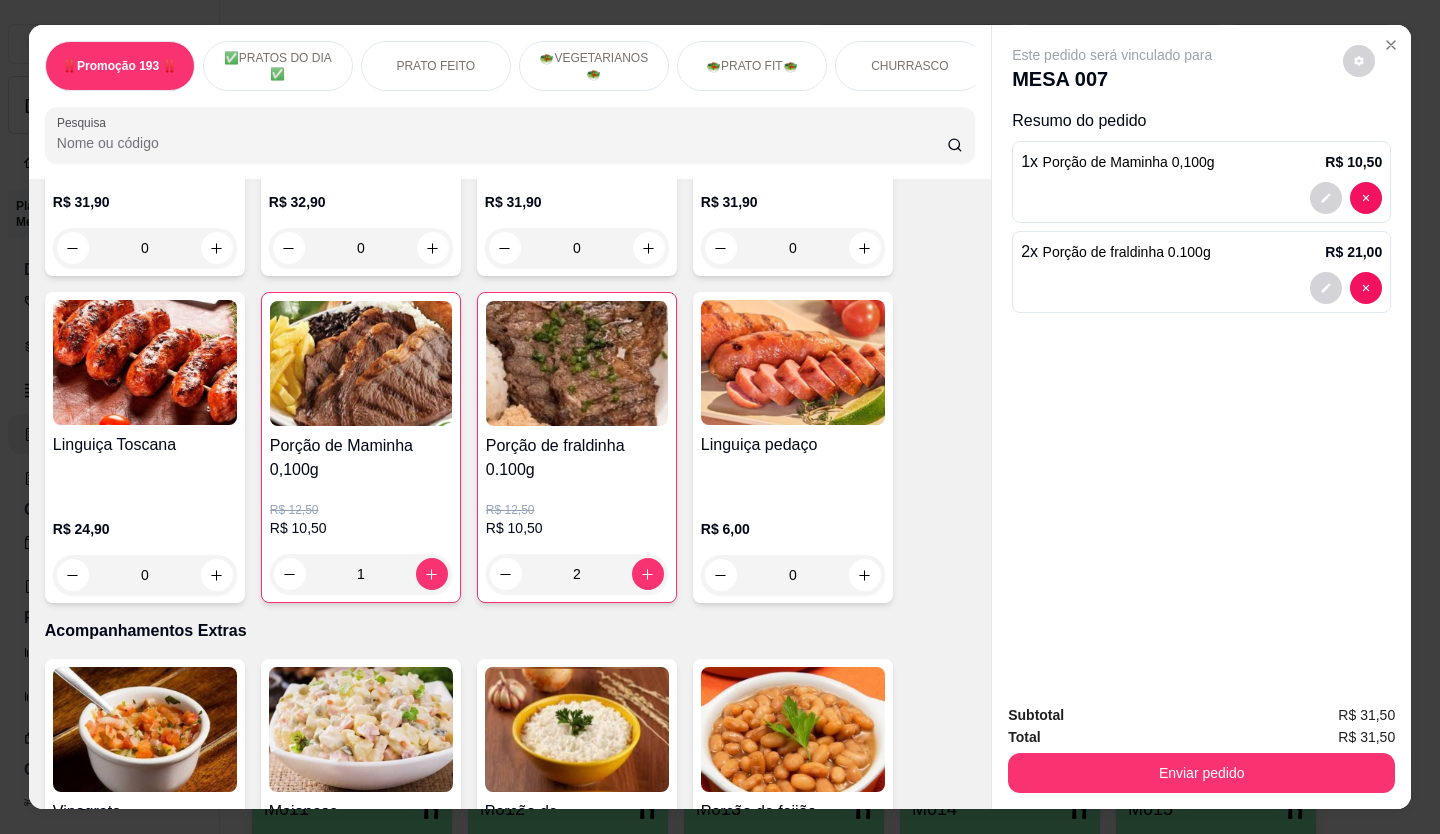 scroll, scrollTop: 4000, scrollLeft: 0, axis: vertical 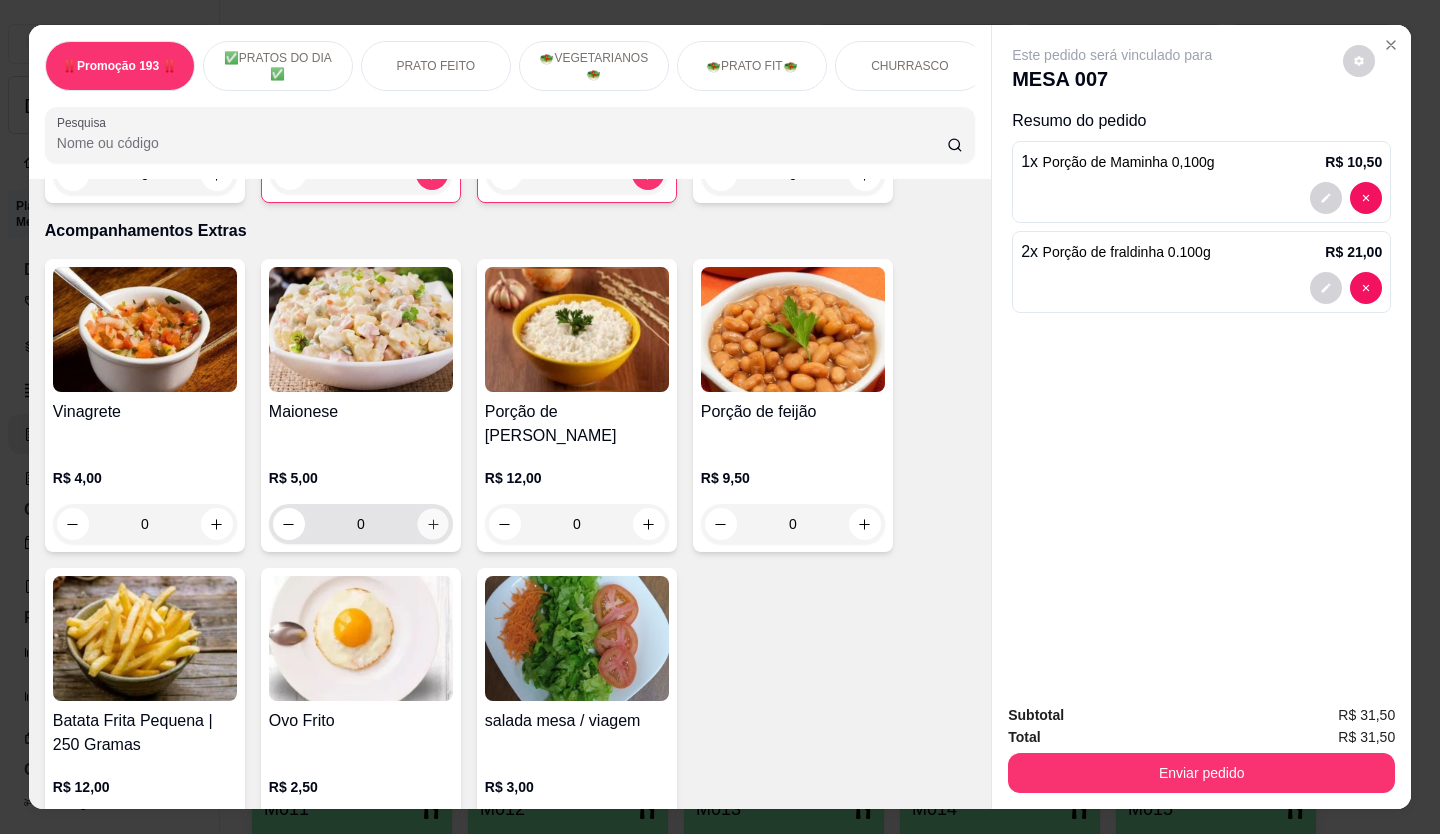 click at bounding box center (432, 524) 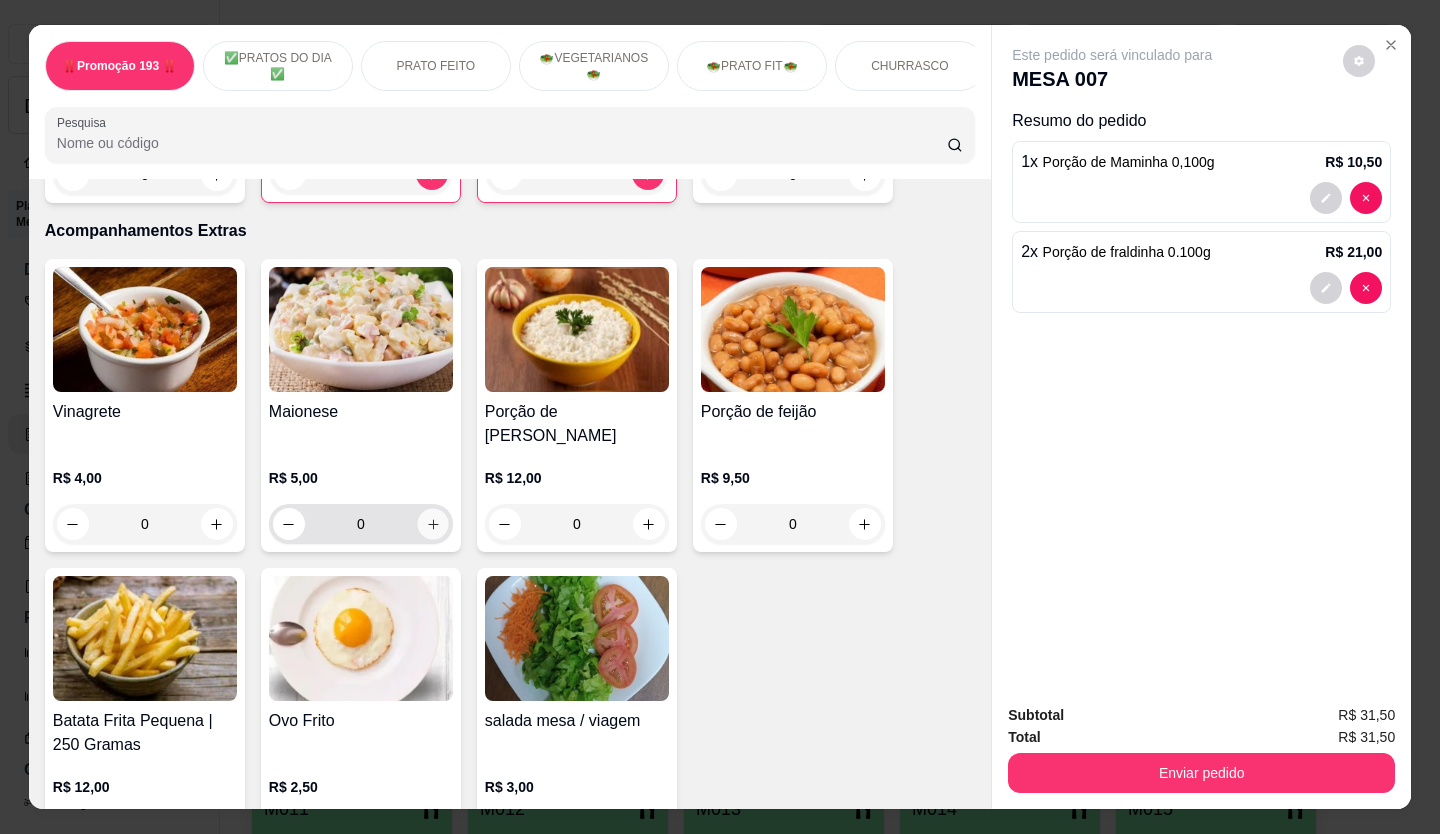 click at bounding box center (432, 524) 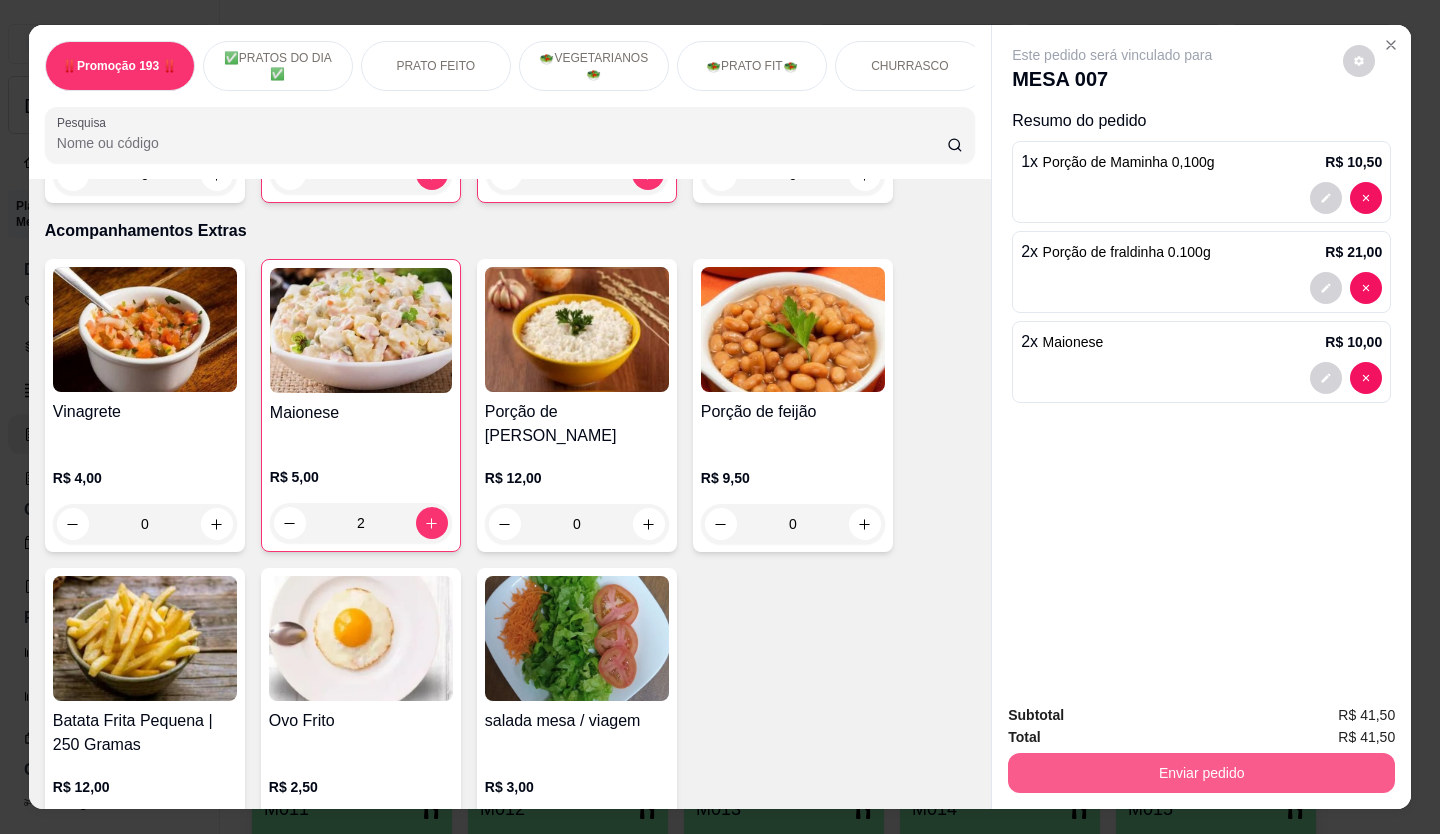 click on "Enviar pedido" at bounding box center (1201, 773) 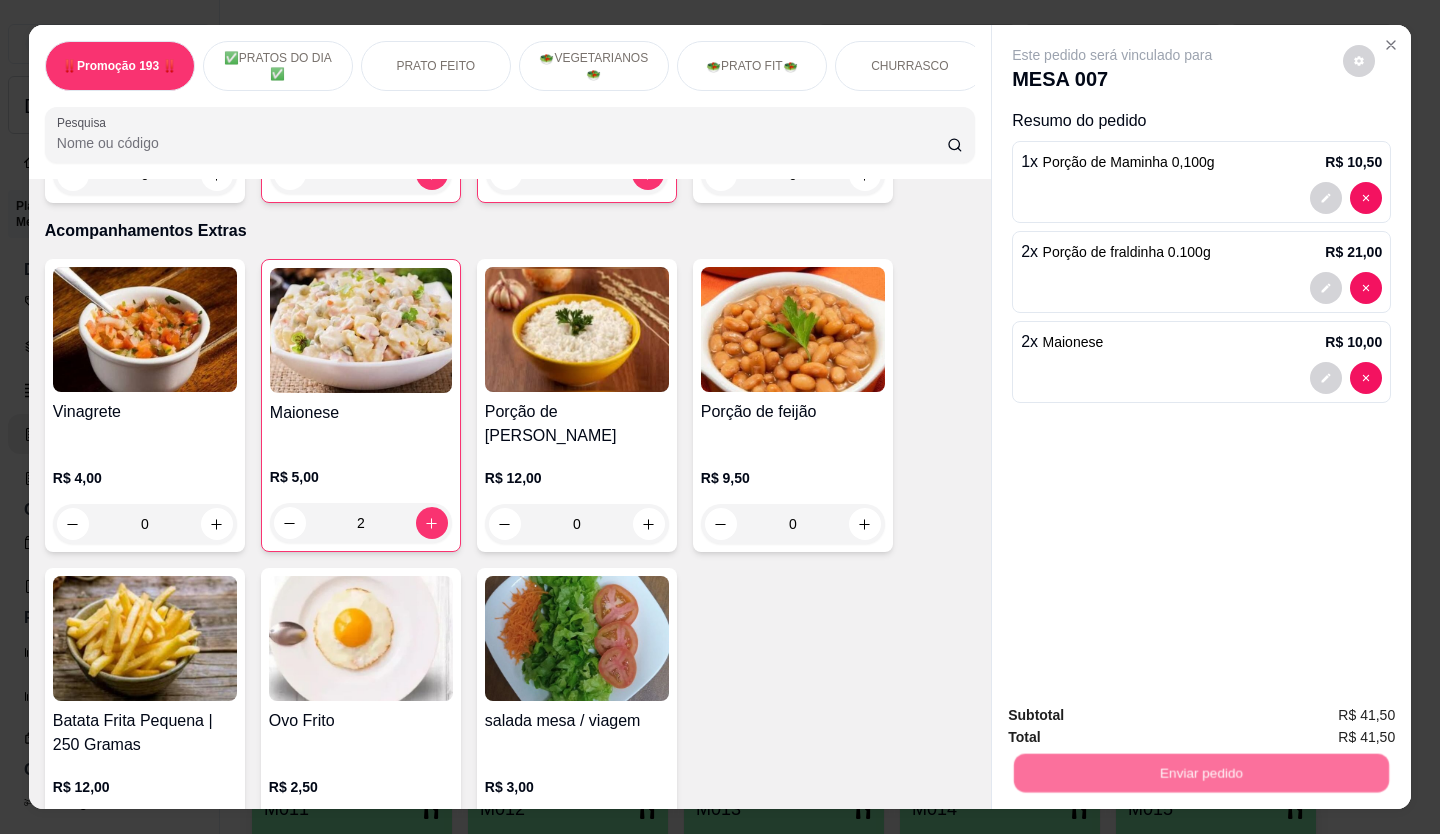 click on "Não registrar e enviar pedido" at bounding box center (1135, 716) 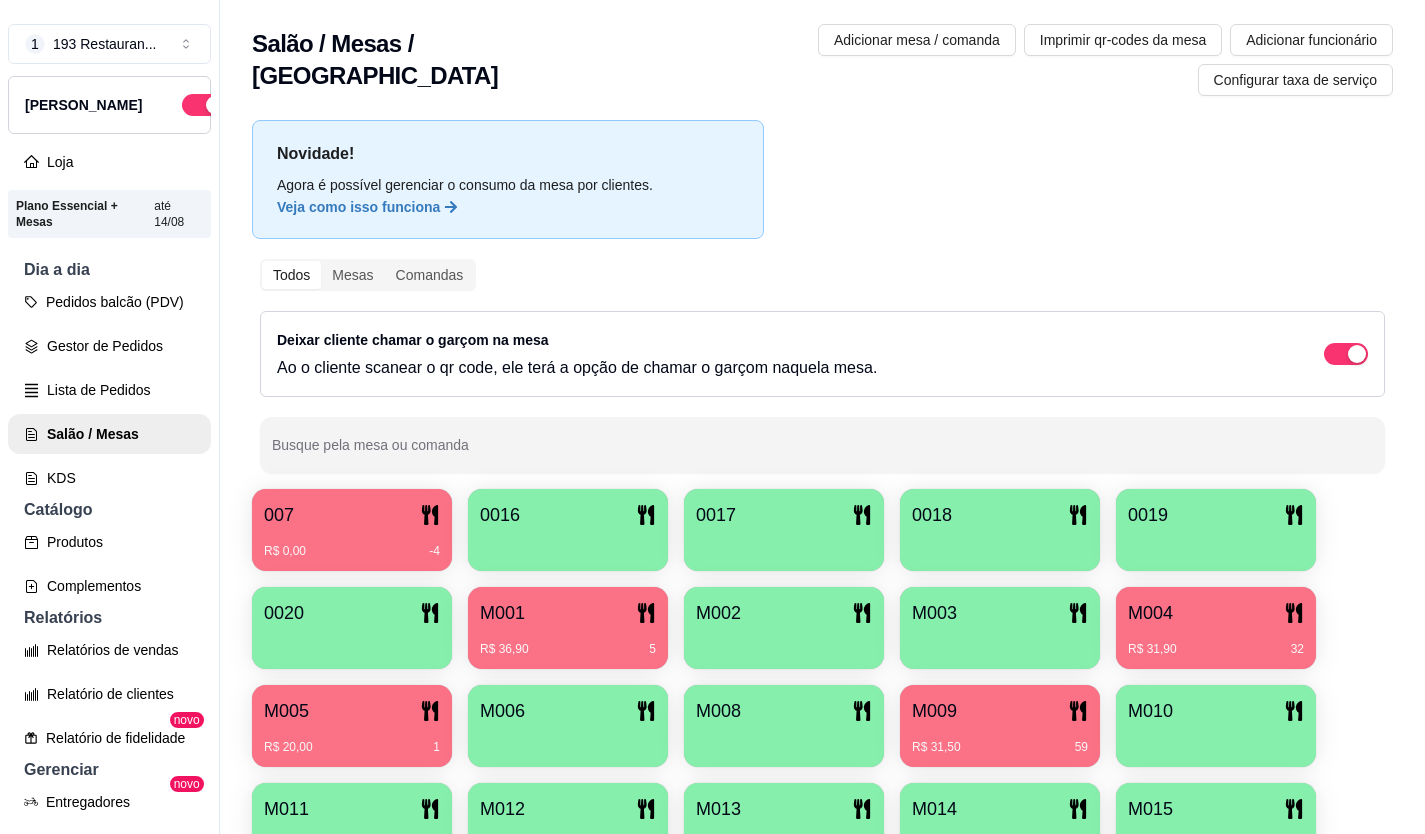 click on "Todos Mesas Comandas Deixar cliente chamar o garçom na mesa Ao o cliente scanear o qr code, ele terá a opção de chamar o garçom naquela mesa. Busque pela mesa ou comanda" at bounding box center [822, 366] 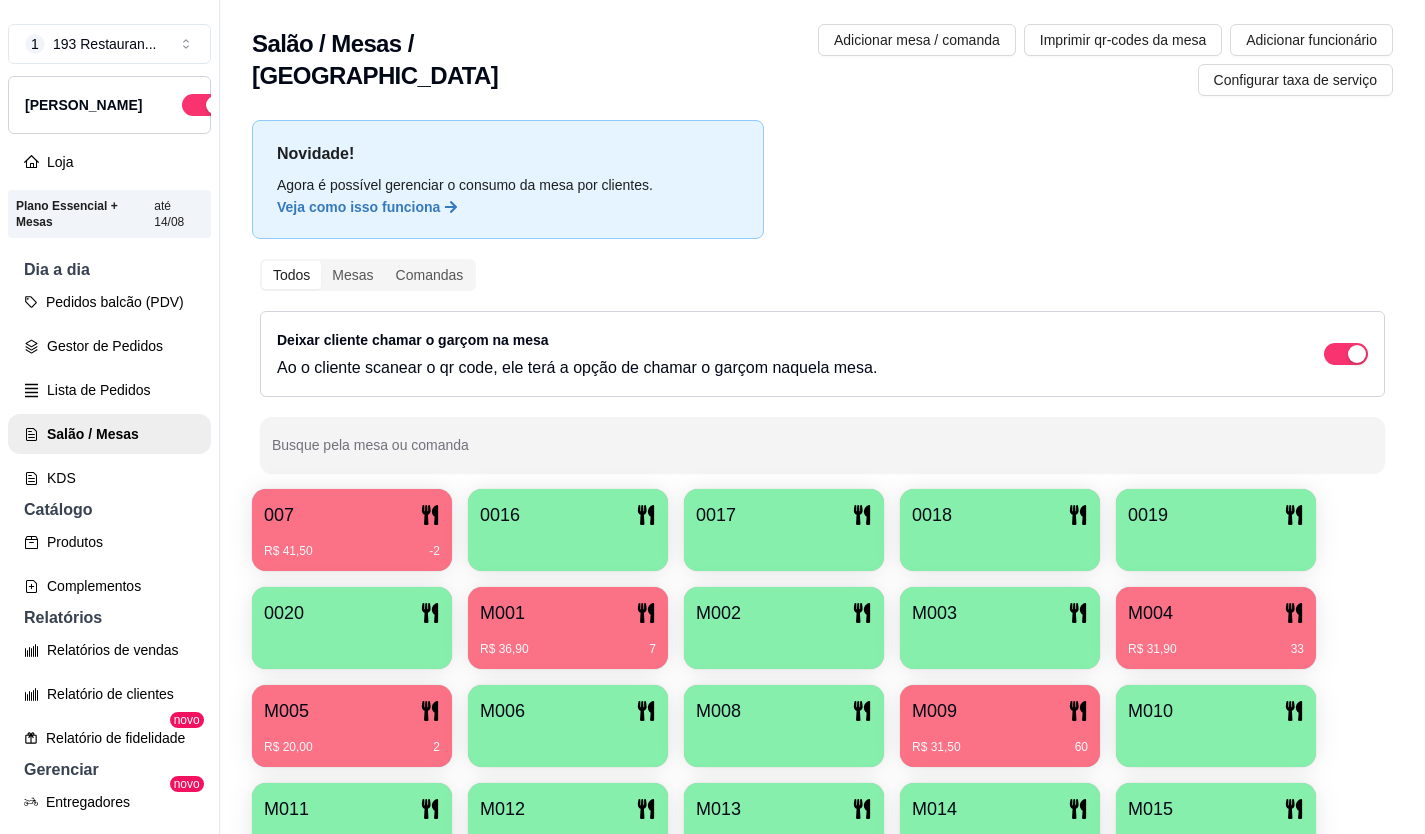 click on "R$ 31,90 33" at bounding box center (1216, 642) 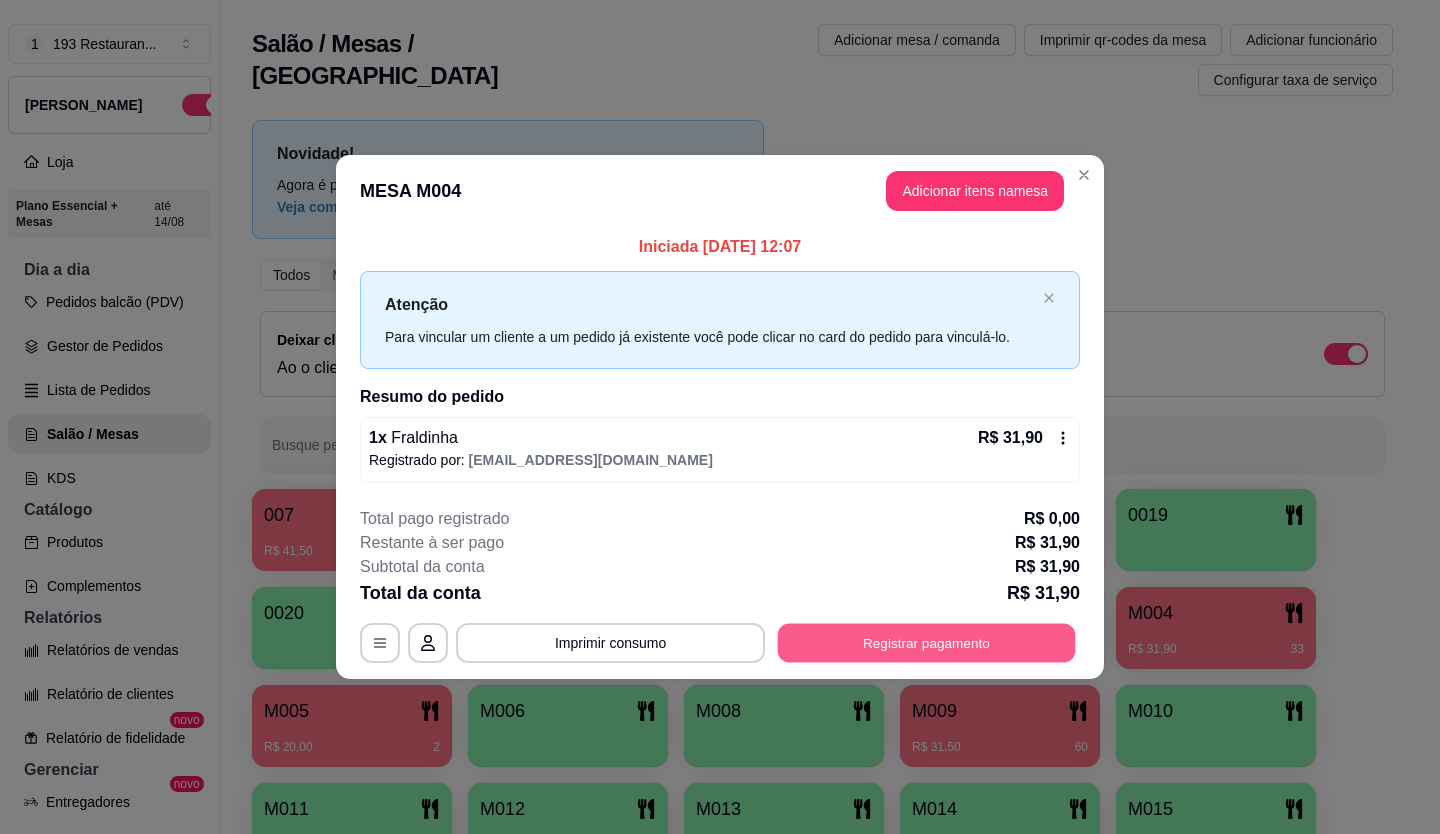 click on "Registrar pagamento" at bounding box center [927, 642] 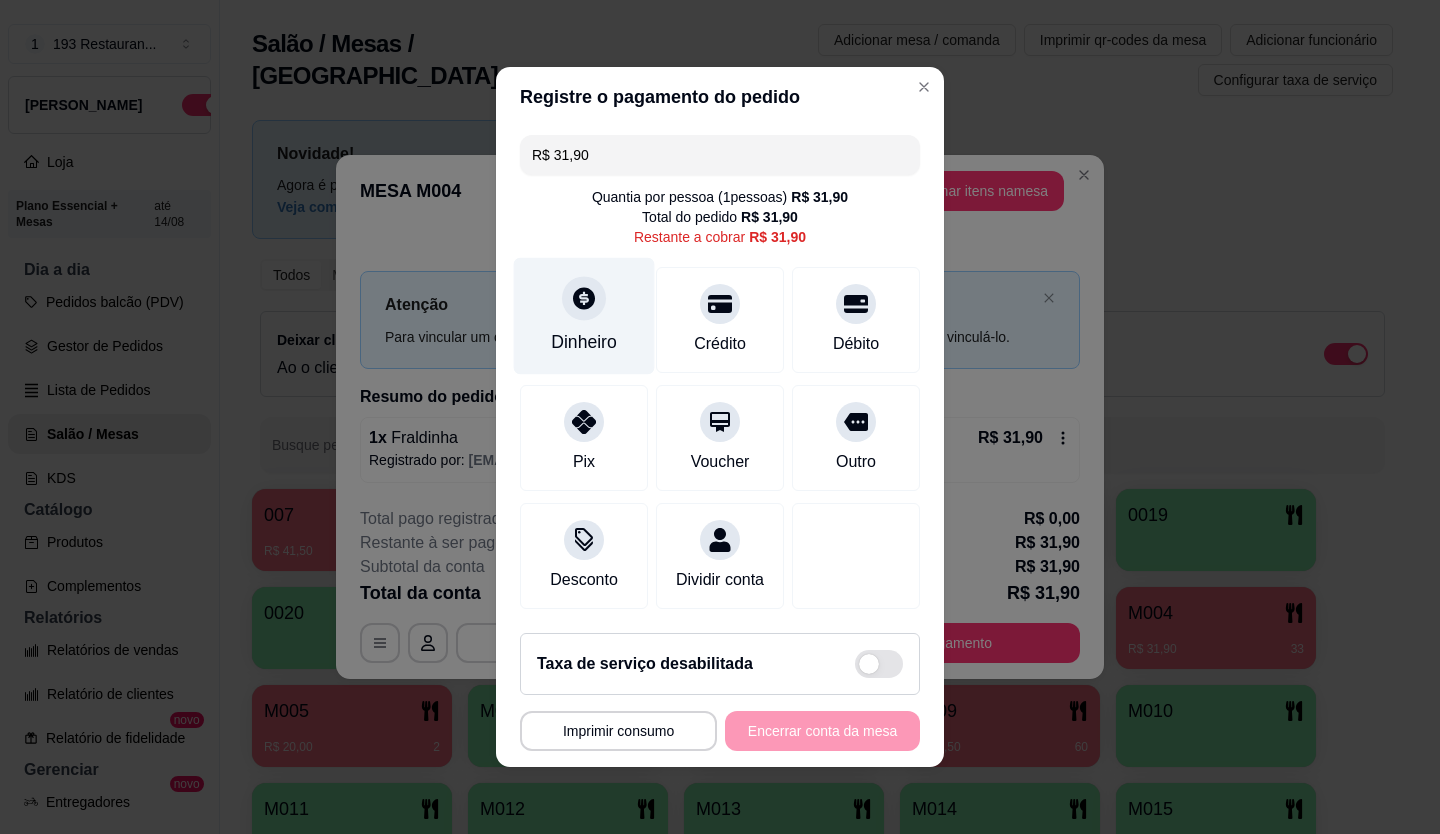 click 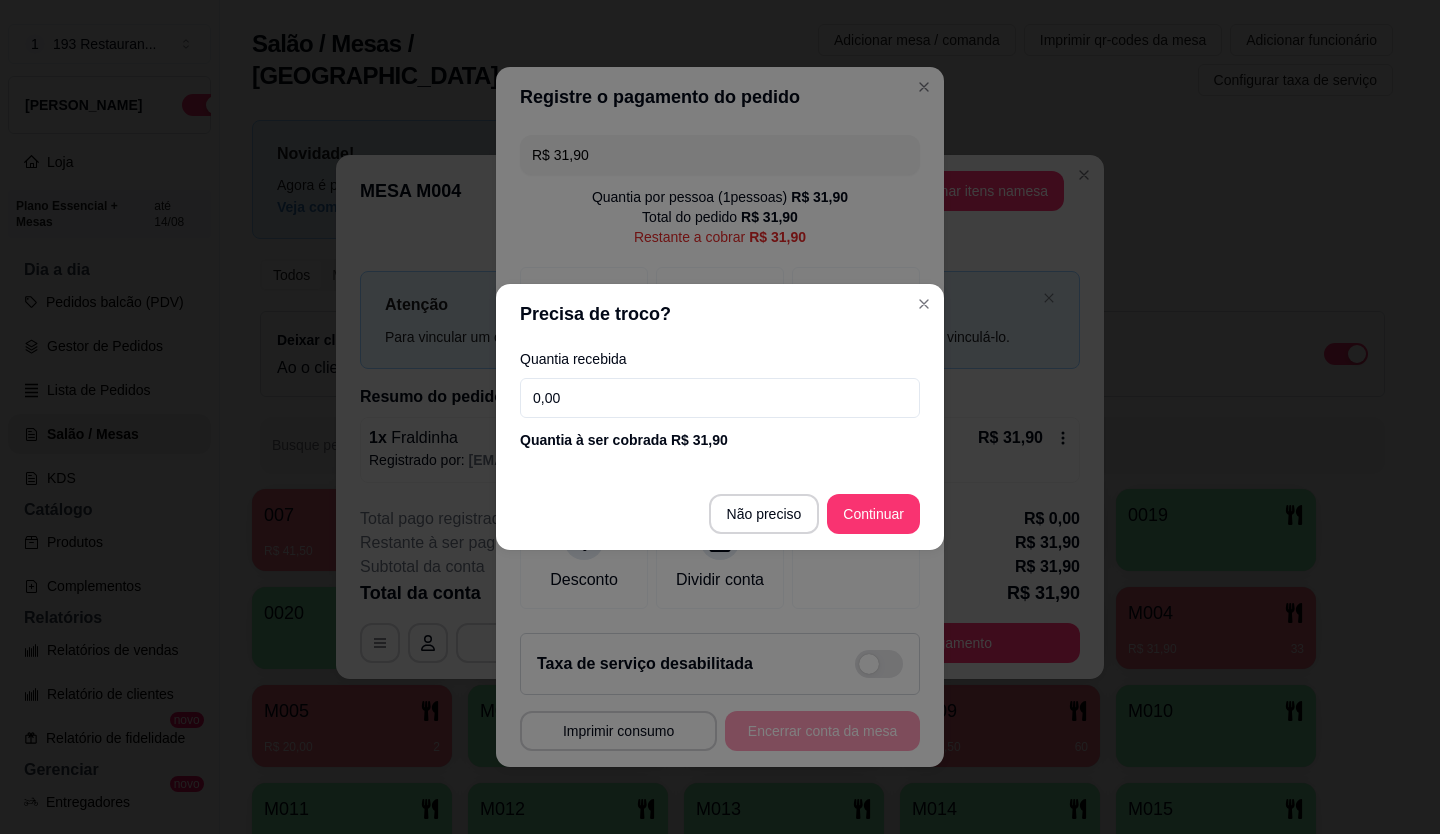 click on "0,00" at bounding box center (720, 398) 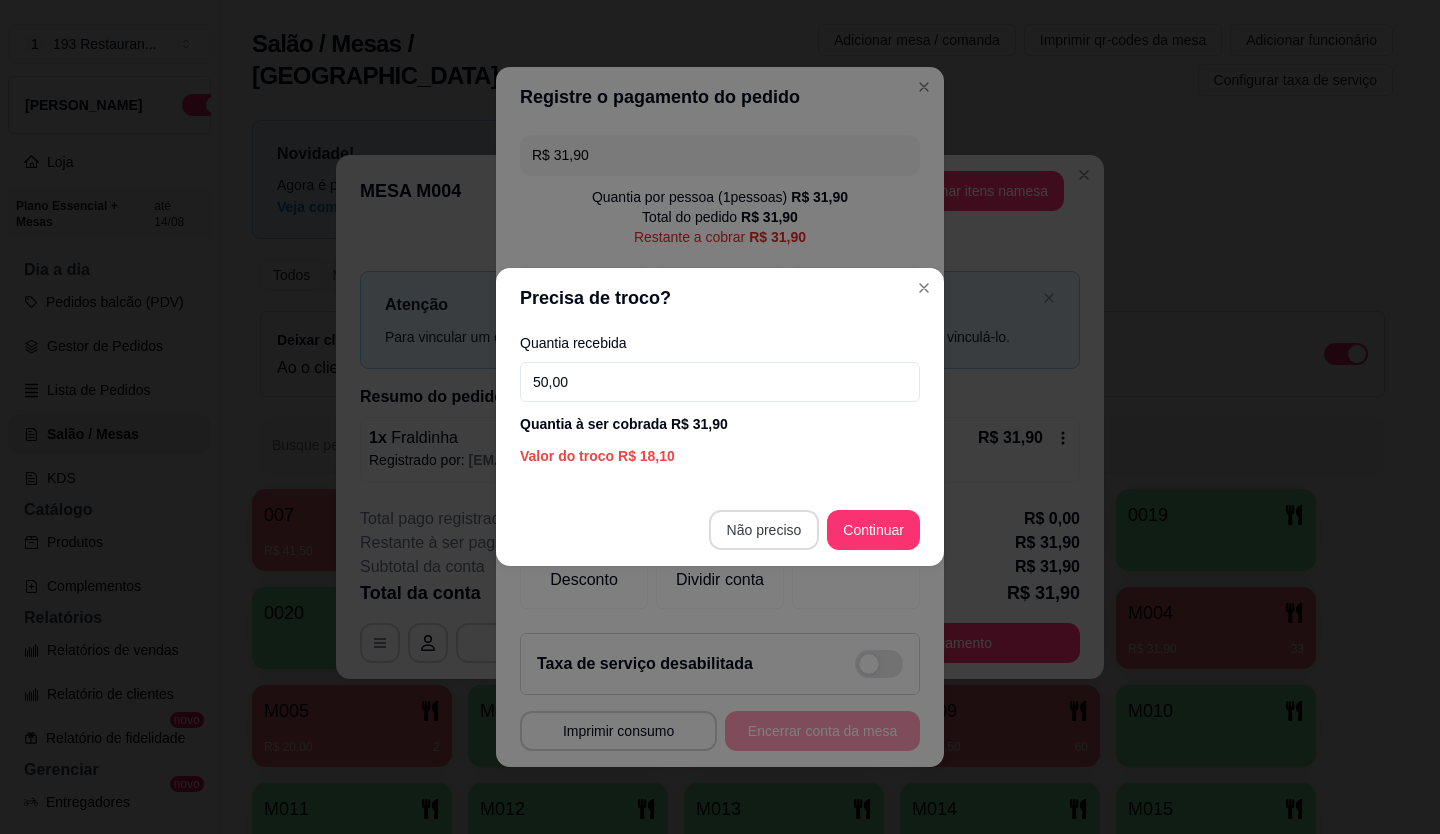 type on "50,00" 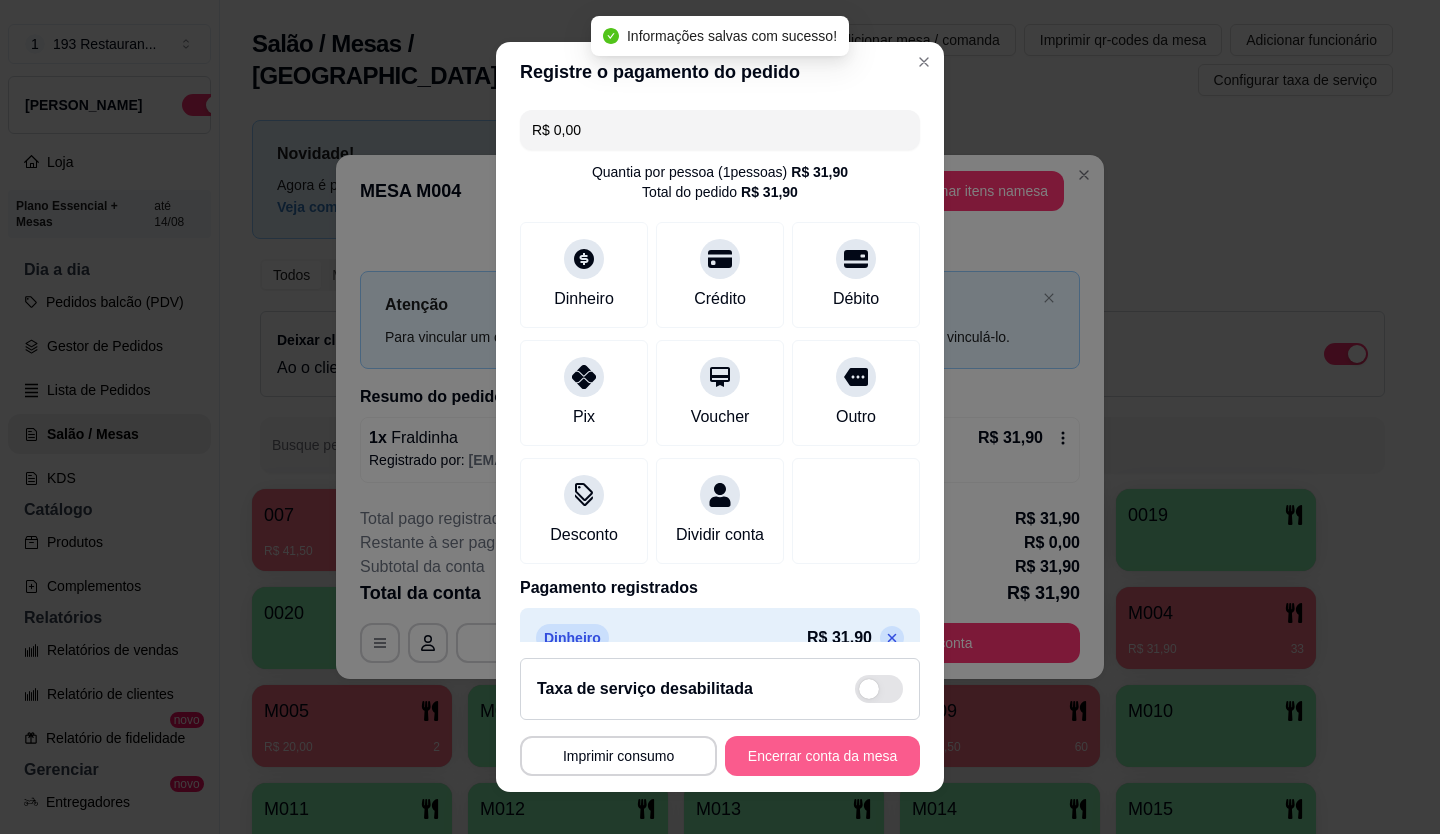 type on "R$ 0,00" 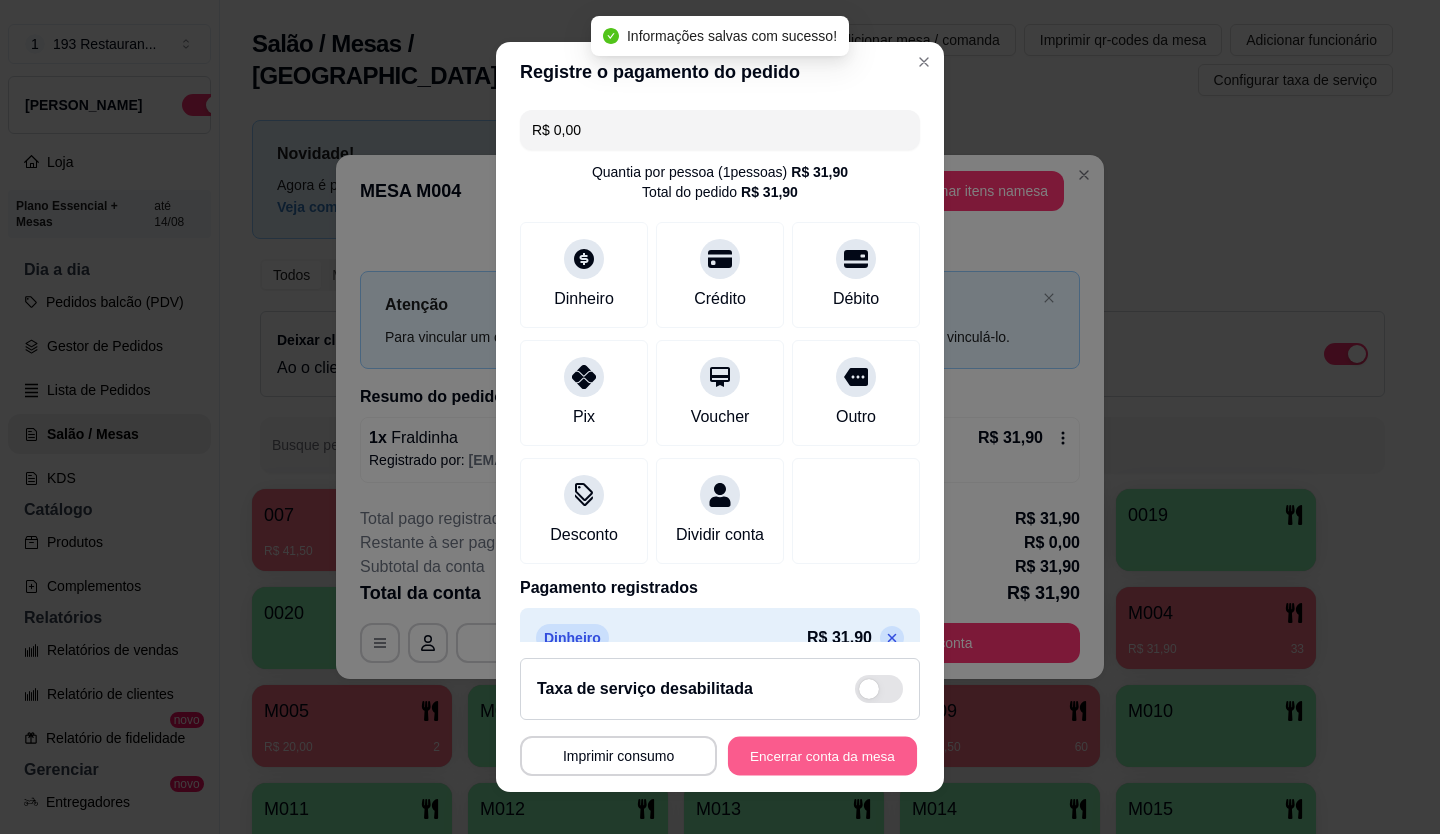 click on "Encerrar conta da mesa" at bounding box center [822, 756] 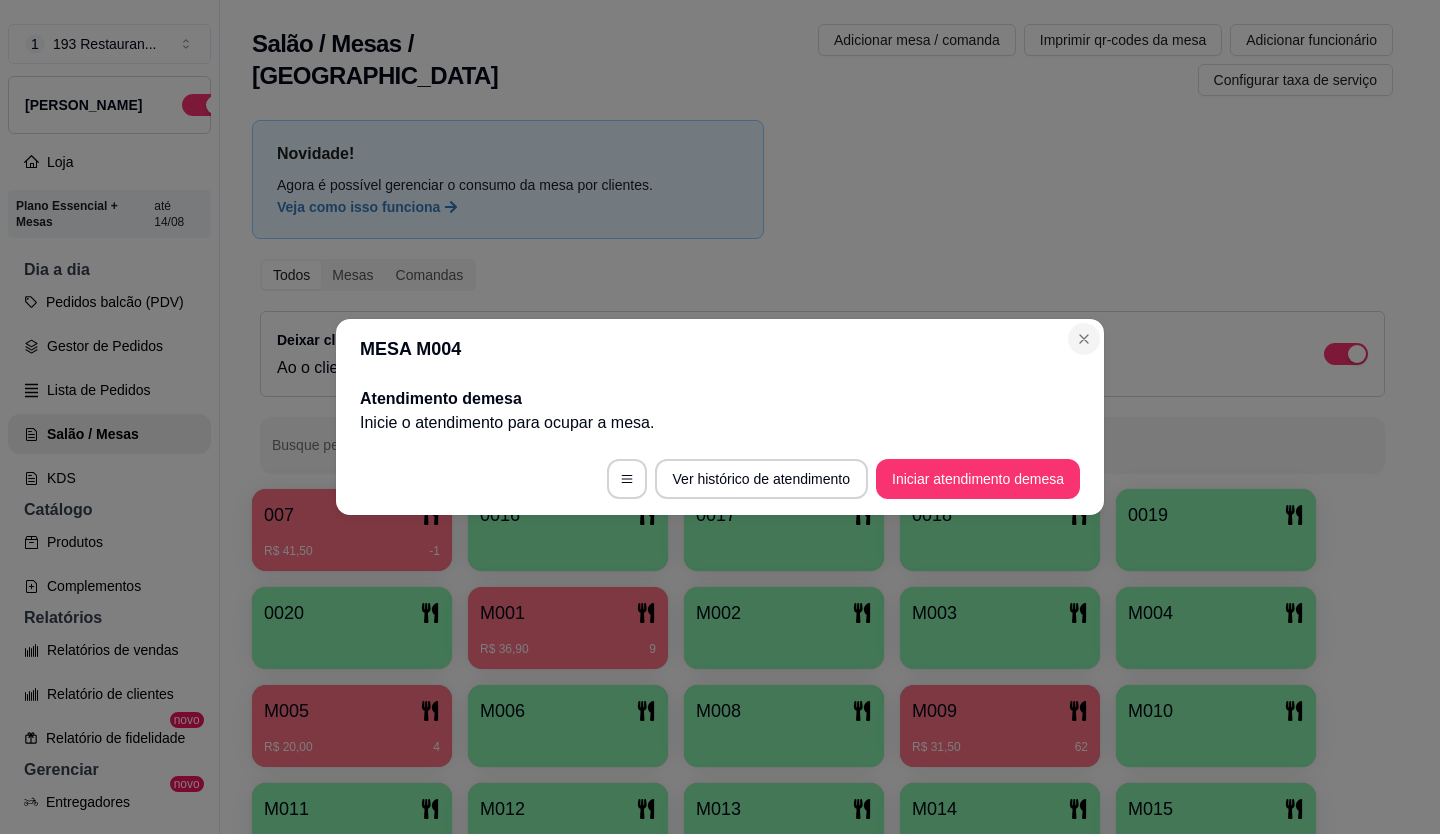 drag, startPoint x: 1089, startPoint y: 319, endPoint x: 1083, endPoint y: 343, distance: 24.738634 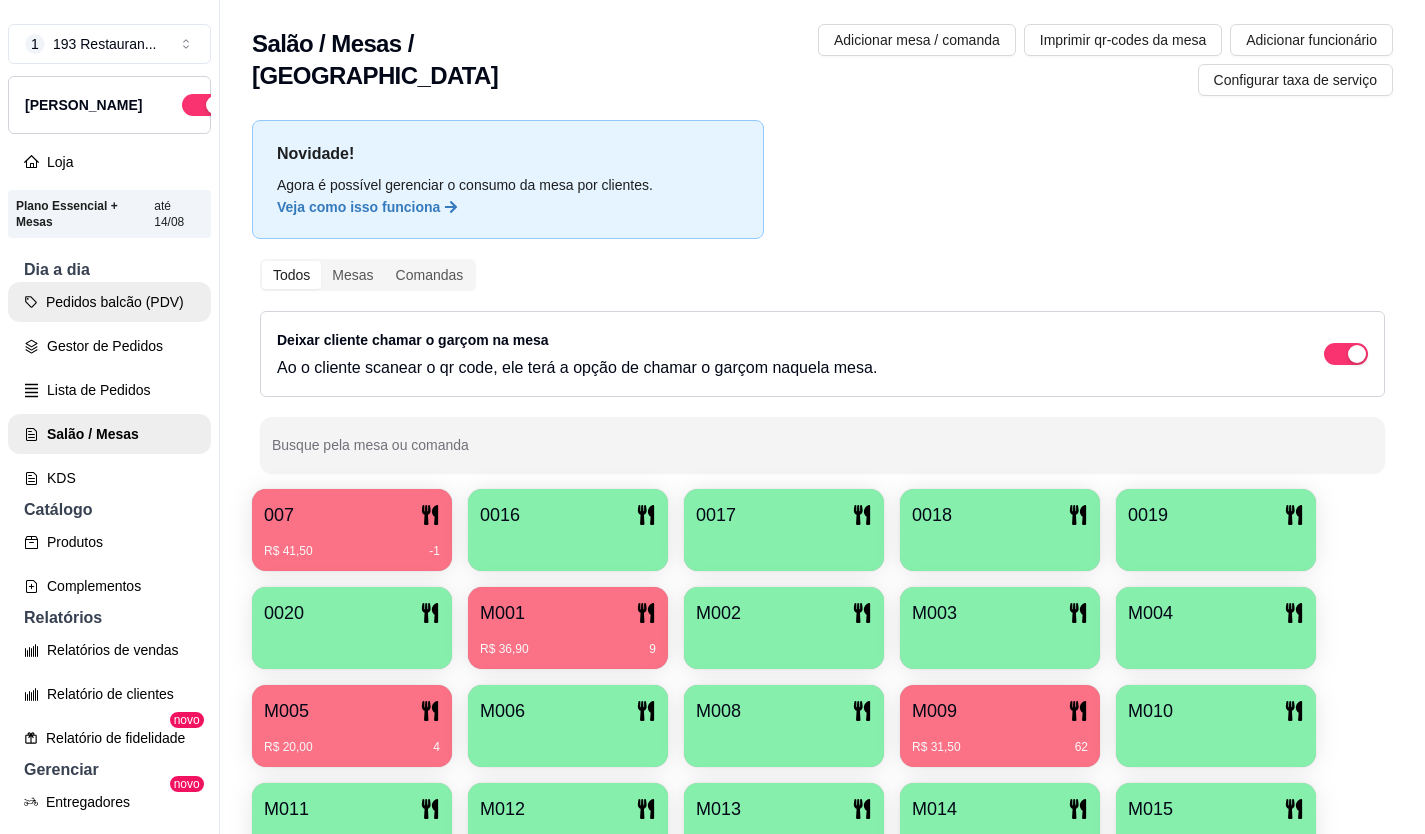 click on "Pedidos balcão (PDV)" at bounding box center [109, 302] 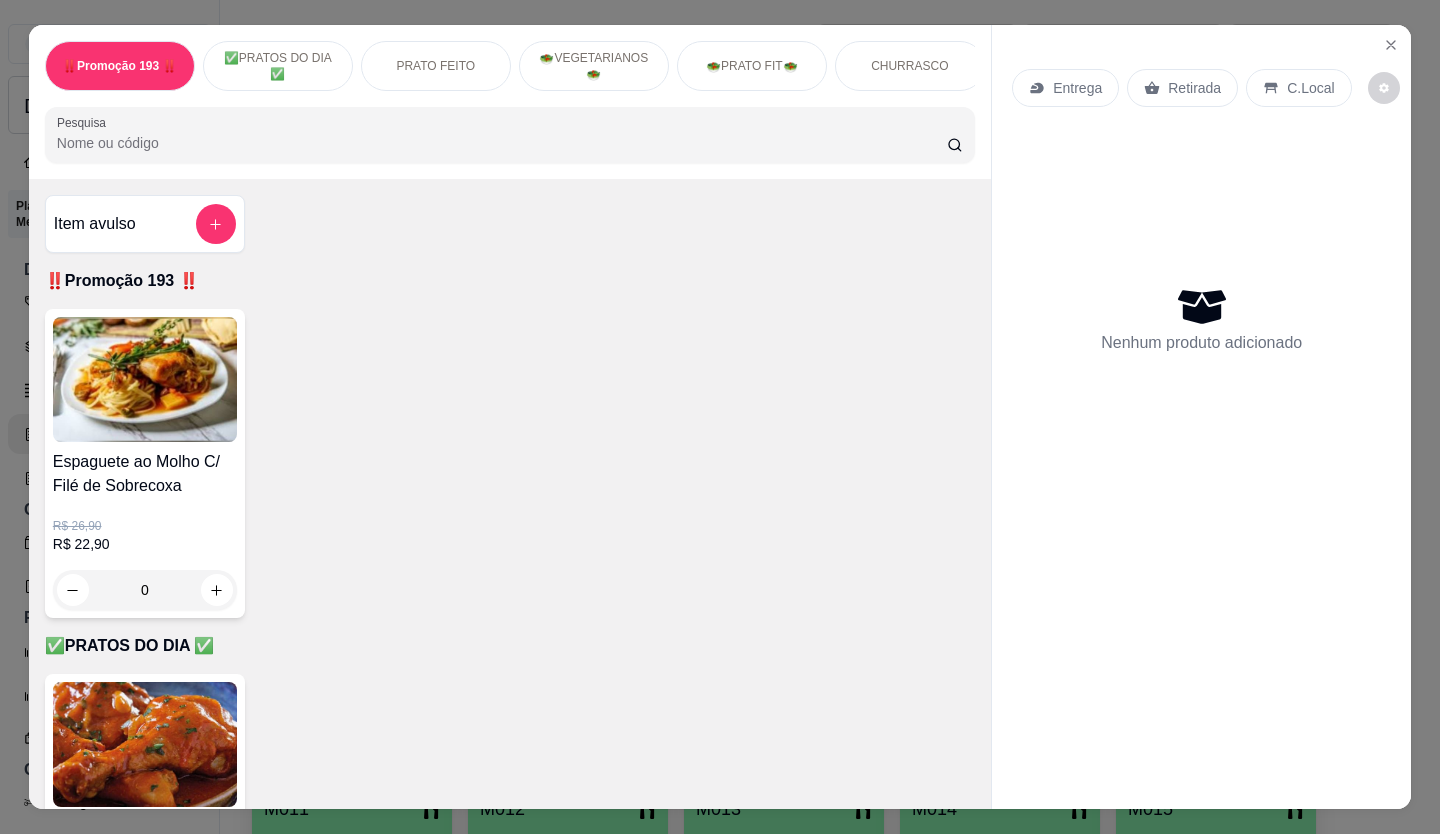 click on "Retirada" at bounding box center [1194, 88] 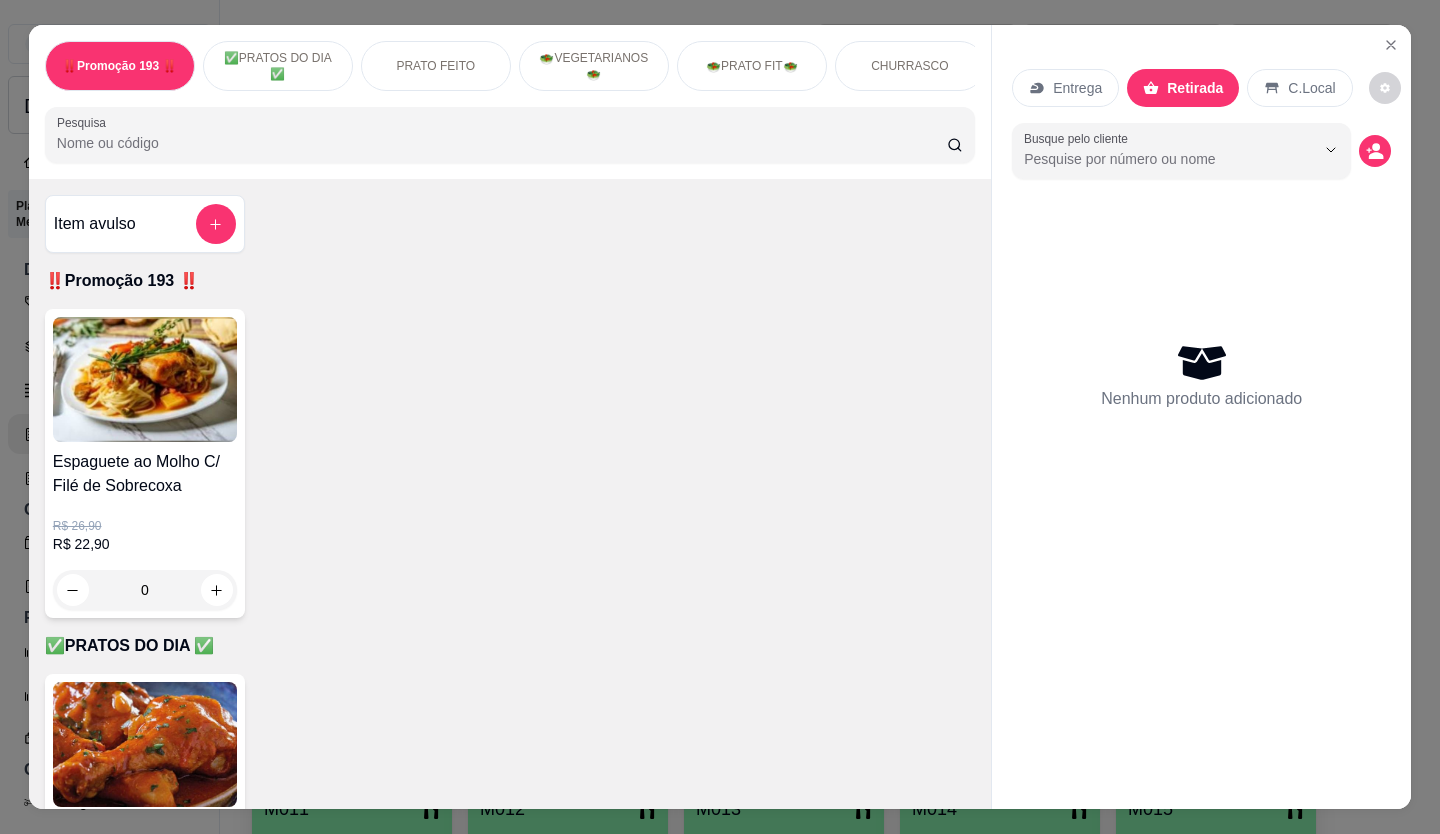 scroll, scrollTop: 600, scrollLeft: 0, axis: vertical 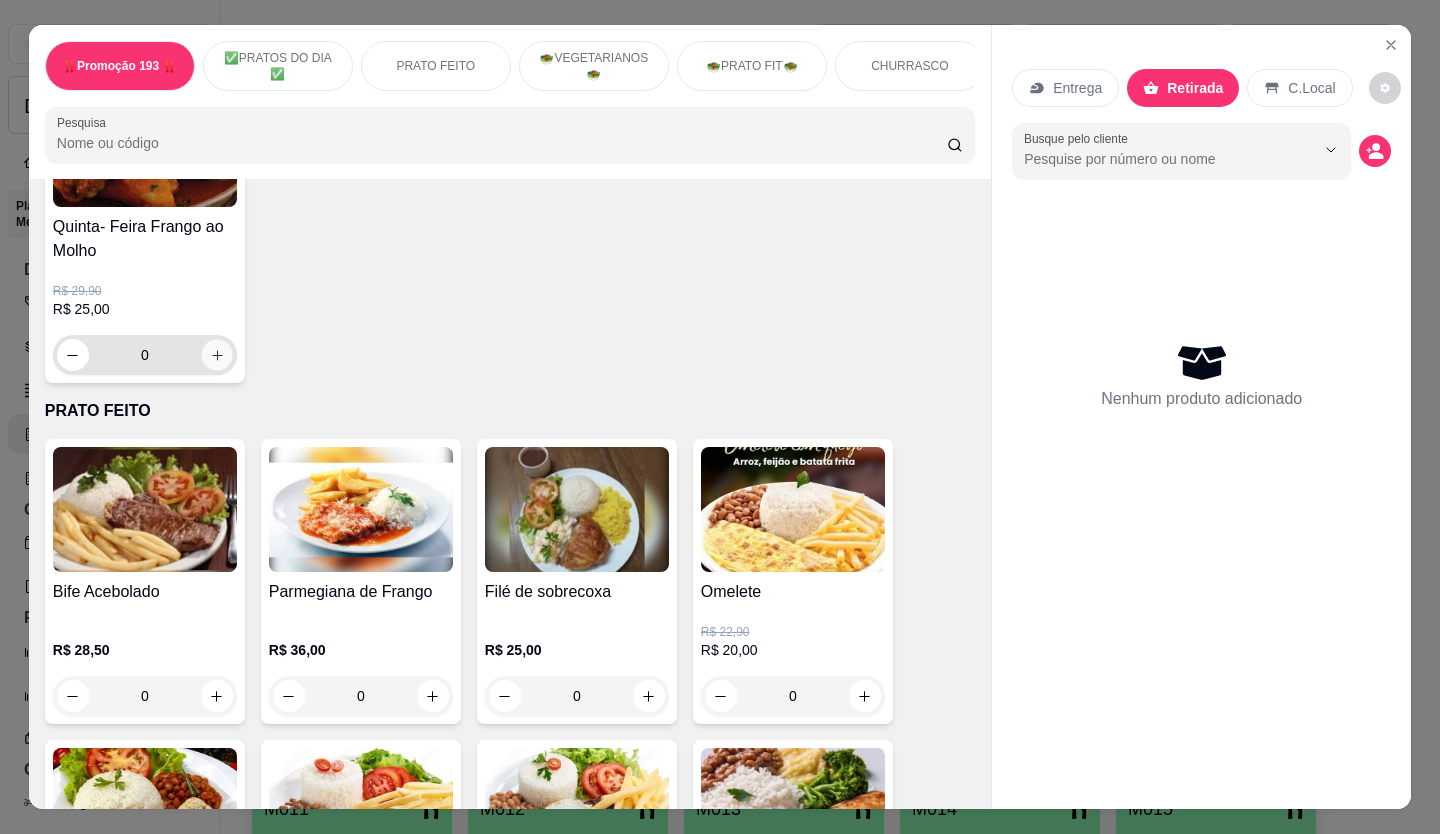 click 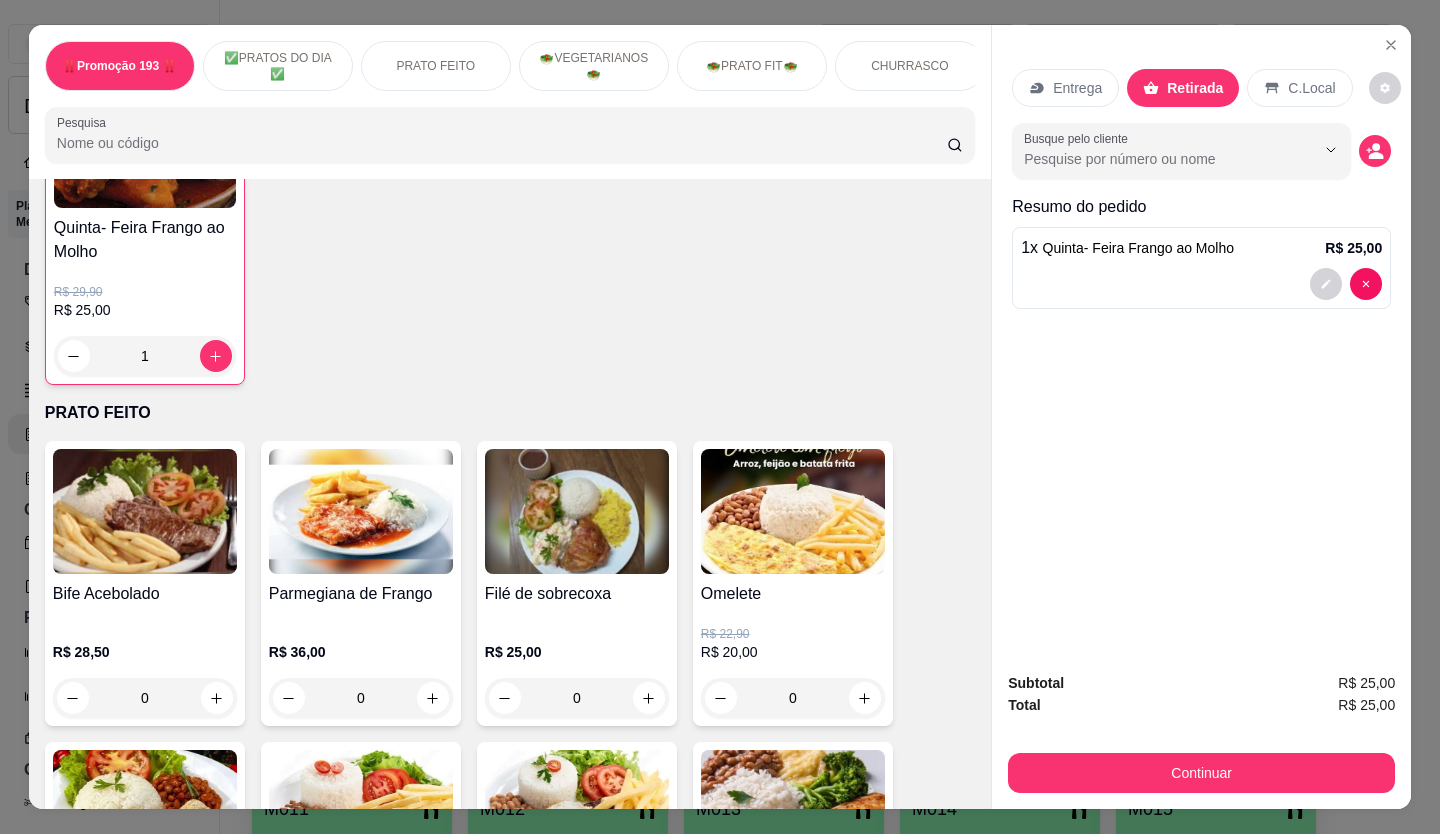 scroll, scrollTop: 601, scrollLeft: 0, axis: vertical 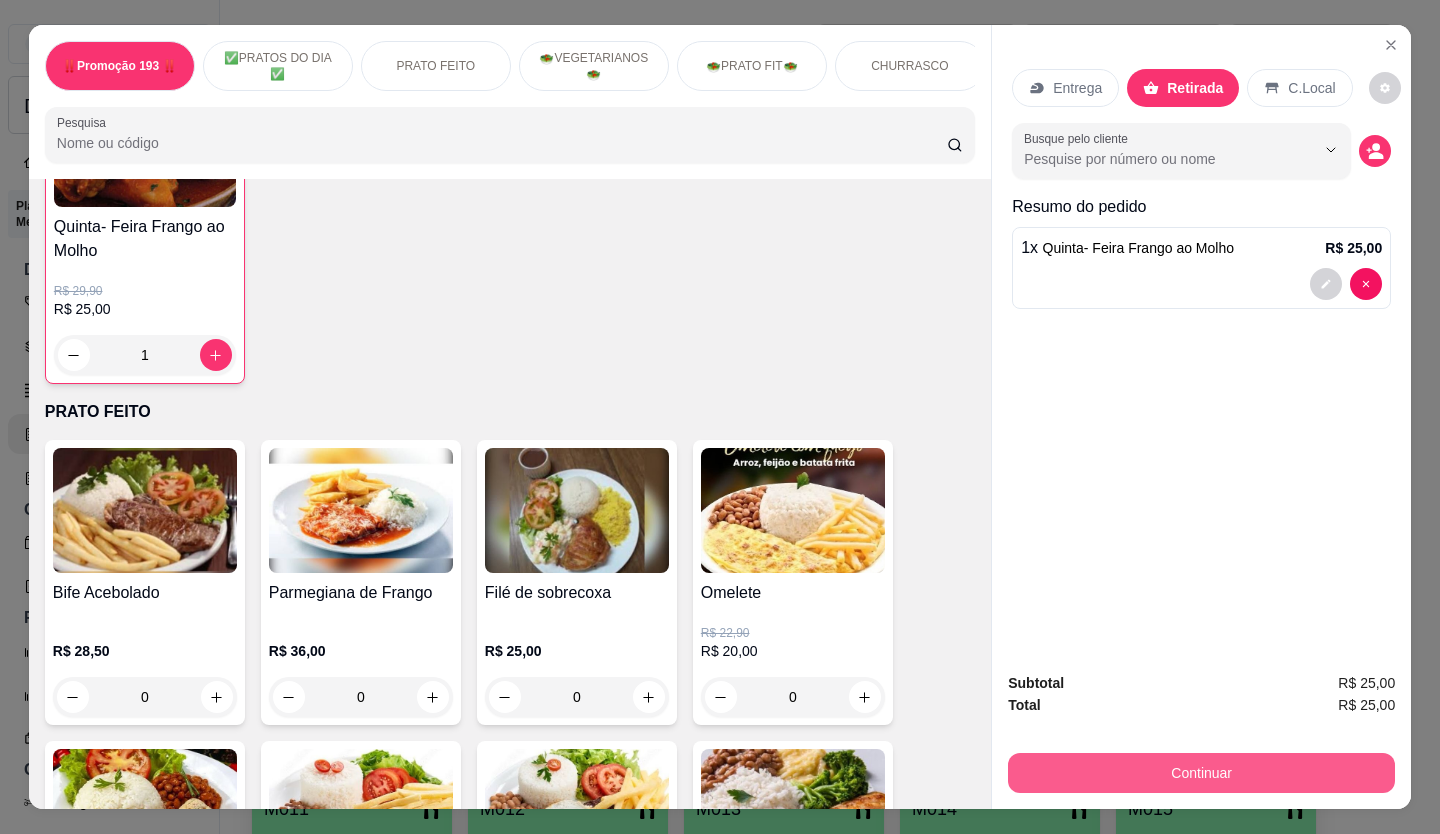 click on "Continuar" at bounding box center (1201, 773) 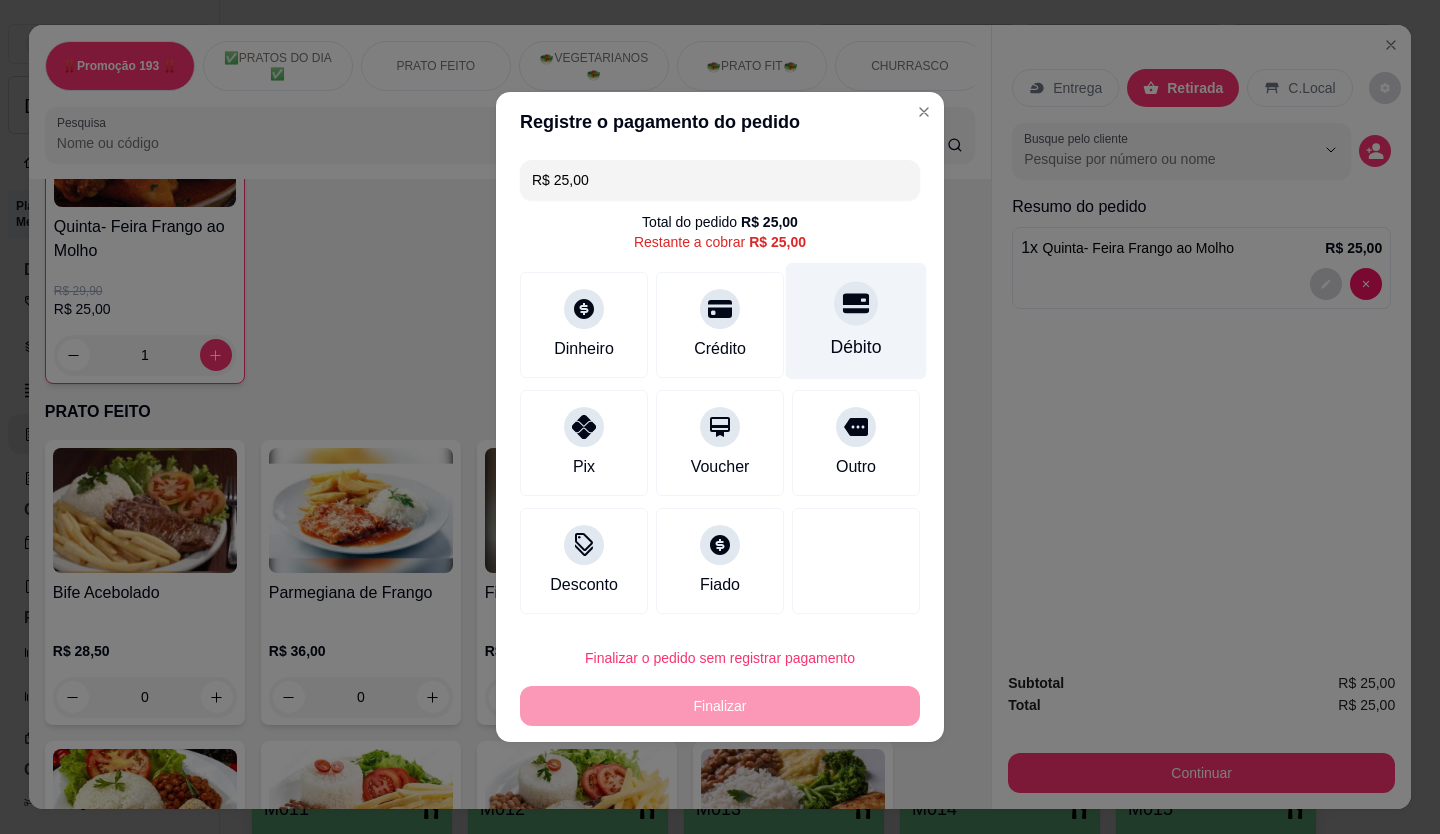 click at bounding box center [856, 303] 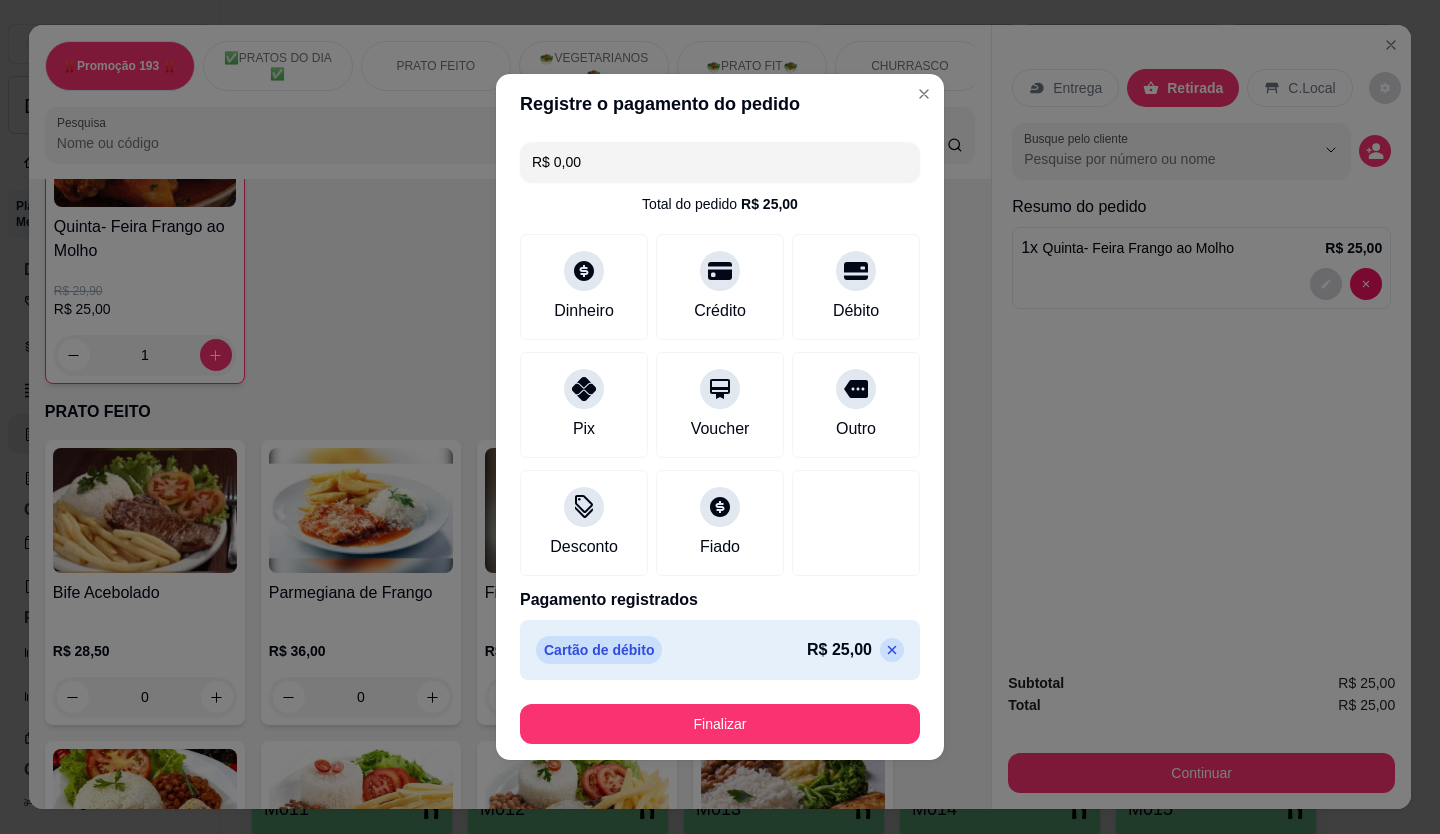 click 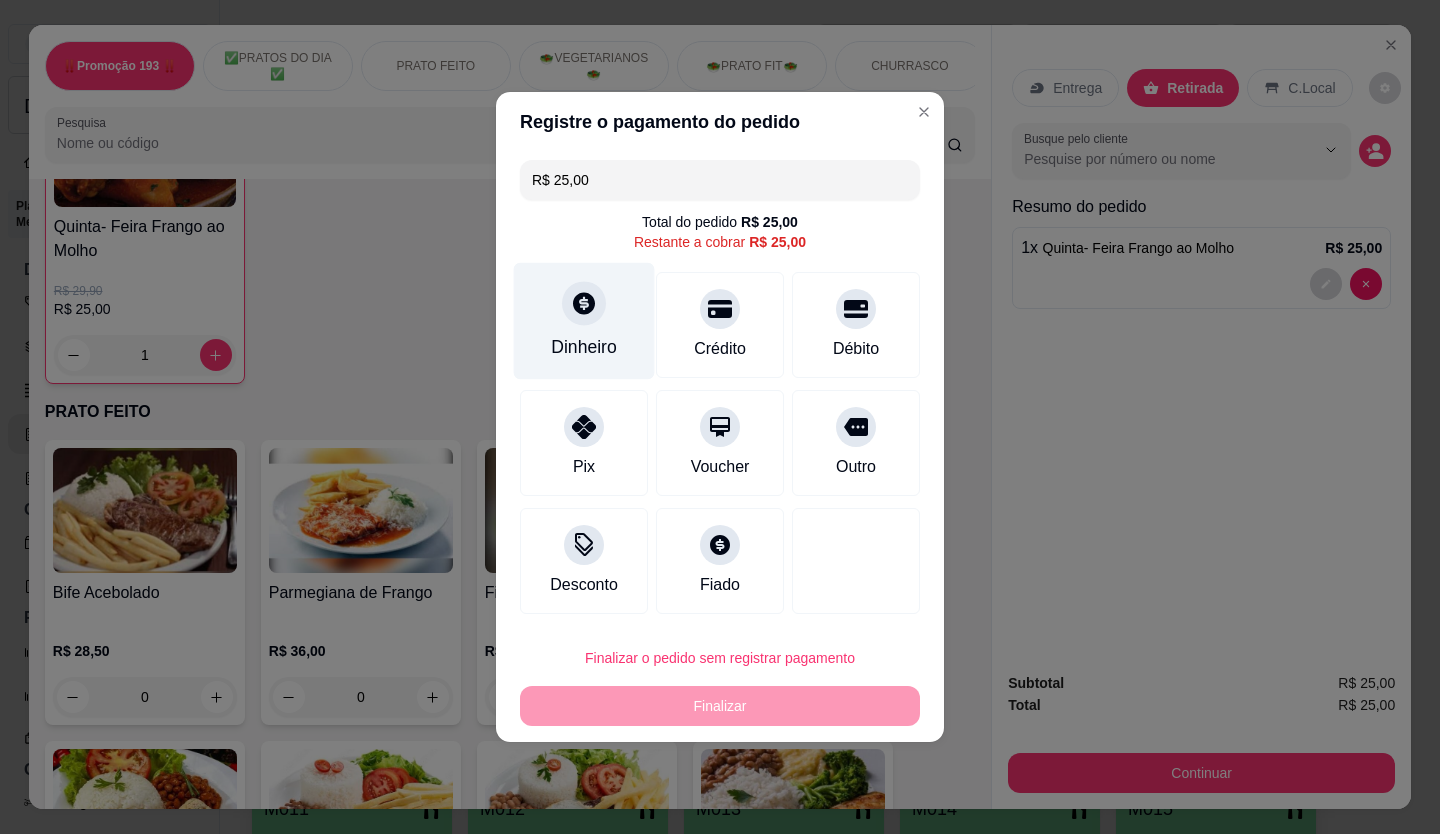 click 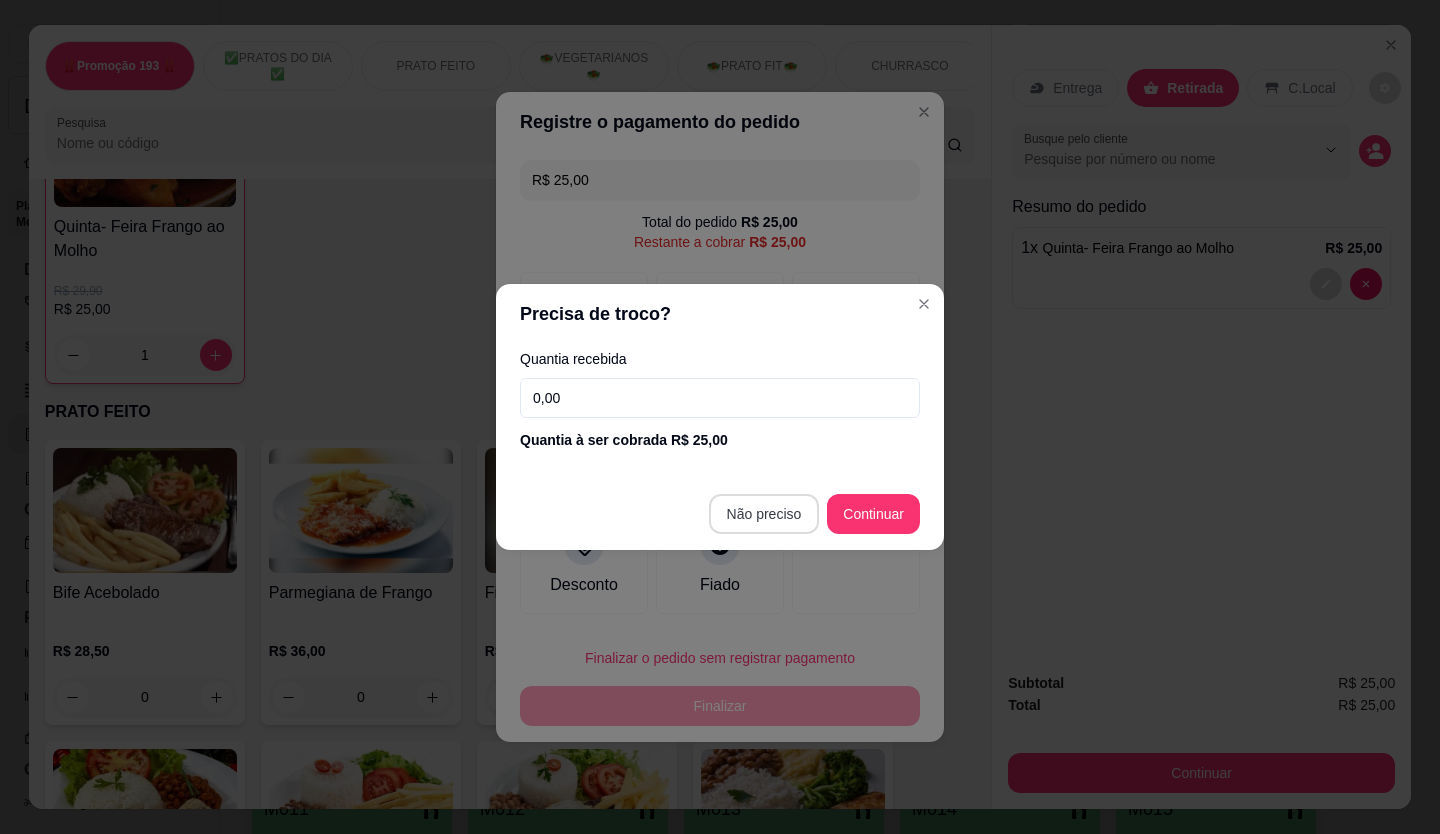 type on "R$ 0,00" 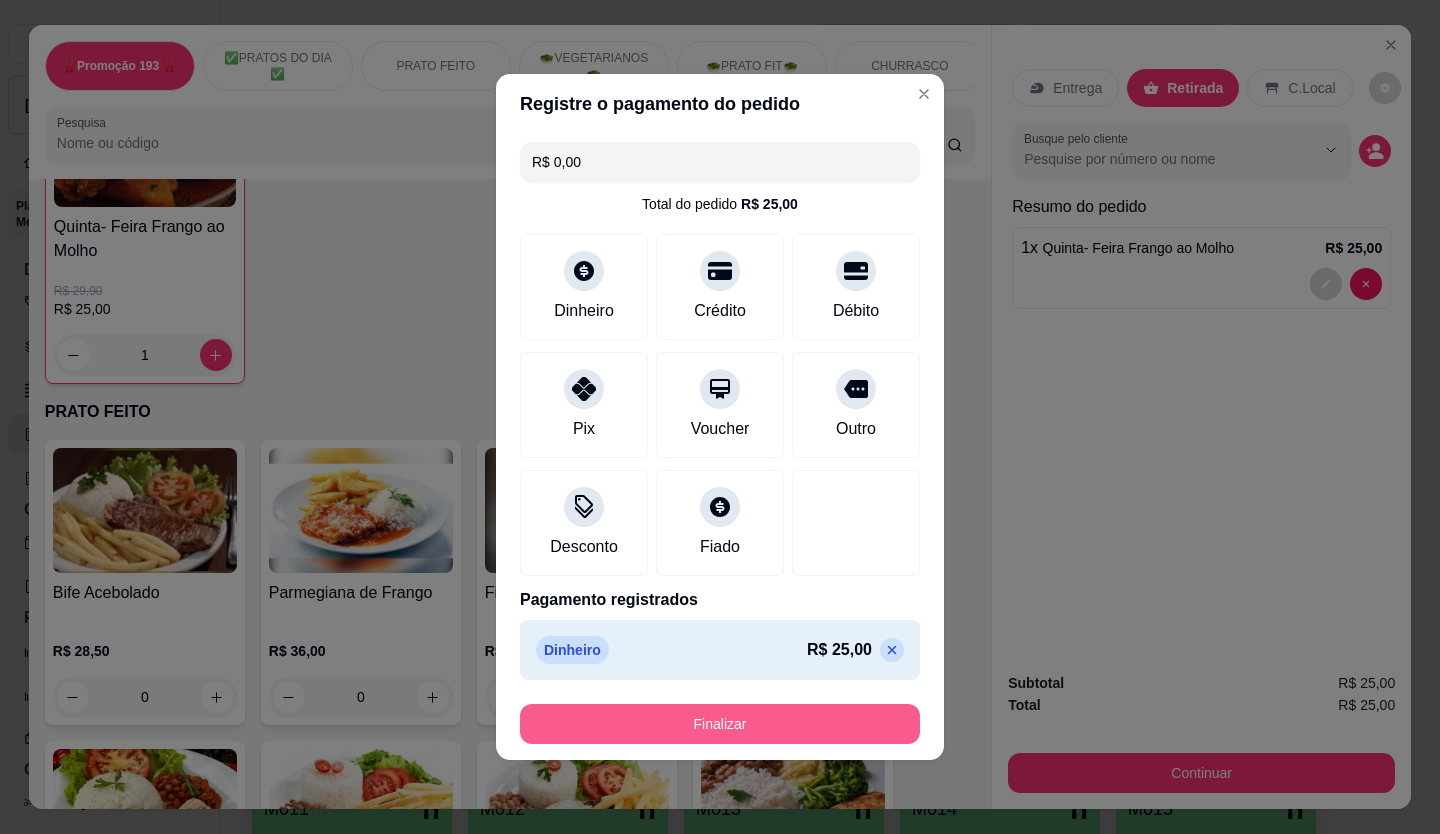 click on "Finalizar" at bounding box center (720, 724) 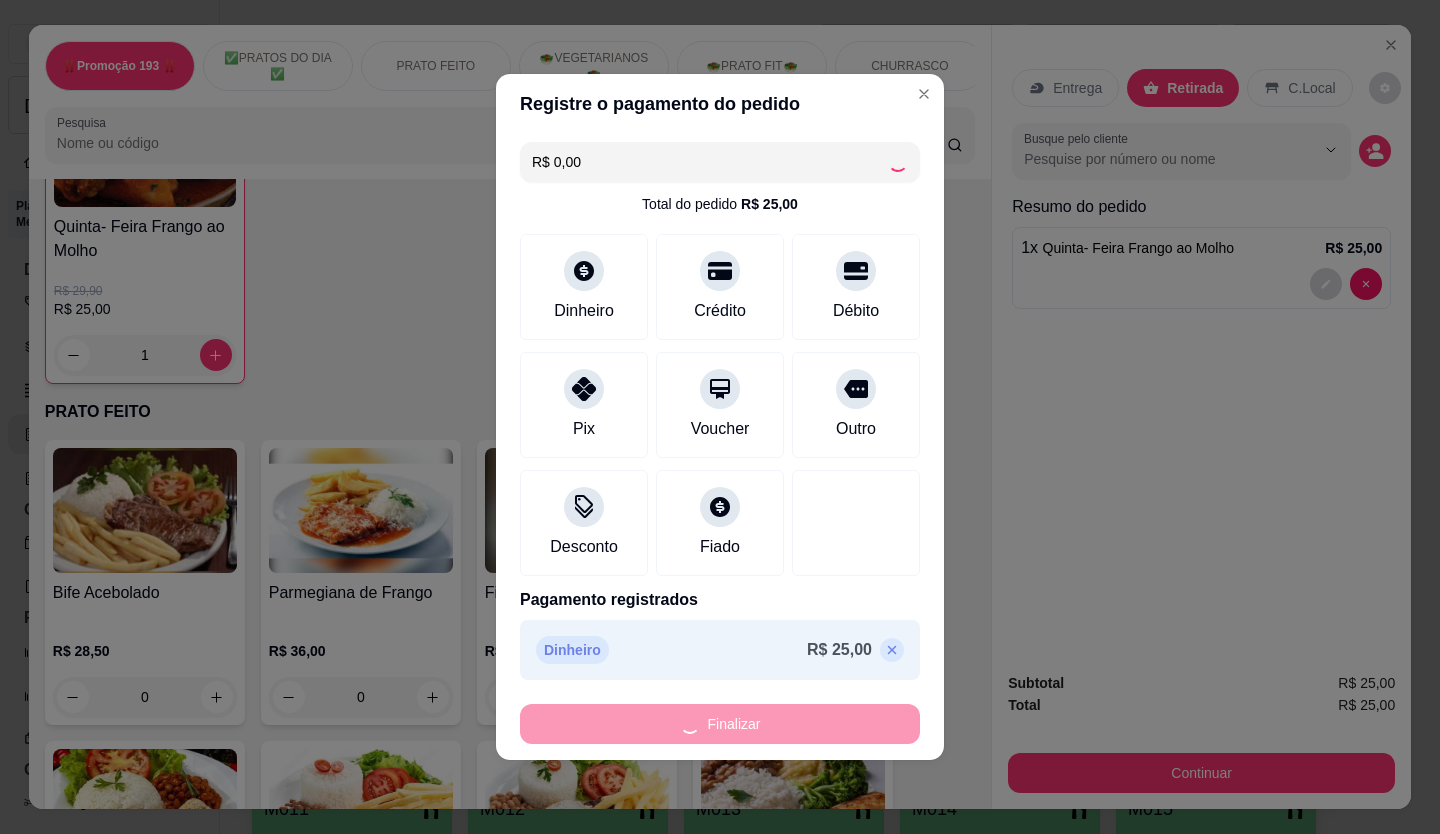 type on "0" 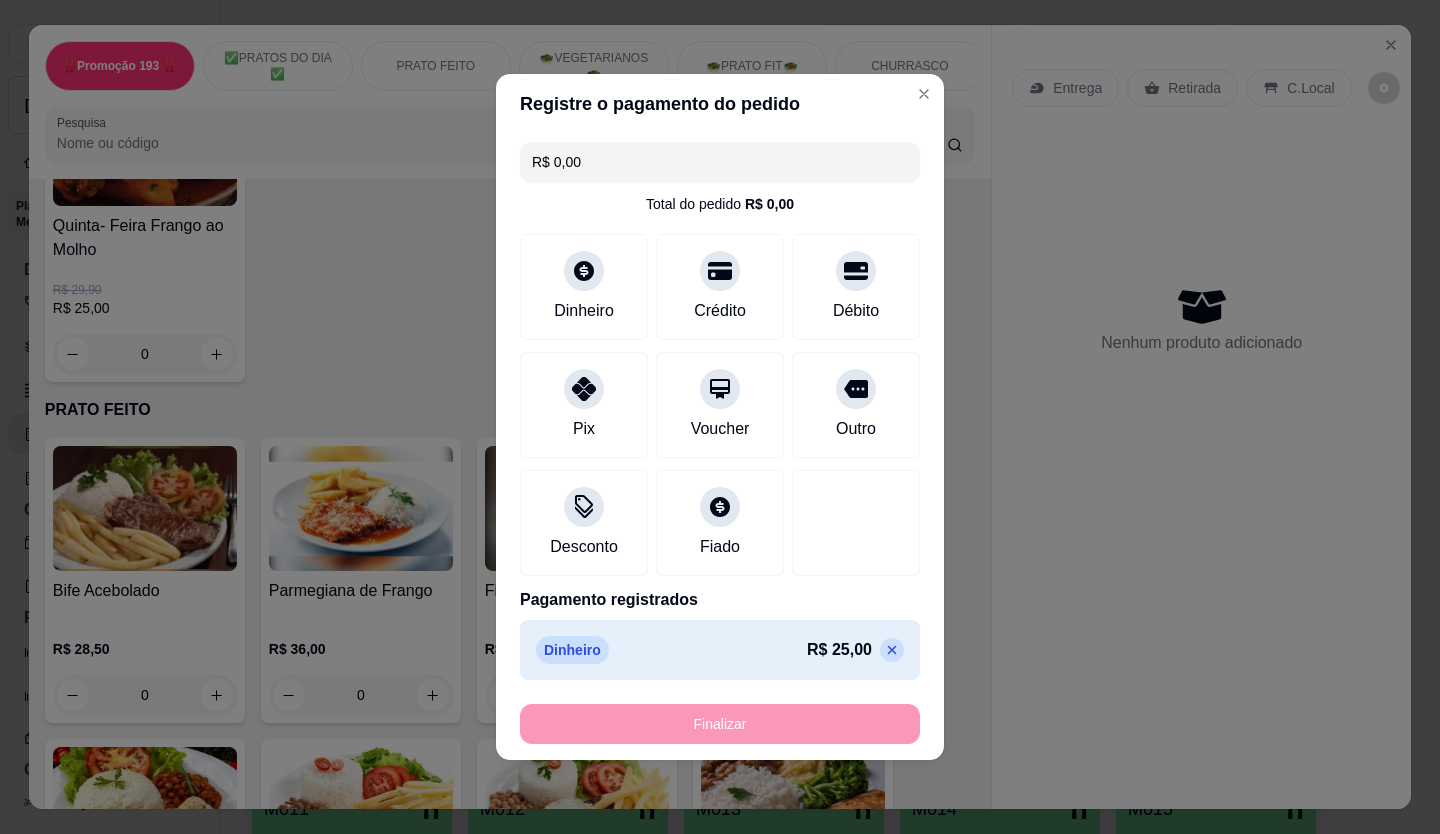 type on "-R$ 25,00" 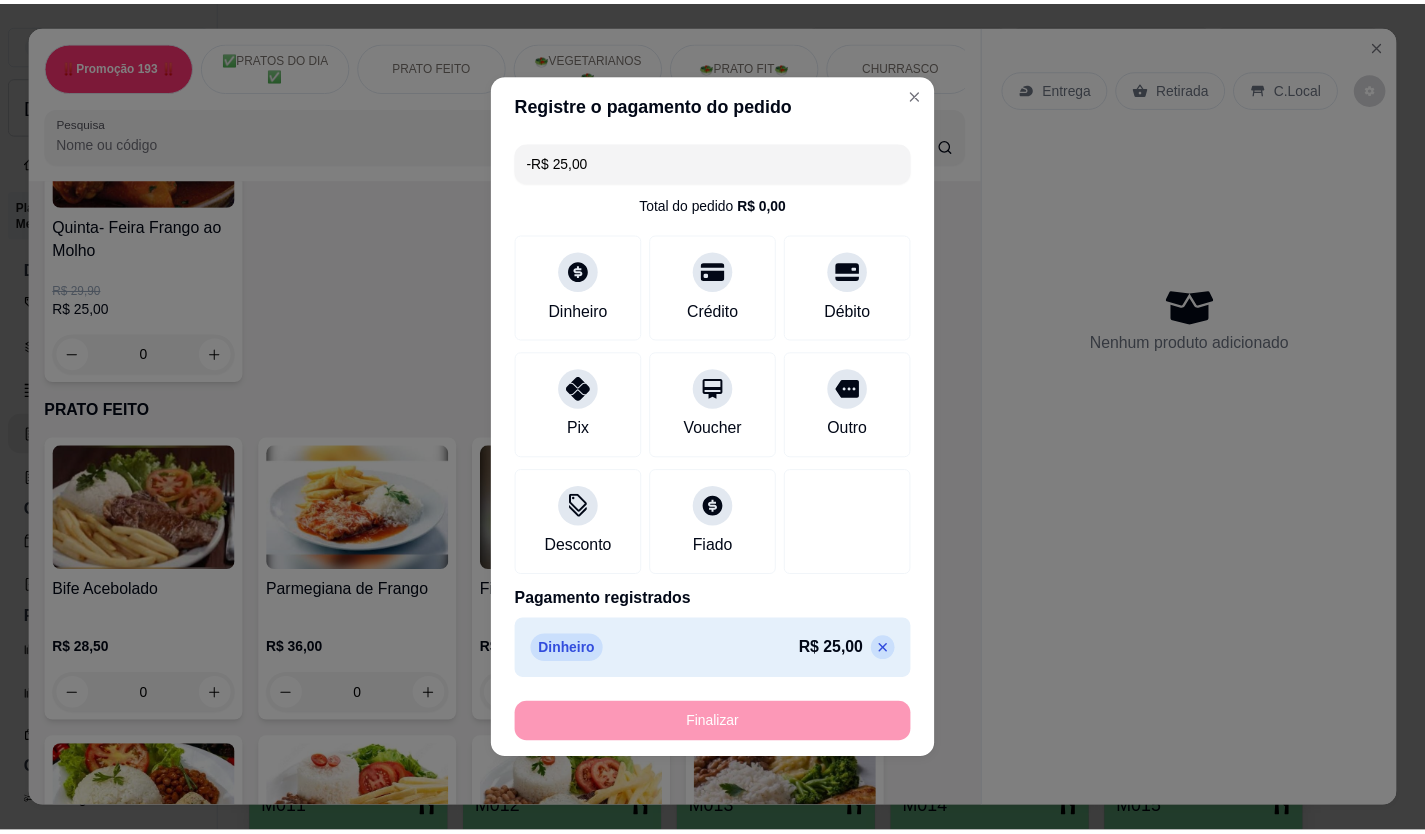 scroll, scrollTop: 600, scrollLeft: 0, axis: vertical 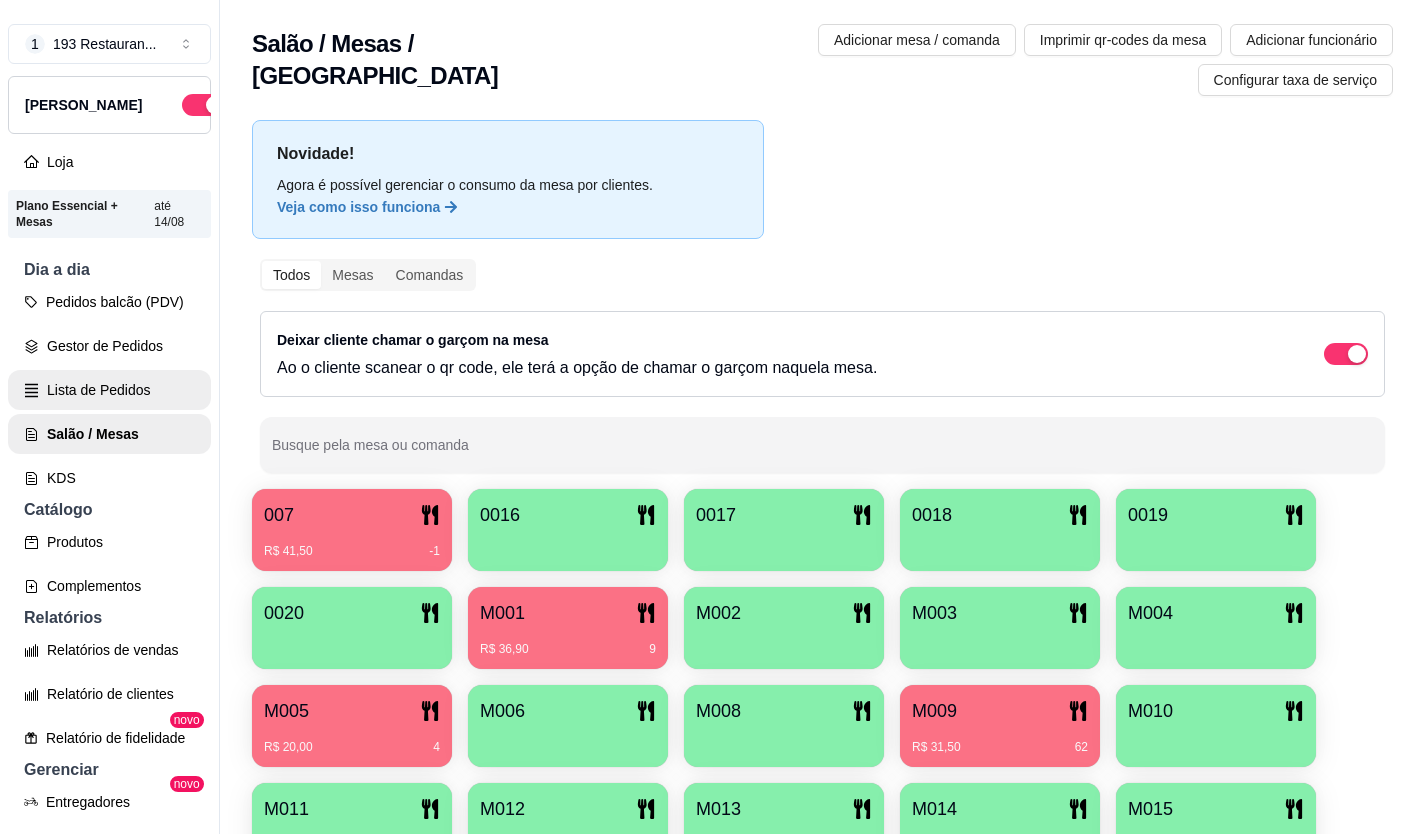 click on "Lista de Pedidos" at bounding box center [109, 390] 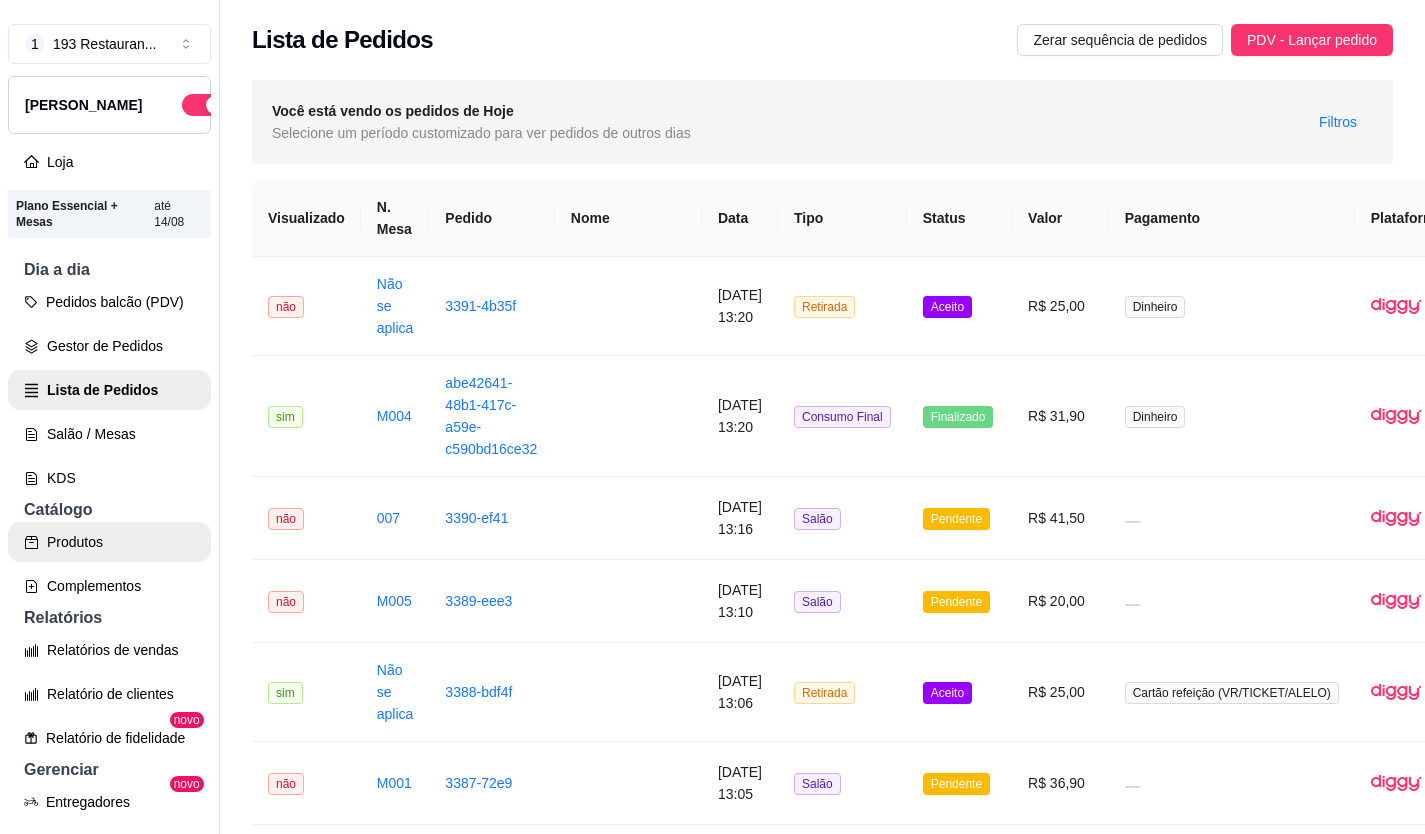 click on "Produtos" at bounding box center [109, 542] 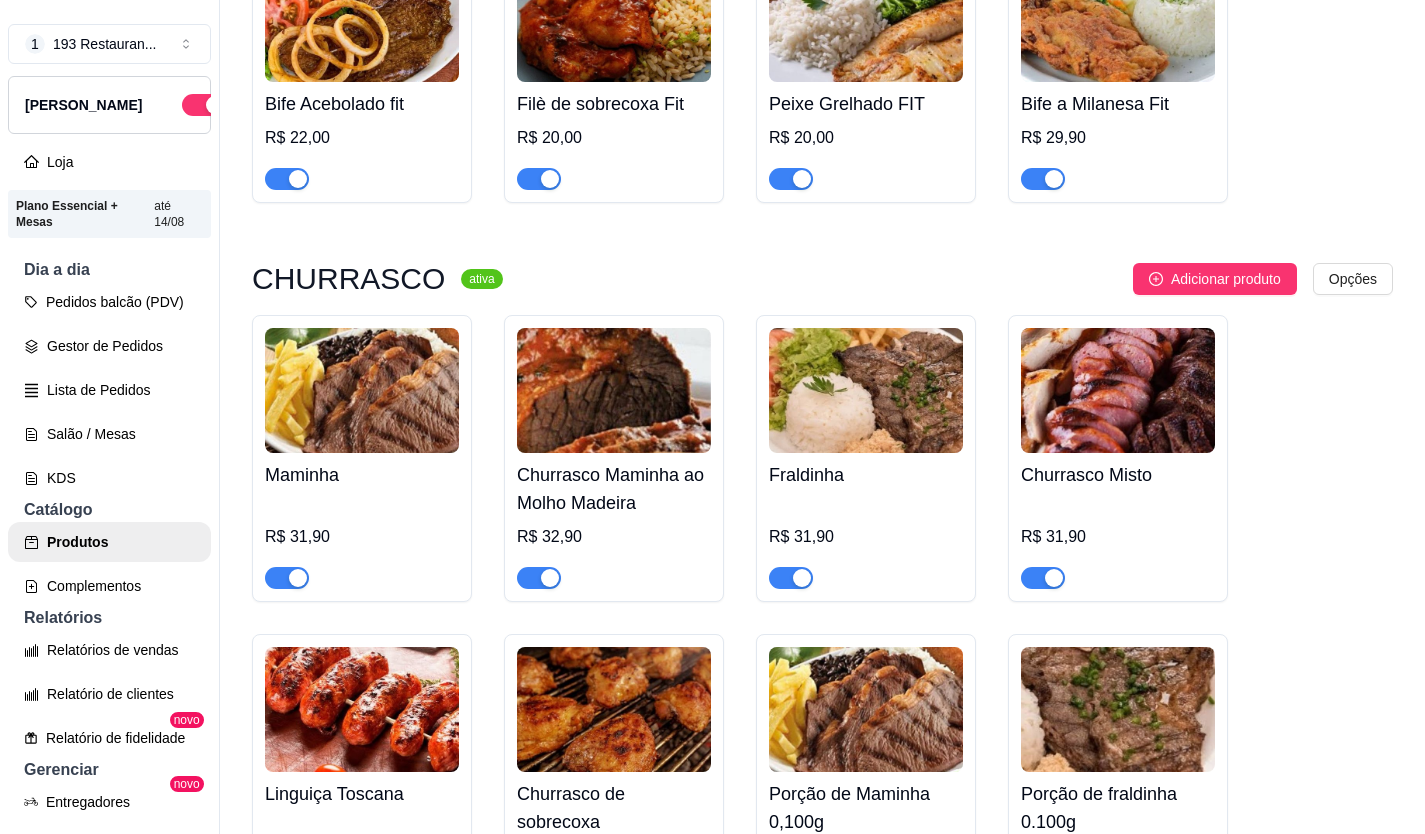 scroll, scrollTop: 4300, scrollLeft: 0, axis: vertical 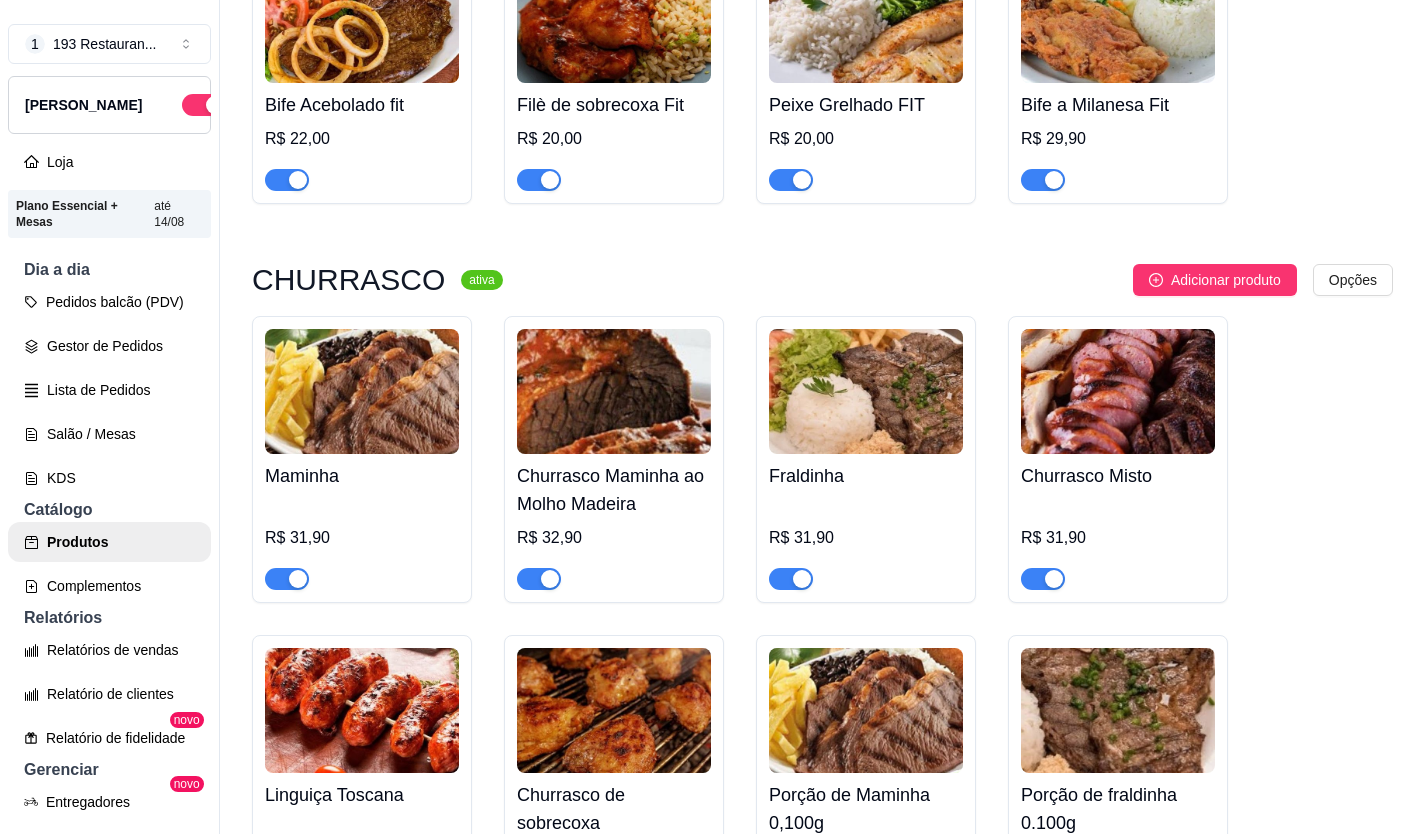 click at bounding box center [550, 579] 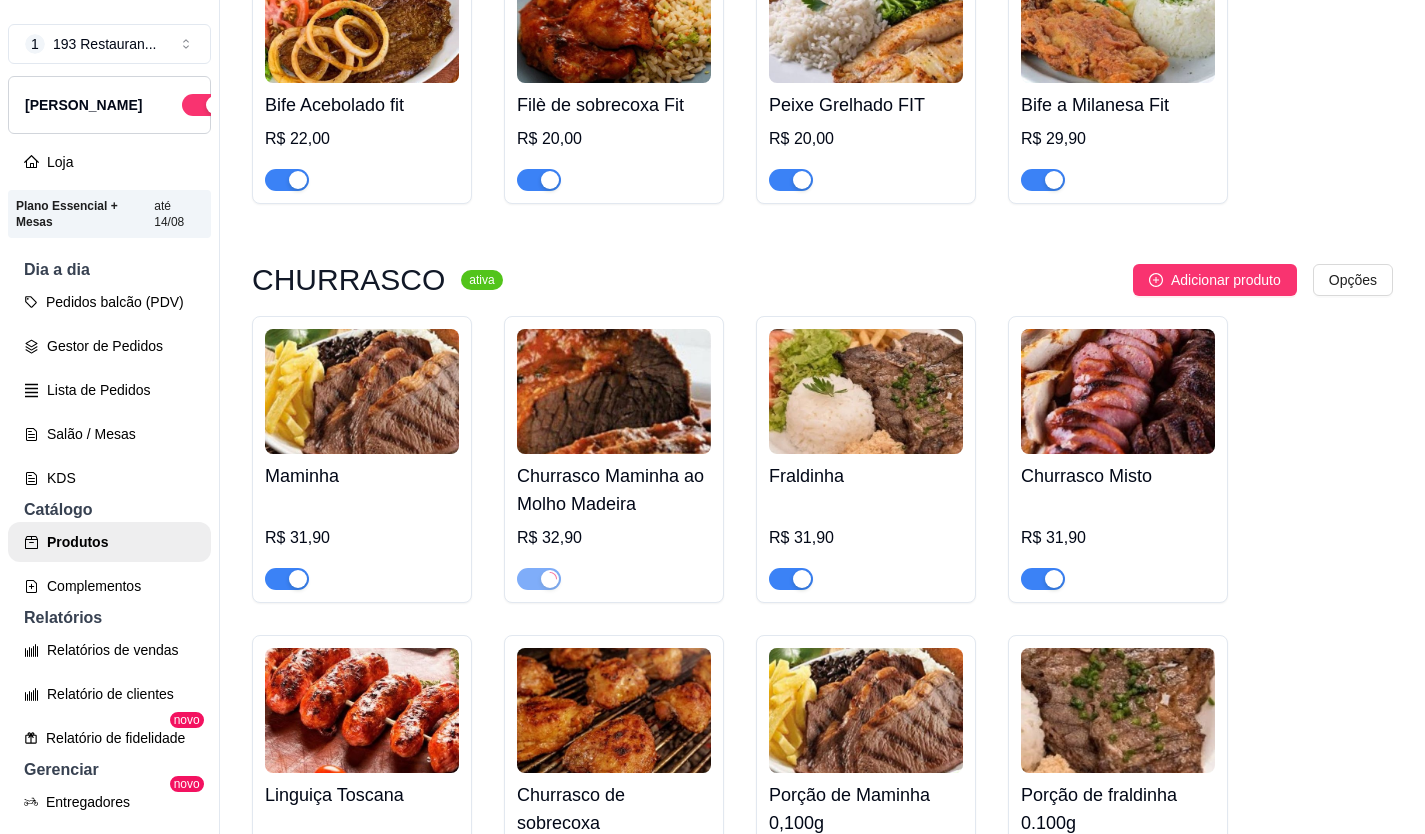 click at bounding box center (298, 579) 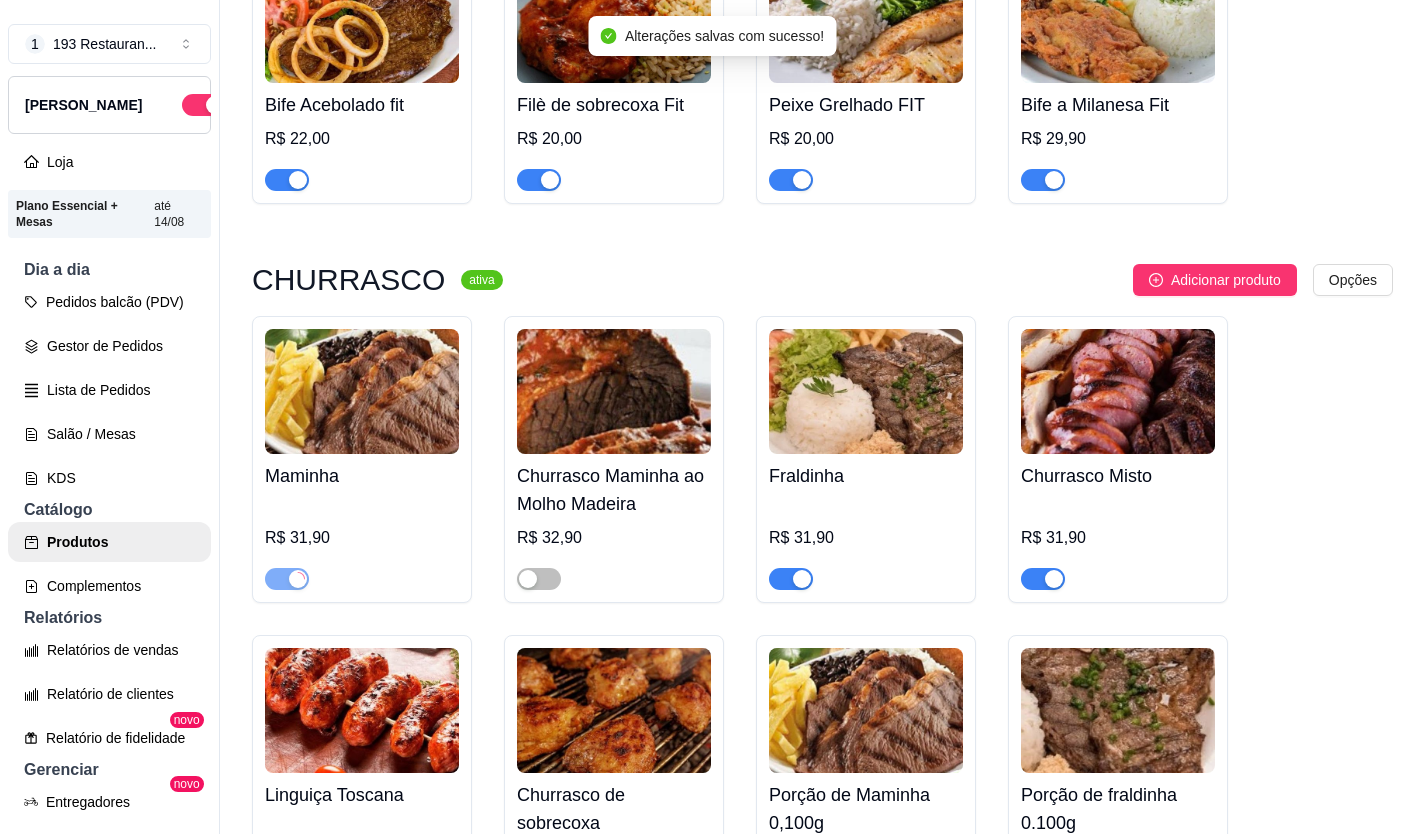 click at bounding box center (802, 579) 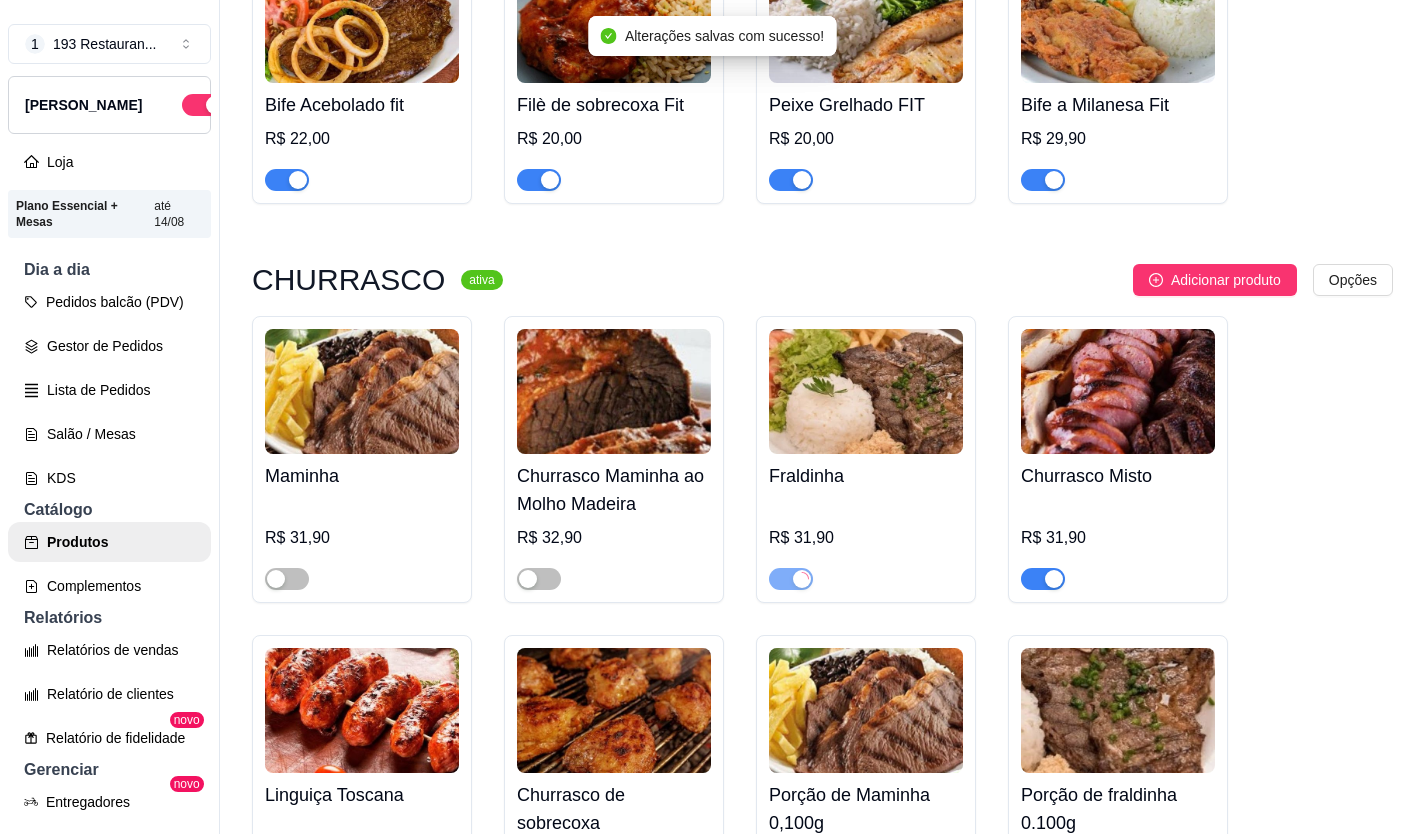 click at bounding box center (1054, 579) 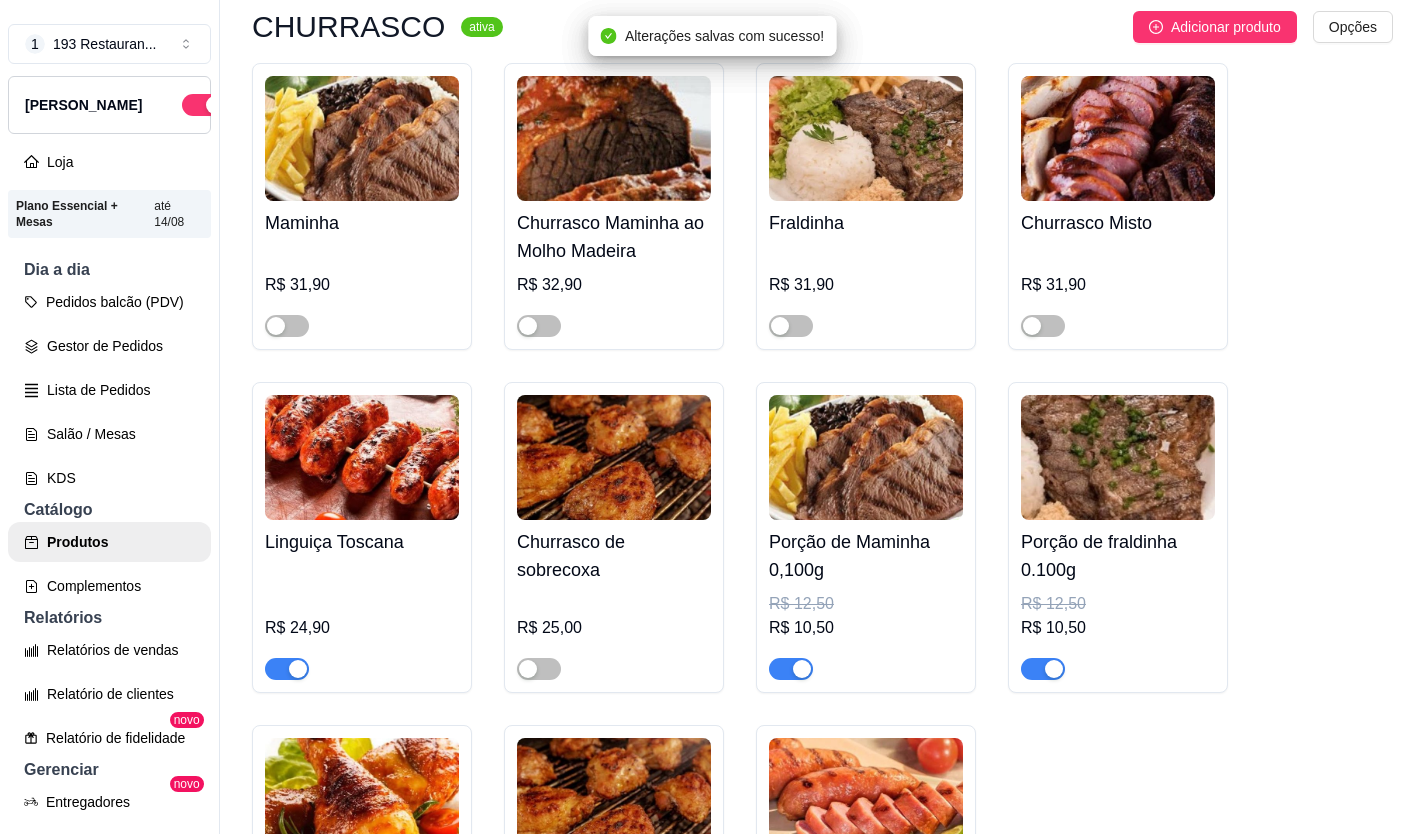 scroll, scrollTop: 4700, scrollLeft: 0, axis: vertical 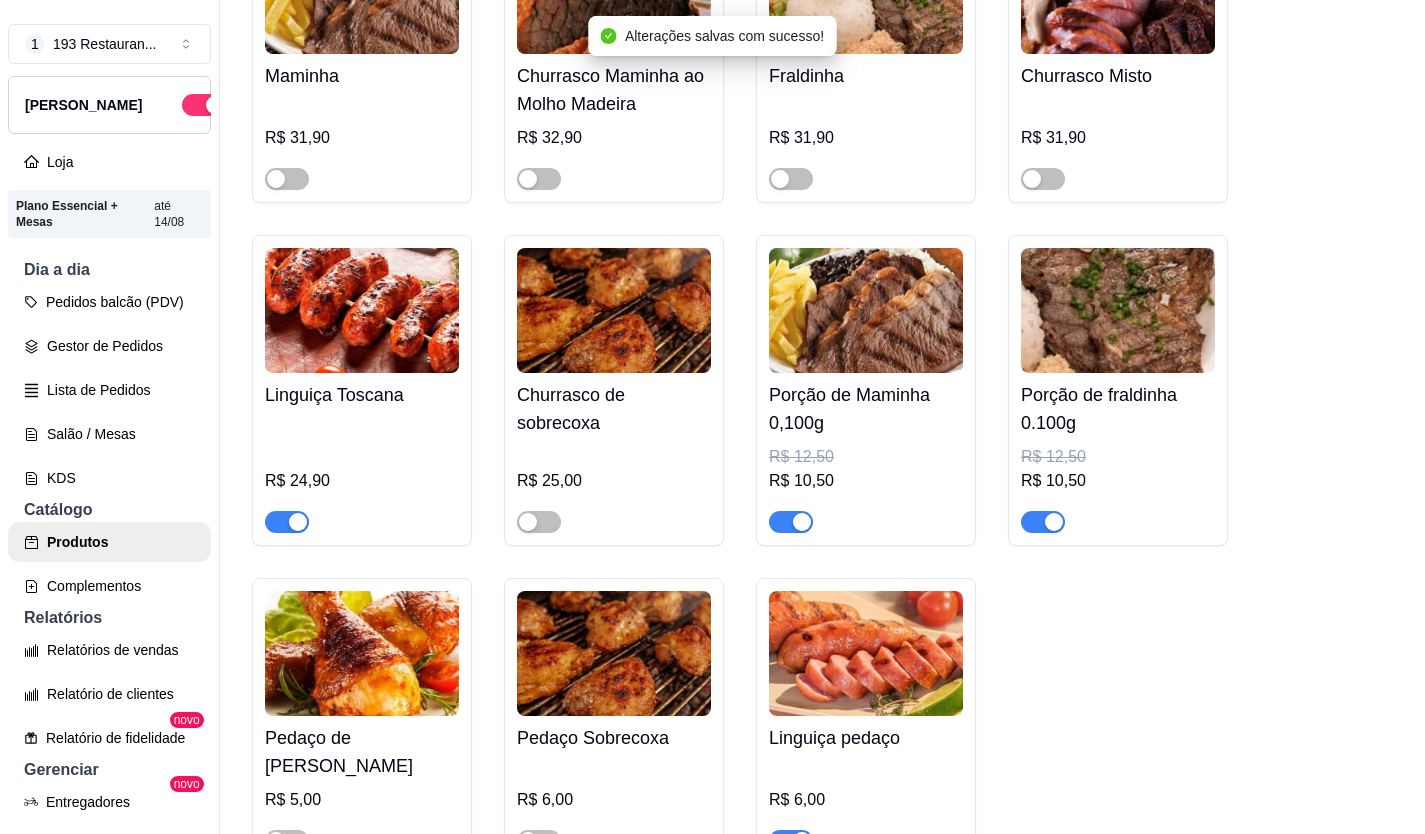 click at bounding box center (1054, 522) 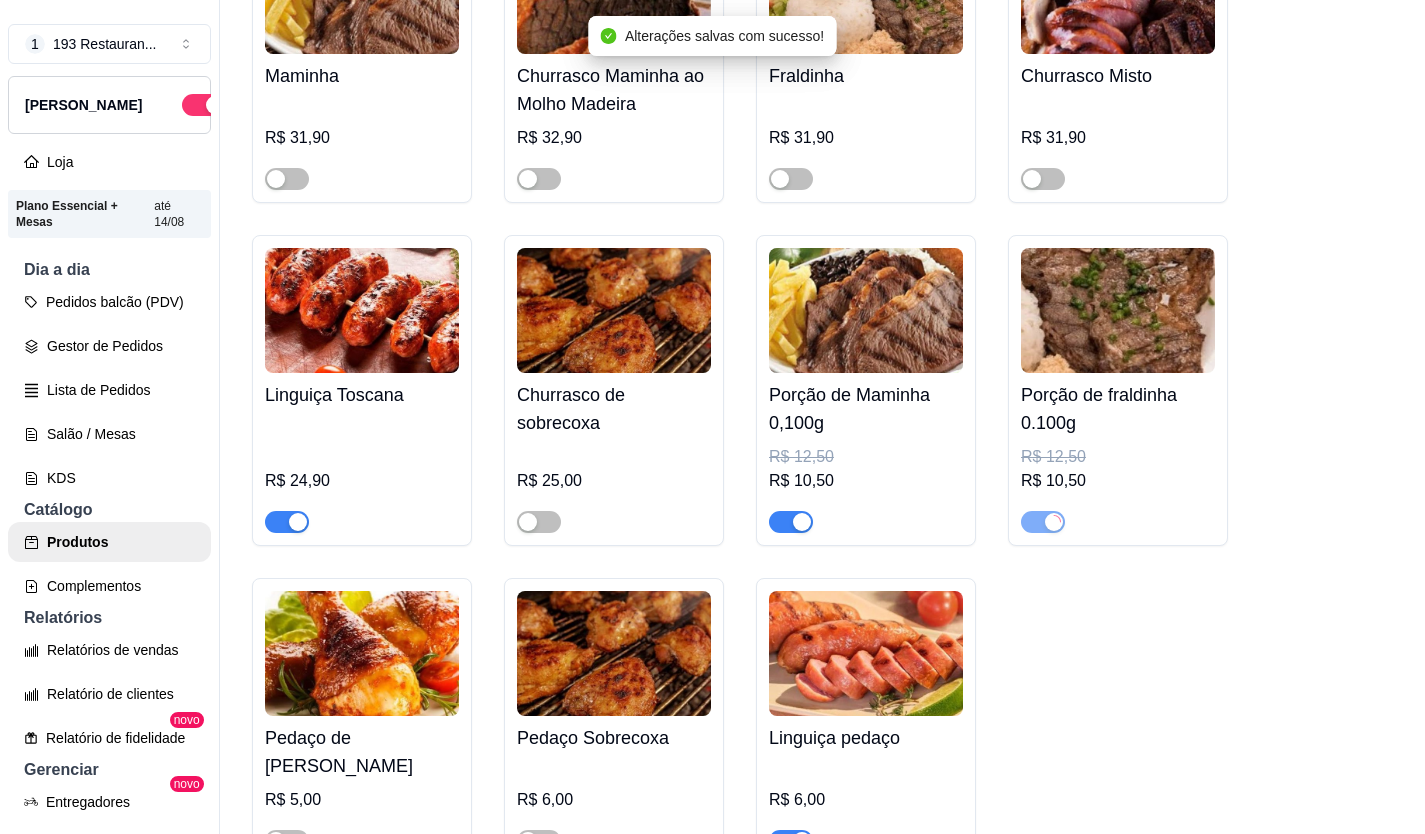 click at bounding box center (791, 522) 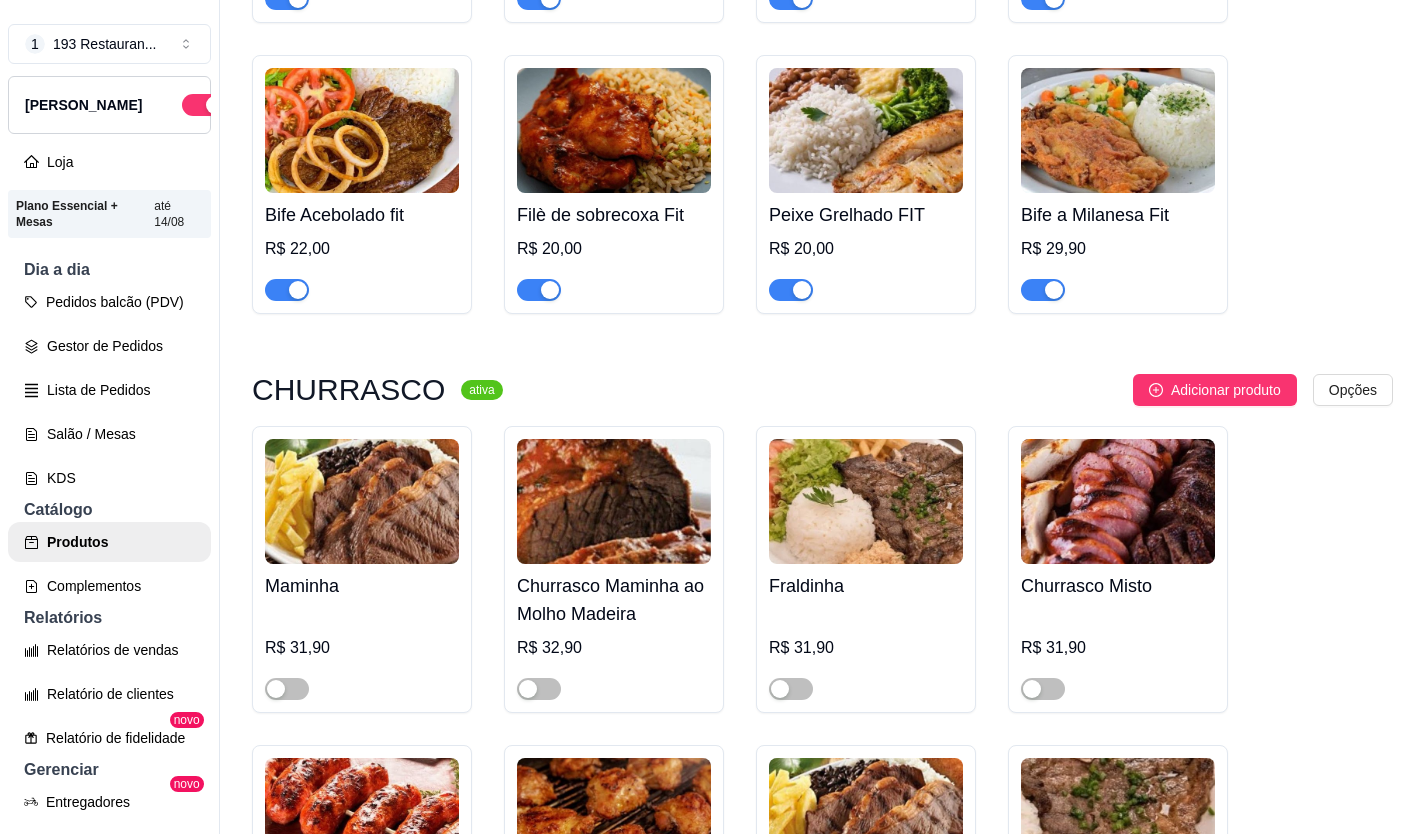 scroll, scrollTop: 4000, scrollLeft: 0, axis: vertical 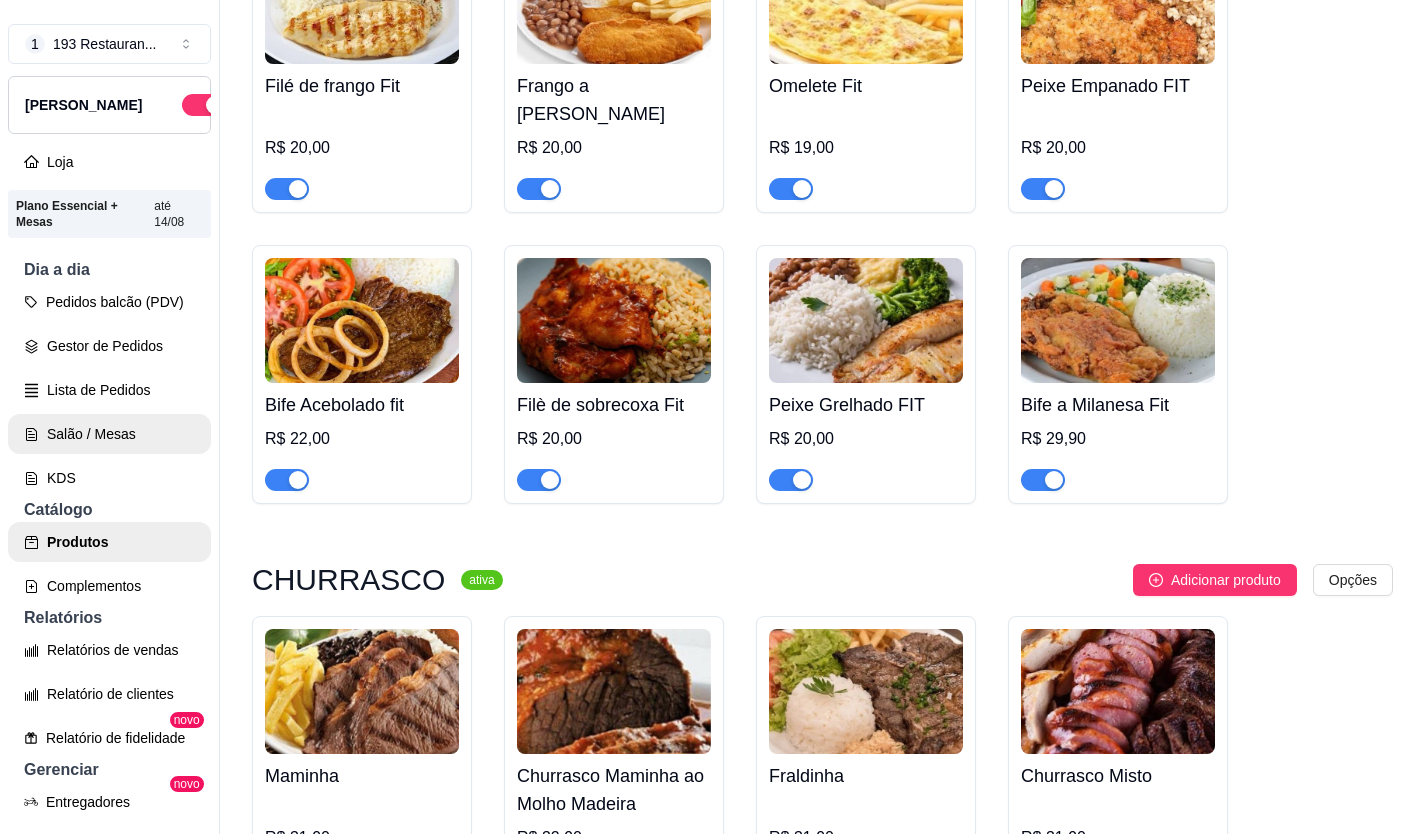 click on "Salão / Mesas" at bounding box center (109, 434) 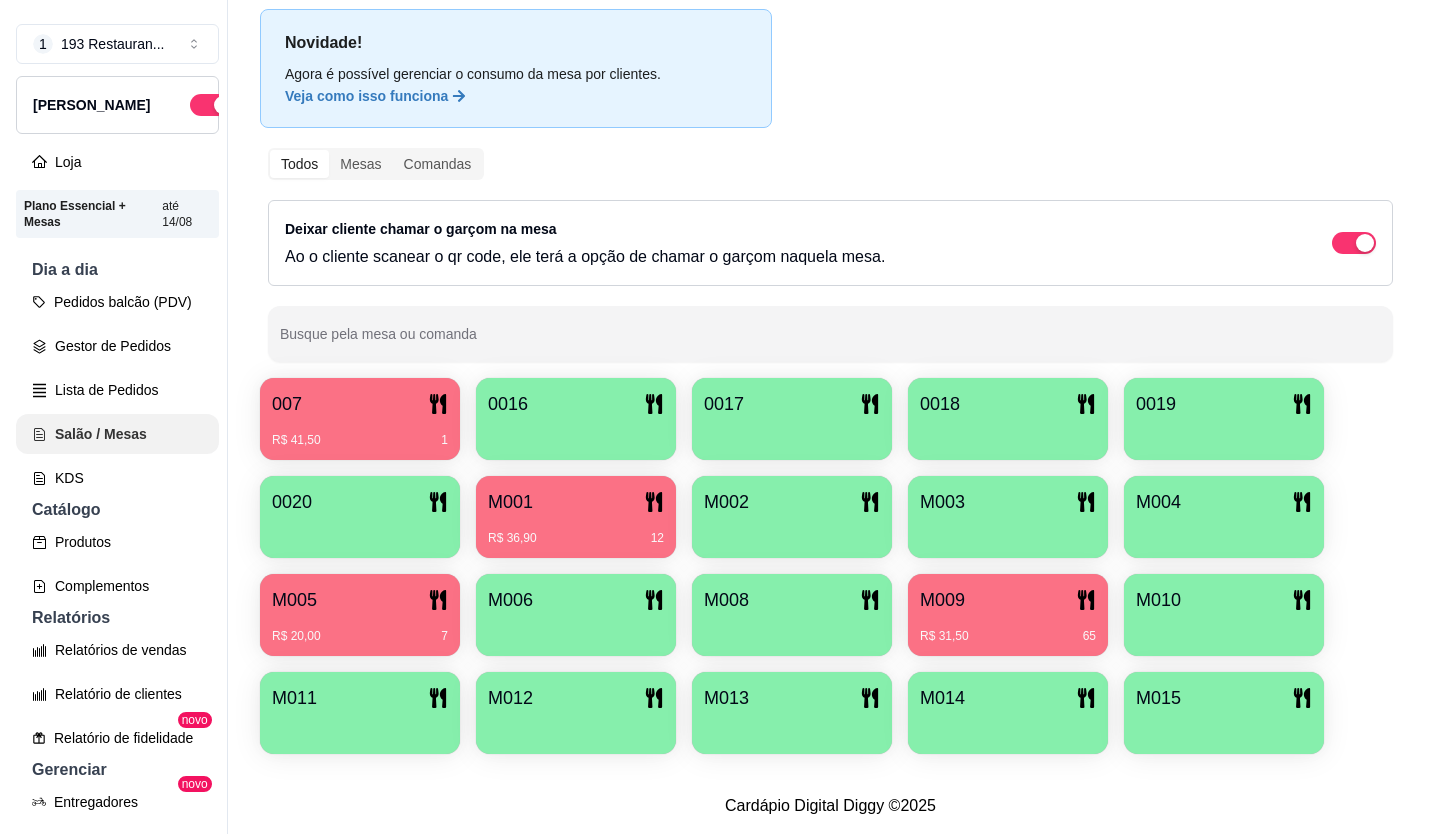 scroll, scrollTop: 0, scrollLeft: 0, axis: both 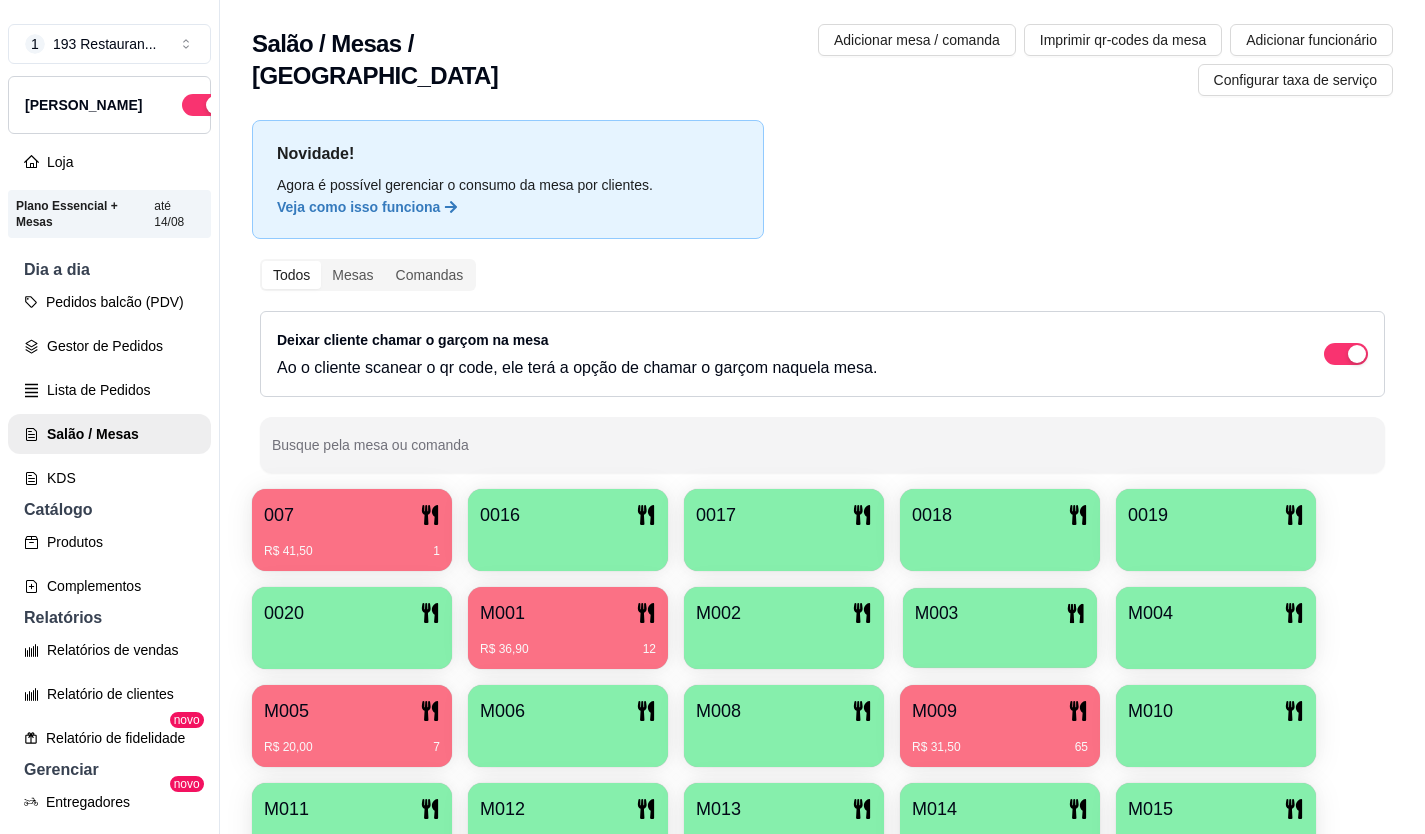 click on "M003" at bounding box center (937, 613) 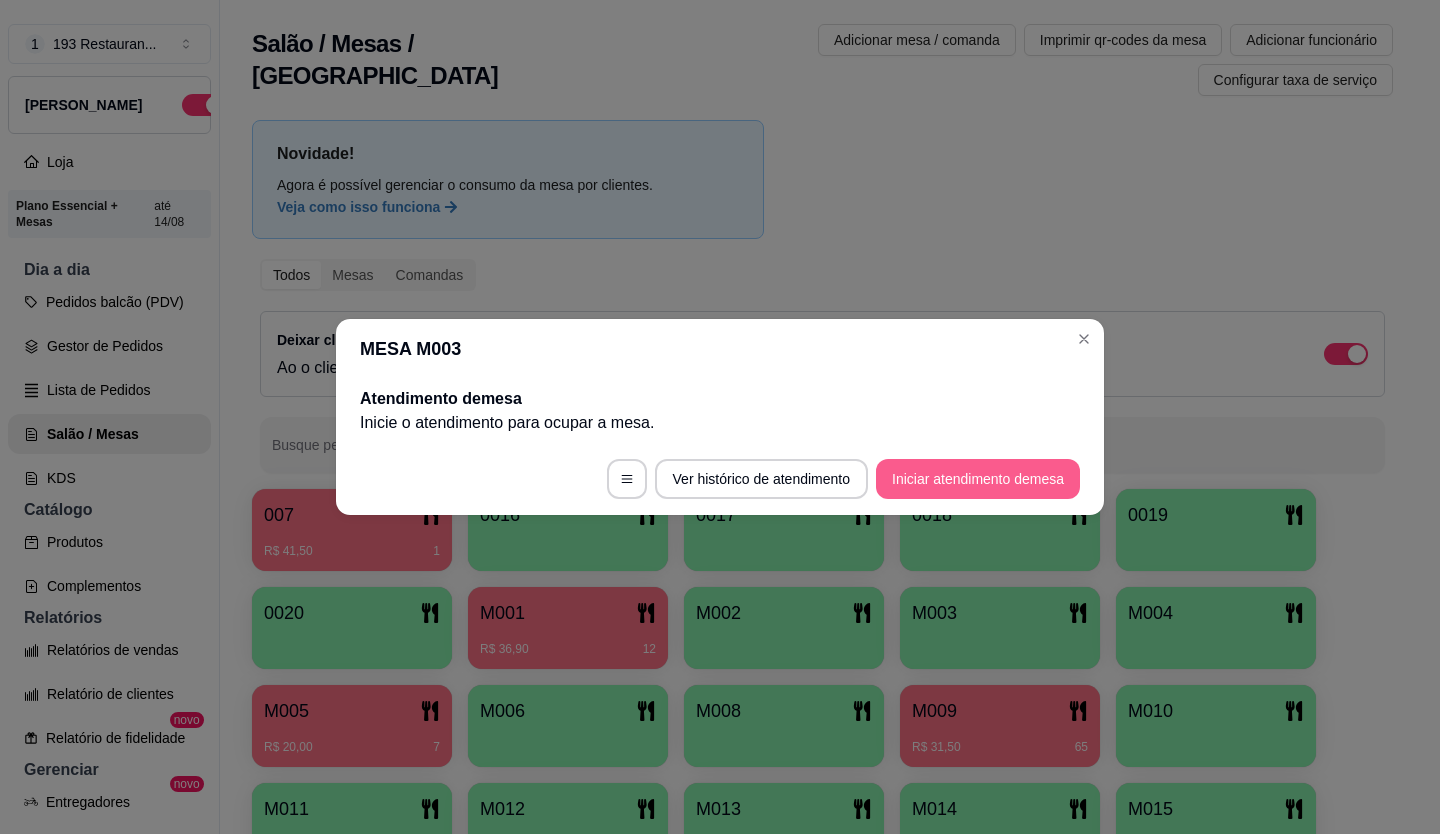 click on "Iniciar atendimento de  mesa" at bounding box center [978, 479] 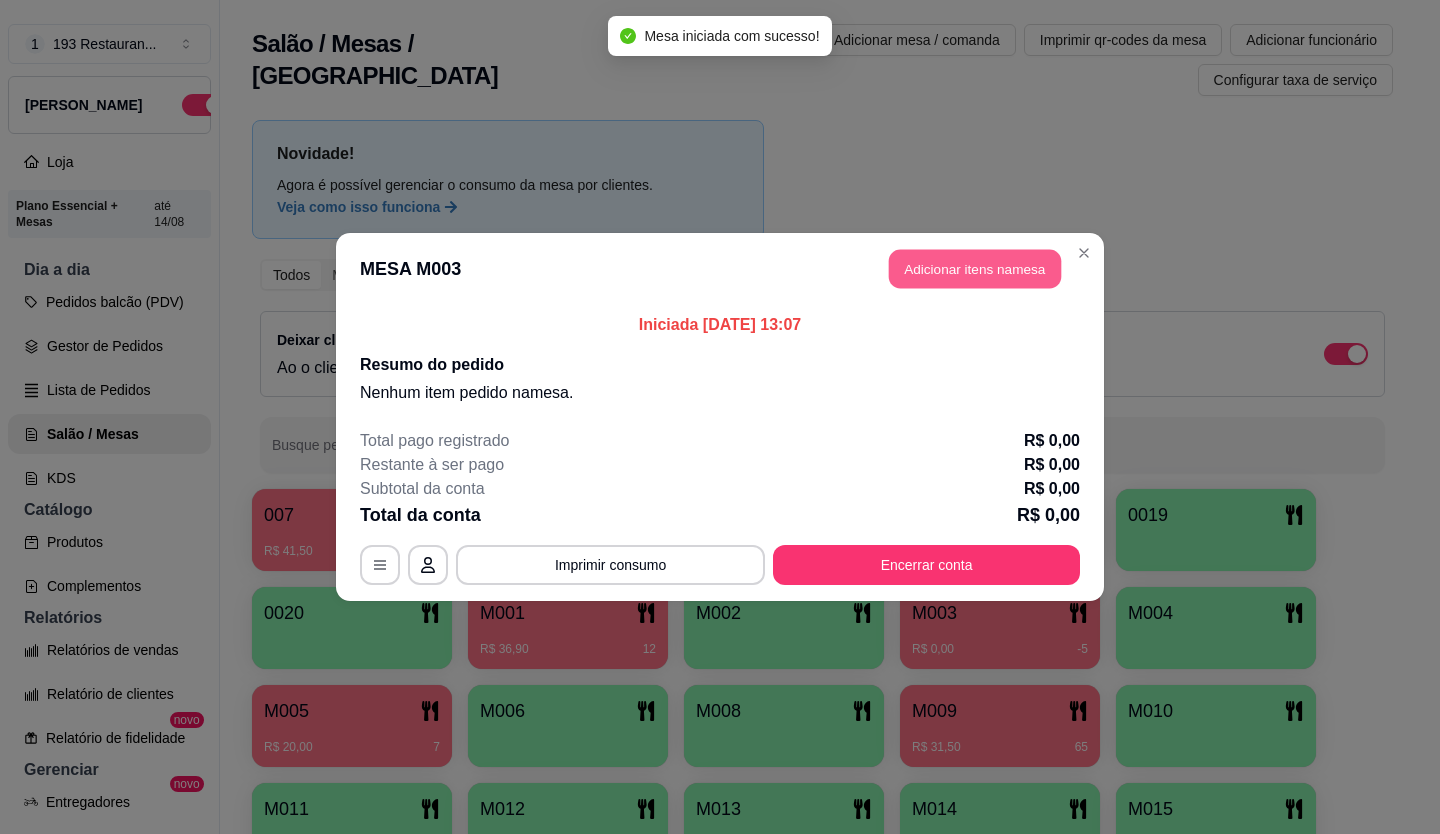 click on "Adicionar itens na  mesa" at bounding box center (975, 269) 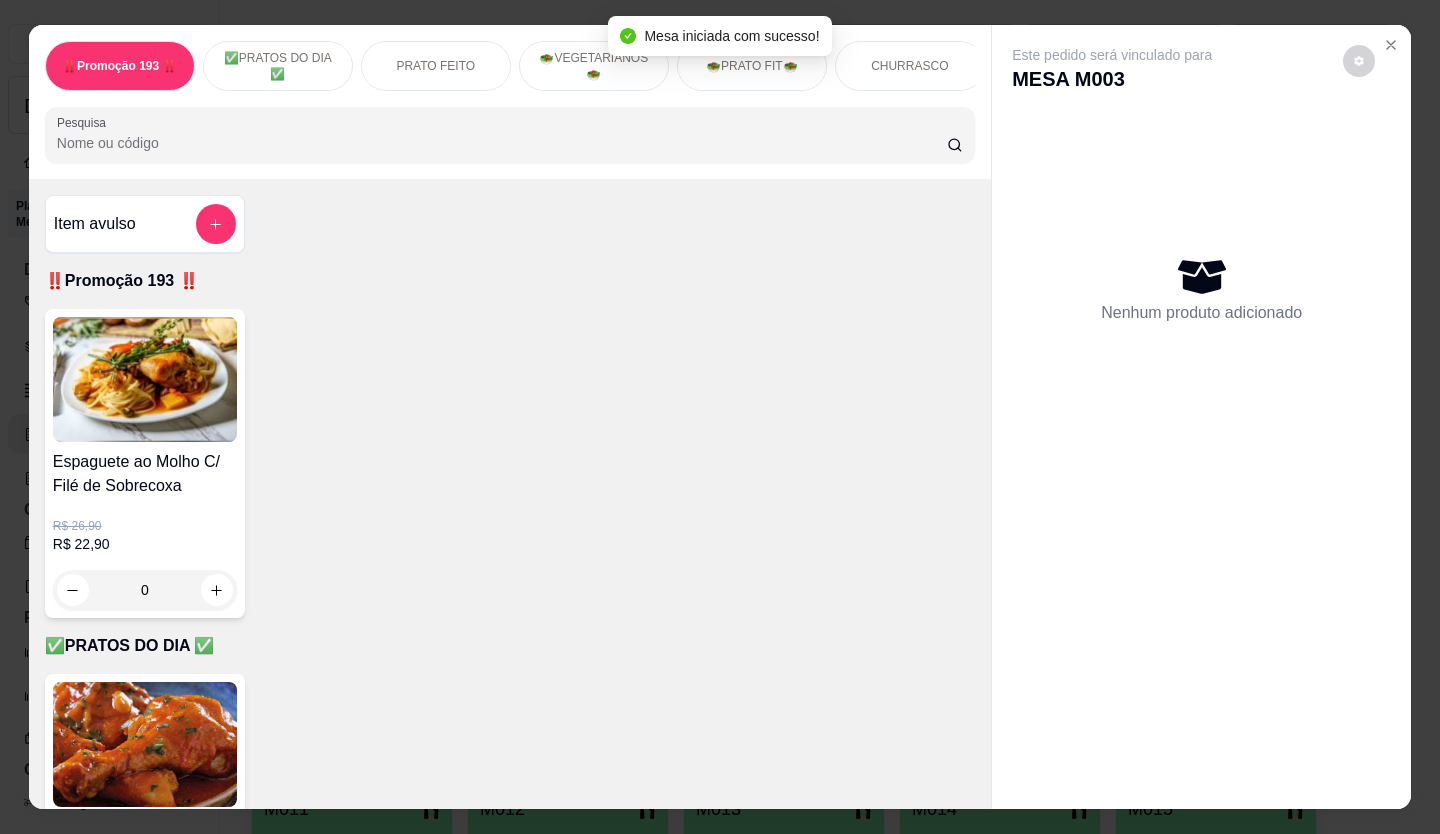 scroll, scrollTop: 46, scrollLeft: 0, axis: vertical 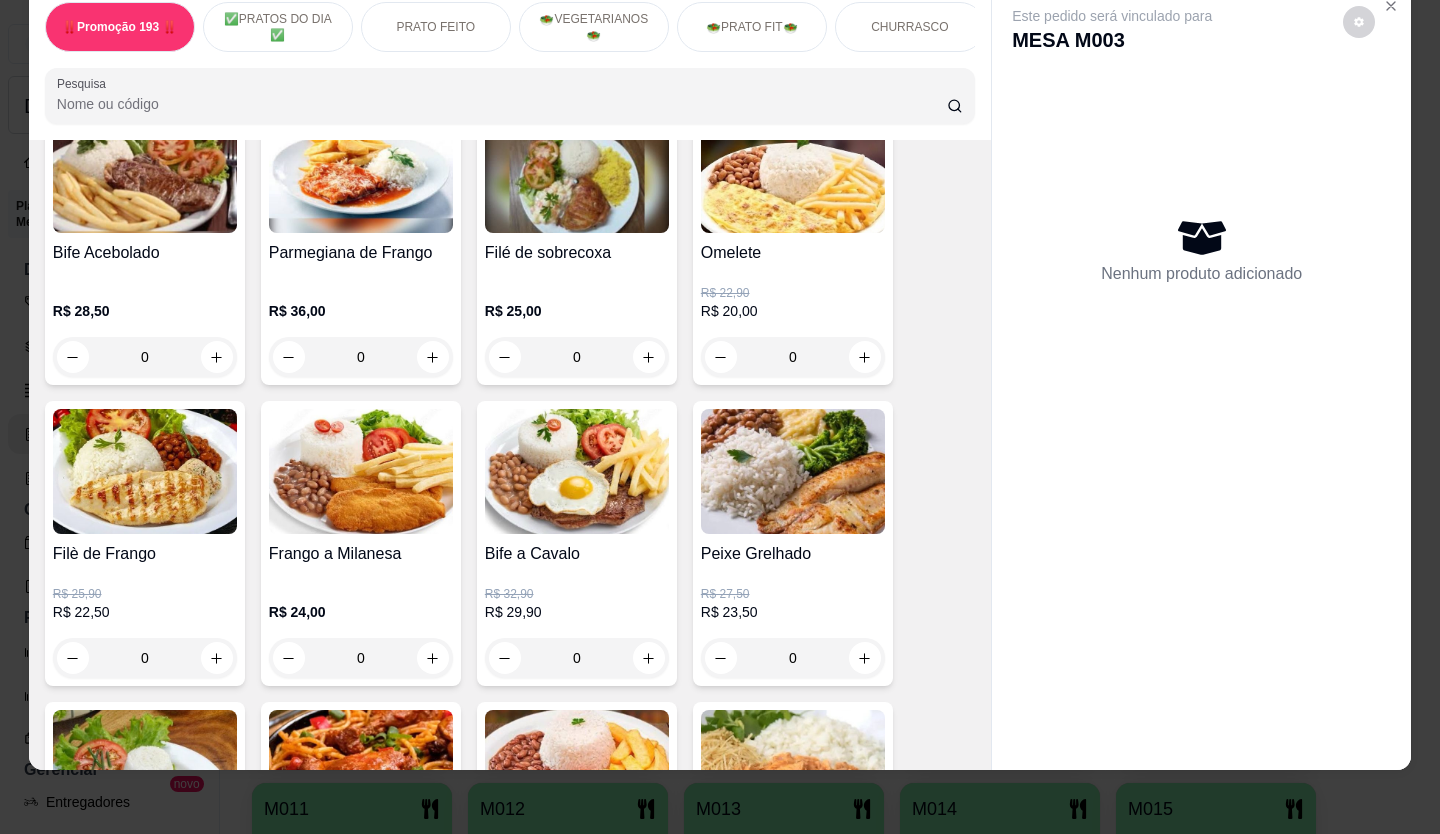 click at bounding box center [865, 357] 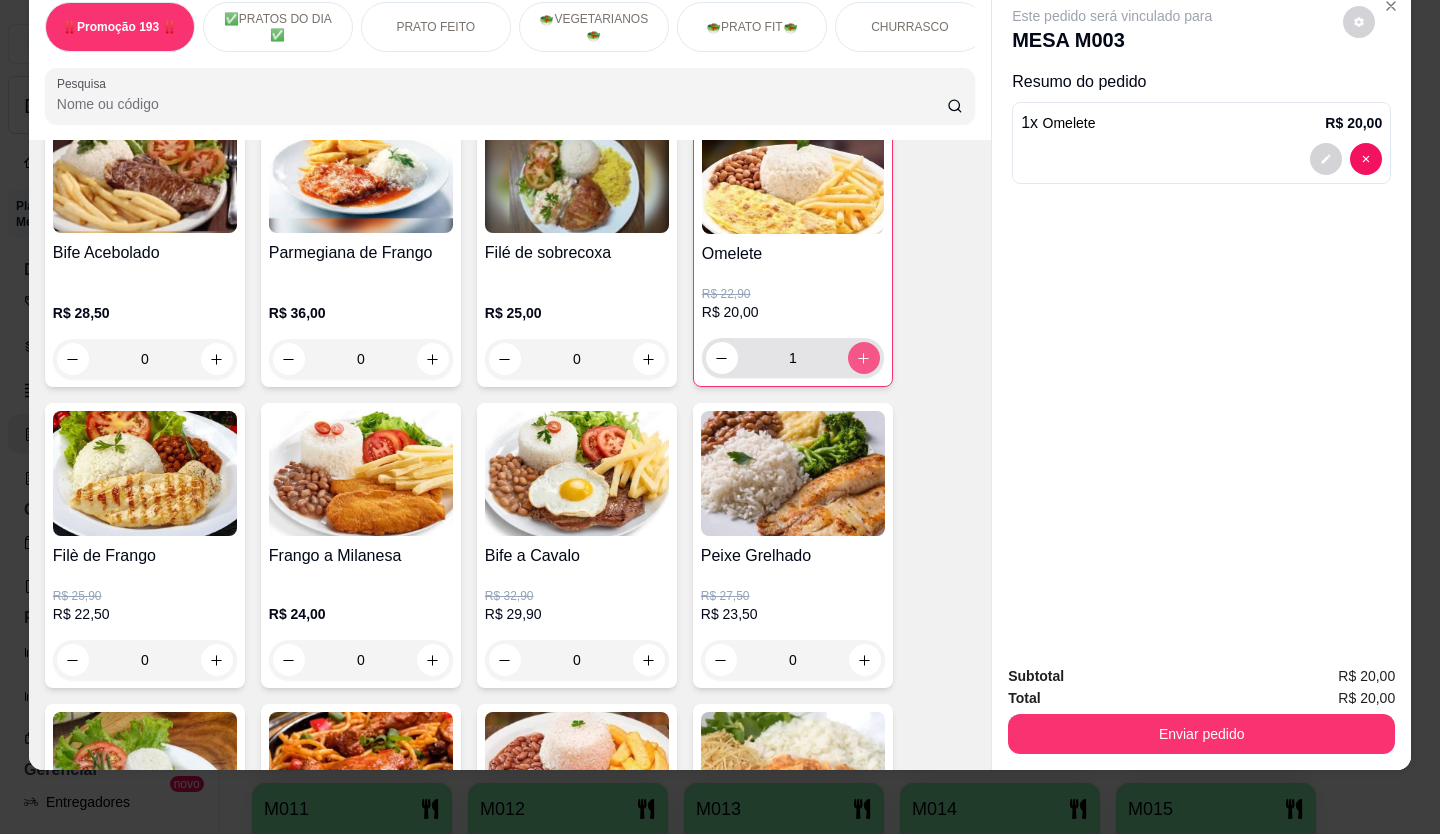 type on "1" 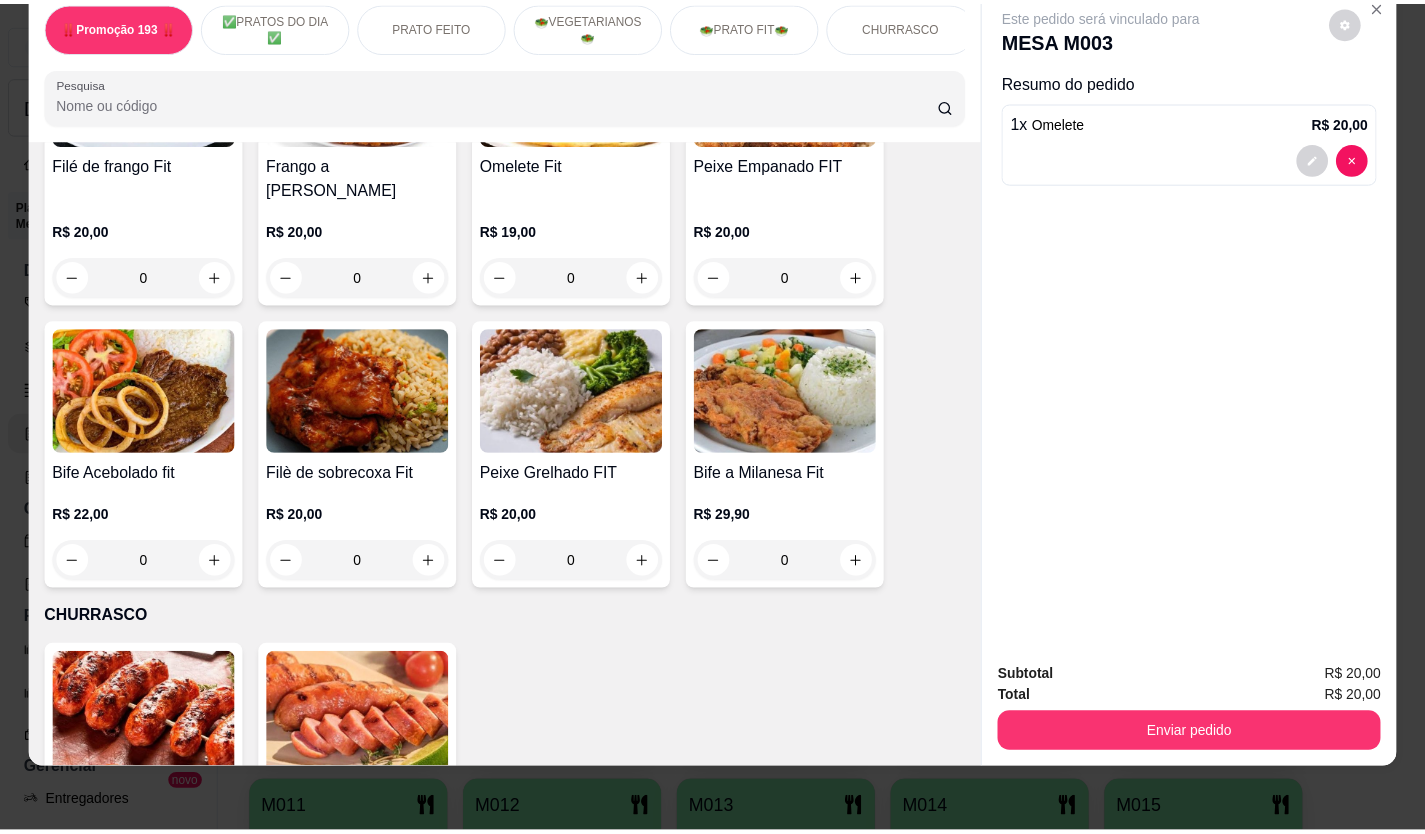scroll, scrollTop: 2600, scrollLeft: 0, axis: vertical 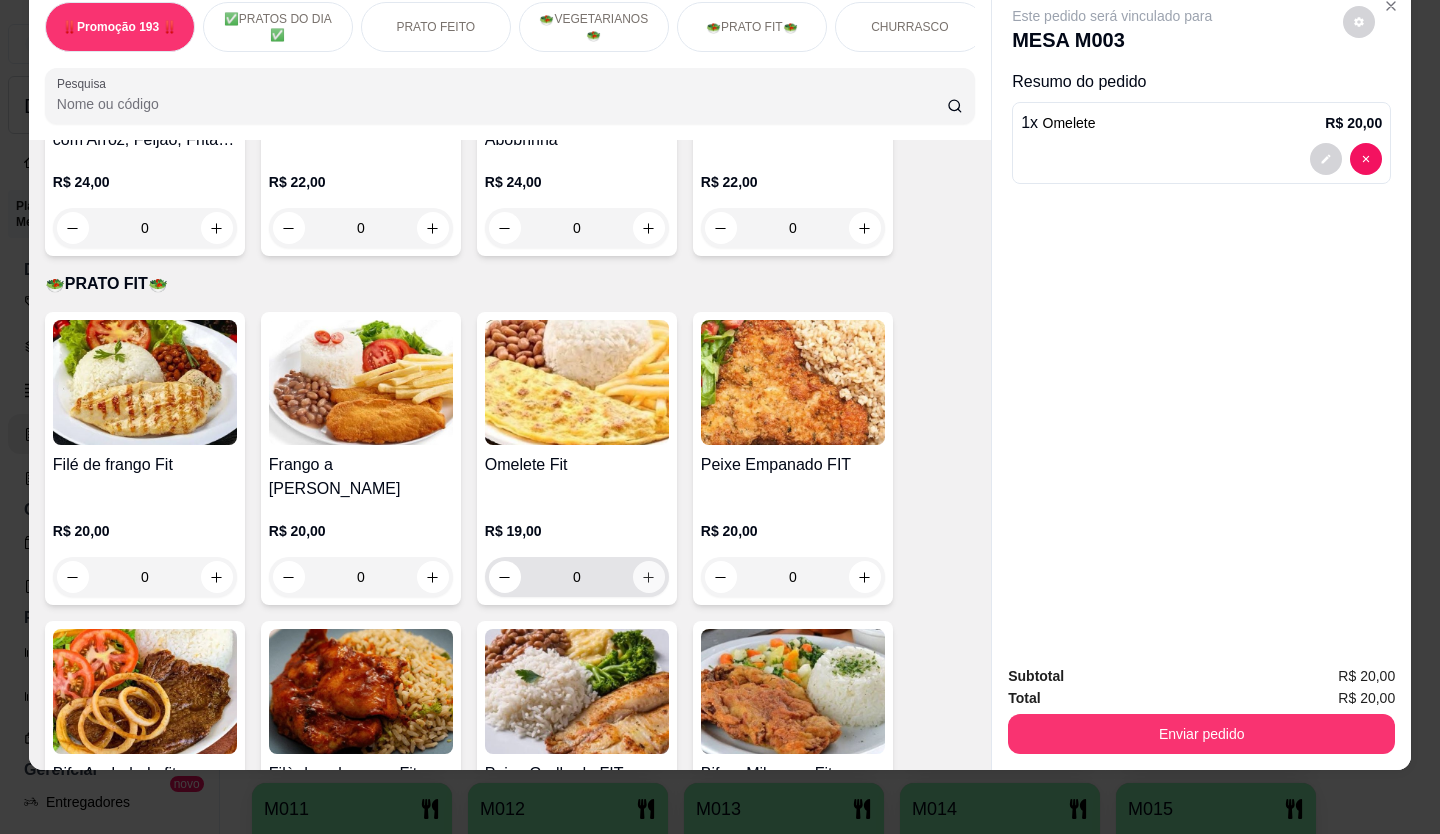 click on "Filé de frango Fit    R$ 20,00 0 Frango a Milanesa Fit   R$ 20,00 0 Omelete Fit    R$ 19,00 0 Peixe  Empanado FIT    R$ 20,00 0 Bife Acebolado fit   R$ 22,00 0 Filè de sobrecoxa Fit    R$ 20,00 0 Peixe Grelhado FIT   R$ 20,00 0 Bife a Milanesa Fit    R$ 29,90 0" at bounding box center (510, 601) 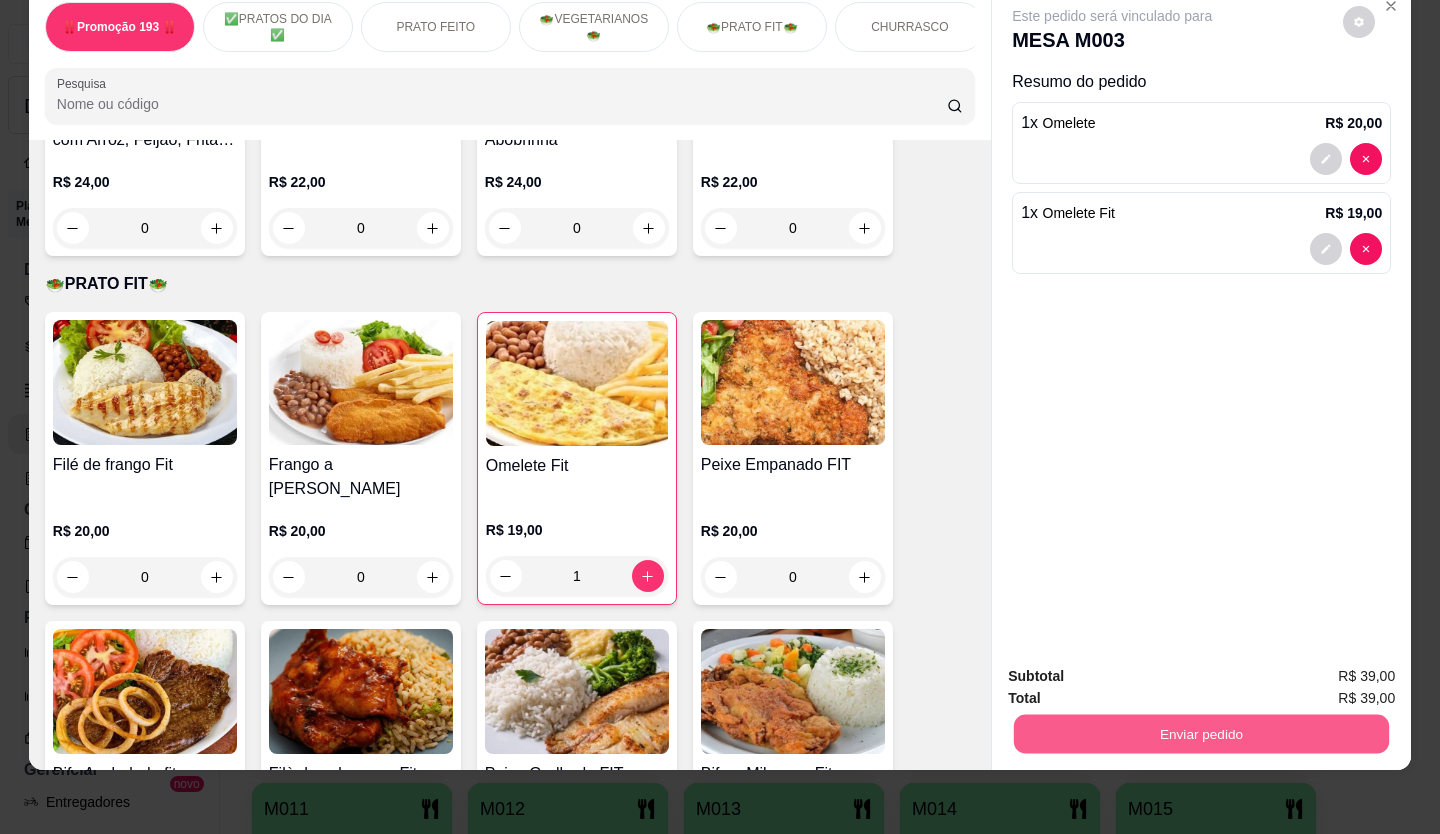 click on "Enviar pedido" at bounding box center [1201, 734] 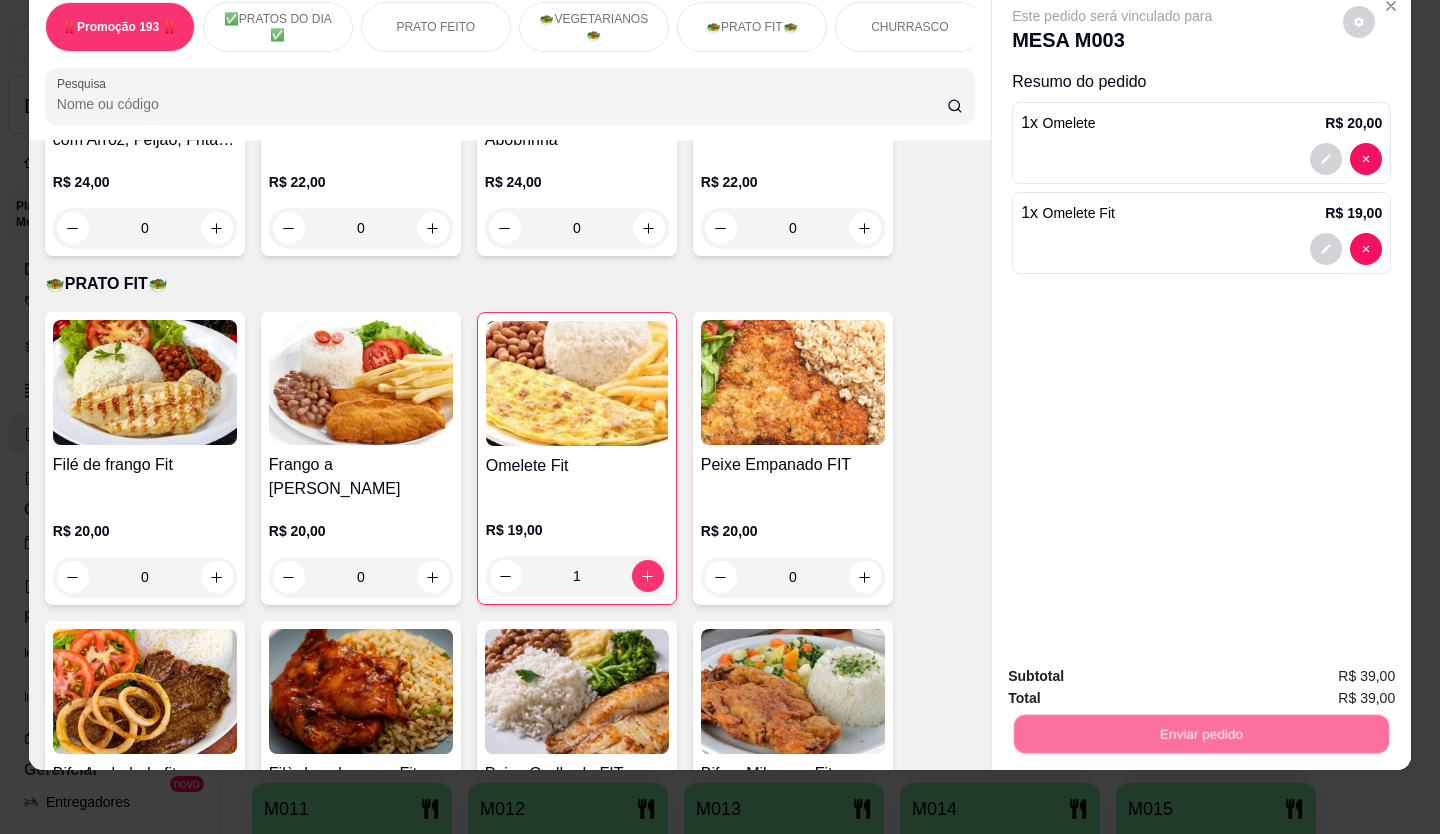 click on "Não registrar e enviar pedido" at bounding box center [1135, 670] 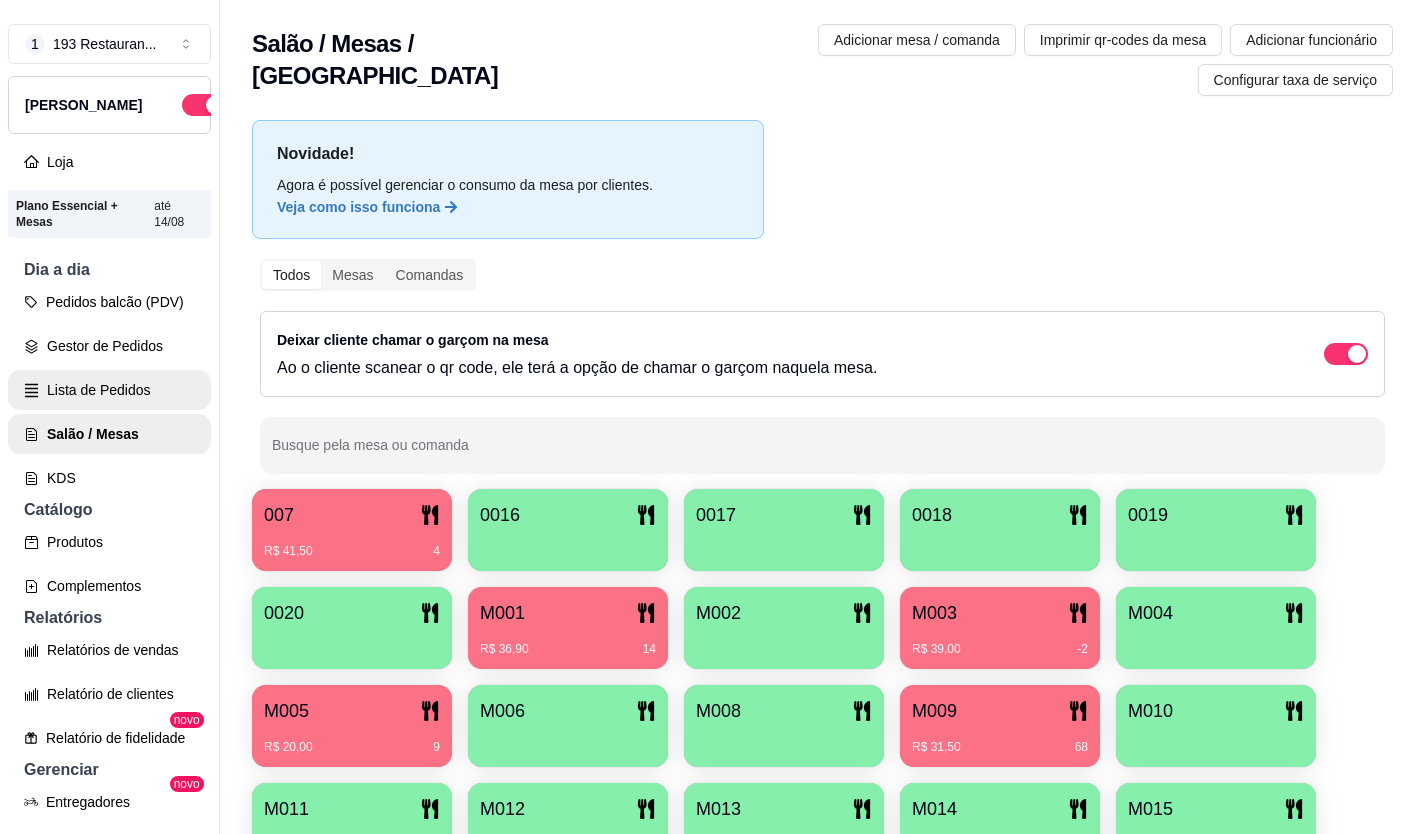 click on "Lista de Pedidos" at bounding box center (109, 390) 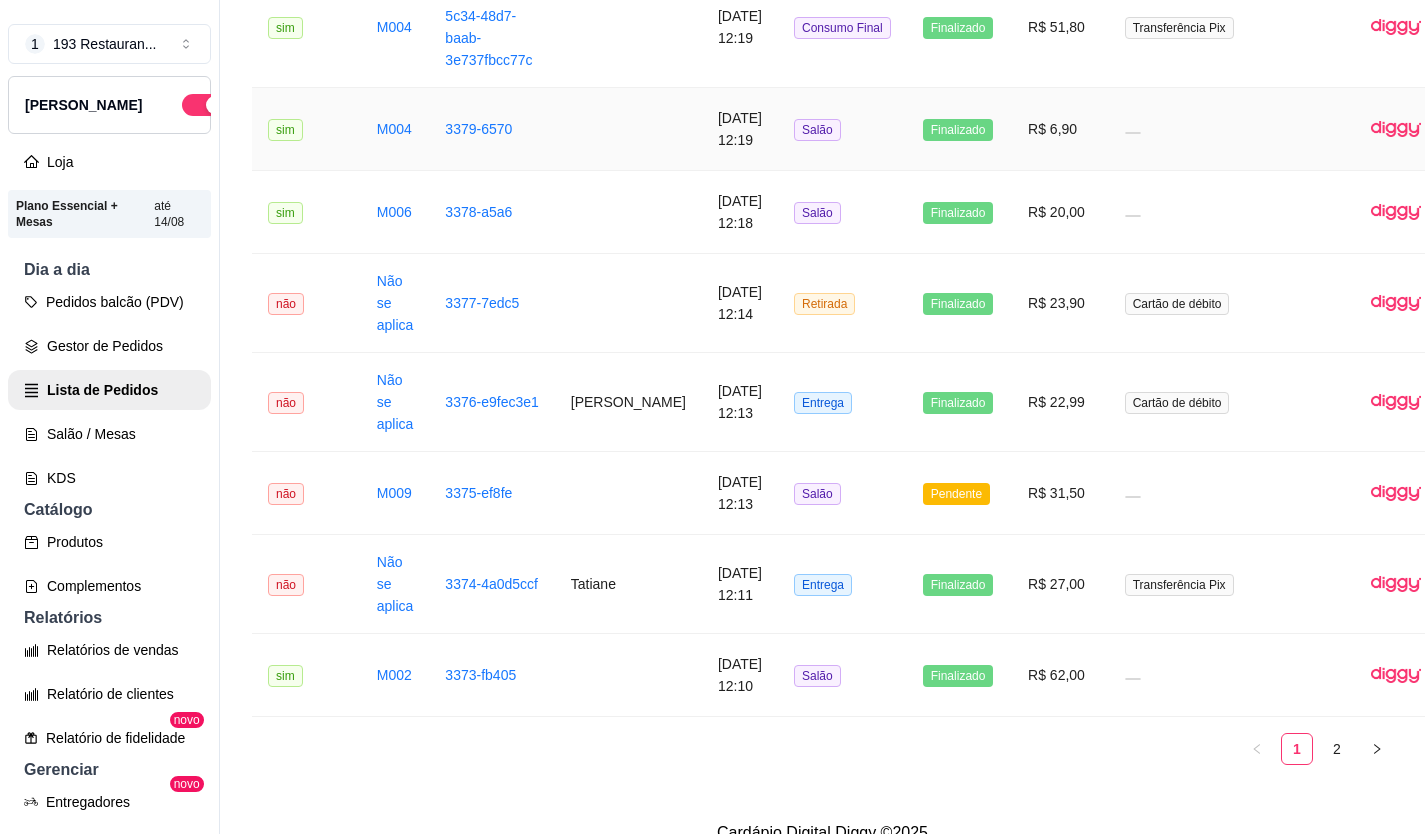 scroll, scrollTop: 2596, scrollLeft: 0, axis: vertical 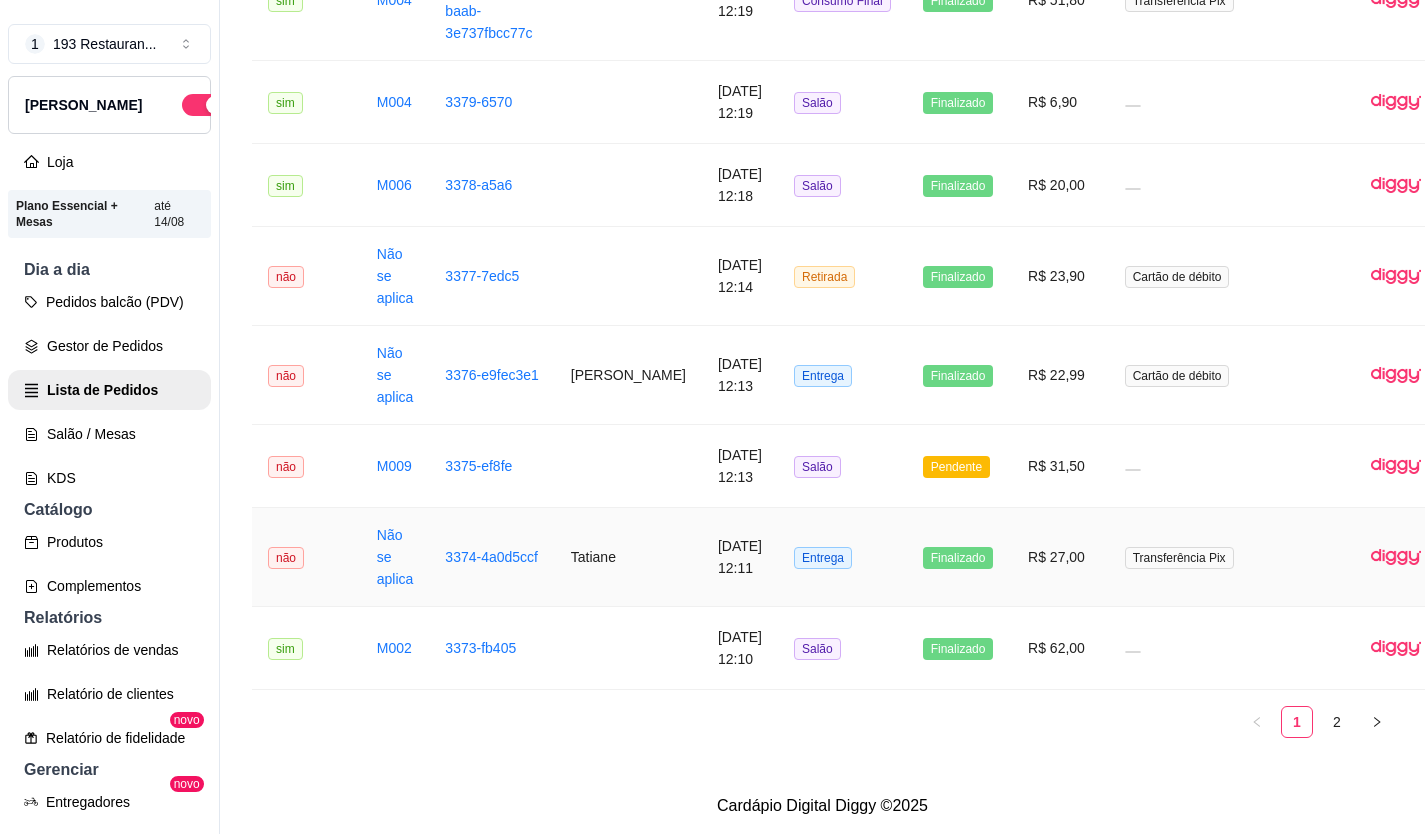 click on "[DATE] 12:11" at bounding box center (740, 557) 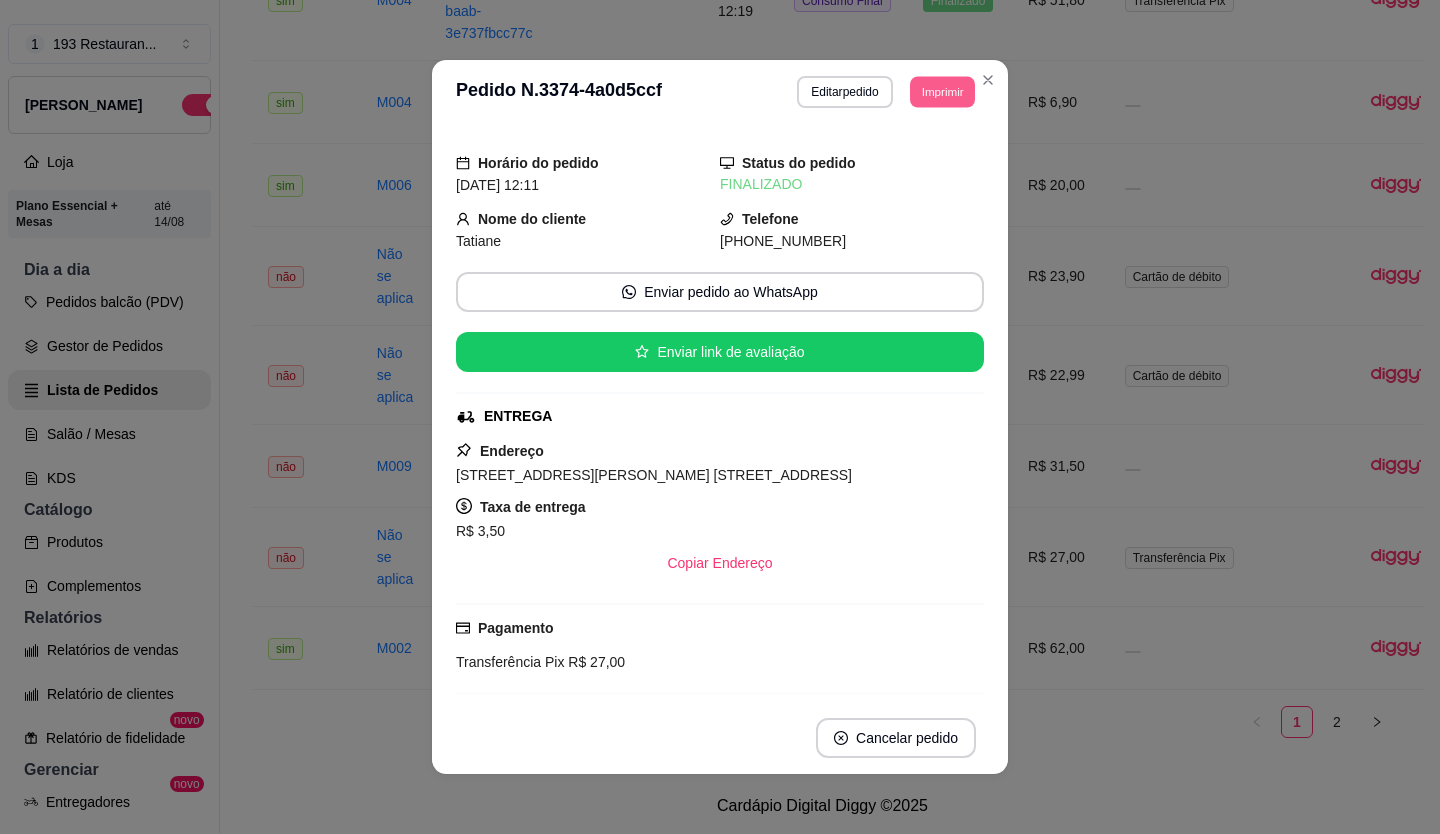 click on "Imprimir" at bounding box center [942, 91] 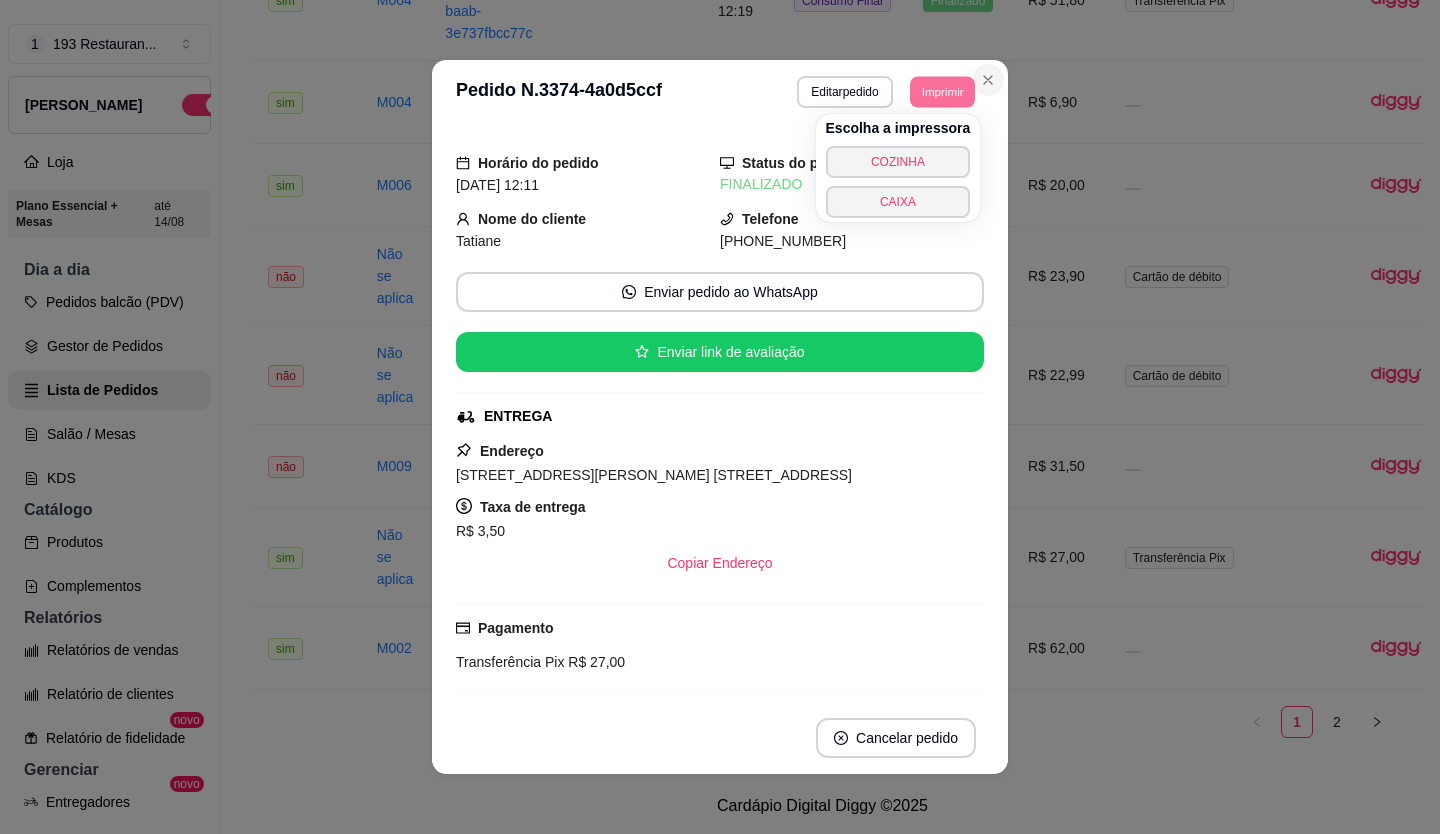 click 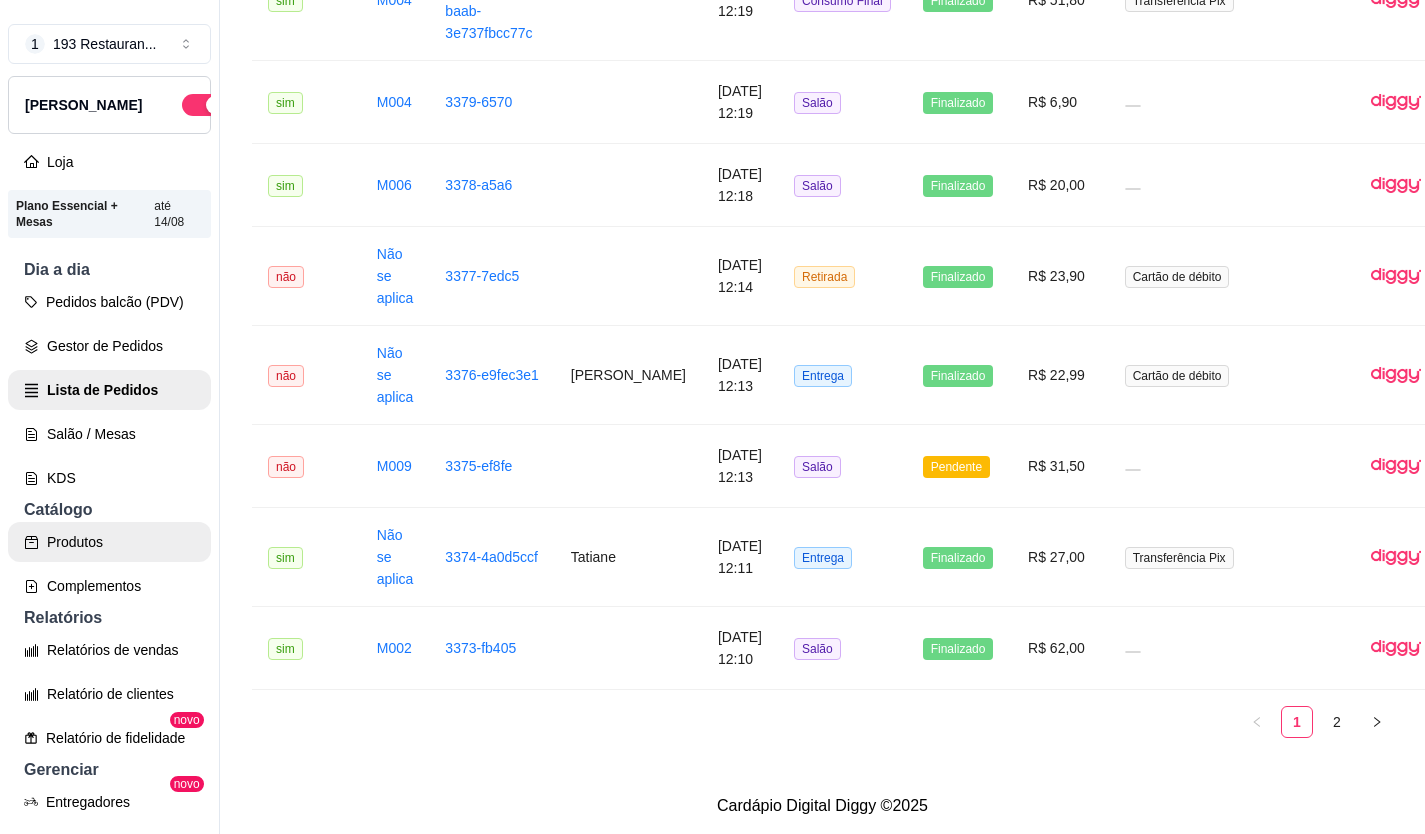click on "Produtos" at bounding box center (109, 542) 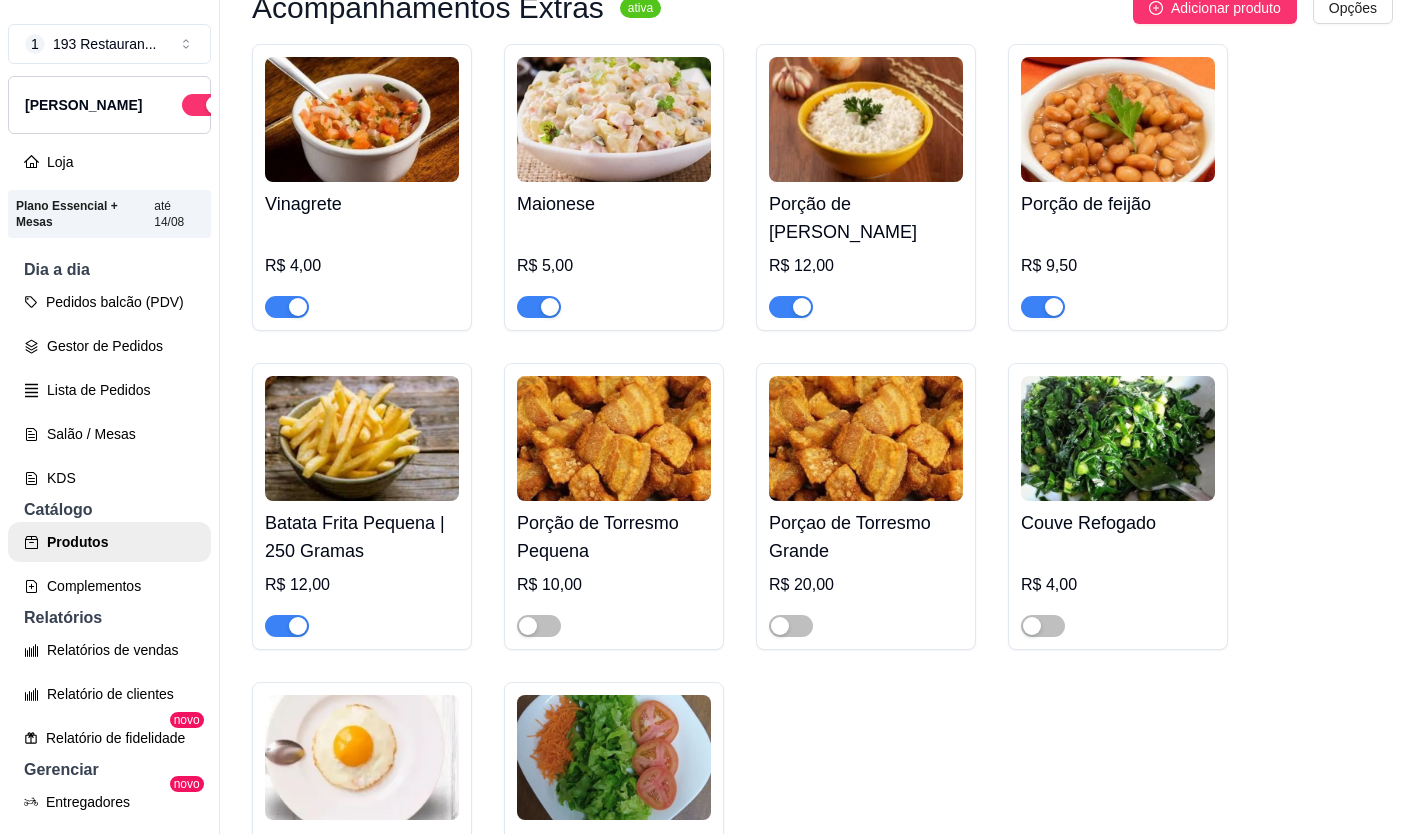 scroll, scrollTop: 5900, scrollLeft: 0, axis: vertical 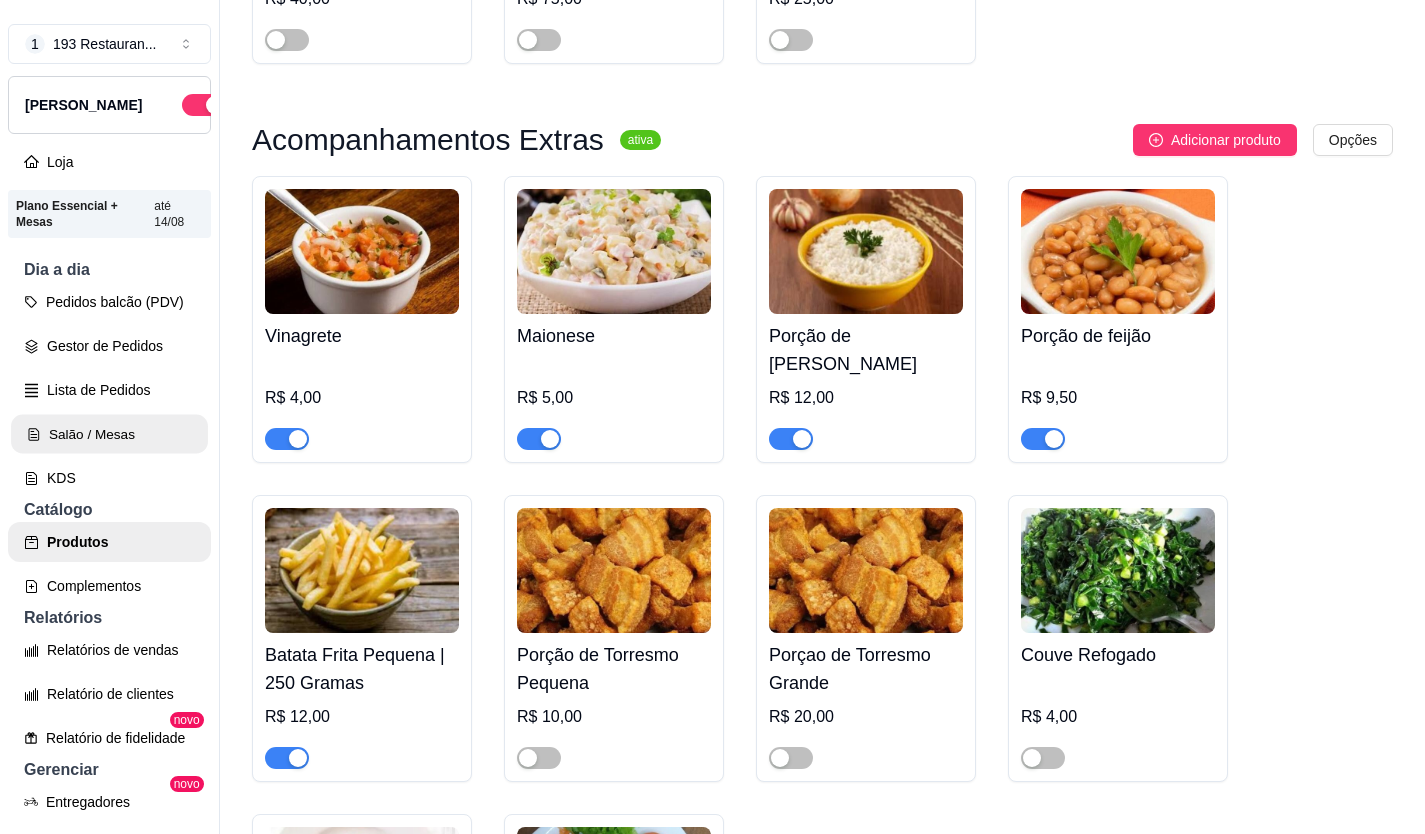 click on "Salão / Mesas" at bounding box center [109, 434] 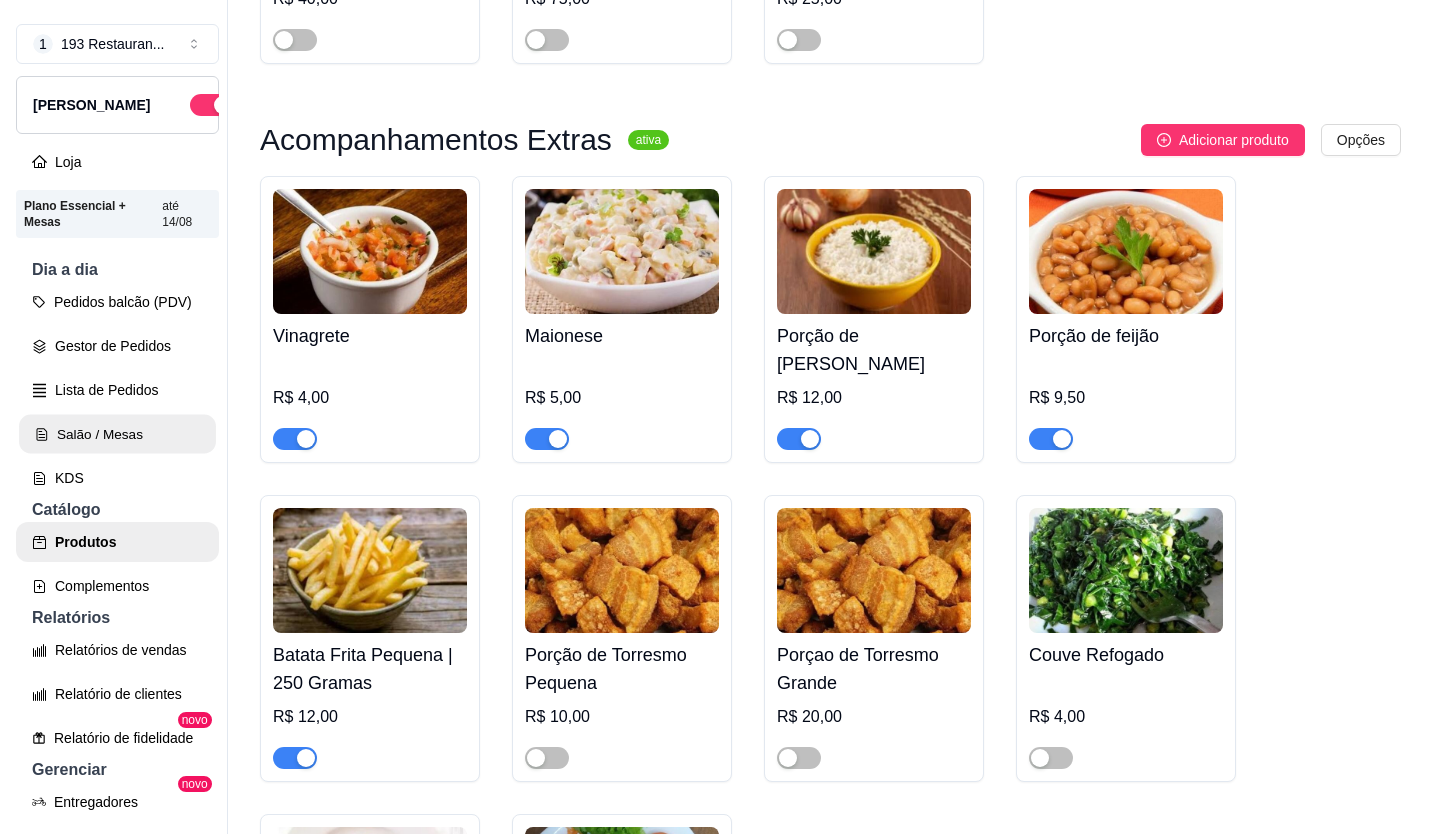 scroll, scrollTop: 0, scrollLeft: 0, axis: both 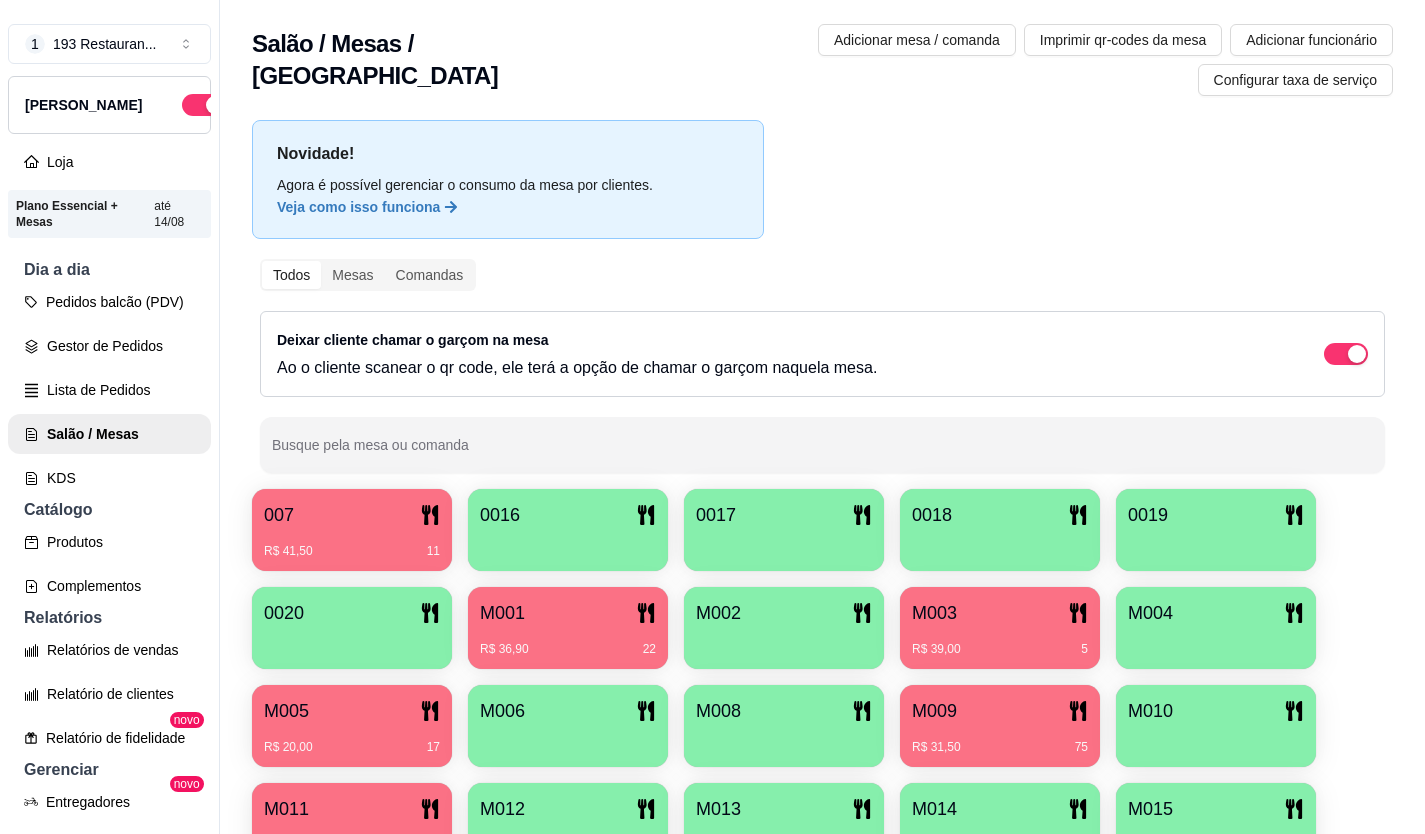 click on "R$ 36,90 22" at bounding box center [568, 642] 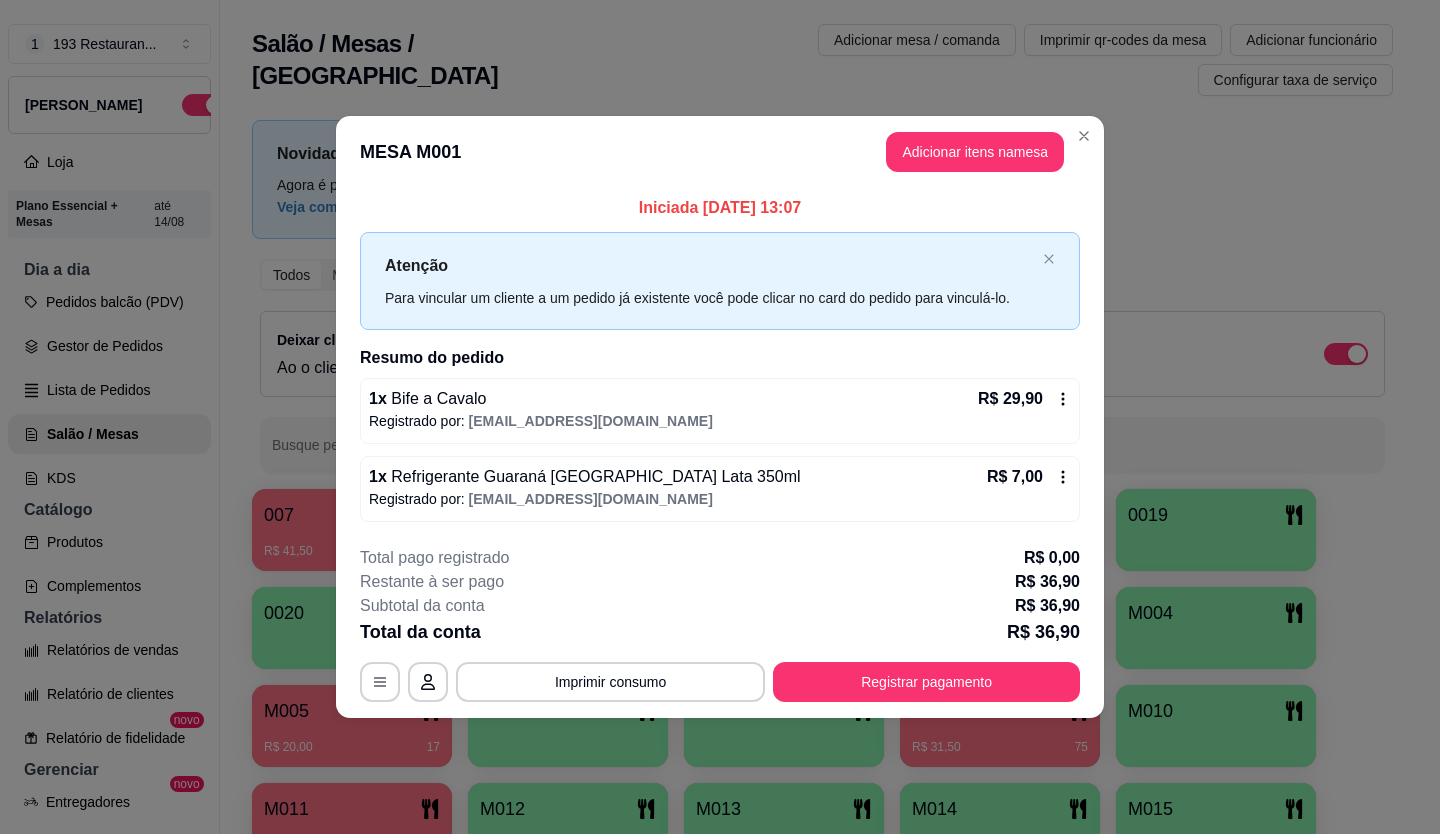 click on "**********" at bounding box center (720, 624) 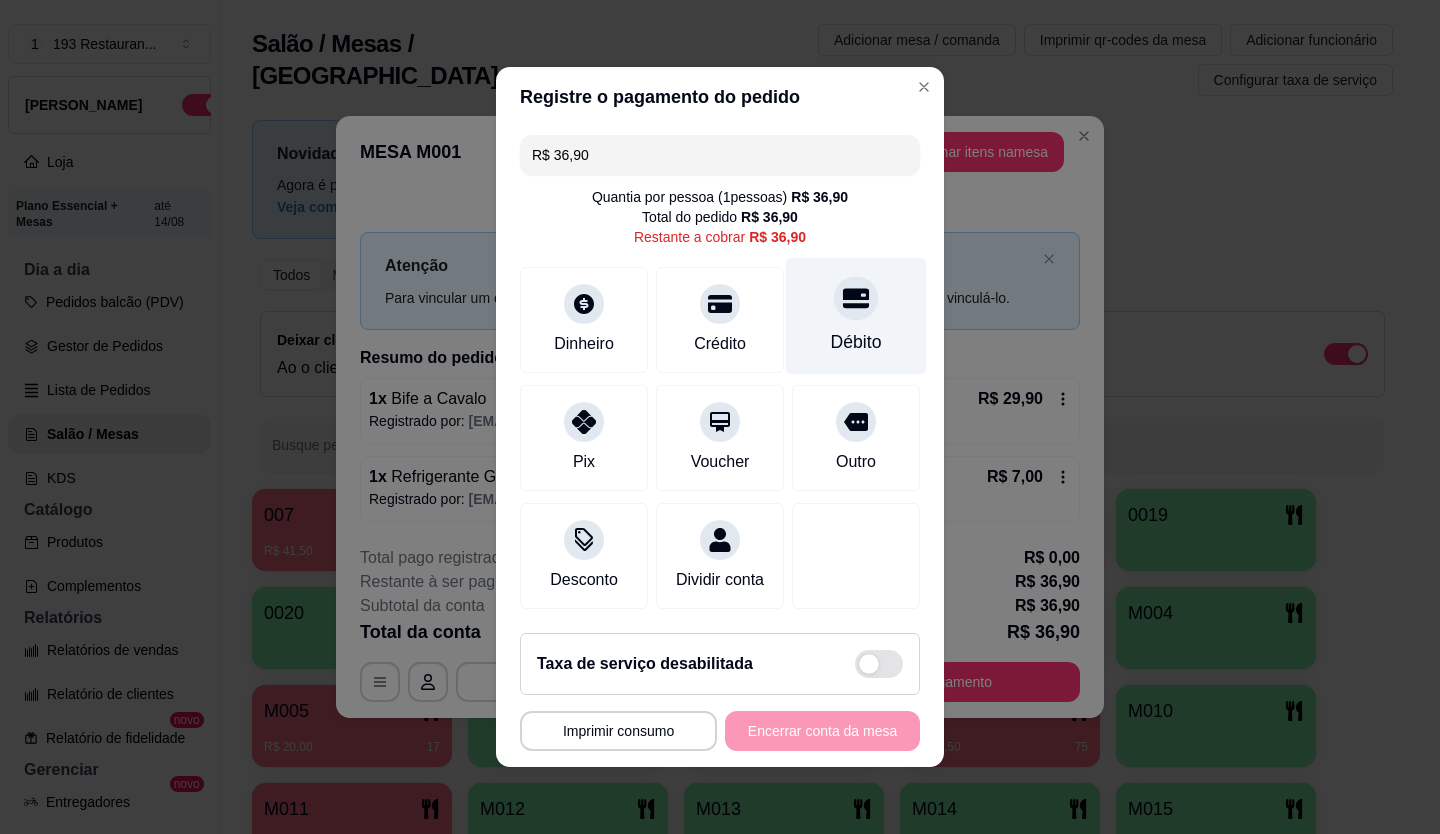 click at bounding box center [856, 298] 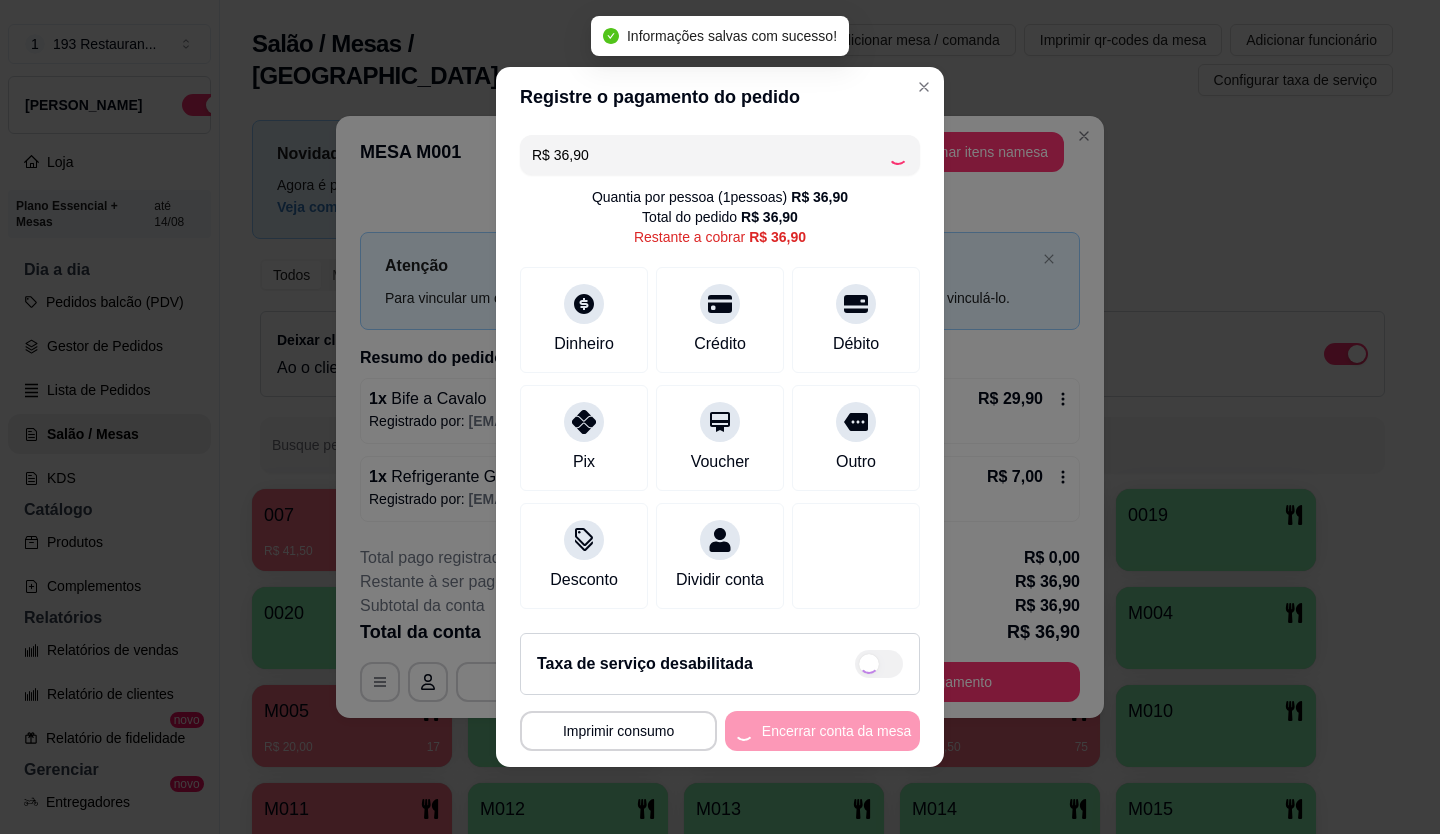type on "R$ 0,00" 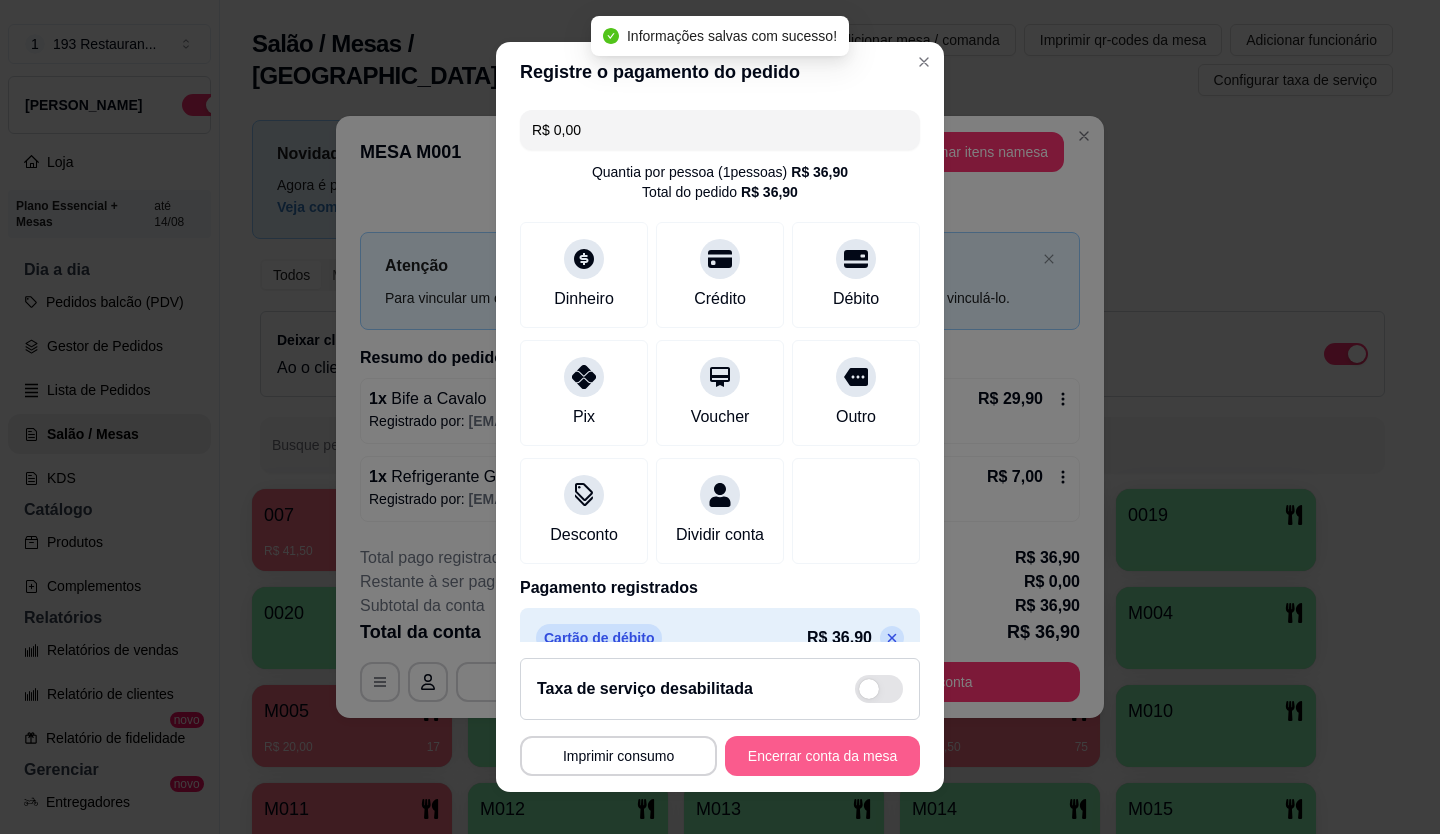 click on "Encerrar conta da mesa" at bounding box center [822, 756] 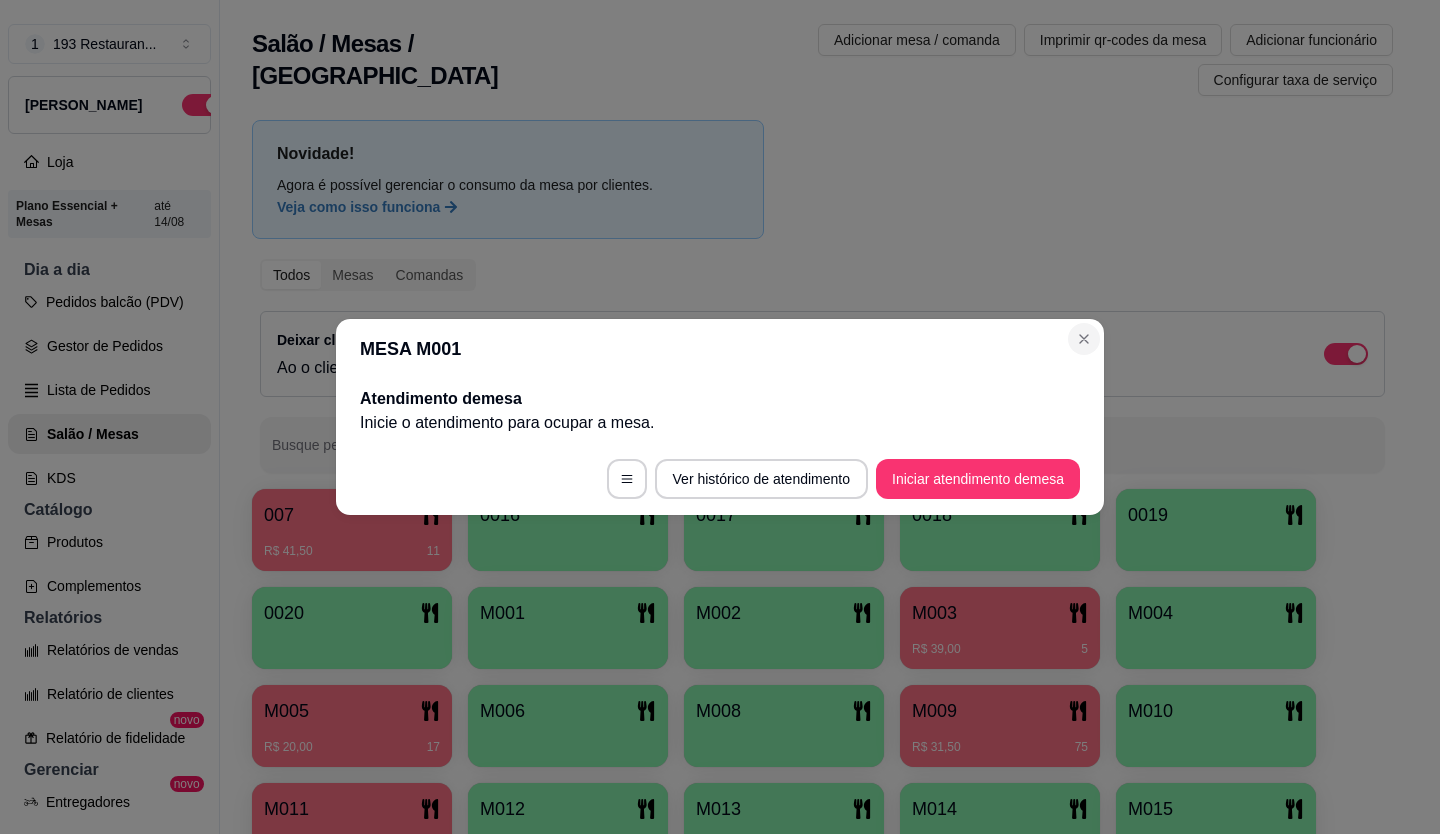 drag, startPoint x: 1097, startPoint y: 324, endPoint x: 1088, endPoint y: 347, distance: 24.698177 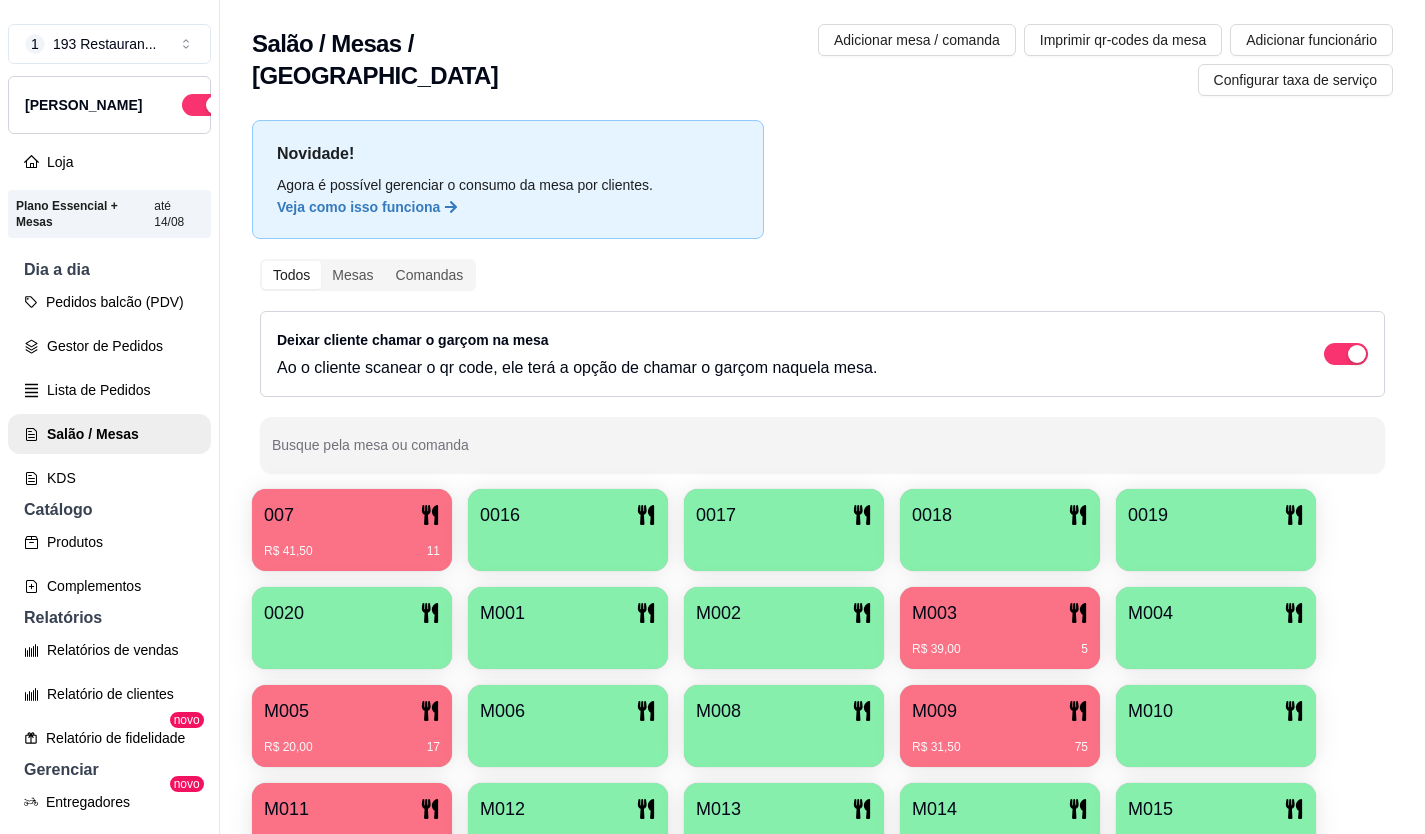 click on "R$ 31,50 75" at bounding box center [1000, 740] 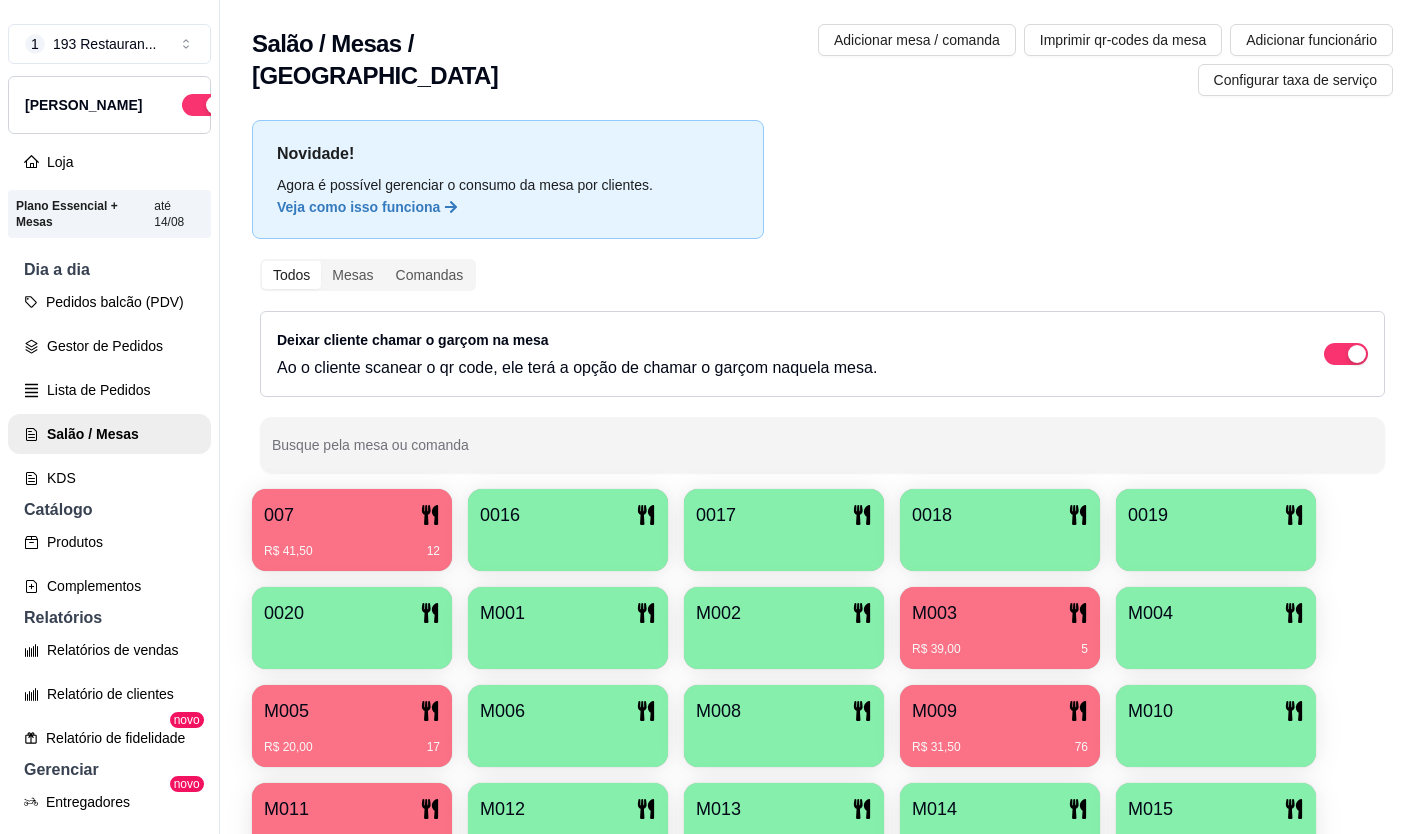 click on "M009" at bounding box center (1000, 711) 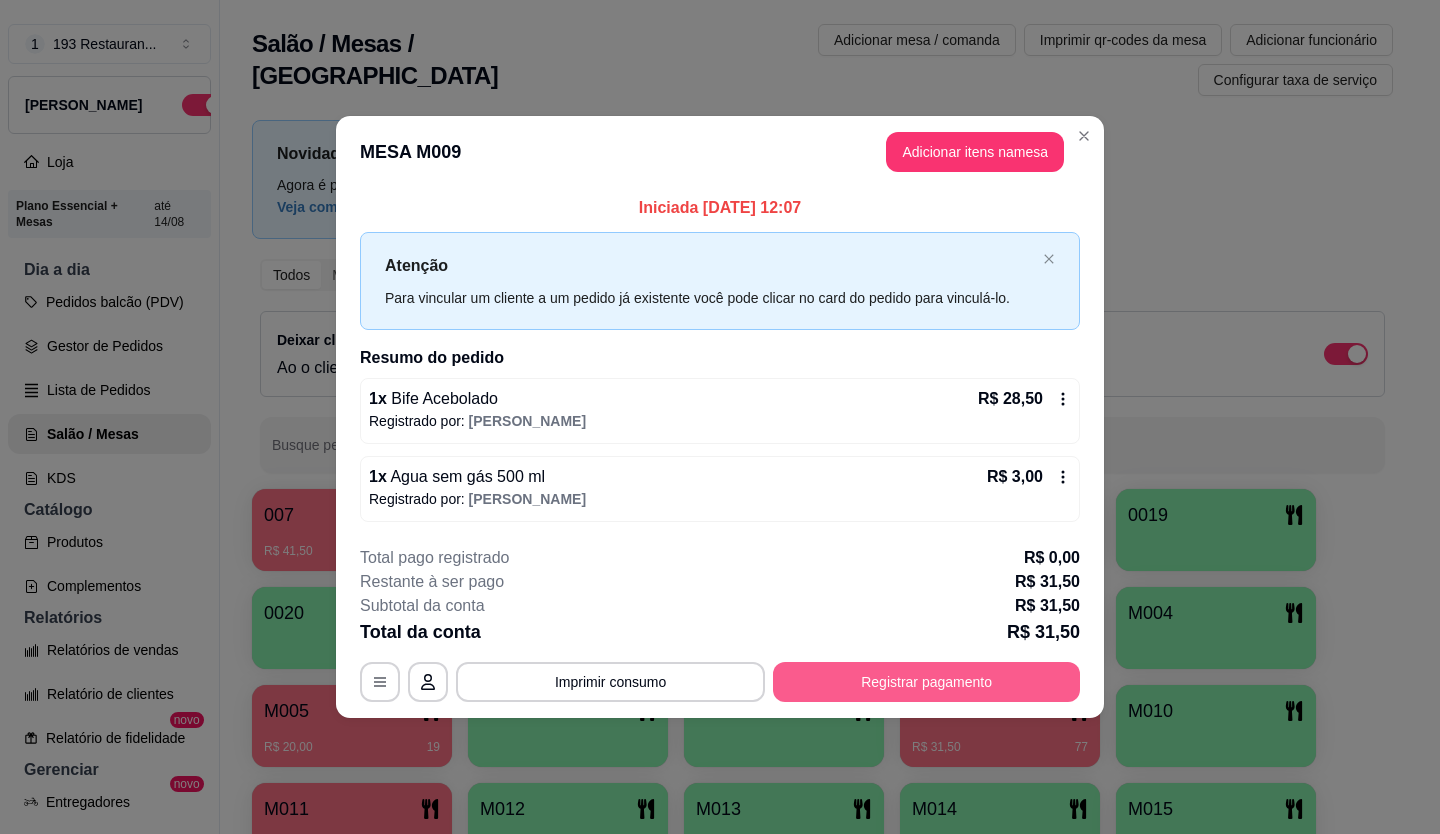click on "Registrar pagamento" at bounding box center (926, 682) 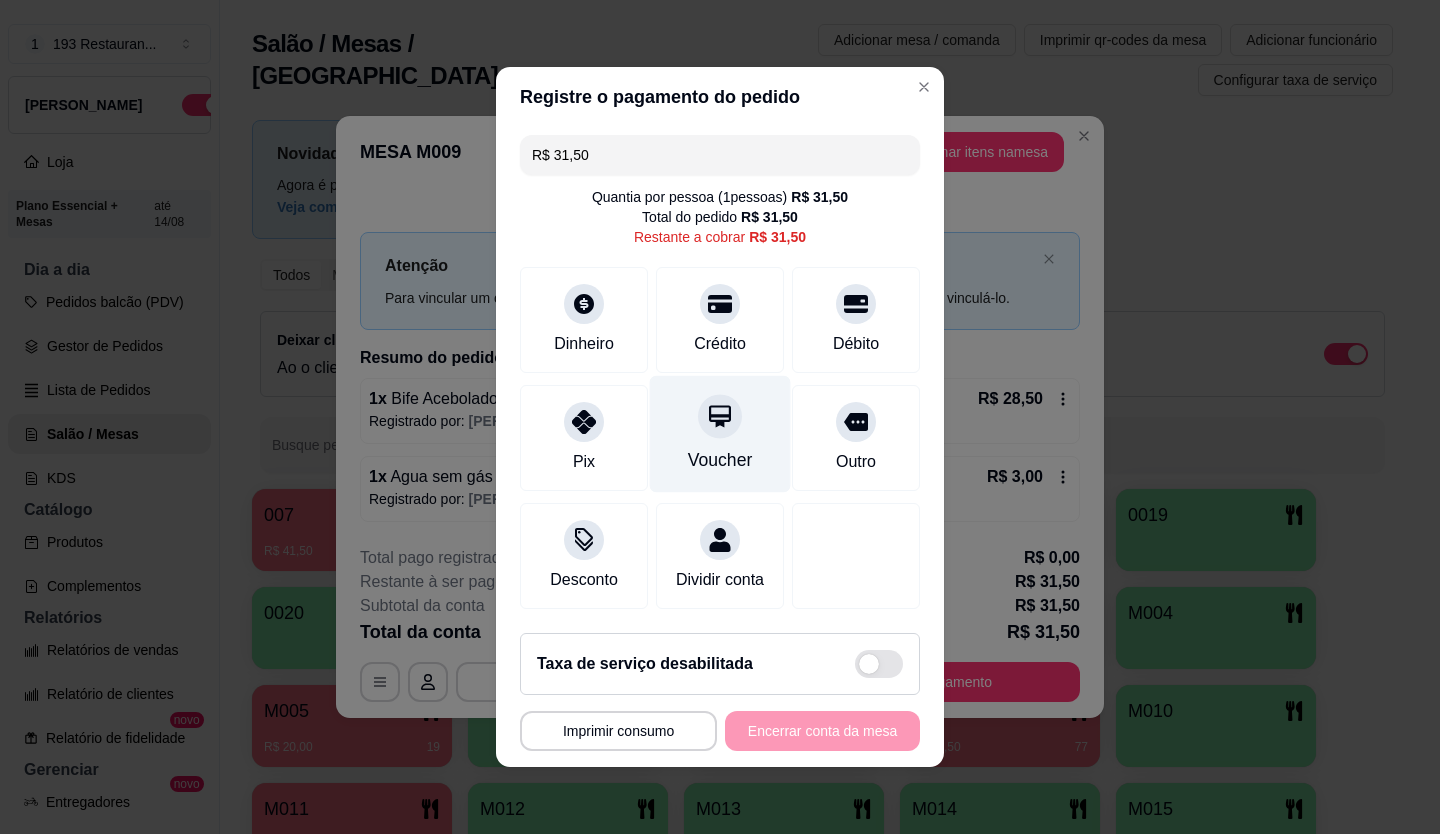 click on "Voucher" at bounding box center (720, 434) 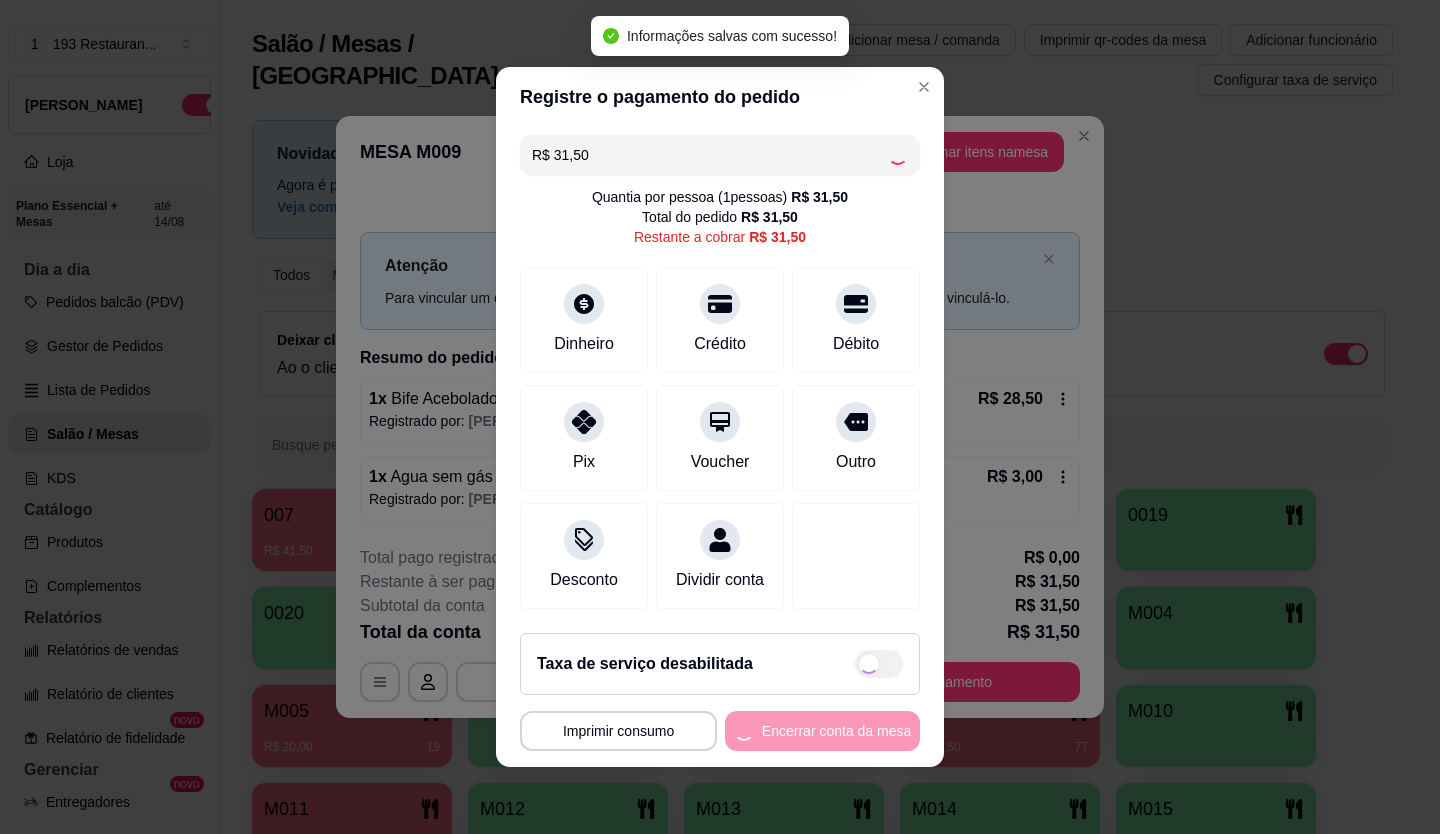 type on "R$ 0,00" 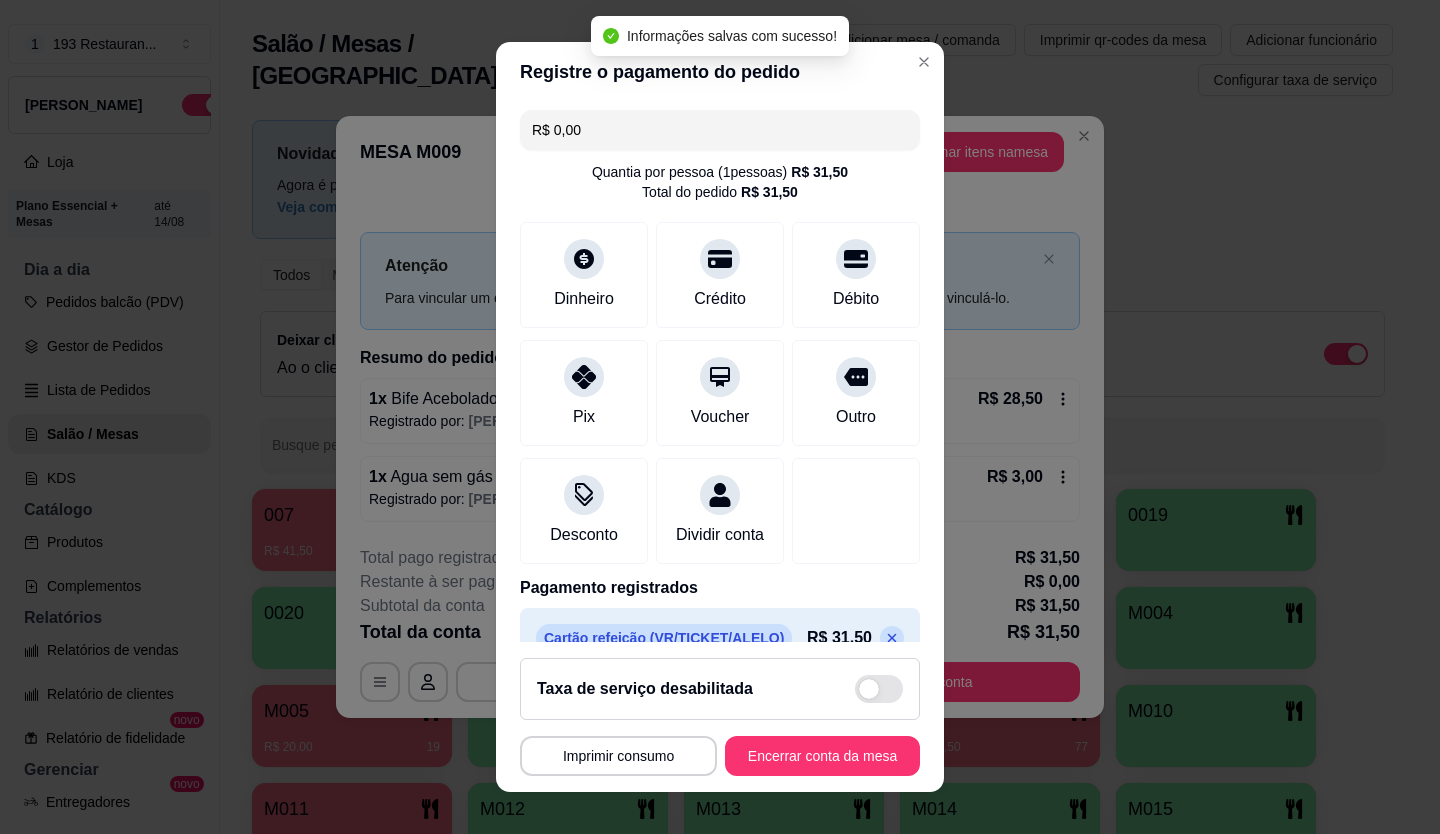 click on "**********" at bounding box center [720, 717] 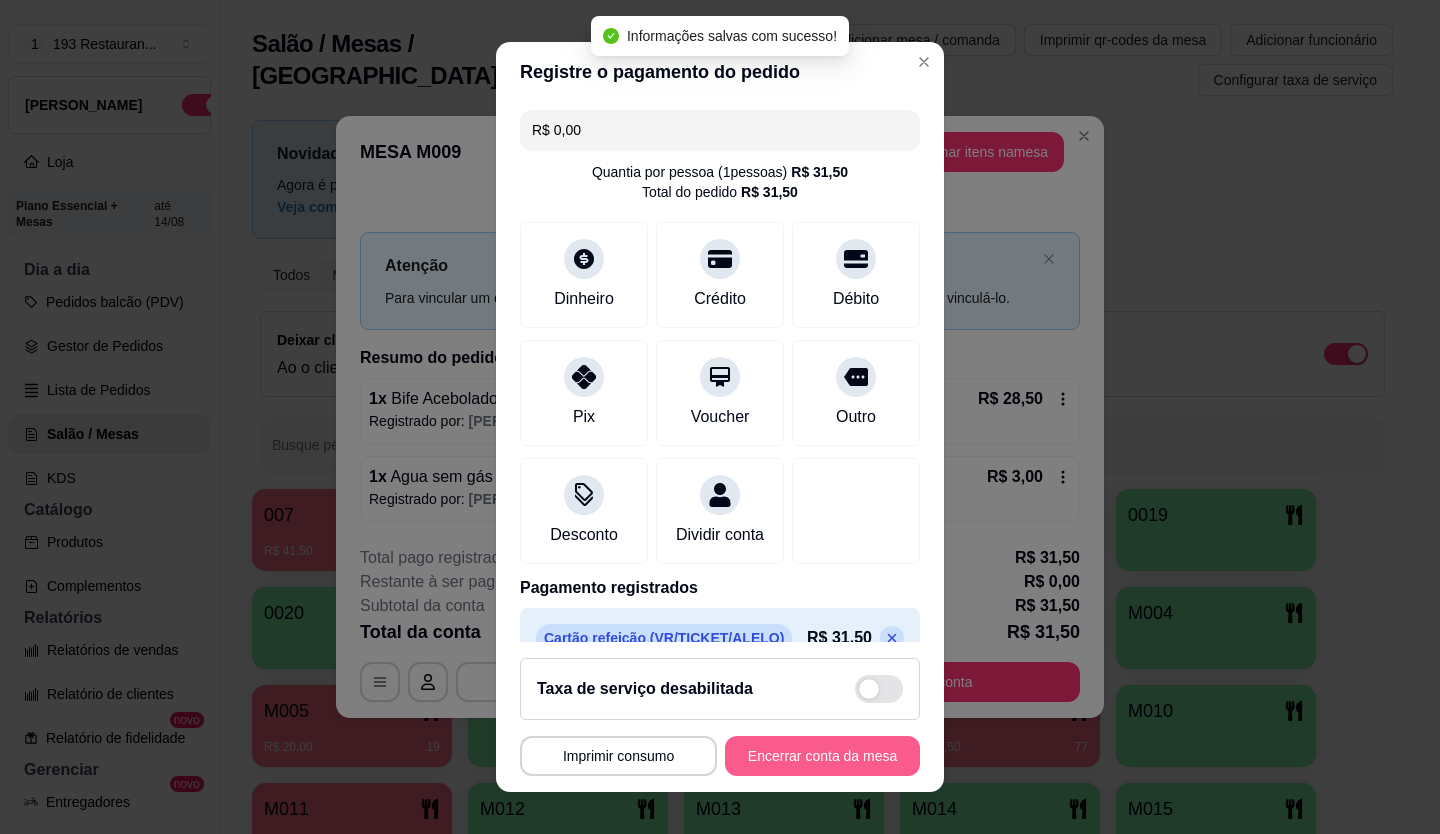 click on "Encerrar conta da mesa" at bounding box center [822, 756] 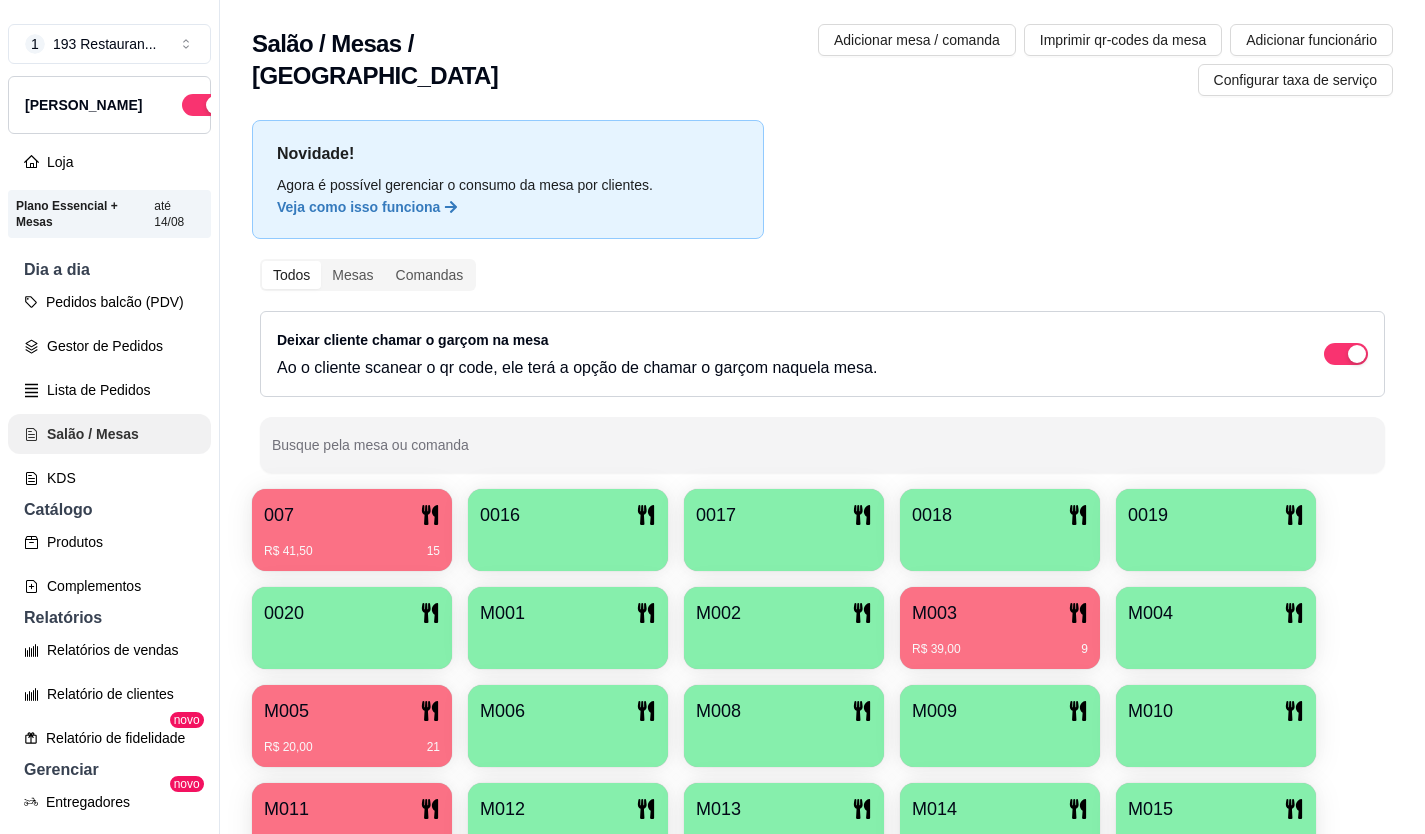 click on "Lista de Pedidos" at bounding box center [109, 390] 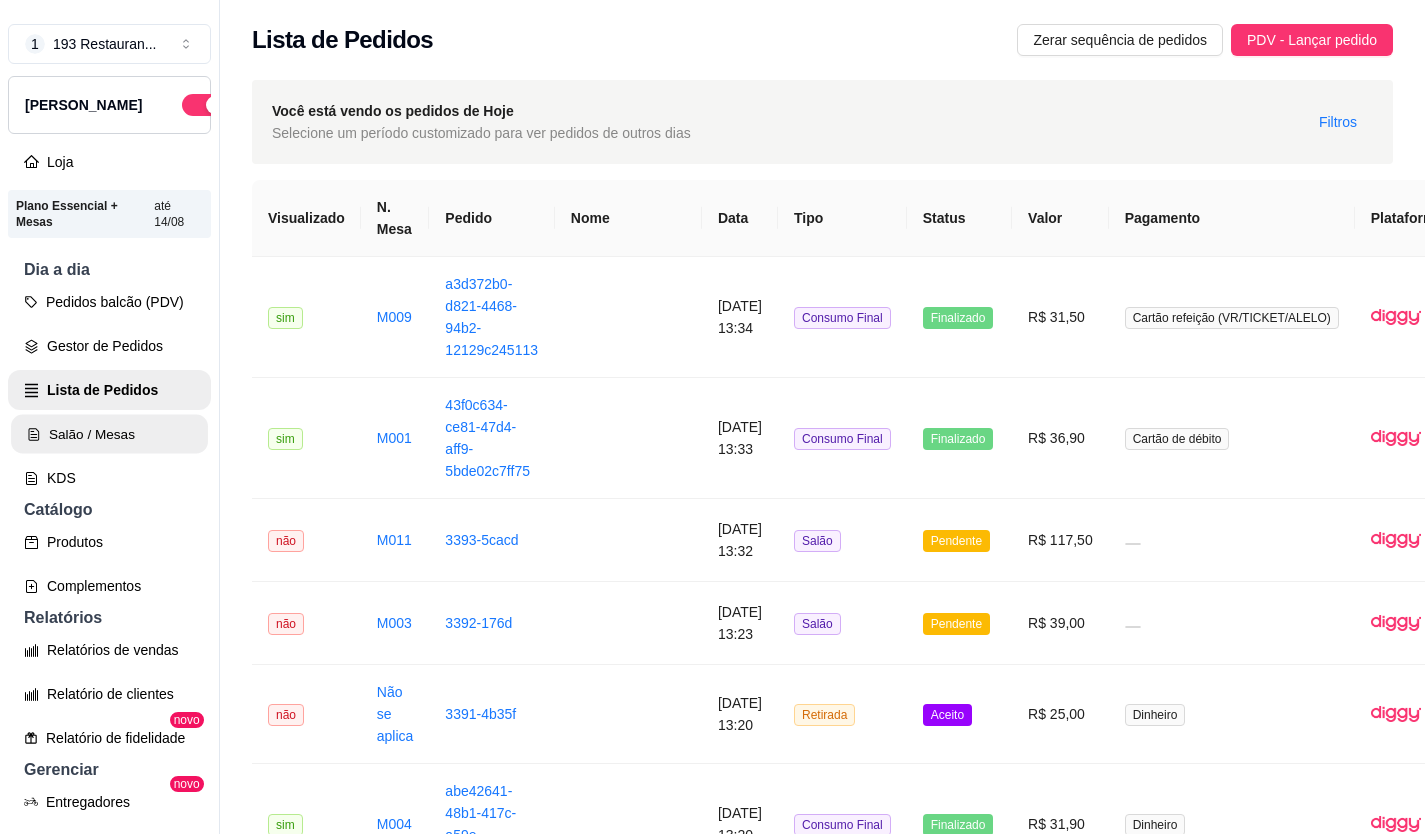 click on "Salão / Mesas" at bounding box center (109, 434) 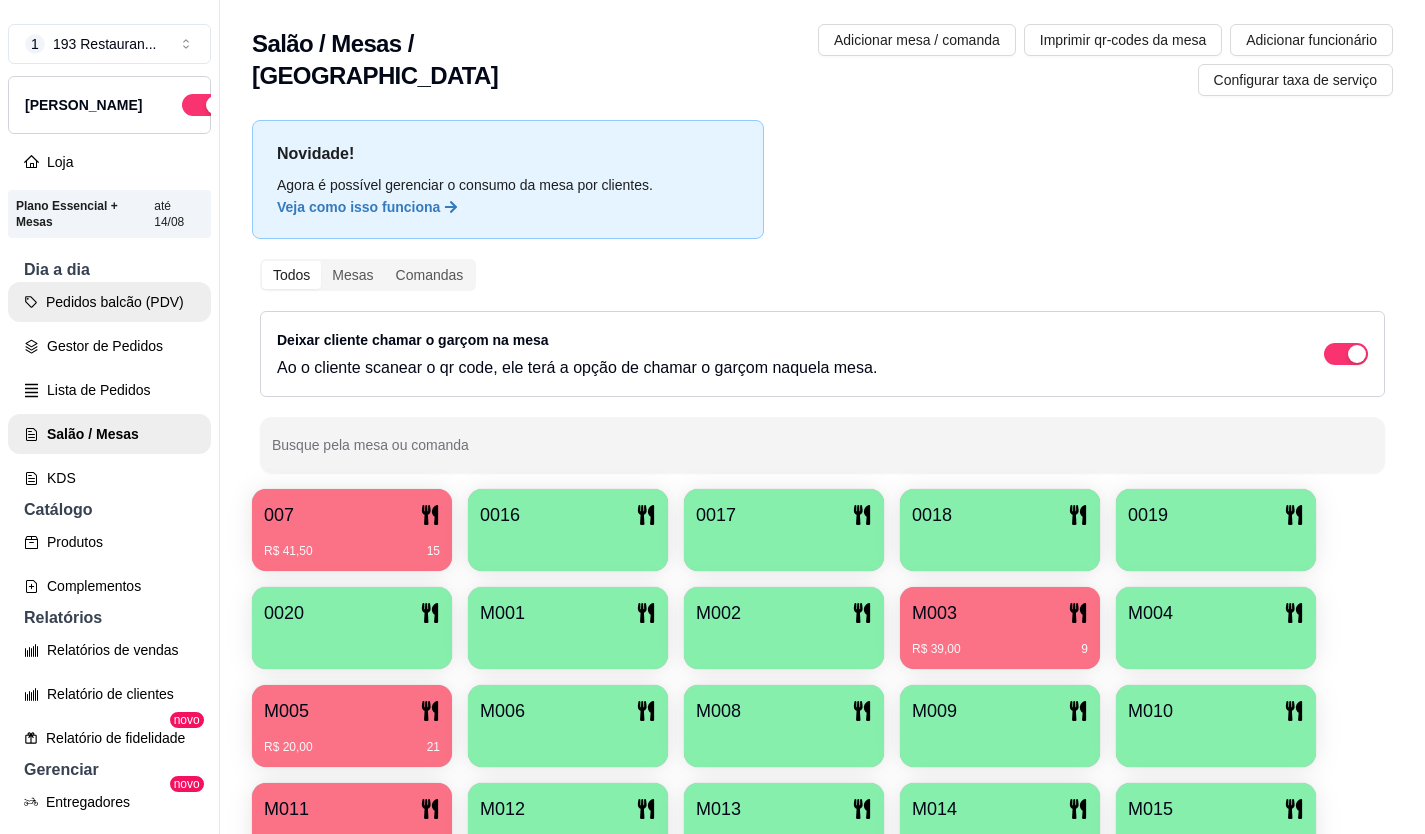 click on "Pedidos balcão (PDV)" at bounding box center (109, 302) 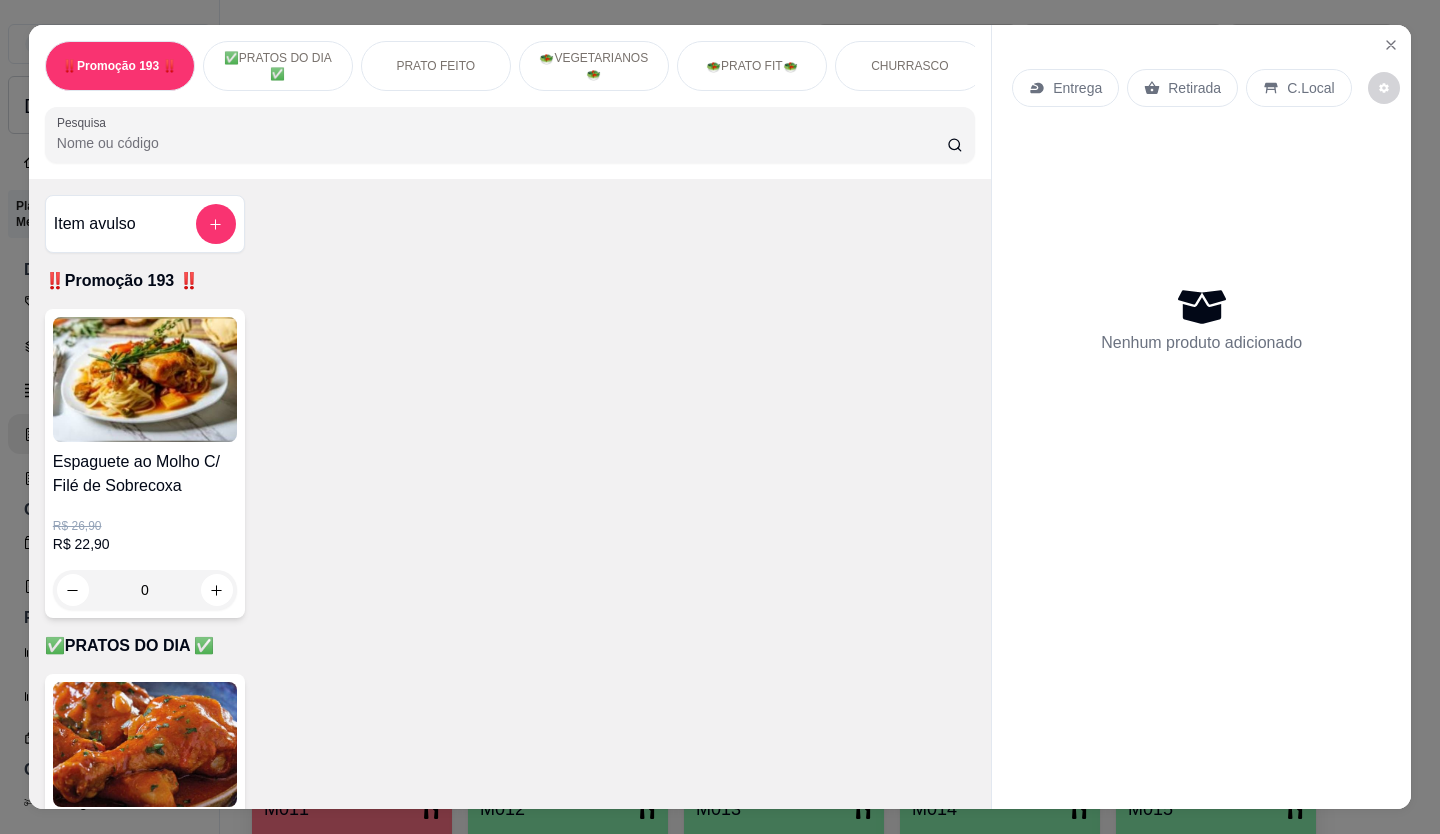 click on "Retirada" at bounding box center [1194, 88] 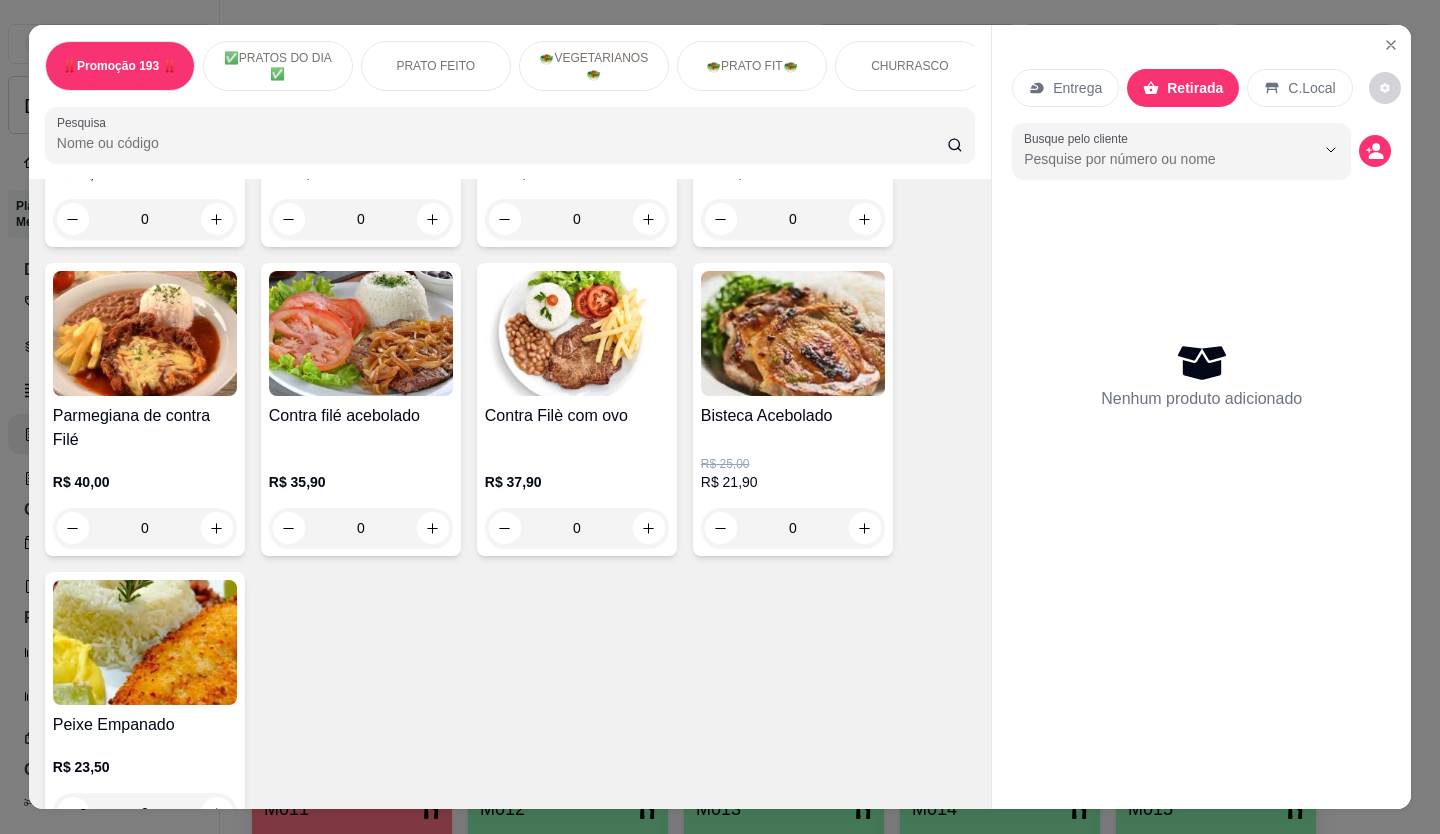 scroll, scrollTop: 1700, scrollLeft: 0, axis: vertical 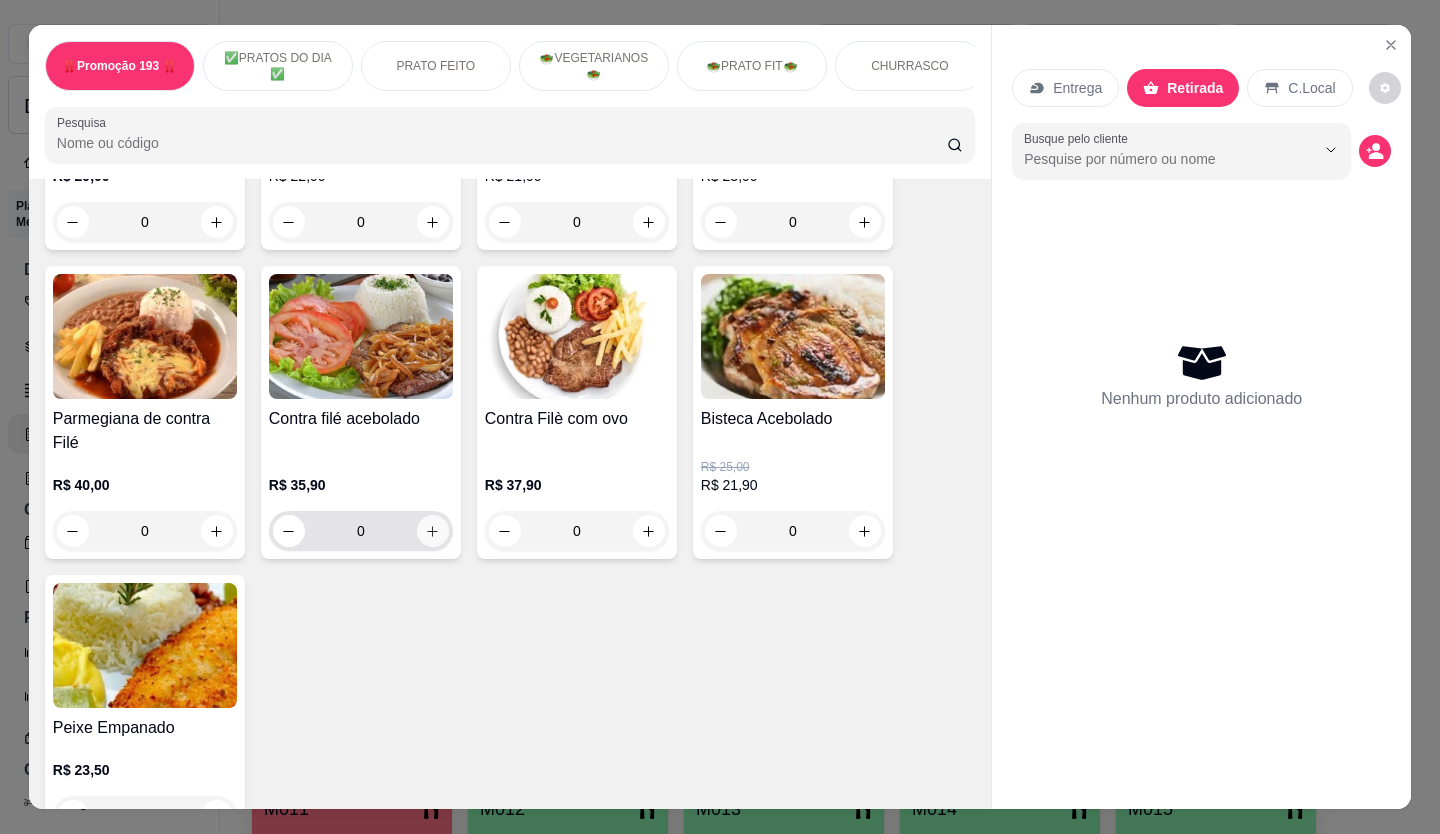 click 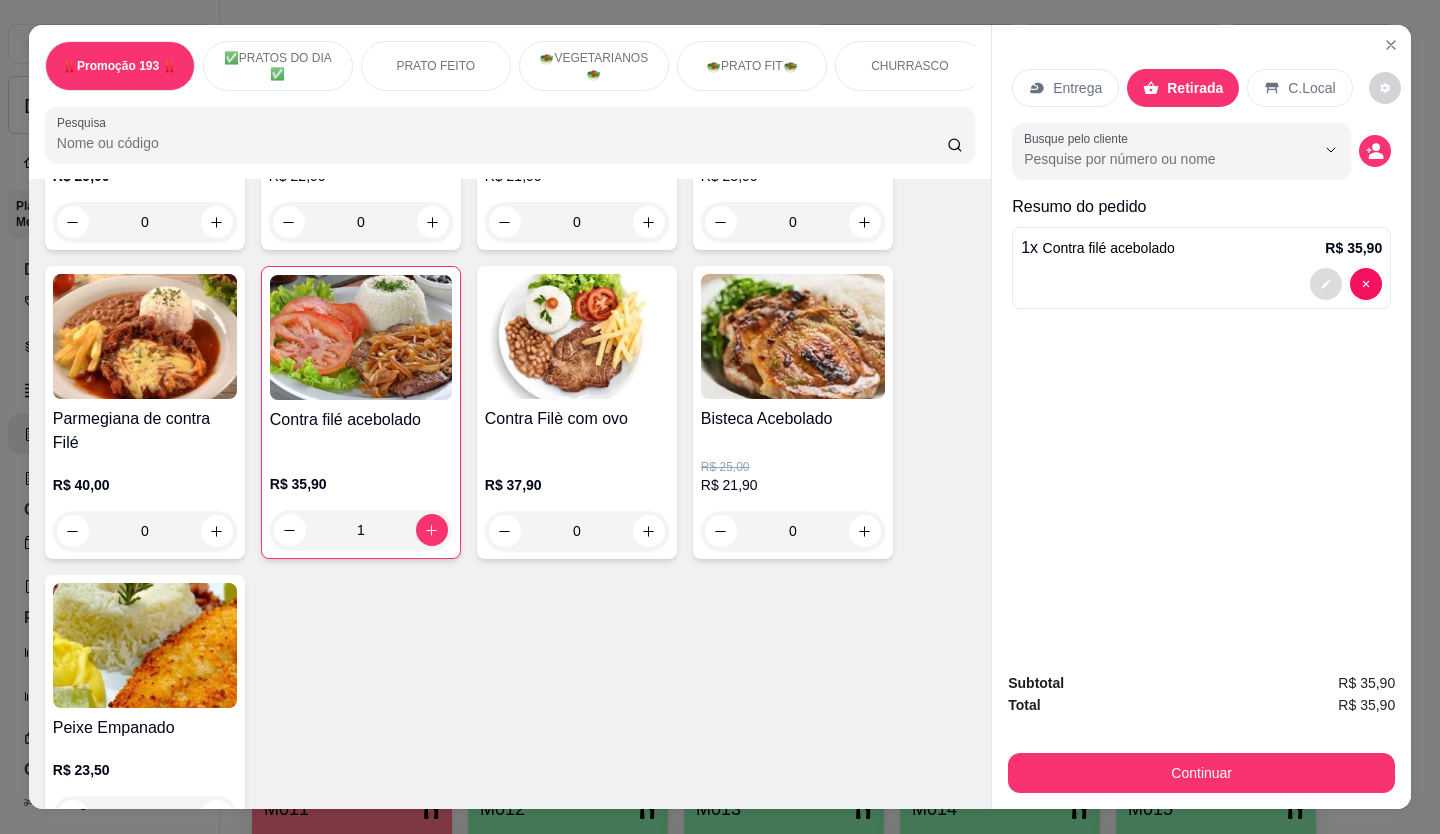click at bounding box center [1326, 284] 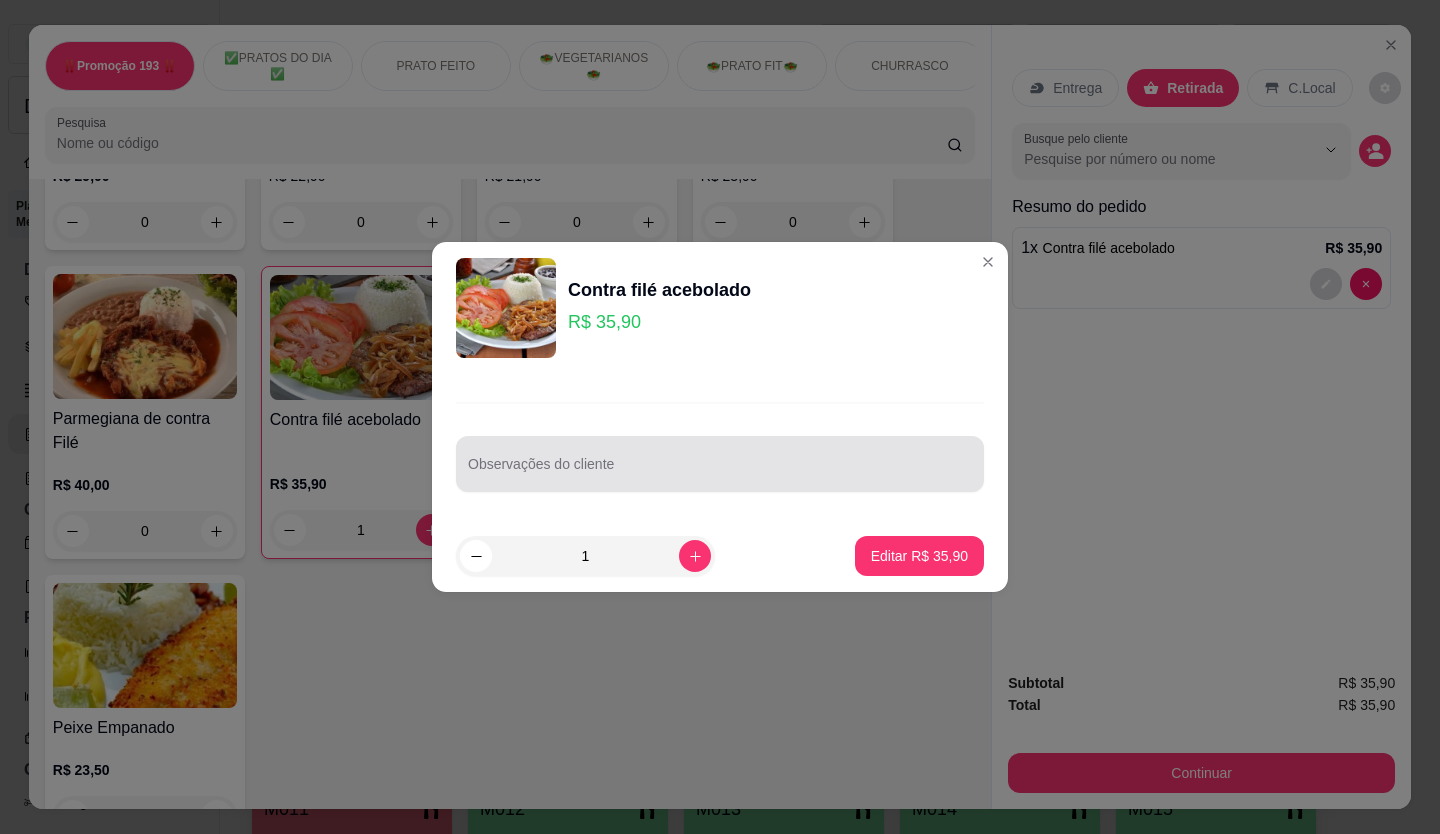 click on "Observações do cliente" at bounding box center [720, 464] 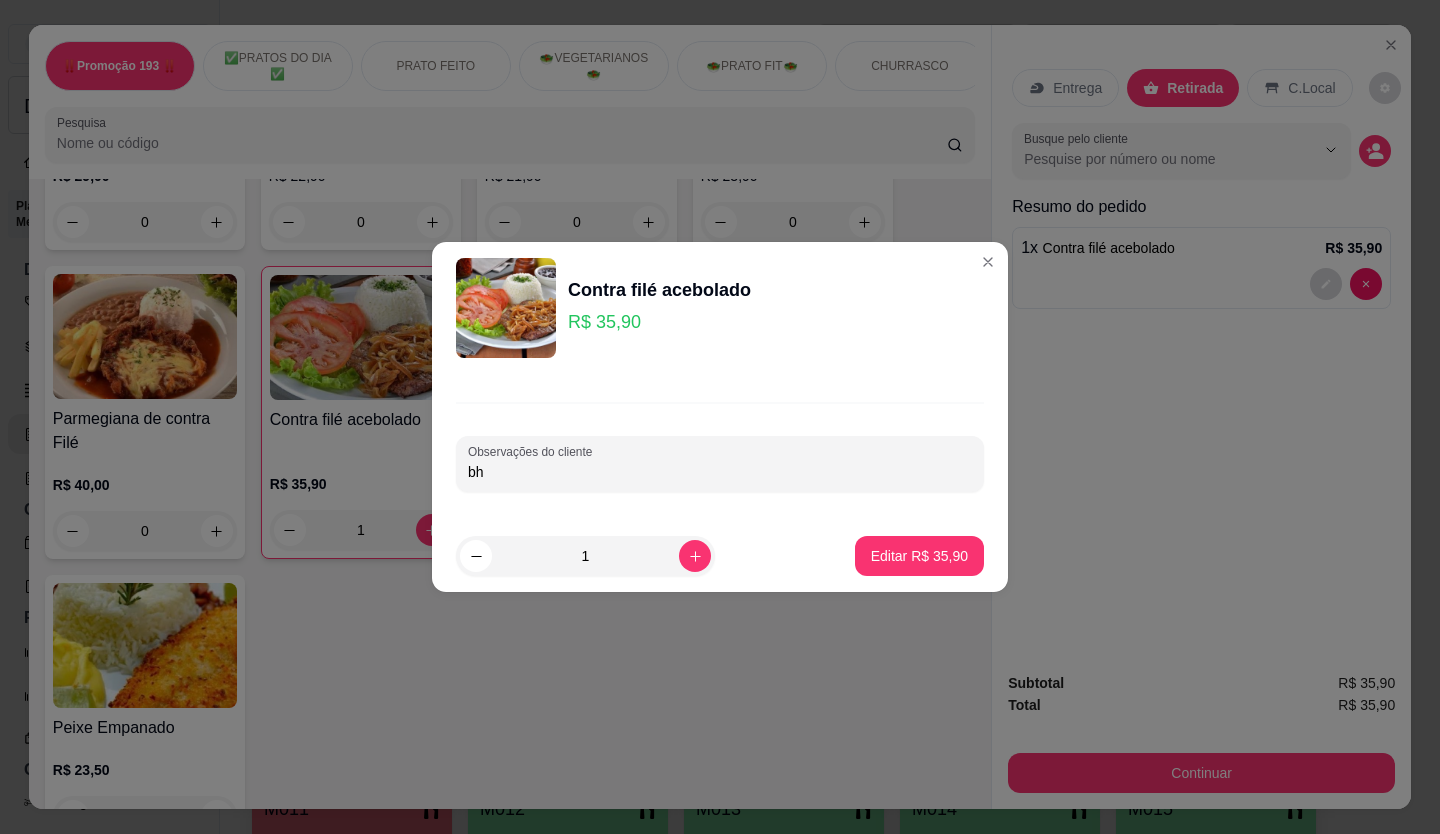 type on "b" 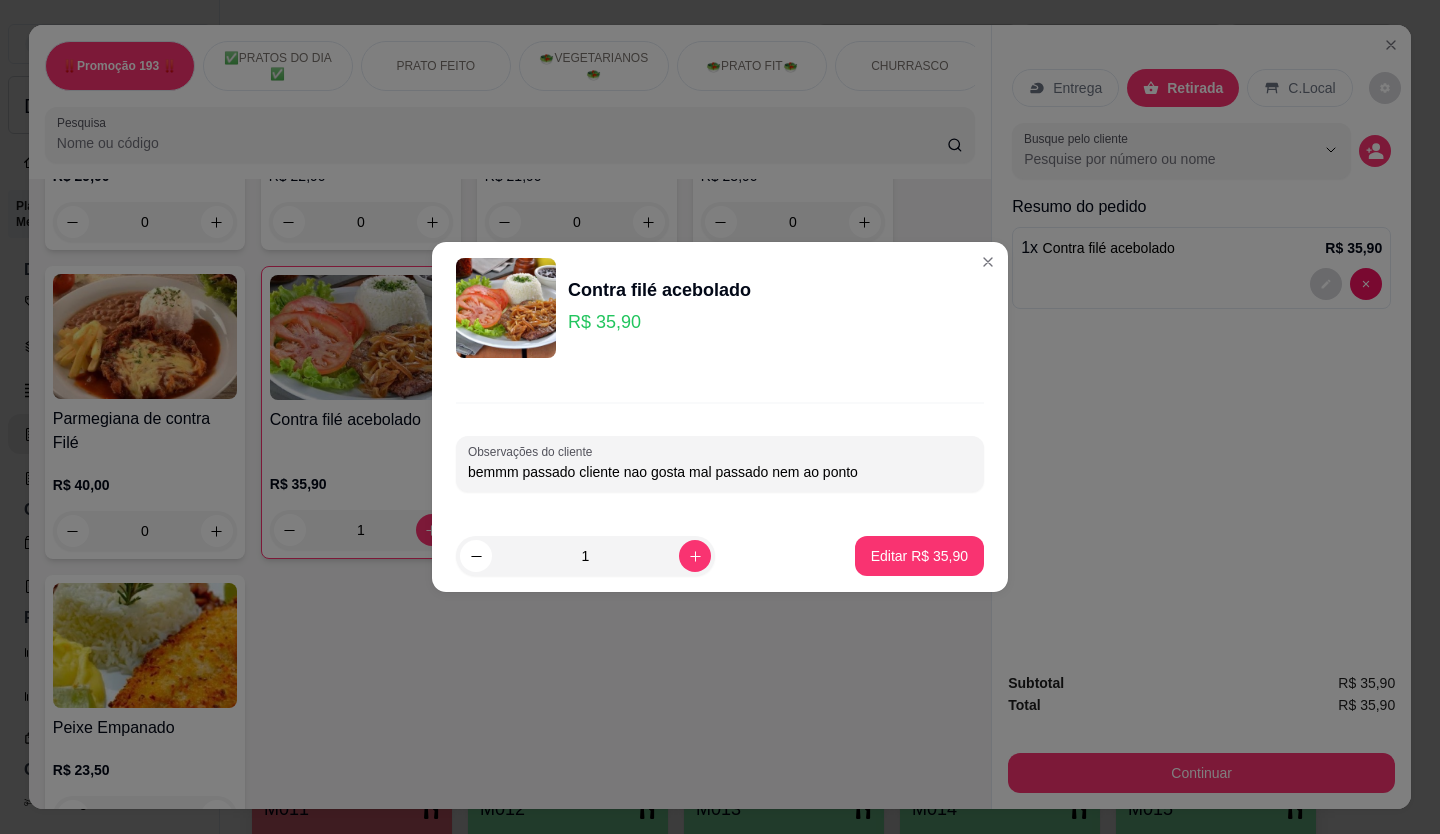 type on "bemmm passado cliente nao gosta mal passado nem ao ponto" 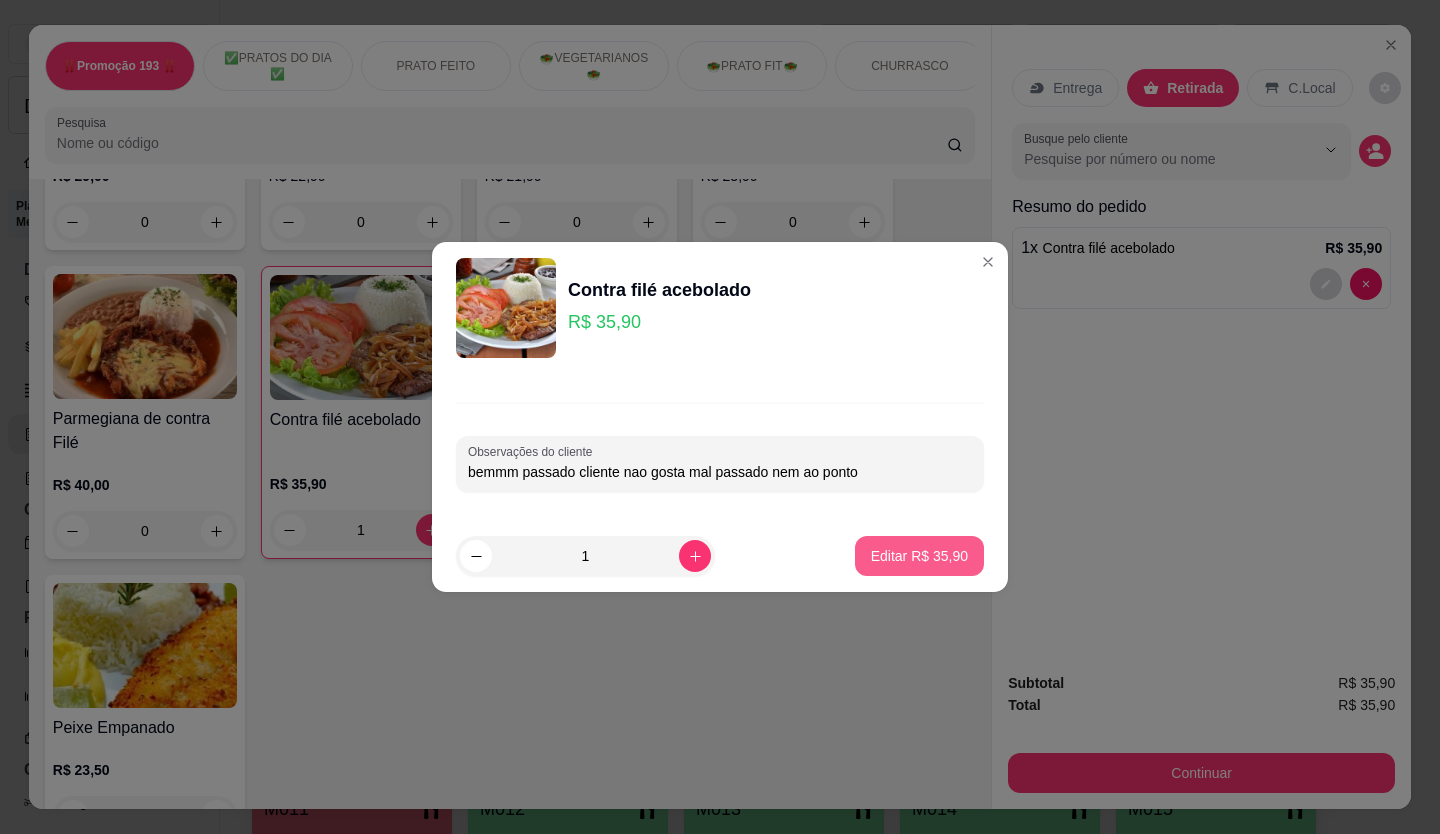 click on "Editar   R$ 35,90" at bounding box center (919, 556) 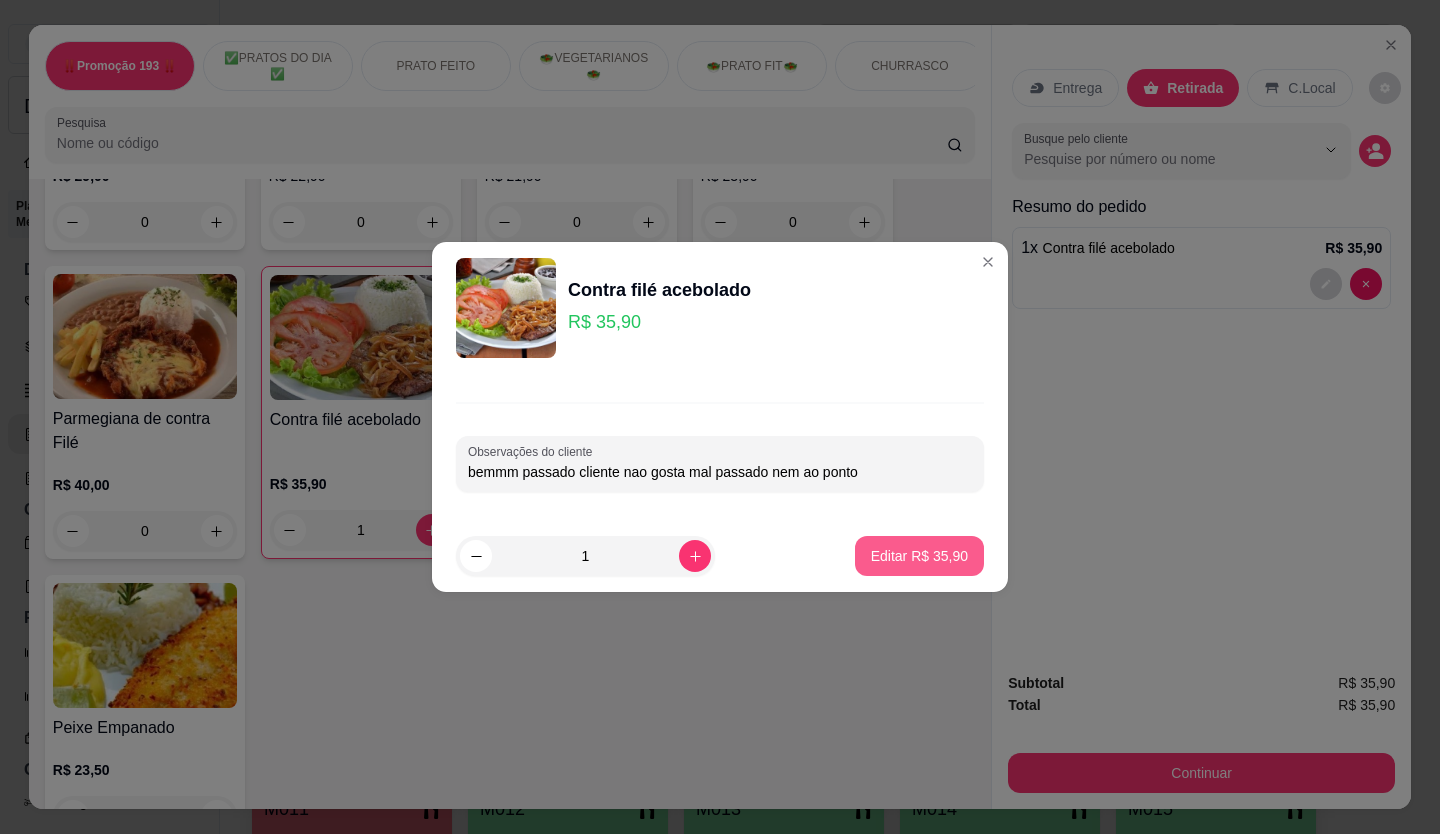 type on "0" 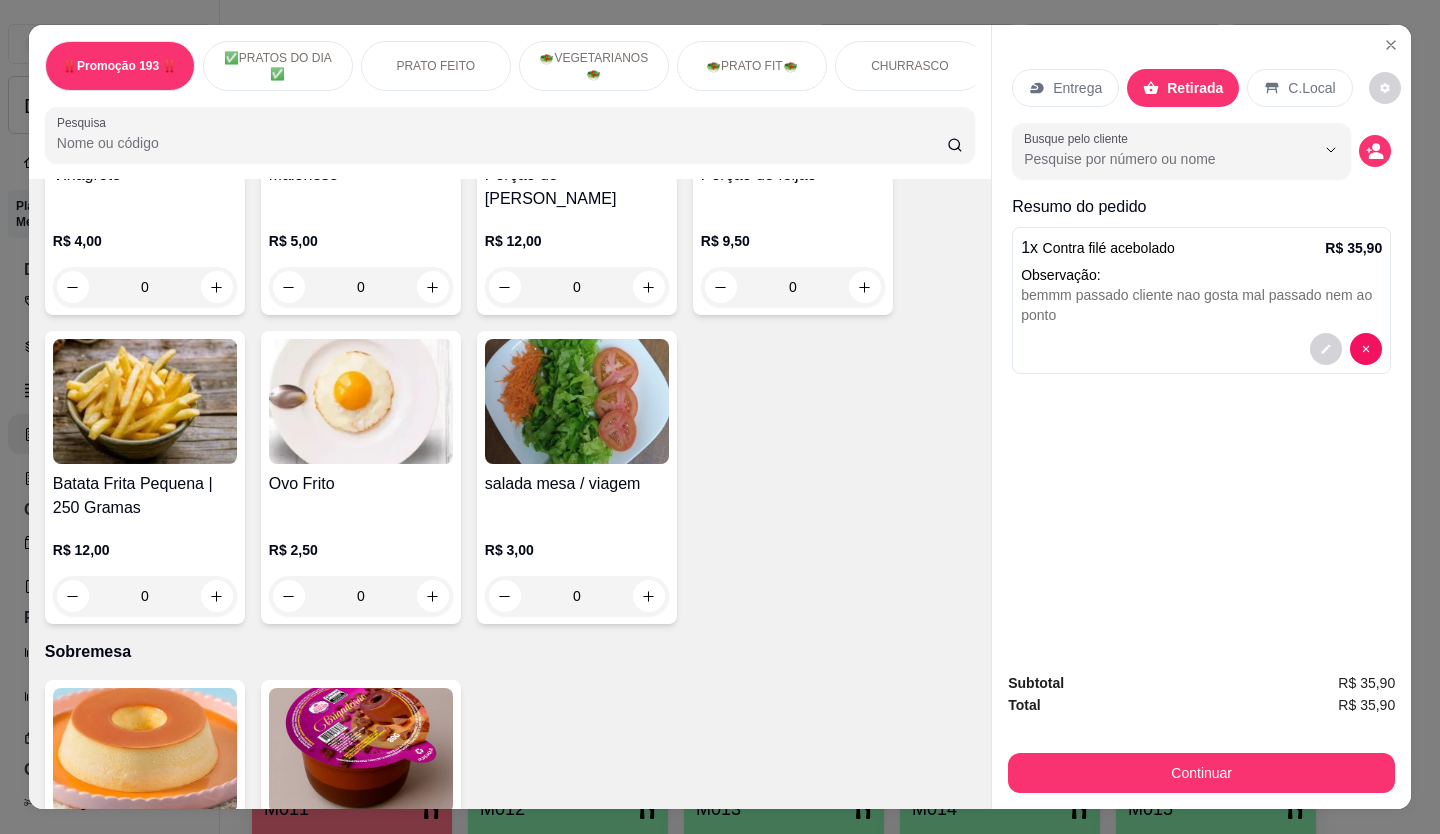scroll, scrollTop: 3900, scrollLeft: 0, axis: vertical 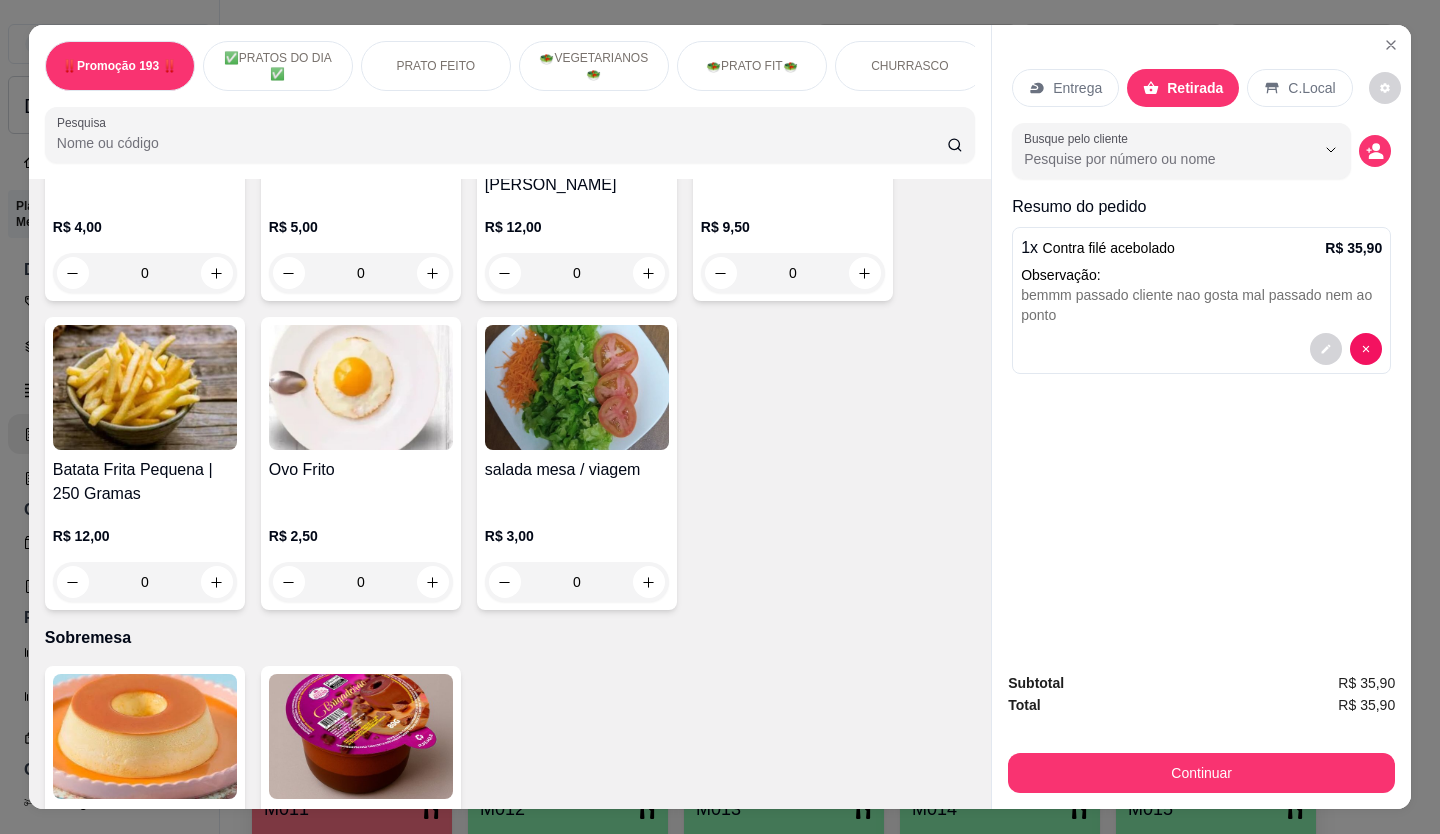 click at bounding box center [649, 273] 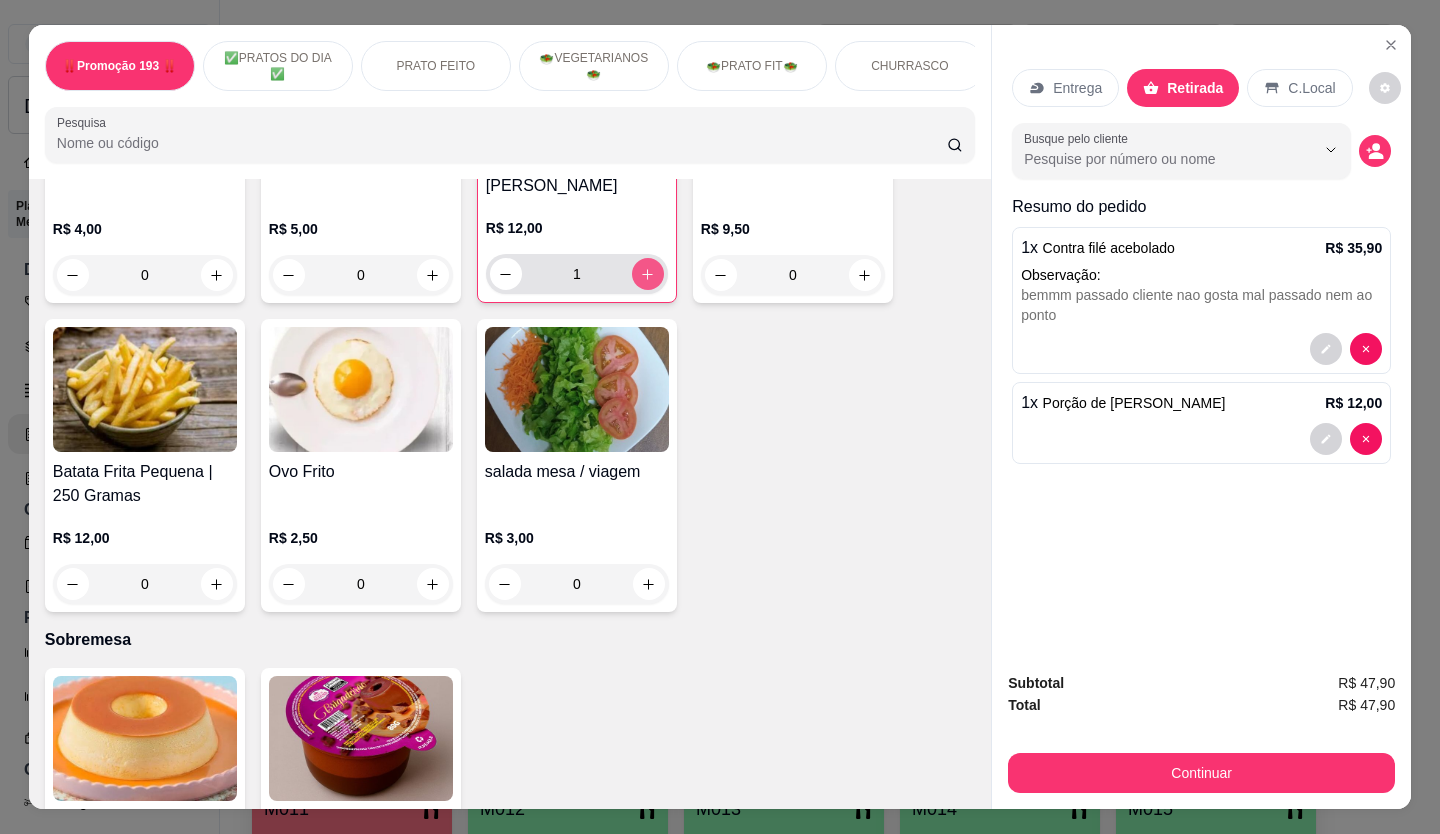 type on "1" 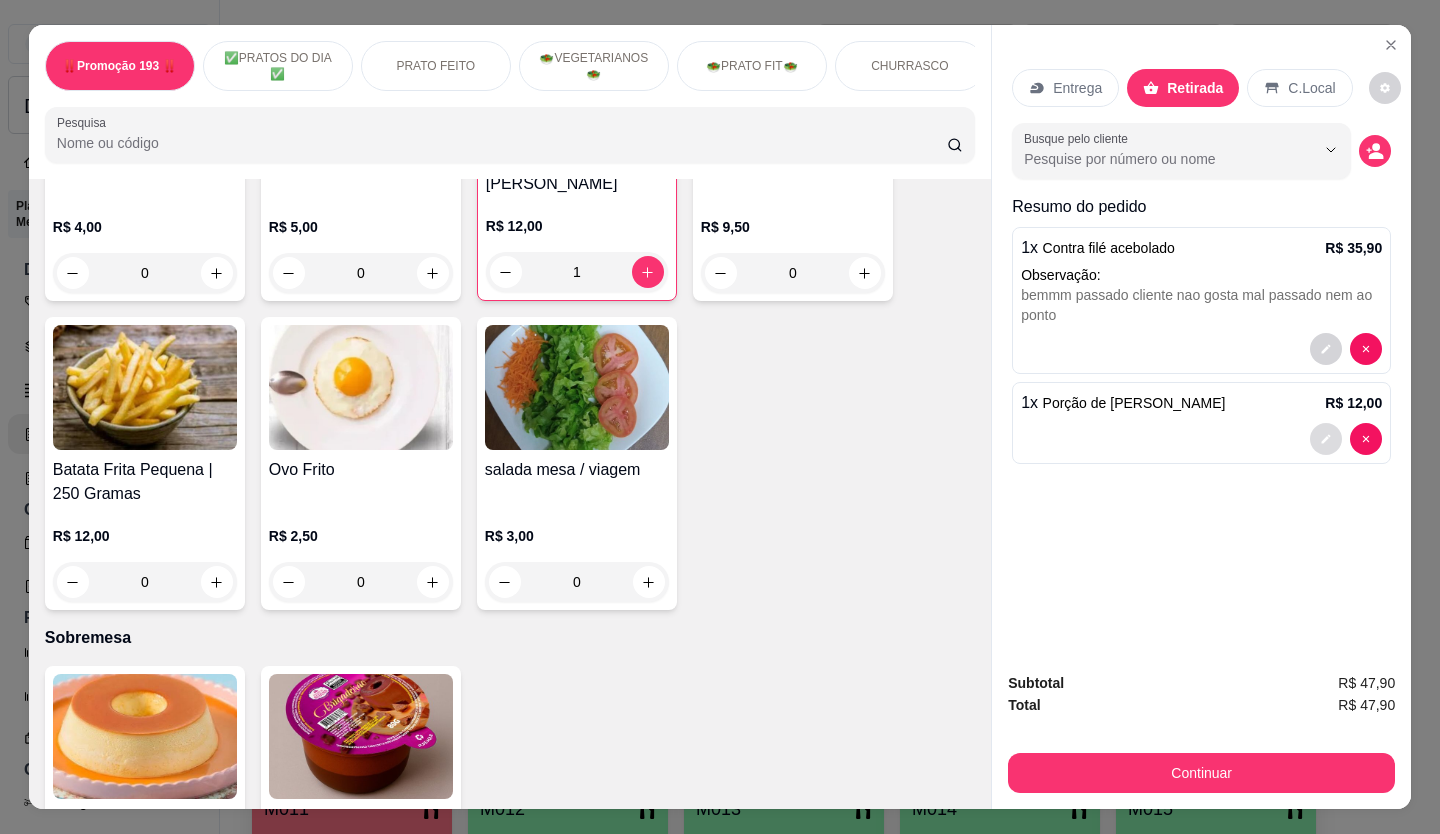 click at bounding box center (1326, 439) 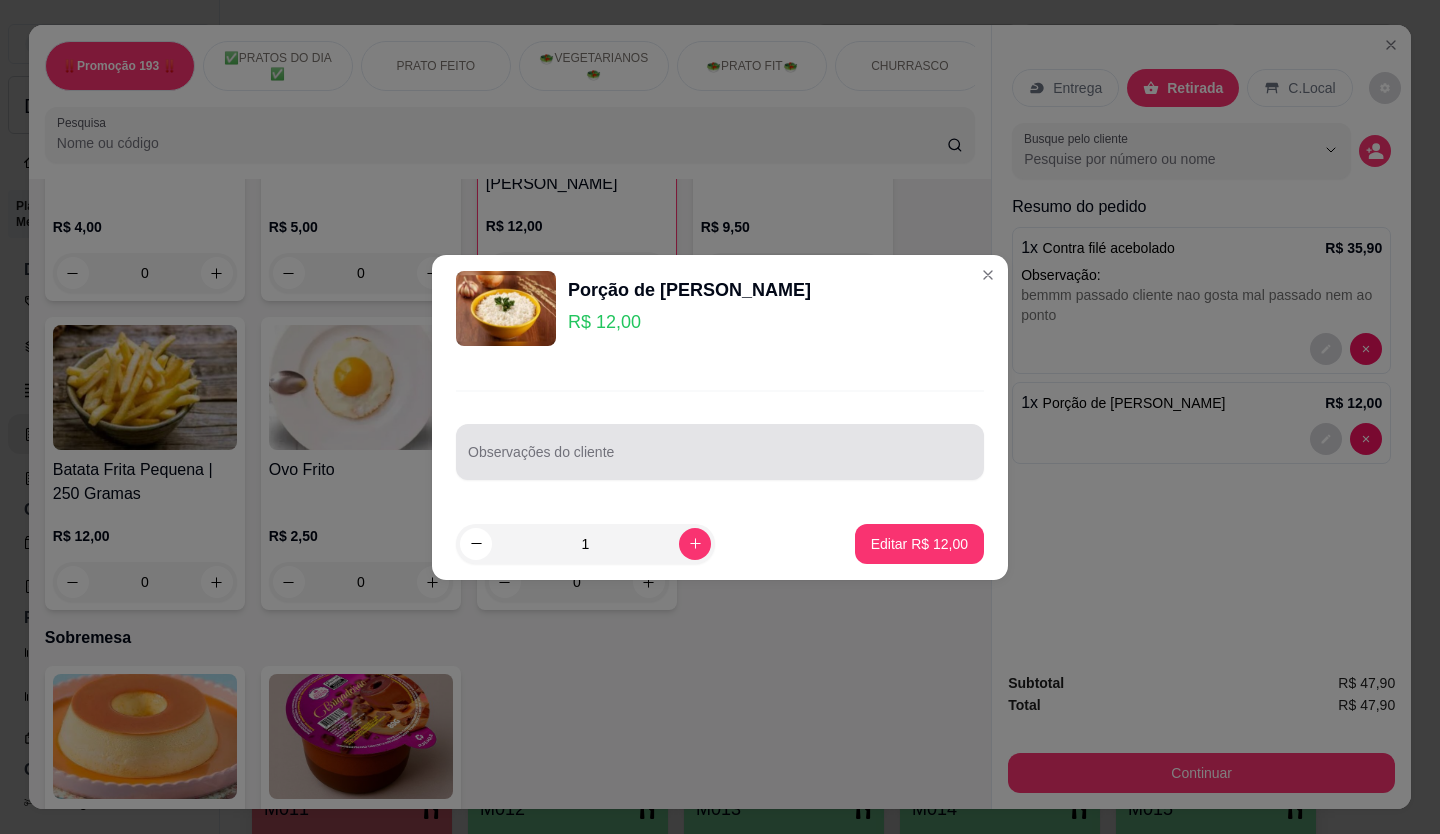click on "Observações do cliente" at bounding box center [720, 460] 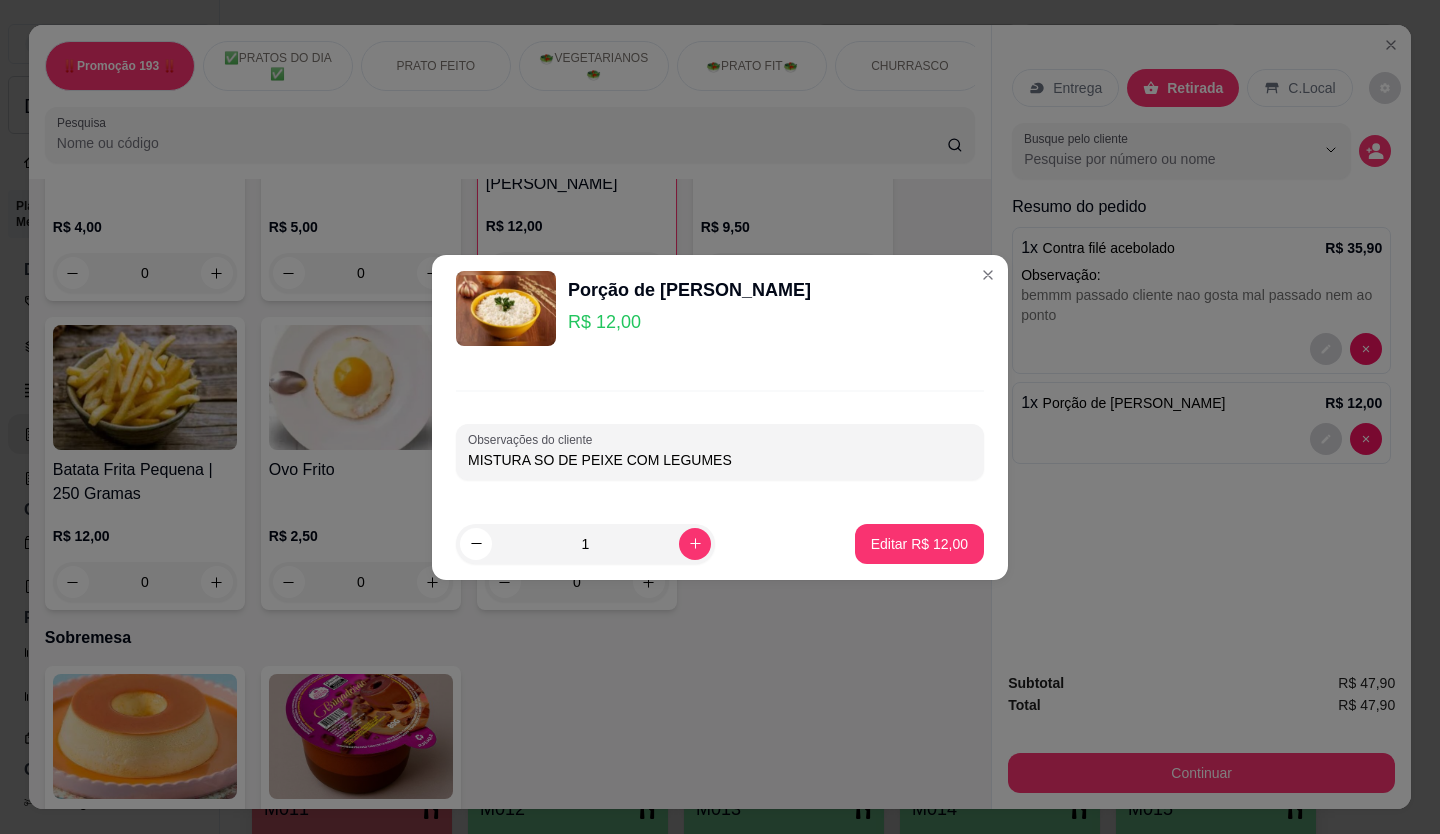 click on "Observações do cliente MISTURA SO DE PEIXE COM LEGUMES" at bounding box center [720, 452] 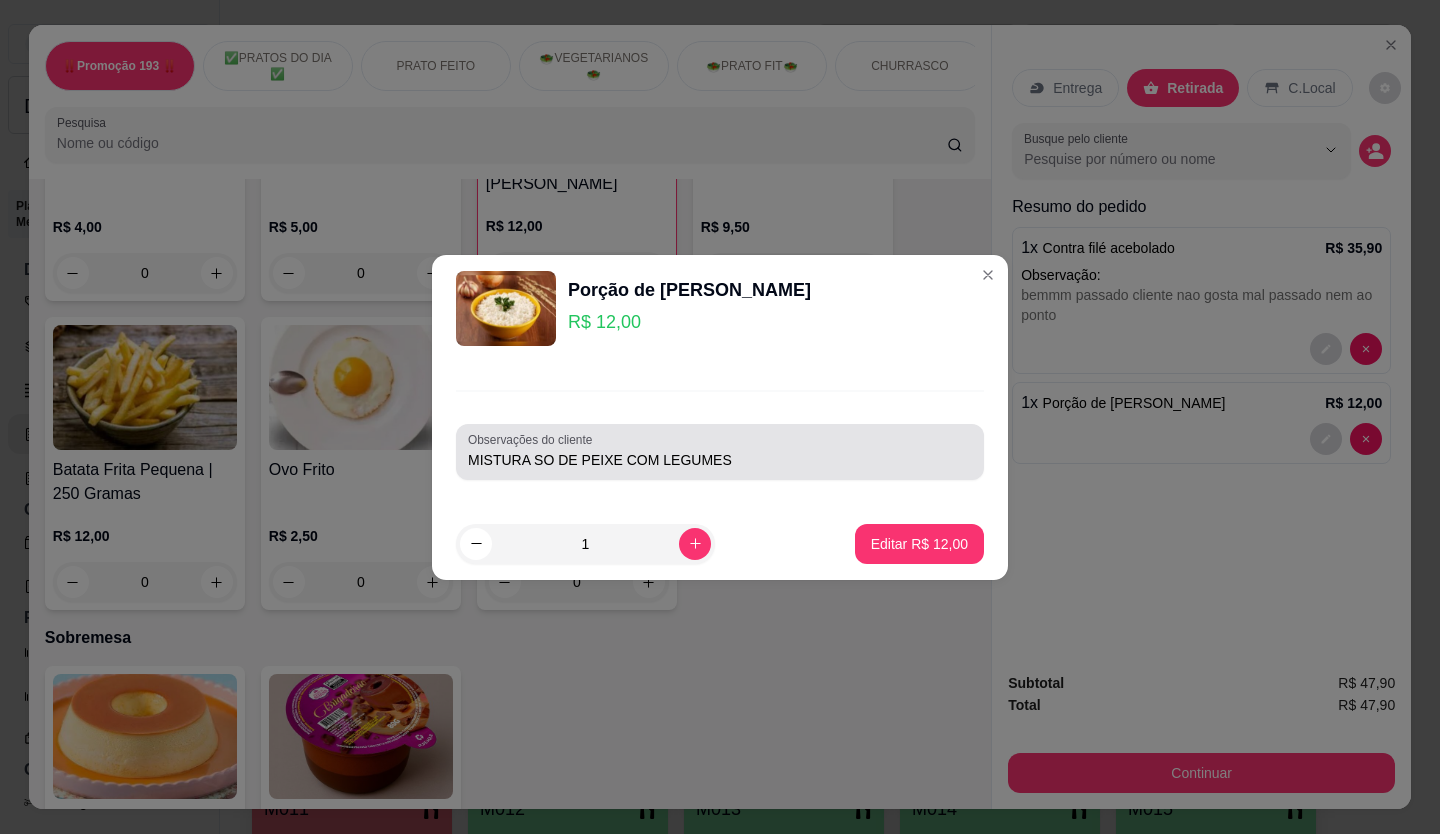 click on "Observações do cliente MISTURA SO DE PEIXE COM LEGUMES" at bounding box center [720, 452] 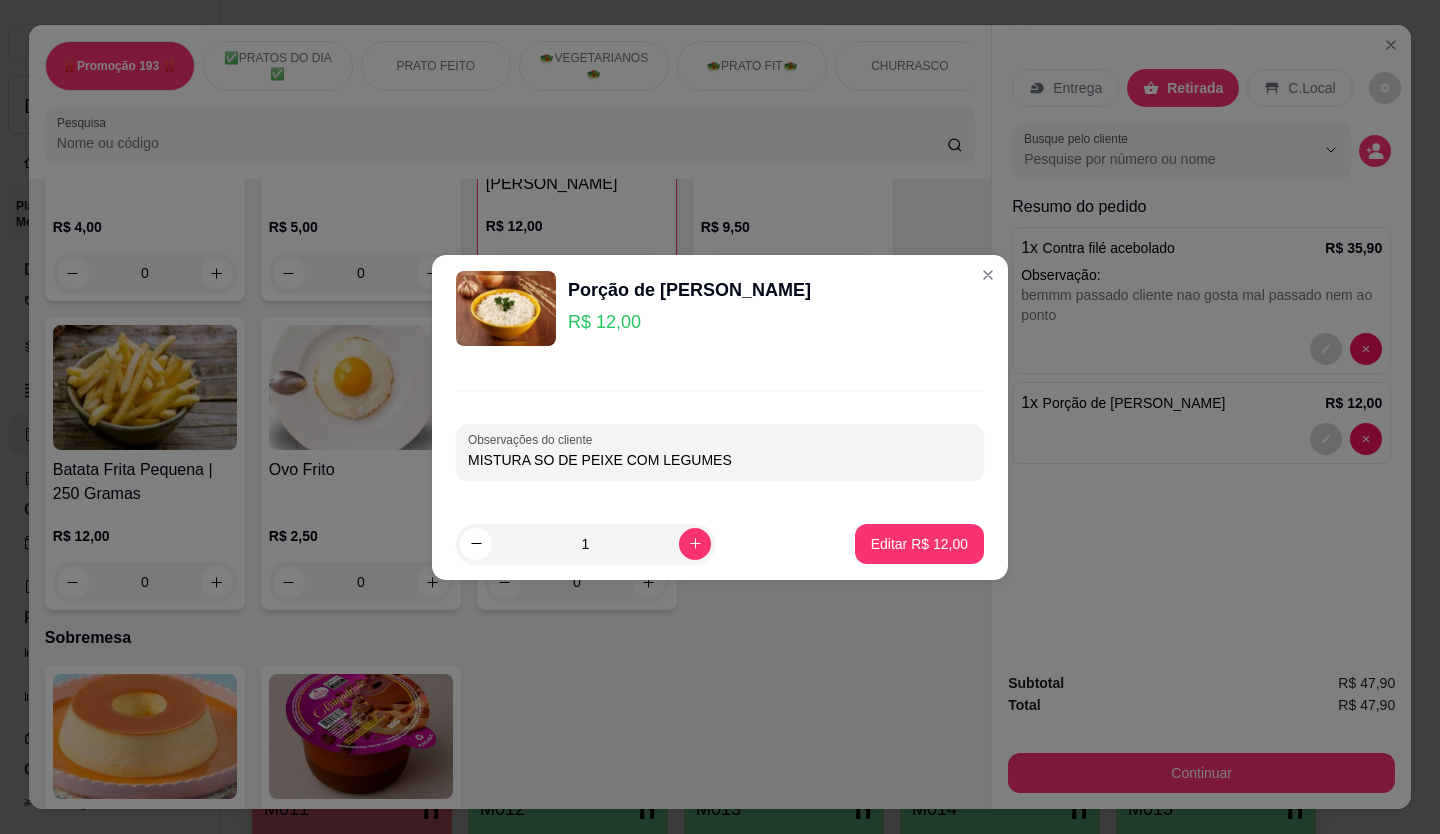 drag, startPoint x: 706, startPoint y: 455, endPoint x: 841, endPoint y: 459, distance: 135.05925 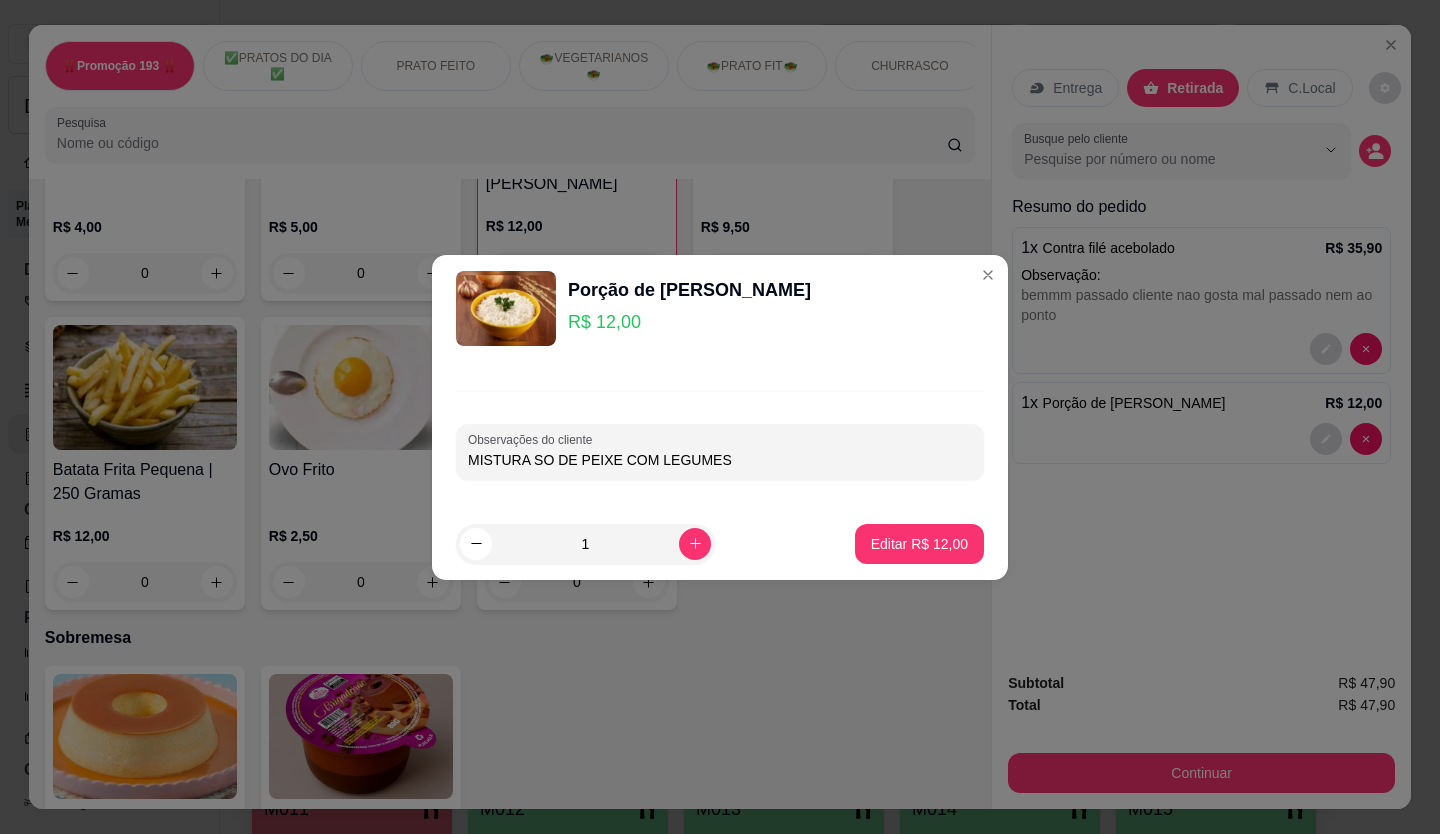click on "MISTURA SO DE PEIXE COM LEGUMES" at bounding box center (720, 460) 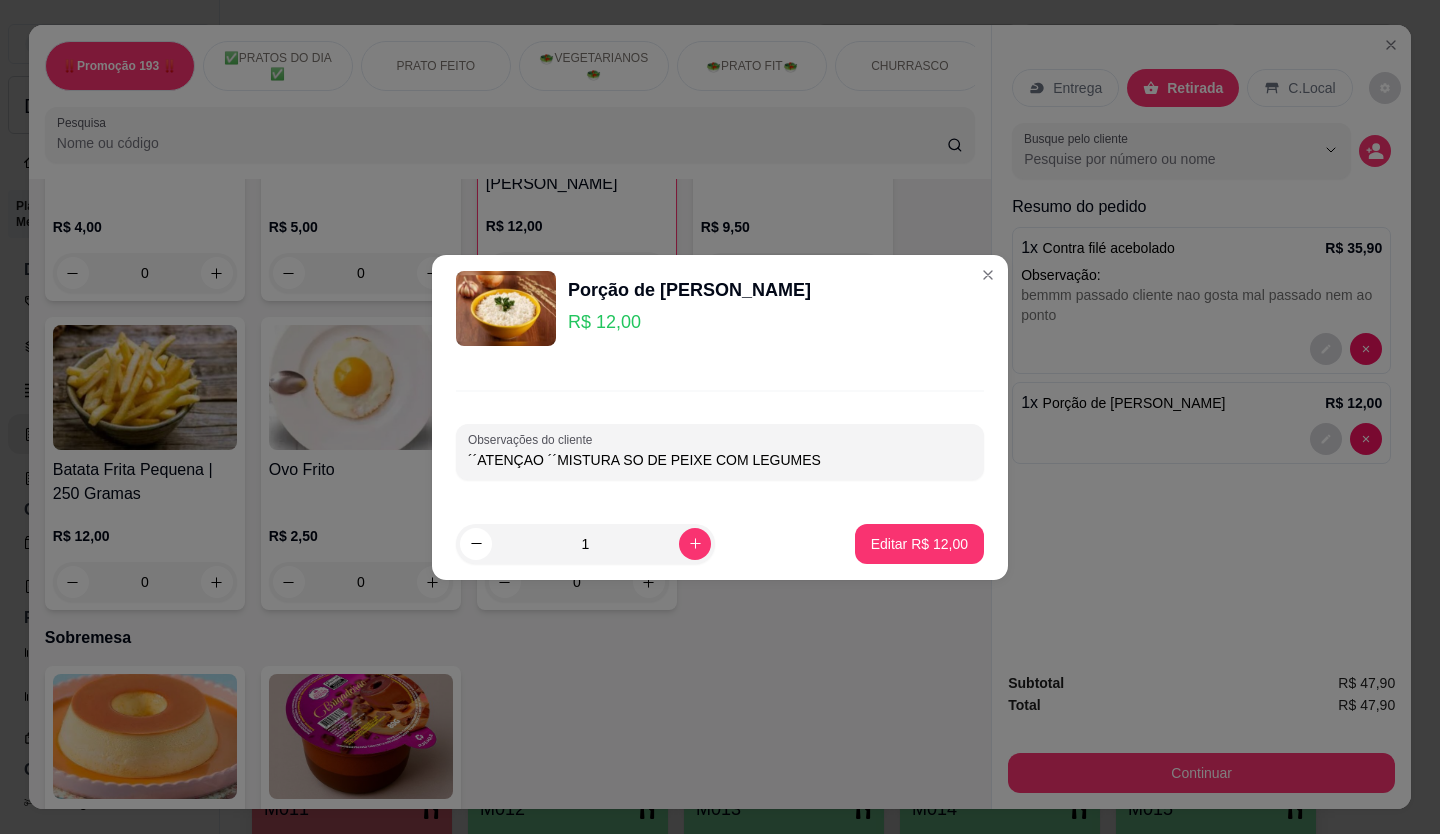 type on "´´ATENÇAO ´´MISTURA SO DE PEIXE COM LEGUMES" 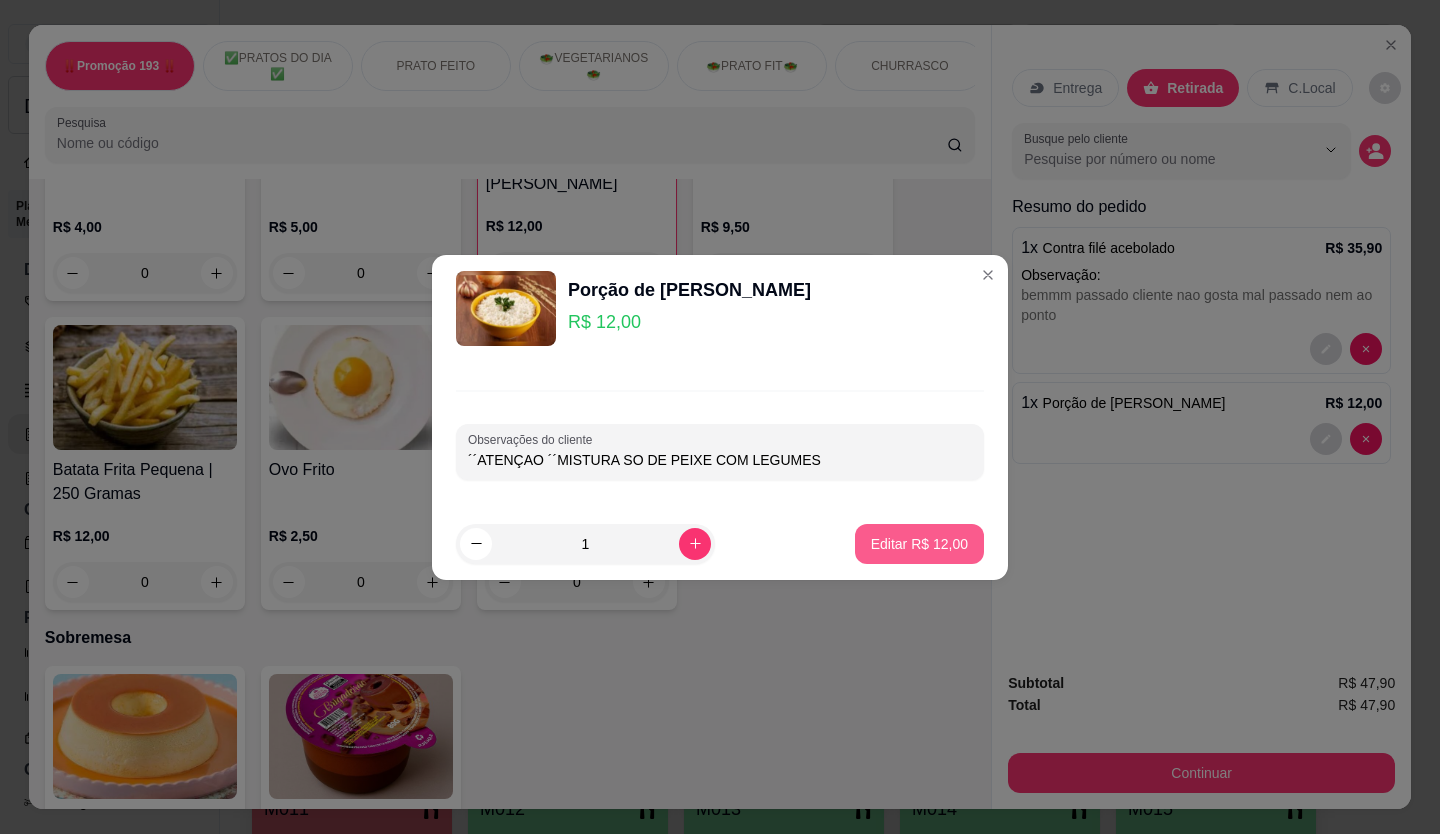 click on "Editar   R$ 12,00" at bounding box center (919, 544) 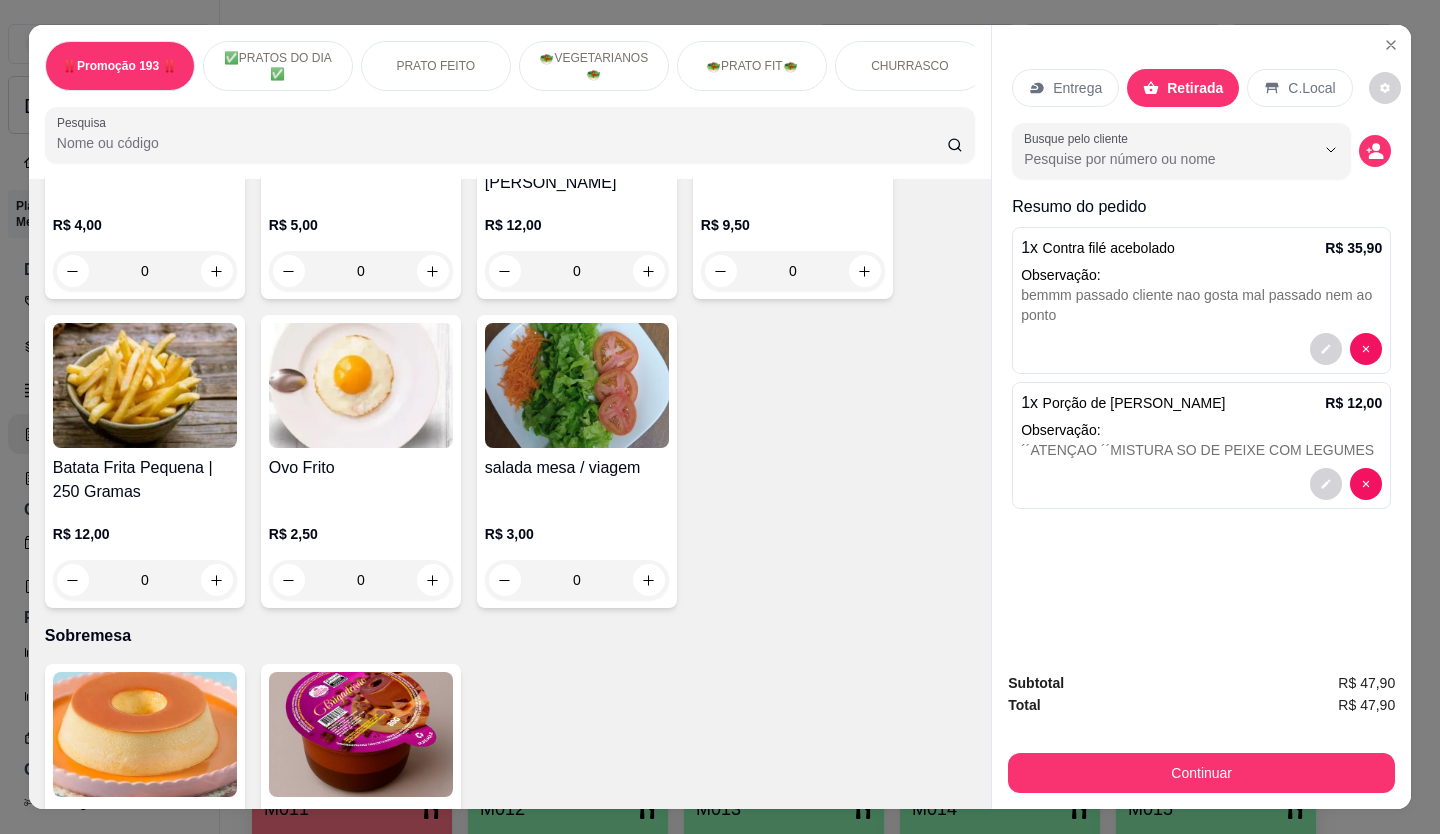 scroll, scrollTop: 3900, scrollLeft: 0, axis: vertical 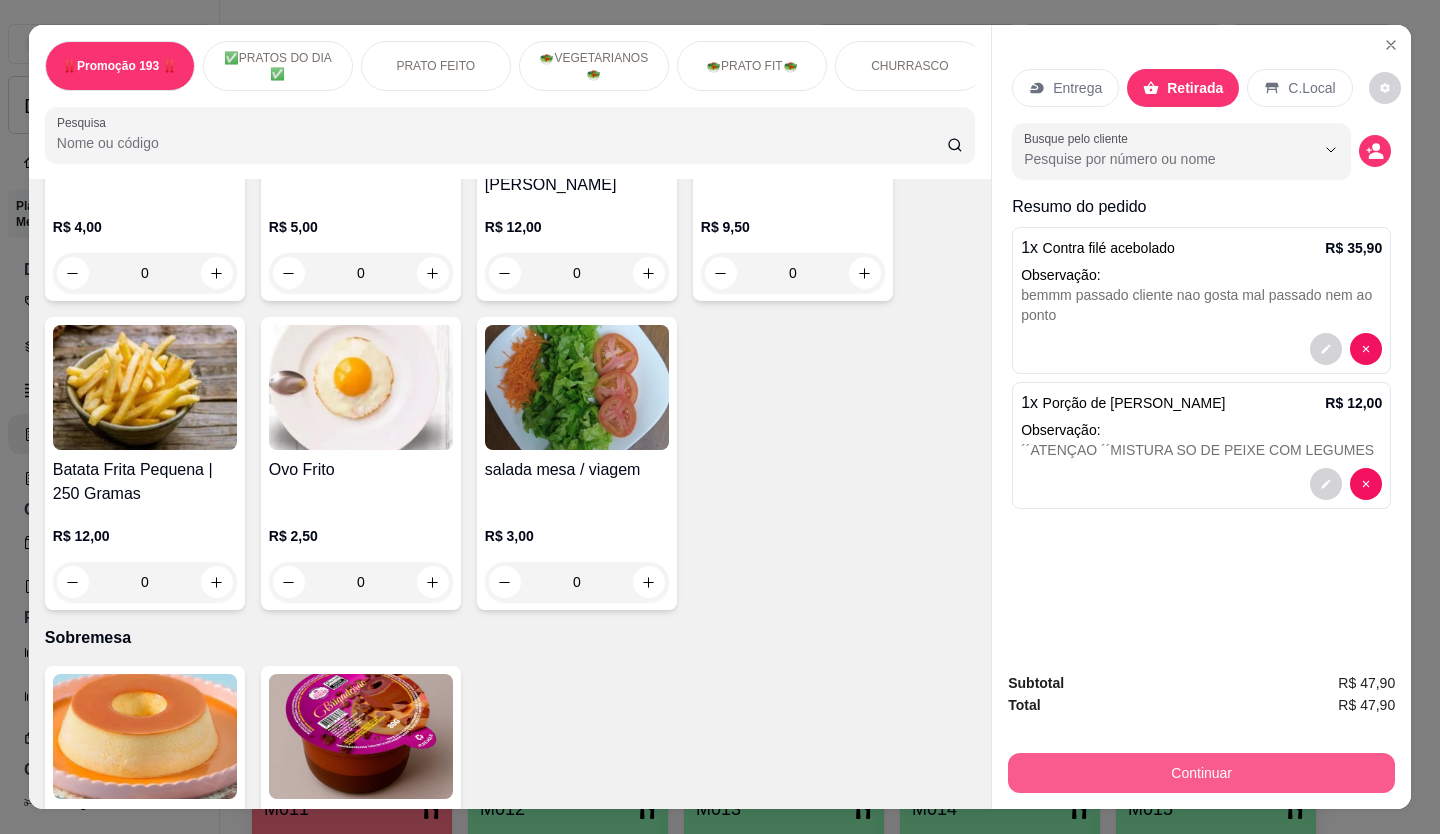 click on "Continuar" at bounding box center [1201, 773] 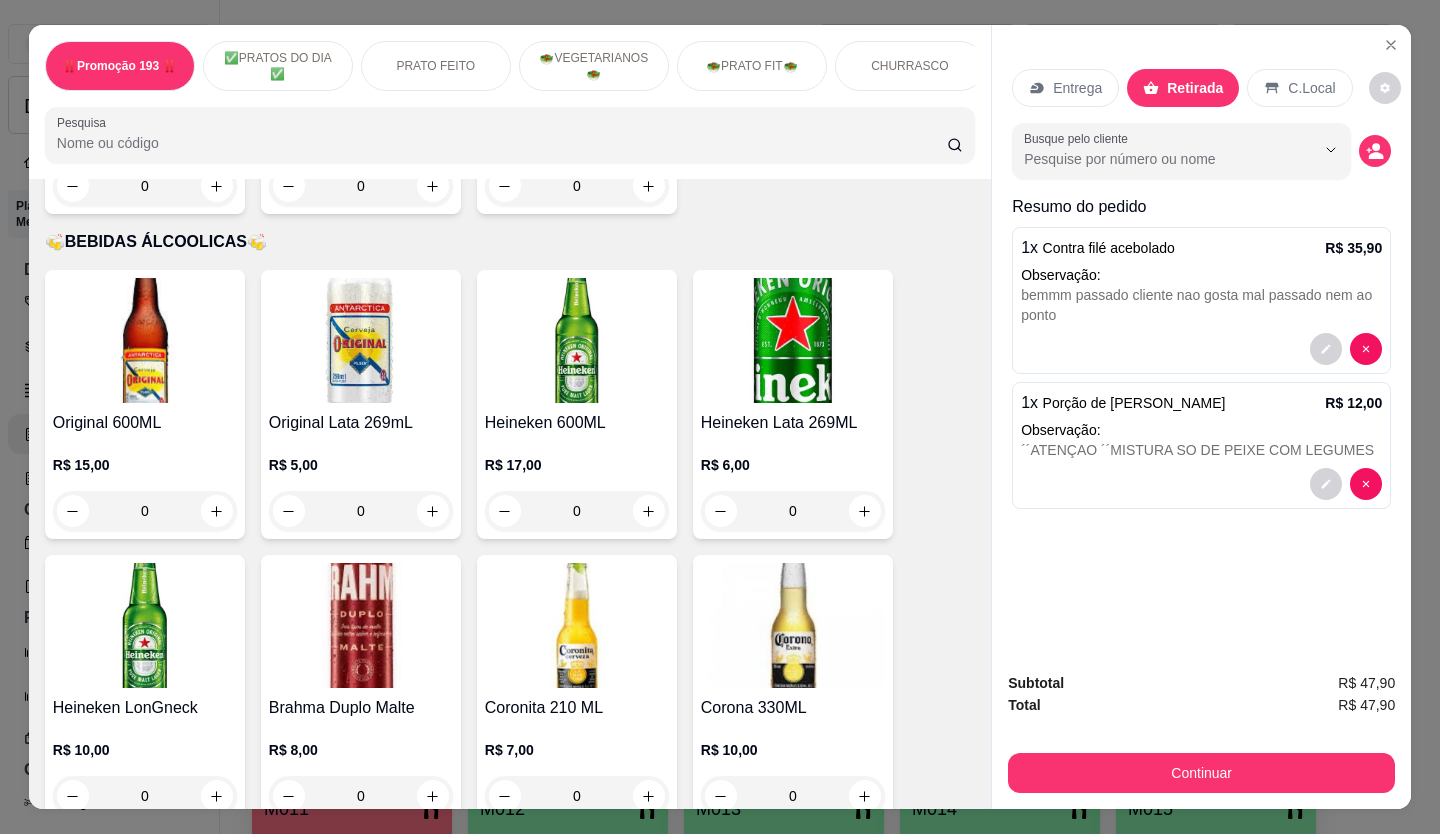 scroll, scrollTop: 6500, scrollLeft: 0, axis: vertical 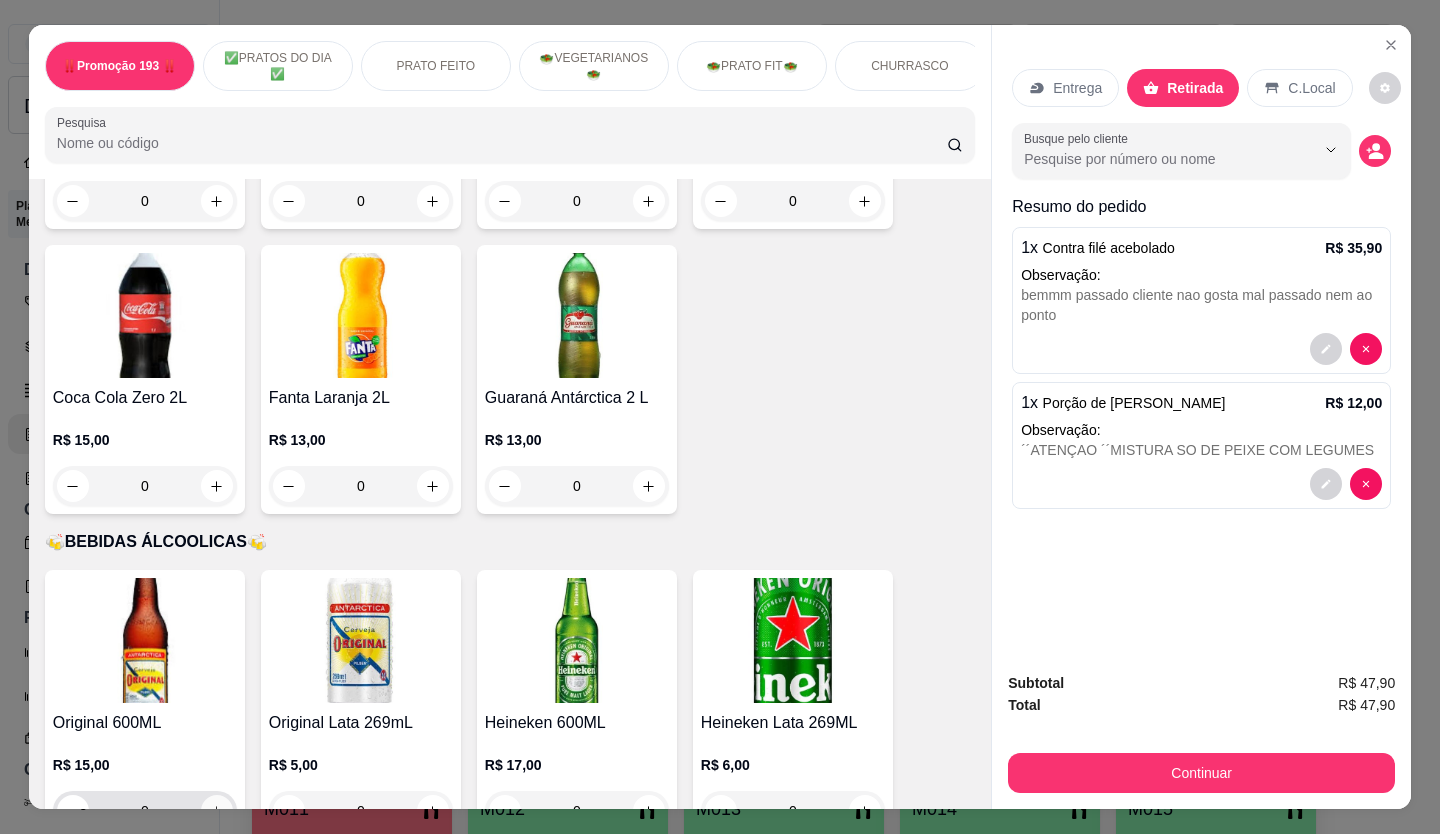 click 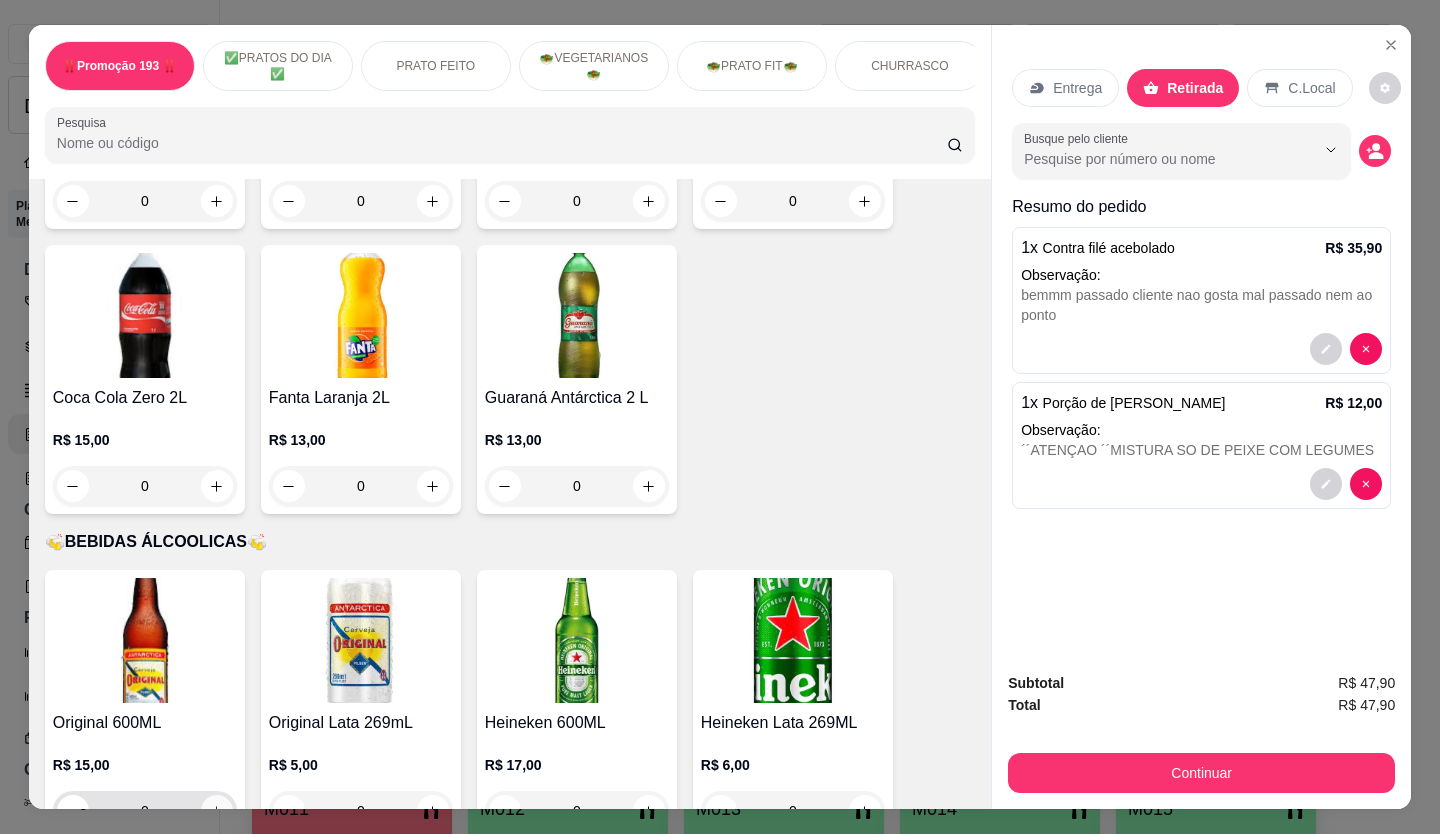 type on "1" 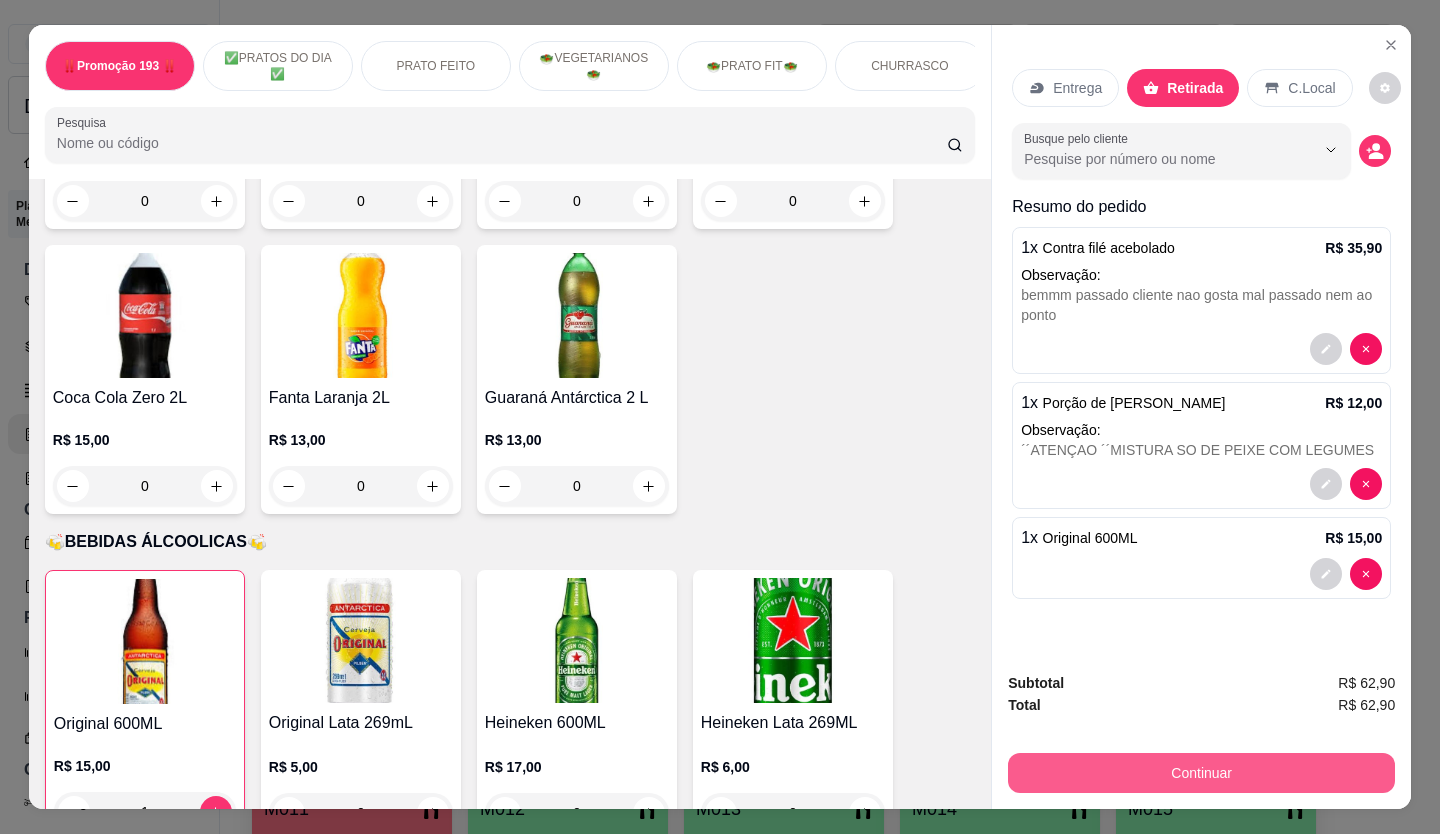 click on "Continuar" at bounding box center [1201, 773] 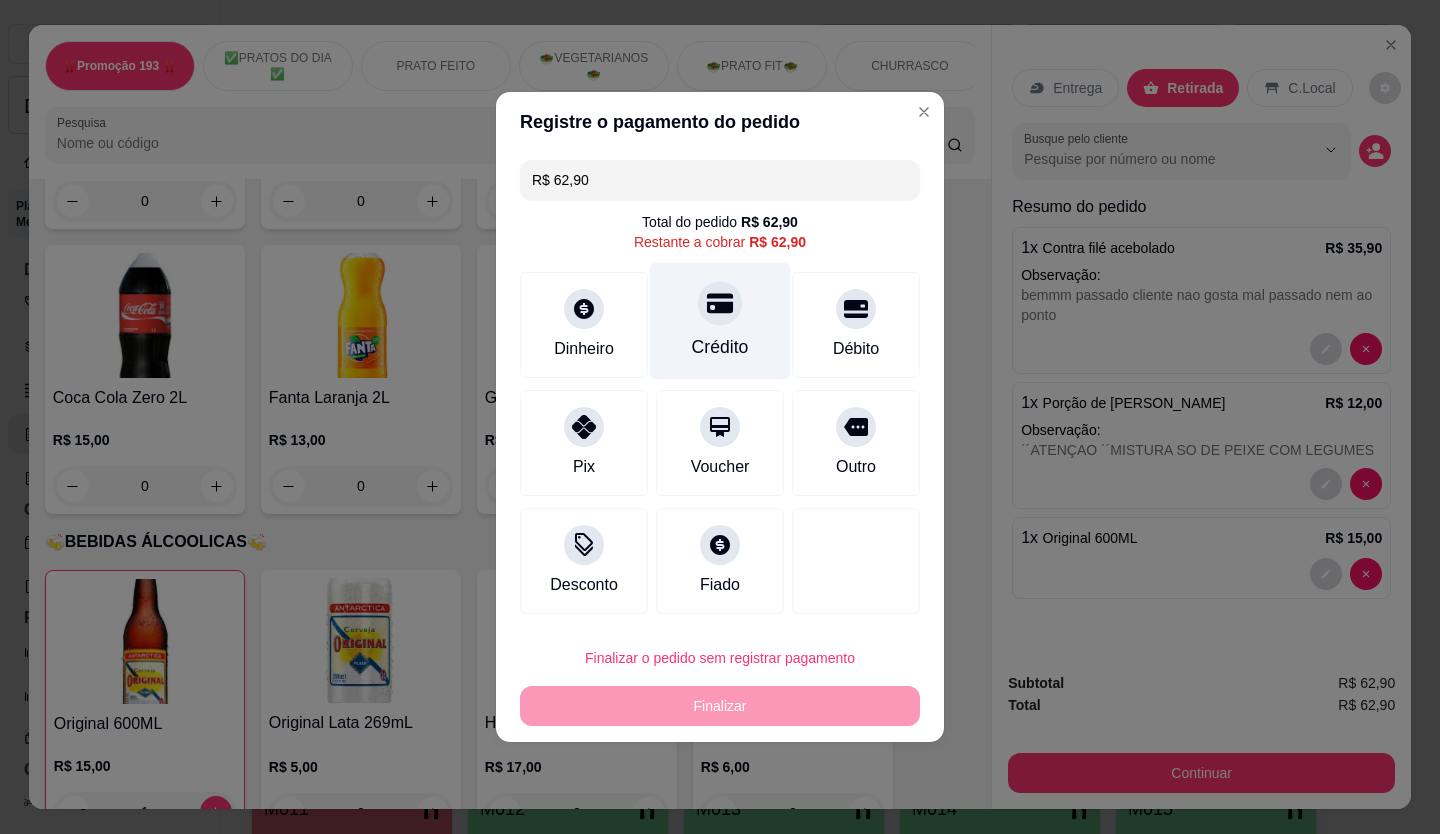 click 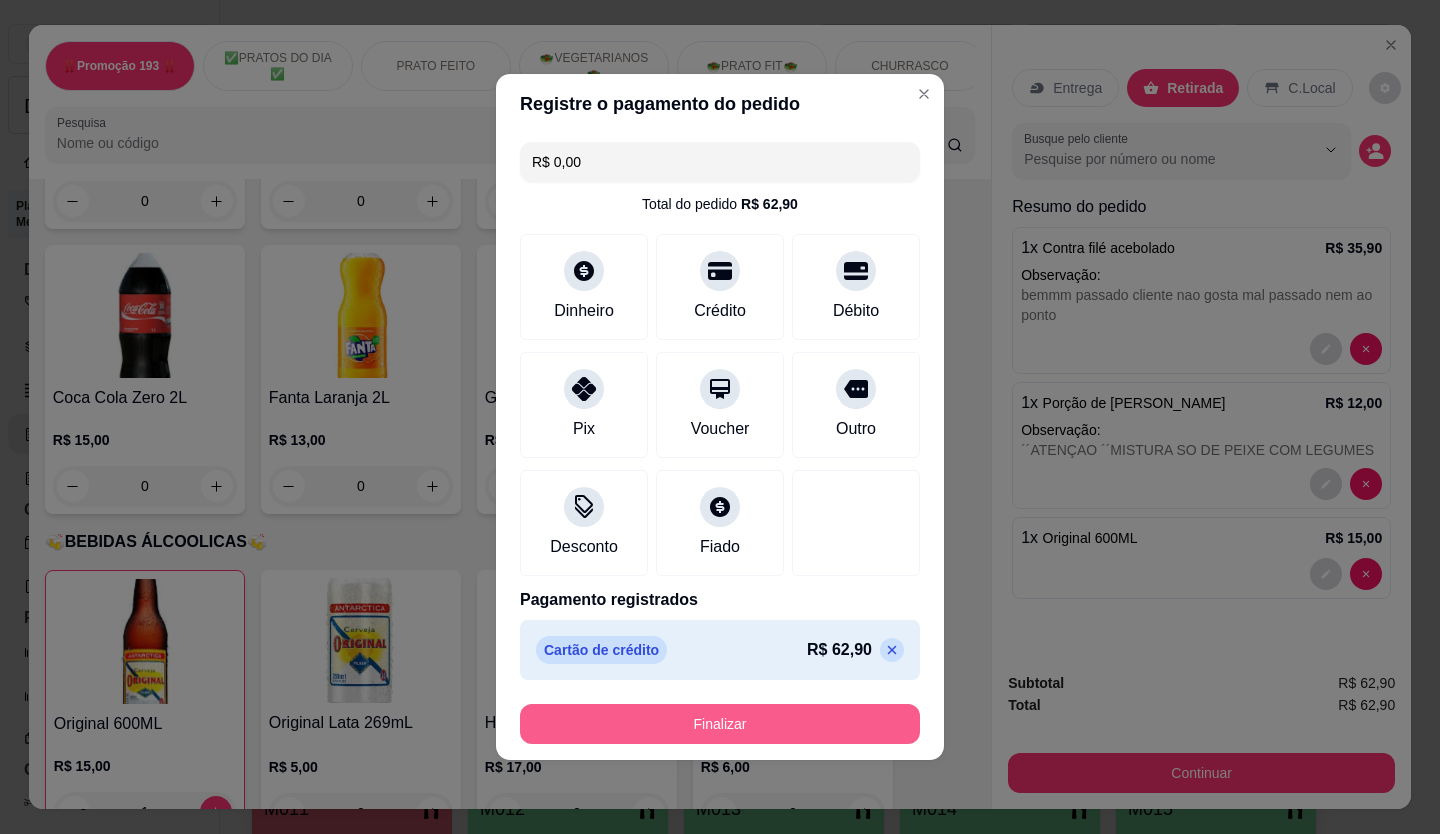 click on "Finalizar" at bounding box center (720, 724) 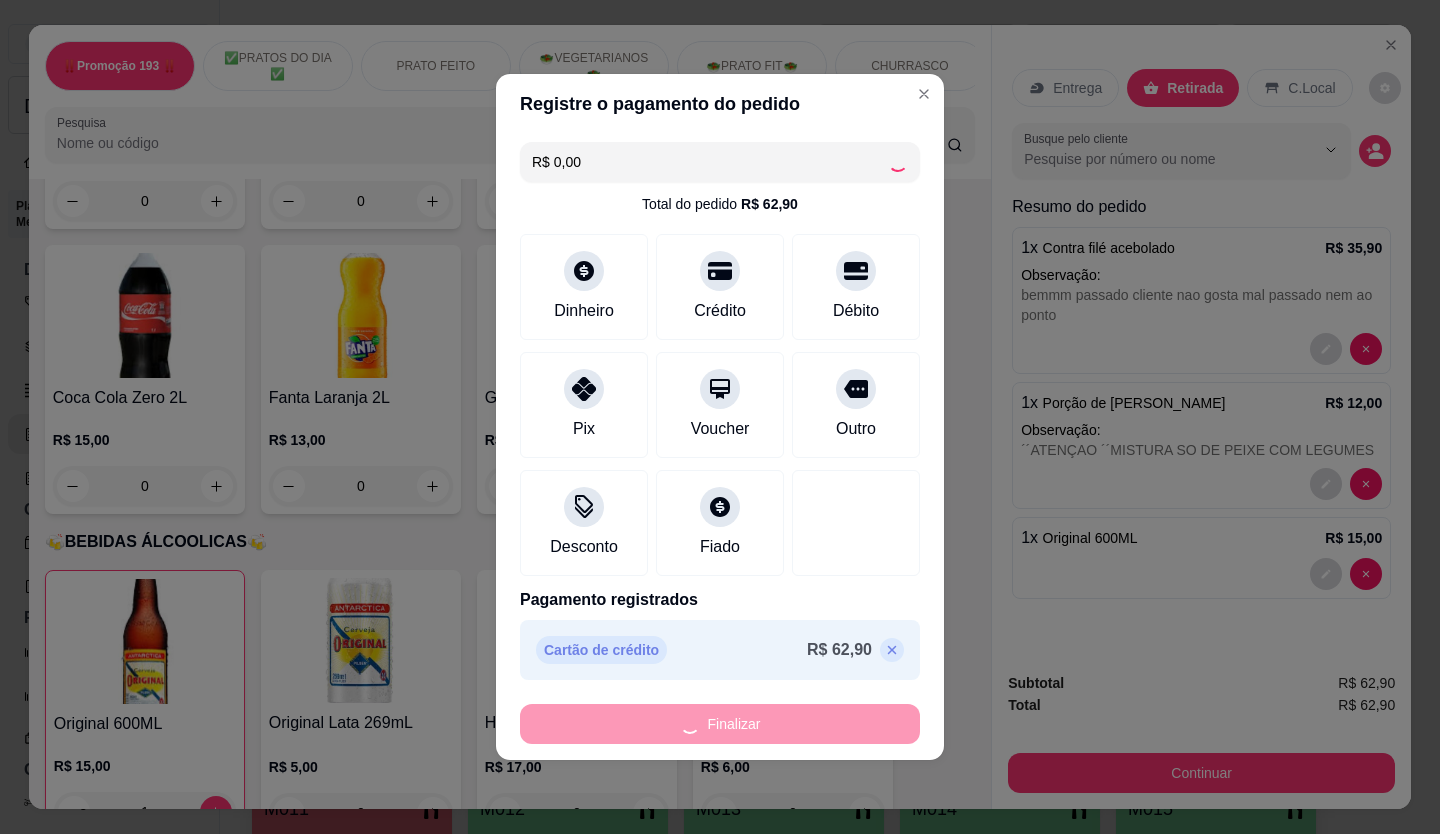 type on "0" 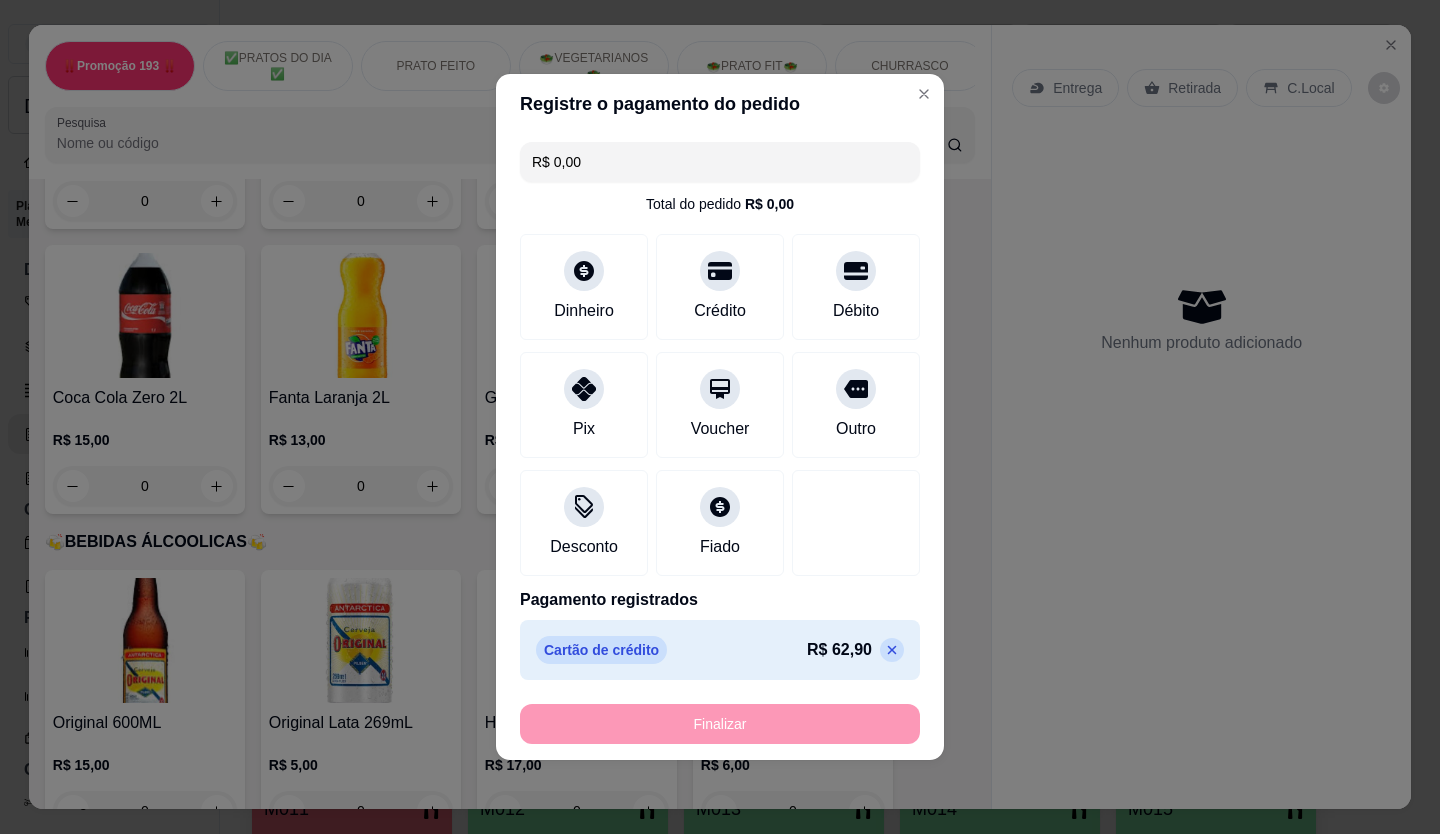 type on "-R$ 62,90" 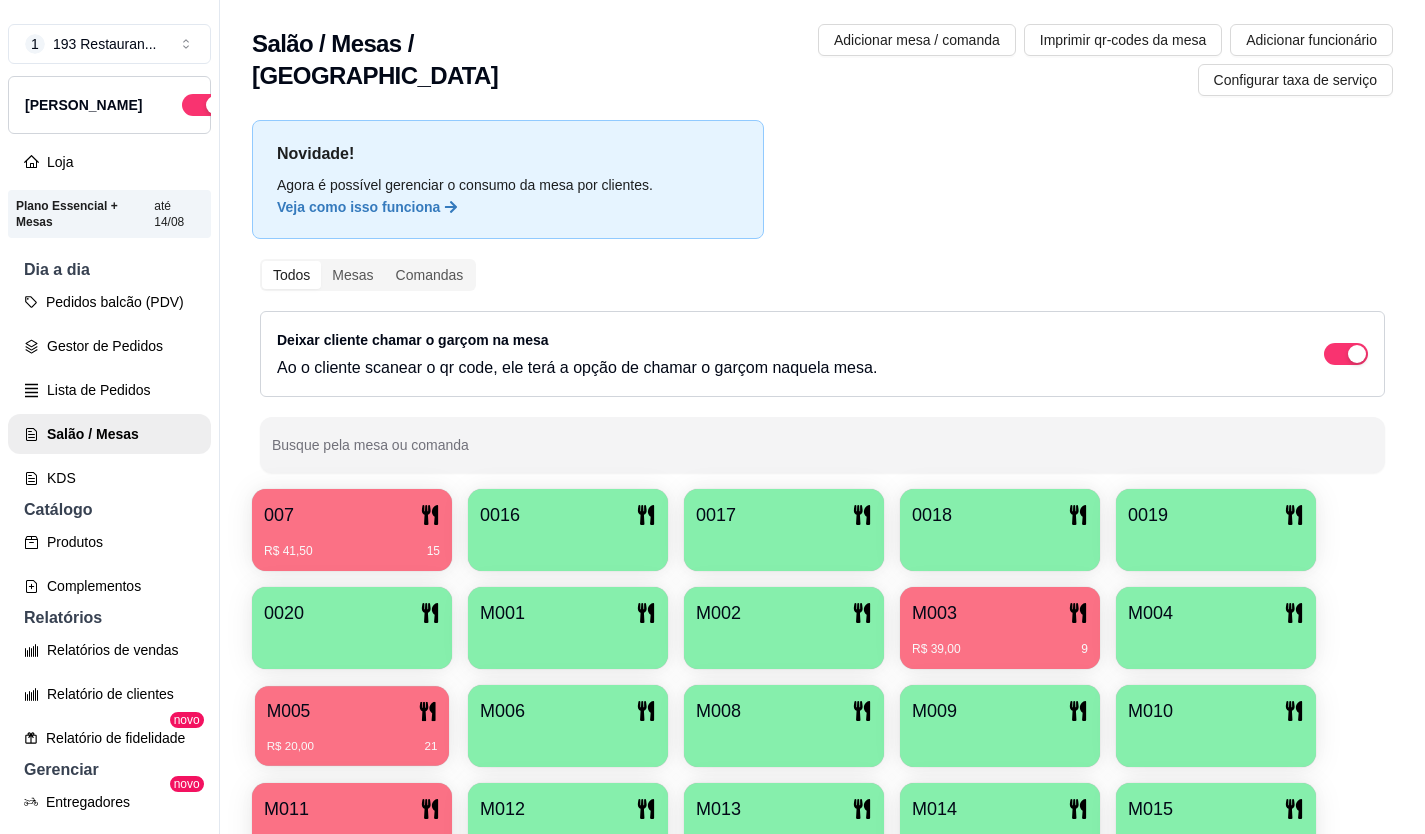 click on "M005" at bounding box center (352, 711) 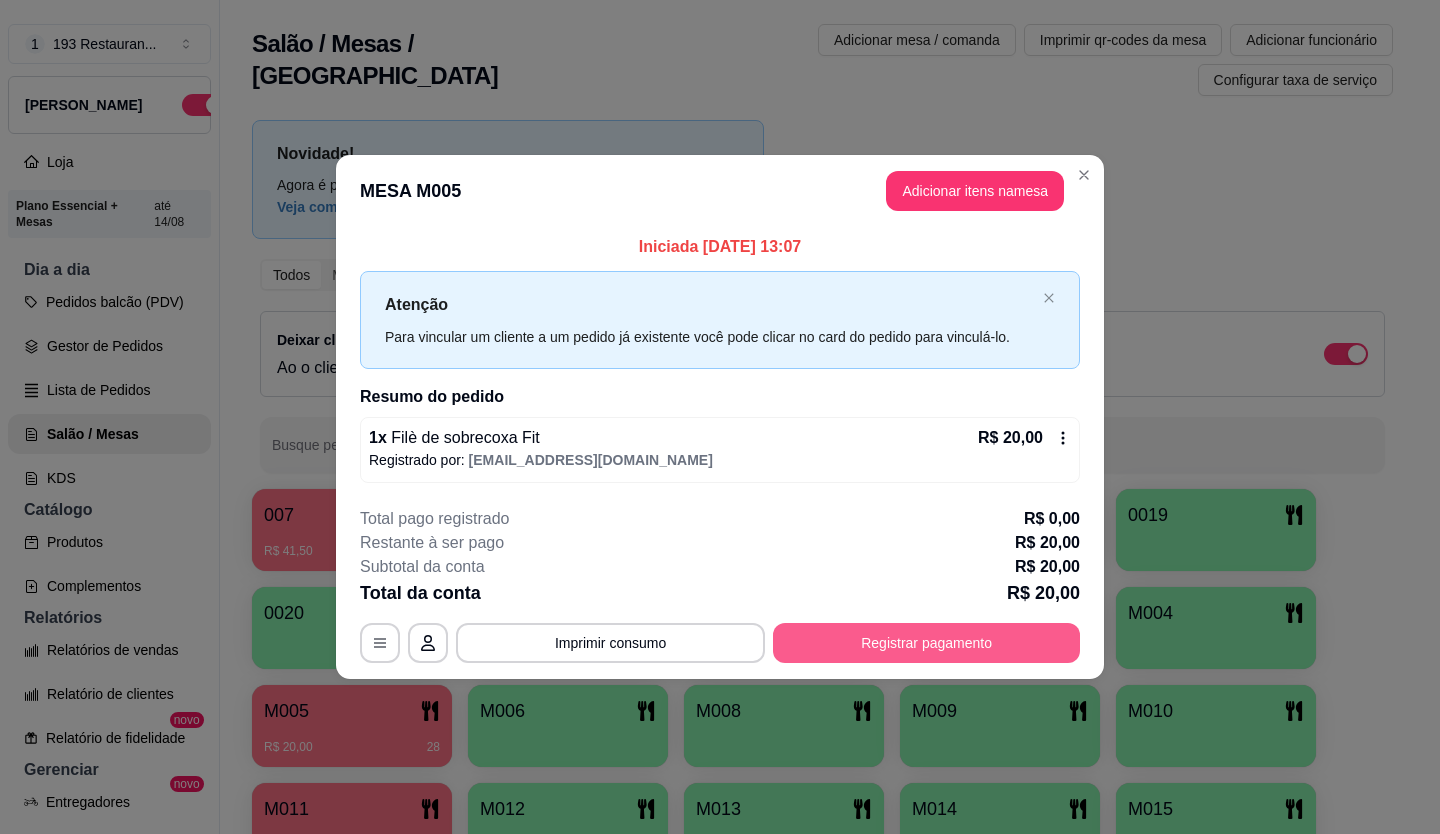 click on "Registrar pagamento" at bounding box center (926, 643) 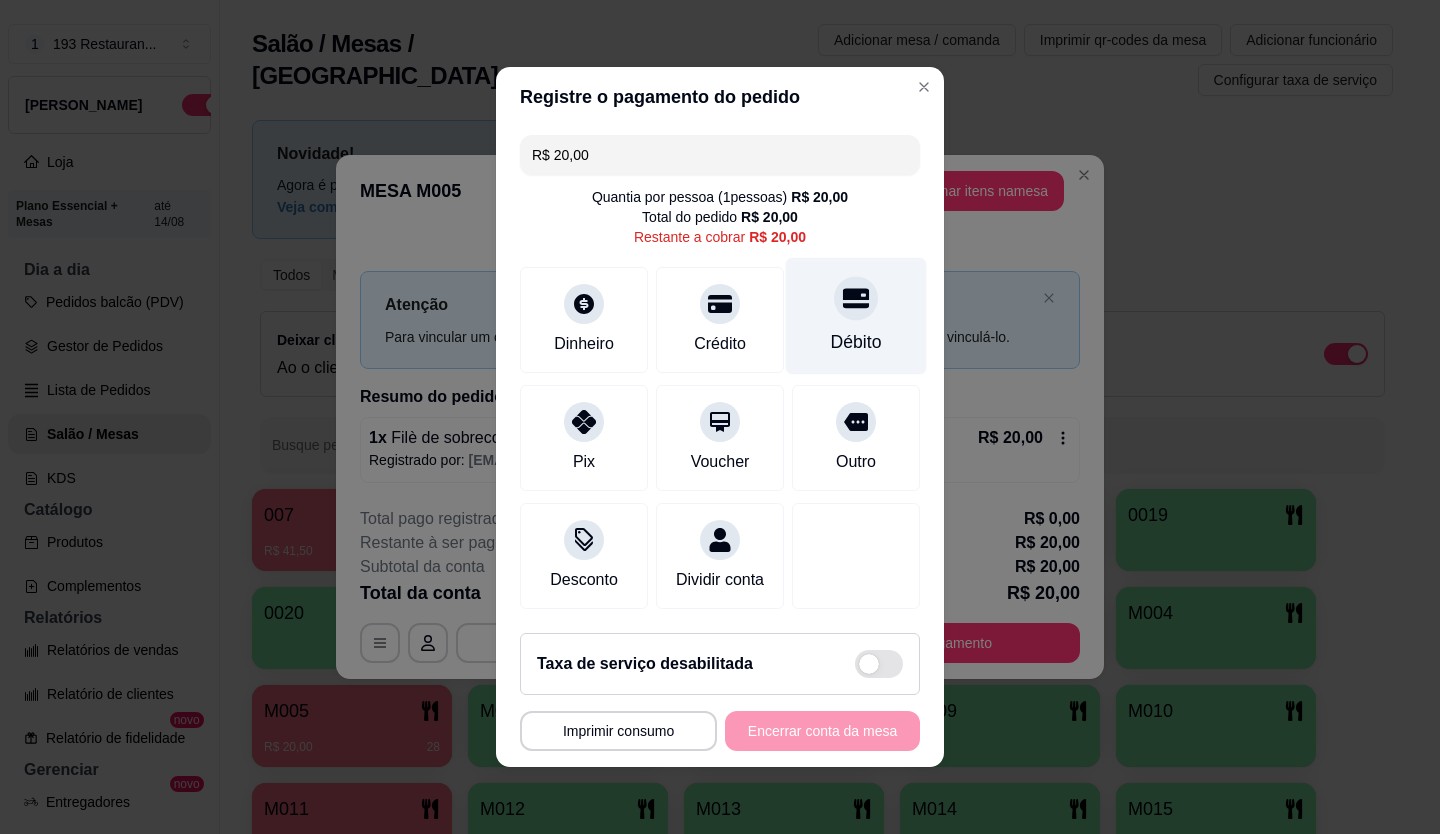 click at bounding box center (856, 298) 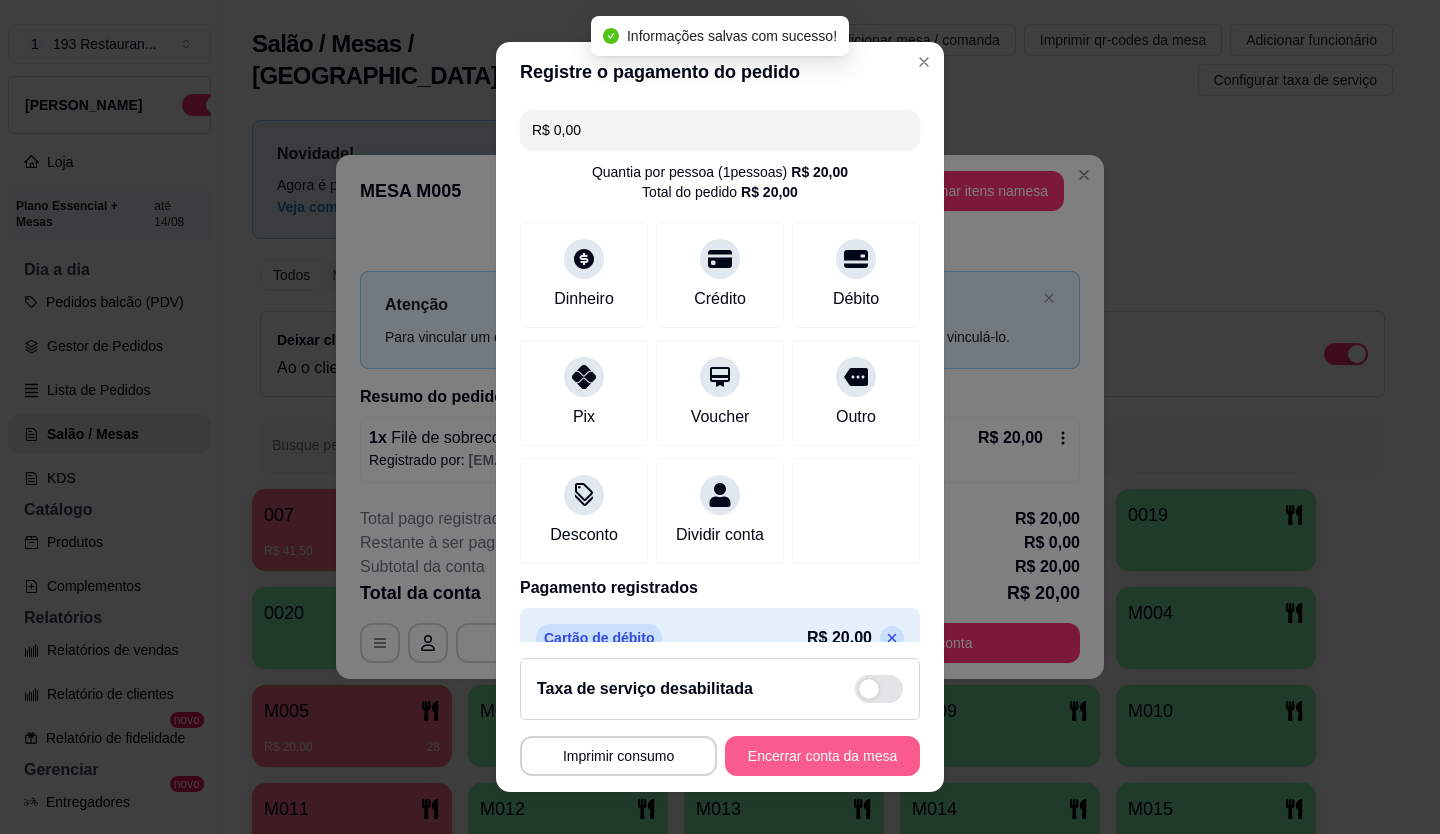 type on "R$ 0,00" 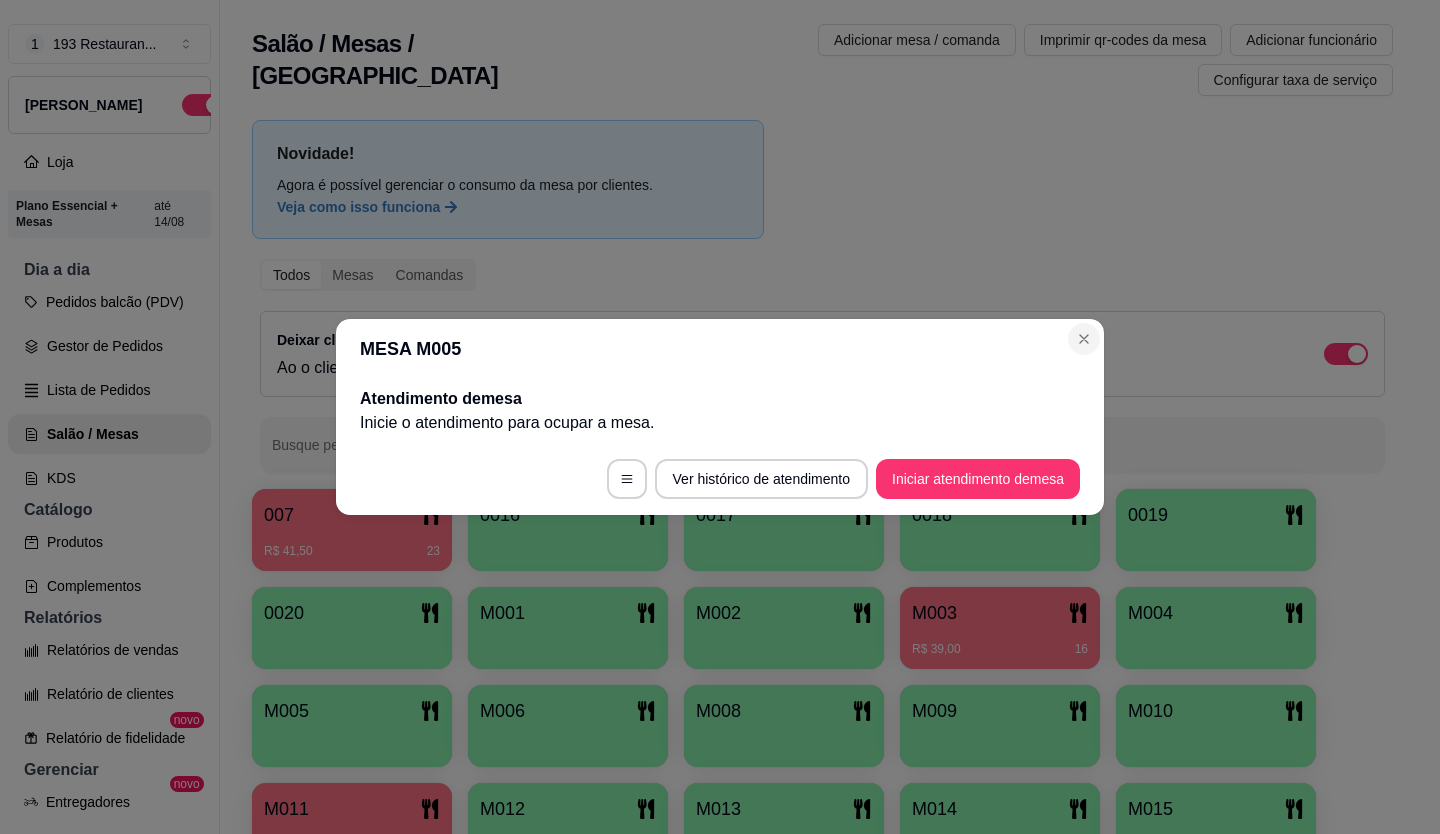 drag, startPoint x: 1091, startPoint y: 321, endPoint x: 1092, endPoint y: 332, distance: 11.045361 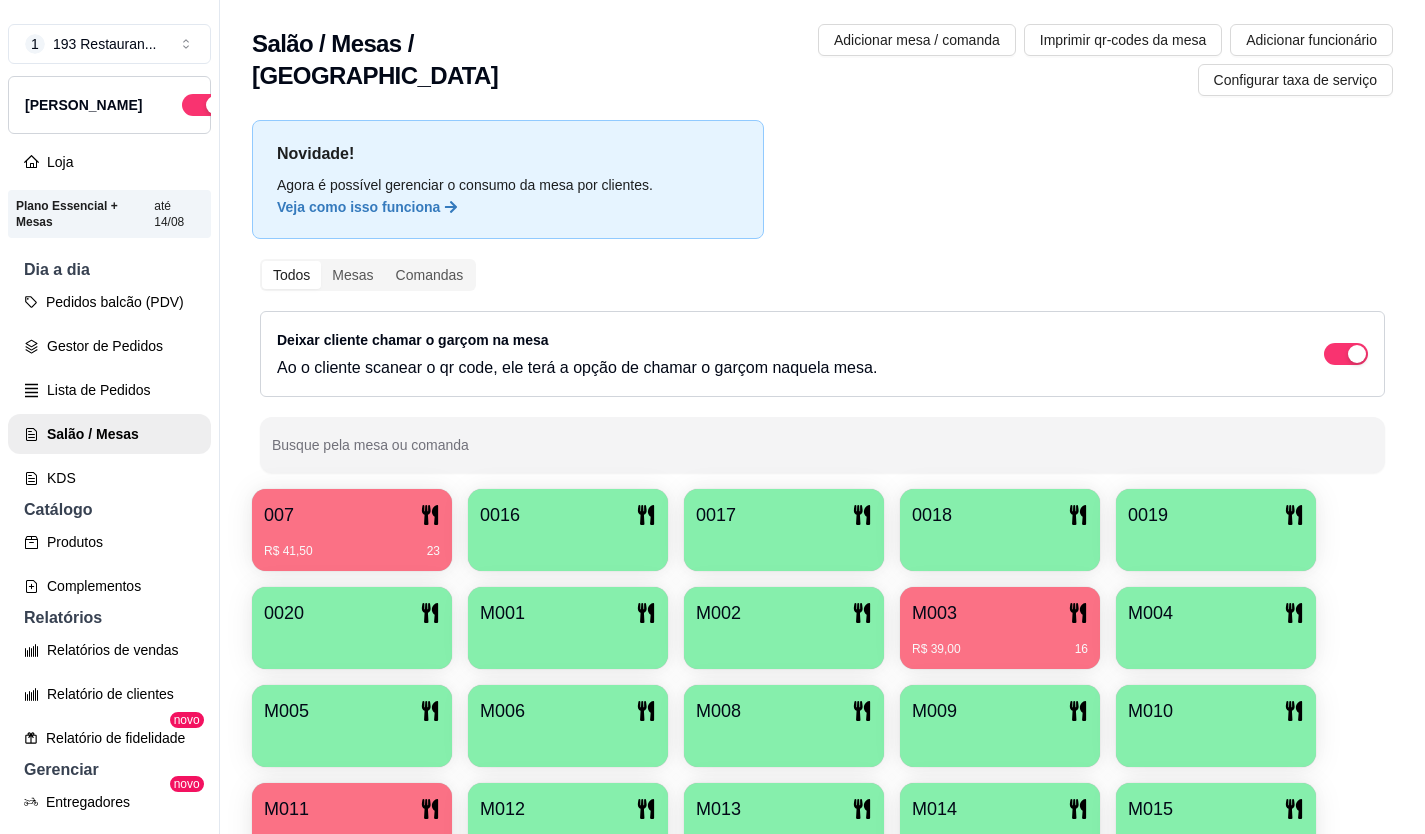 click on "R$ 39,00 16" at bounding box center [1000, 642] 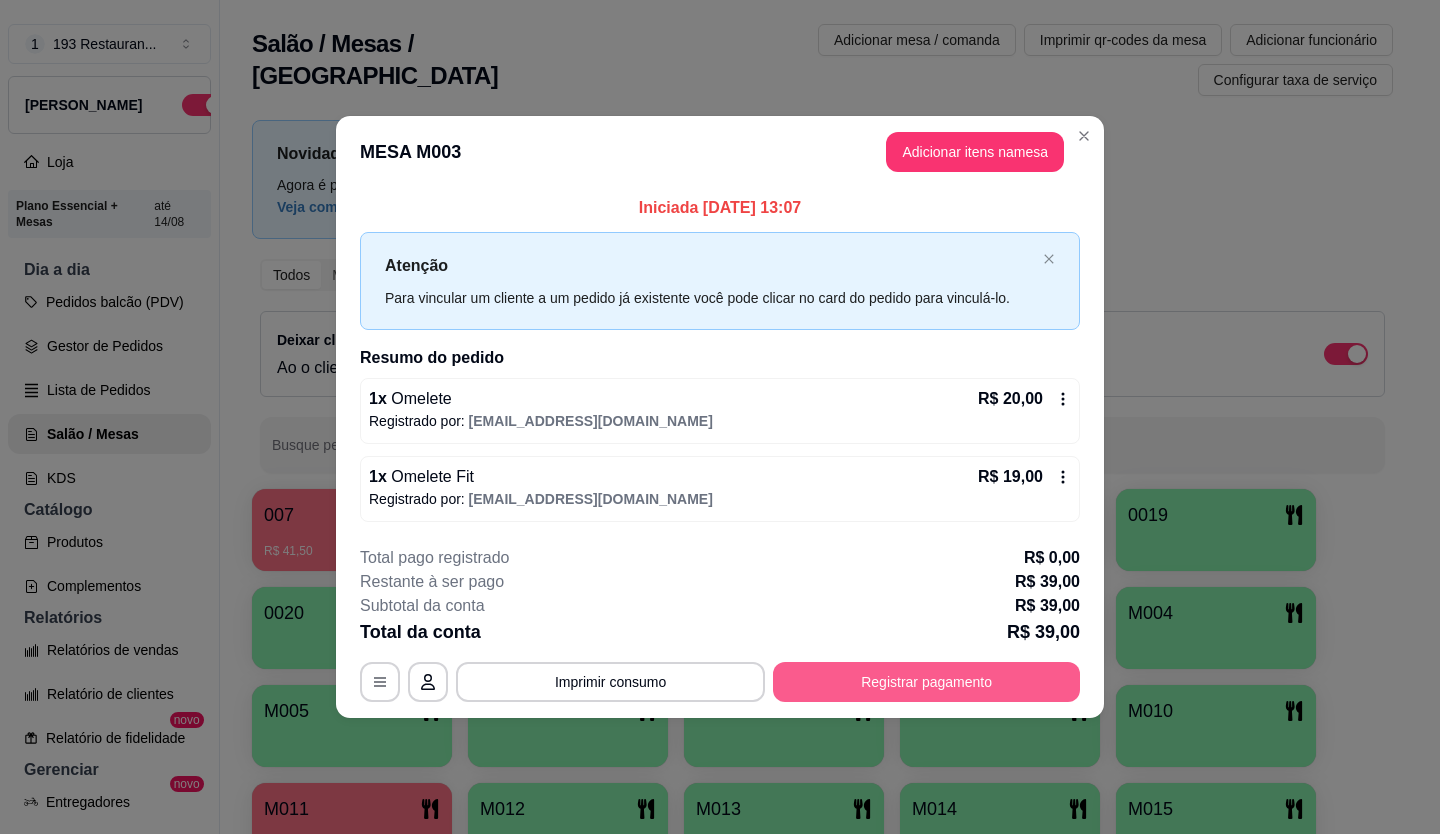 click on "Registrar pagamento" at bounding box center (926, 682) 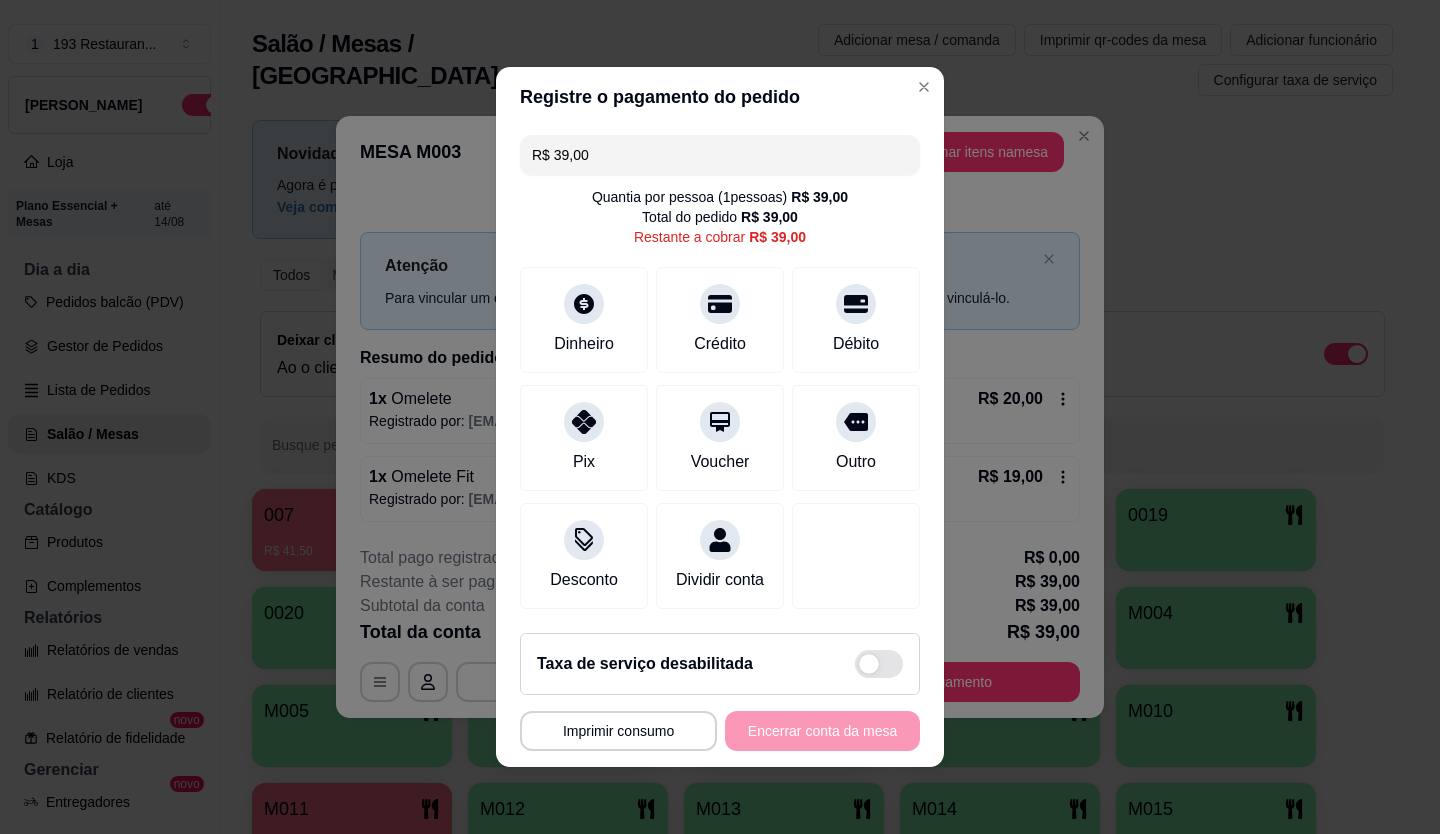 click on "R$ 39,00" at bounding box center [720, 155] 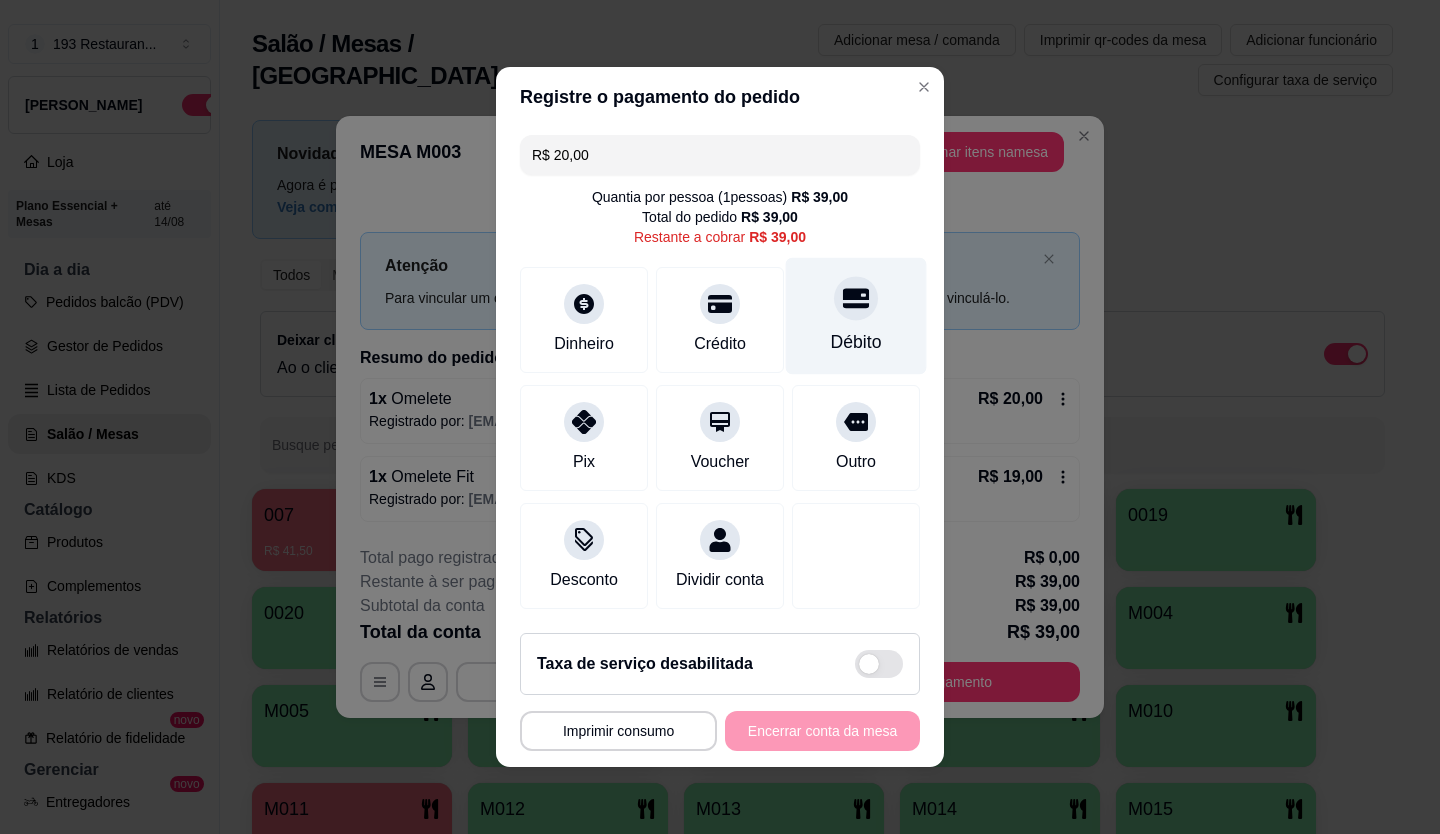 click at bounding box center (856, 298) 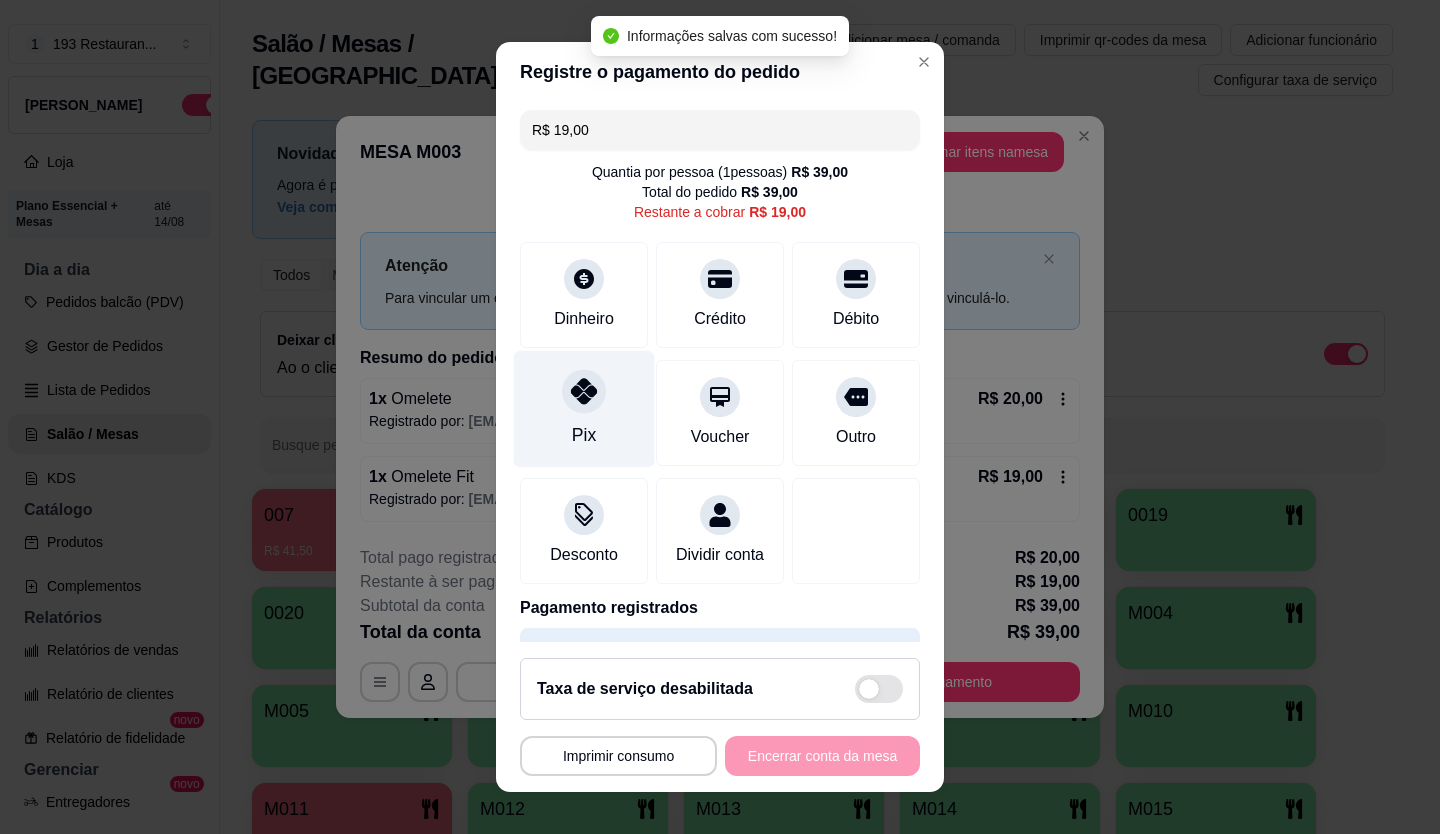 click at bounding box center (584, 391) 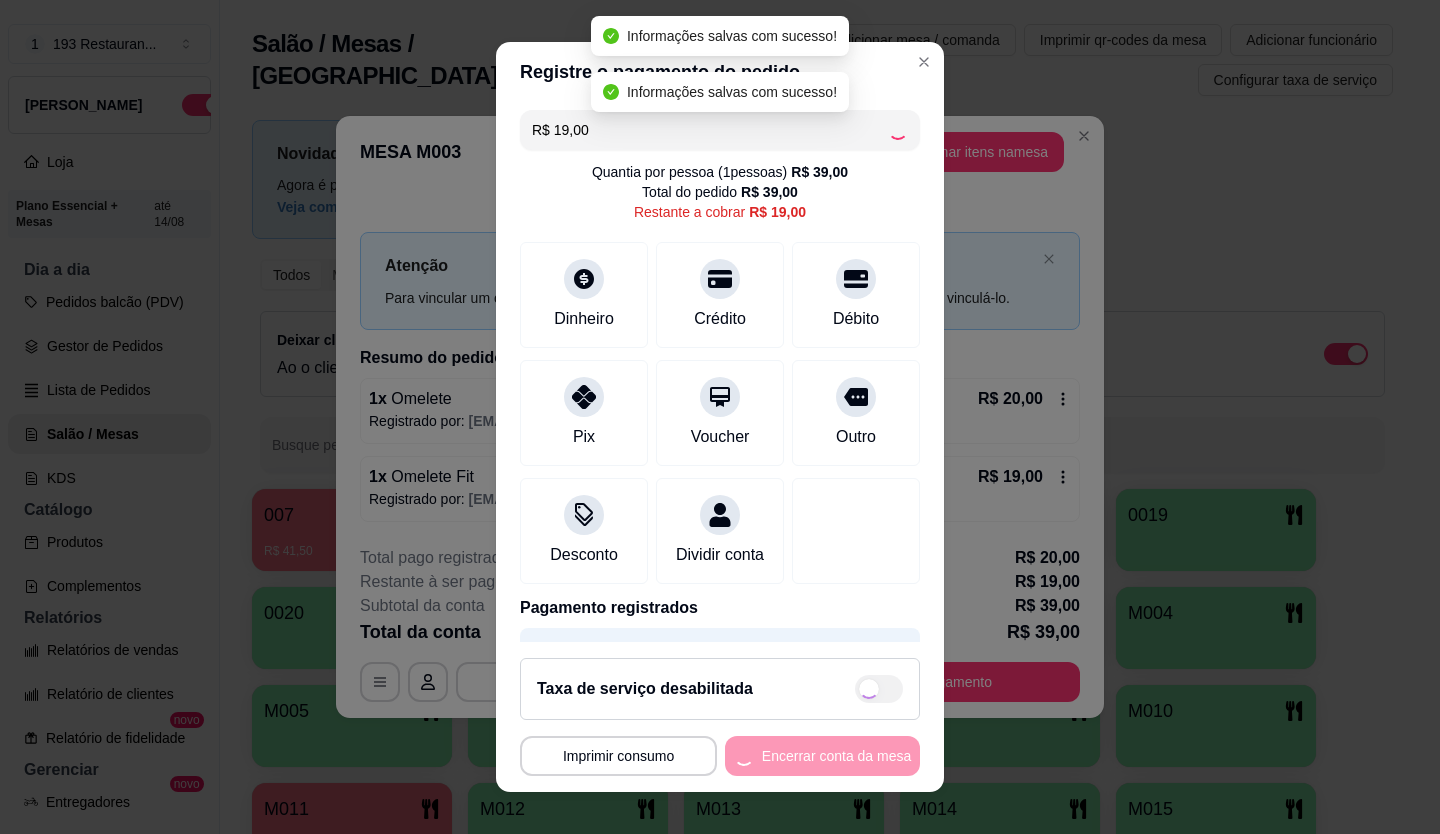 type on "R$ 0,00" 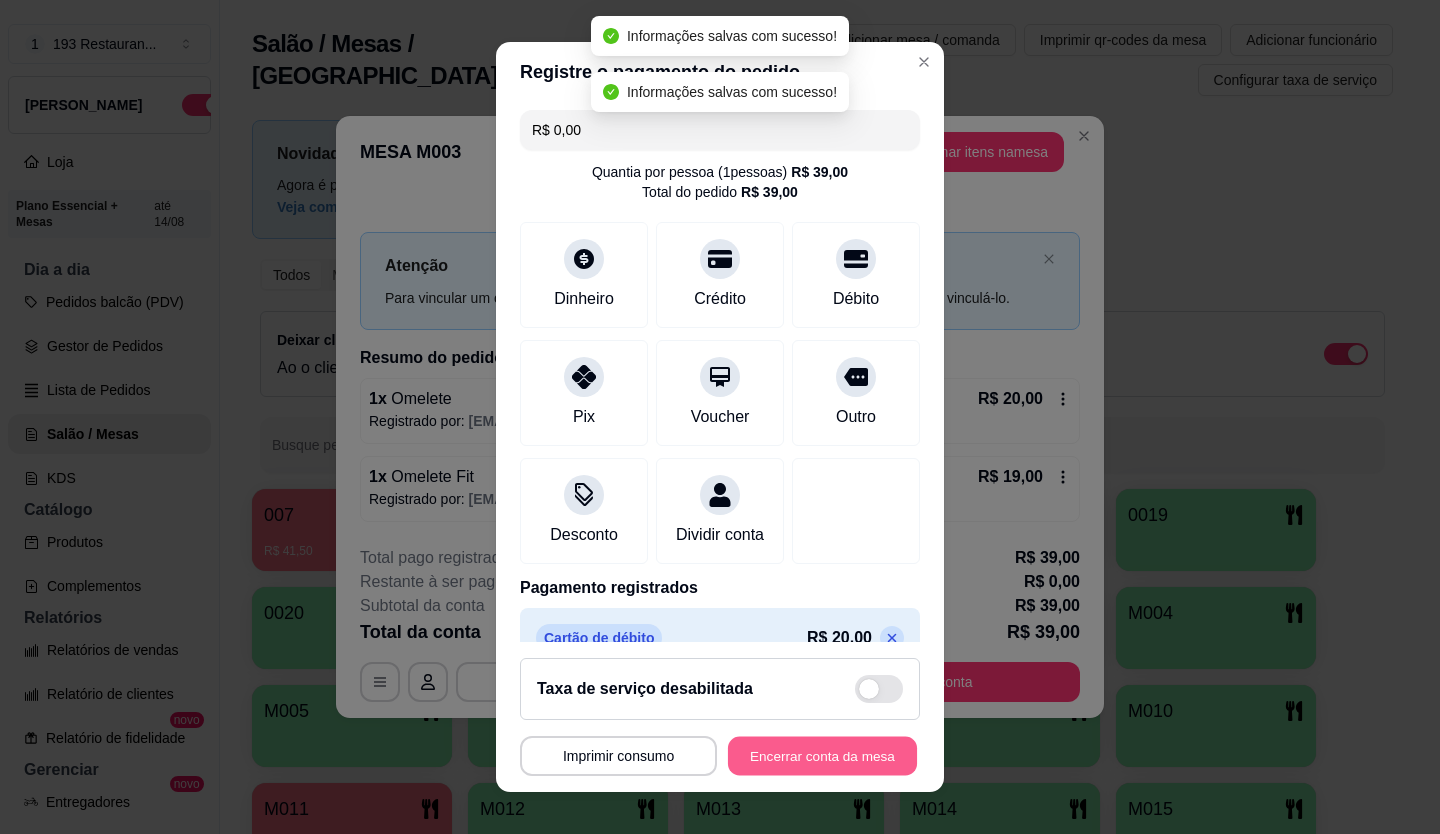 click on "Encerrar conta da mesa" at bounding box center [822, 756] 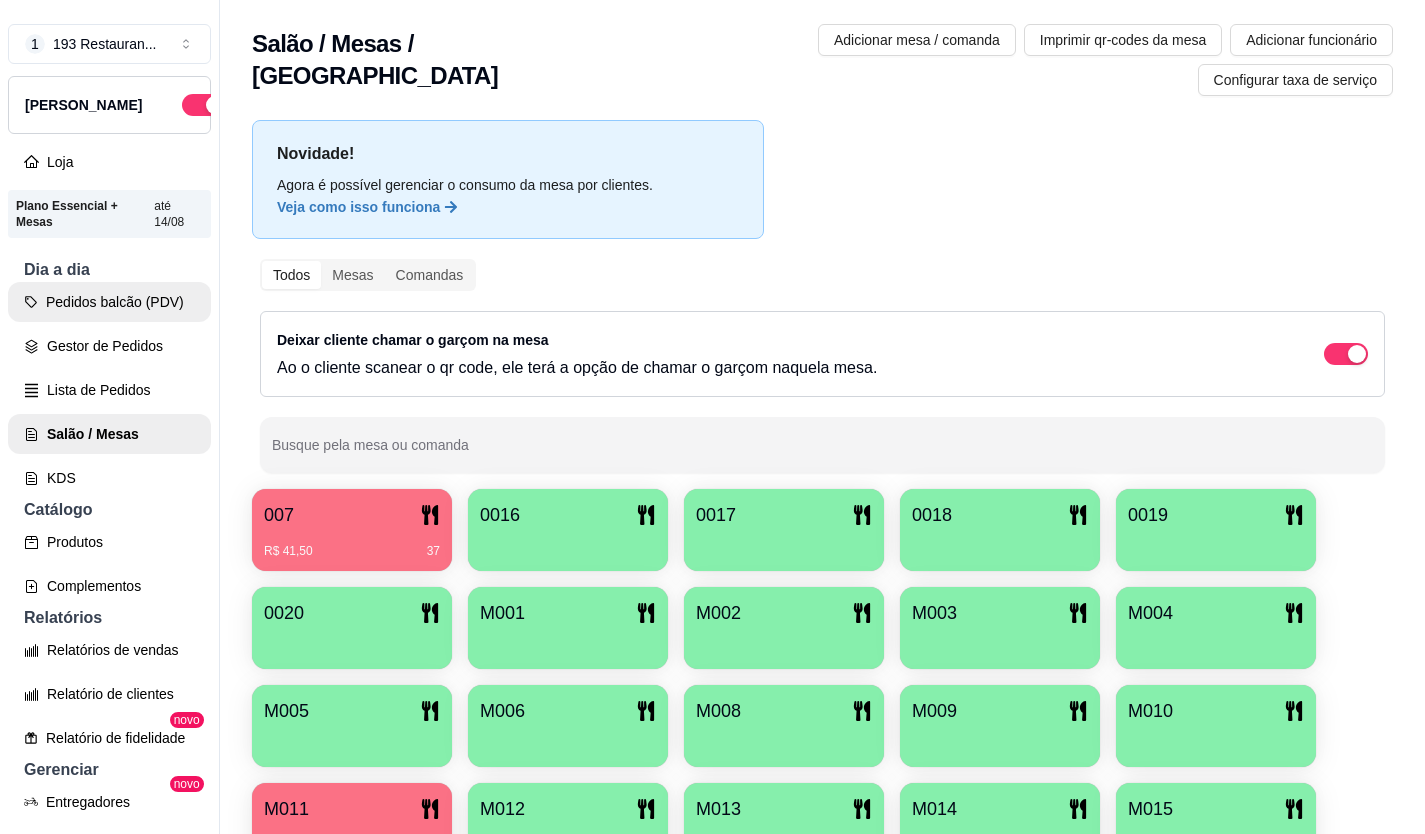 click on "Pedidos balcão (PDV)" at bounding box center [109, 302] 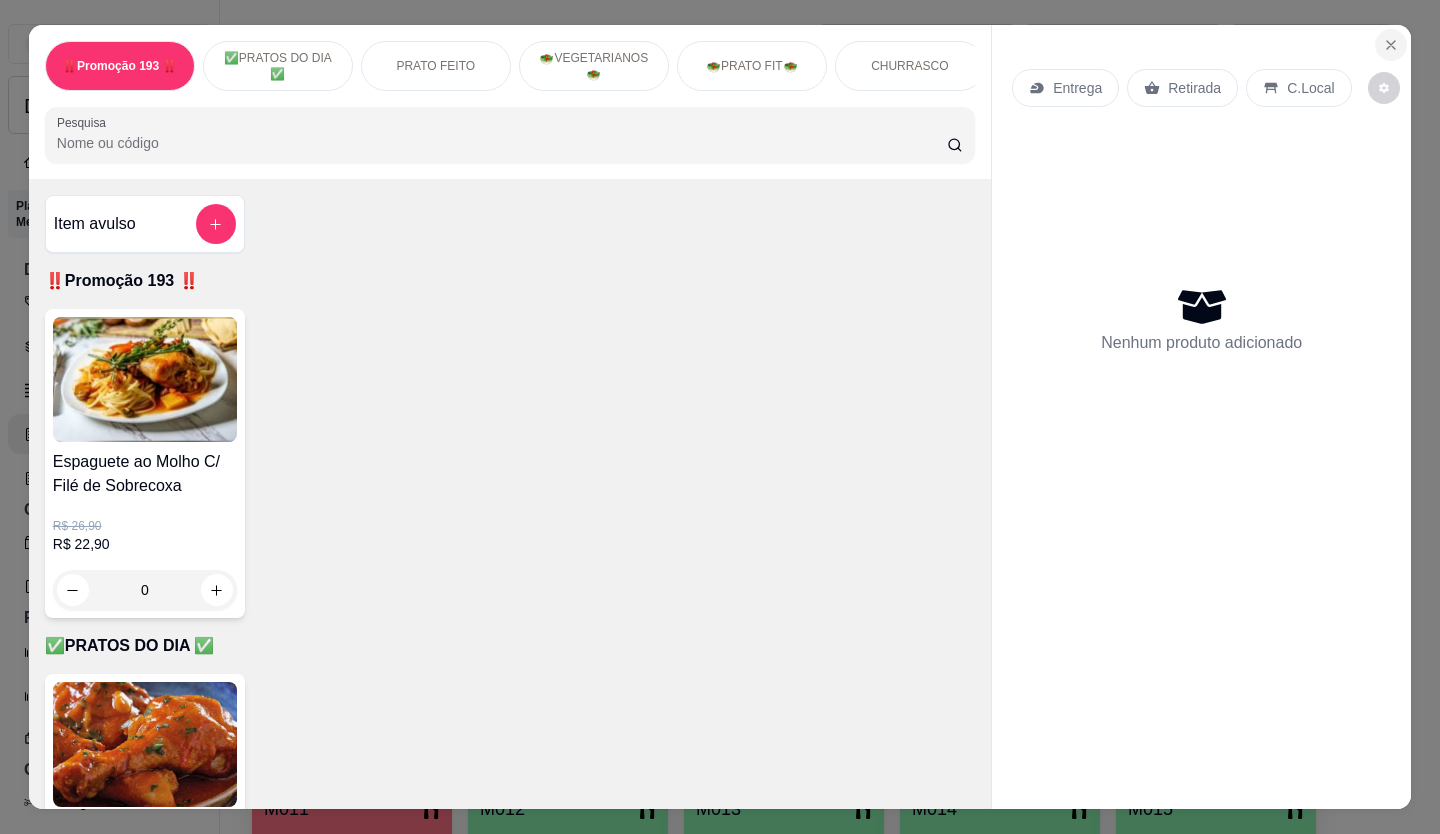 click at bounding box center [1391, 45] 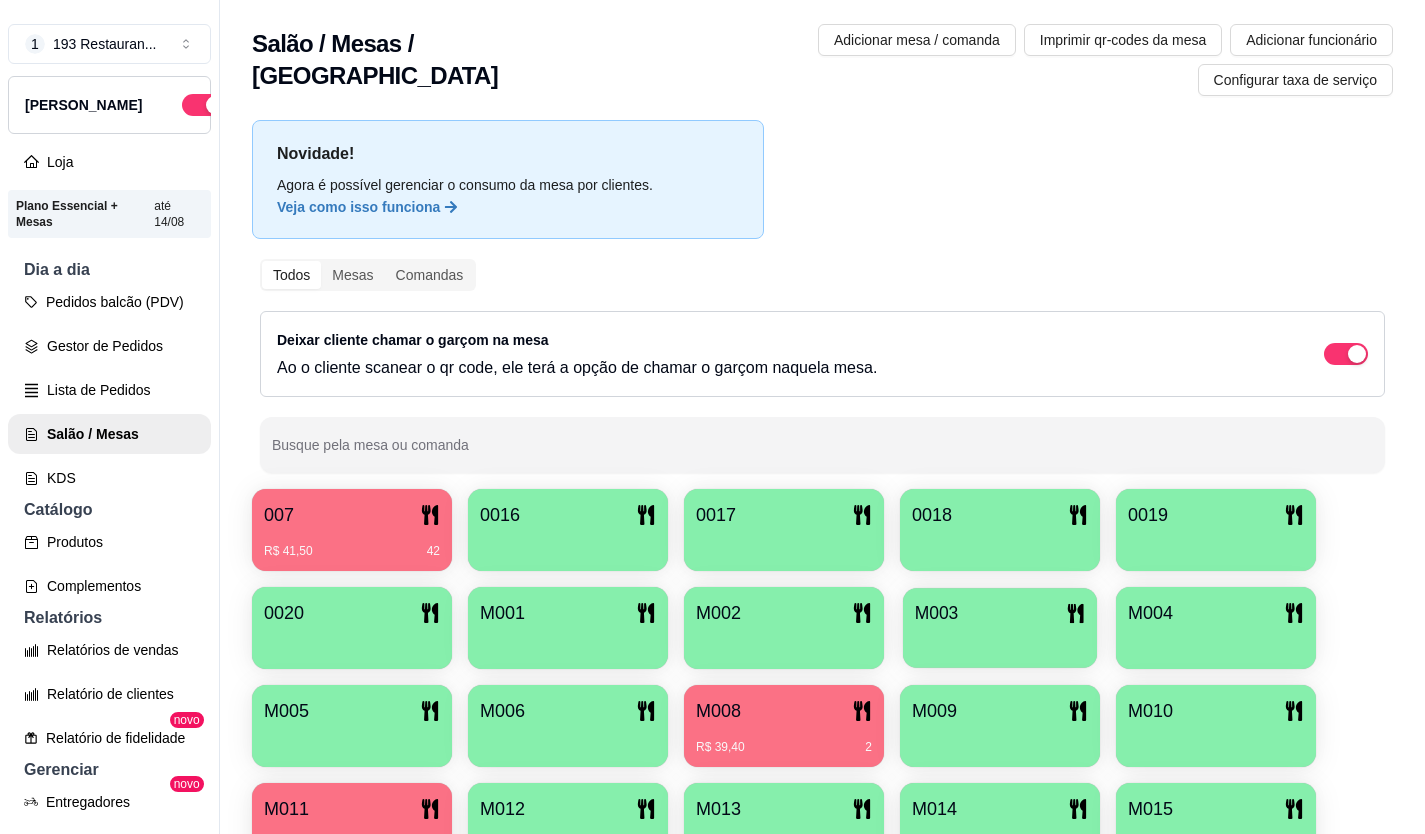 click on "M003" at bounding box center (1000, 628) 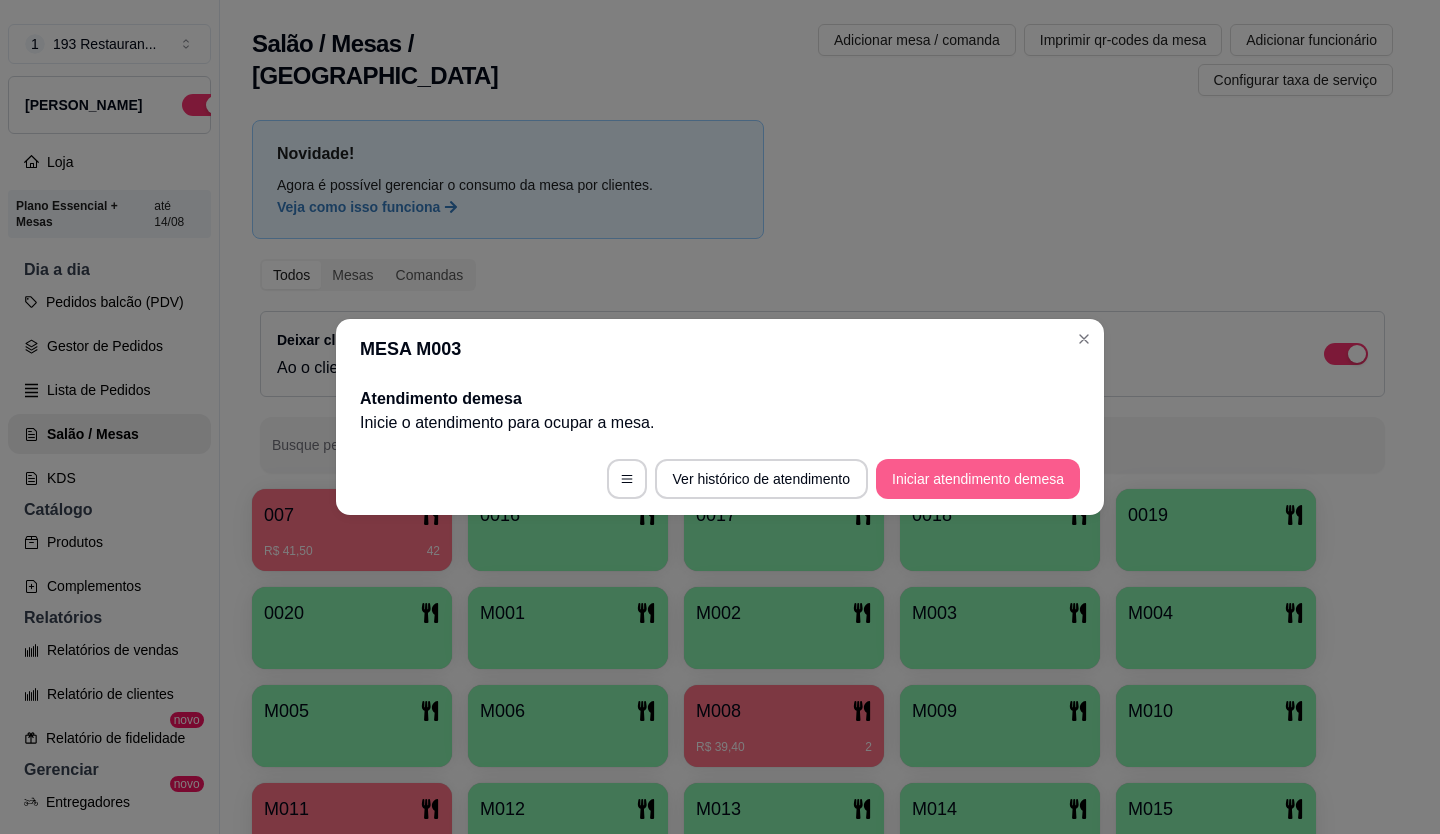 click on "Iniciar atendimento de  mesa" at bounding box center (978, 479) 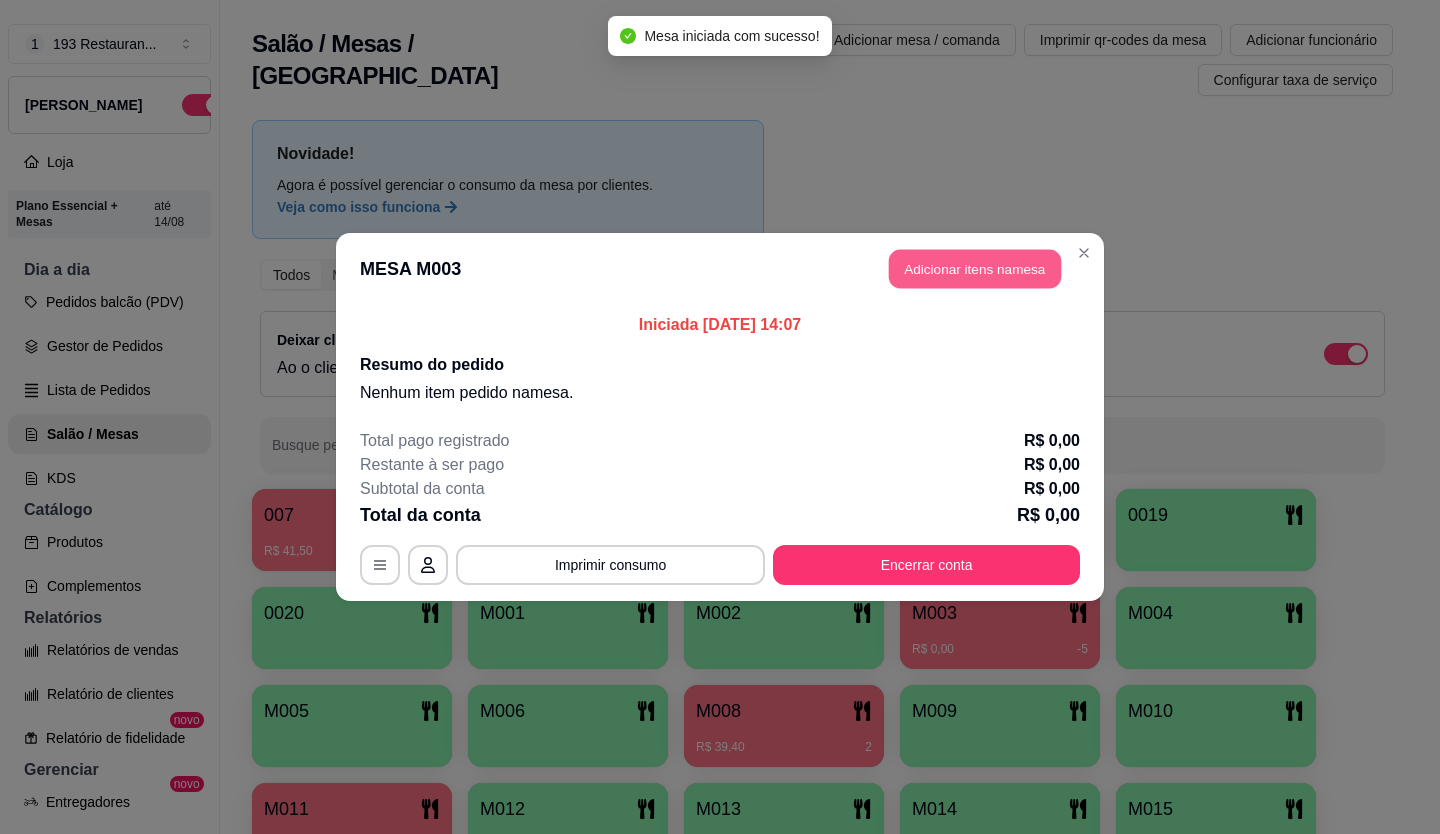 click on "Adicionar itens na  mesa" at bounding box center [975, 269] 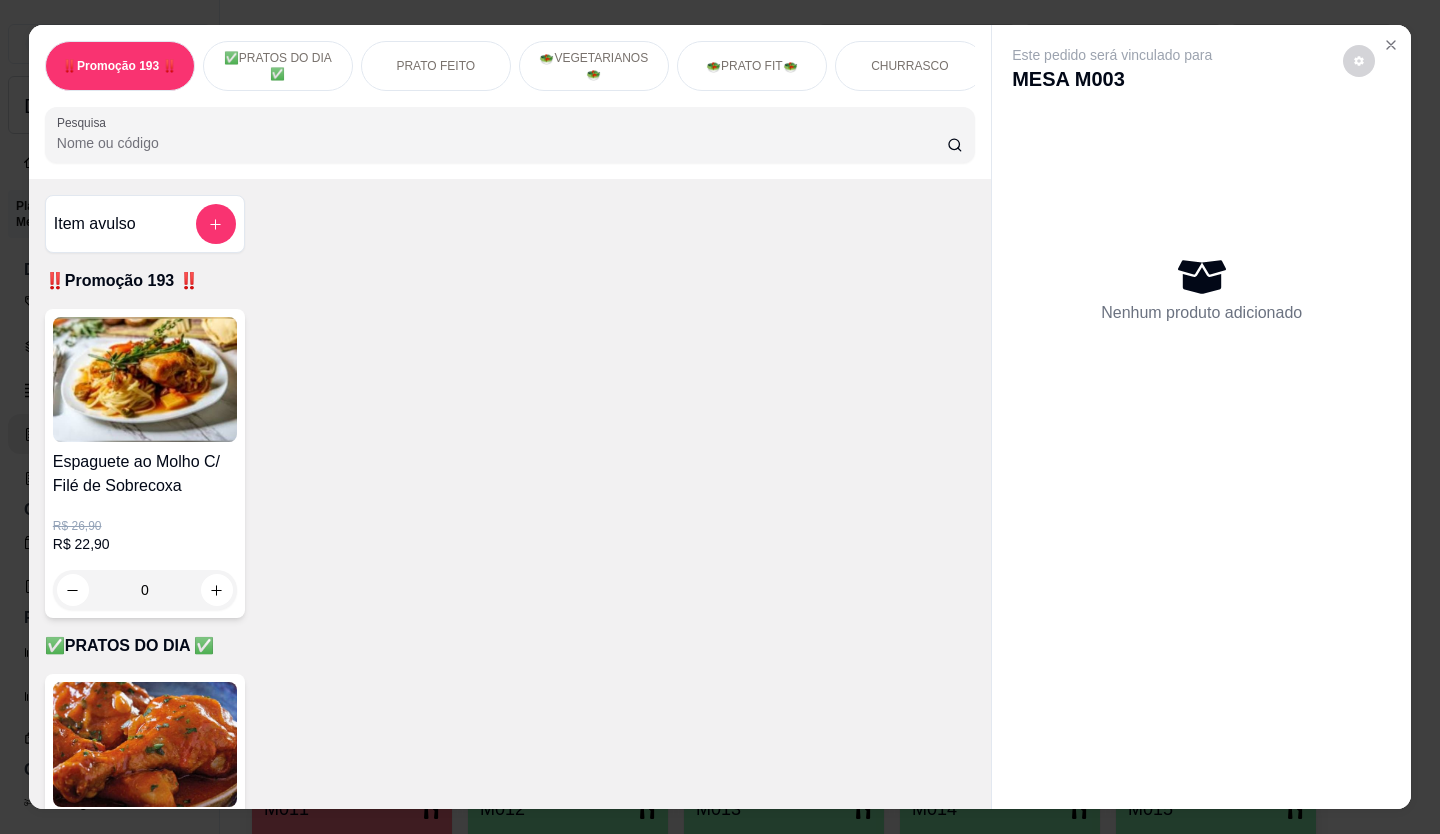 scroll, scrollTop: 800, scrollLeft: 0, axis: vertical 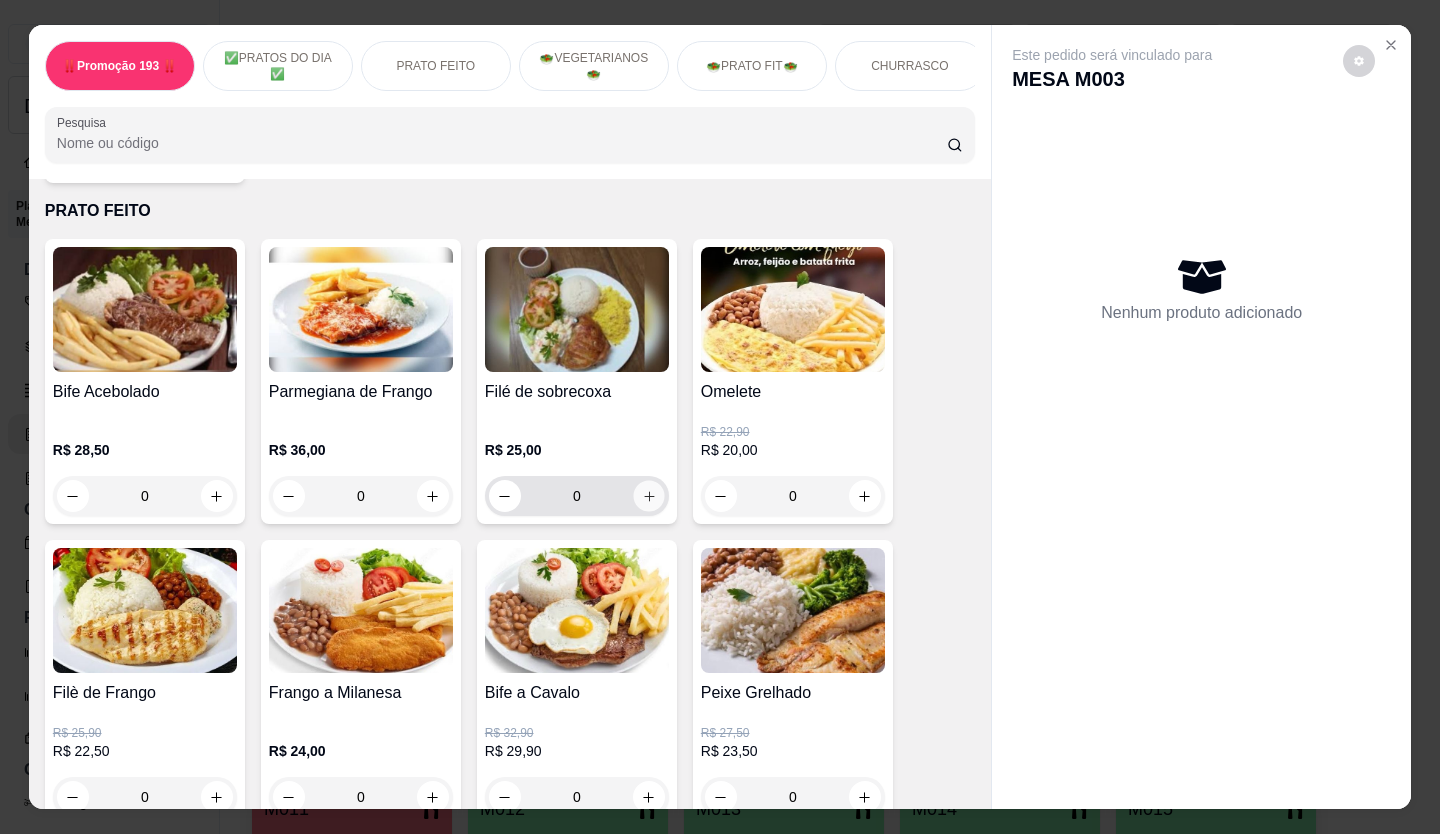 click at bounding box center (648, 496) 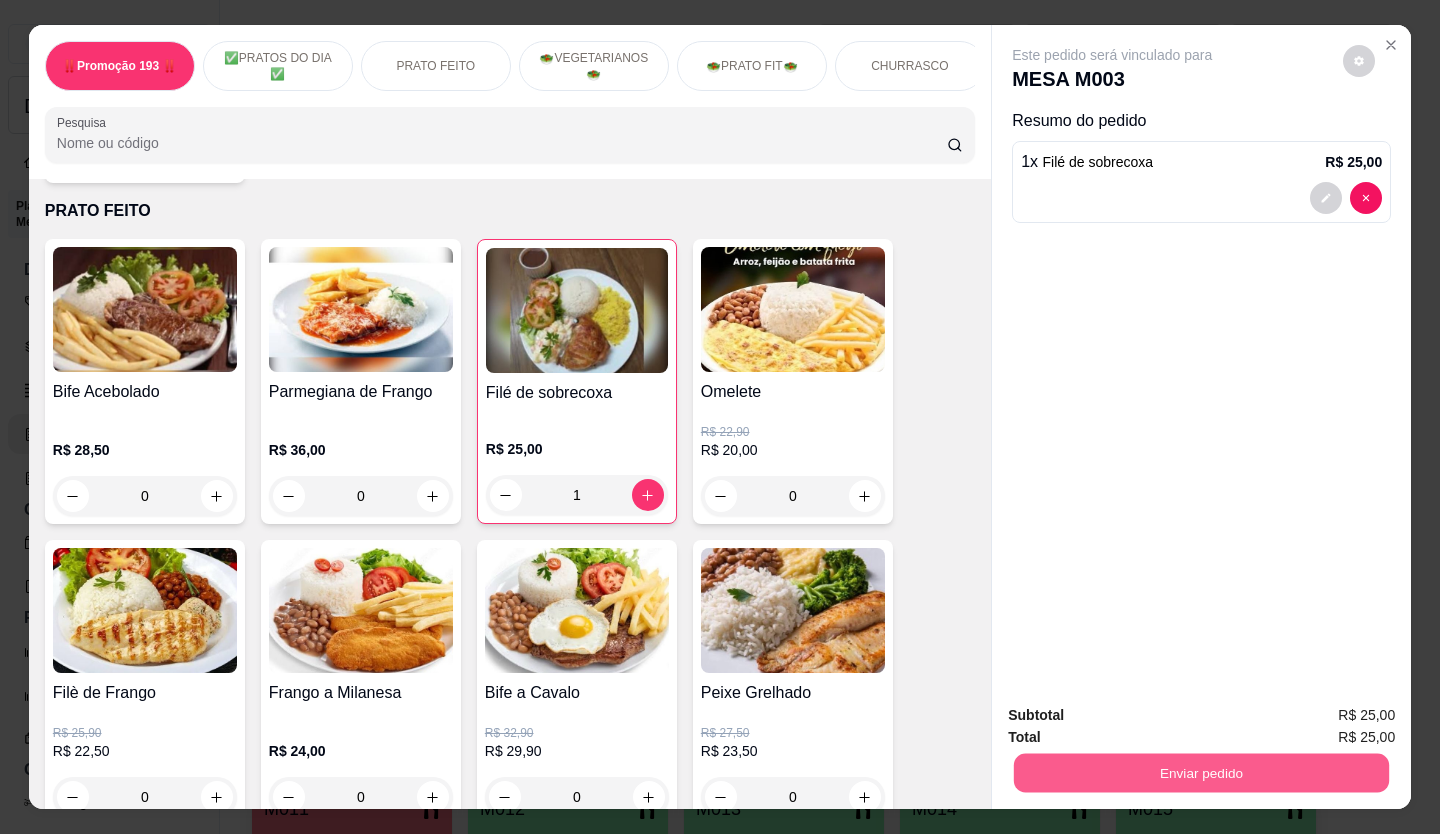 click on "Enviar pedido" at bounding box center (1201, 773) 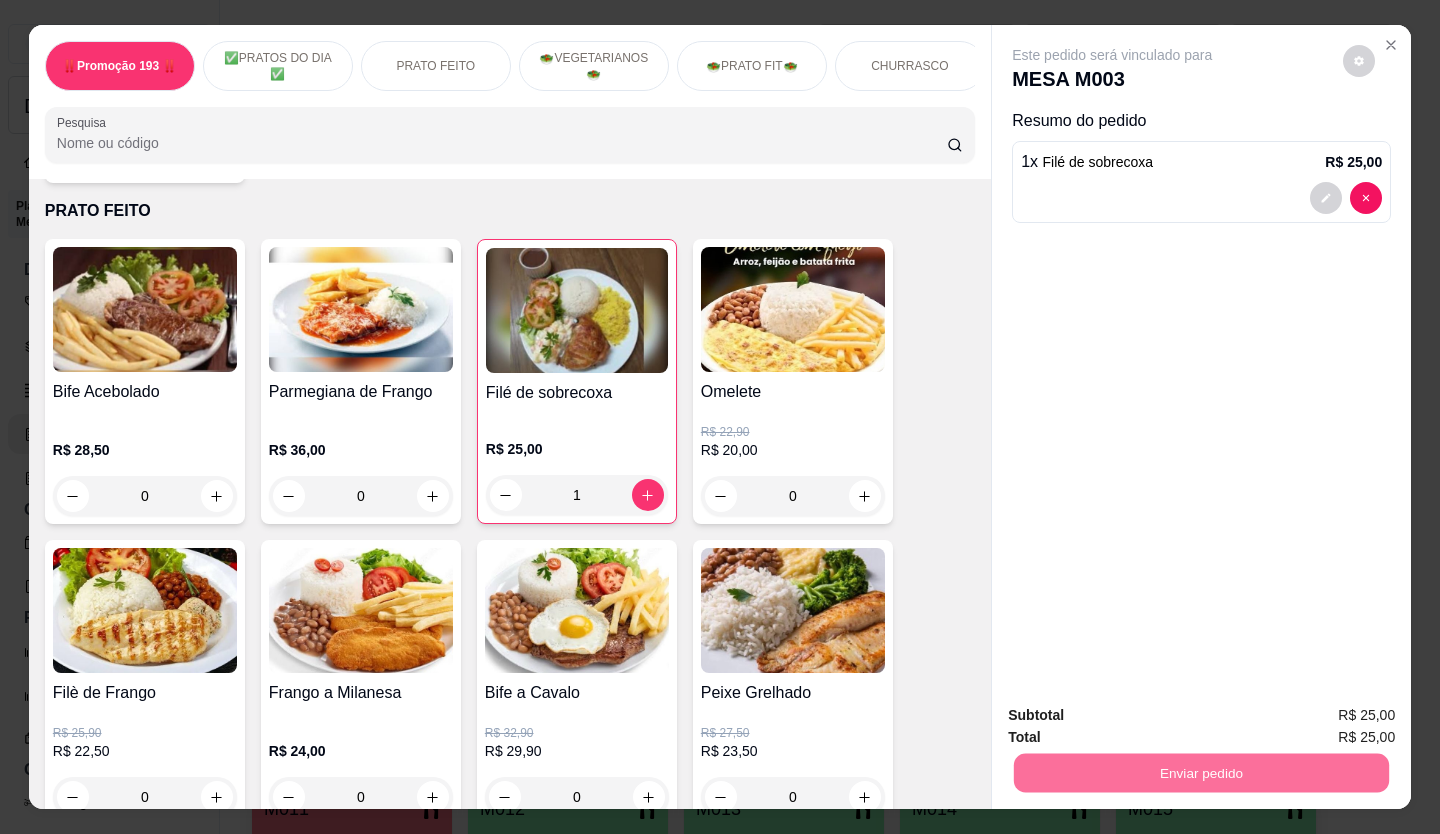 click on "Não registrar e enviar pedido" at bounding box center (1135, 716) 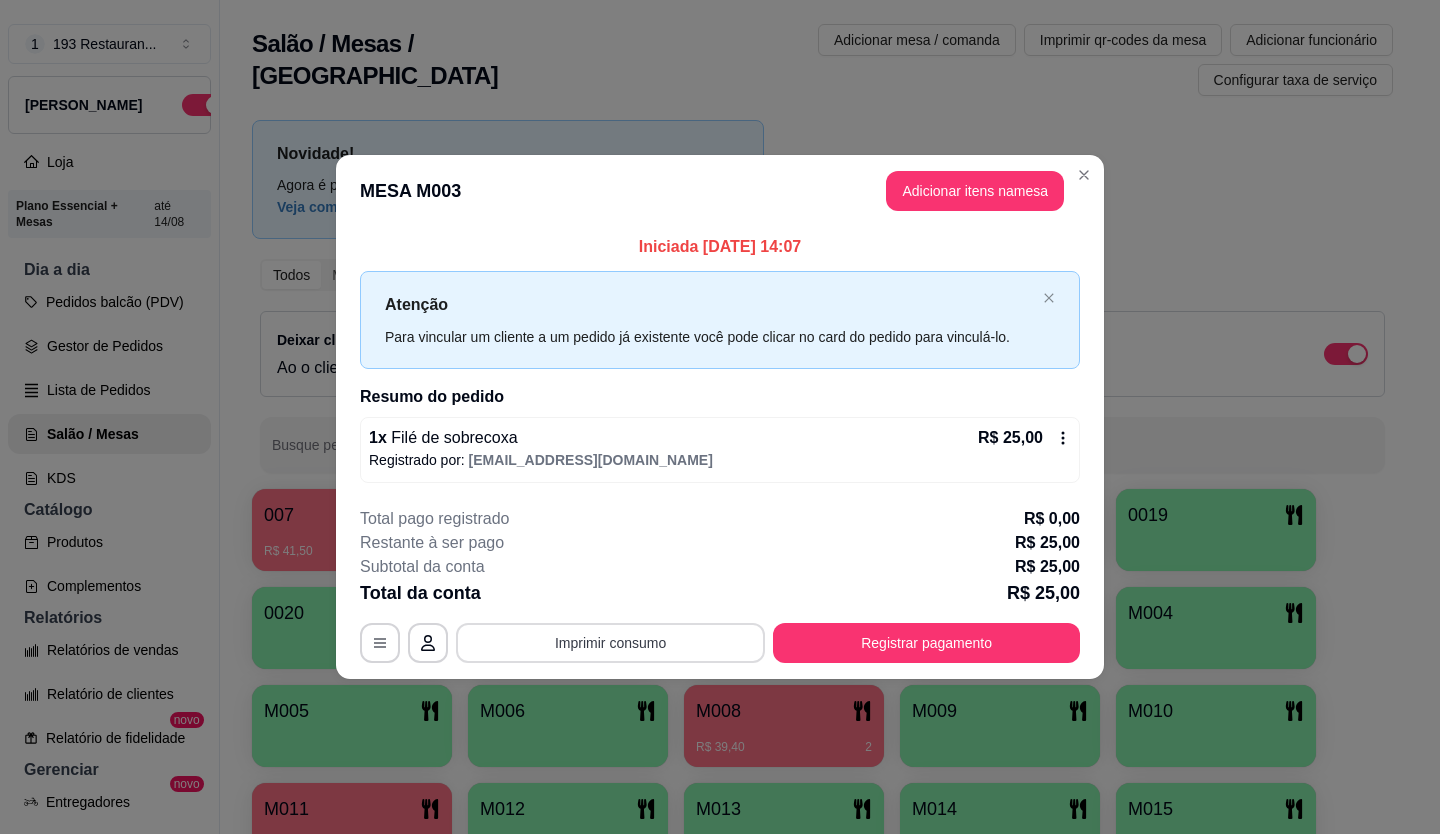 click on "Imprimir consumo" at bounding box center [610, 643] 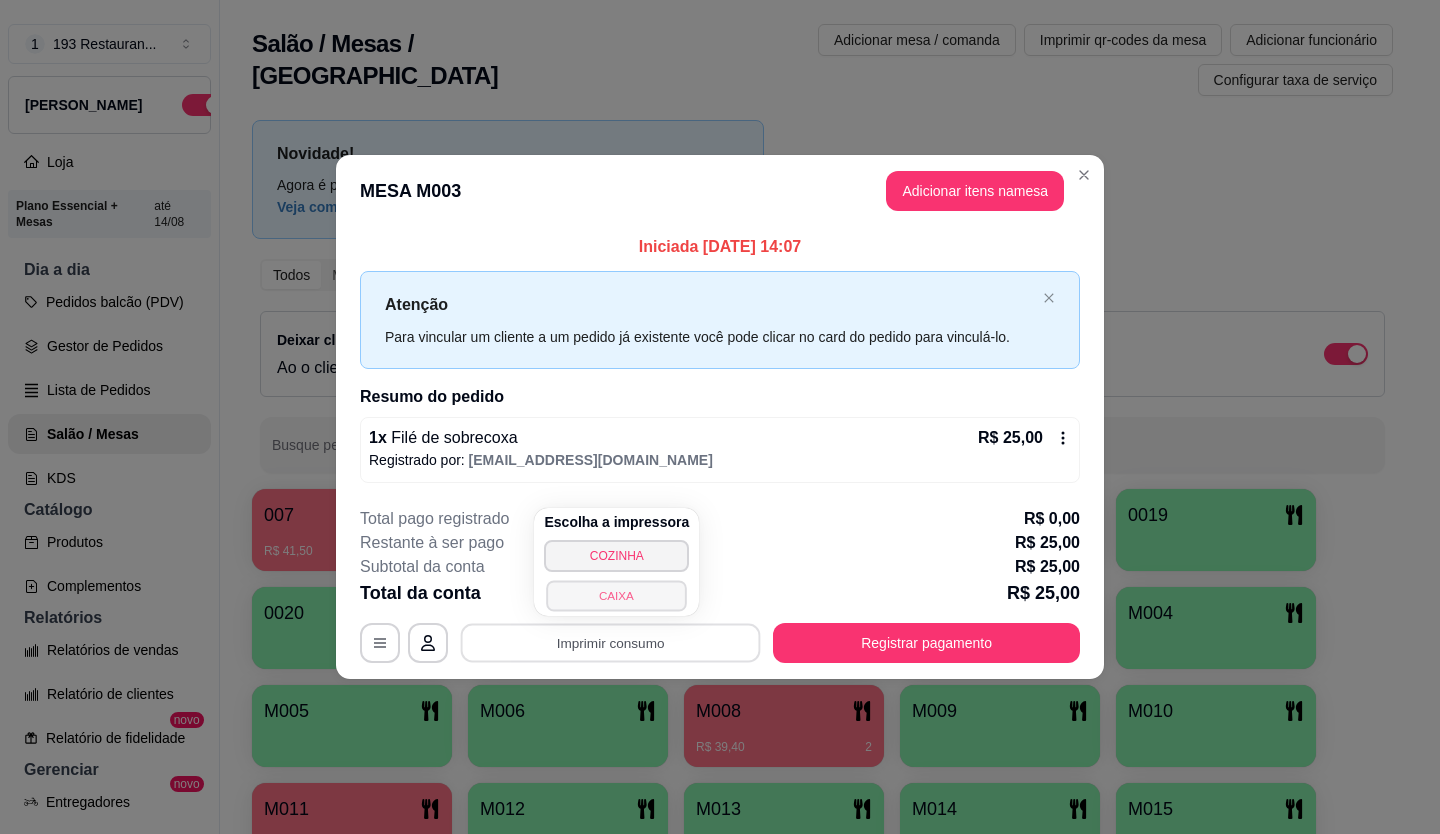 click on "CAIXA" at bounding box center (617, 595) 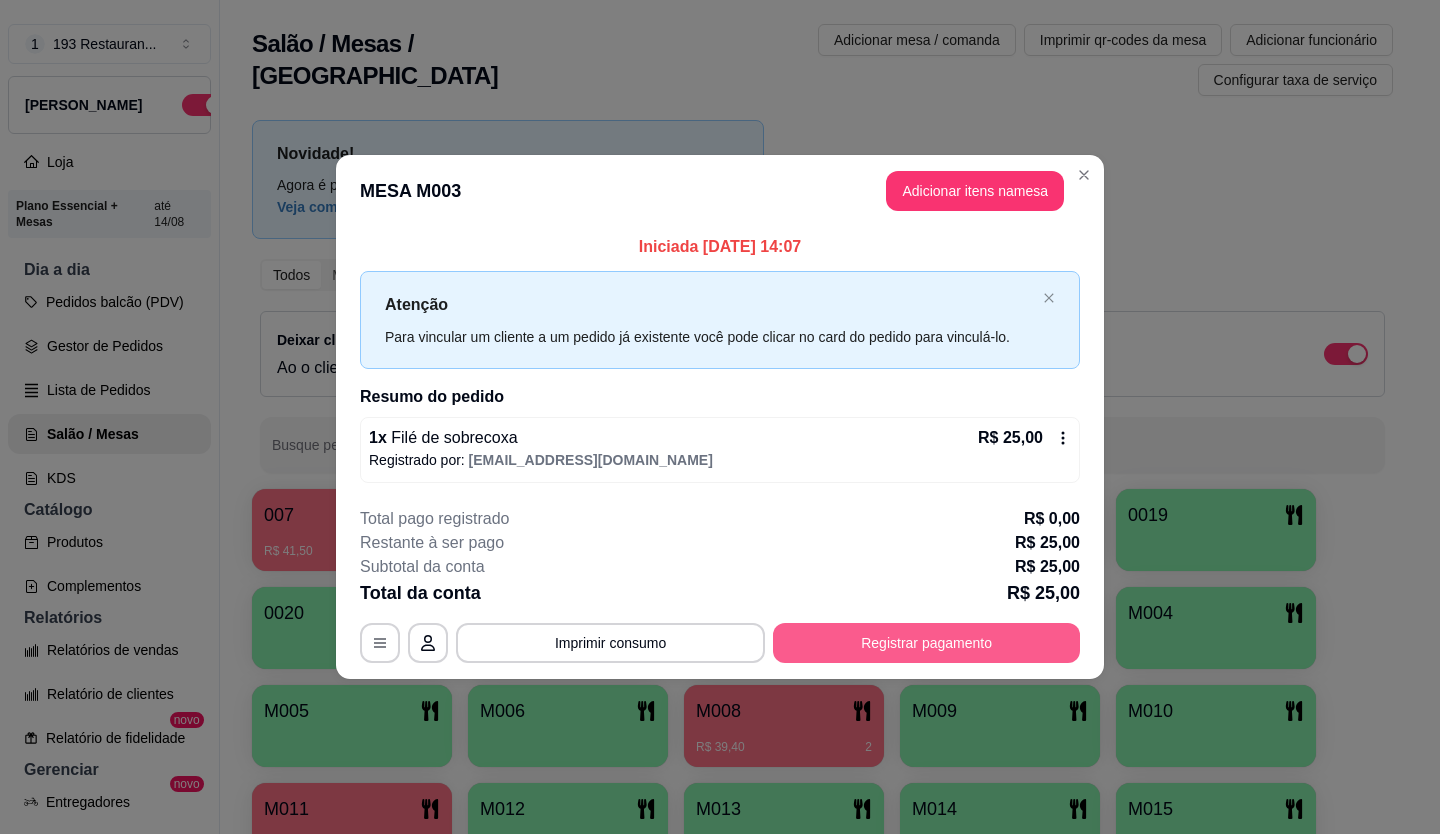 click on "Registrar pagamento" at bounding box center (926, 643) 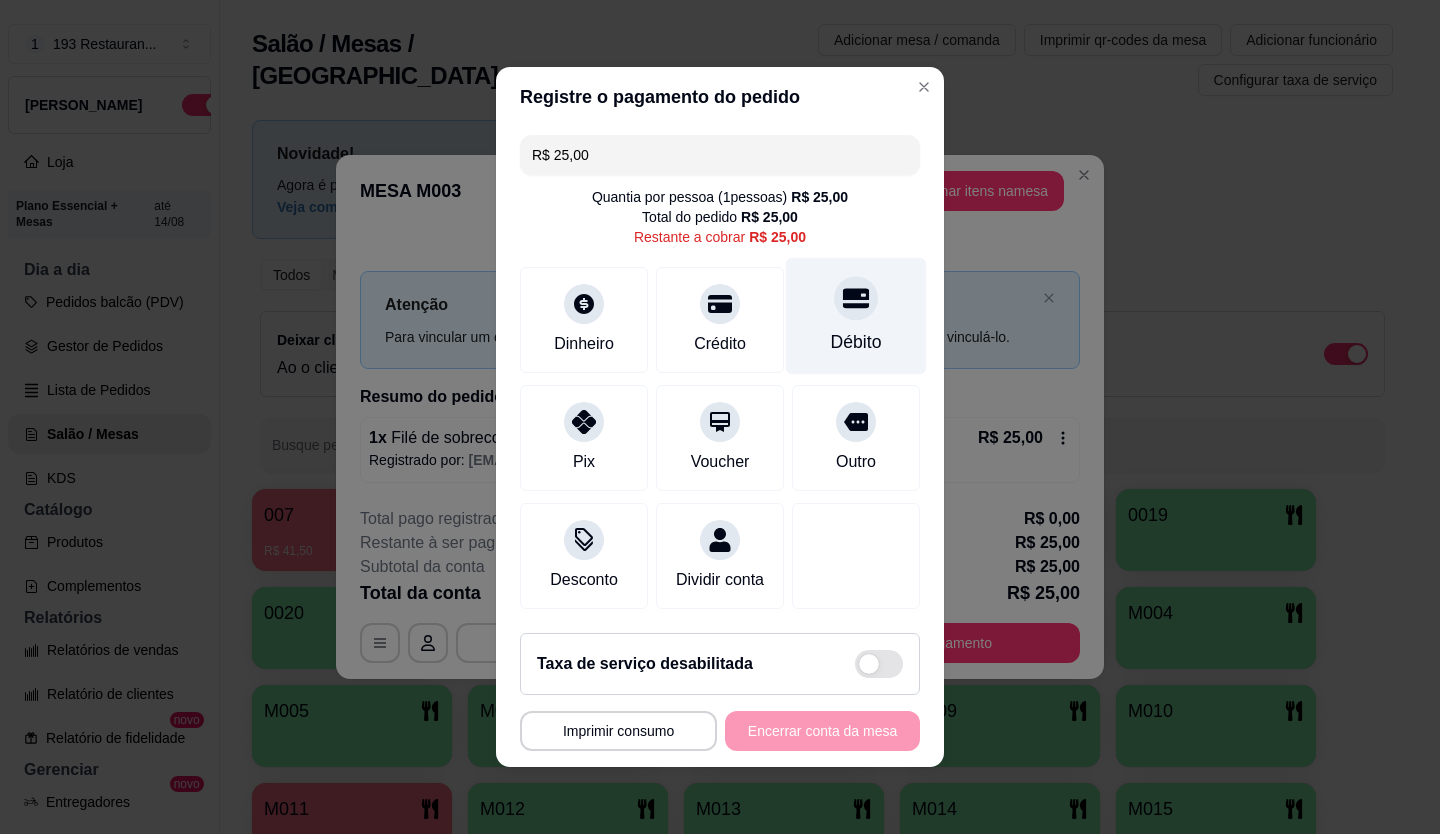 click 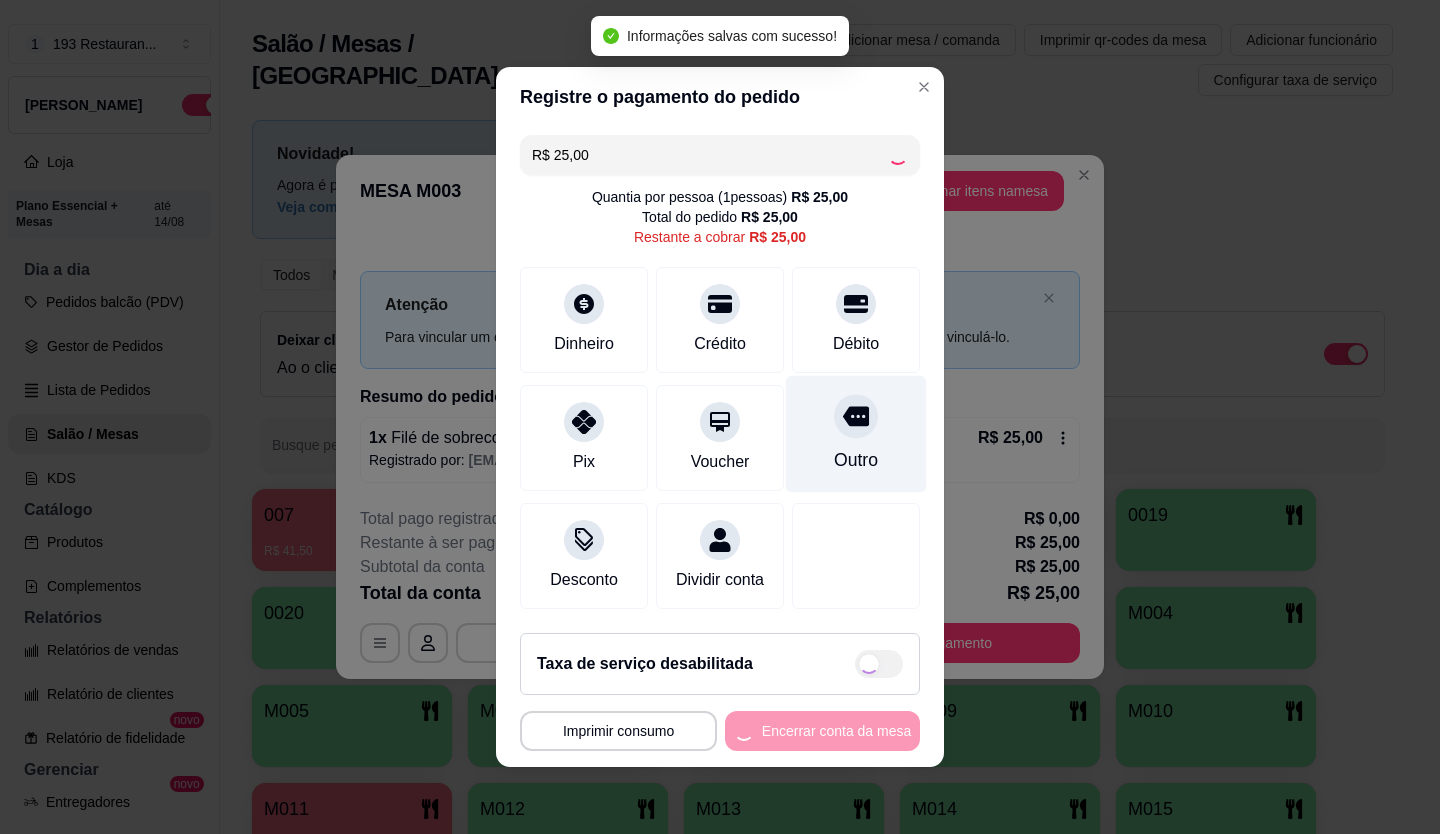 type on "R$ 0,00" 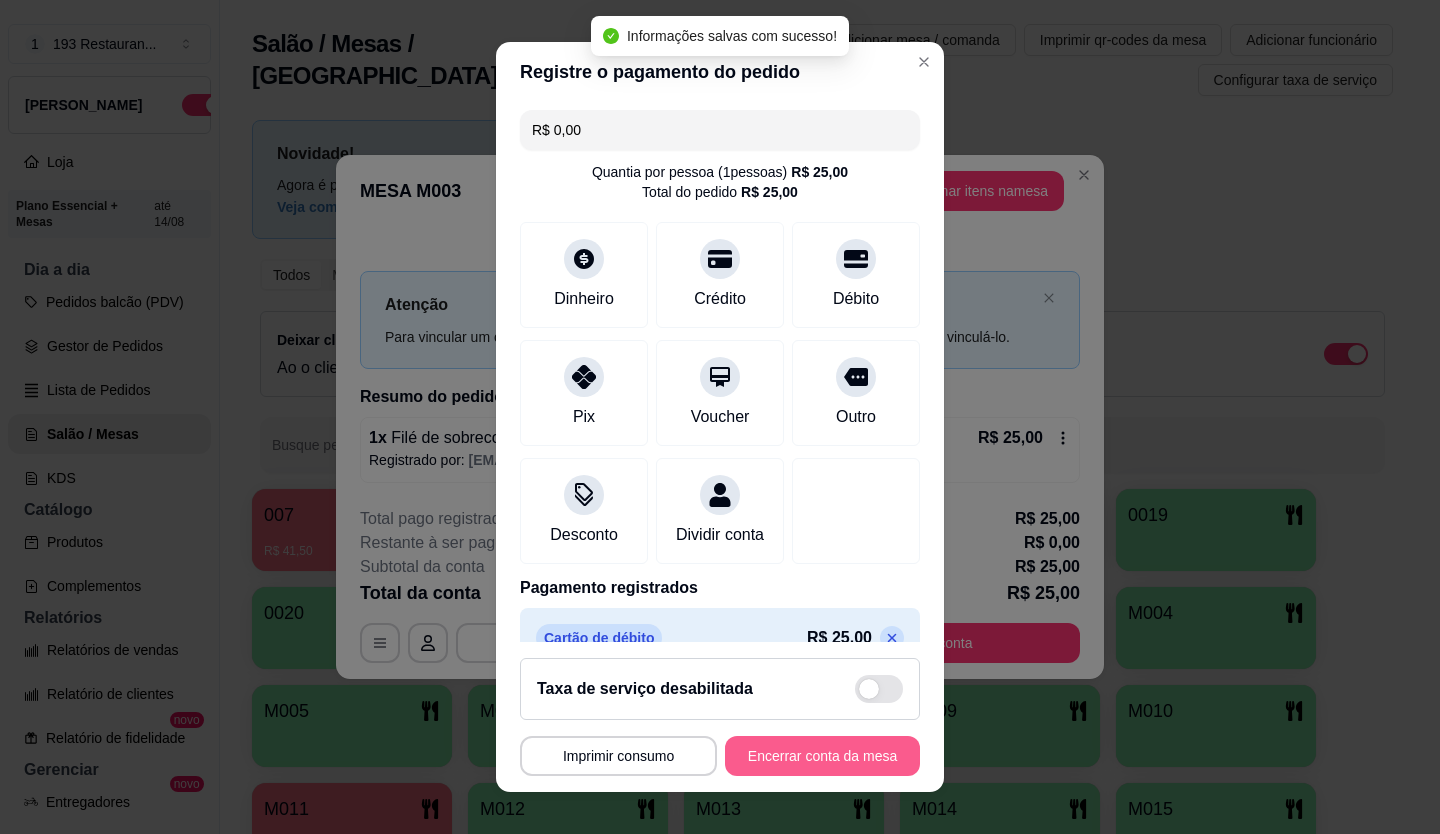 click on "Encerrar conta da mesa" at bounding box center [822, 756] 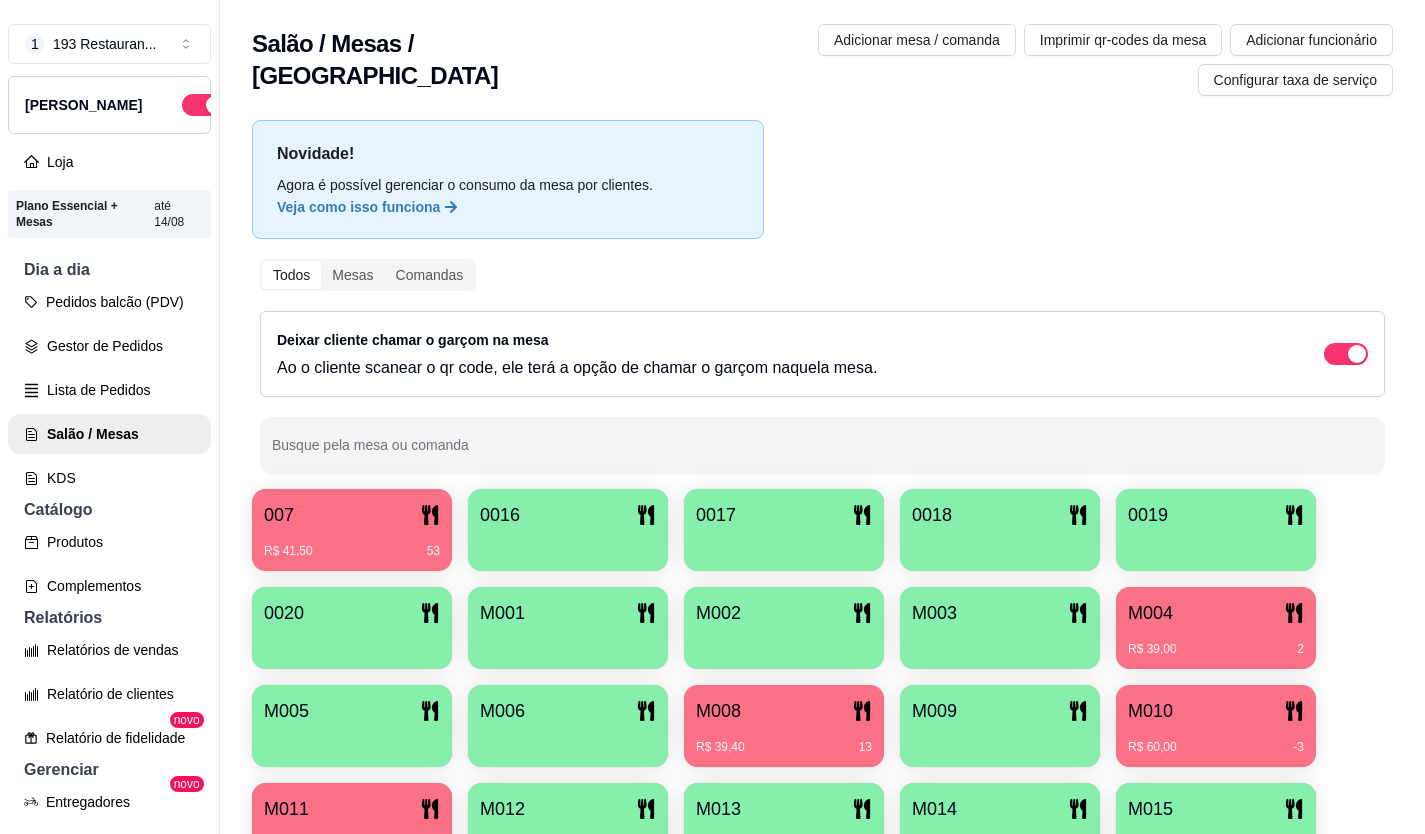 click on "R$ 117,50 41" at bounding box center (352, 838) 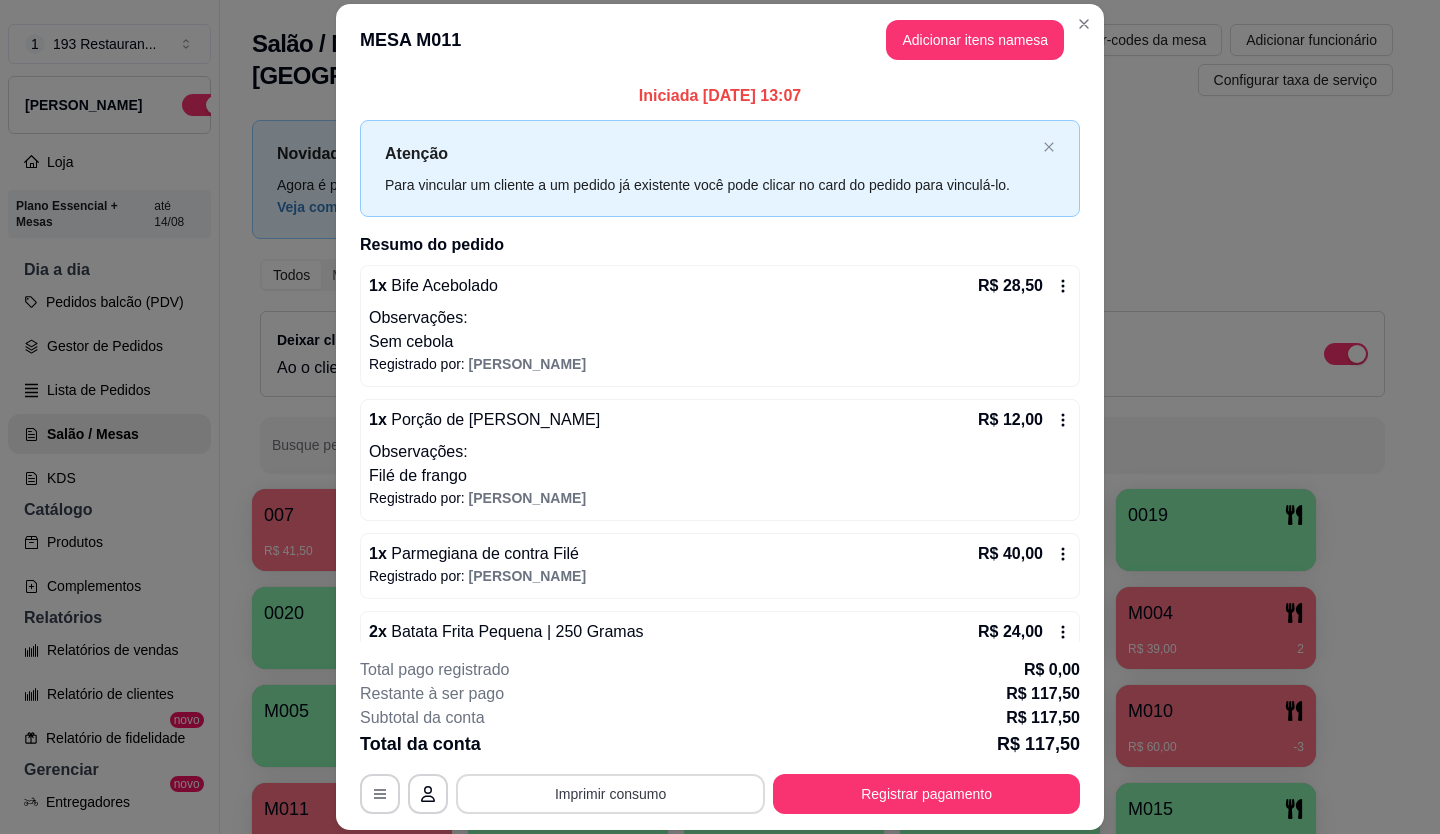 click on "Imprimir consumo" at bounding box center (610, 794) 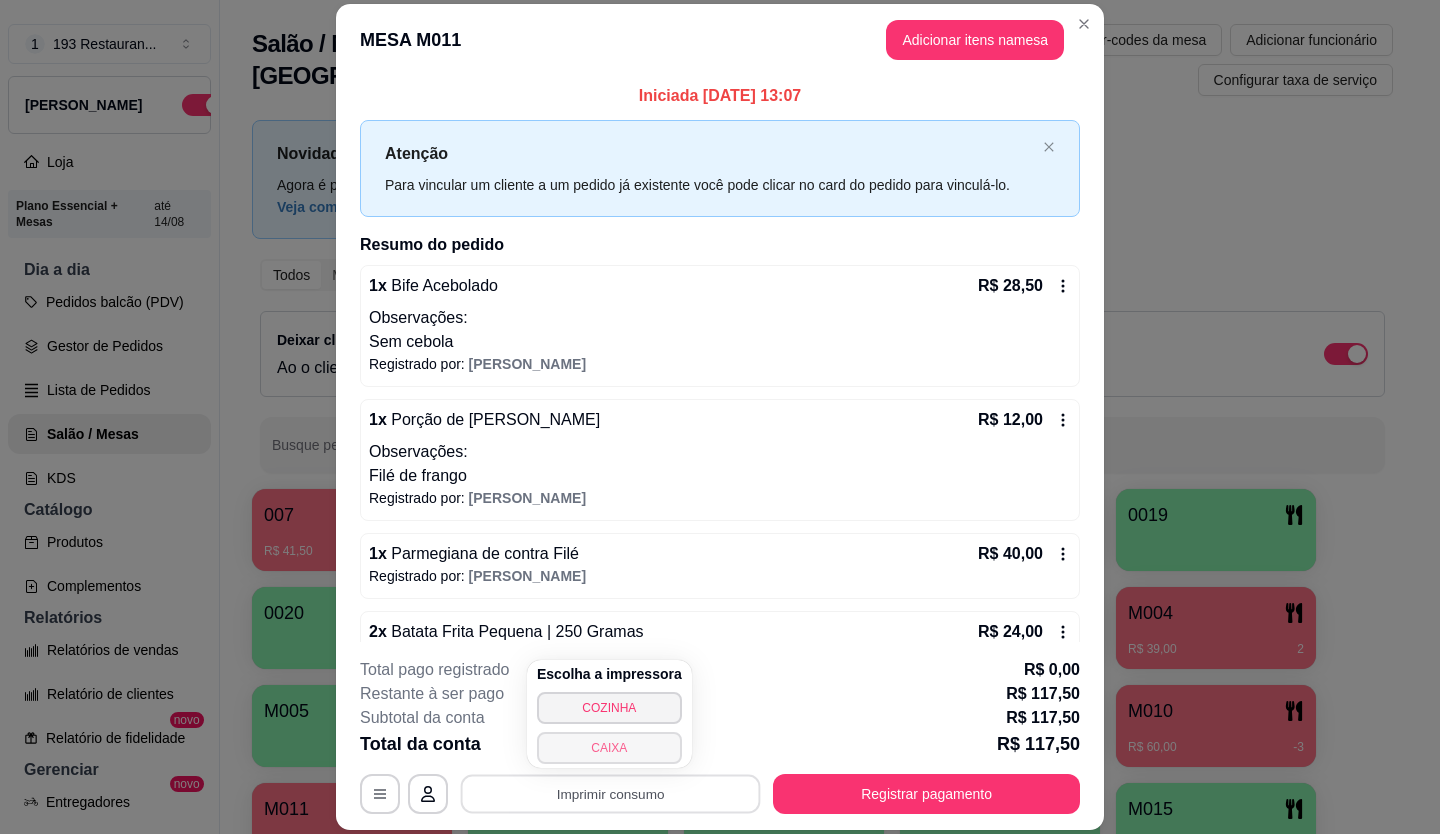 click on "CAIXA" at bounding box center [609, 748] 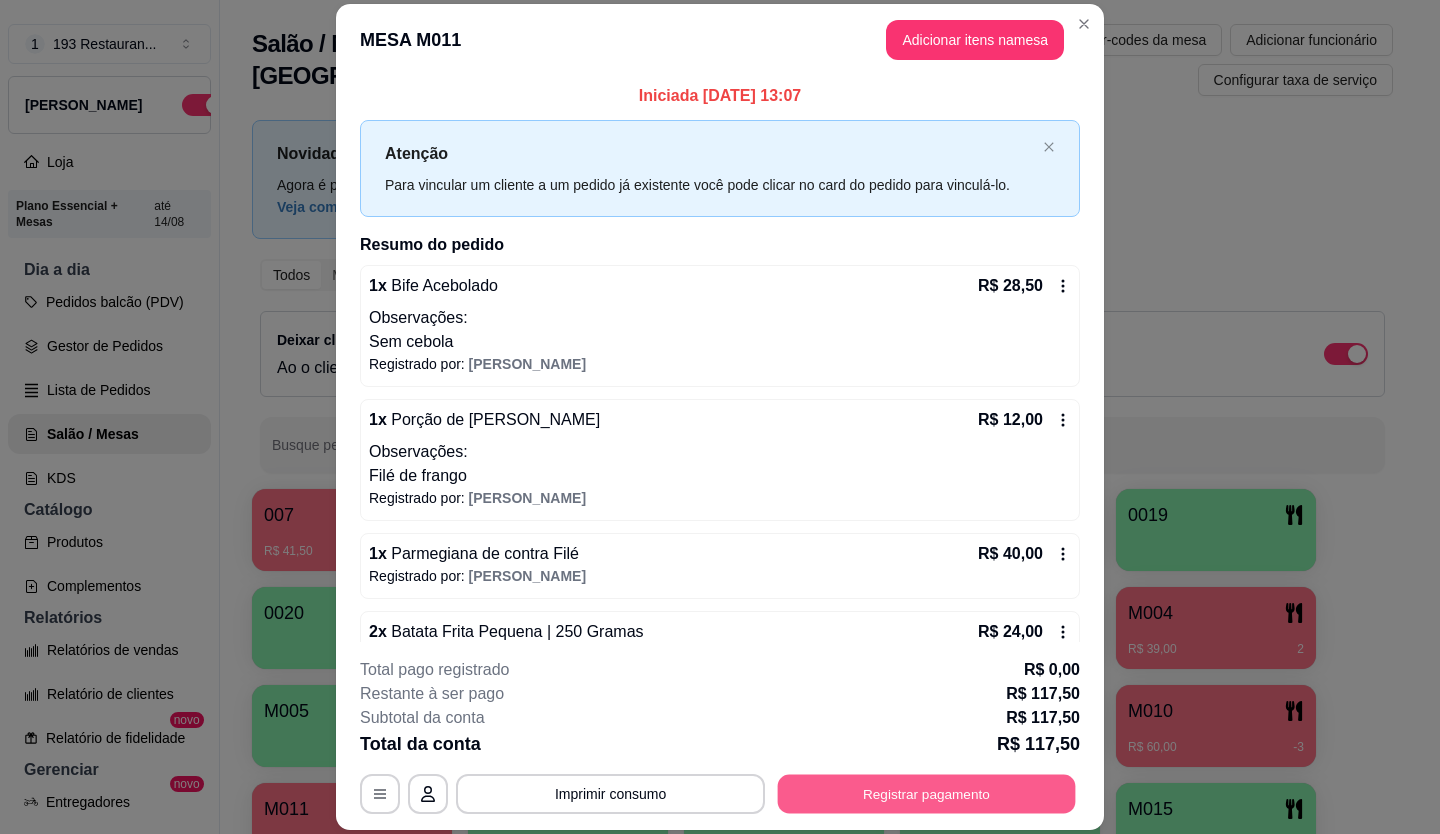 click on "Registrar pagamento" at bounding box center (927, 793) 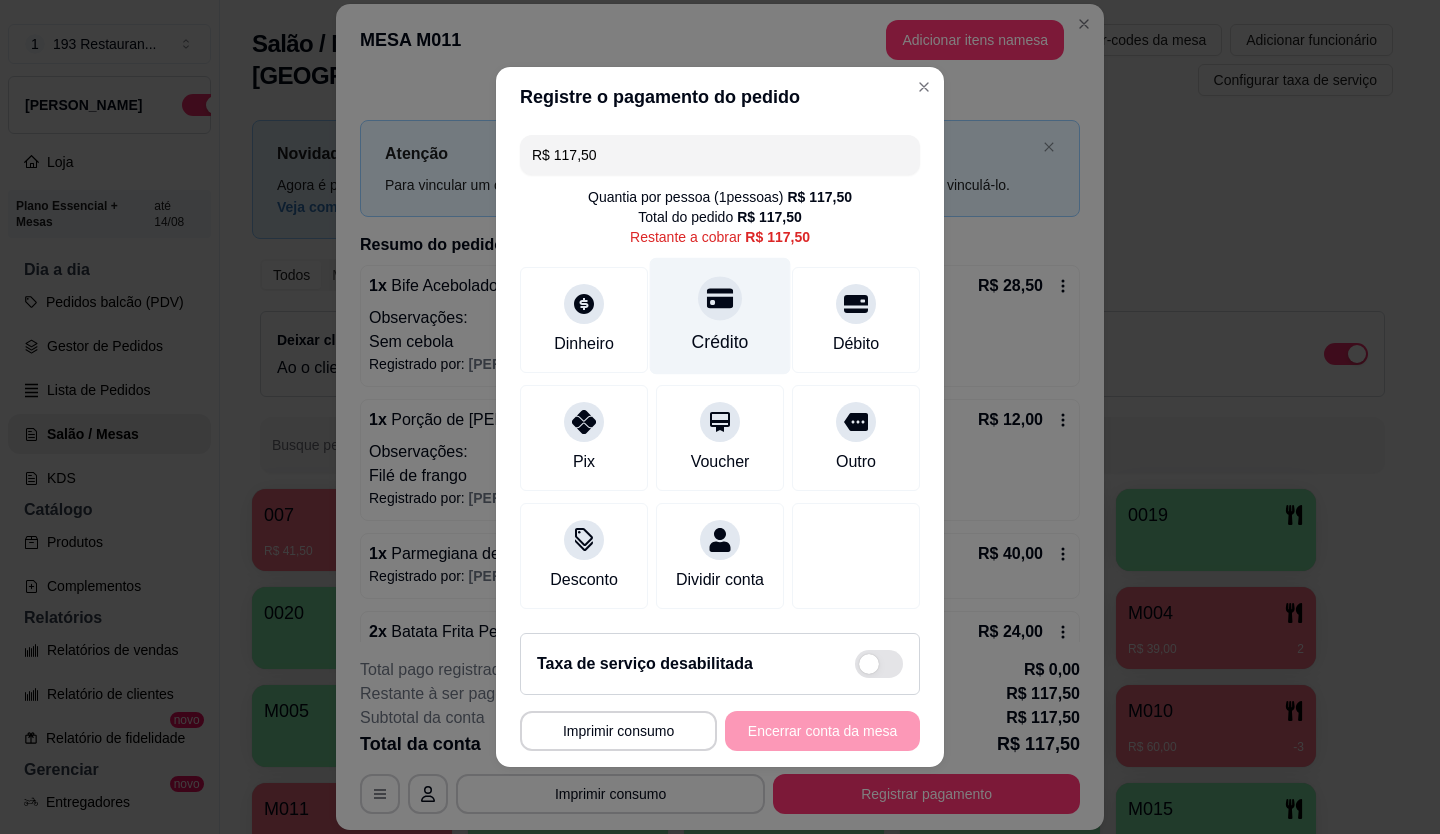 click at bounding box center [720, 298] 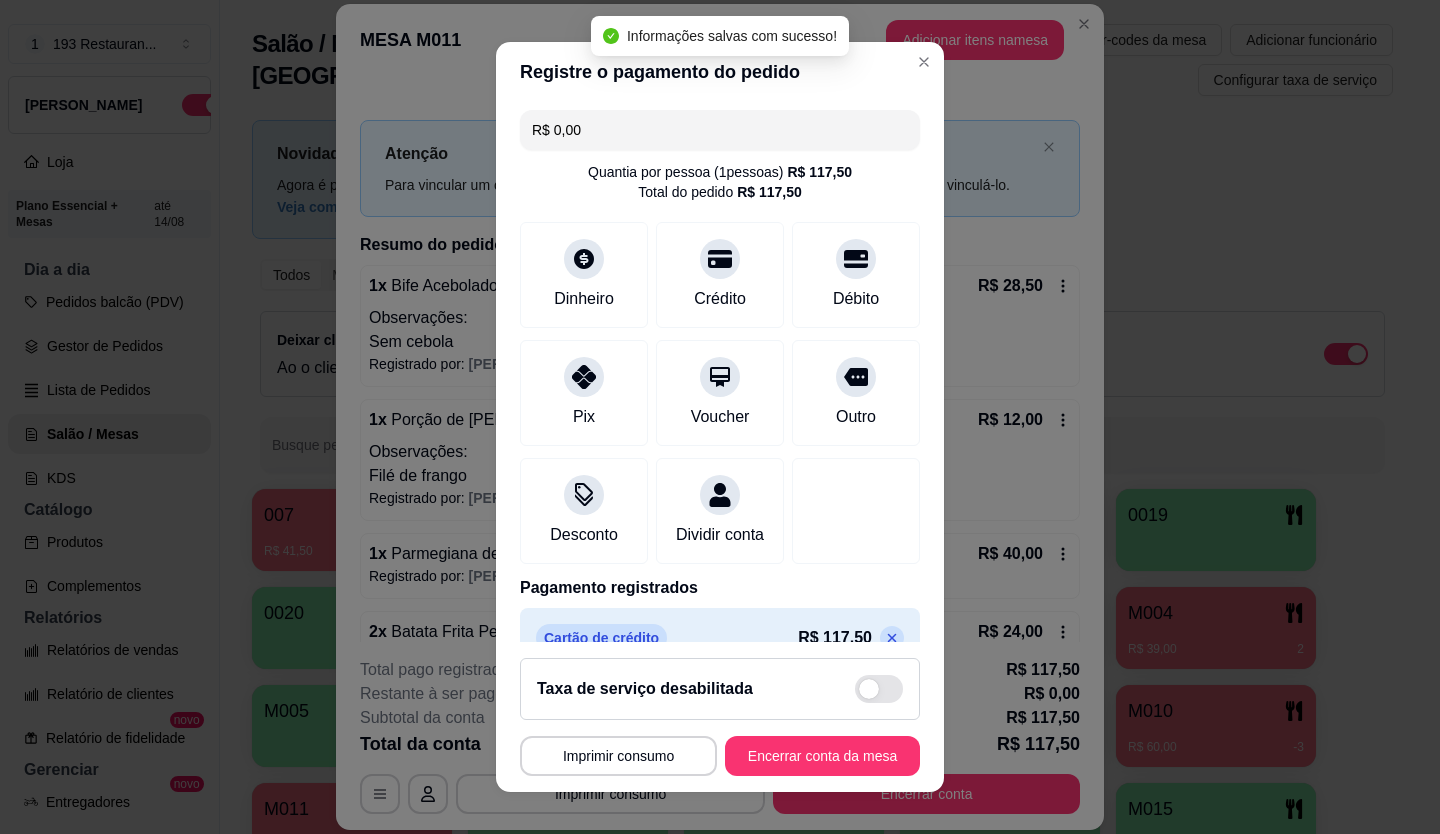 type on "R$ 0,00" 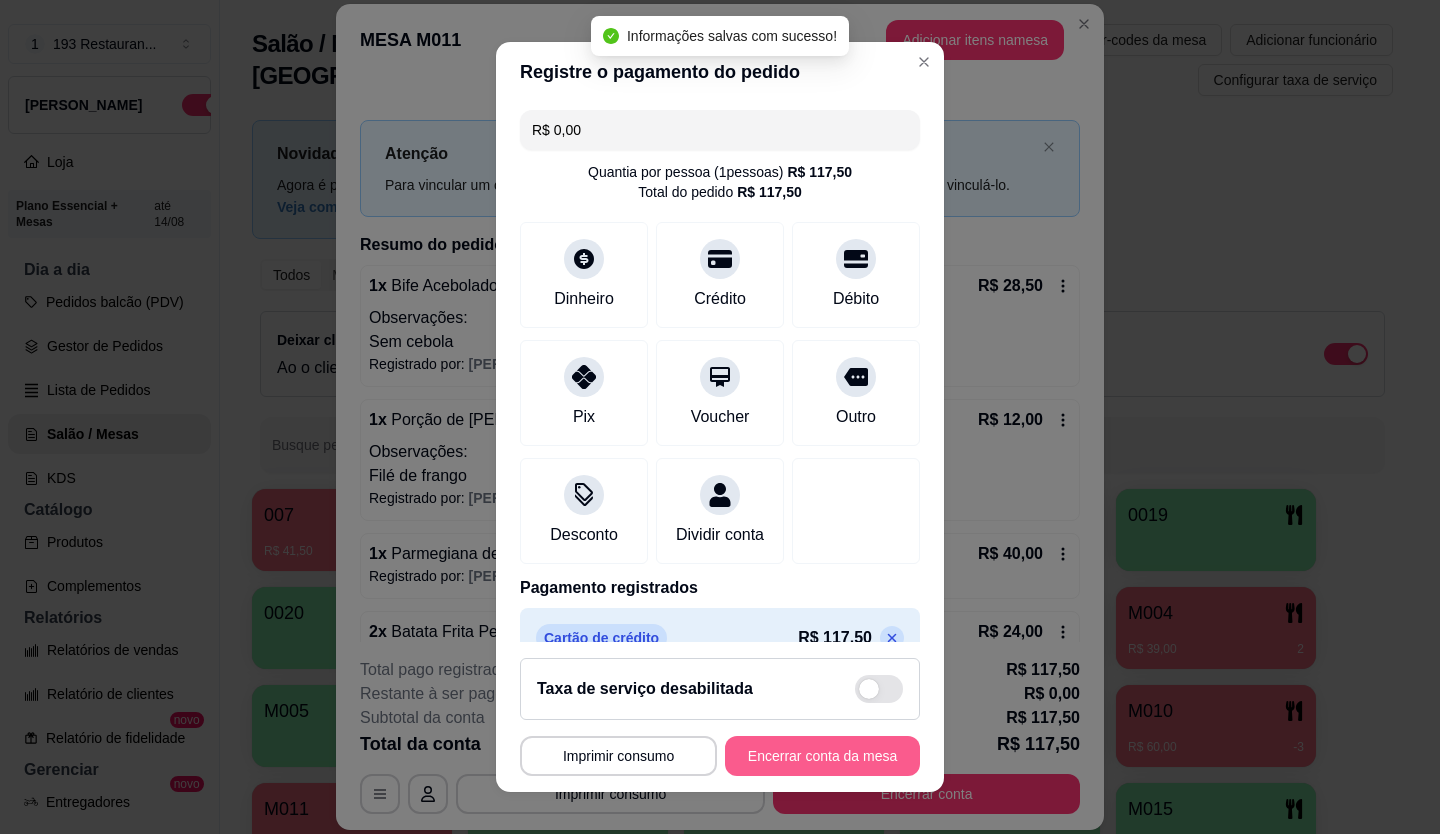 click on "Encerrar conta da mesa" at bounding box center (822, 756) 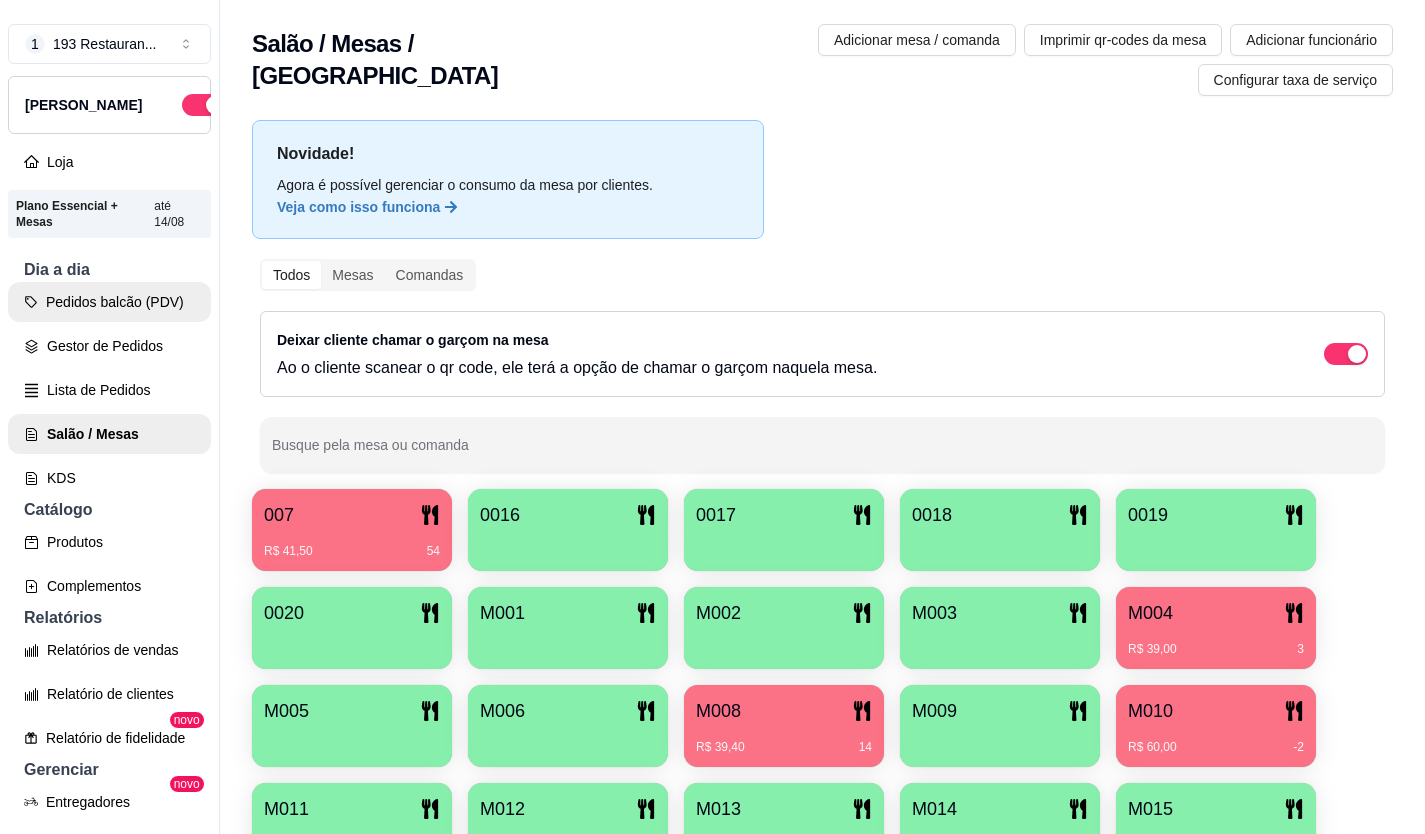 click on "Pedidos balcão (PDV)" at bounding box center (109, 302) 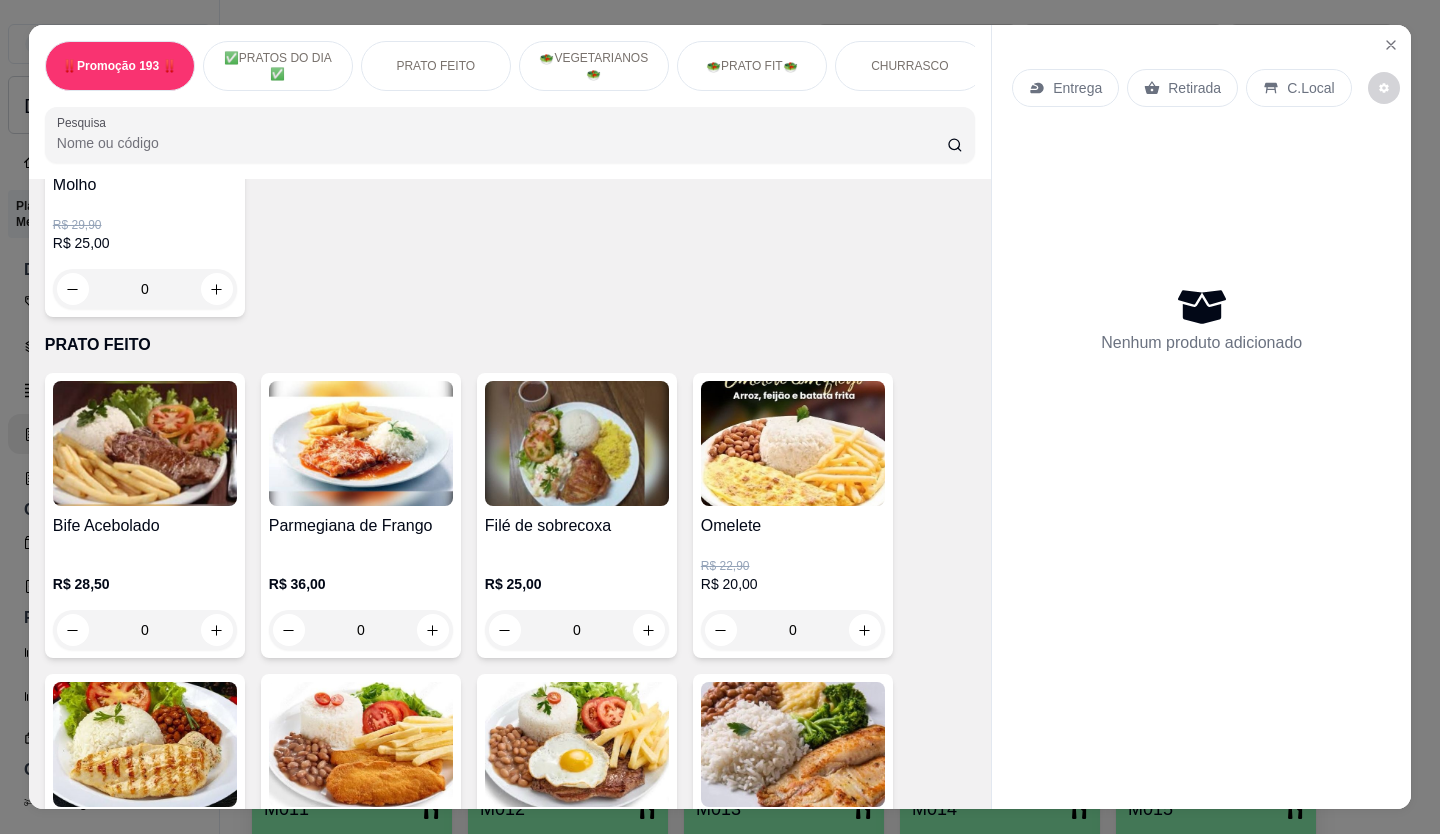 scroll, scrollTop: 900, scrollLeft: 0, axis: vertical 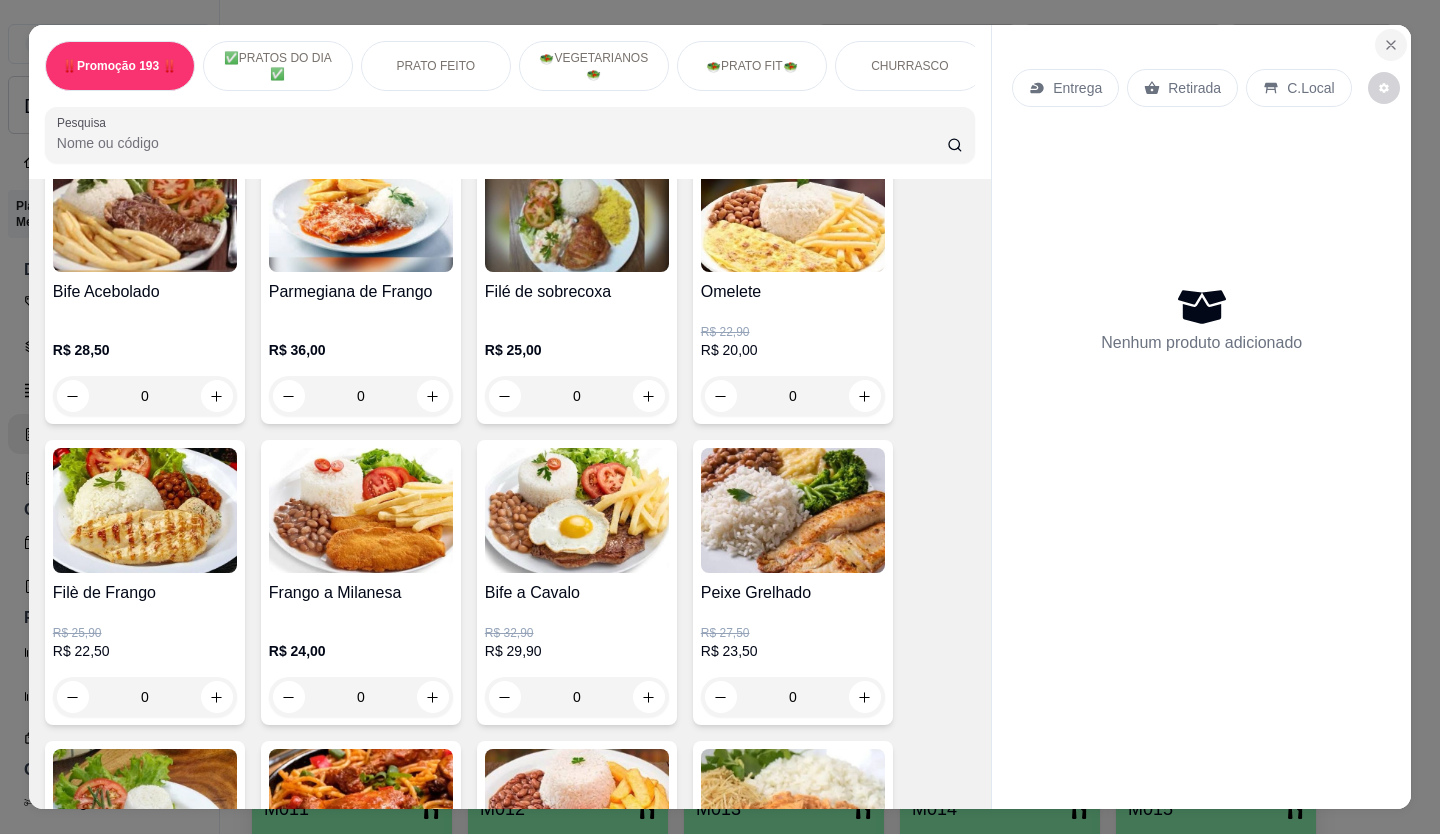 click 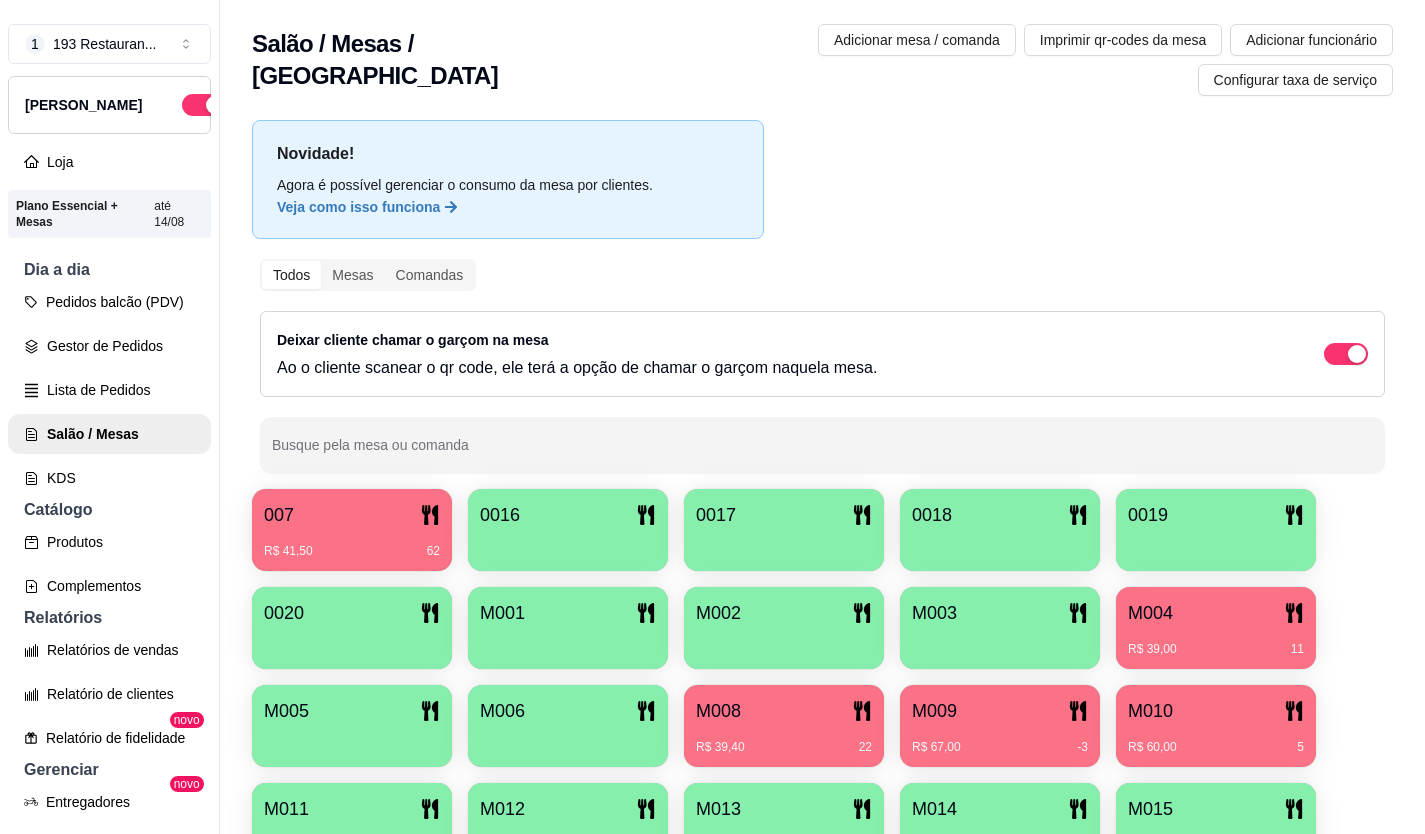 click on "Pedidos balcão (PDV)" at bounding box center [109, 302] 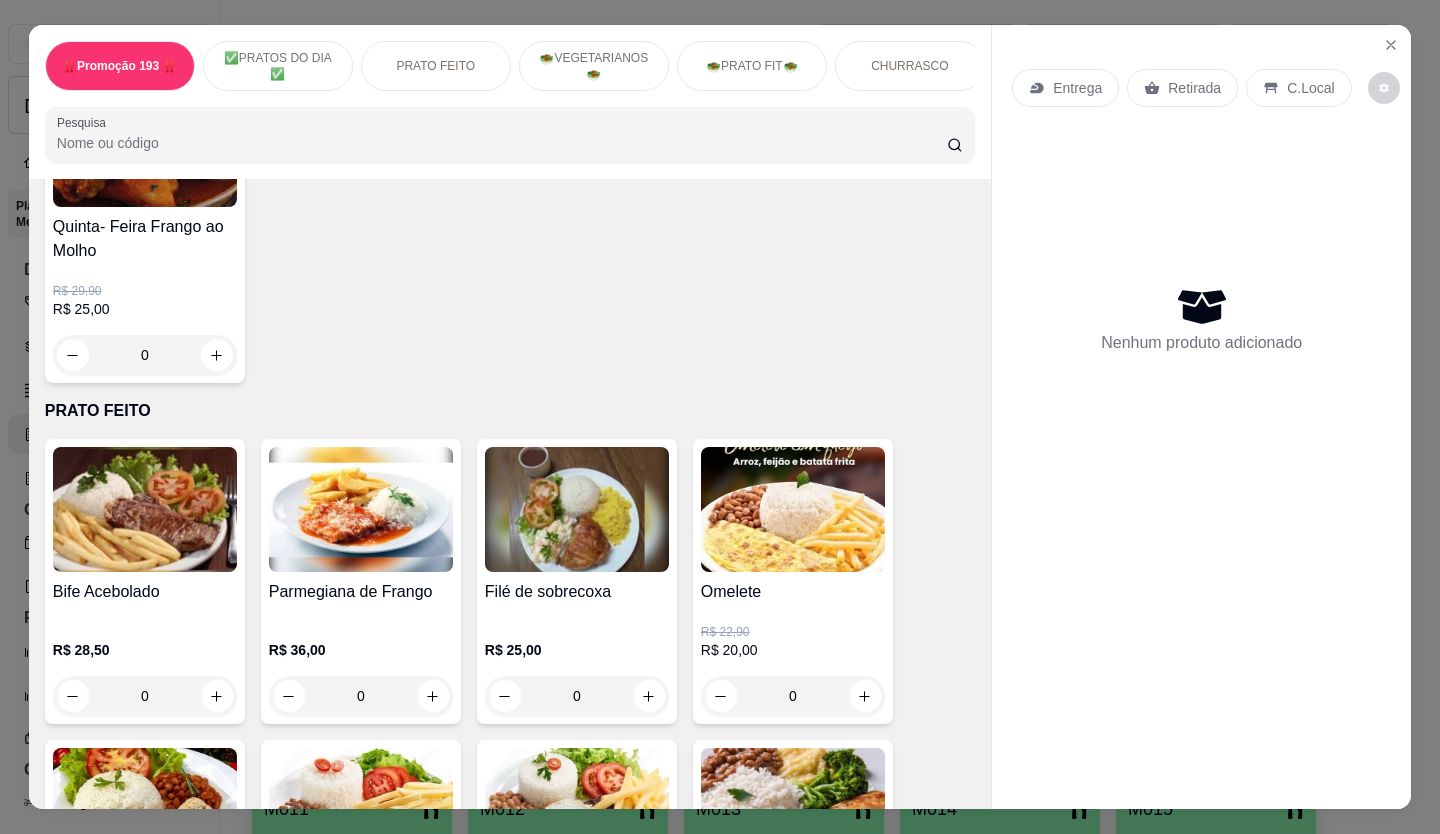 scroll, scrollTop: 1200, scrollLeft: 0, axis: vertical 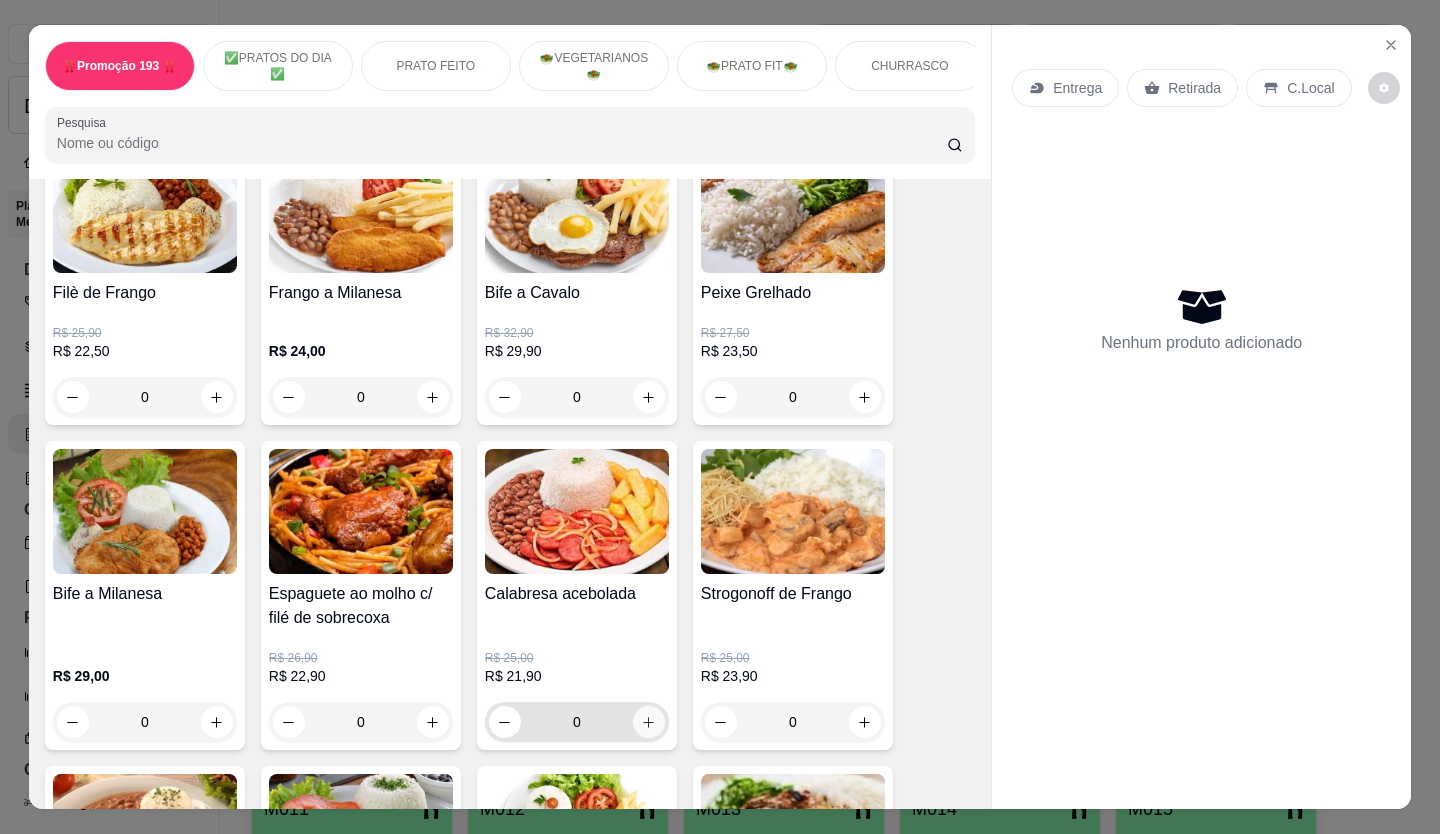 click 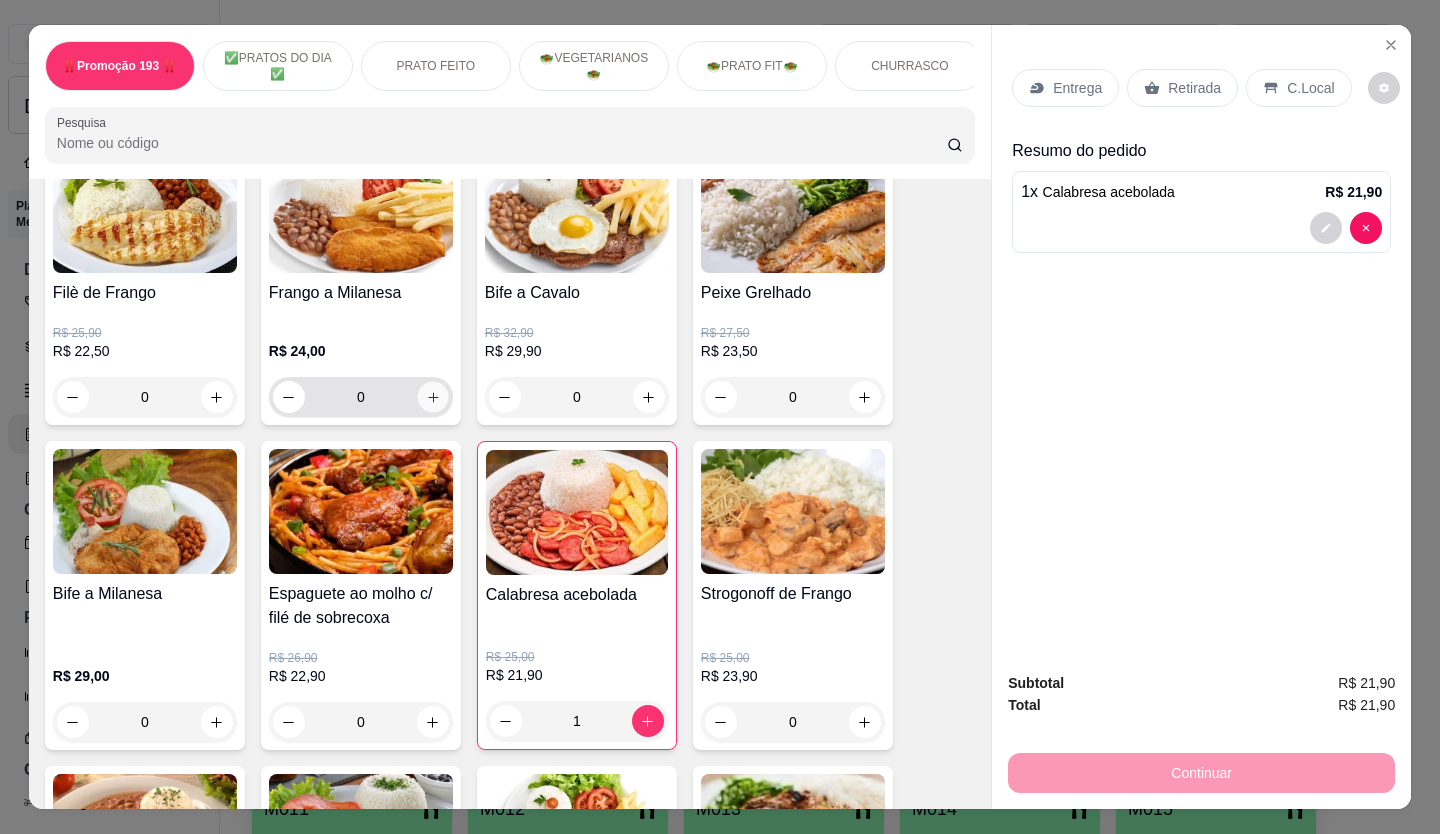 click 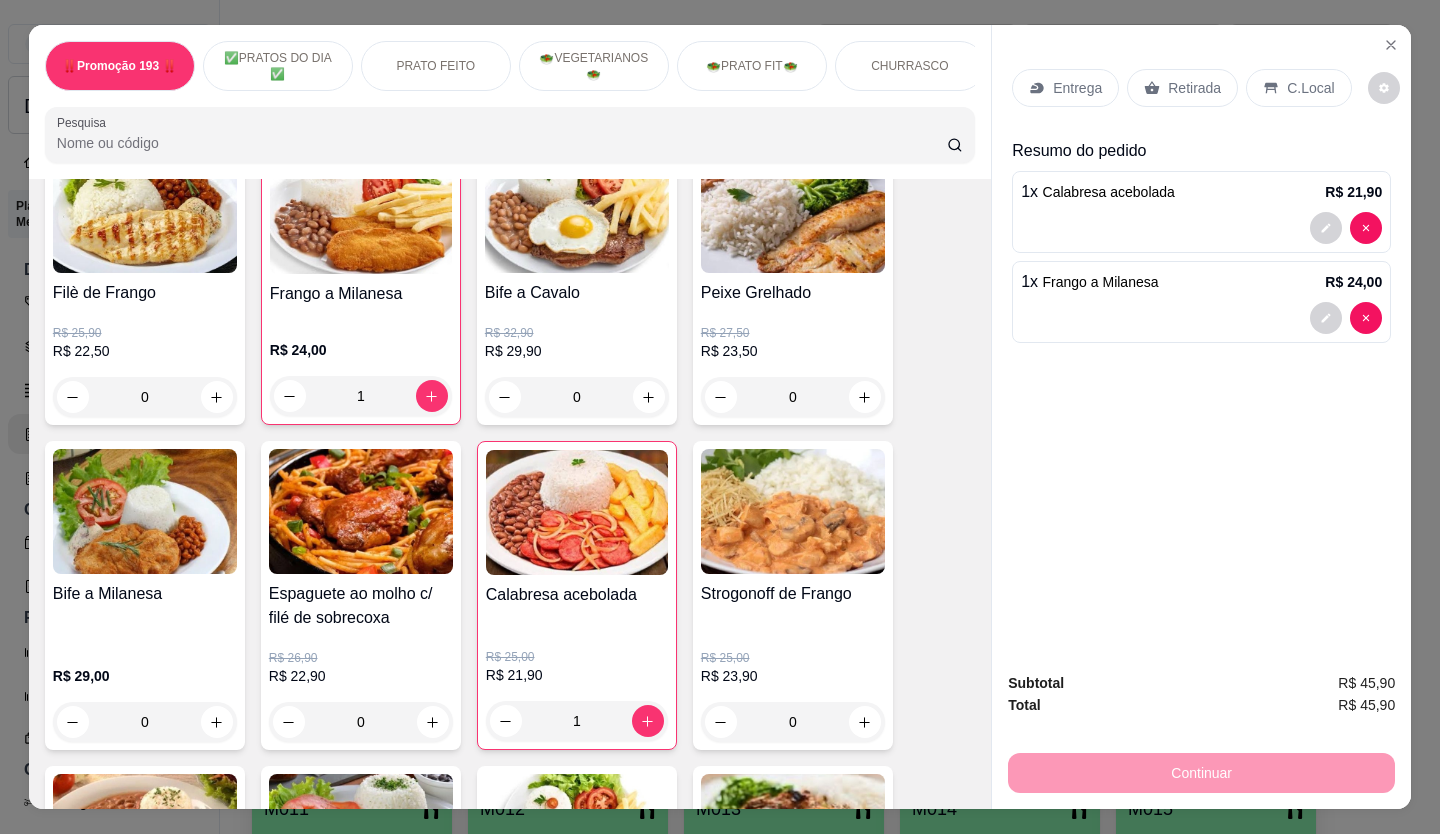 click on "Retirada" at bounding box center (1194, 88) 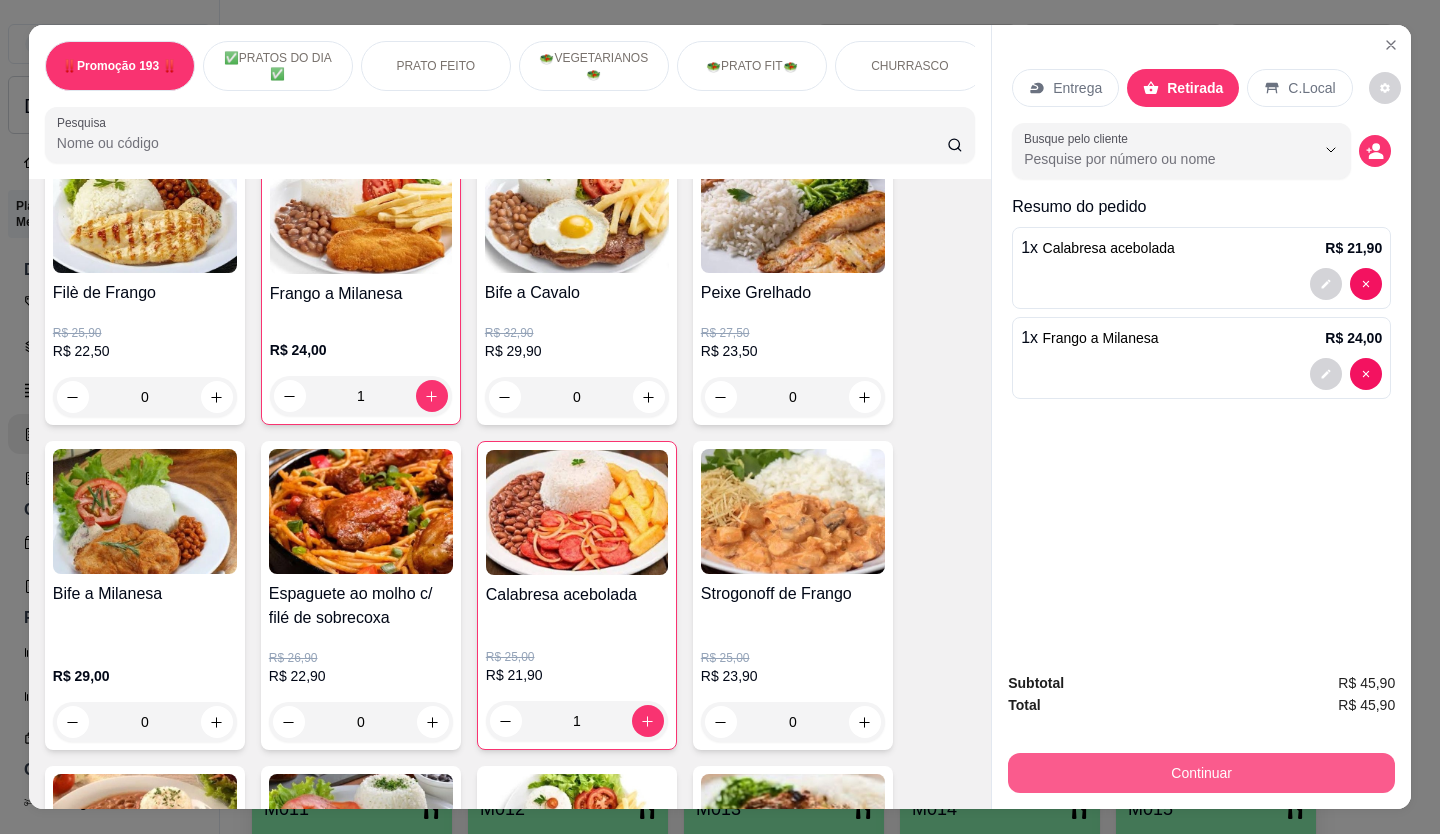 click on "Continuar" at bounding box center [1201, 773] 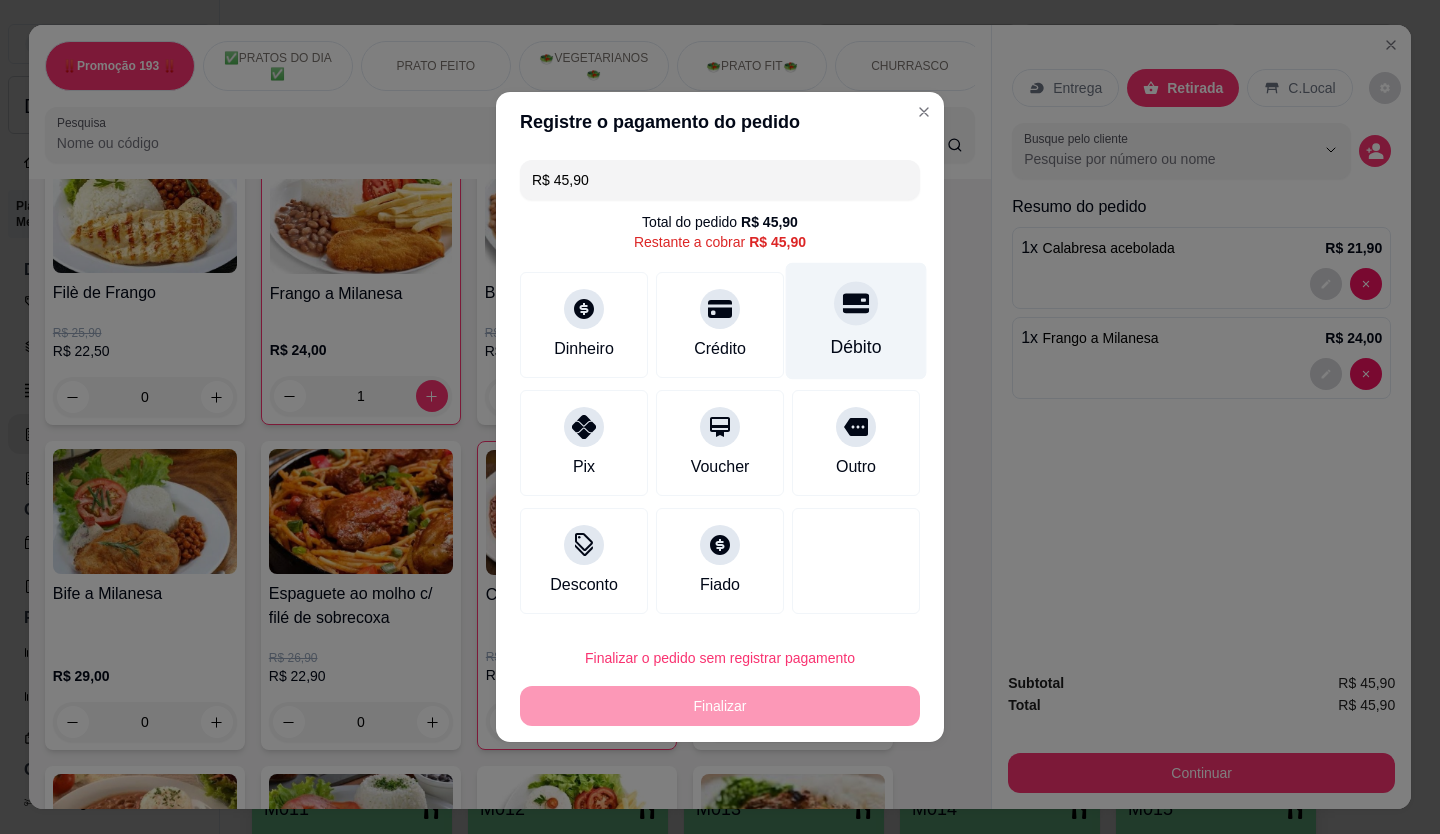 click on "Débito" at bounding box center (856, 321) 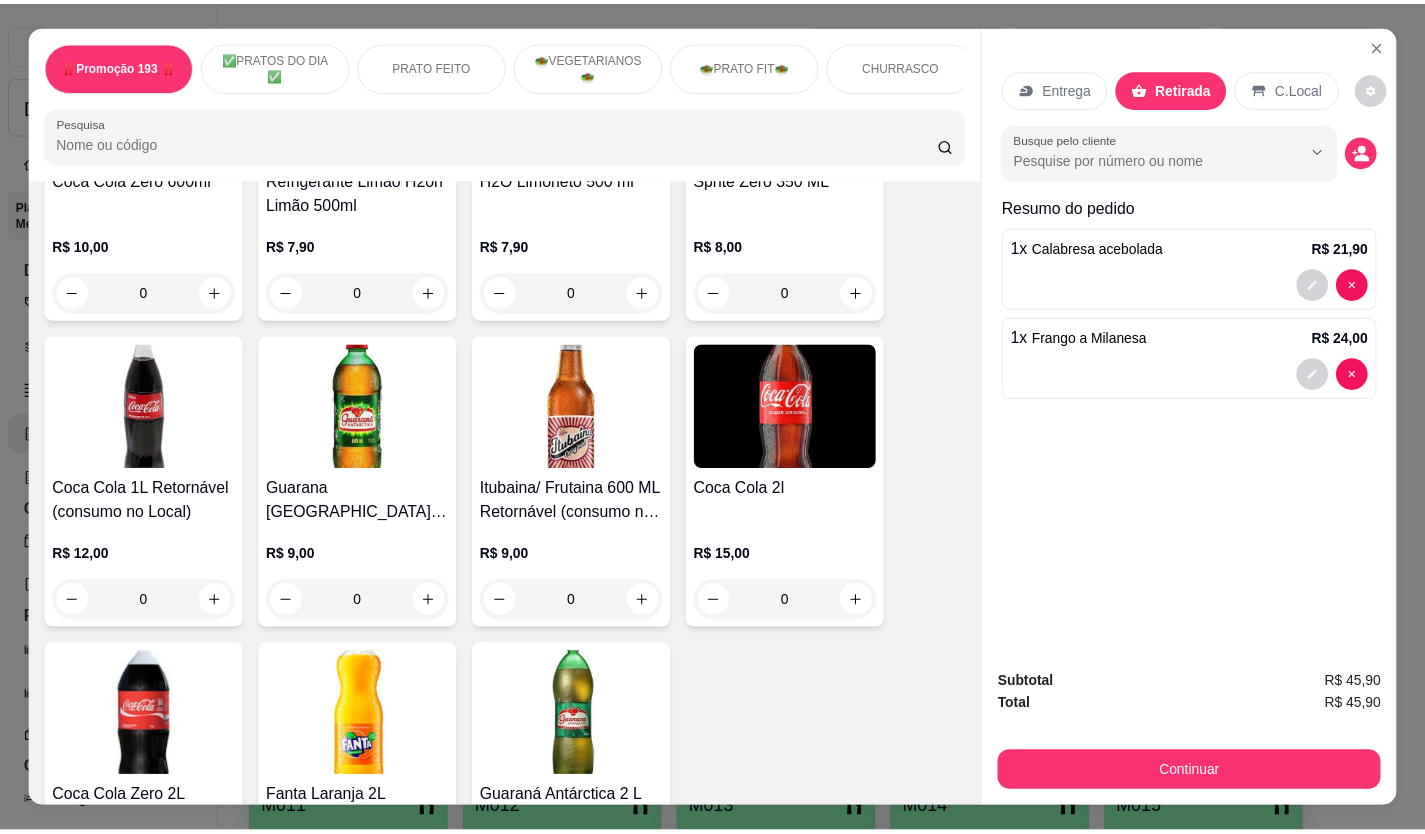 scroll, scrollTop: 5700, scrollLeft: 0, axis: vertical 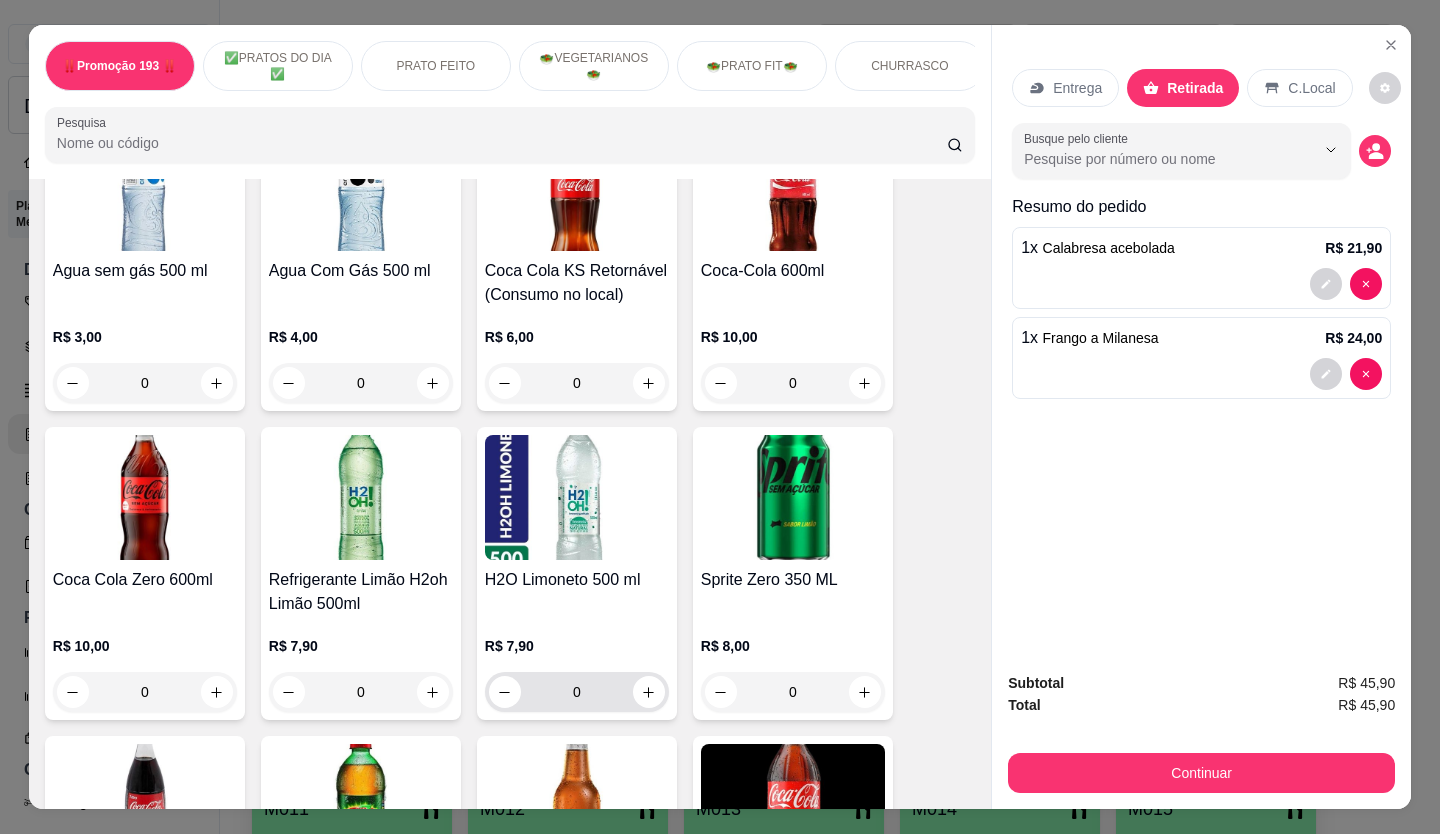 click at bounding box center (649, 692) 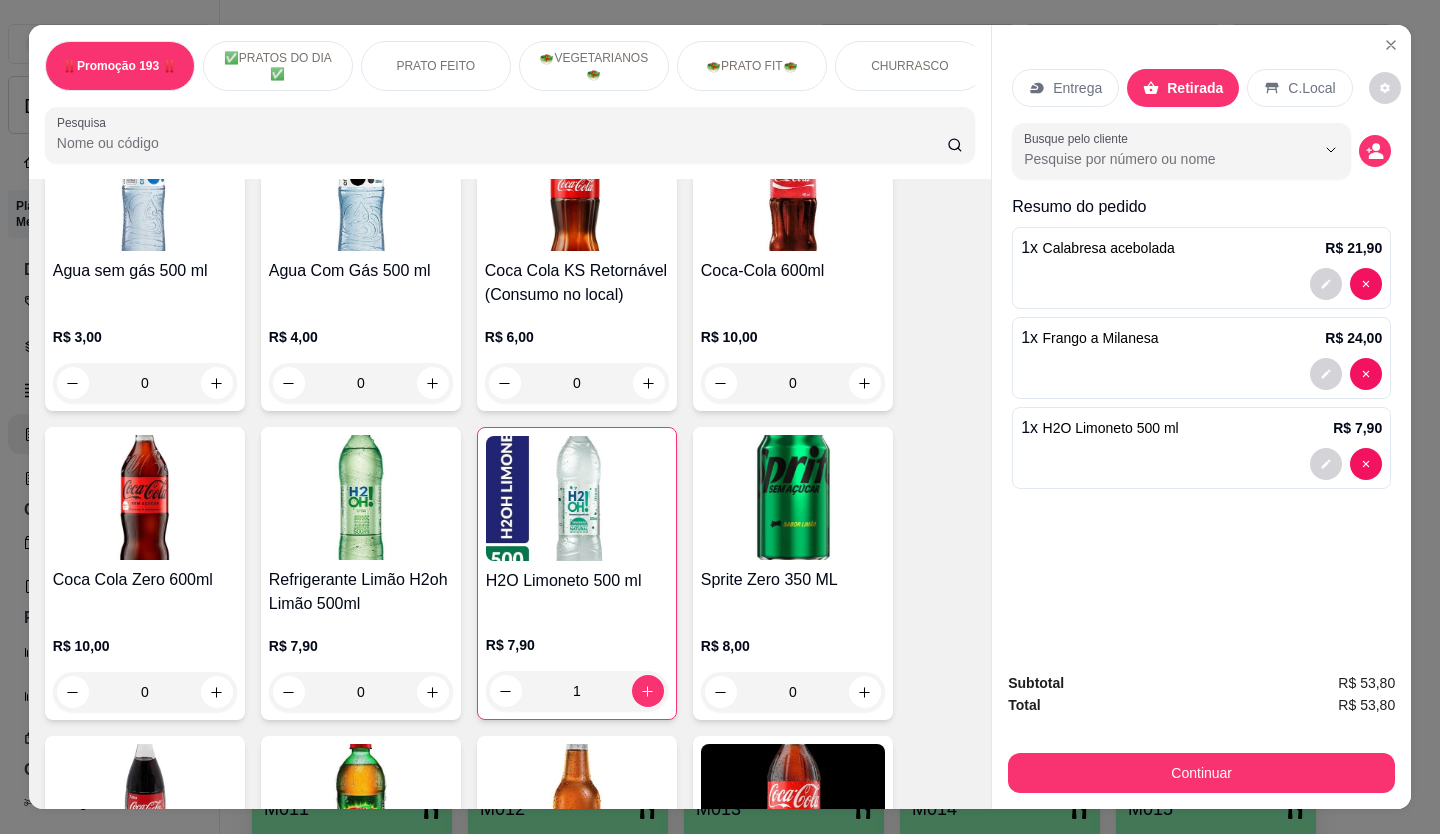 click on "Subtotal R$ 53,80 Total R$ 53,80 Continuar" at bounding box center [1201, 732] 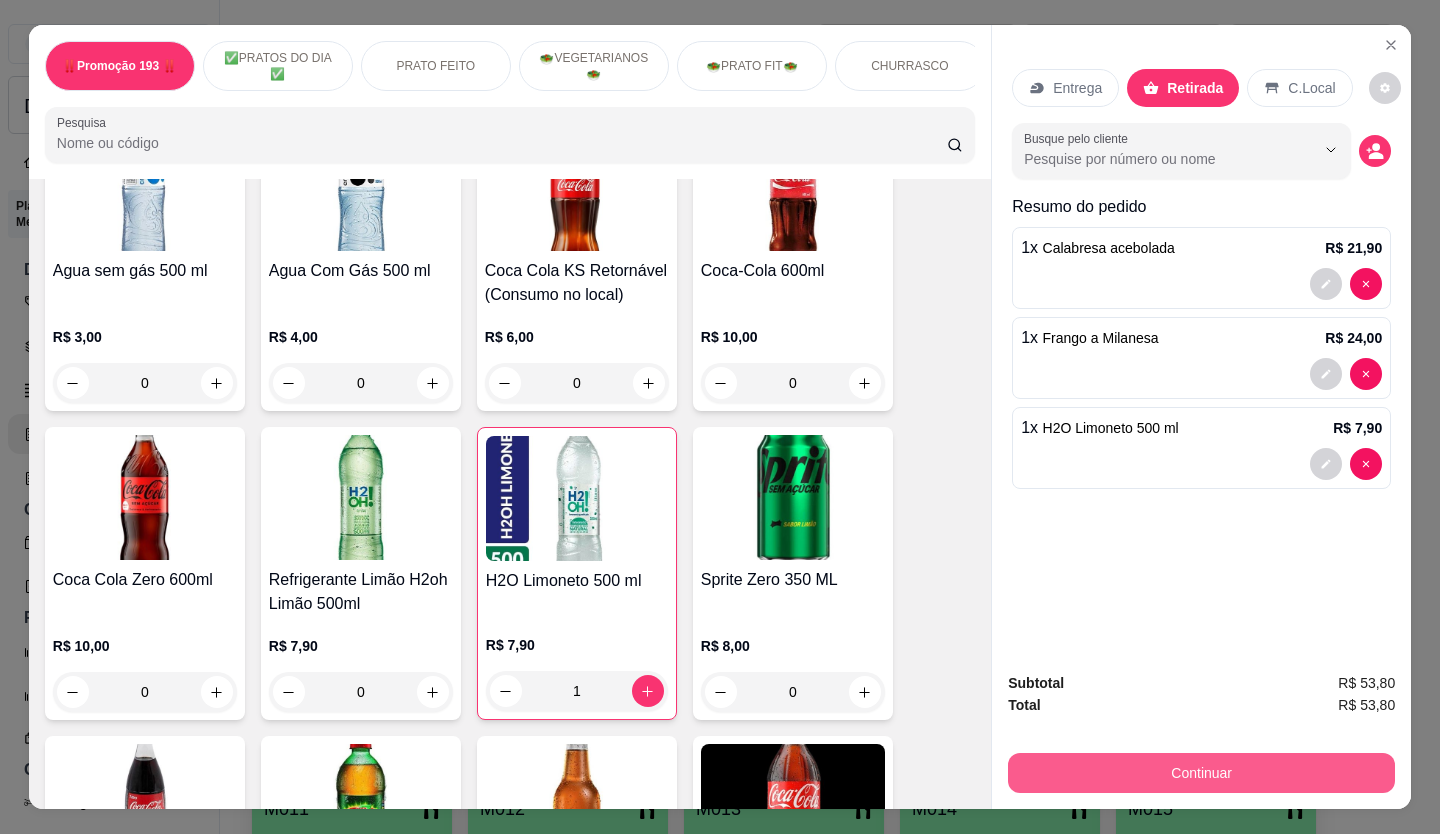 click on "Continuar" at bounding box center [1201, 773] 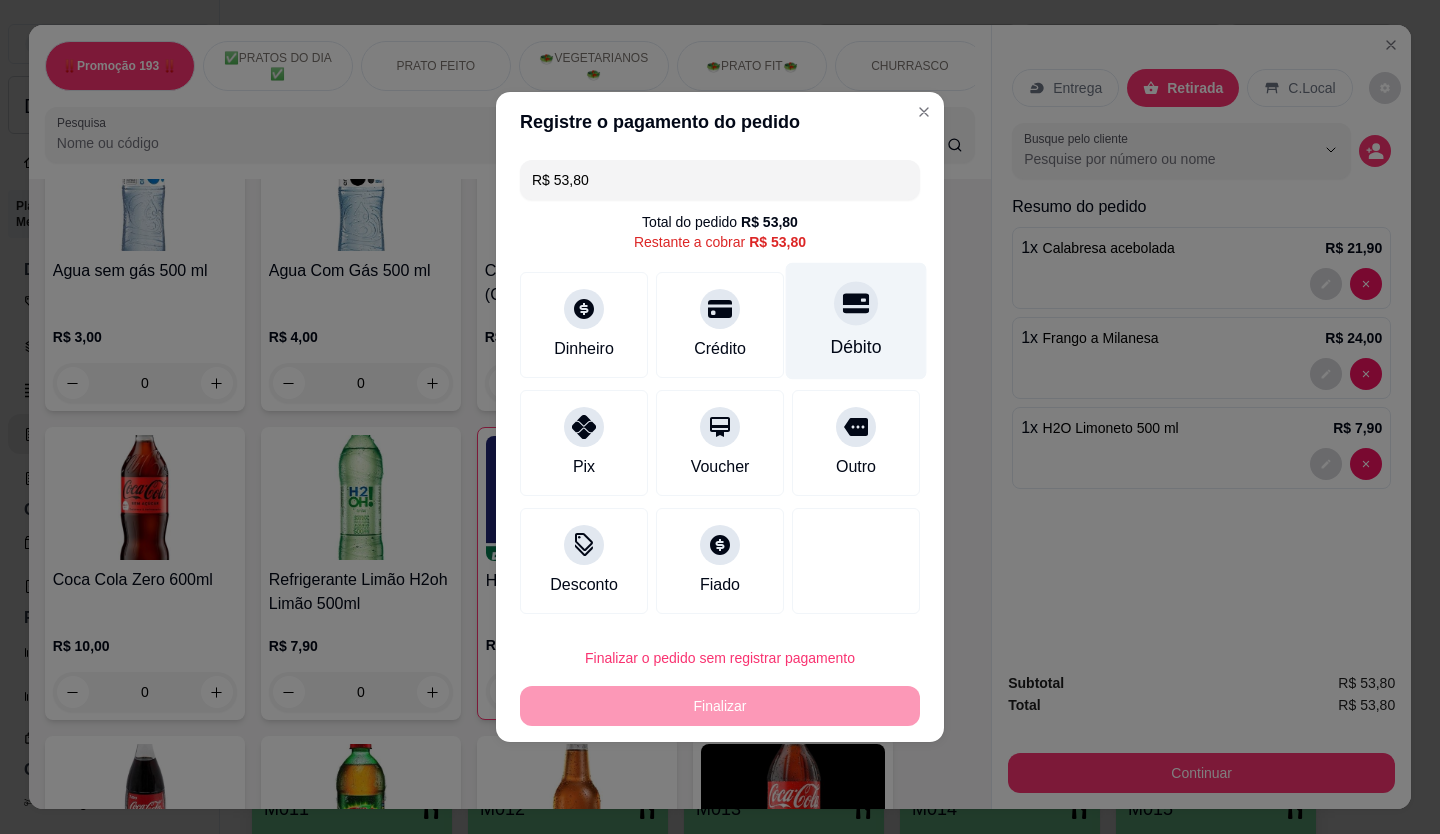 click on "Débito" at bounding box center (856, 321) 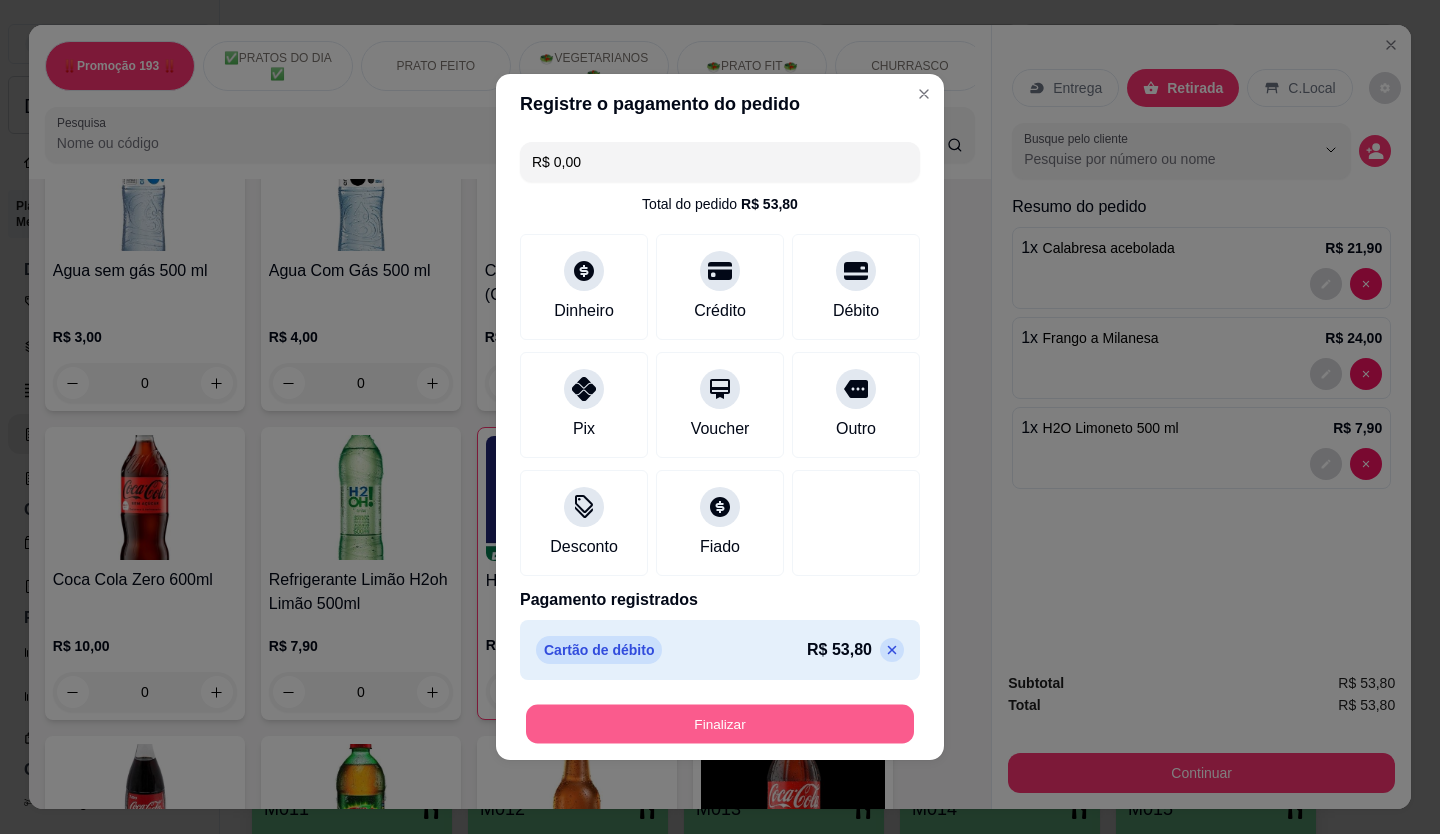 click on "Finalizar" at bounding box center (720, 724) 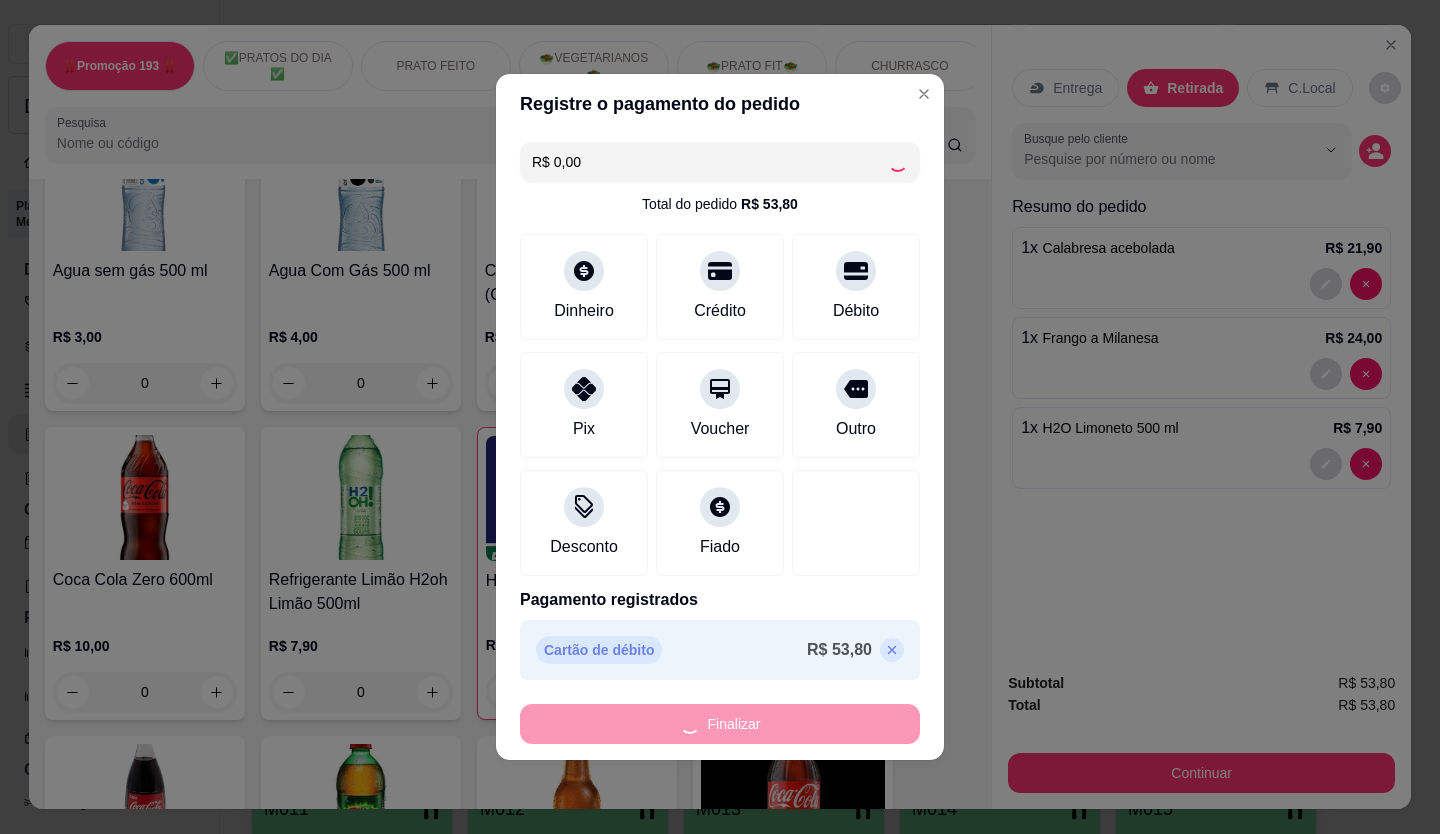type on "0" 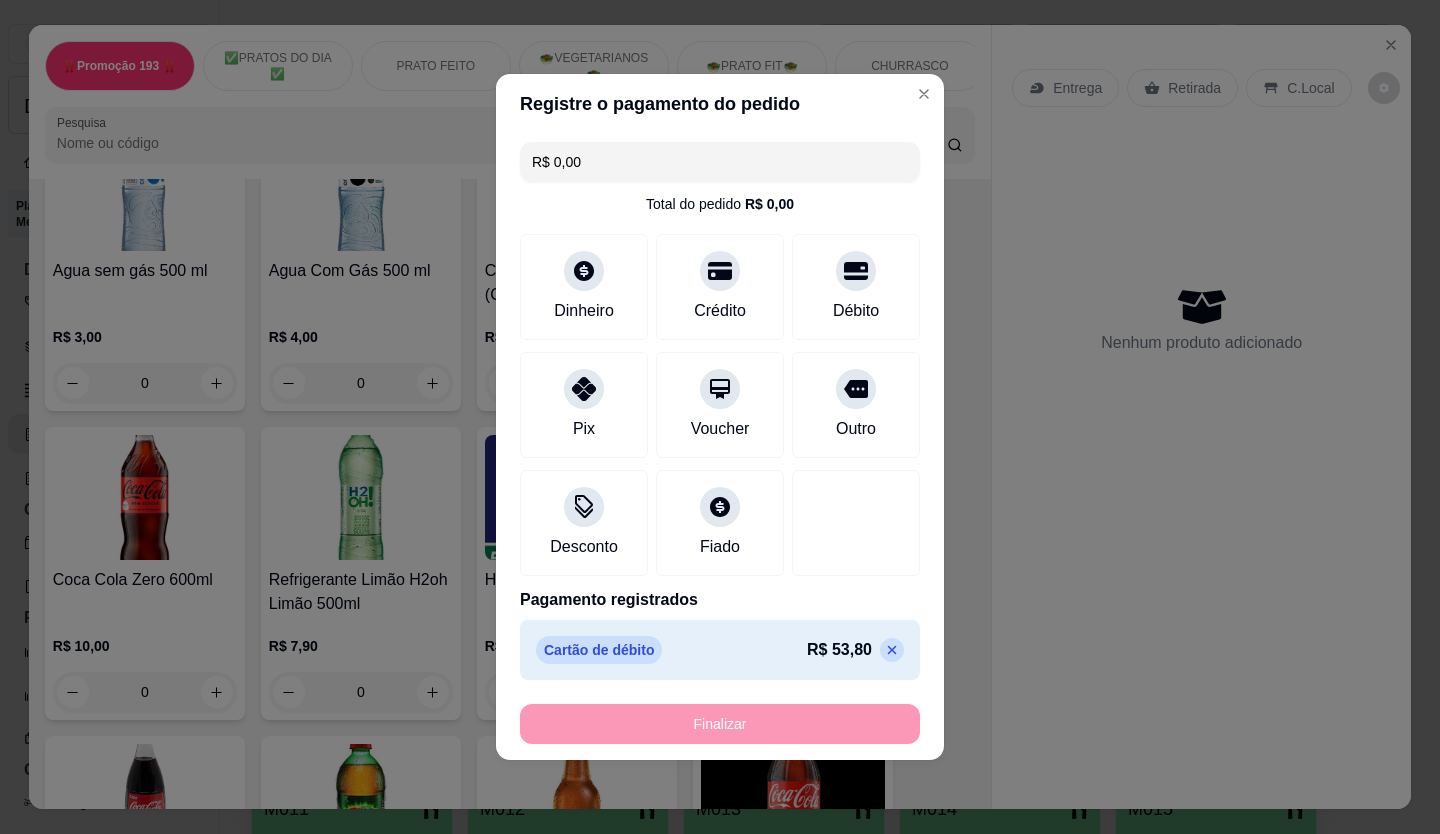 type on "-R$ 53,80" 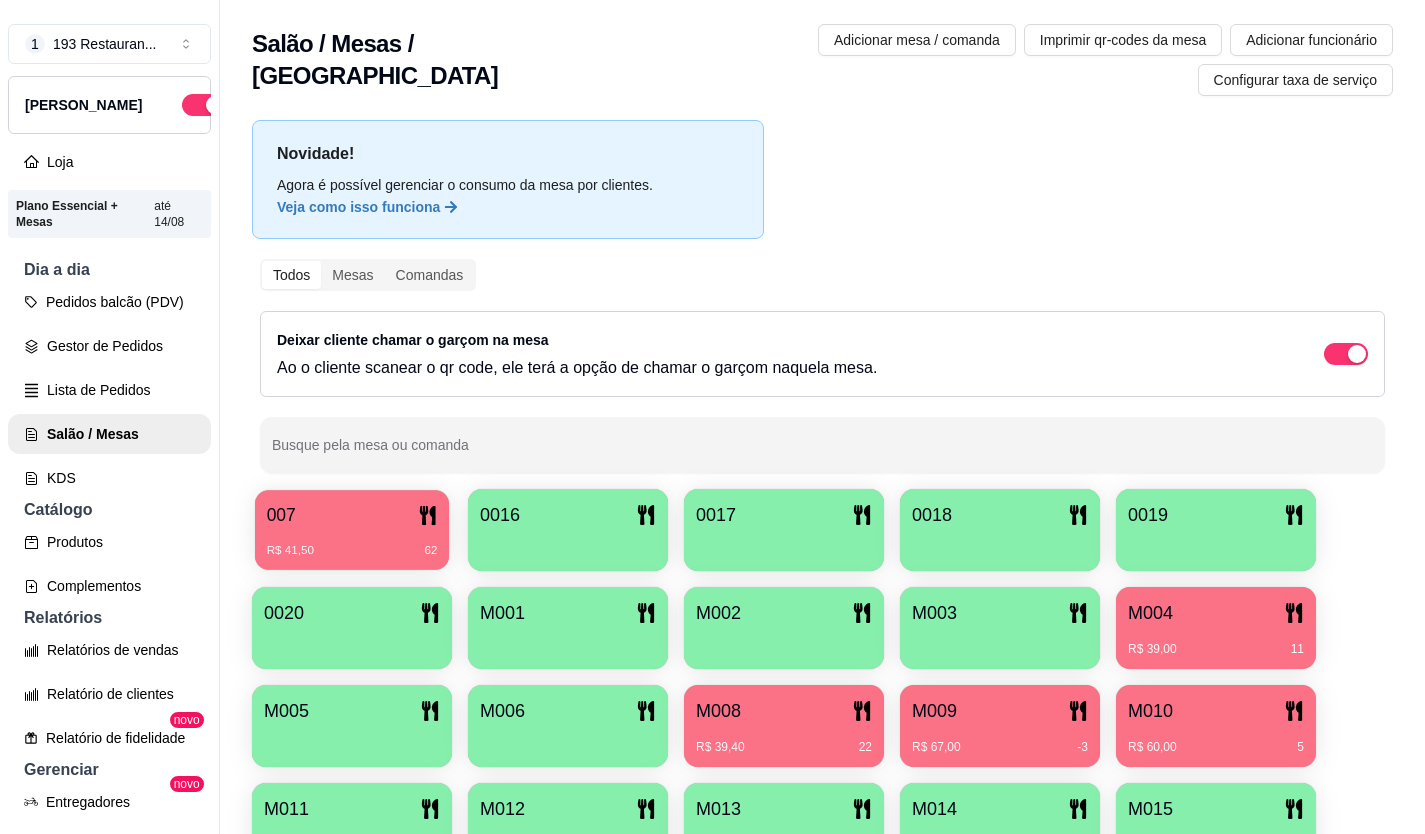 click on "007" at bounding box center [352, 515] 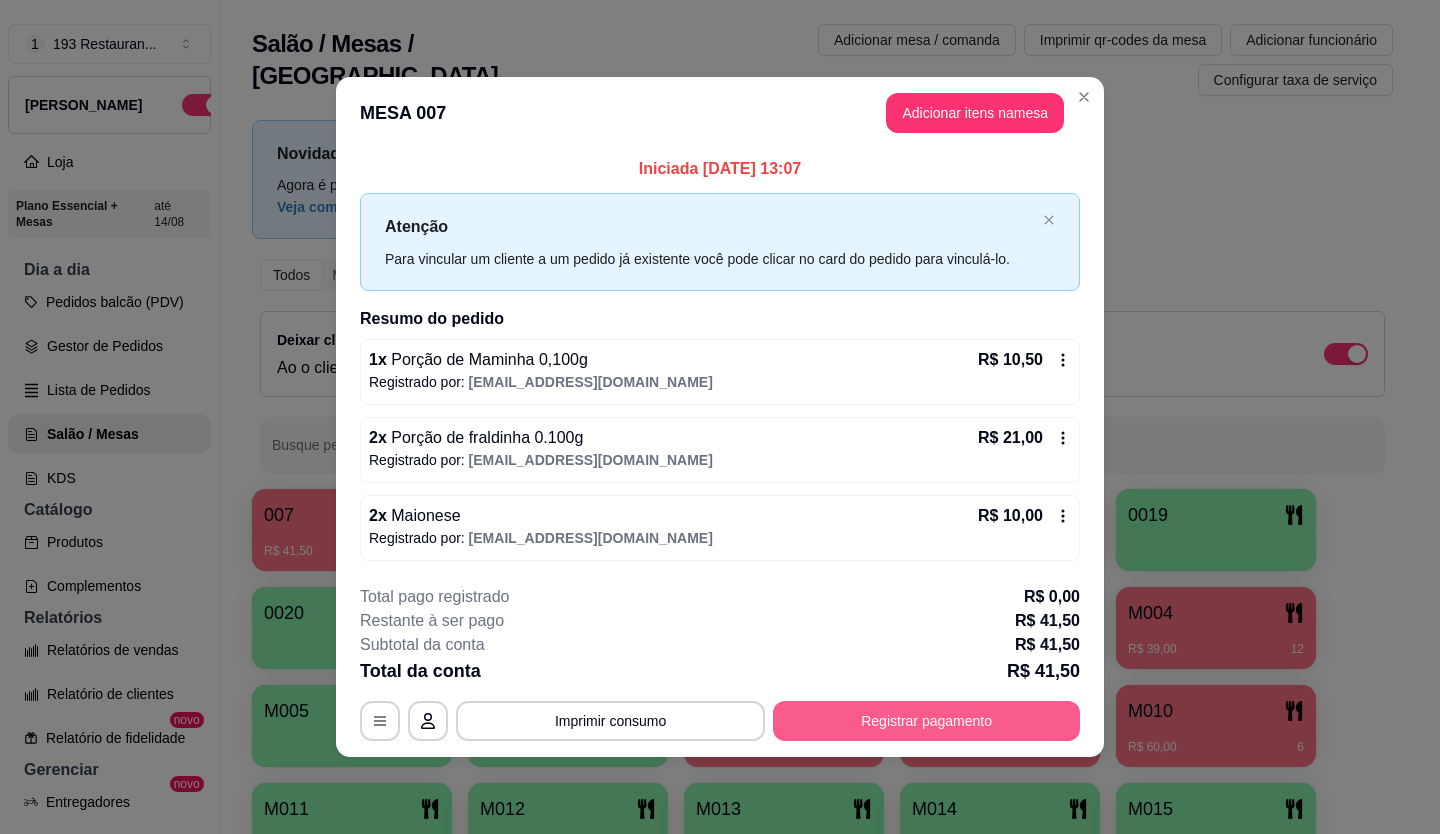 click on "Registrar pagamento" at bounding box center (926, 721) 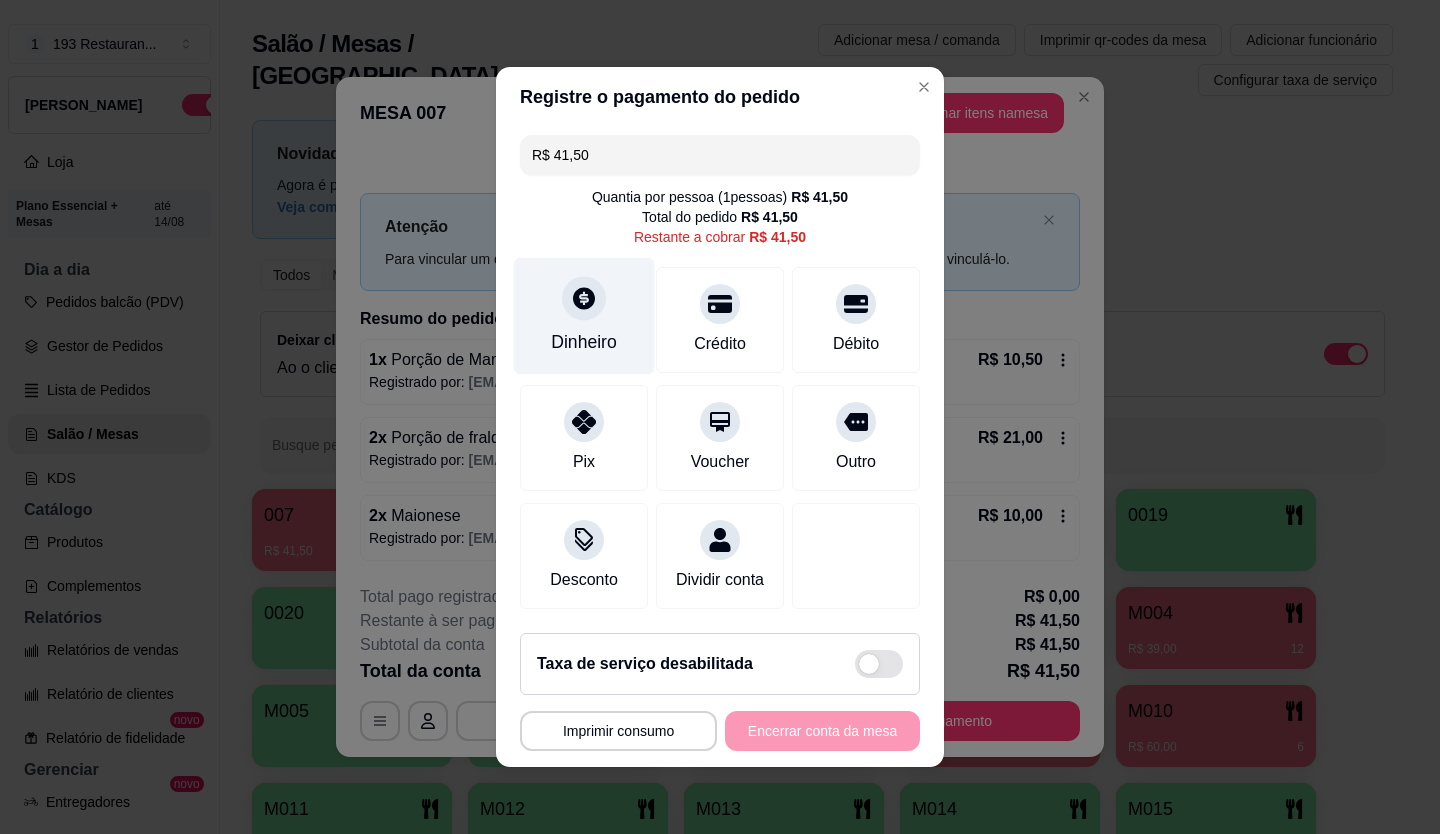 click 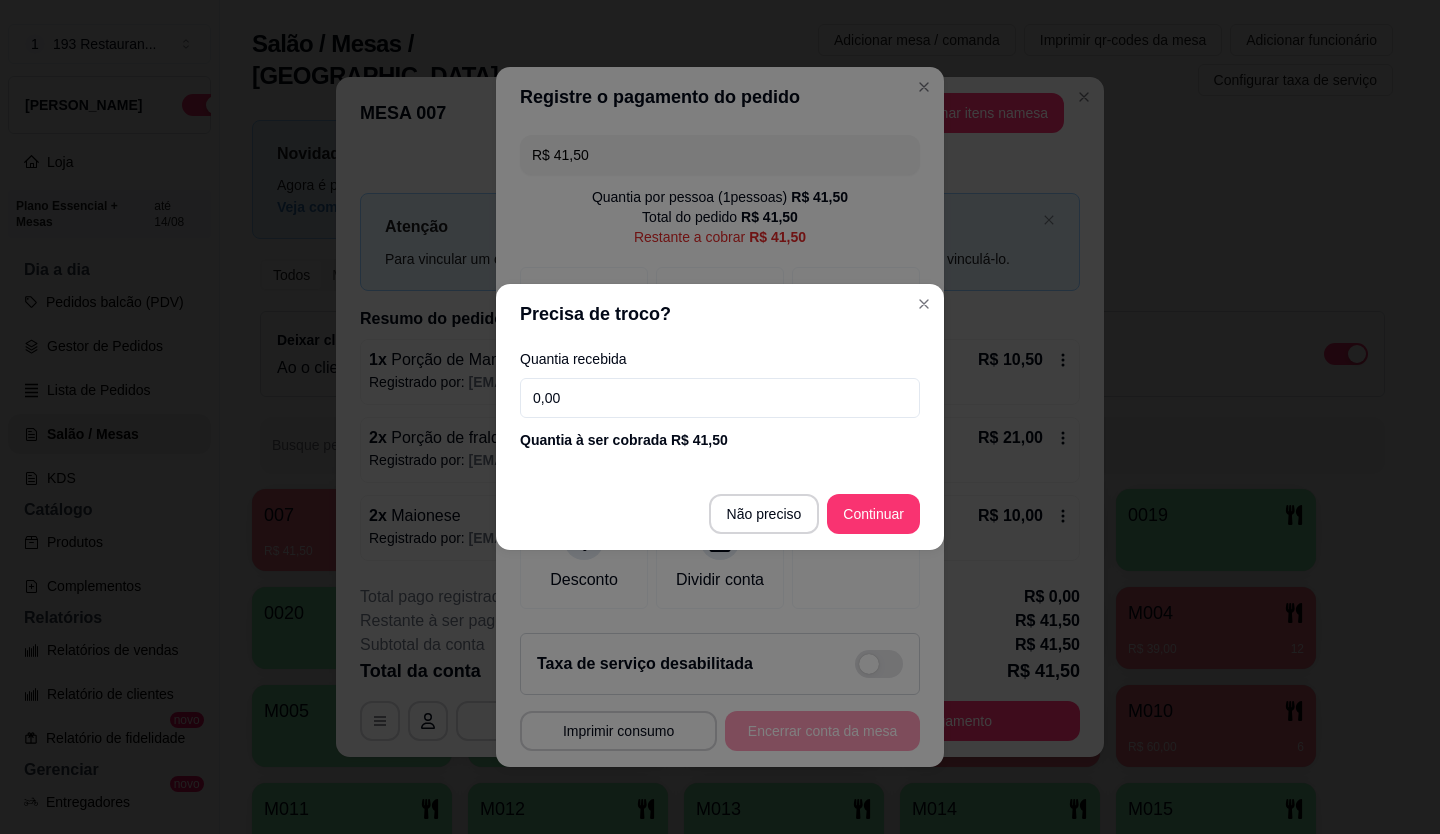 click on "0,00" at bounding box center [720, 398] 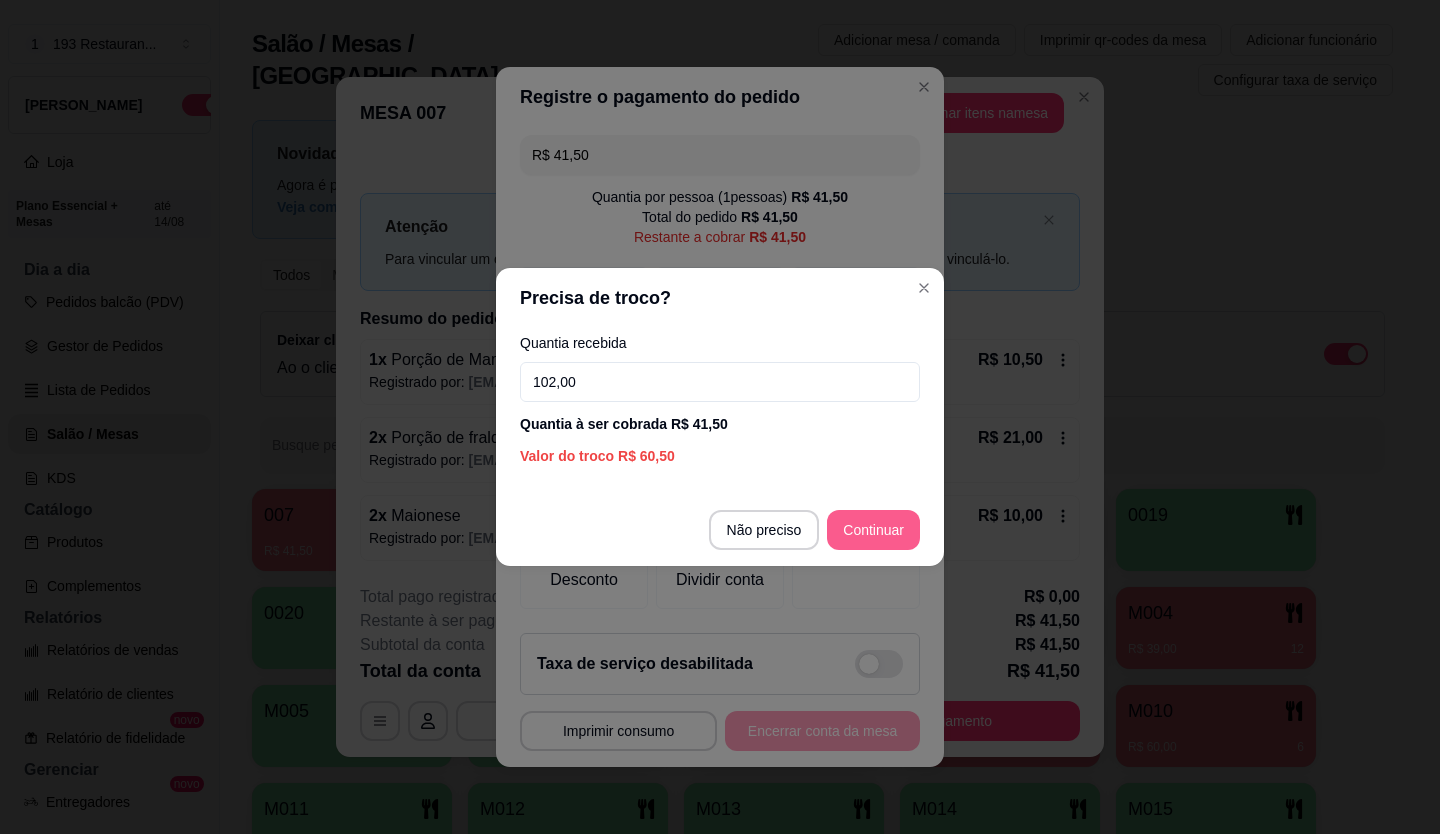 type on "102,00" 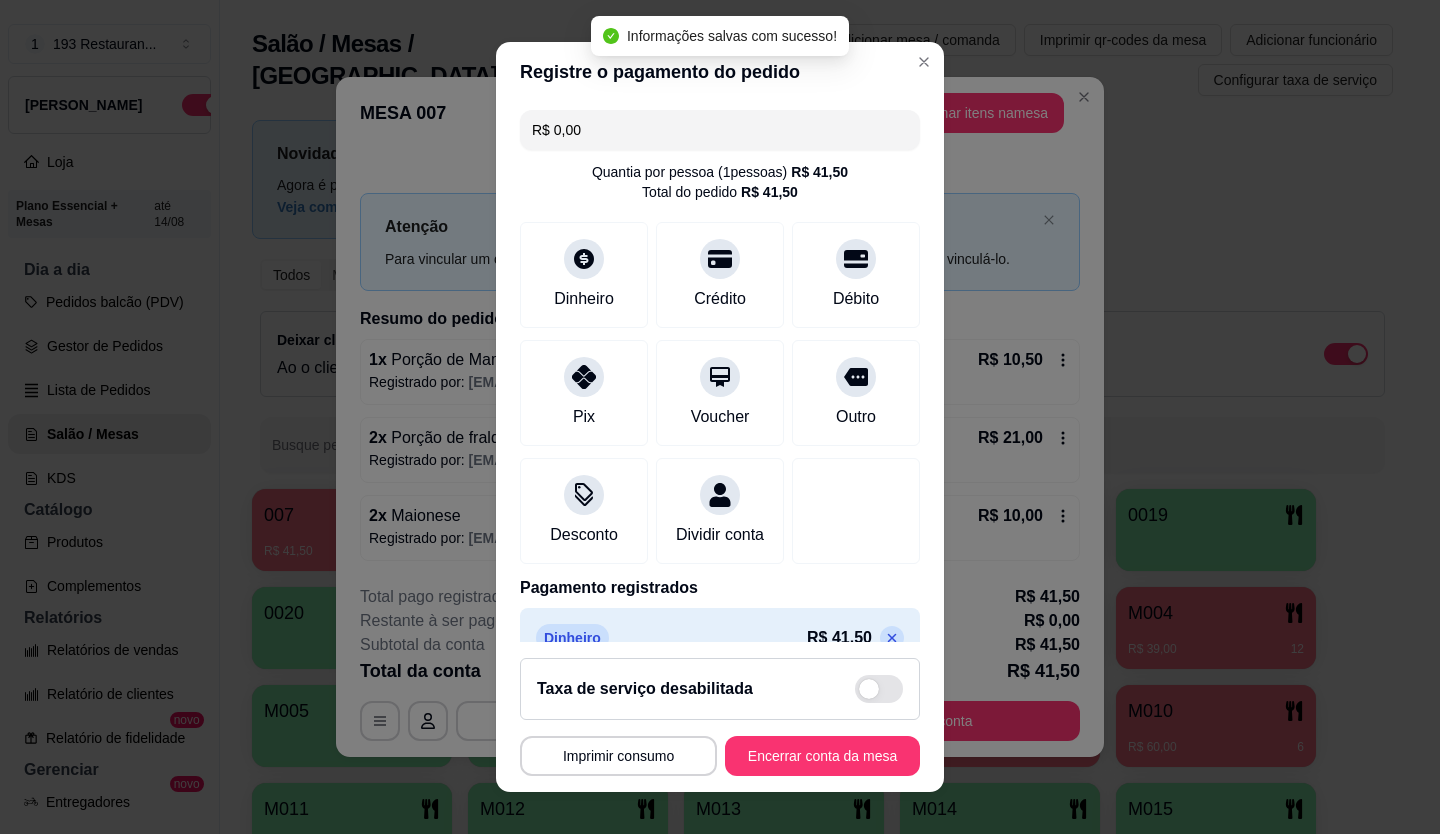 type on "R$ 0,00" 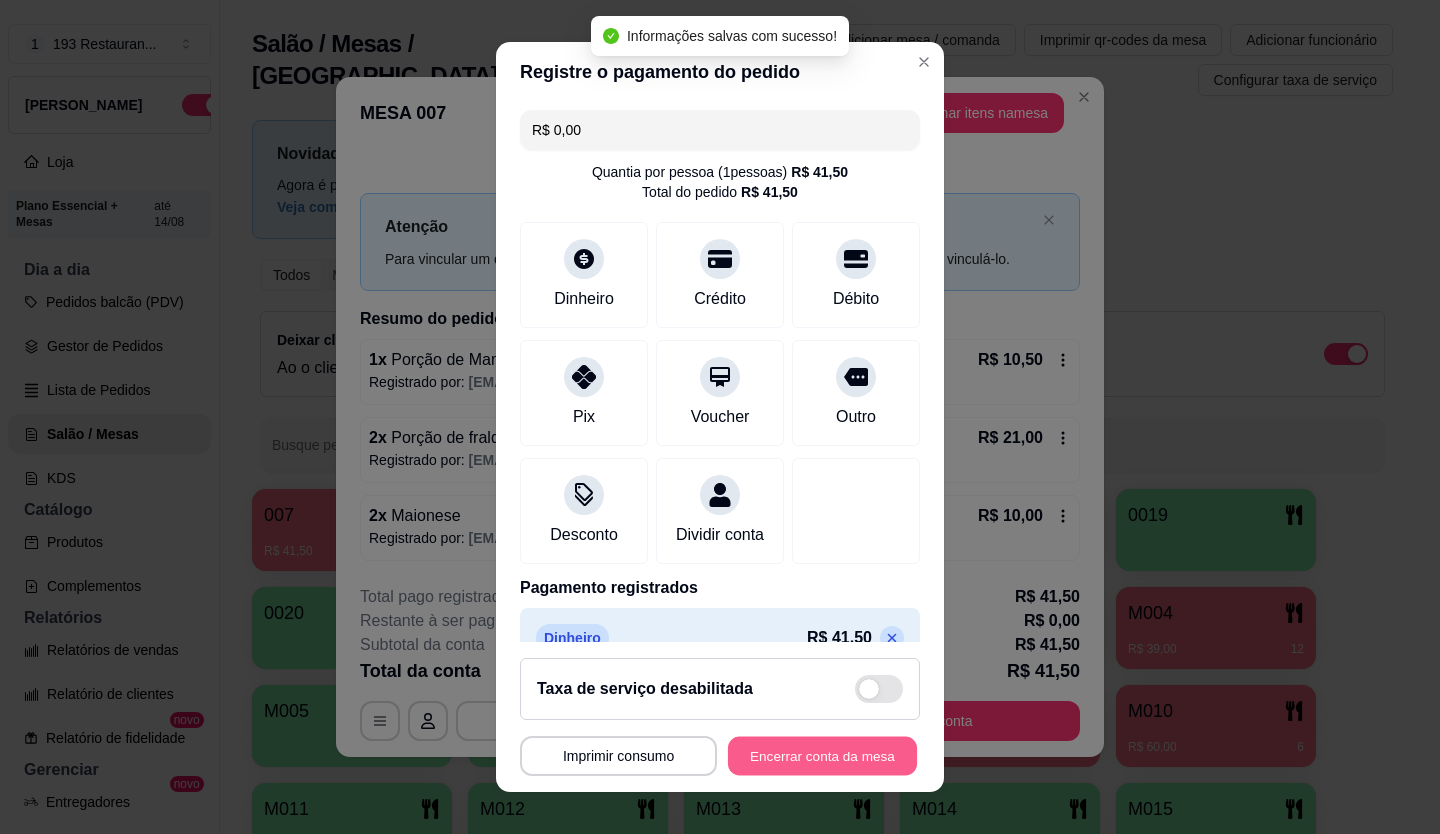 click on "Encerrar conta da mesa" at bounding box center [822, 756] 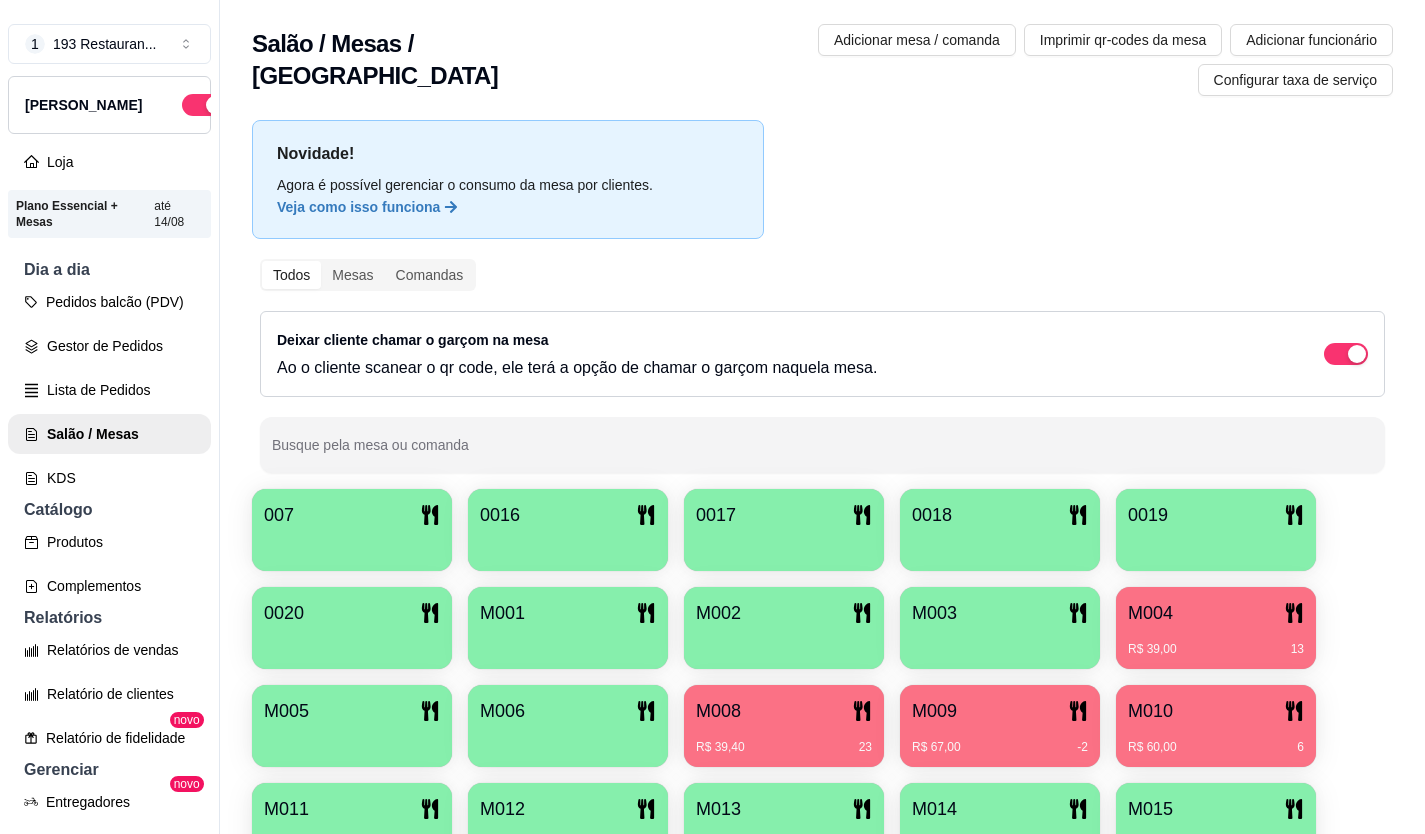 click on "M008" at bounding box center (784, 711) 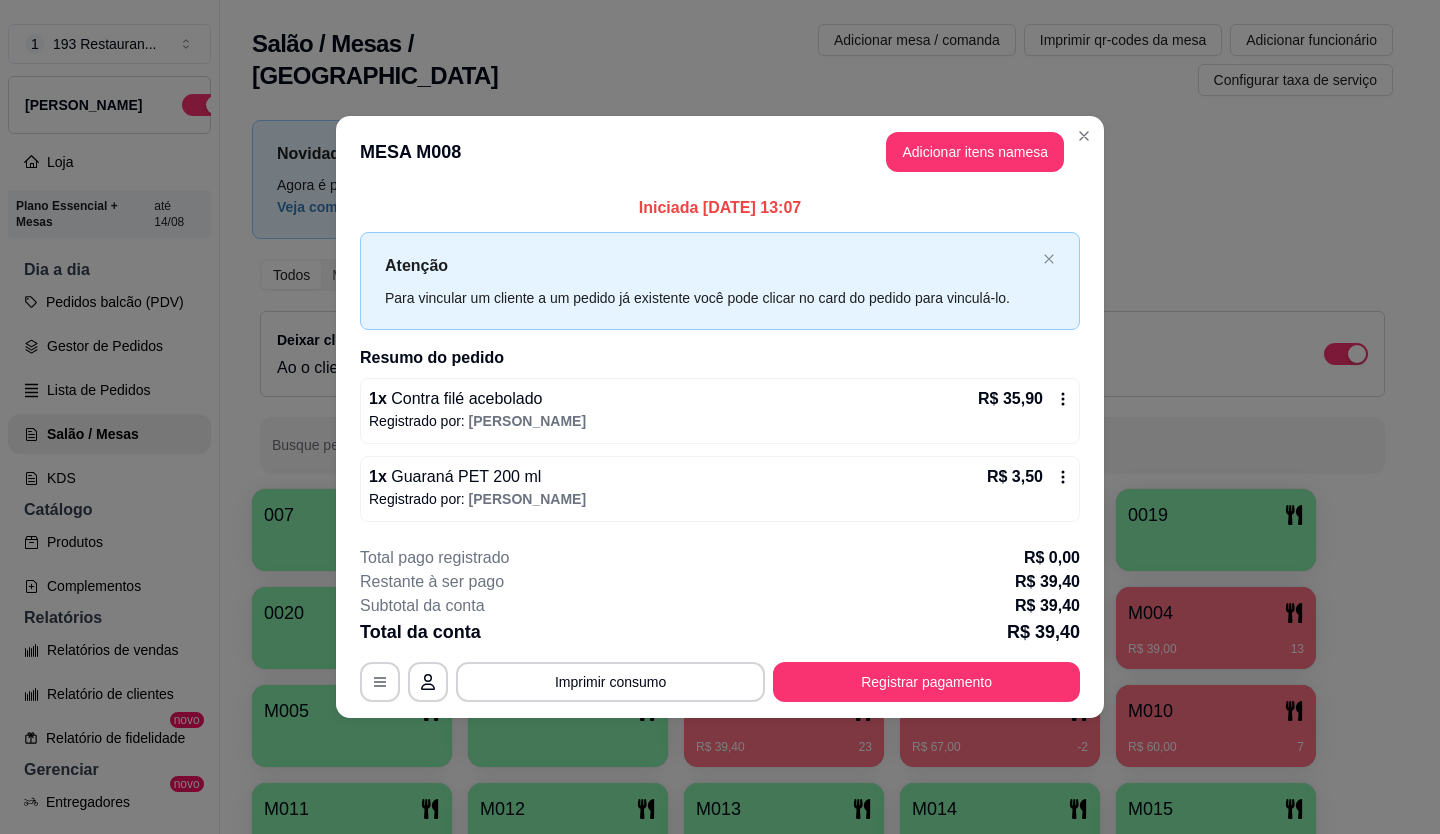 click on "**********" at bounding box center [720, 624] 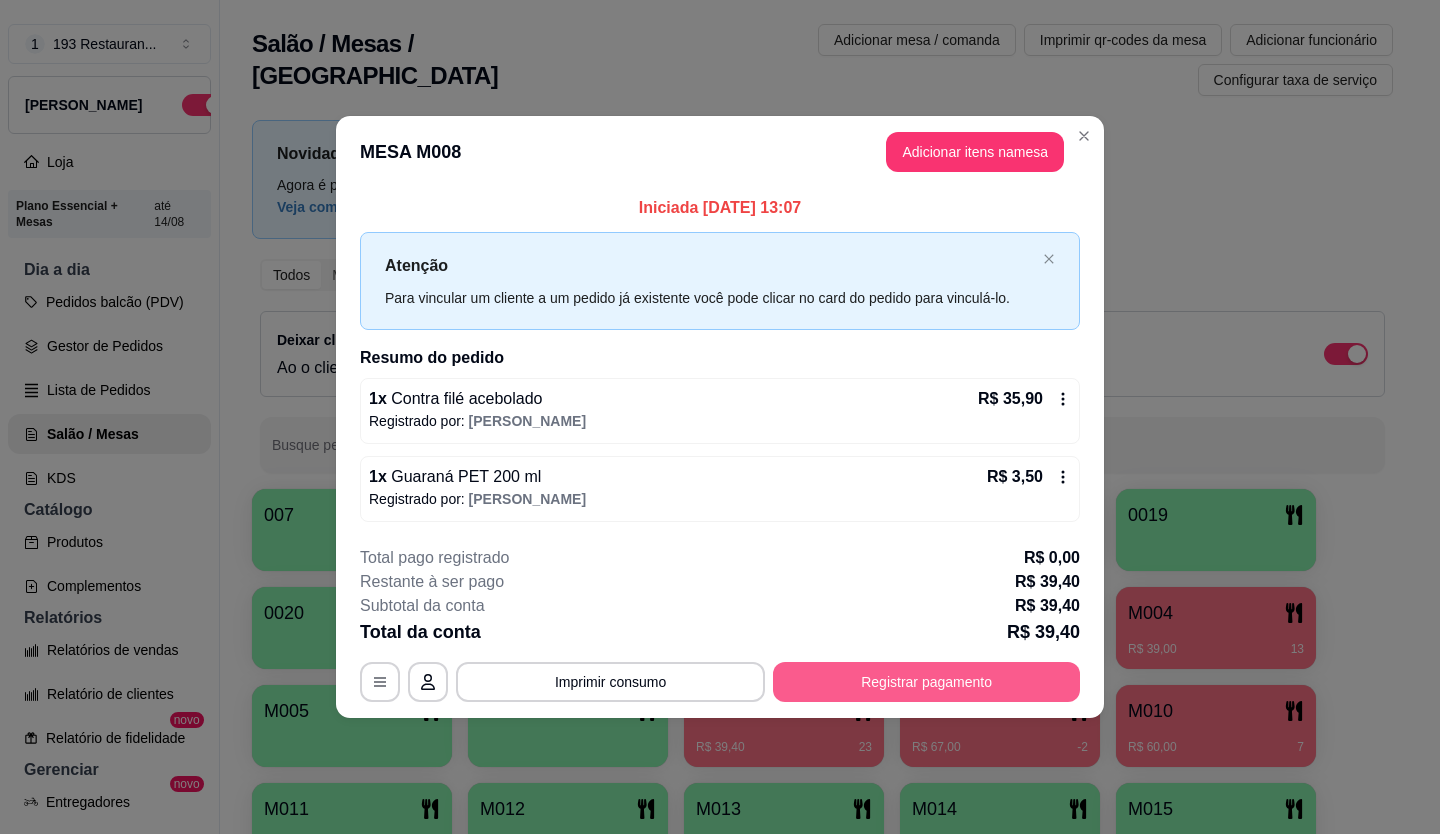 click on "Registrar pagamento" at bounding box center (926, 682) 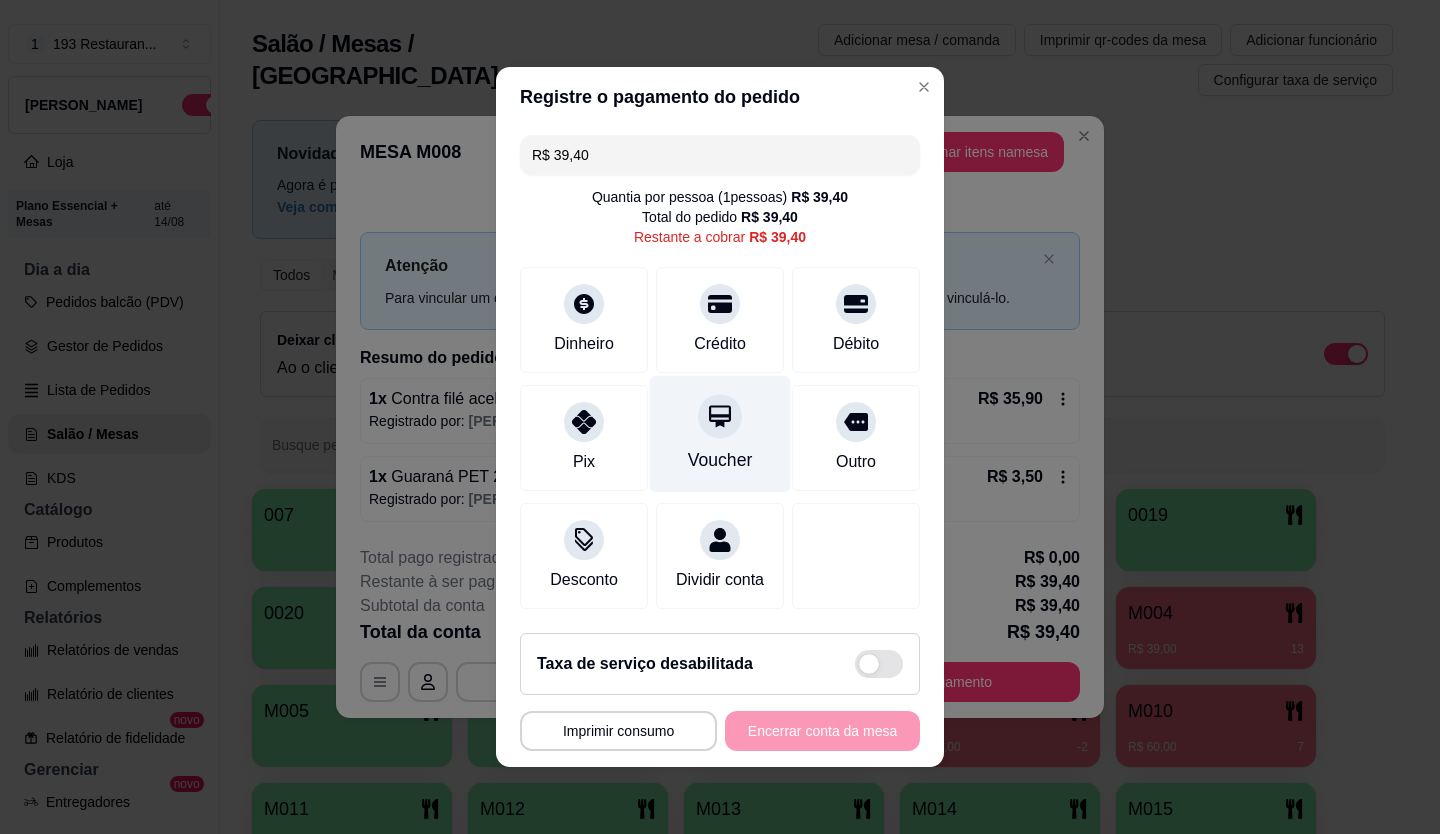 click on "Voucher" at bounding box center [720, 434] 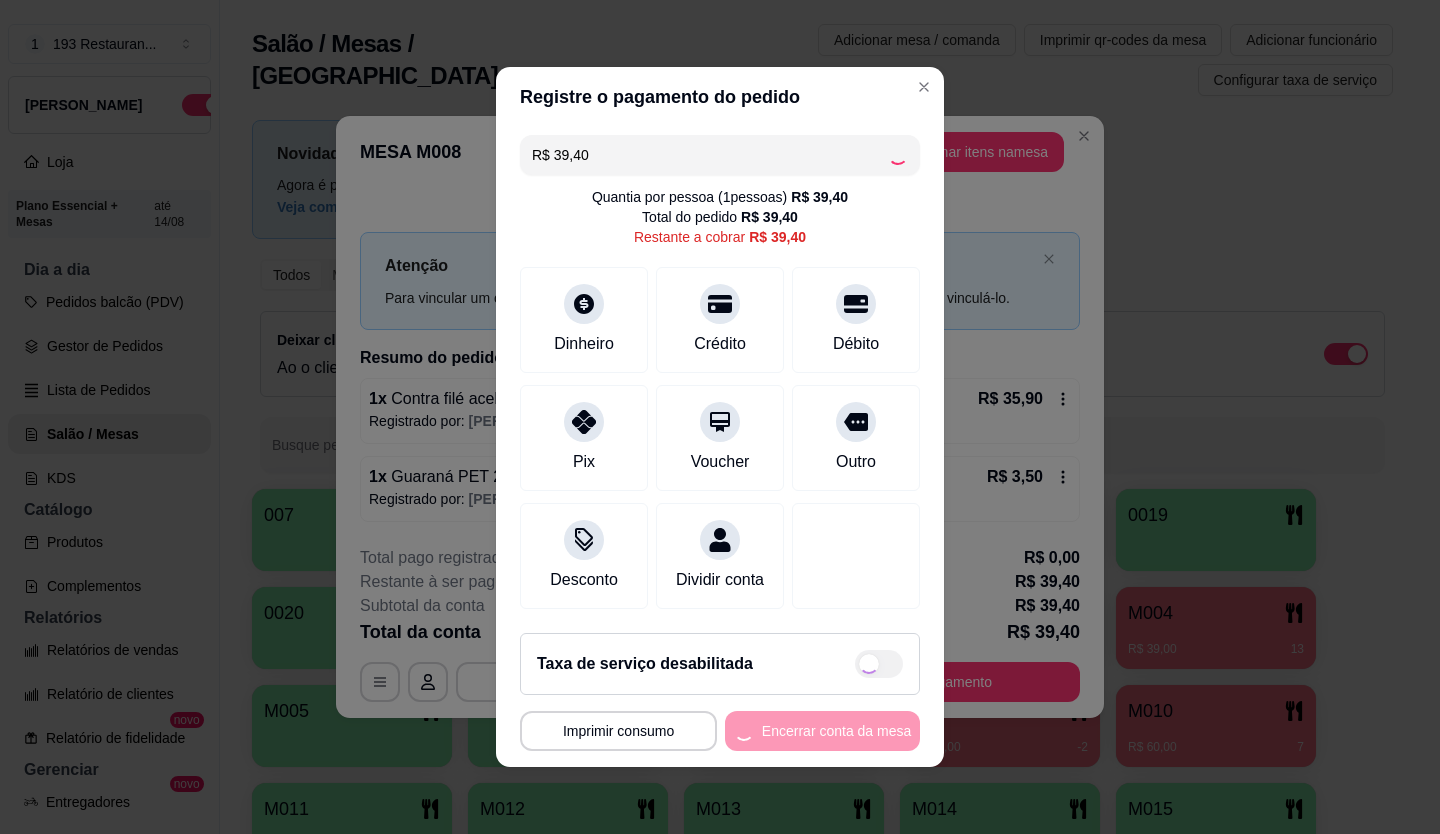 click on "**********" at bounding box center (720, 731) 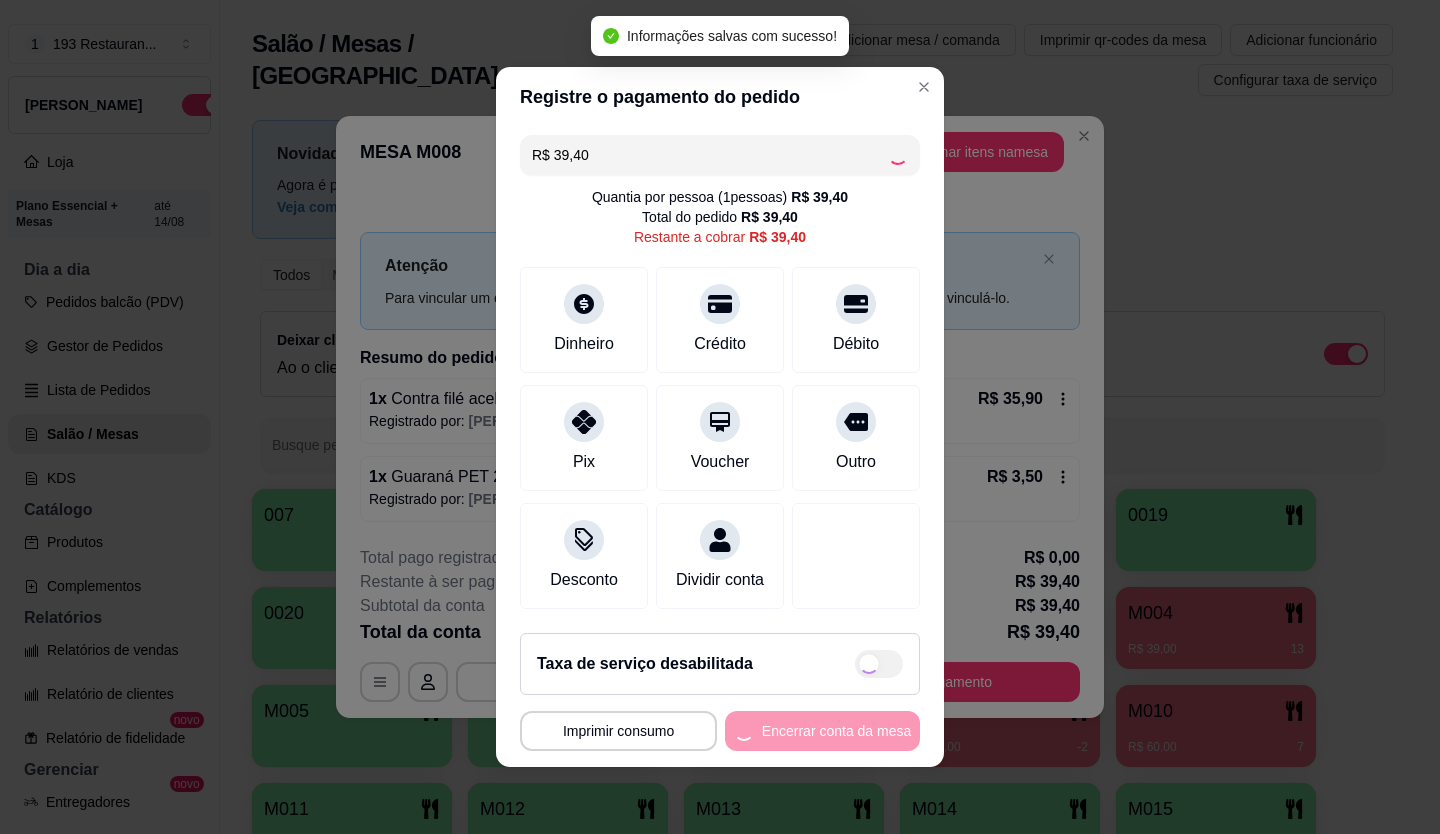 type on "R$ 0,00" 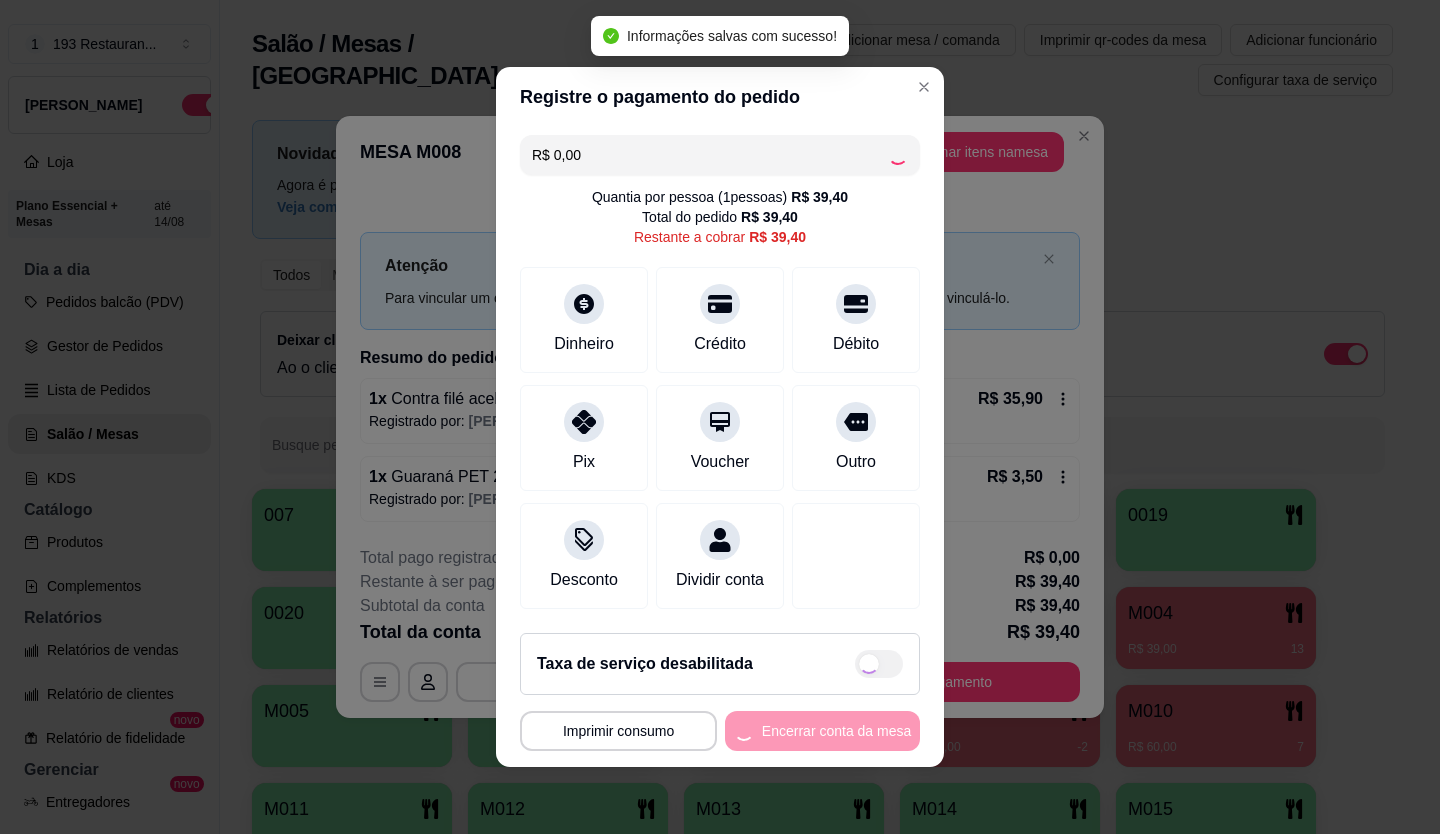 click on "Encerrar conta da mesa" at bounding box center (822, 731) 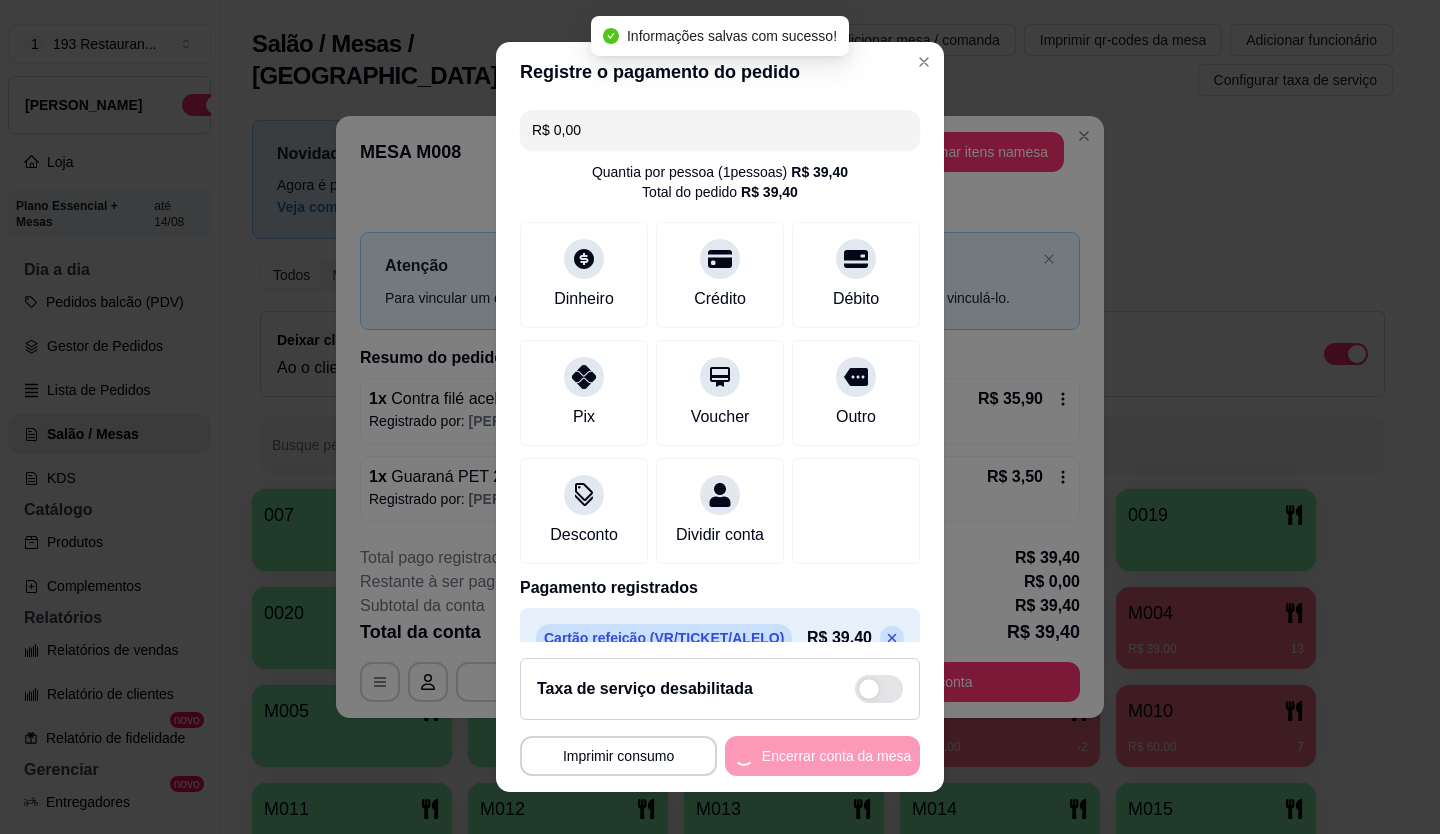 click on "**********" at bounding box center [720, 756] 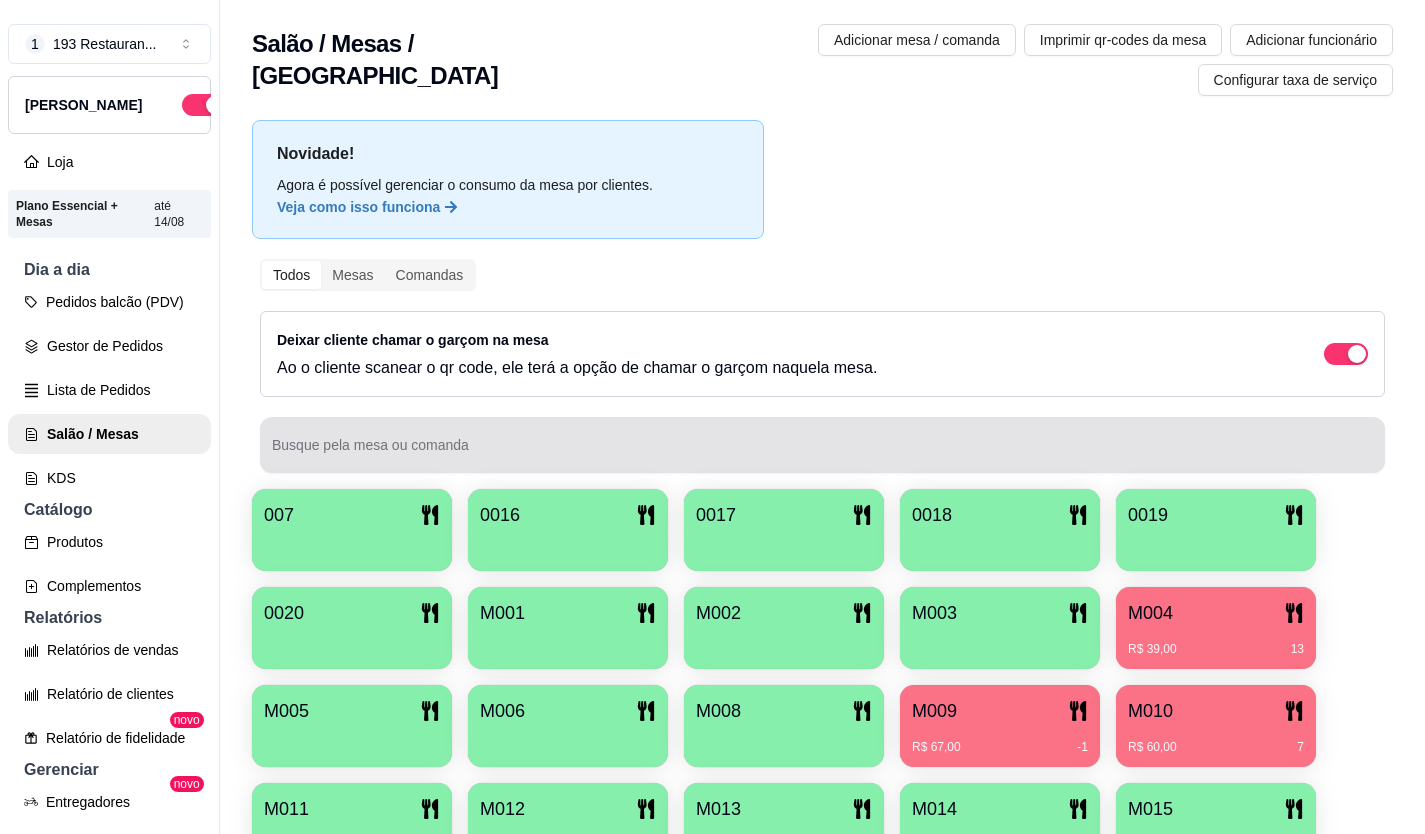 click on "Busque pela mesa ou comanda" at bounding box center [822, 453] 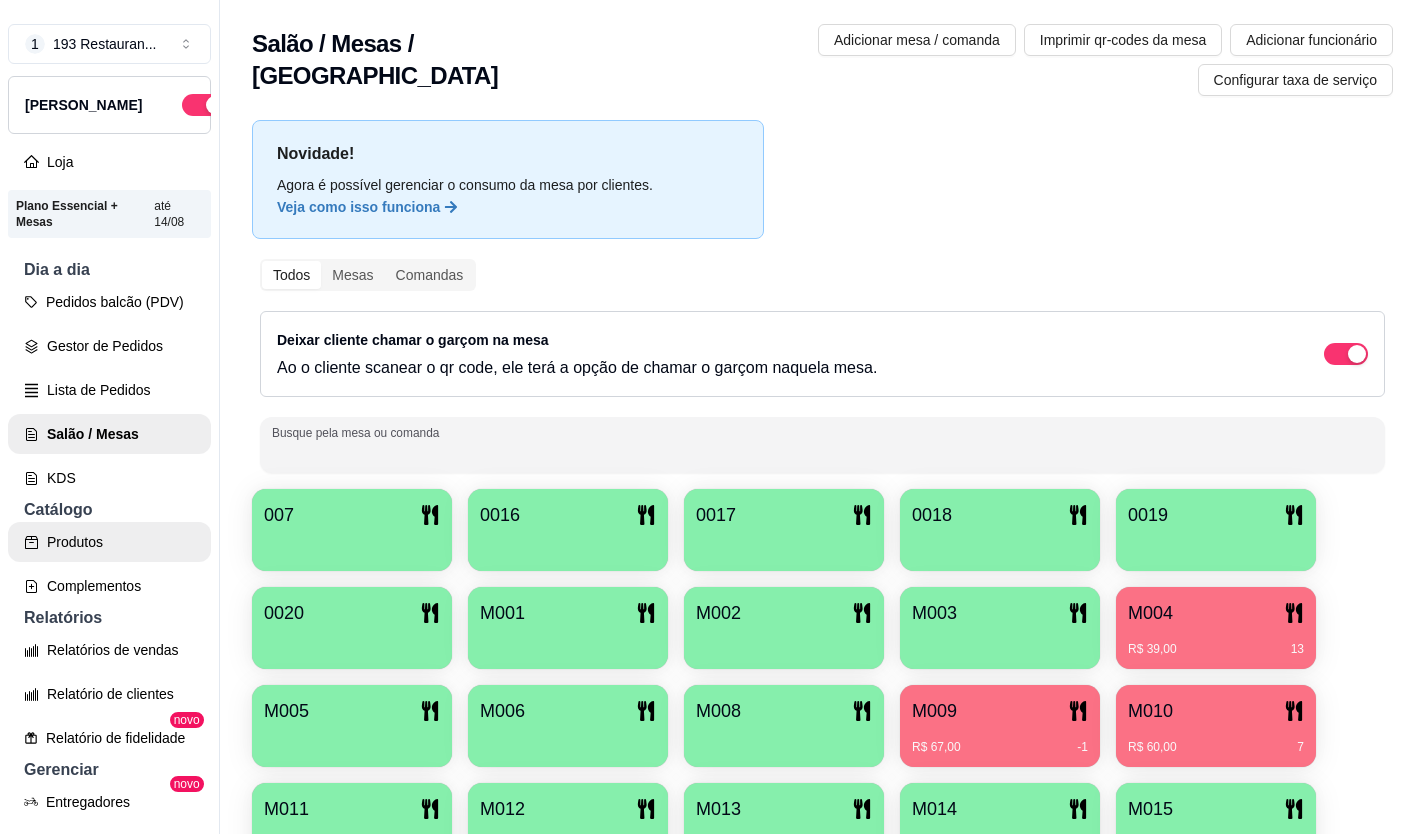 click on "Produtos" at bounding box center [109, 542] 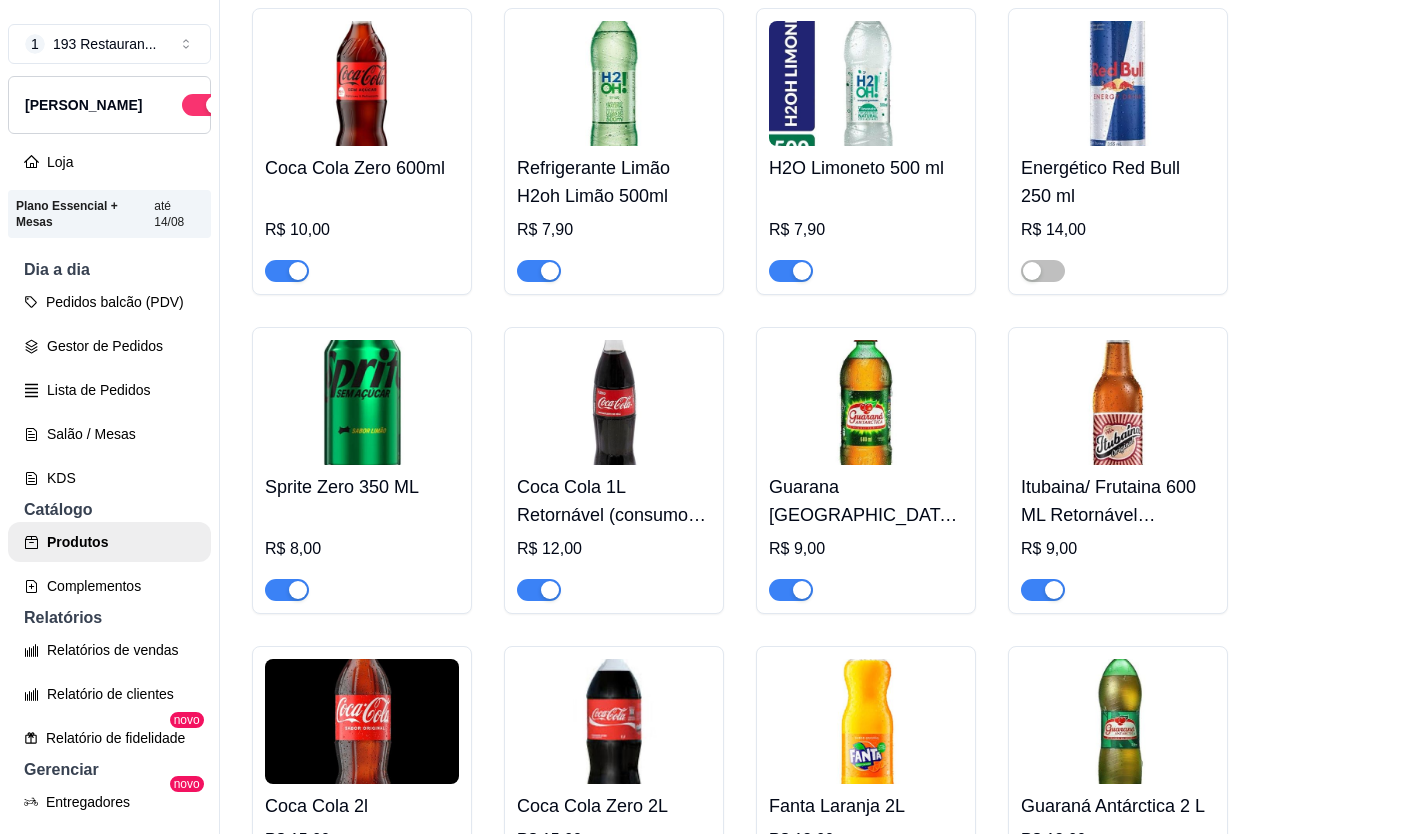 scroll, scrollTop: 9086, scrollLeft: 0, axis: vertical 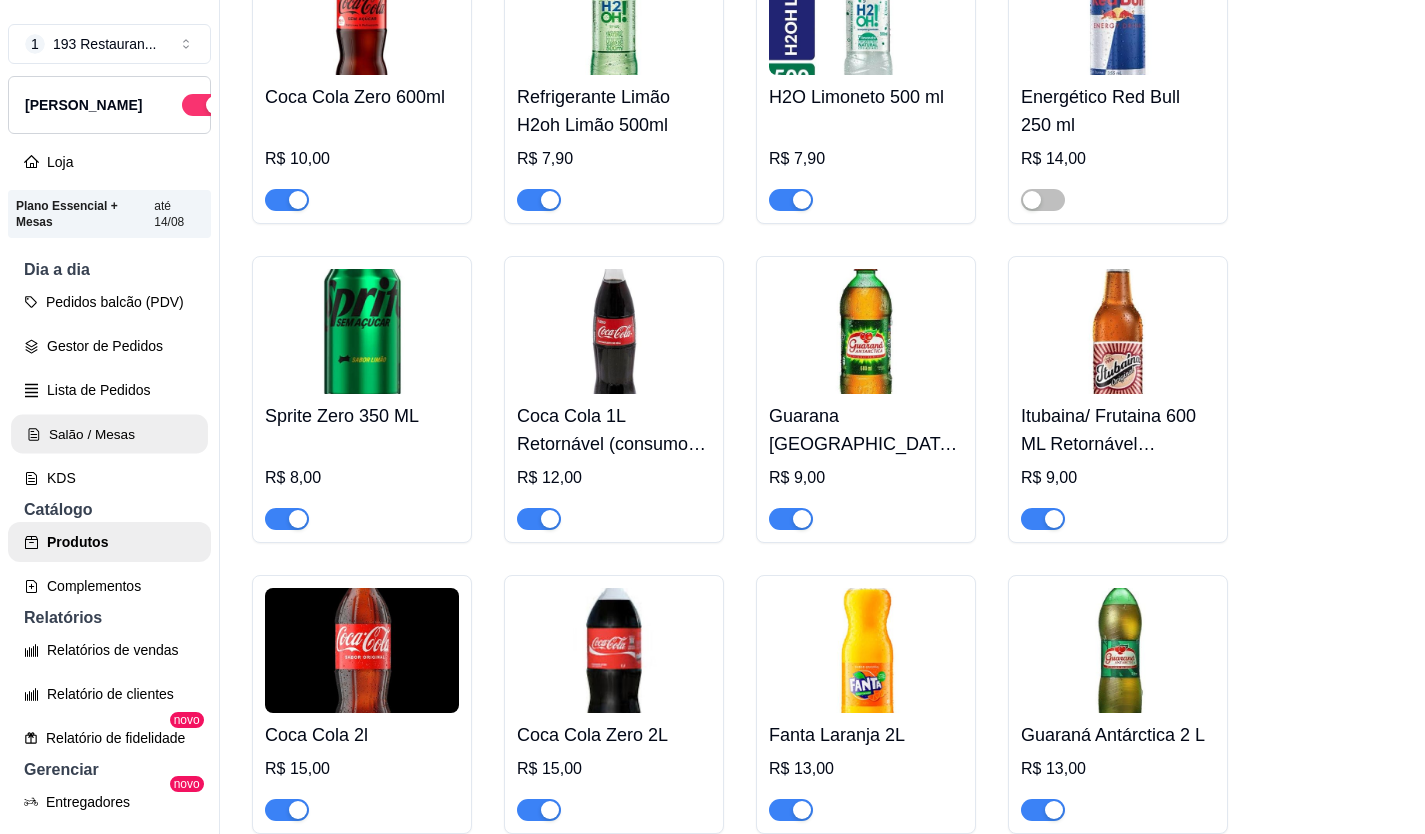 click on "Salão / Mesas" at bounding box center [109, 434] 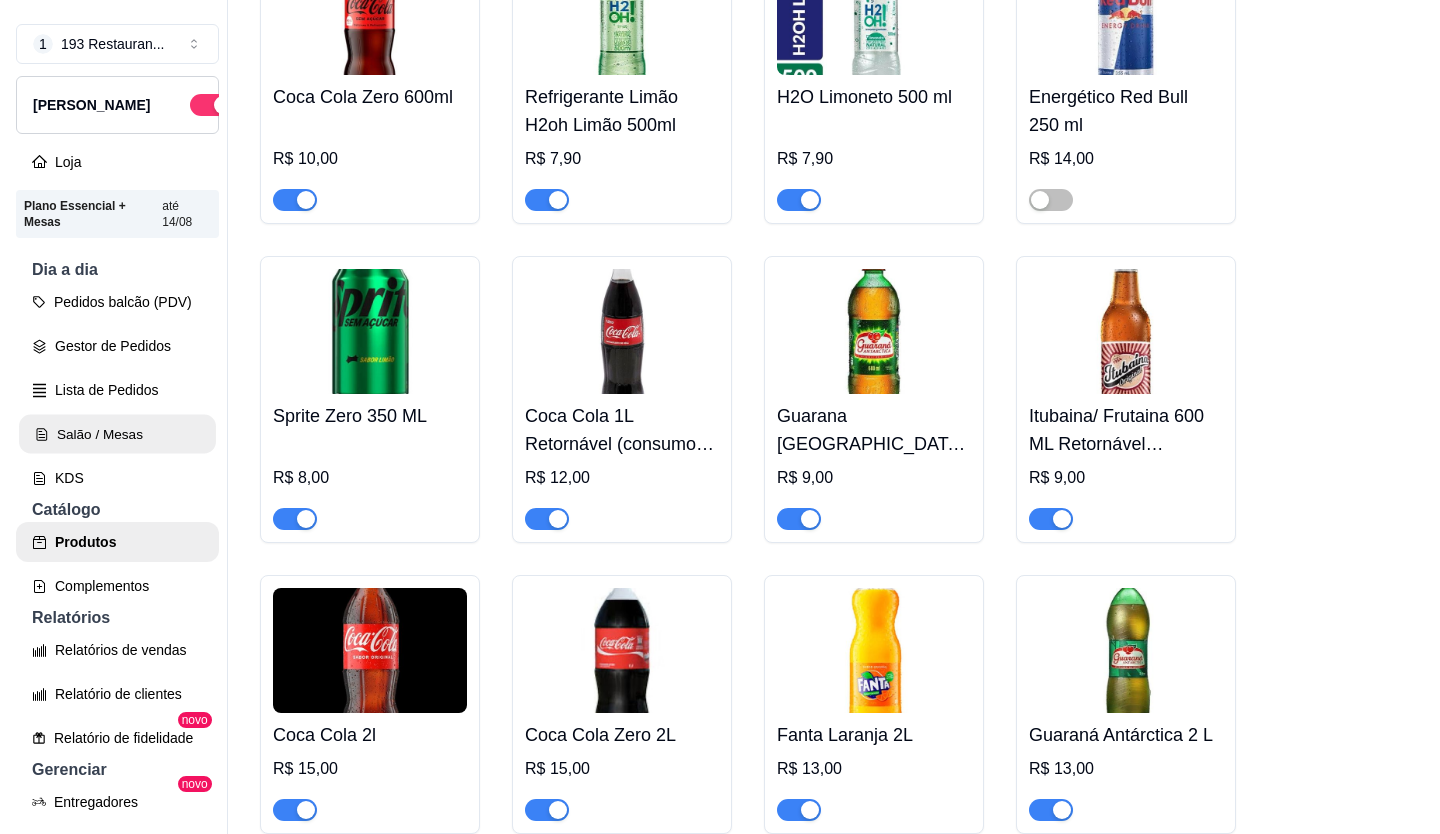 scroll, scrollTop: 0, scrollLeft: 0, axis: both 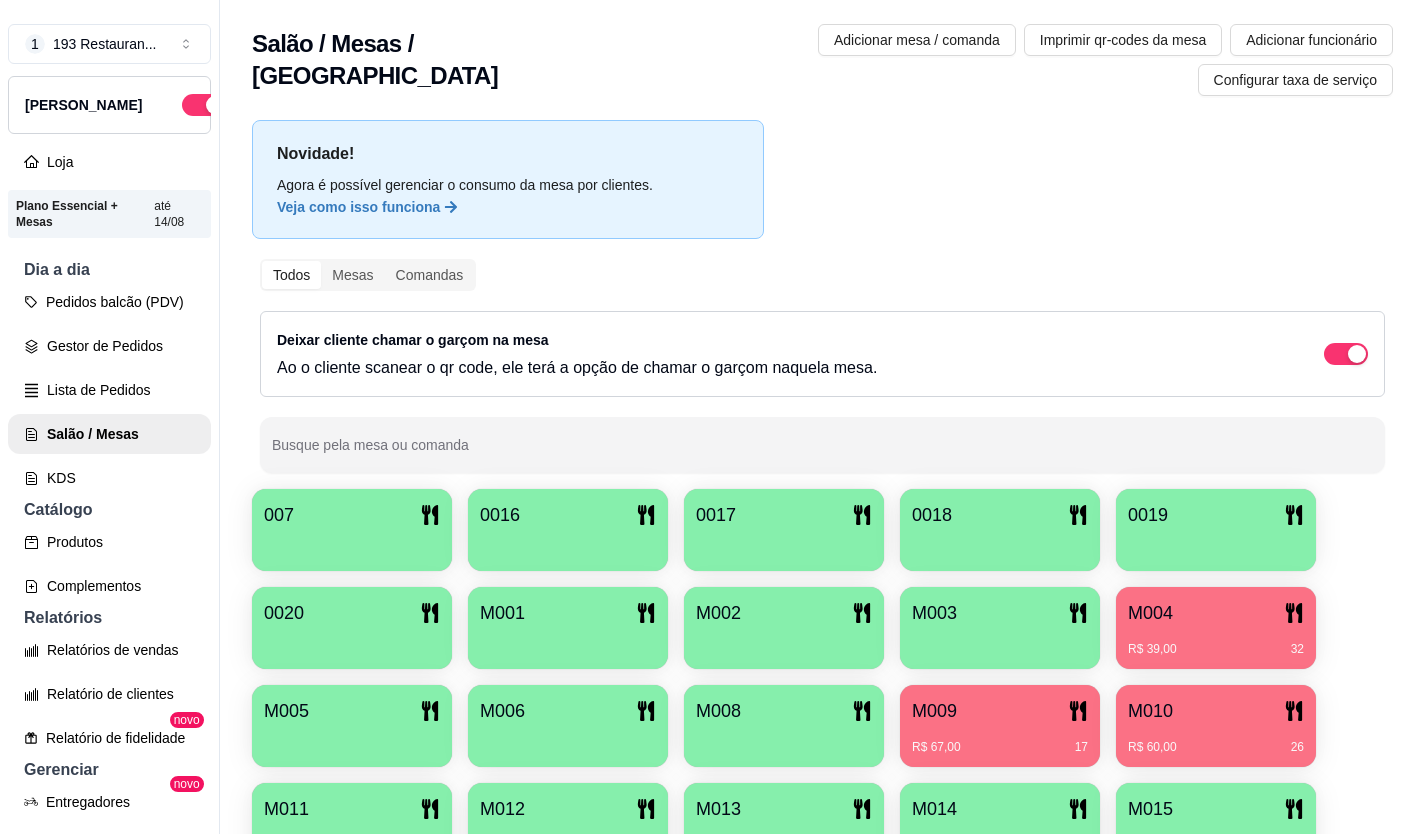 click on "M010" at bounding box center [1150, 711] 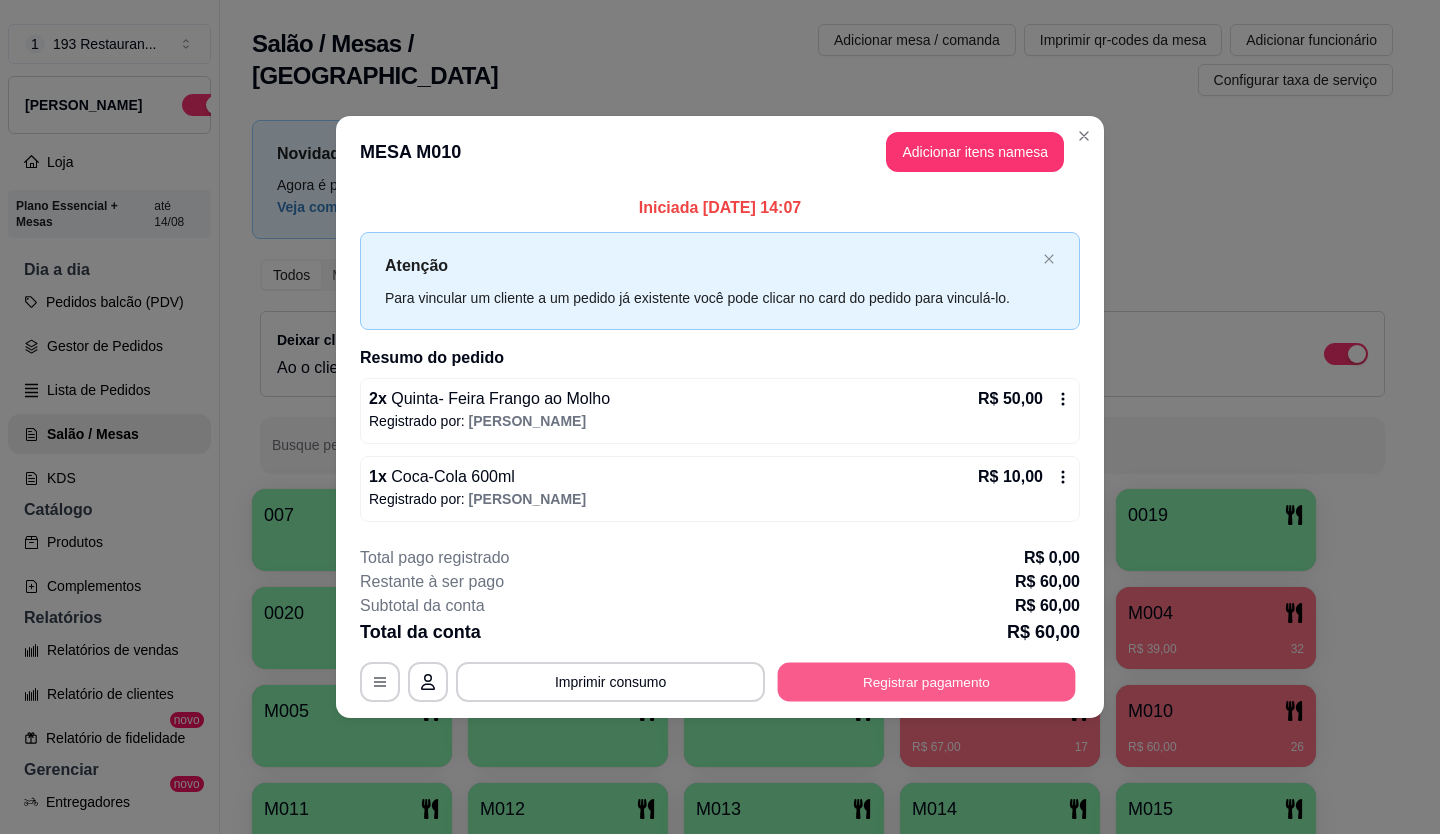 click on "Registrar pagamento" at bounding box center (927, 681) 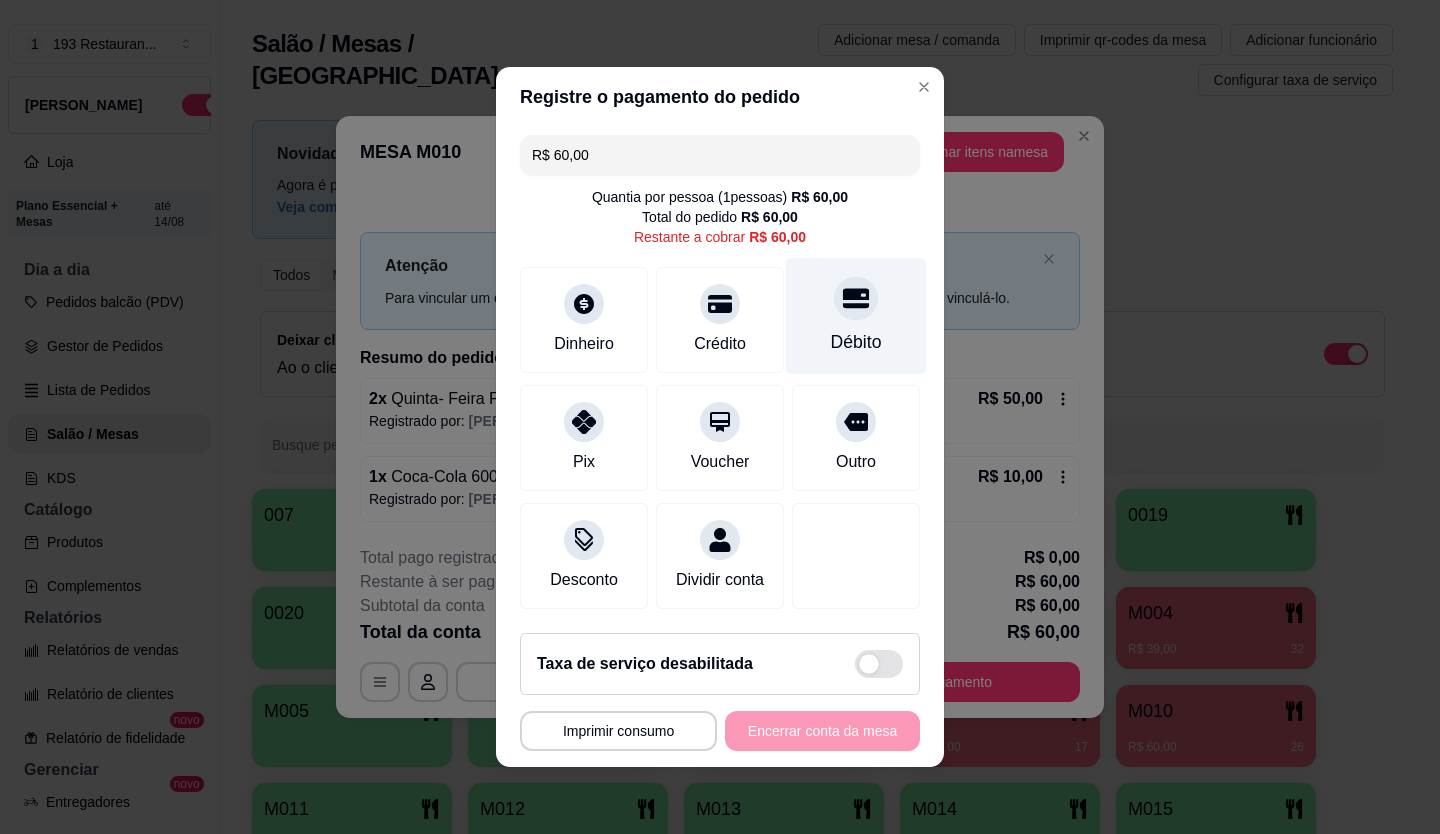 click 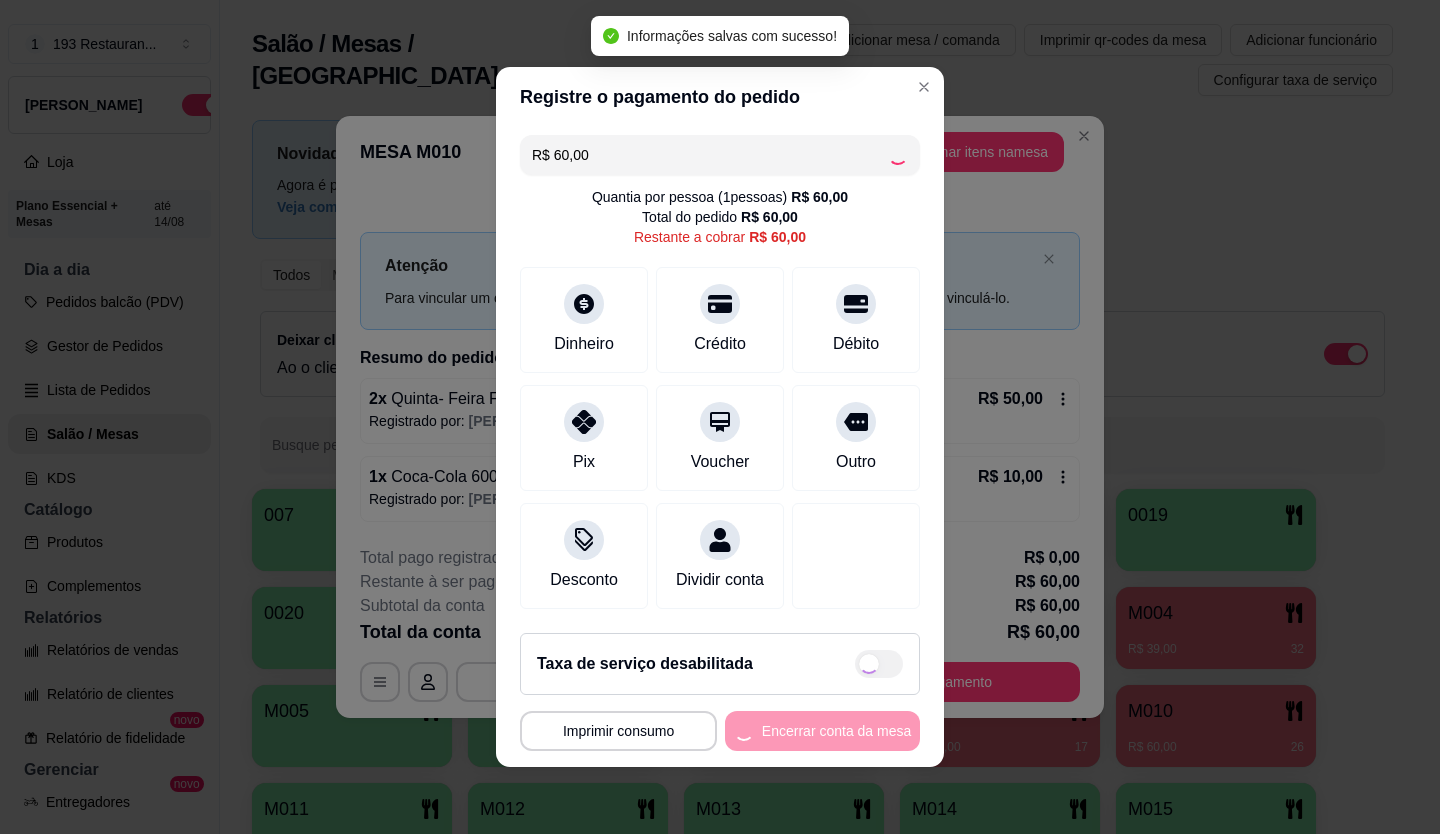 type on "R$ 0,00" 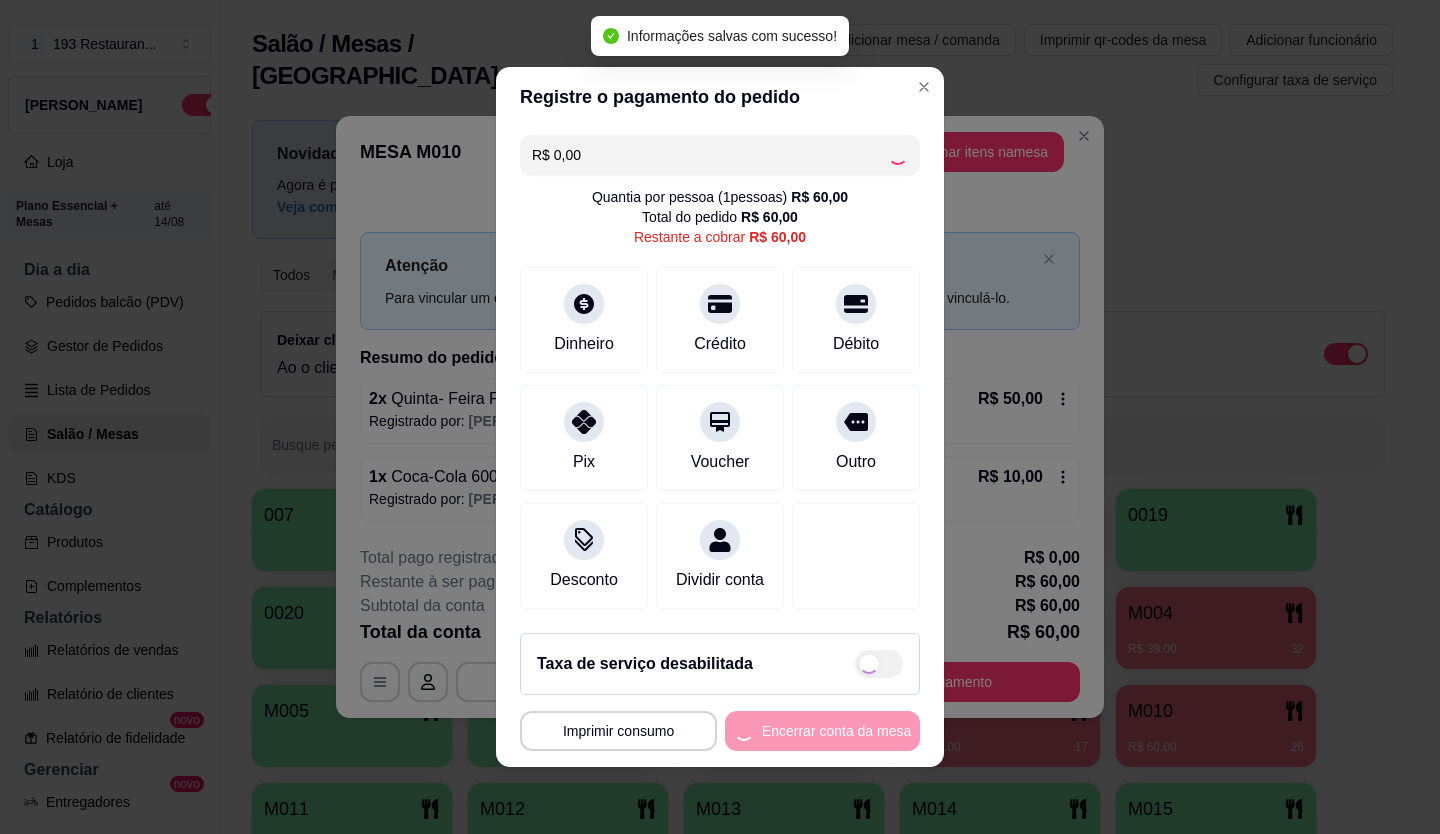 click on "Encerrar conta da mesa" at bounding box center [822, 731] 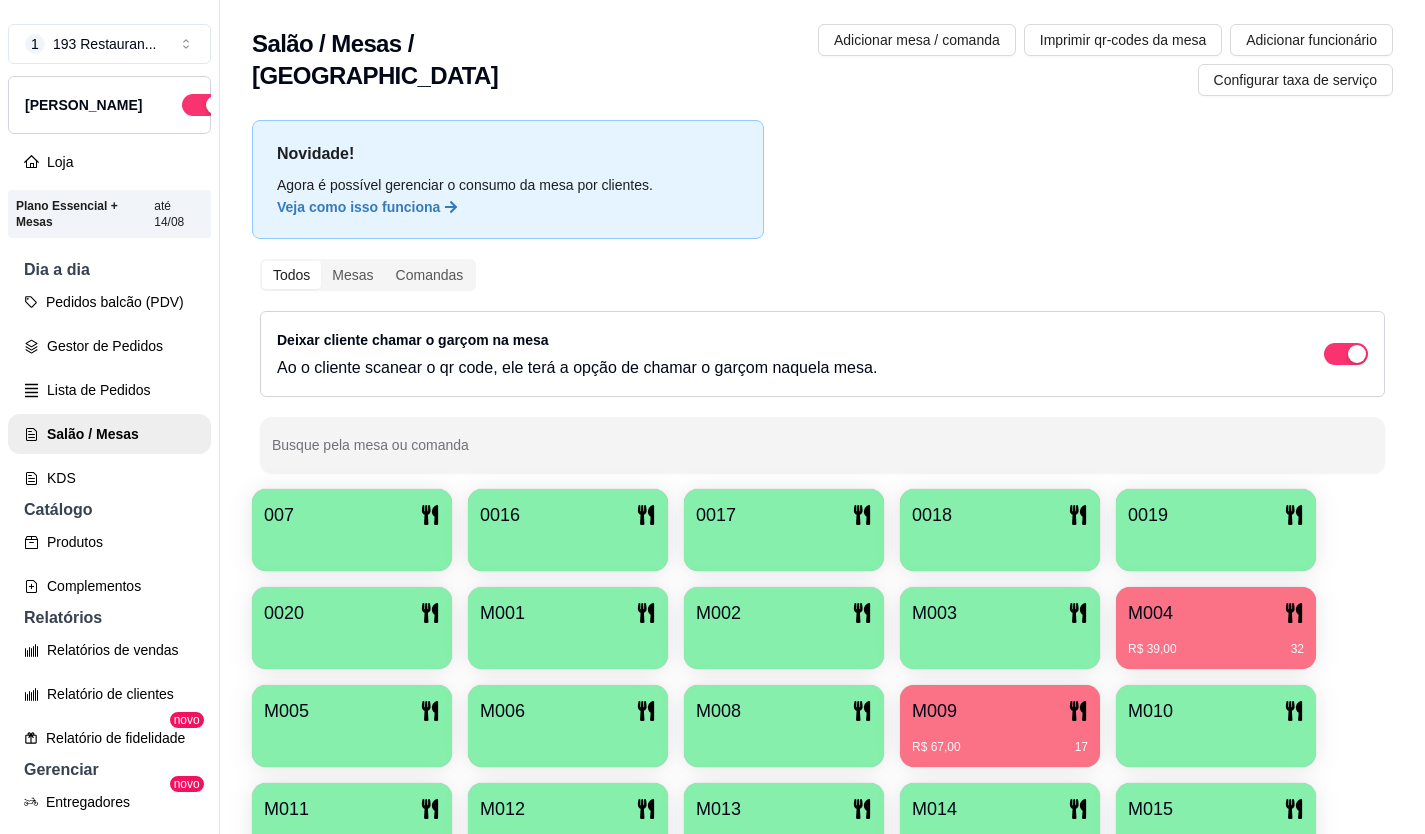 click on "M009" at bounding box center [1000, 711] 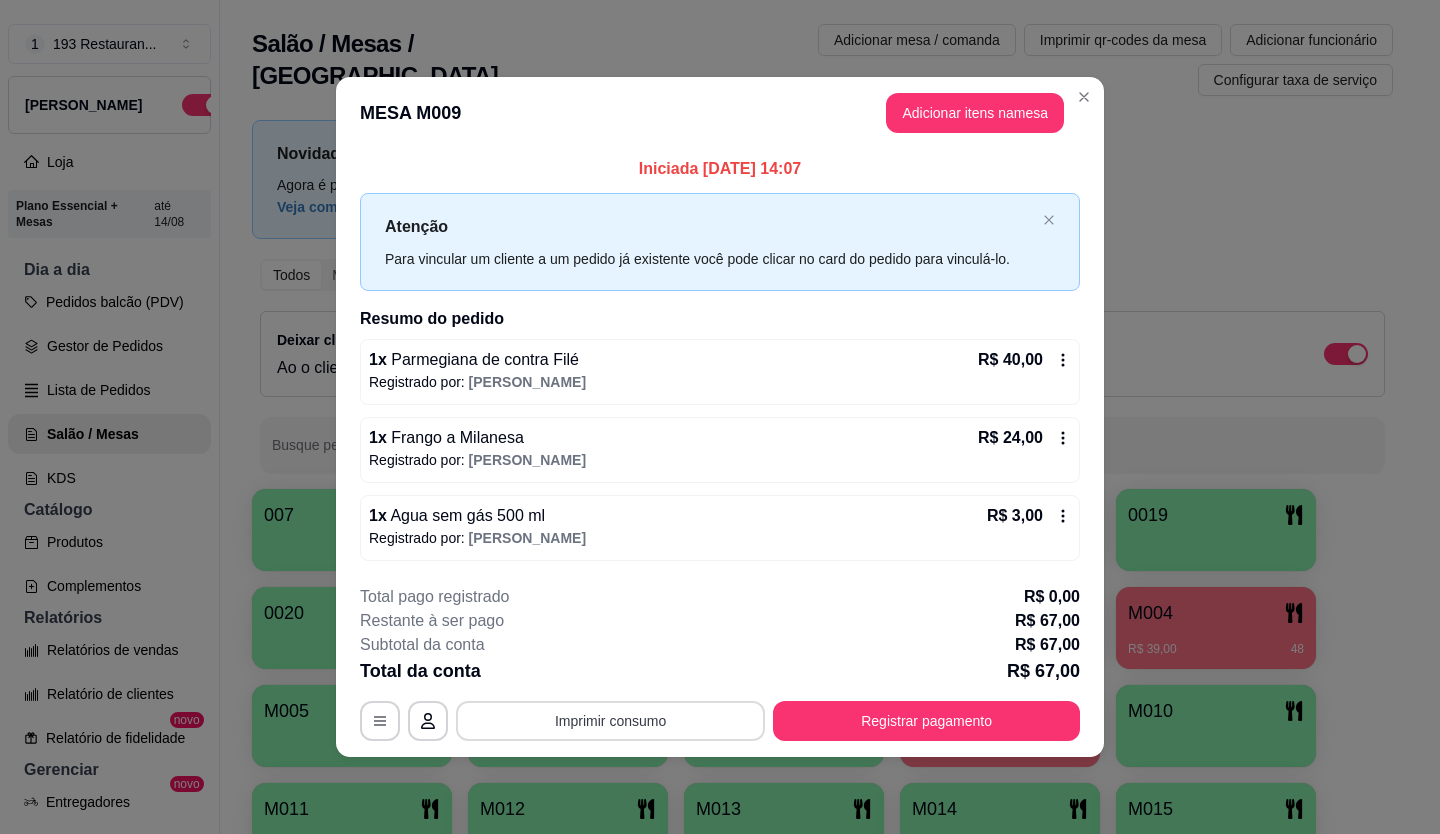 click on "Imprimir consumo" at bounding box center (610, 721) 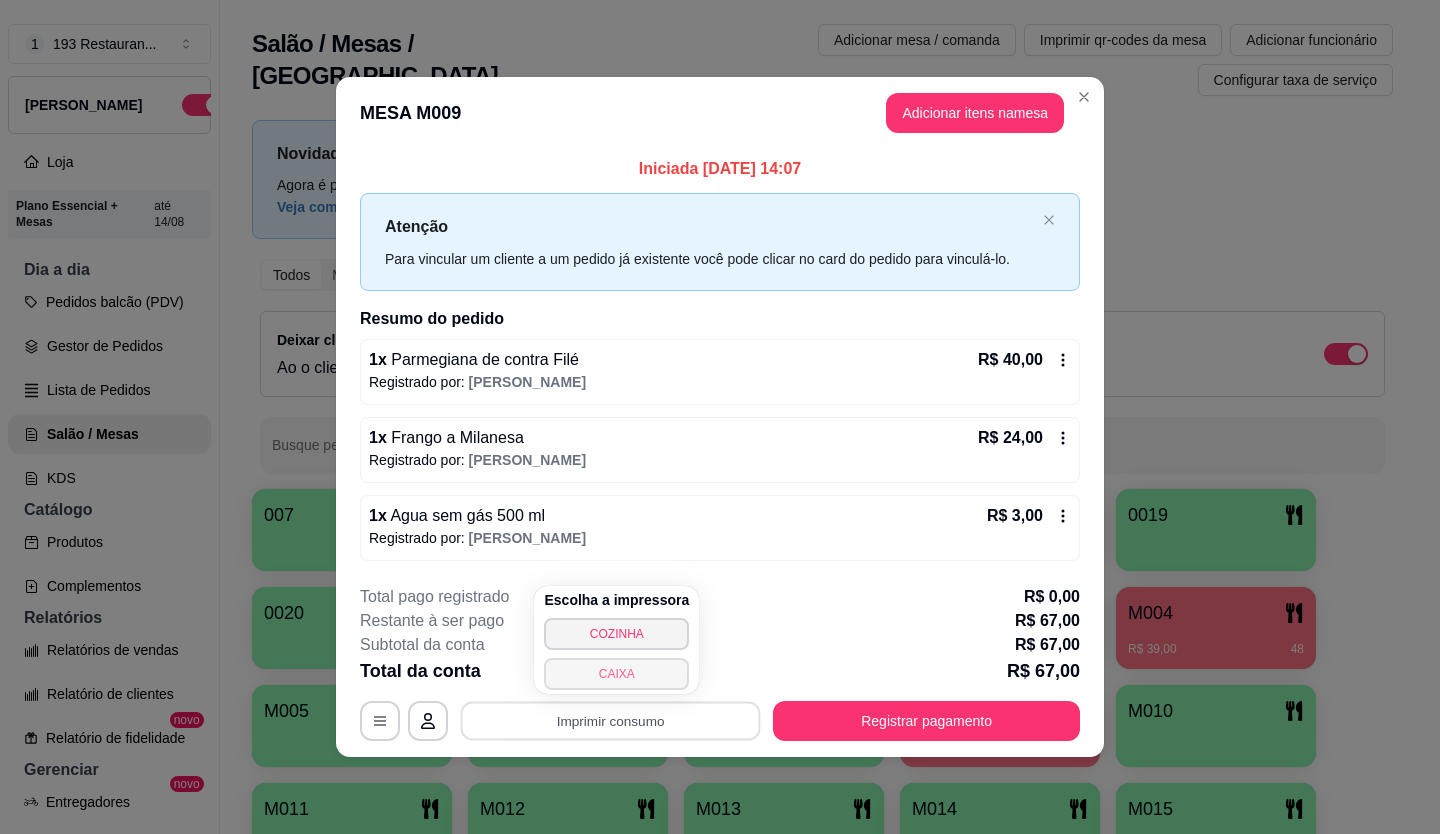 click on "CAIXA" at bounding box center [616, 674] 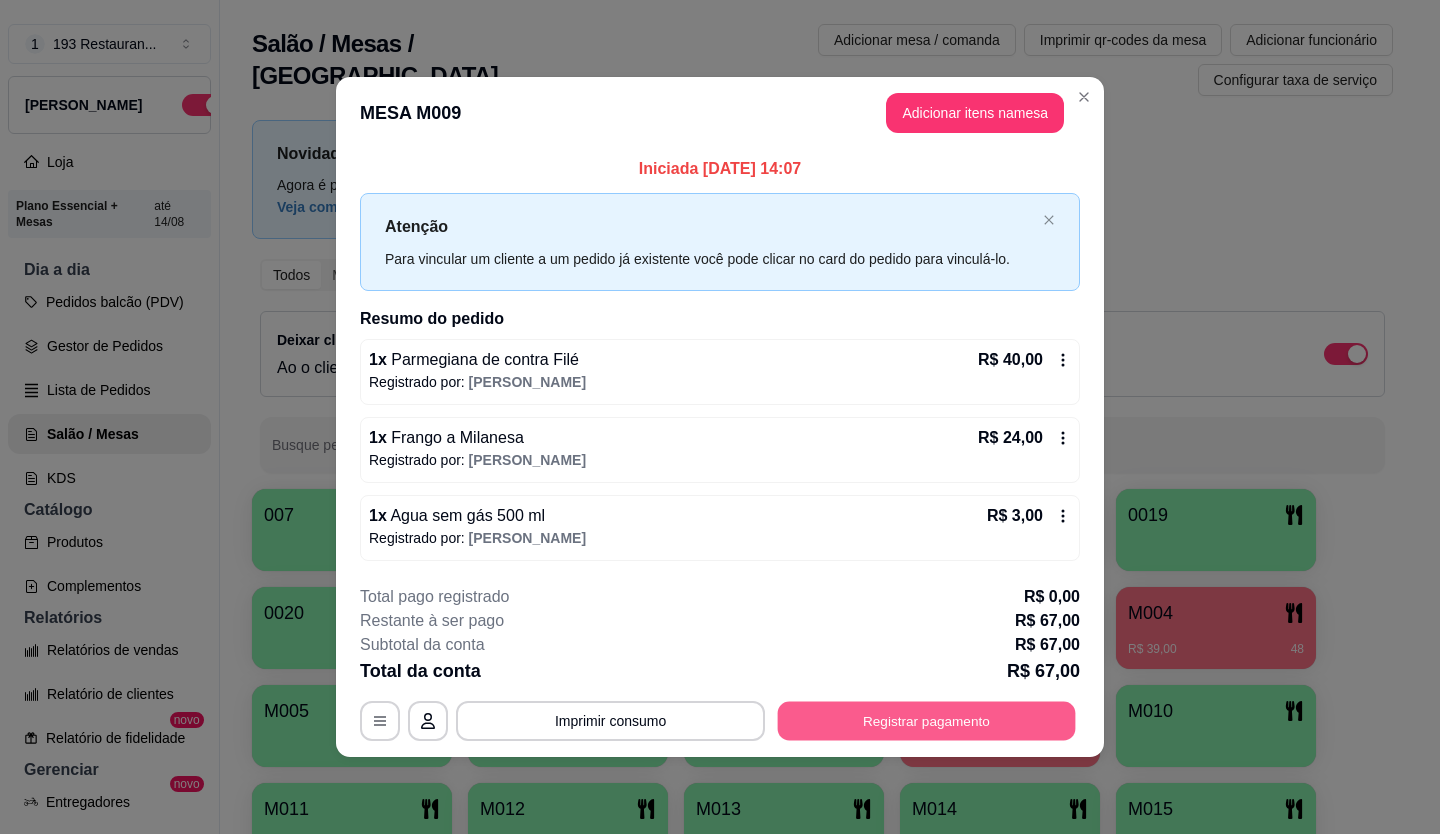 click on "Registrar pagamento" at bounding box center [927, 720] 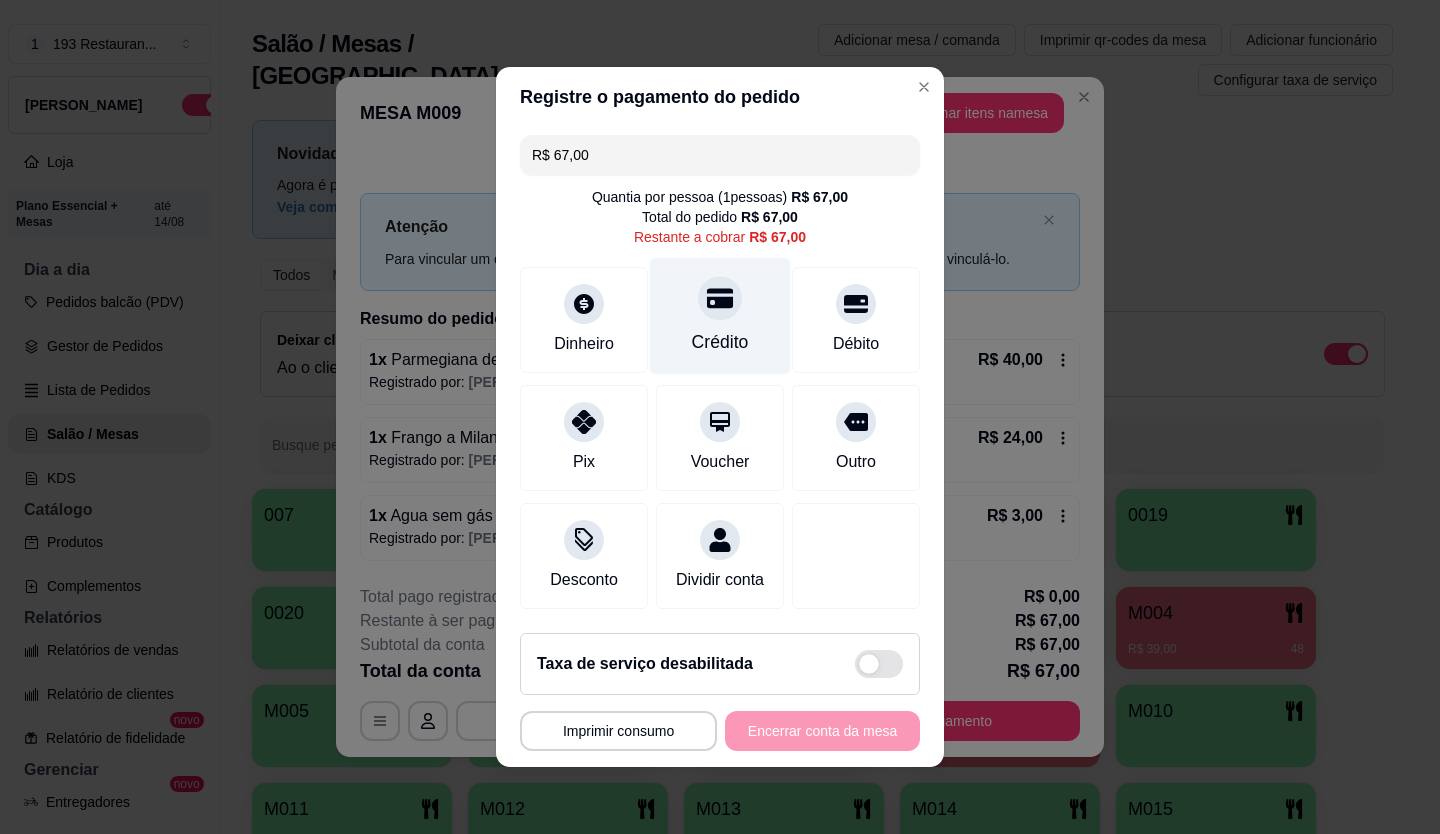 click at bounding box center (720, 298) 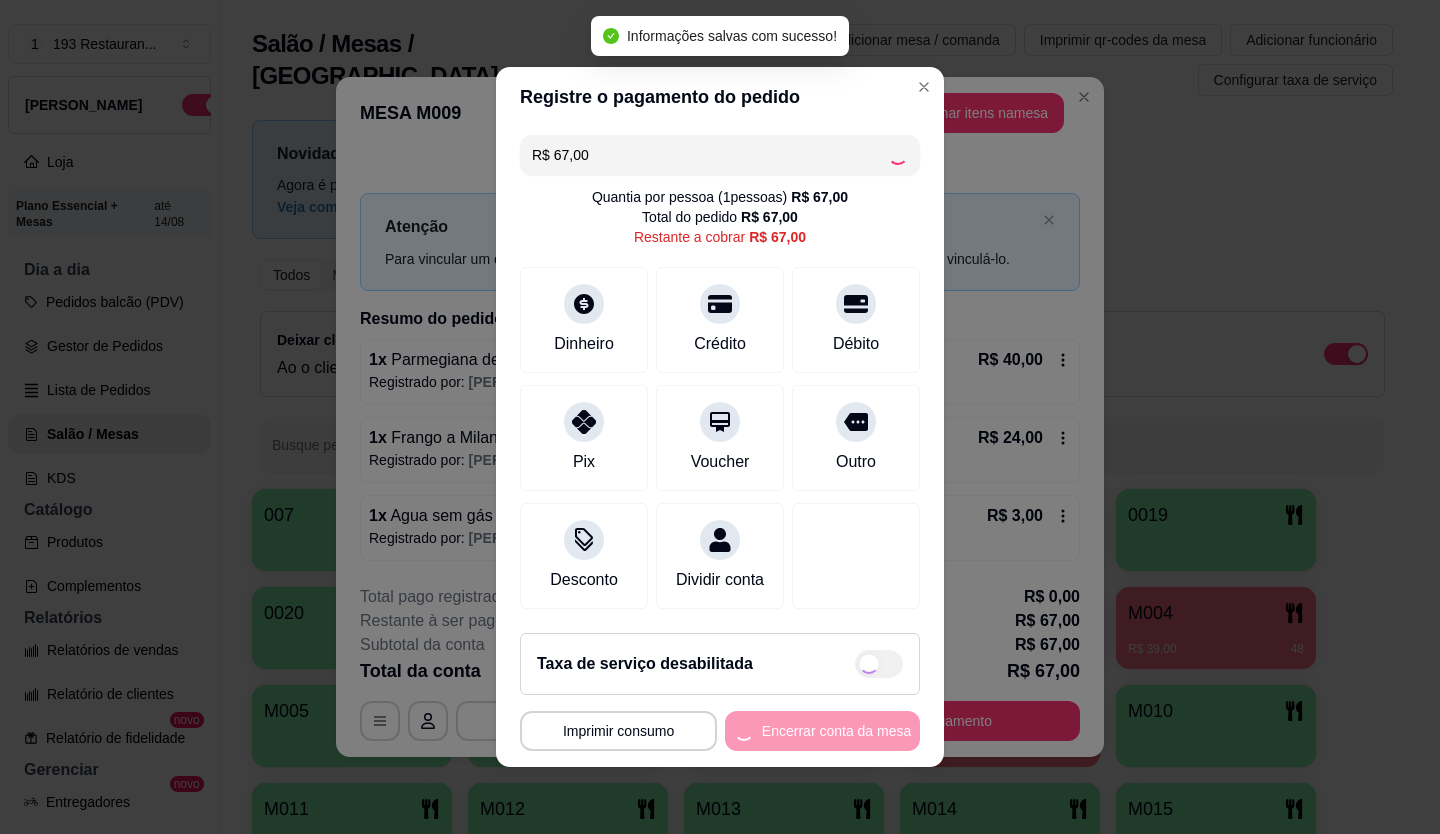type on "R$ 0,00" 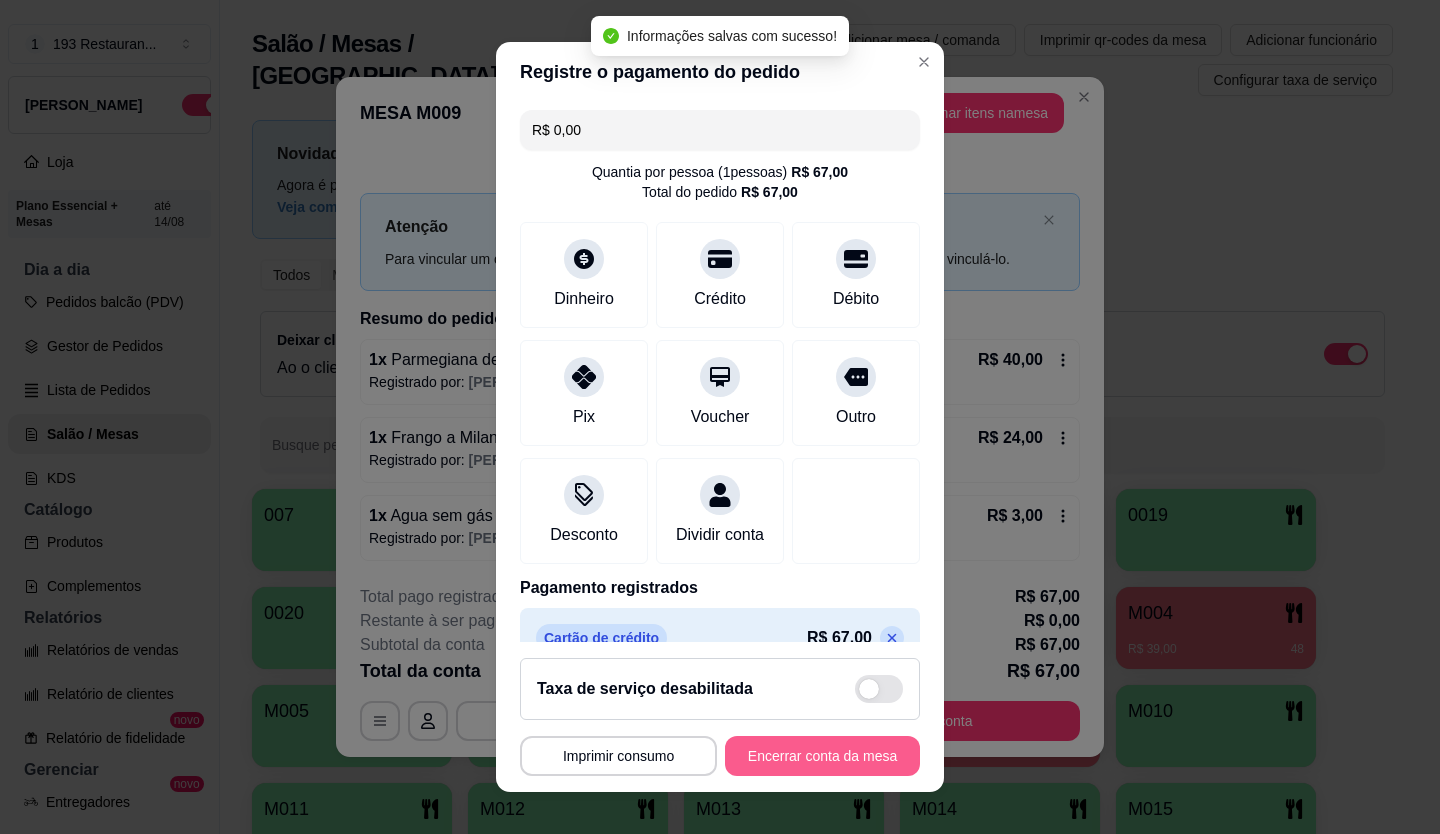 click on "Encerrar conta da mesa" at bounding box center [822, 756] 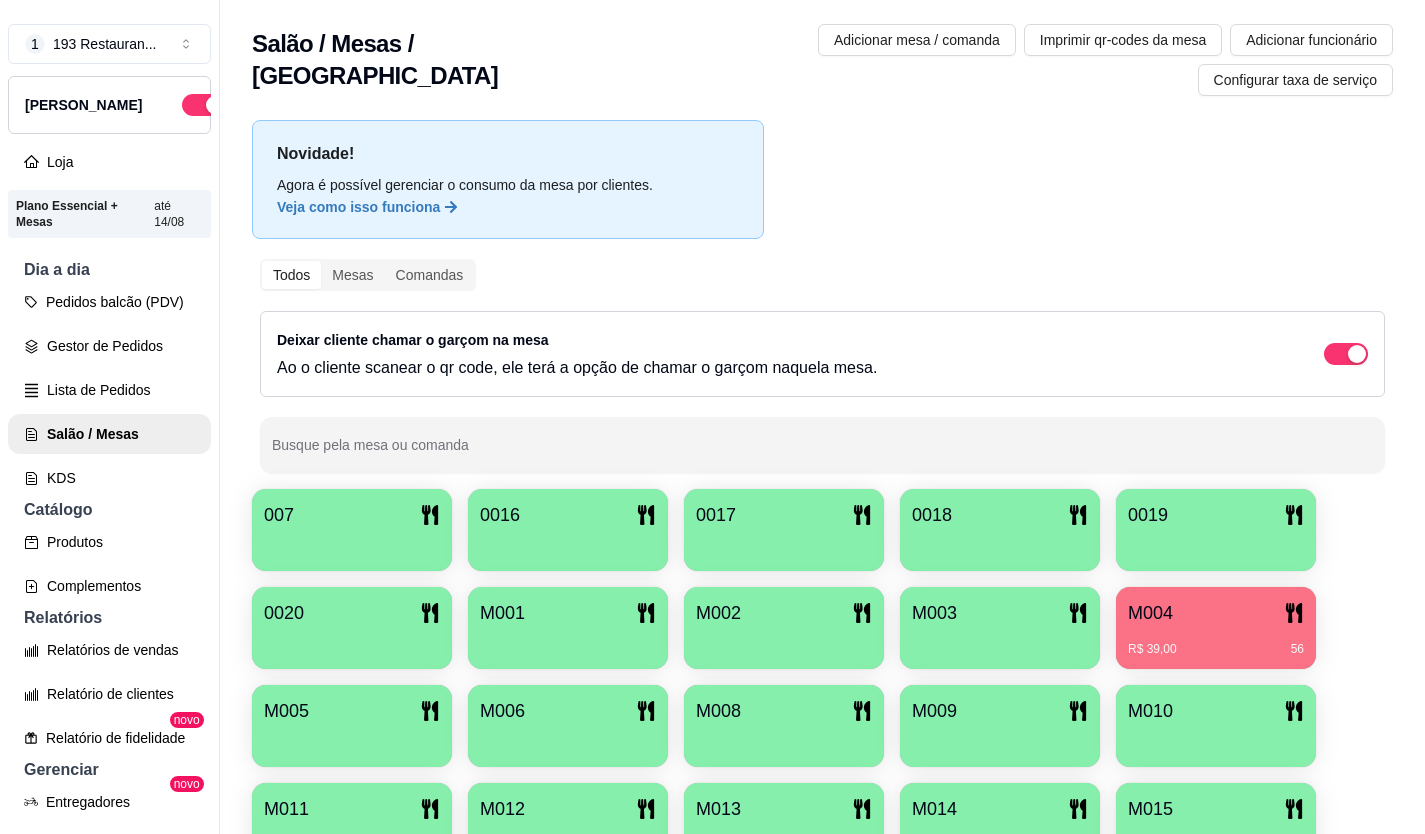 click on "R$ 39,00 56" at bounding box center [1216, 642] 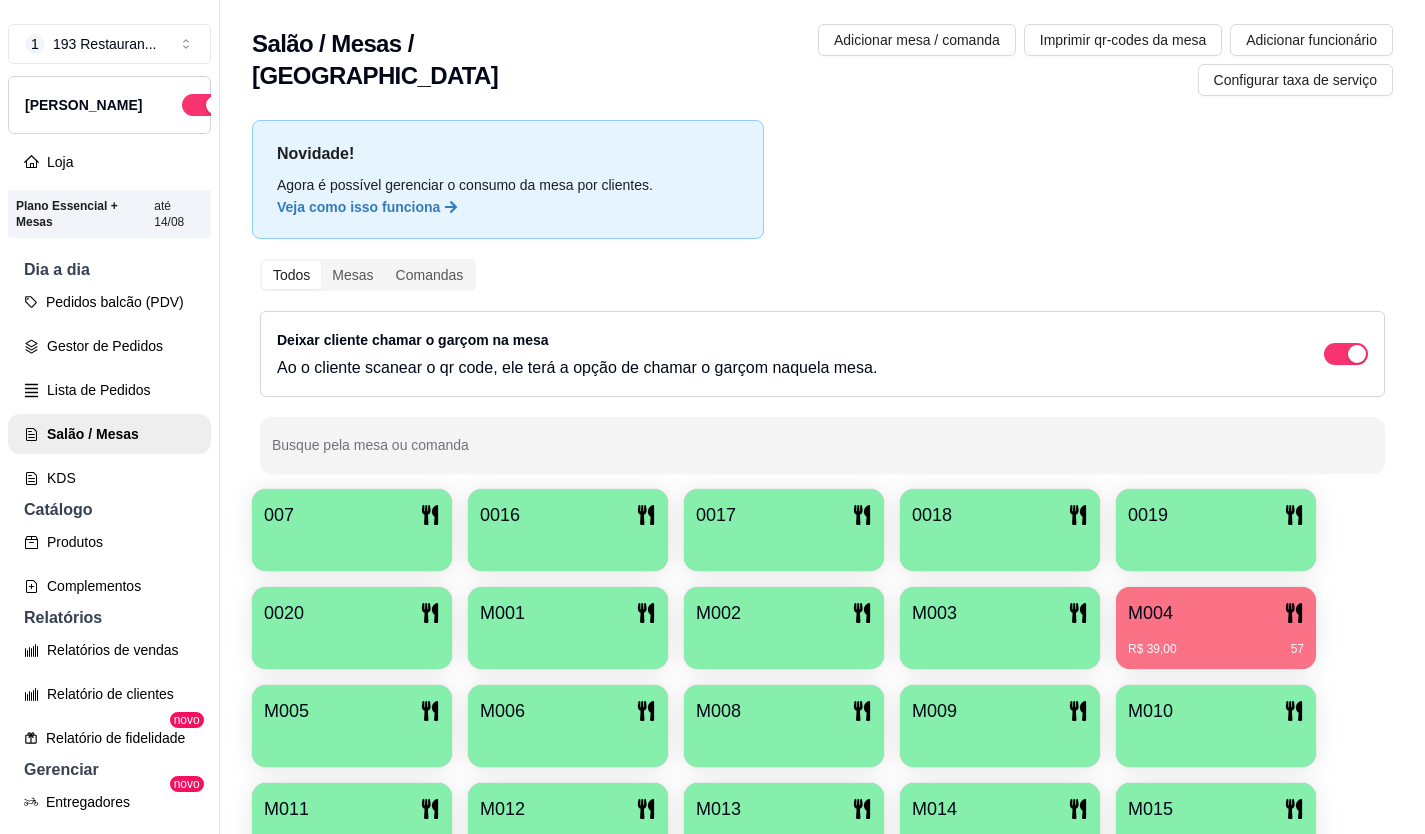 click on "M004" at bounding box center (1216, 613) 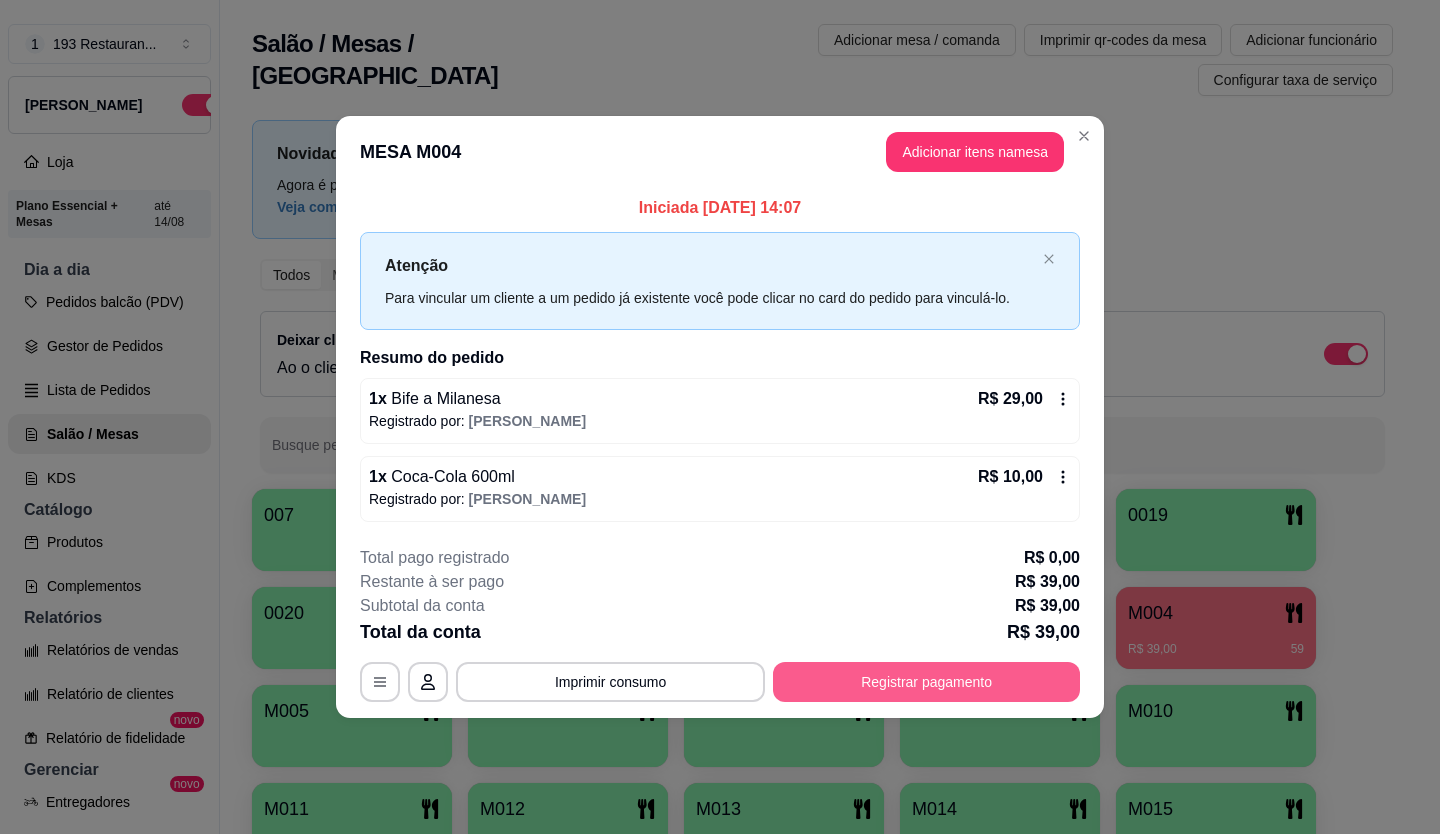 click on "Registrar pagamento" at bounding box center [926, 682] 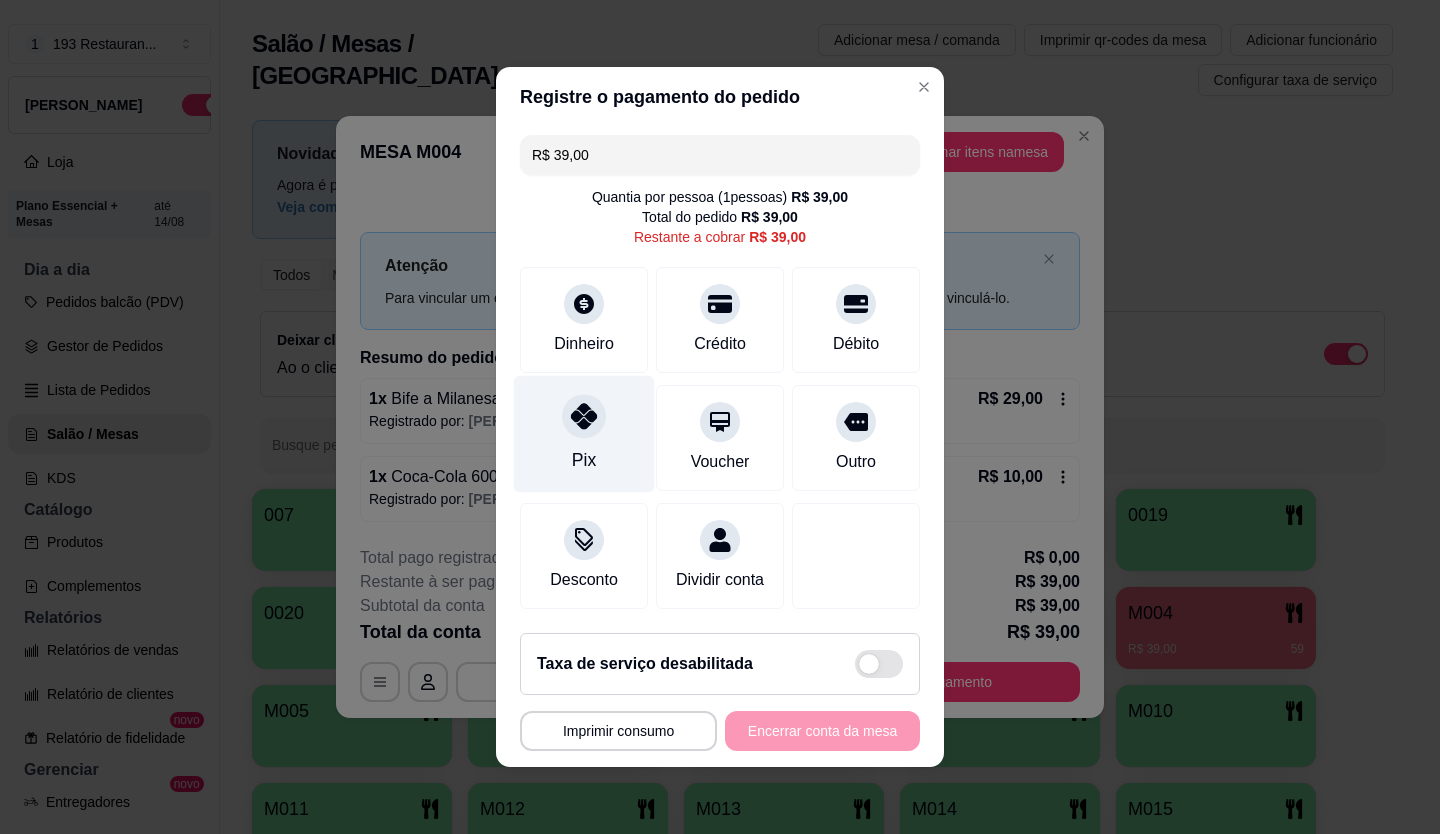 drag, startPoint x: 565, startPoint y: 421, endPoint x: 607, endPoint y: 477, distance: 70 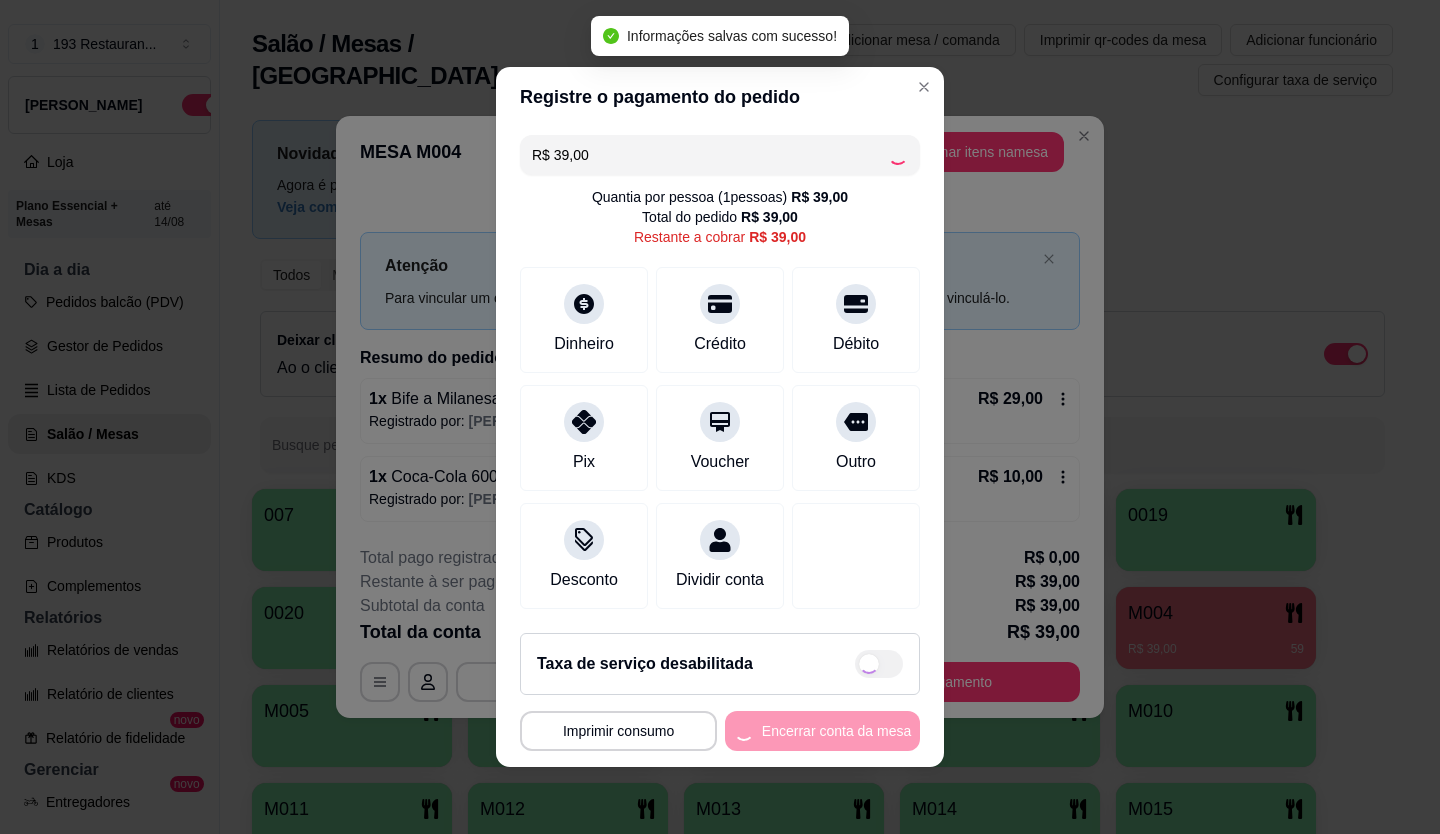 type on "R$ 0,00" 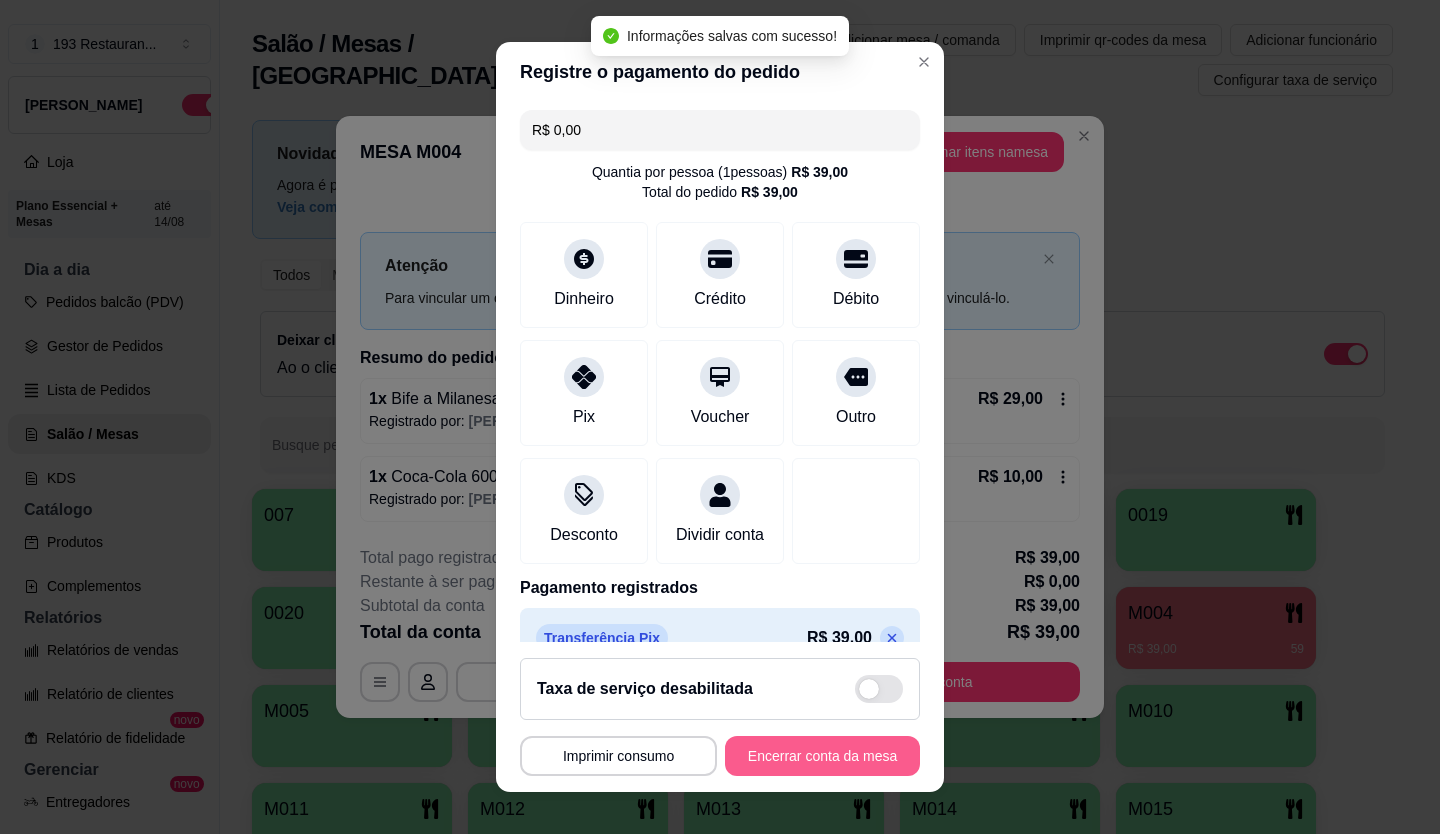 click on "Encerrar conta da mesa" at bounding box center [822, 756] 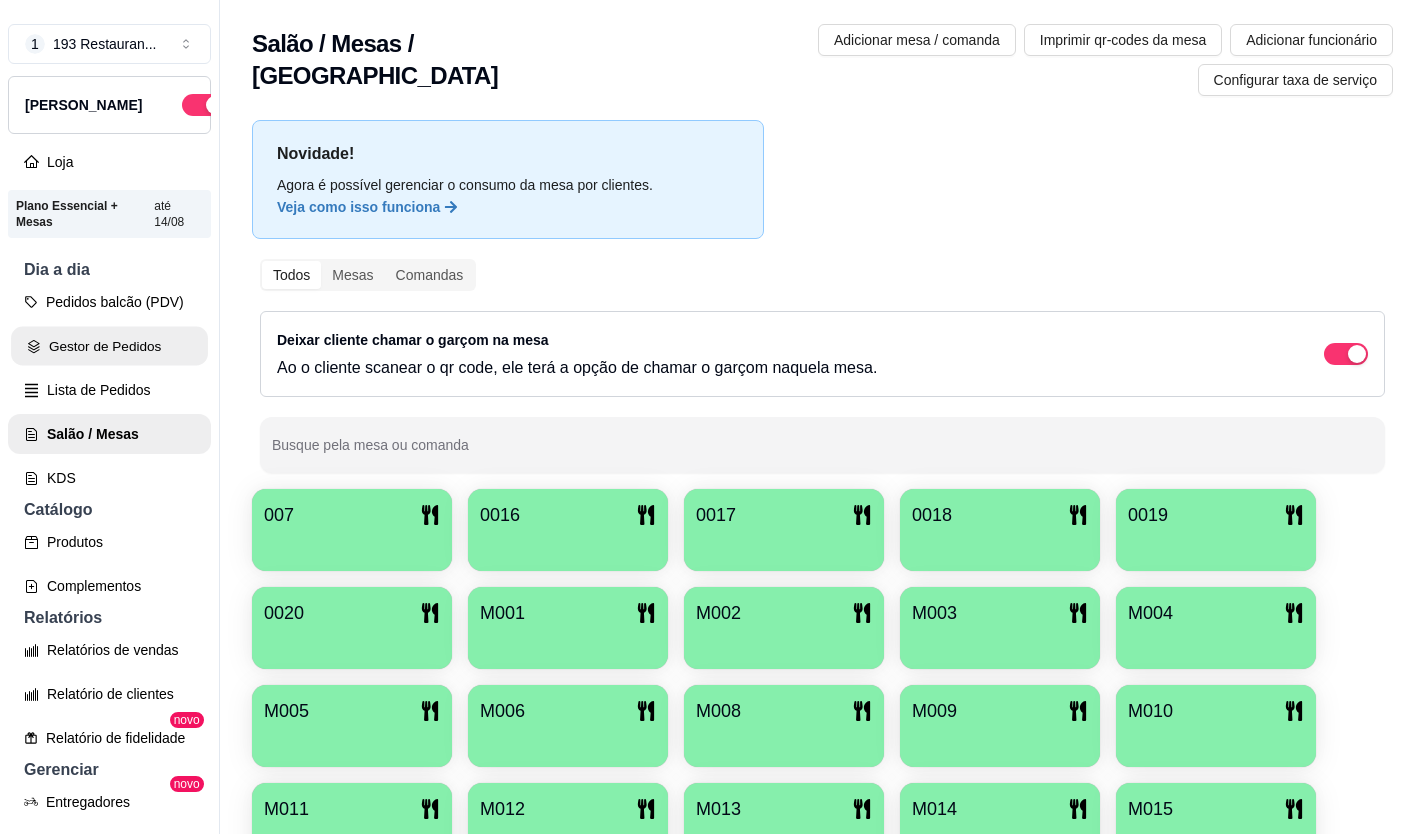 click on "Gestor de Pedidos" at bounding box center [109, 346] 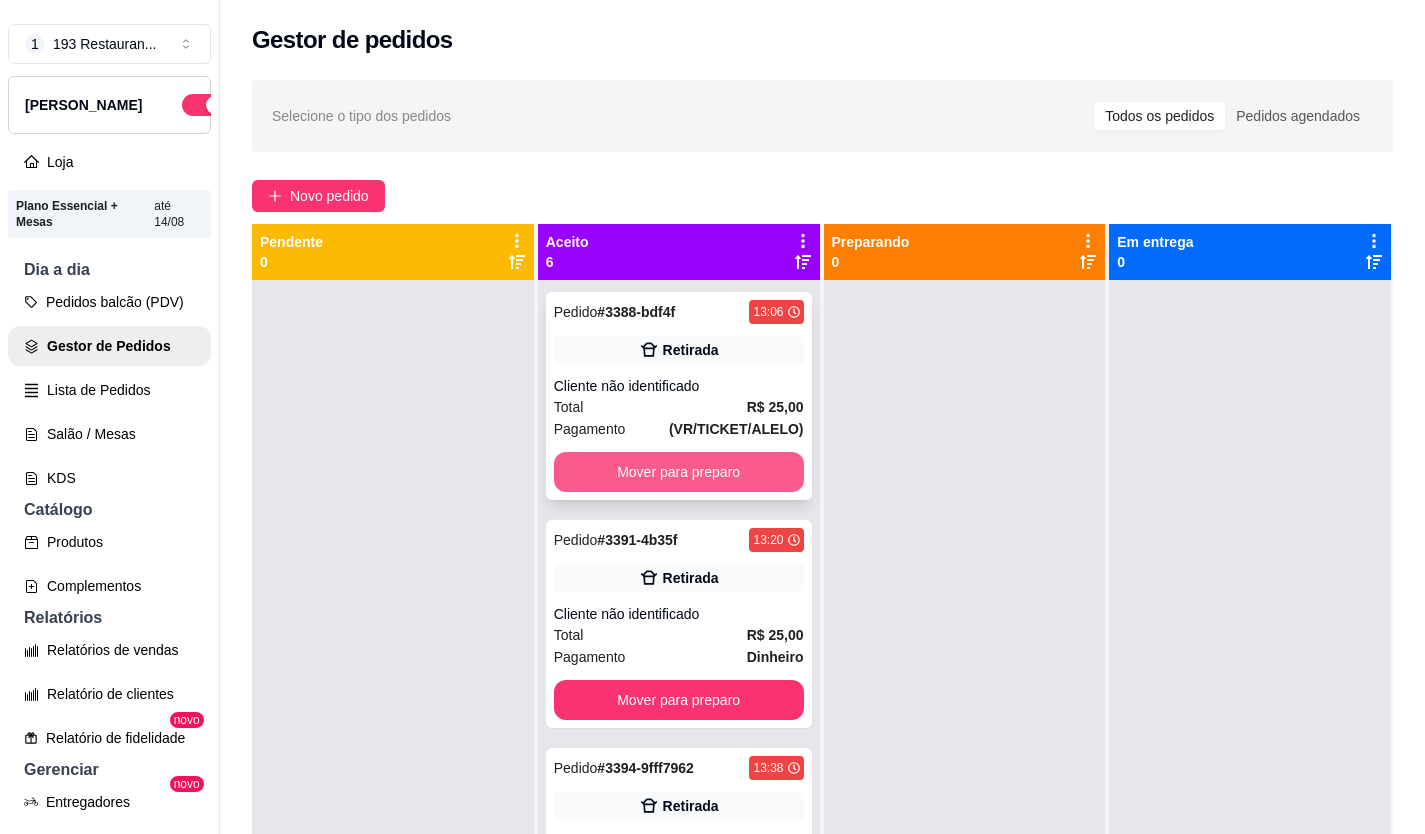 click on "Mover para preparo" at bounding box center [679, 472] 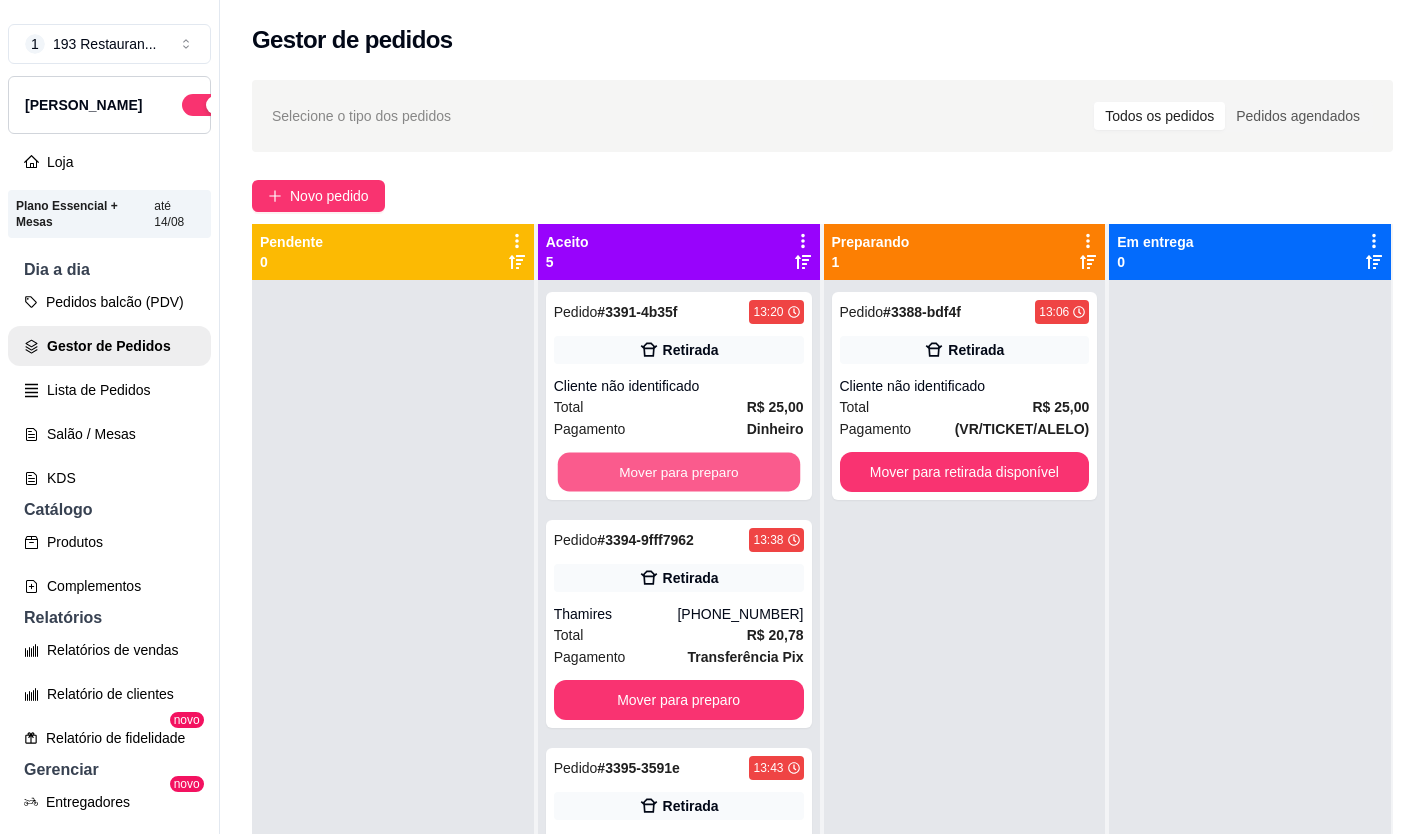 click on "Mover para preparo" at bounding box center (678, 472) 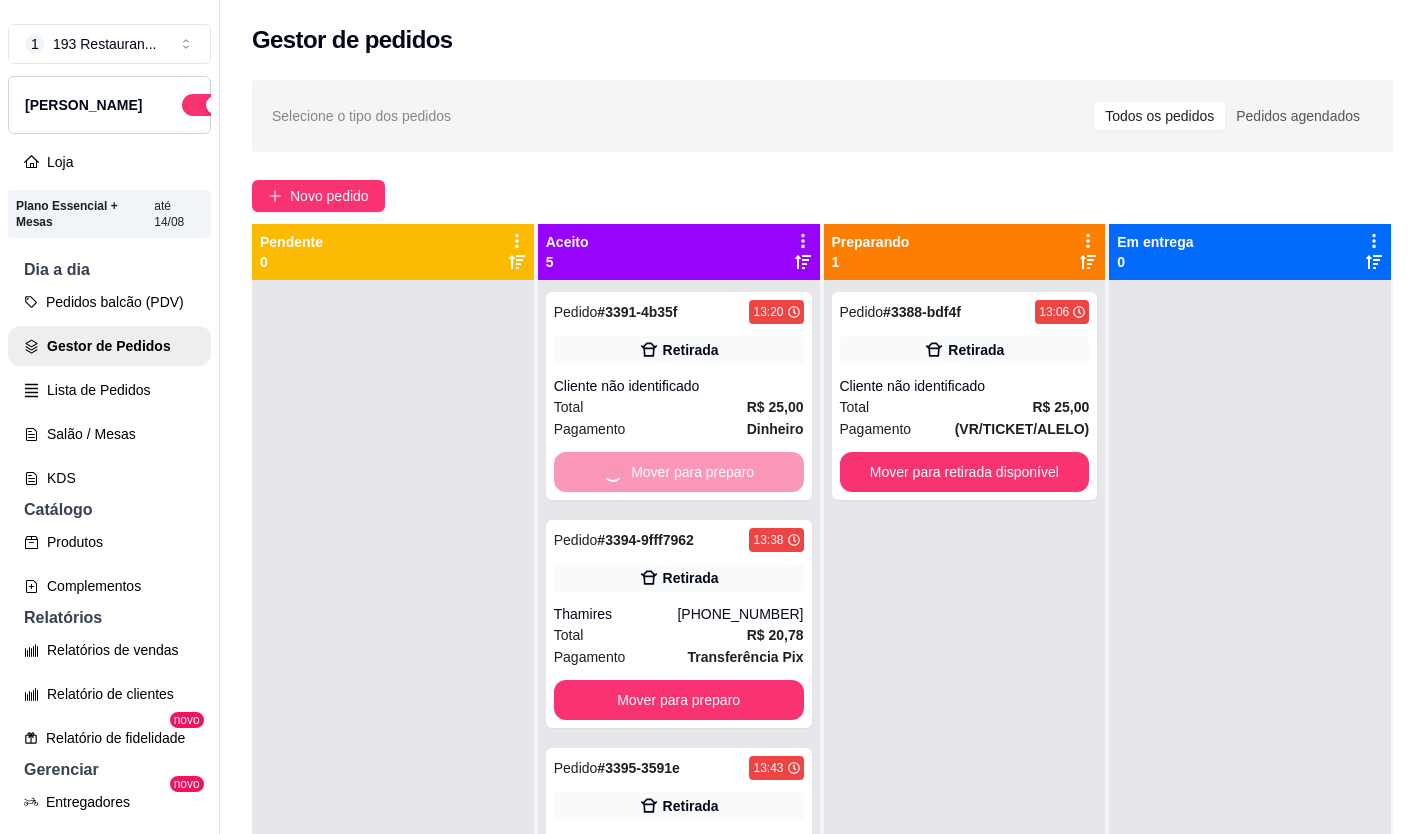 click on "Mover para preparo" at bounding box center (679, 700) 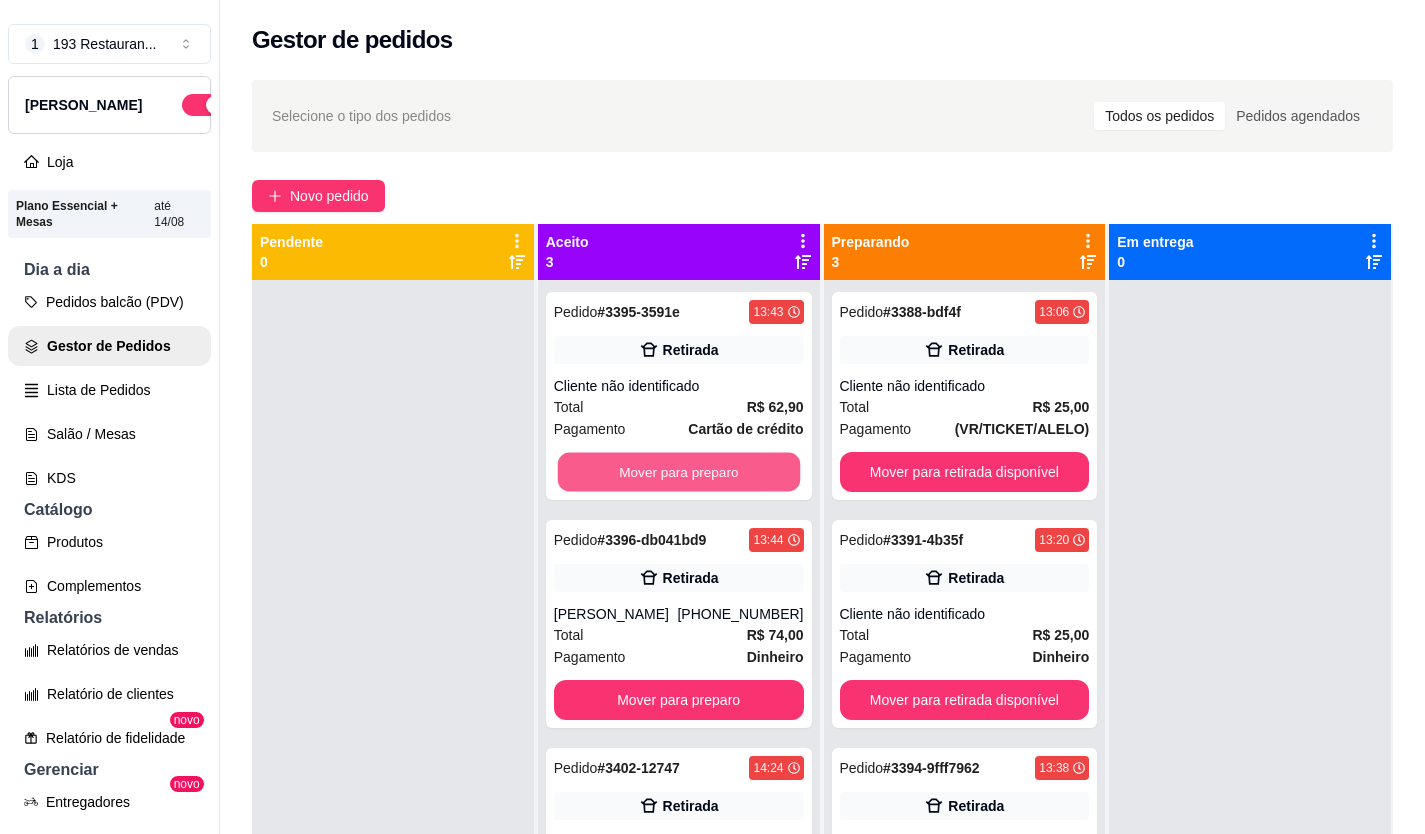 click on "Mover para preparo" at bounding box center [678, 472] 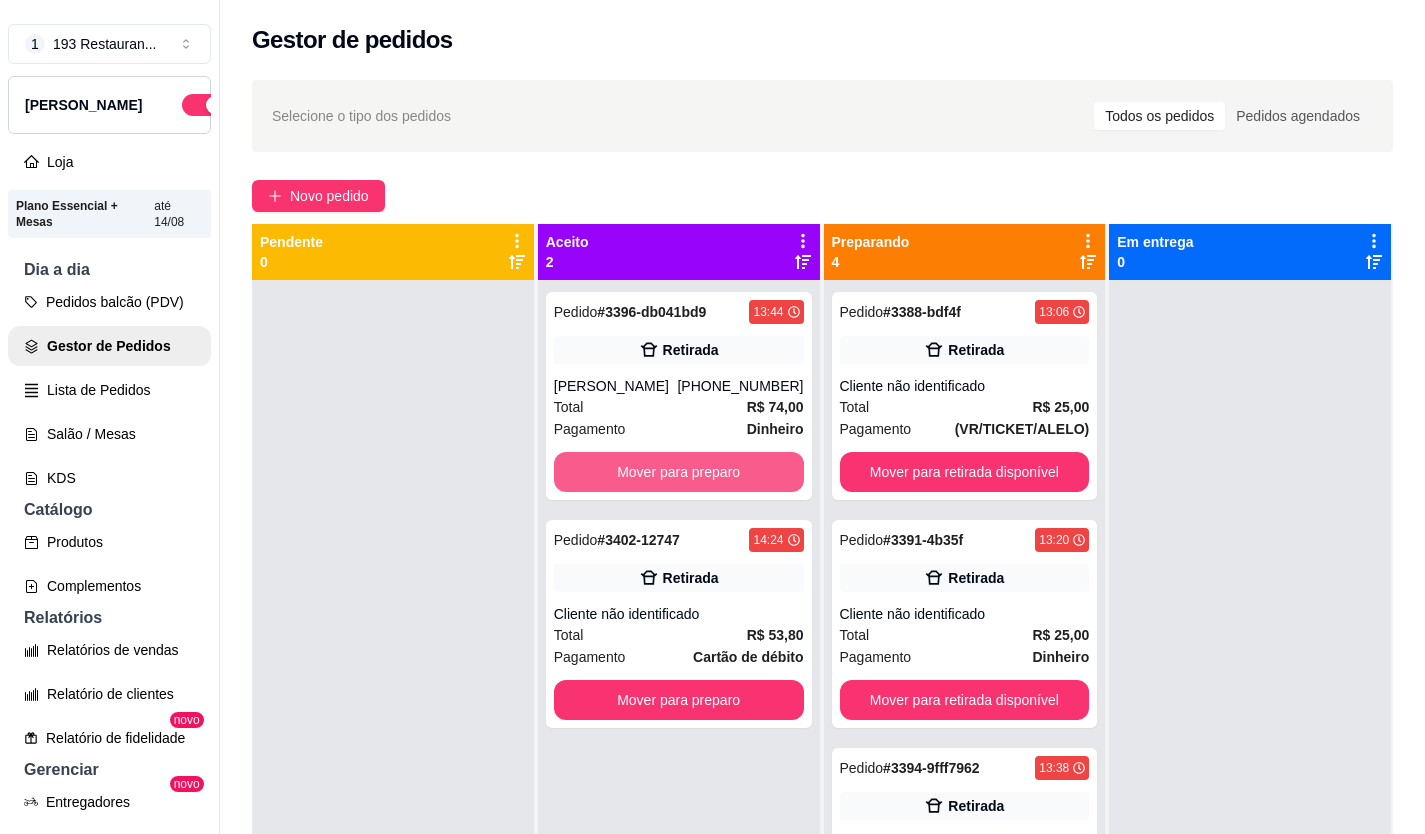 click on "Mover para preparo" at bounding box center (679, 472) 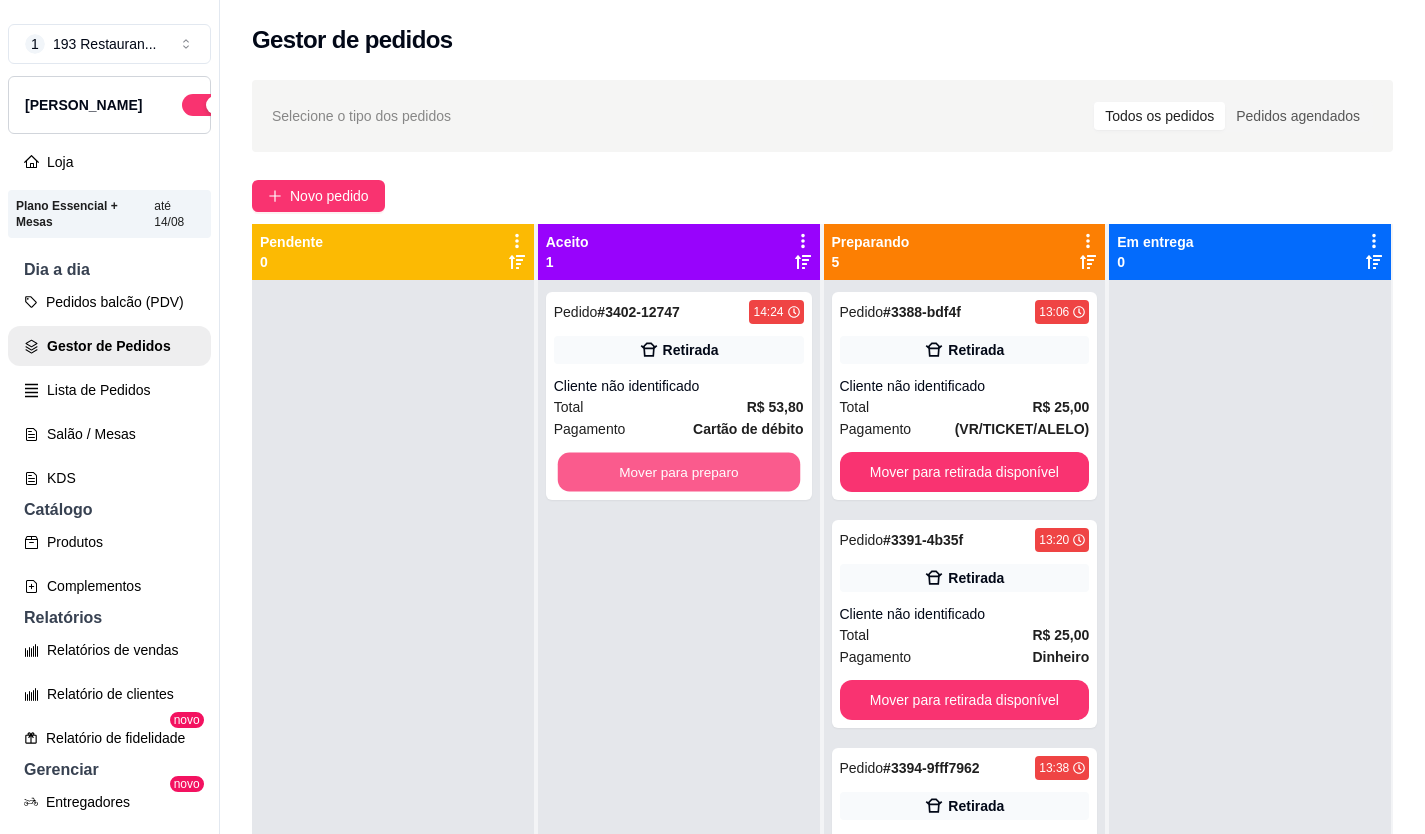 click on "Mover para preparo" at bounding box center (678, 472) 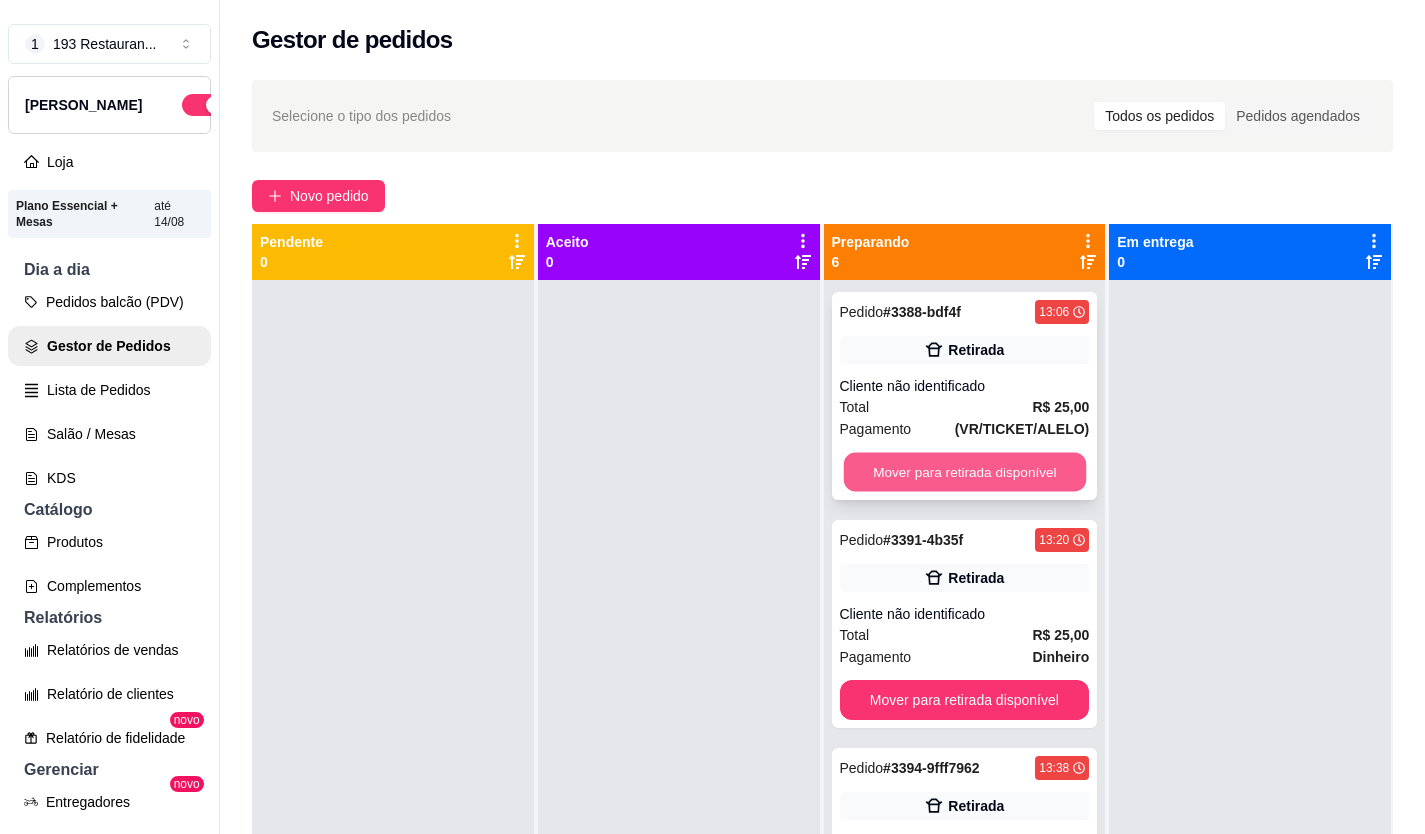 click on "Mover para retirada disponível" at bounding box center [964, 472] 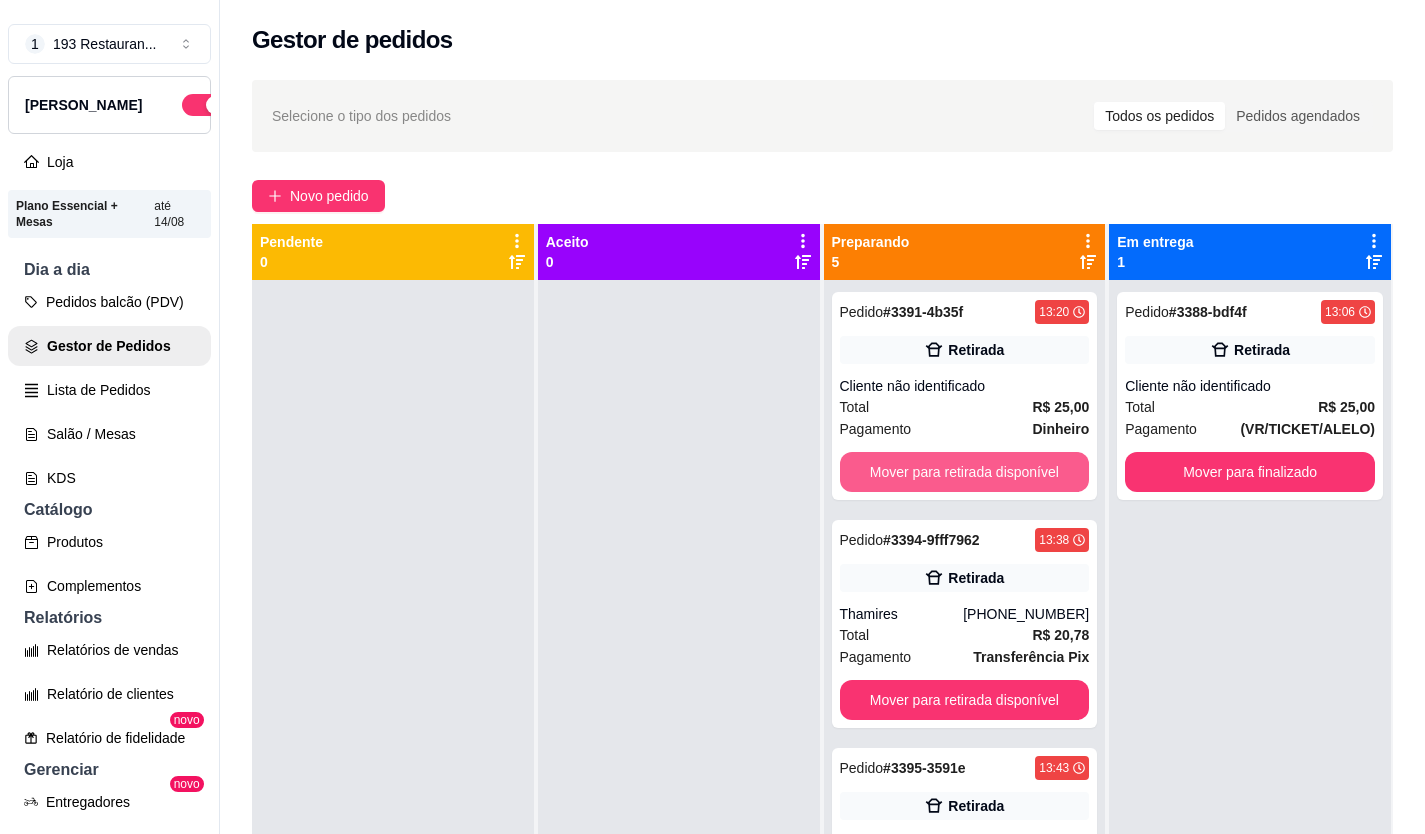 click on "Mover para retirada disponível" at bounding box center [965, 472] 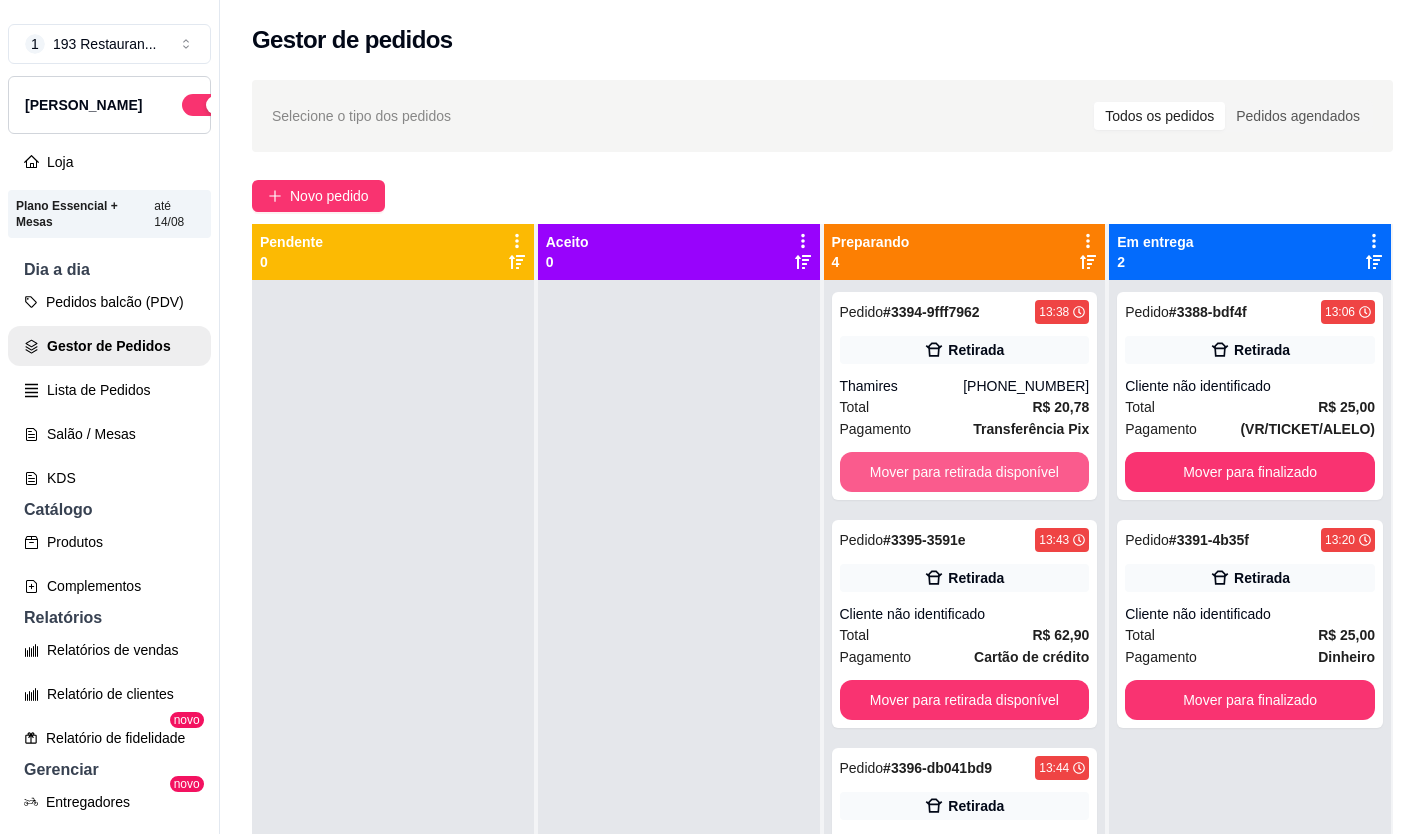 click on "Mover para retirada disponível" at bounding box center (965, 472) 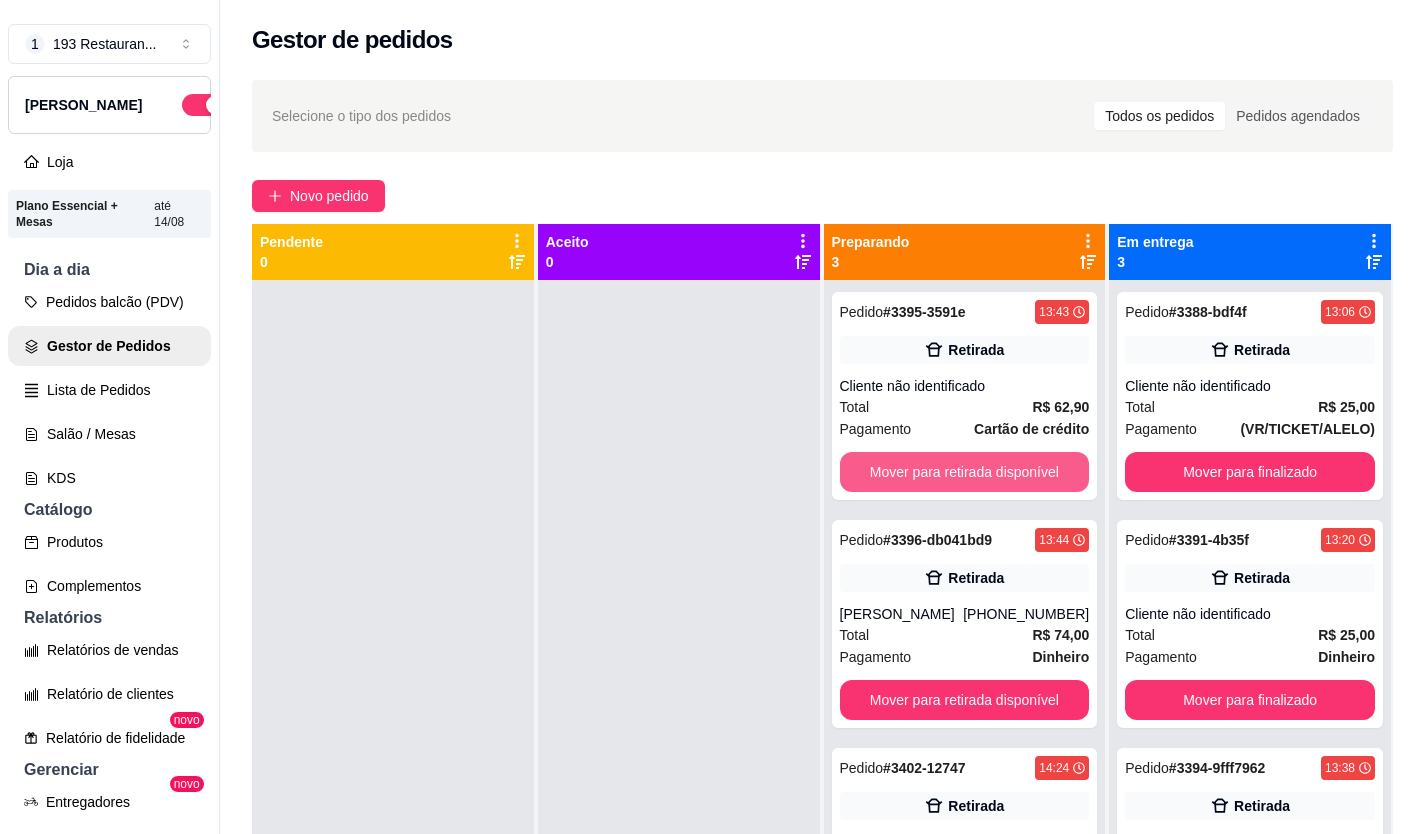 click on "Mover para retirada disponível" at bounding box center [965, 472] 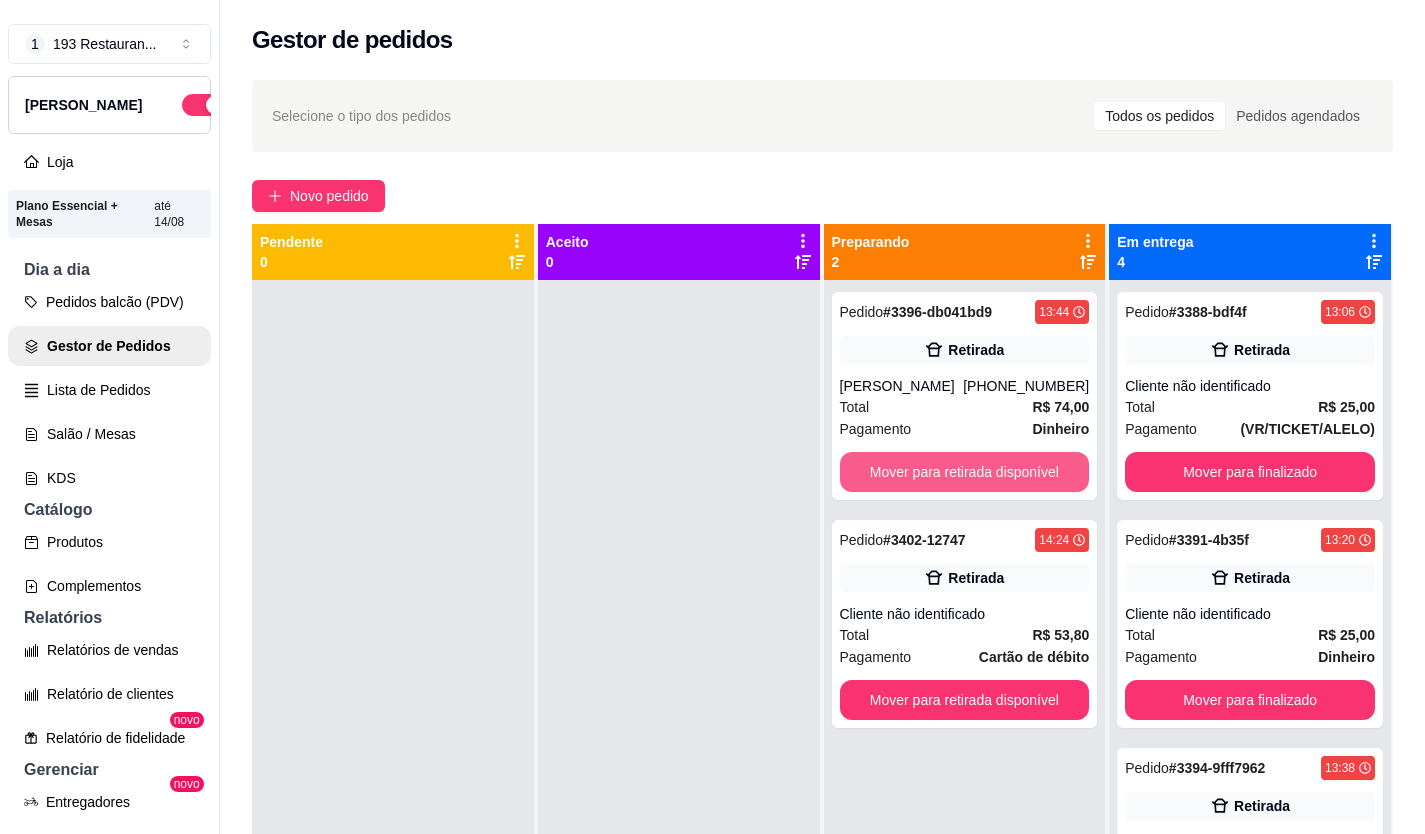 click on "Mover para retirada disponível" at bounding box center [965, 472] 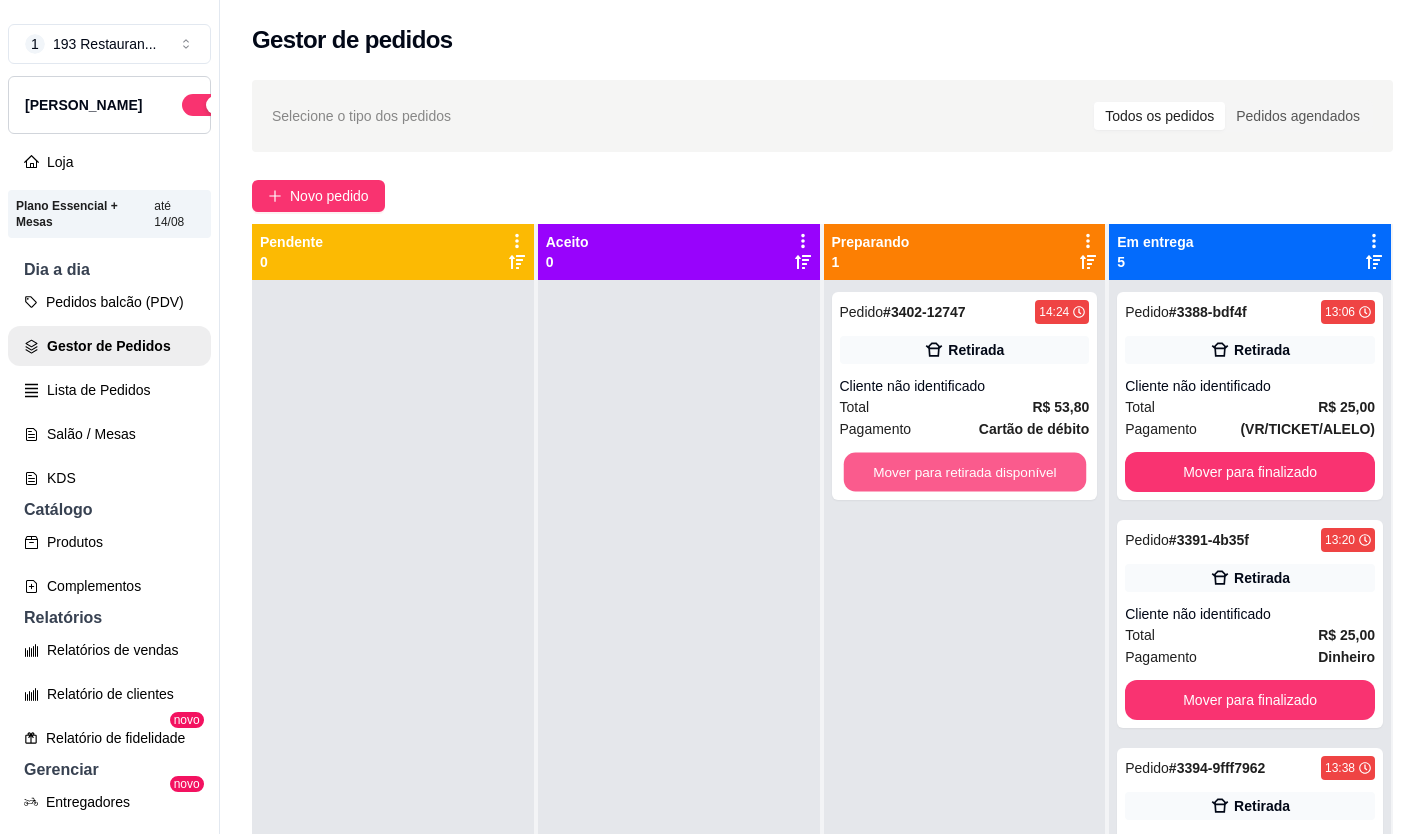 click on "Mover para retirada disponível" at bounding box center [964, 472] 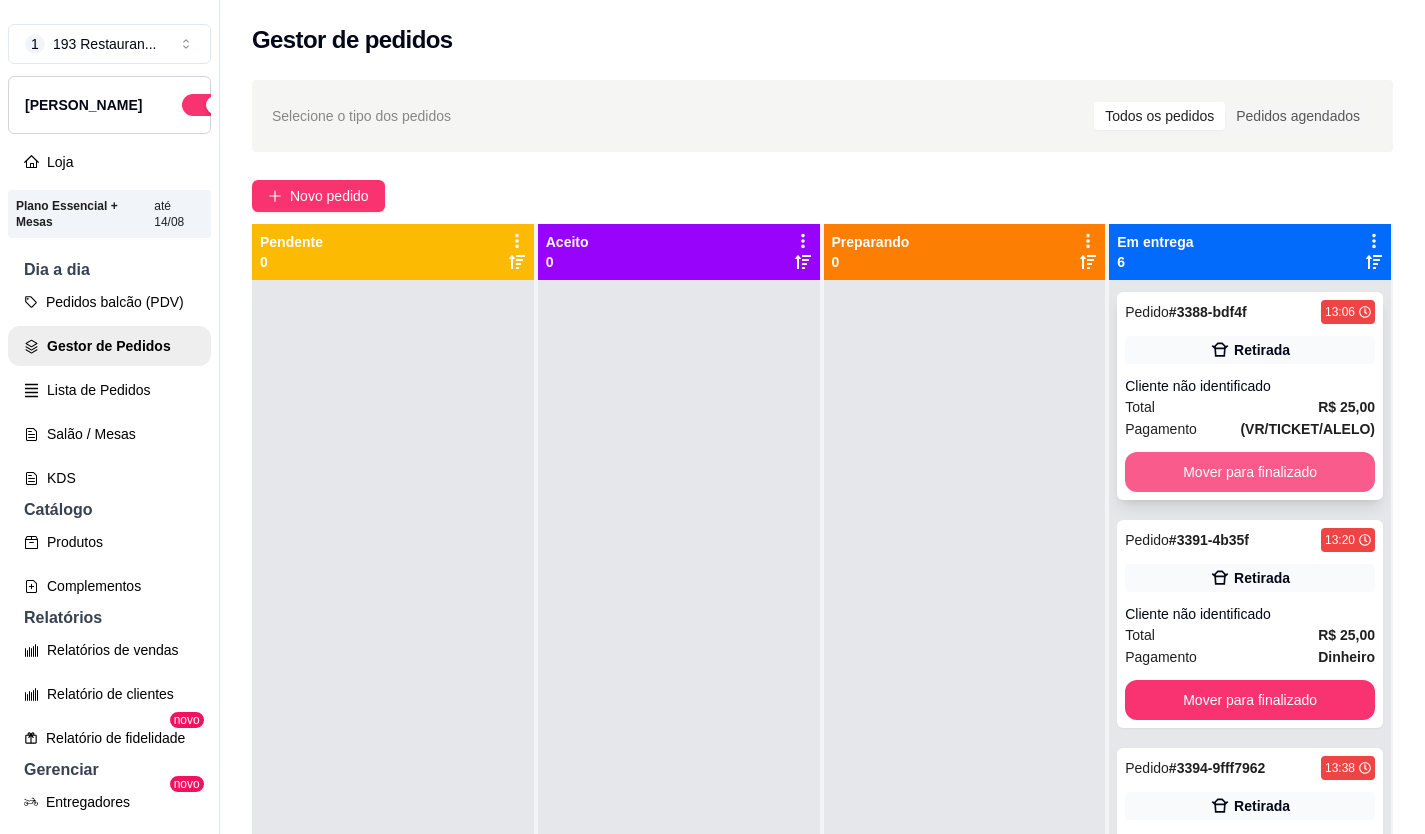 click on "Mover para finalizado" at bounding box center [1250, 472] 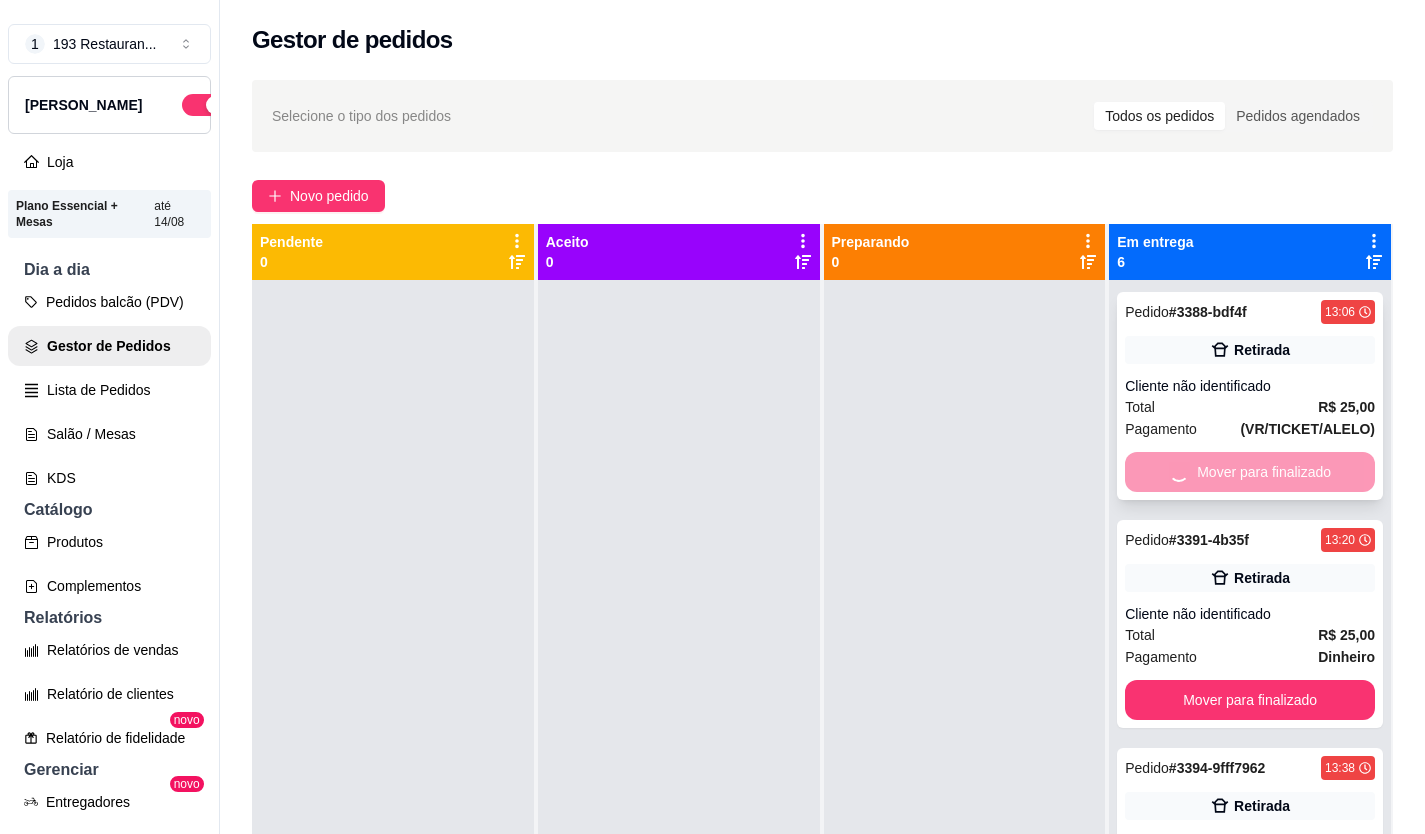 click on "Mover para finalizado" at bounding box center [1250, 700] 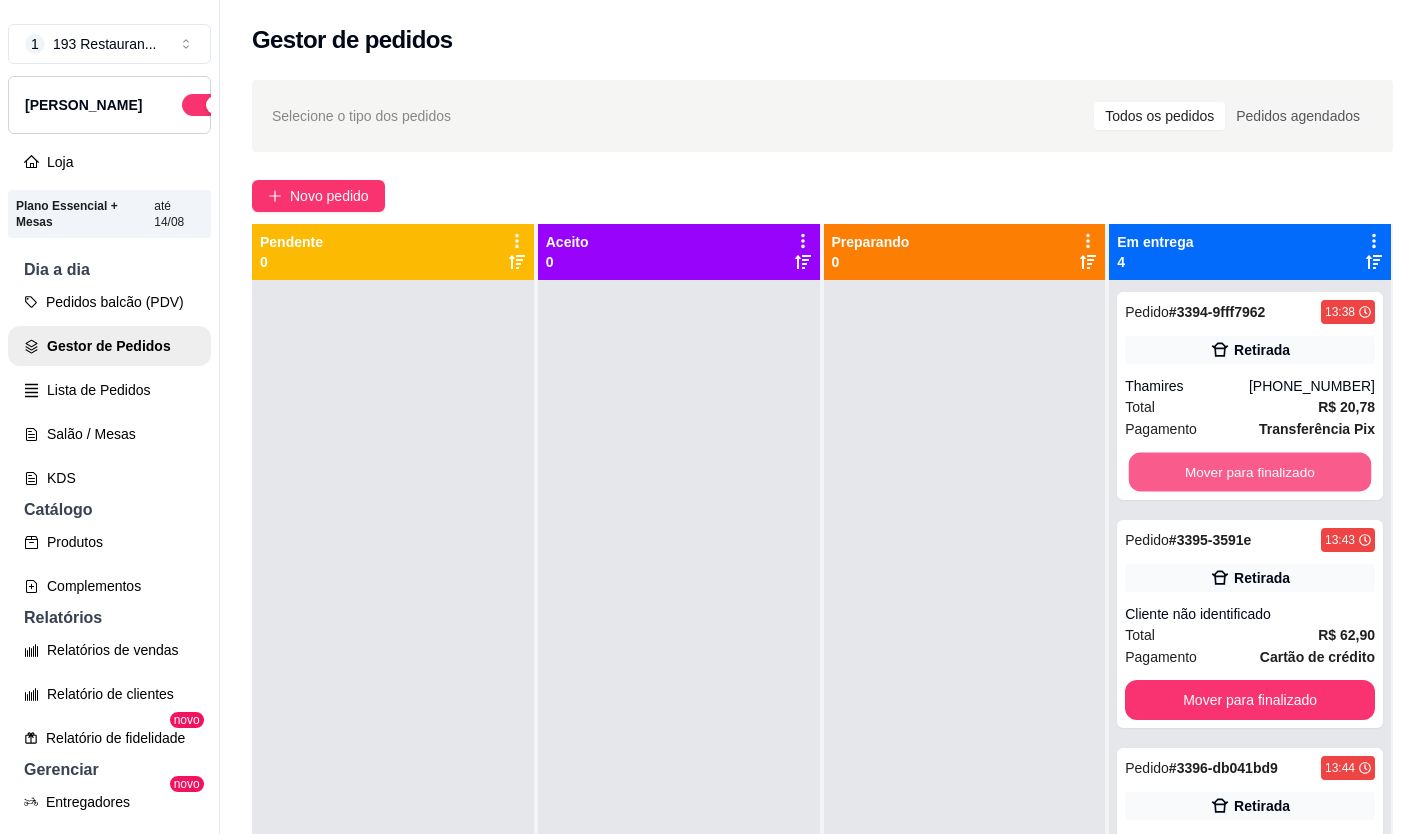 click on "Mover para finalizado" at bounding box center [1250, 472] 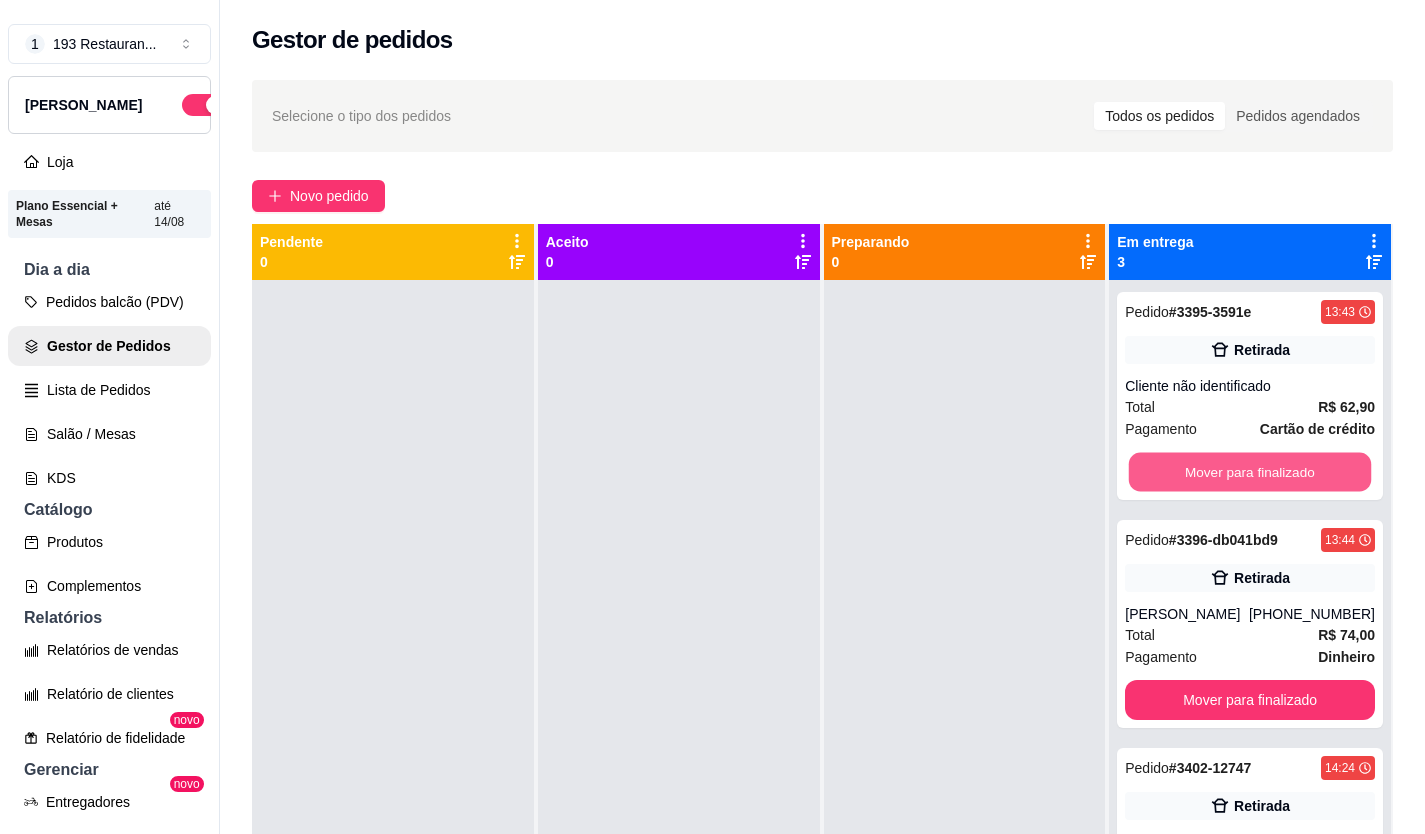 click on "Mover para finalizado" at bounding box center [1250, 472] 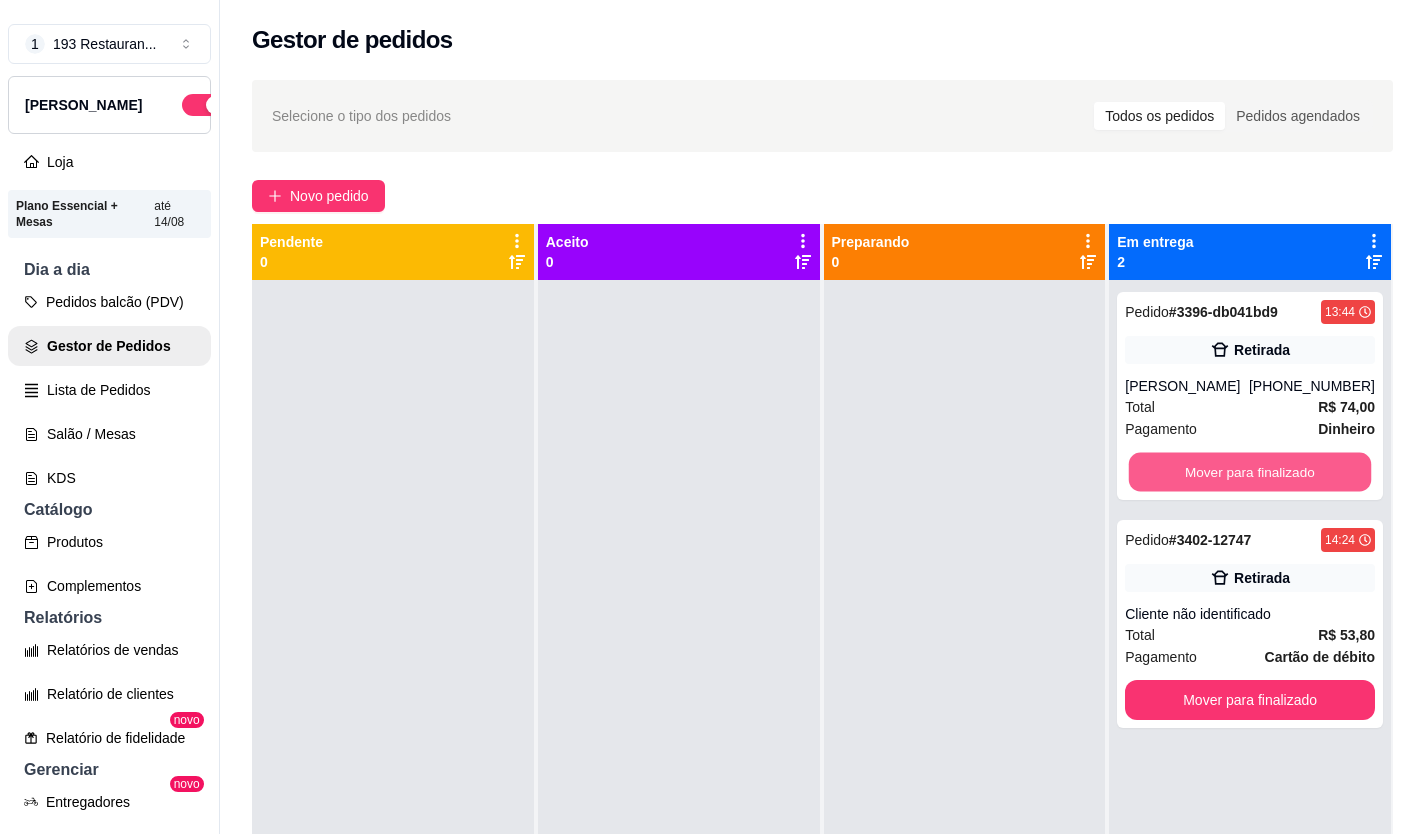 click on "Mover para finalizado" at bounding box center [1250, 472] 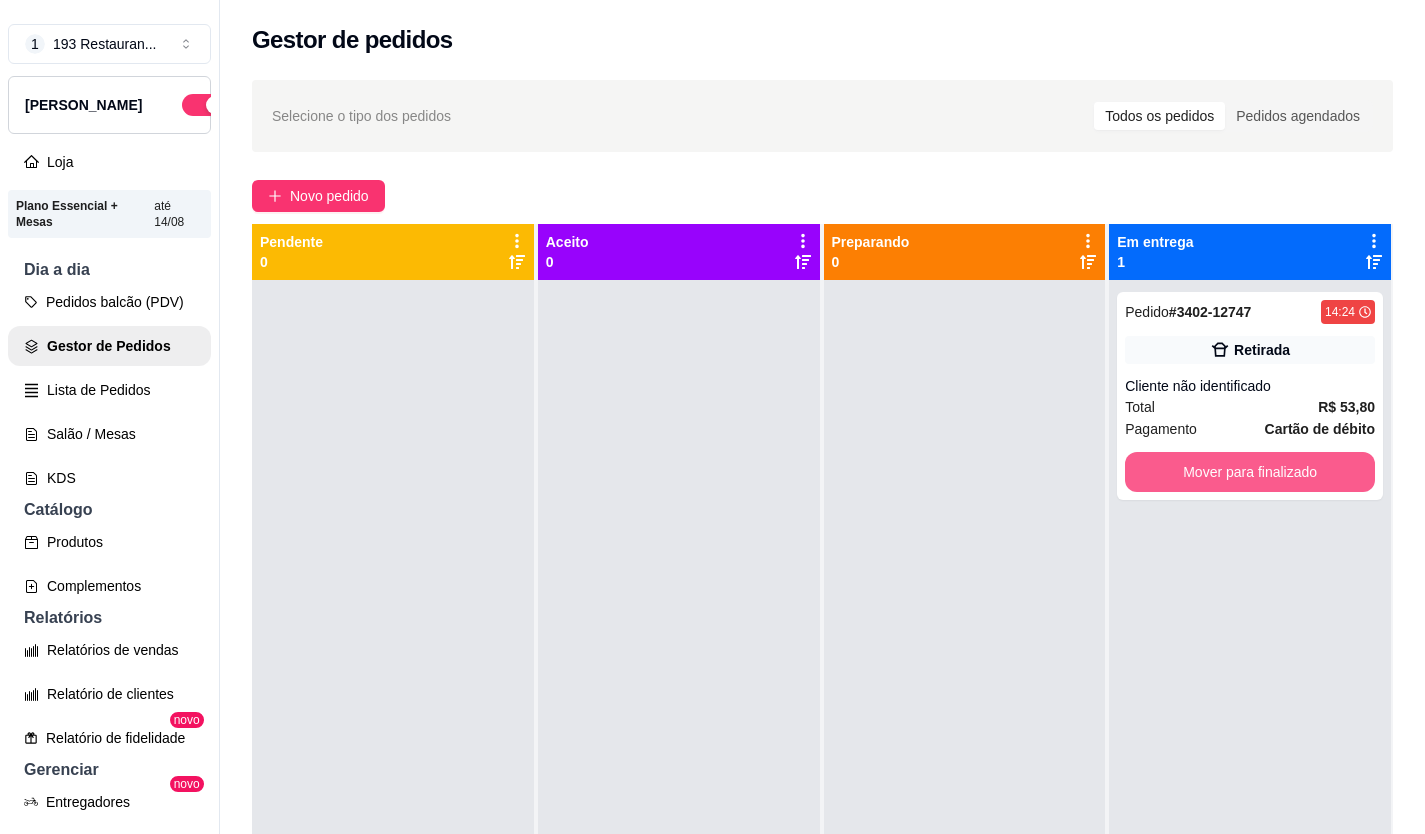 click on "Mover para finalizado" at bounding box center [1250, 472] 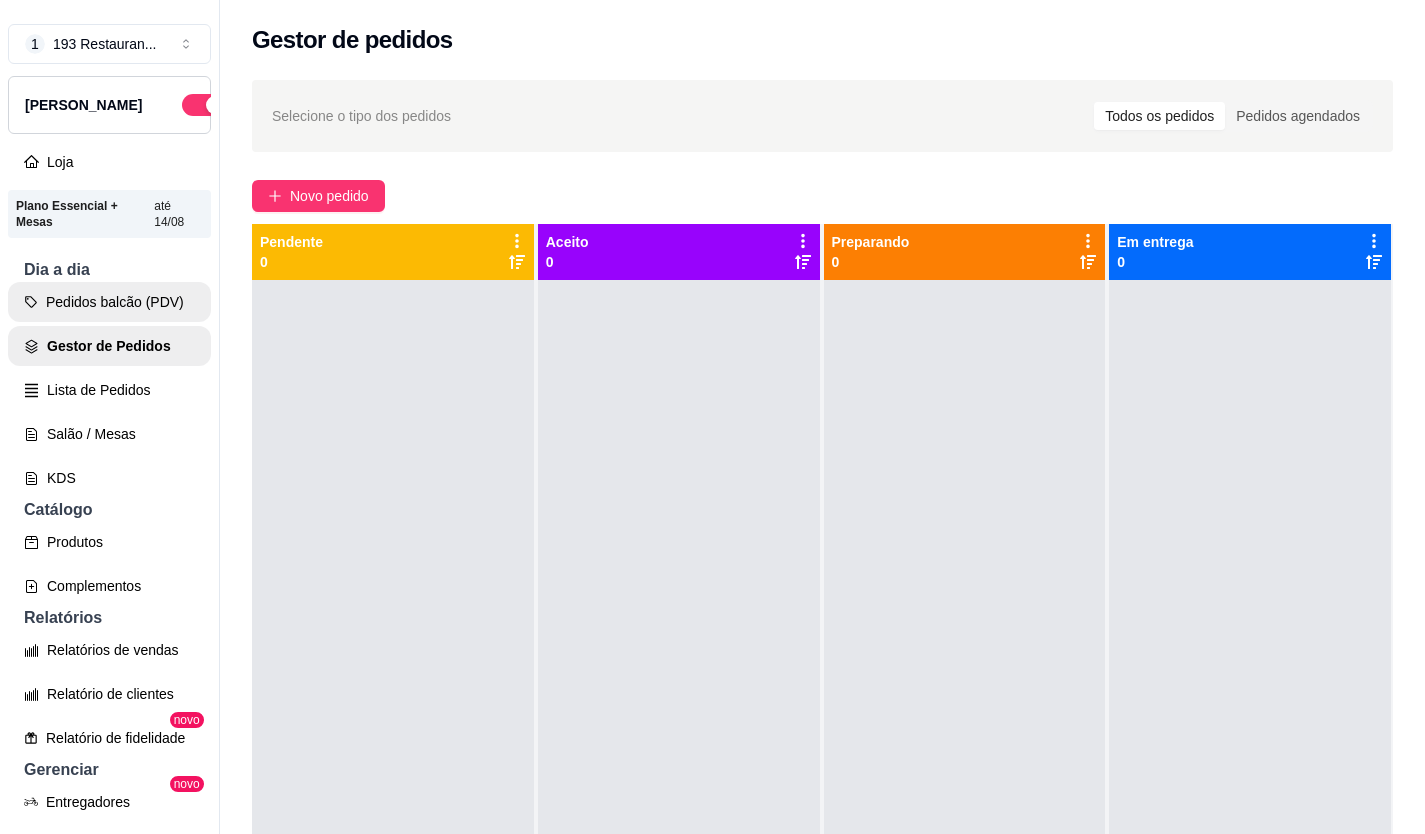 click on "Pedidos balcão (PDV)" at bounding box center [109, 302] 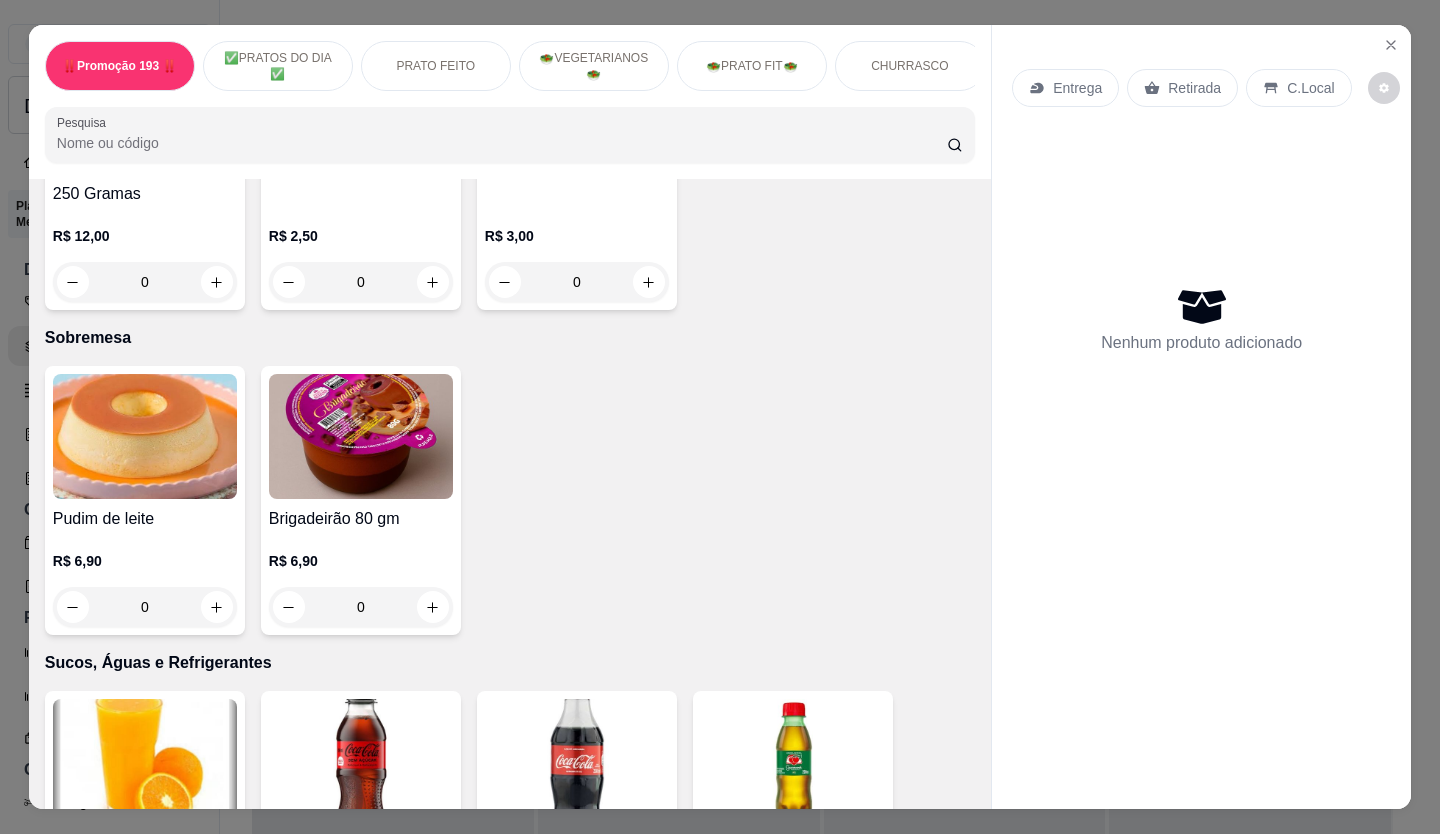 scroll, scrollTop: 4600, scrollLeft: 0, axis: vertical 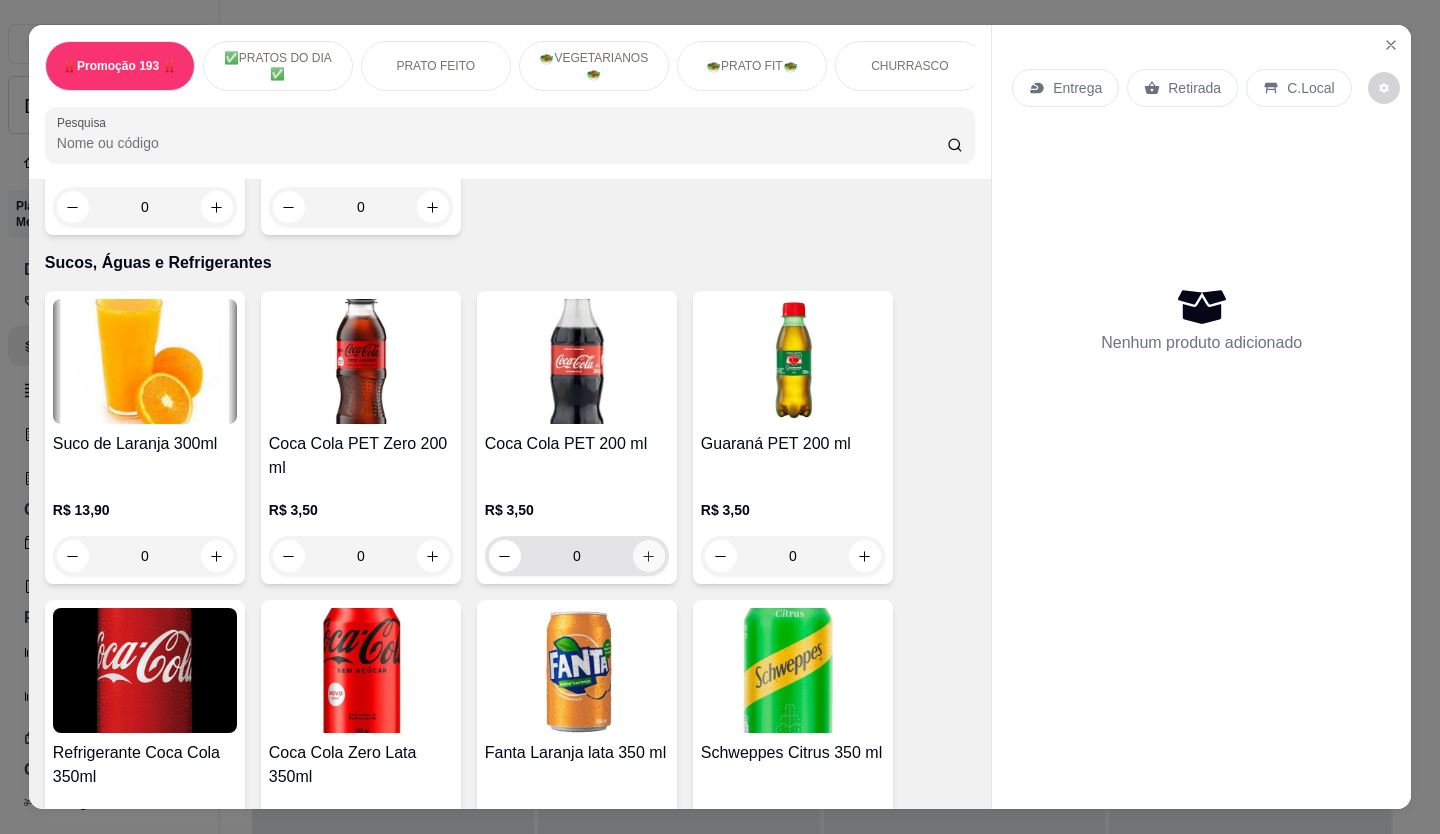 click 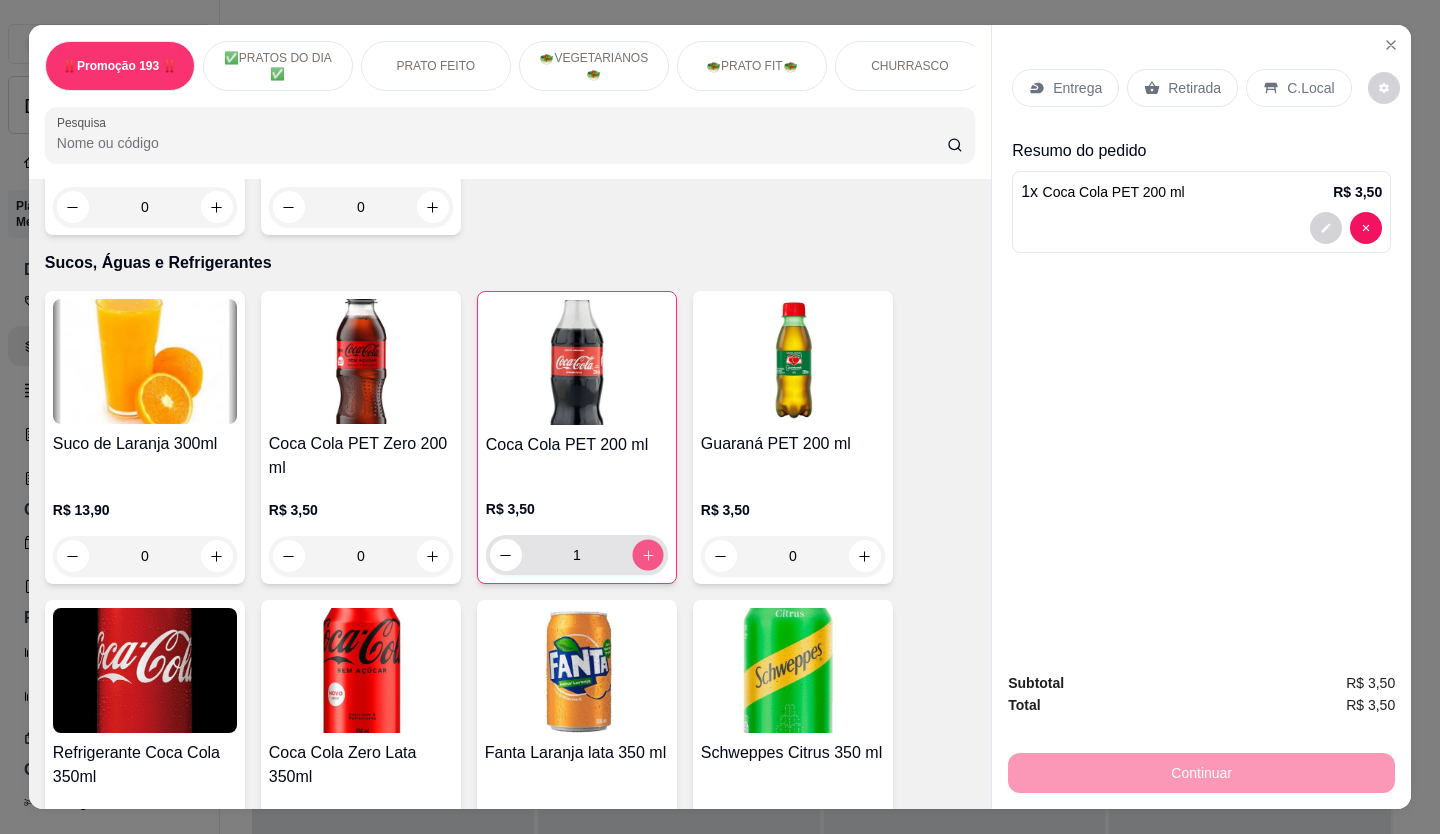click 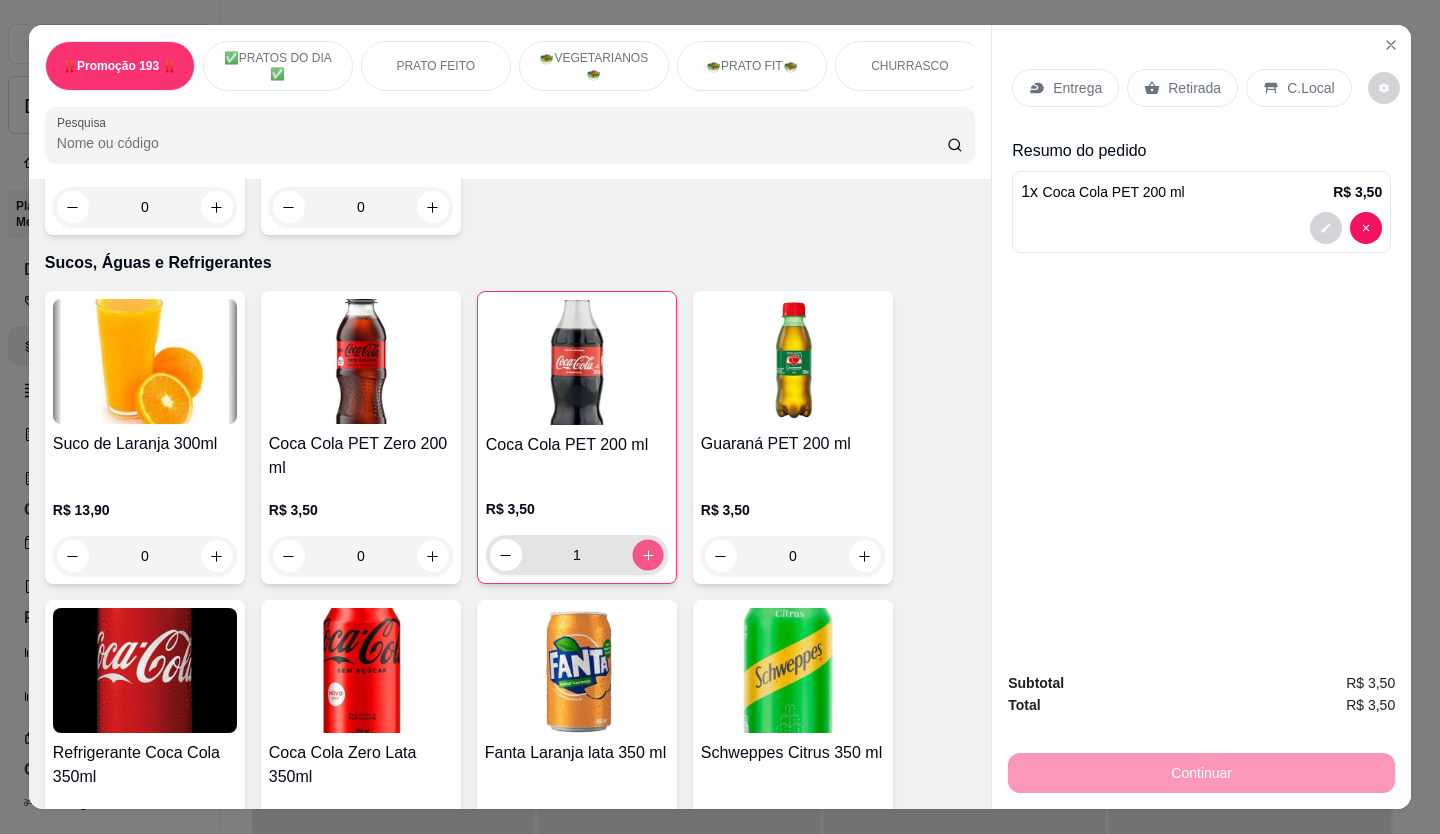 type on "2" 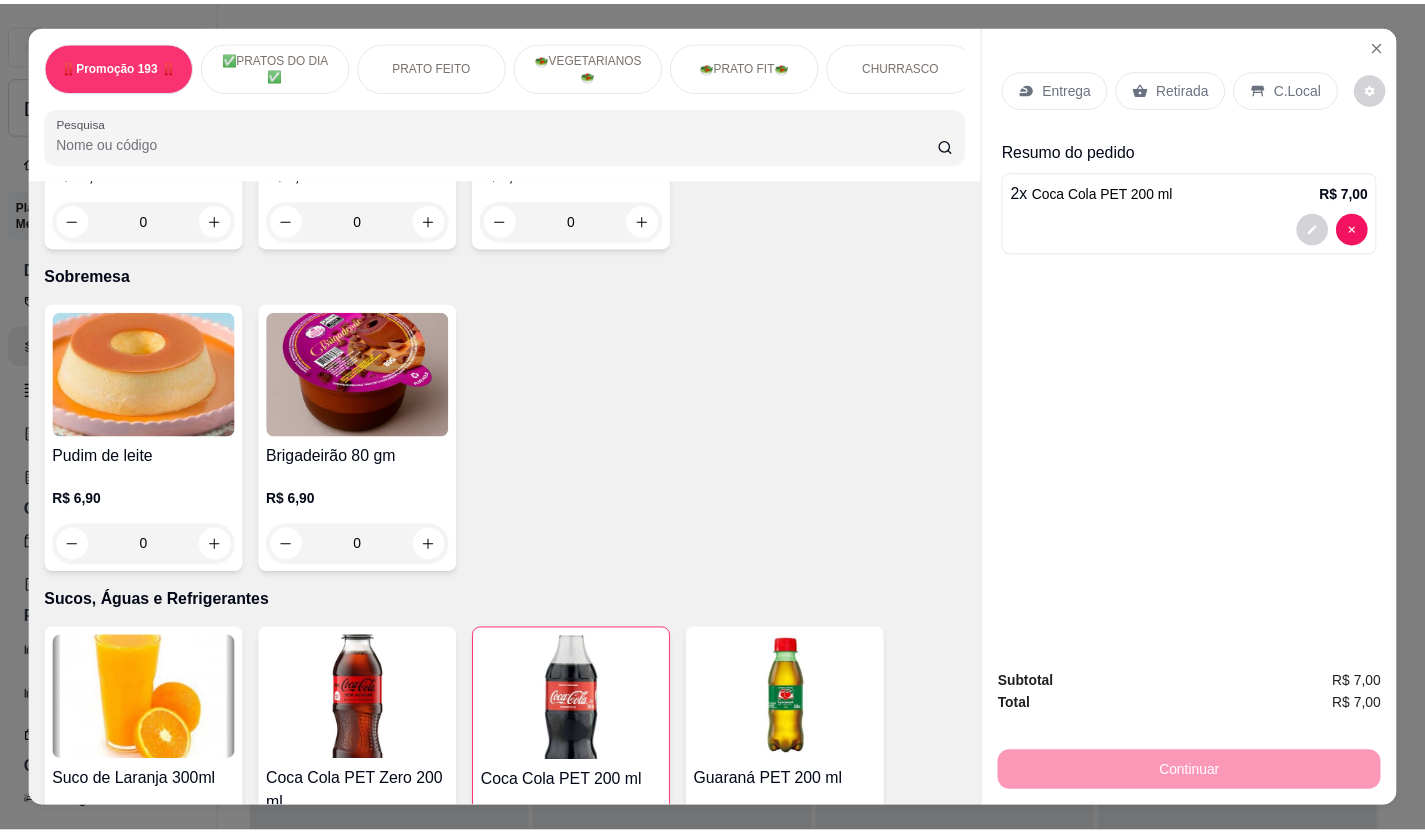 scroll, scrollTop: 4200, scrollLeft: 0, axis: vertical 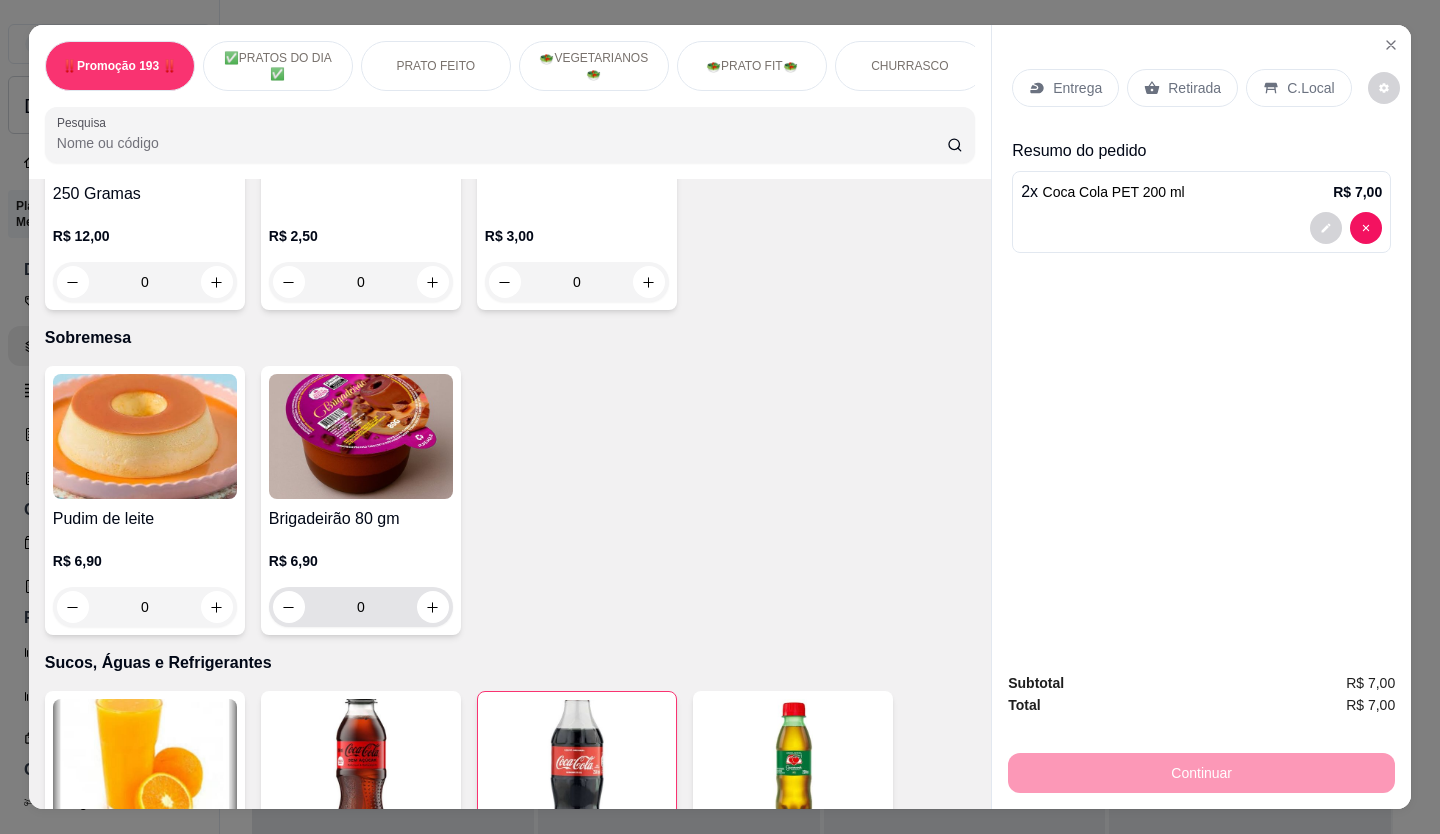 click at bounding box center [433, 607] 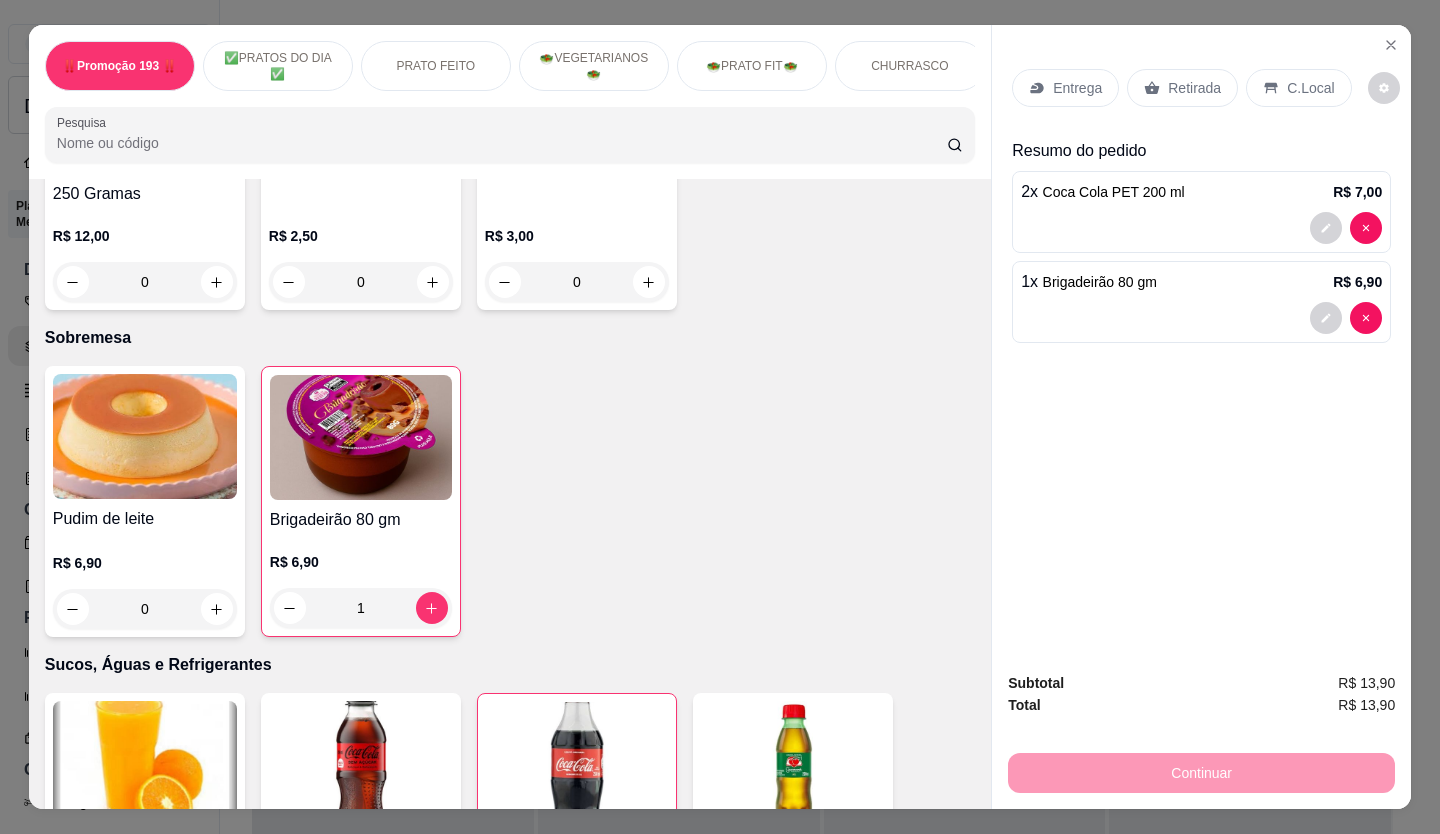 click on "Subtotal R$ 13,90 Total R$ 13,90 Continuar" at bounding box center (1201, 732) 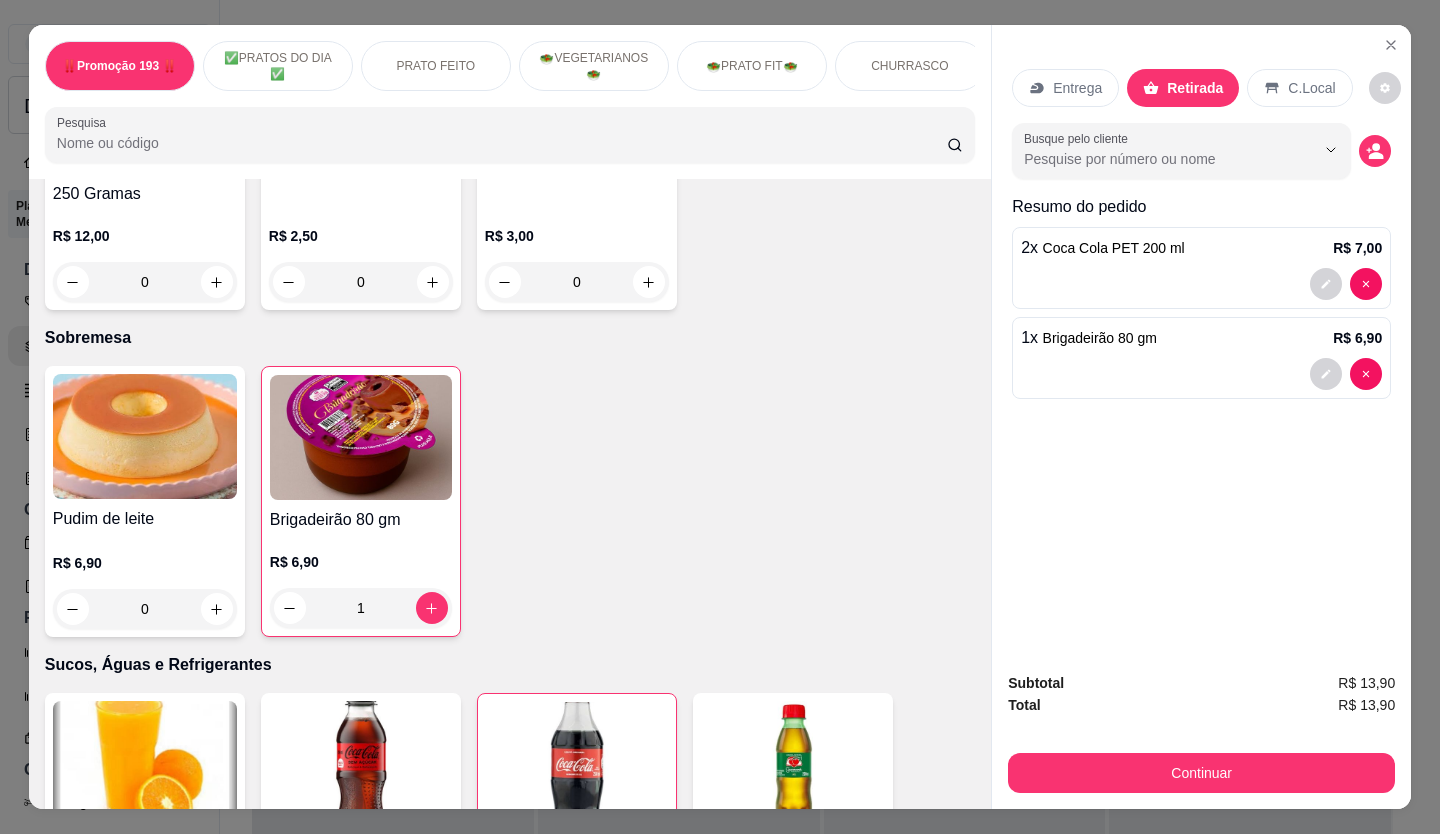 click on "Subtotal R$ 13,90 Total R$ 13,90 Continuar" at bounding box center [1201, 732] 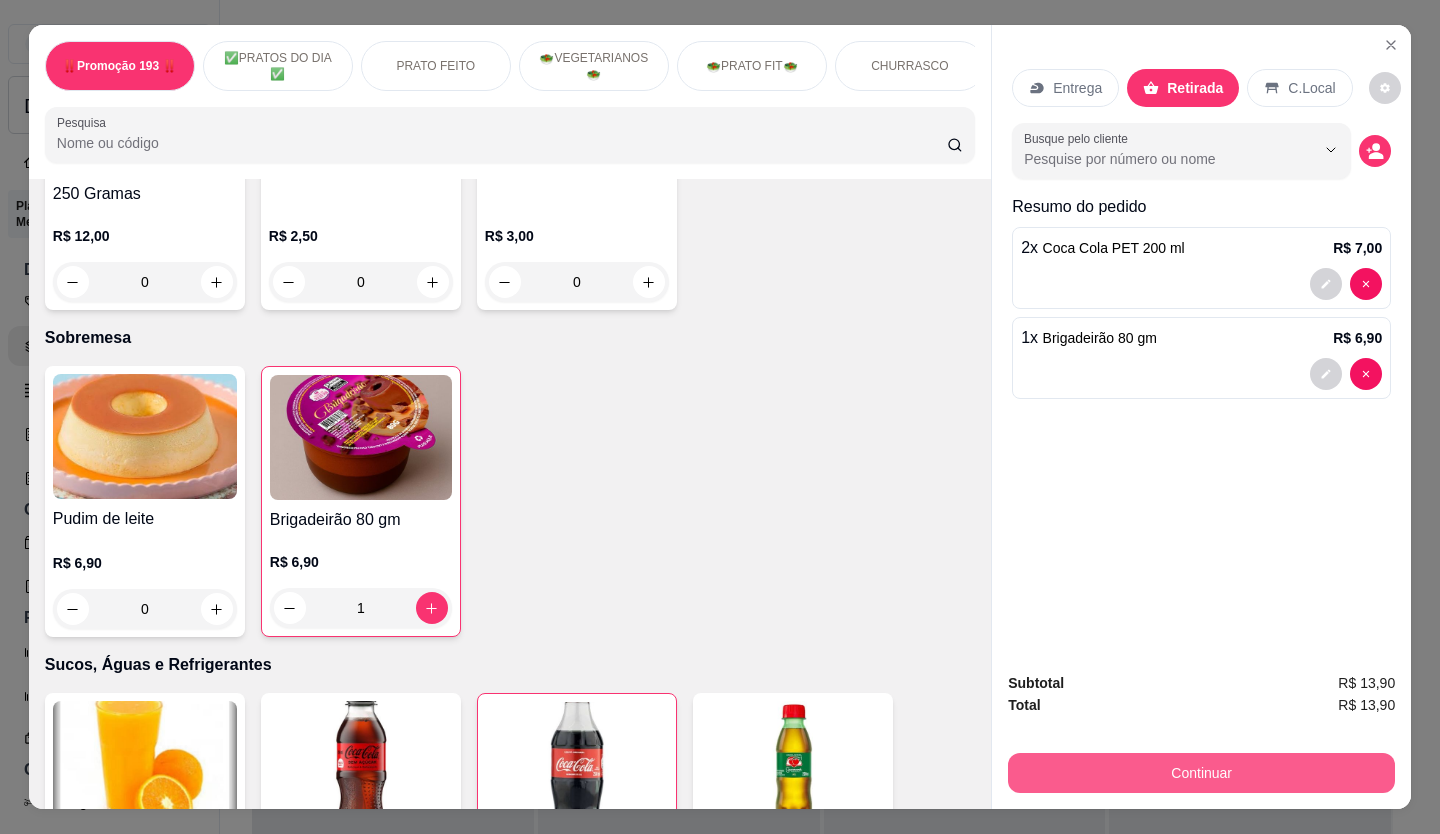 click on "Continuar" at bounding box center (1201, 773) 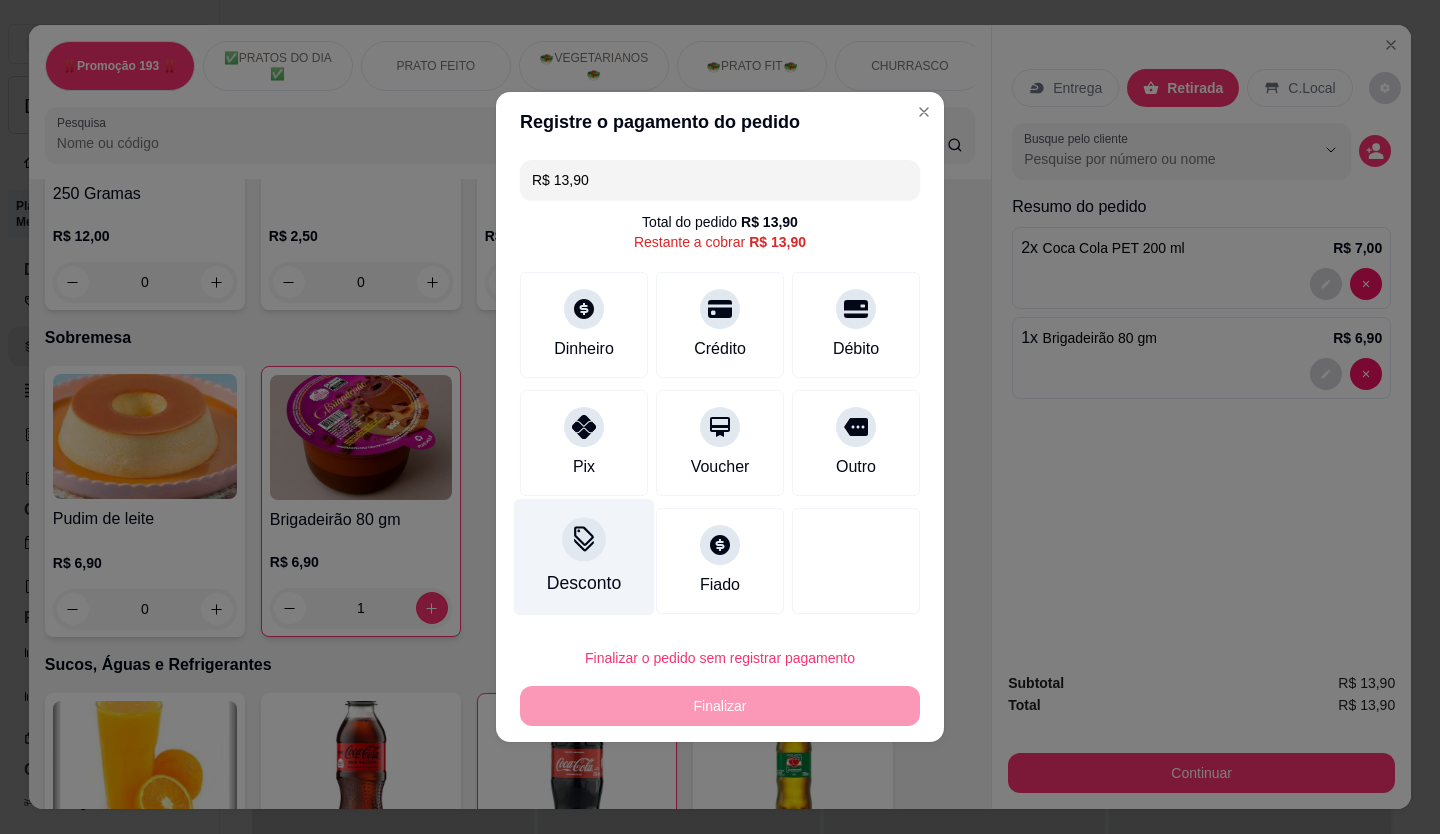 drag, startPoint x: 592, startPoint y: 443, endPoint x: 619, endPoint y: 478, distance: 44.20407 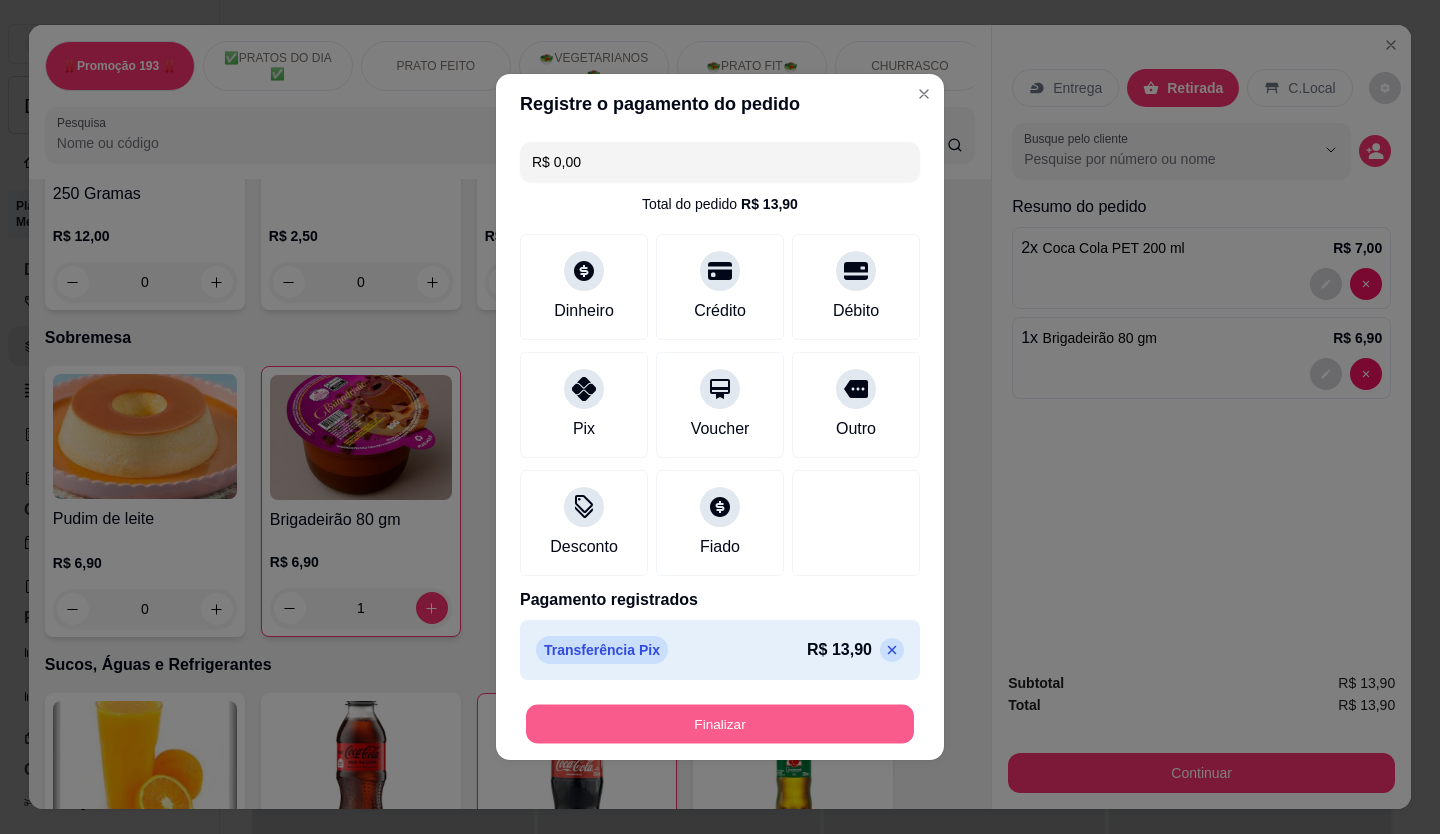 click on "Finalizar" at bounding box center [720, 724] 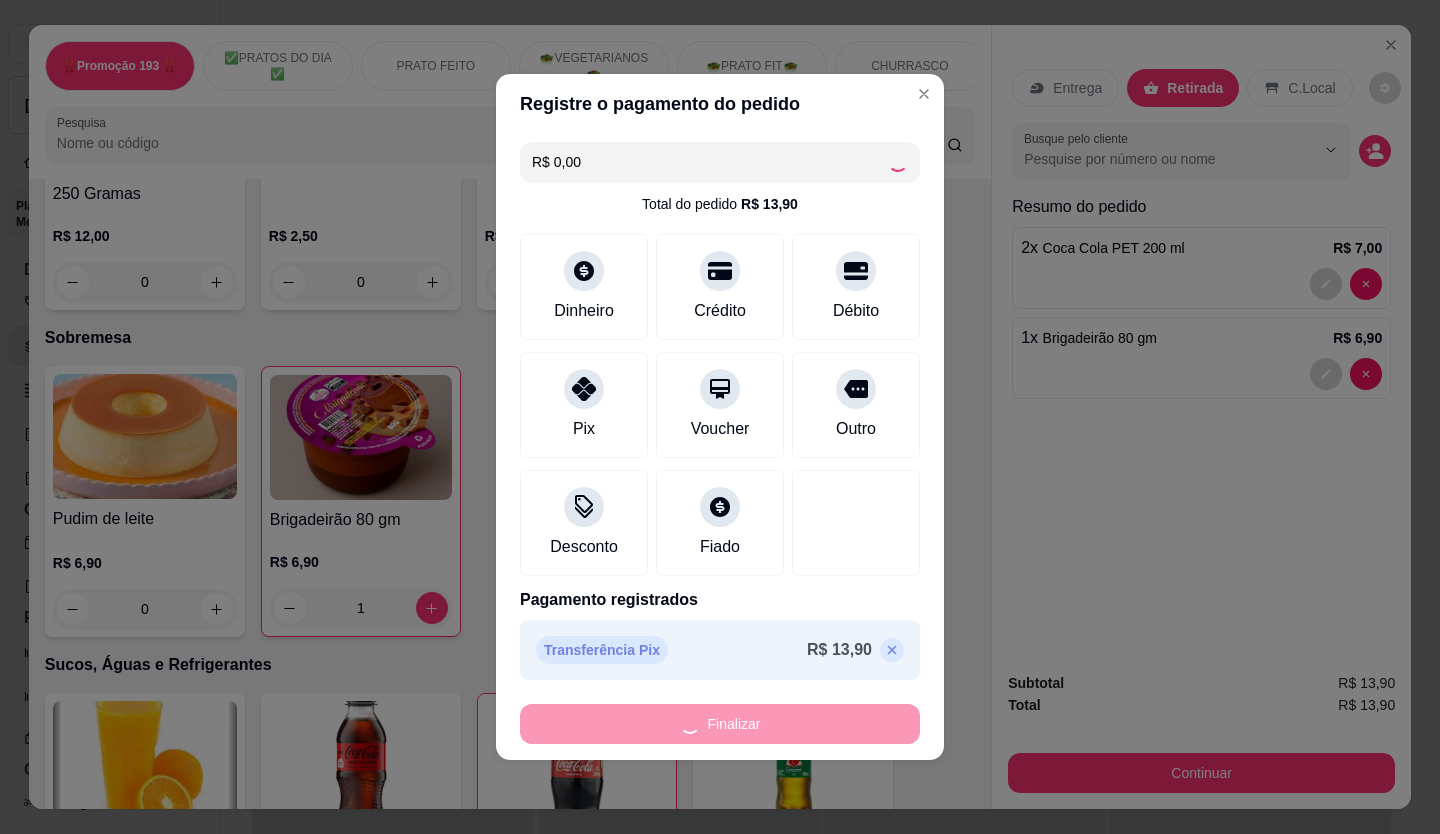 type on "0" 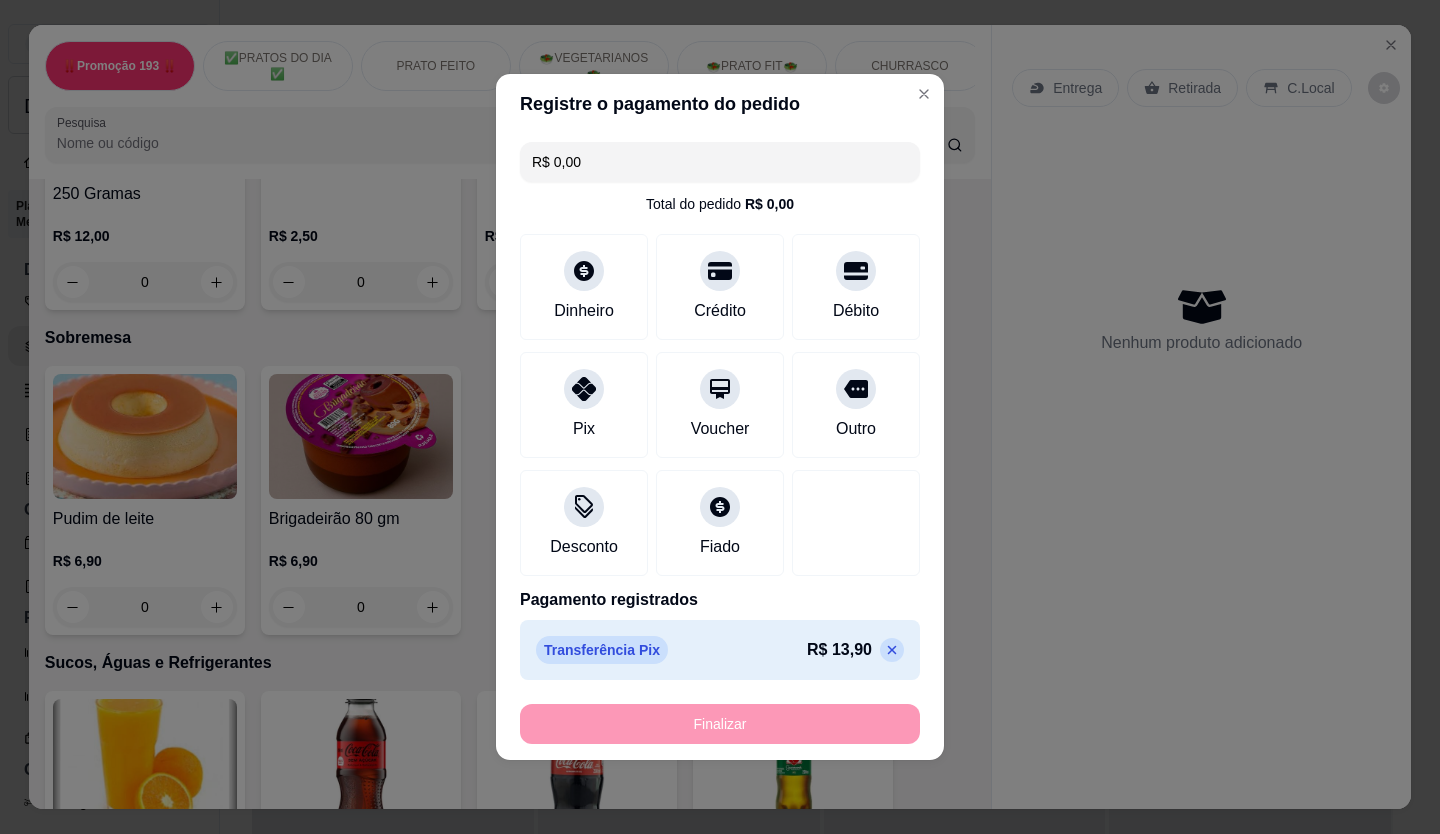 type on "-R$ 13,90" 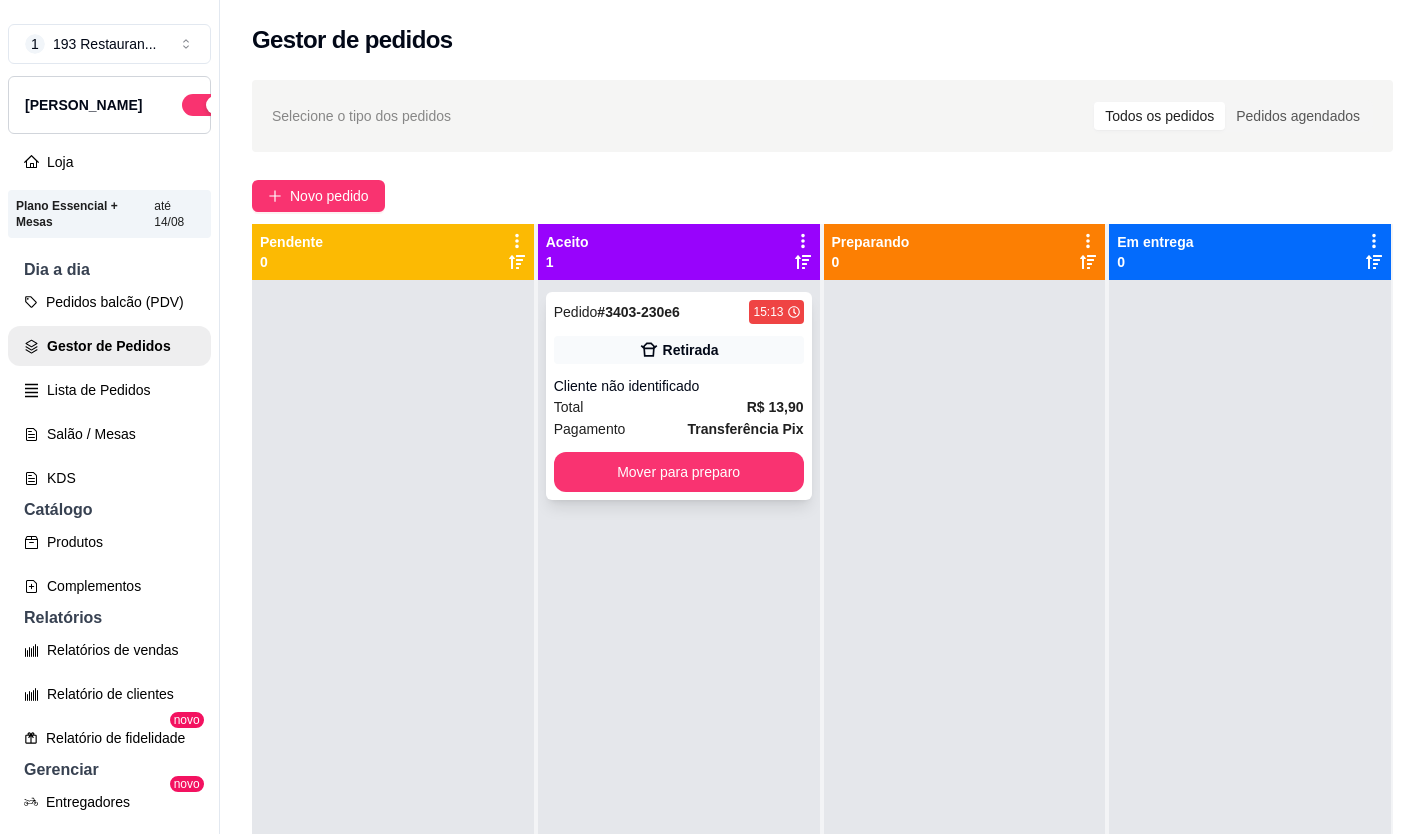 click on "Pedido  # 3403-230e6 15:13 Retirada Cliente não identificado Total R$ 13,90 Pagamento Transferência Pix Mover para preparo" at bounding box center (679, 396) 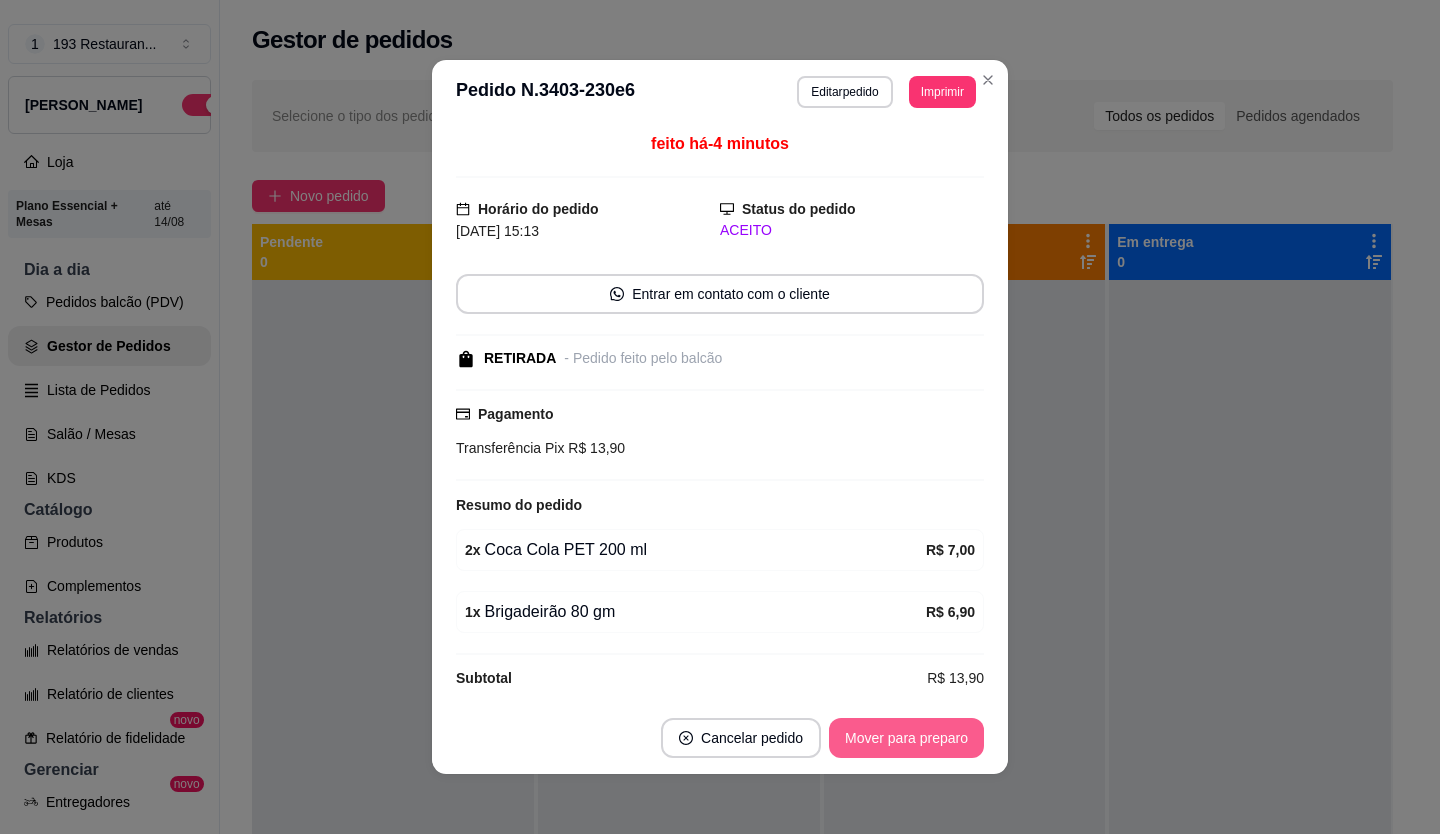 click on "Mover para preparo" at bounding box center [906, 738] 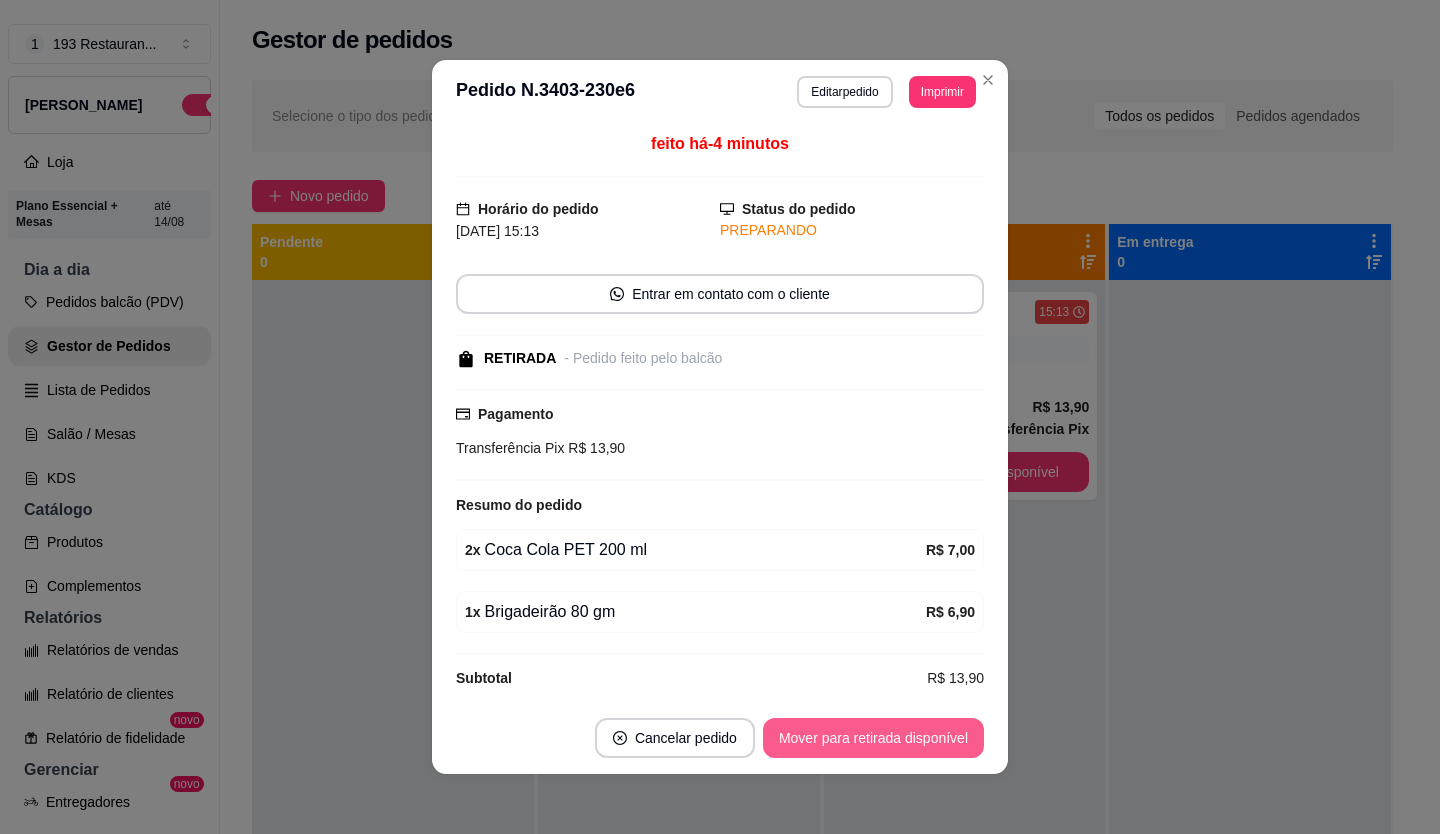 click on "Mover para retirada disponível" at bounding box center (873, 738) 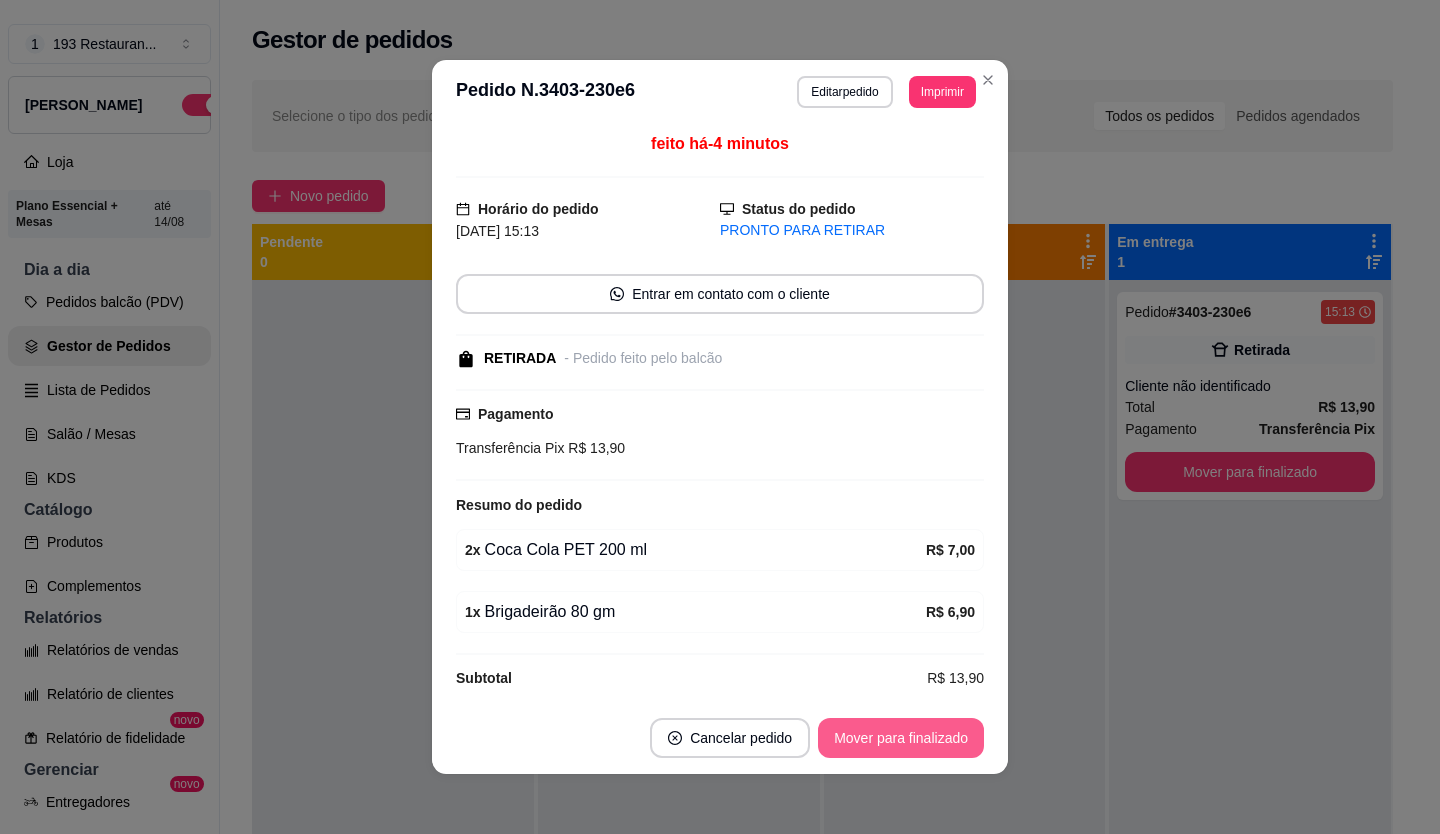 click on "Mover para finalizado" at bounding box center [901, 738] 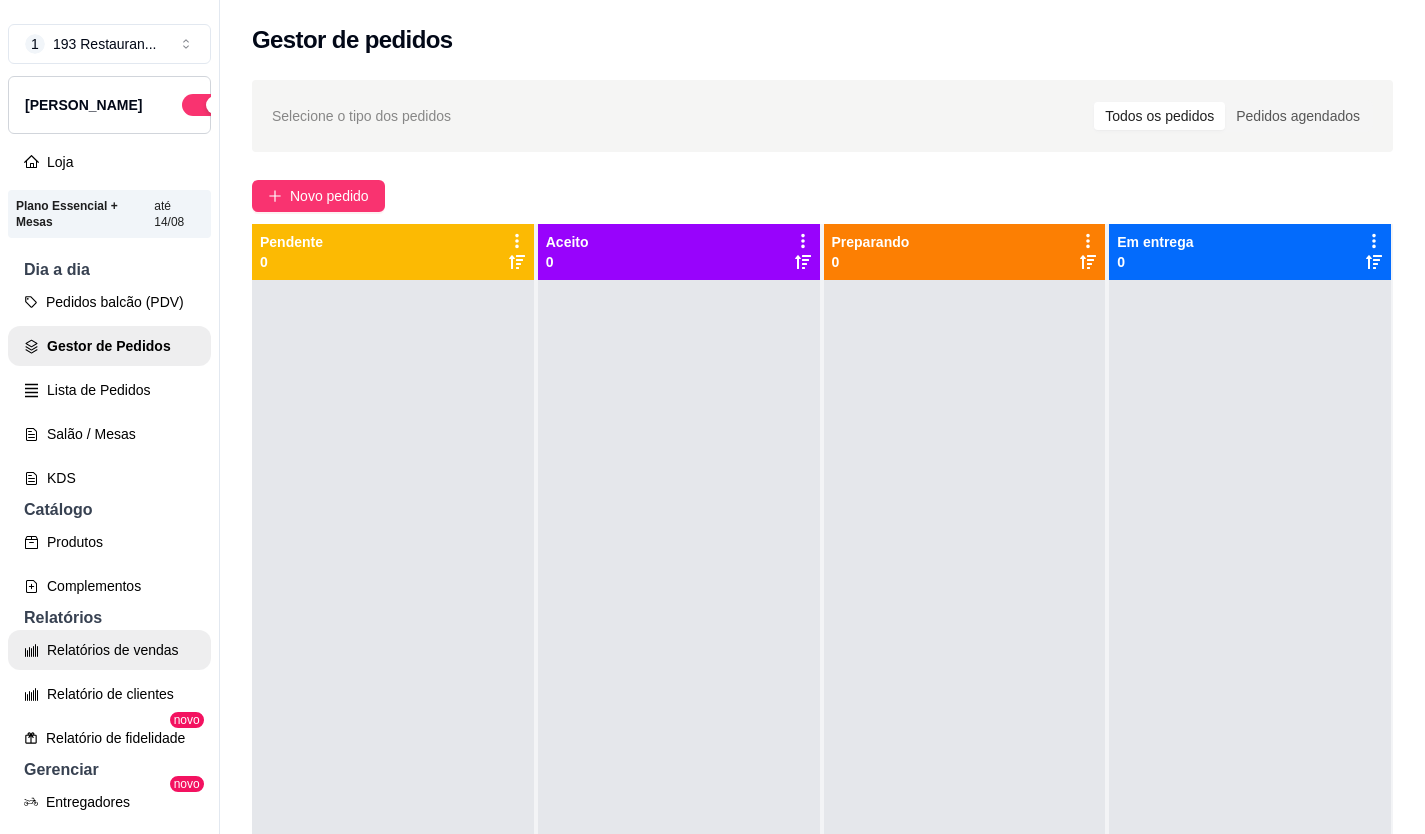 click on "Relatórios de vendas" at bounding box center (109, 650) 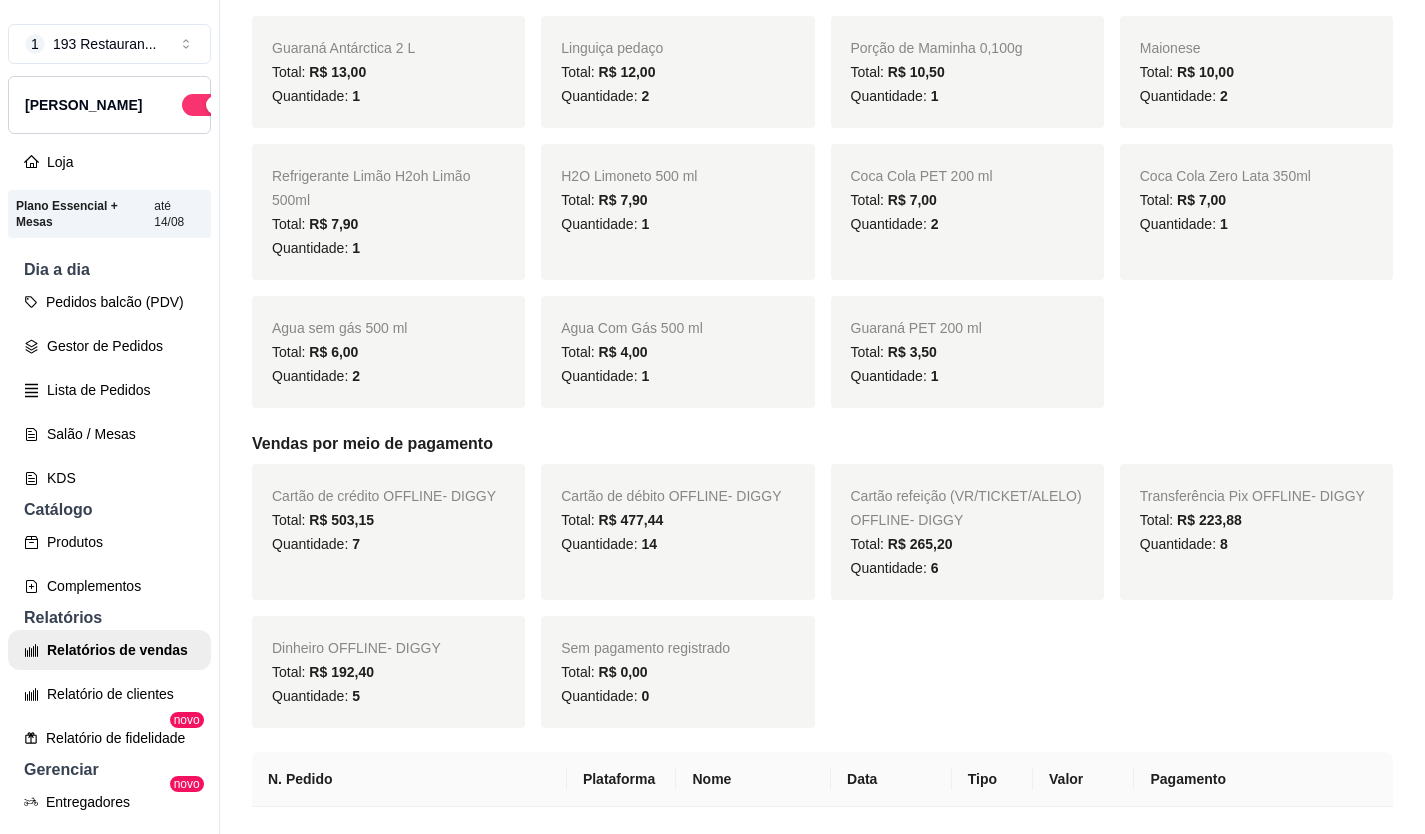 scroll, scrollTop: 1600, scrollLeft: 0, axis: vertical 